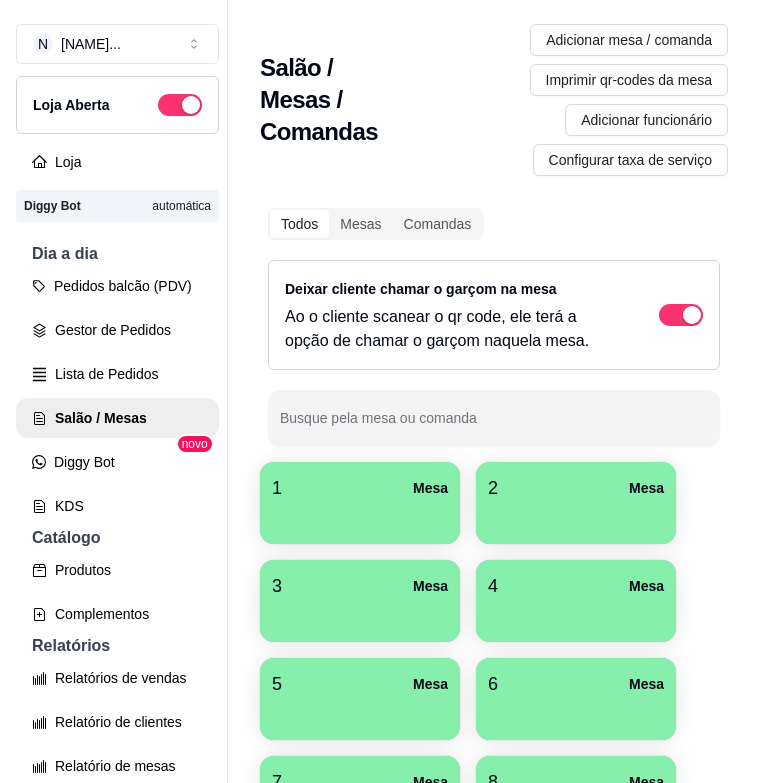 scroll, scrollTop: 0, scrollLeft: 0, axis: both 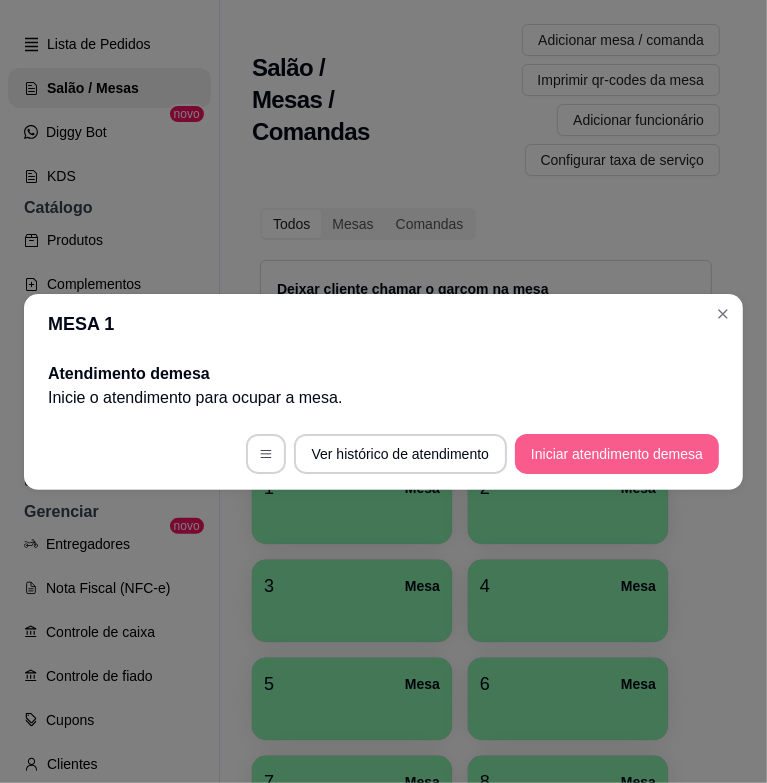 click on "Iniciar atendimento de  mesa" at bounding box center (617, 454) 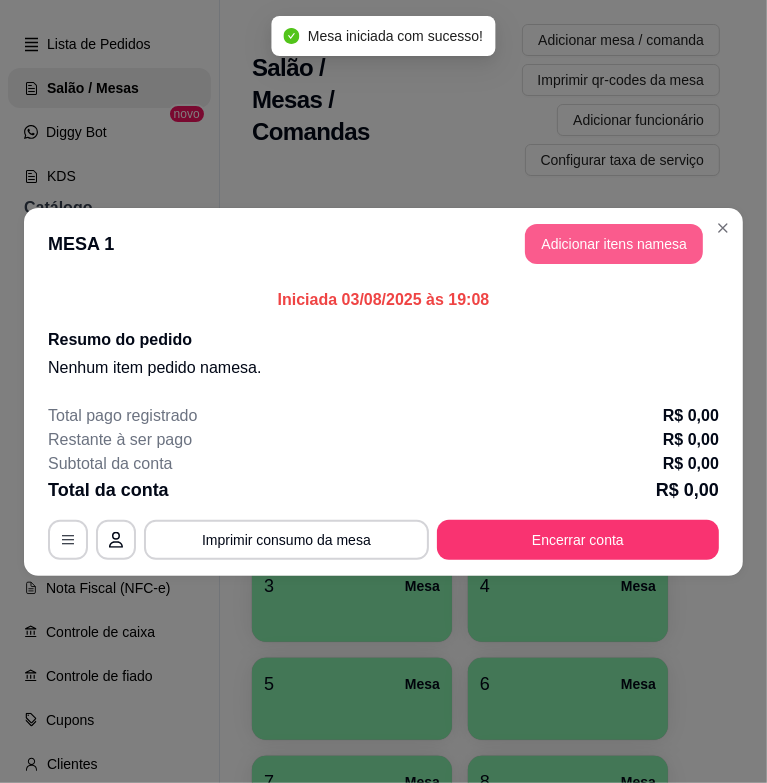 click on "Adicionar itens na  mesa" at bounding box center (614, 244) 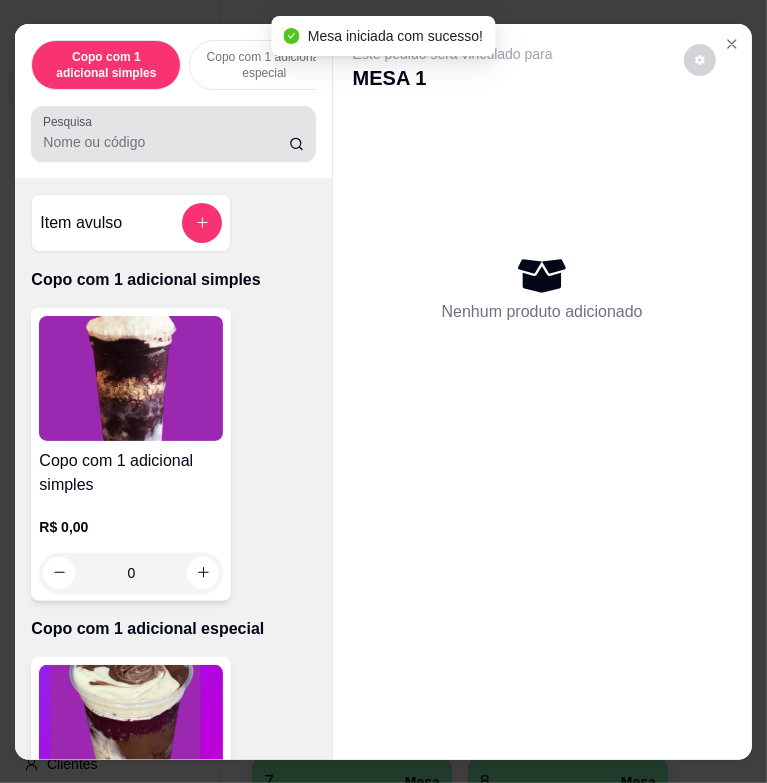 click at bounding box center (173, 134) 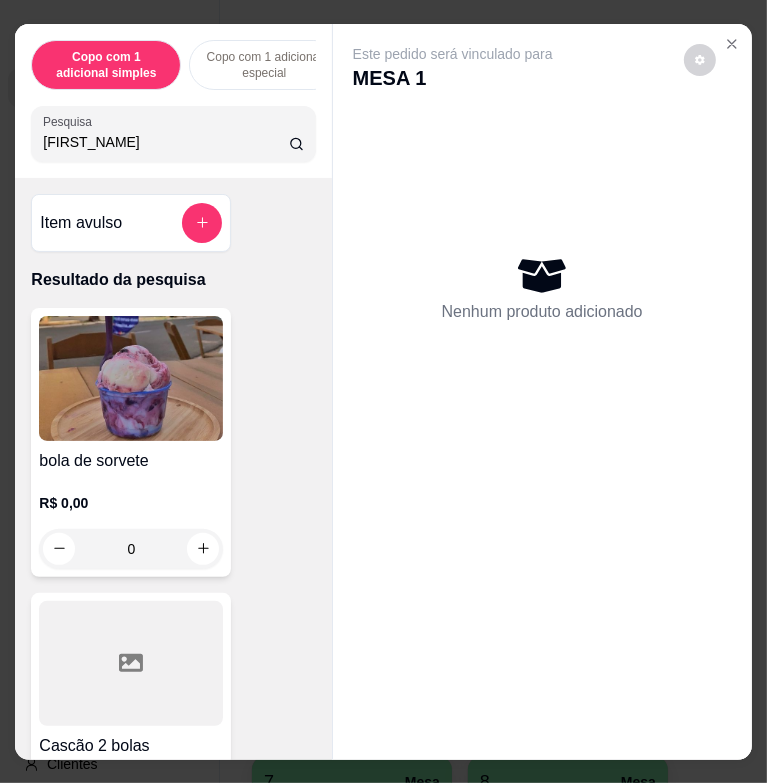 type on "[FIRST_NAME]" 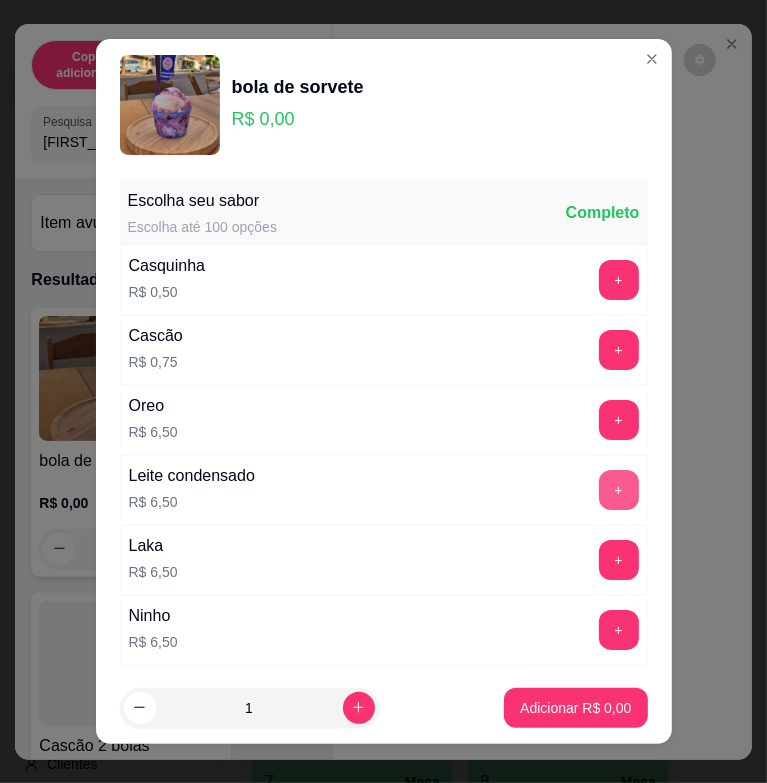 click on "+" at bounding box center [619, 490] 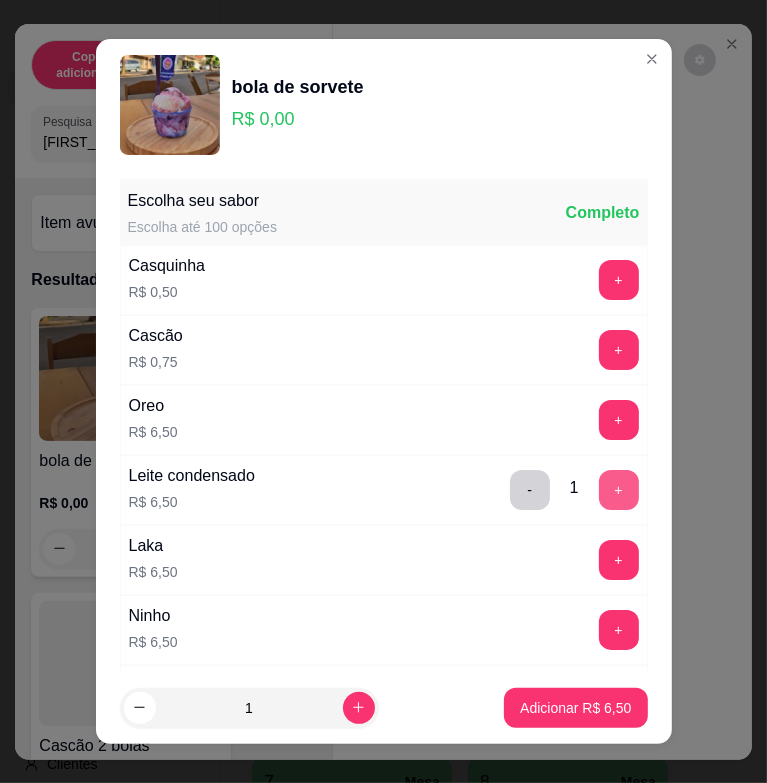 click on "+" at bounding box center [619, 490] 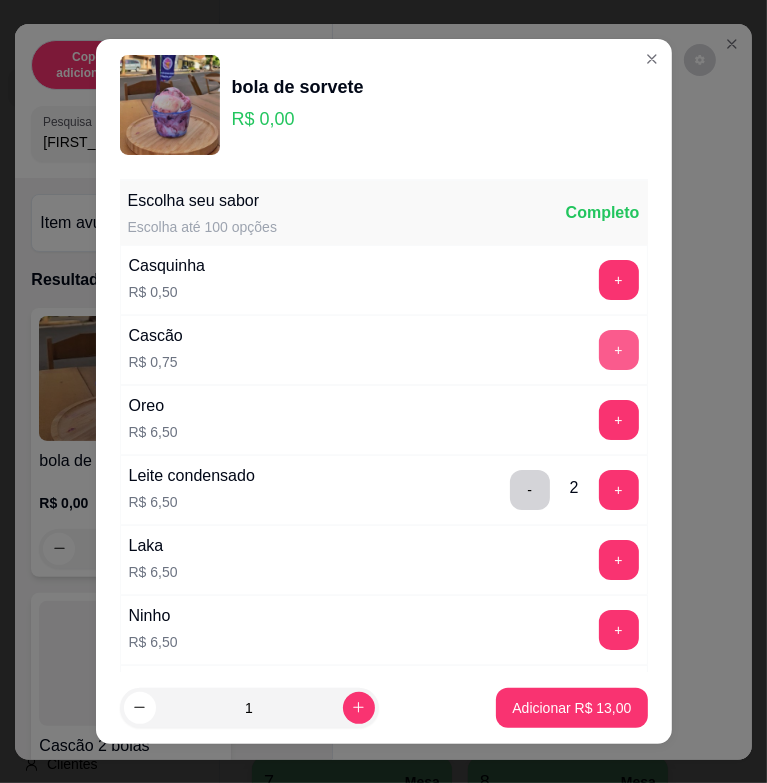 click on "+" at bounding box center [619, 350] 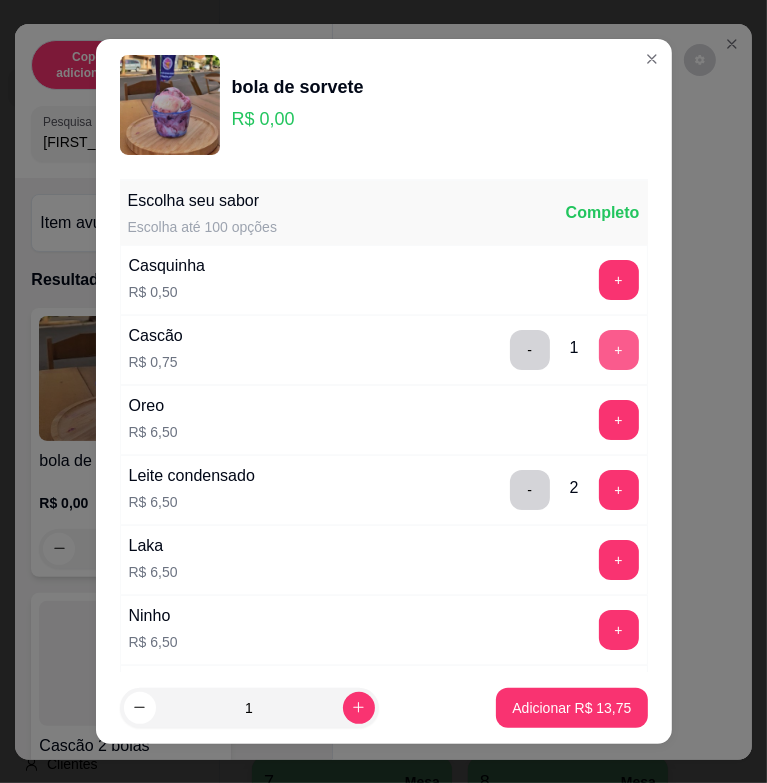 click on "+" at bounding box center [619, 350] 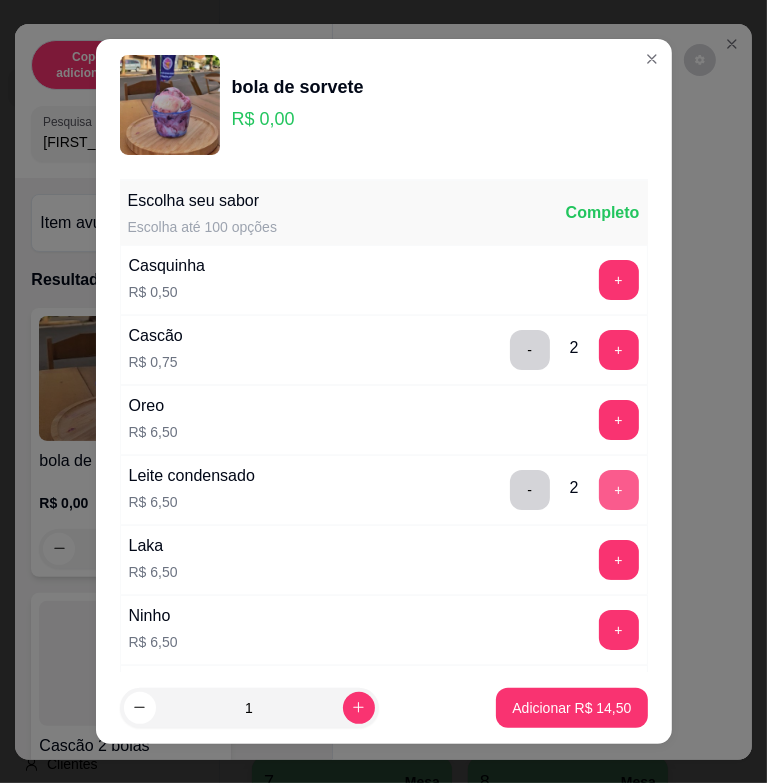 click on "+" at bounding box center [619, 490] 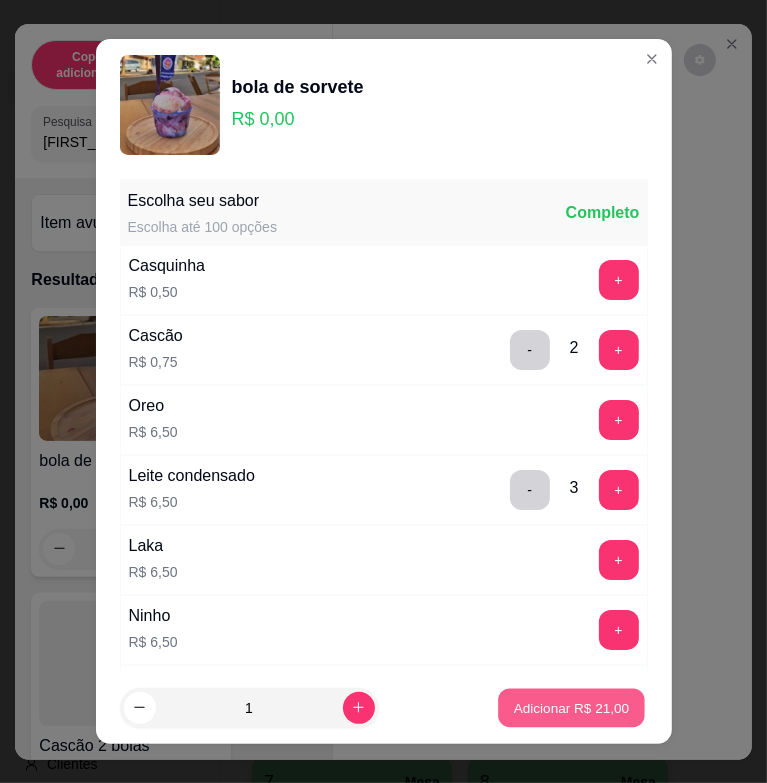 click on "Adicionar   R$ 21,00" at bounding box center (572, 707) 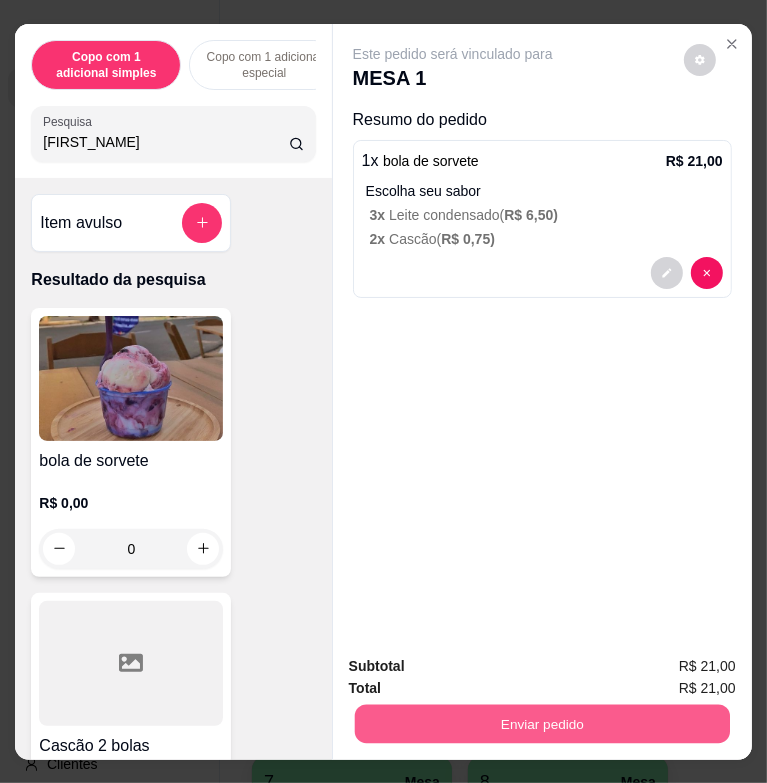 click on "Enviar pedido" at bounding box center [541, 723] 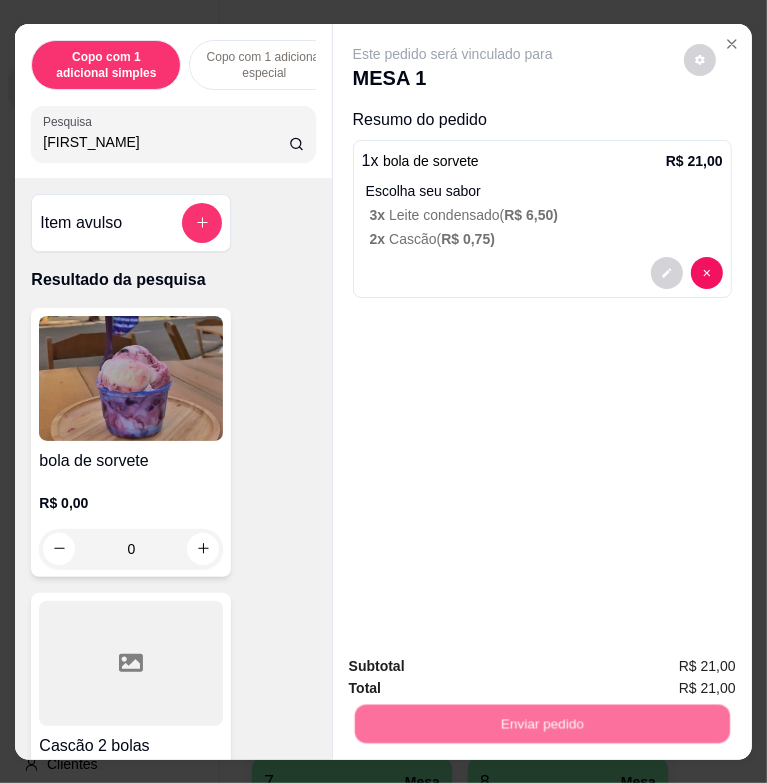 click on "Não registrar e enviar pedido" at bounding box center (473, 666) 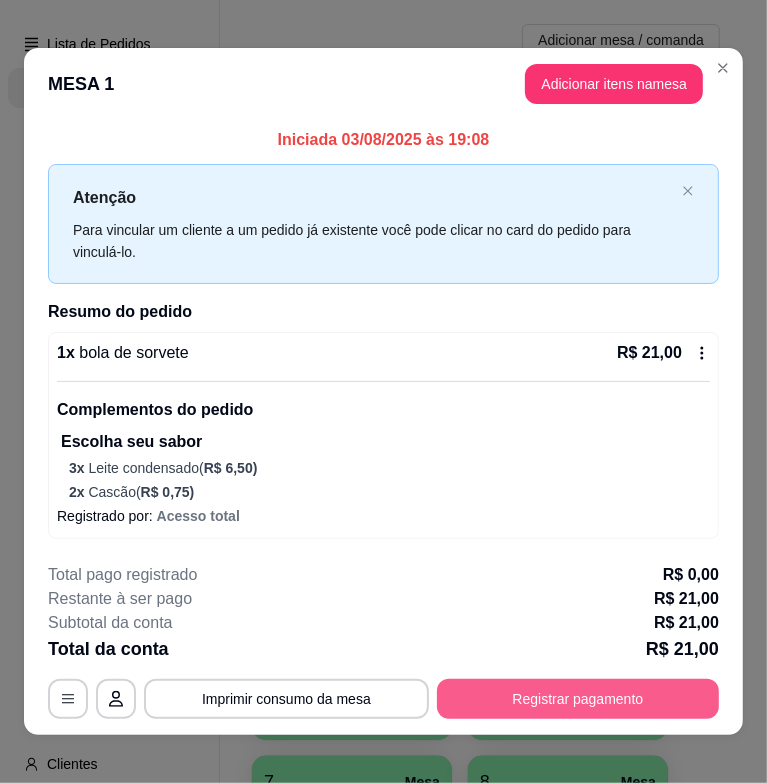click on "Registrar pagamento" at bounding box center [578, 699] 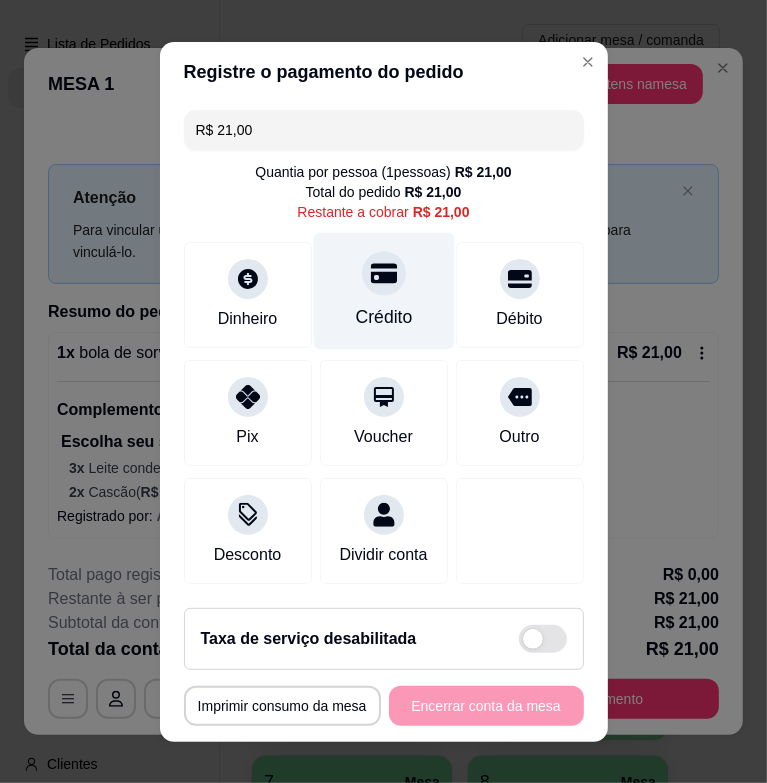 click on "Crédito" at bounding box center (383, 290) 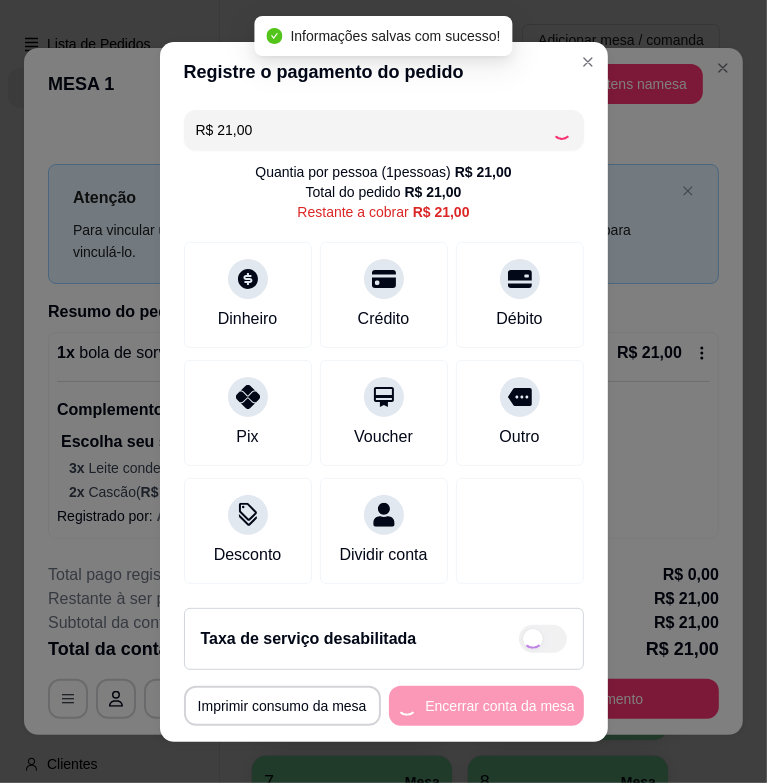 type on "R$ 0,00" 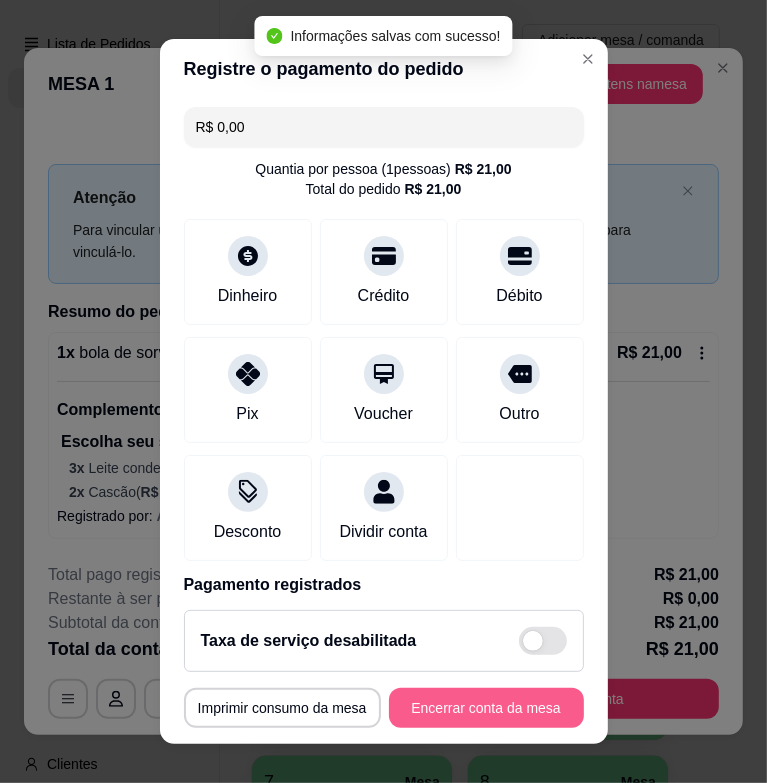 click on "Encerrar conta da mesa" at bounding box center (486, 708) 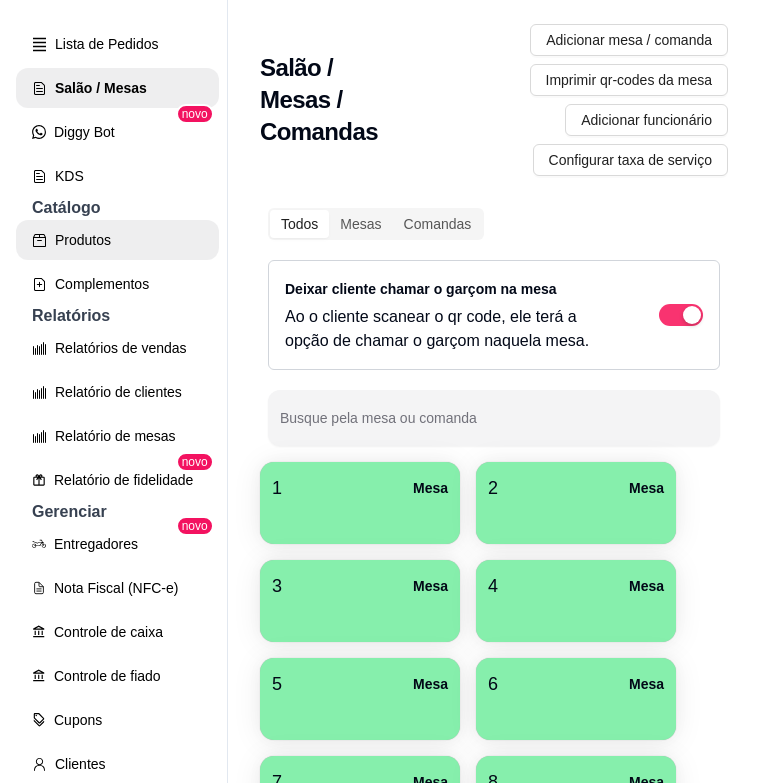 scroll, scrollTop: 0, scrollLeft: 0, axis: both 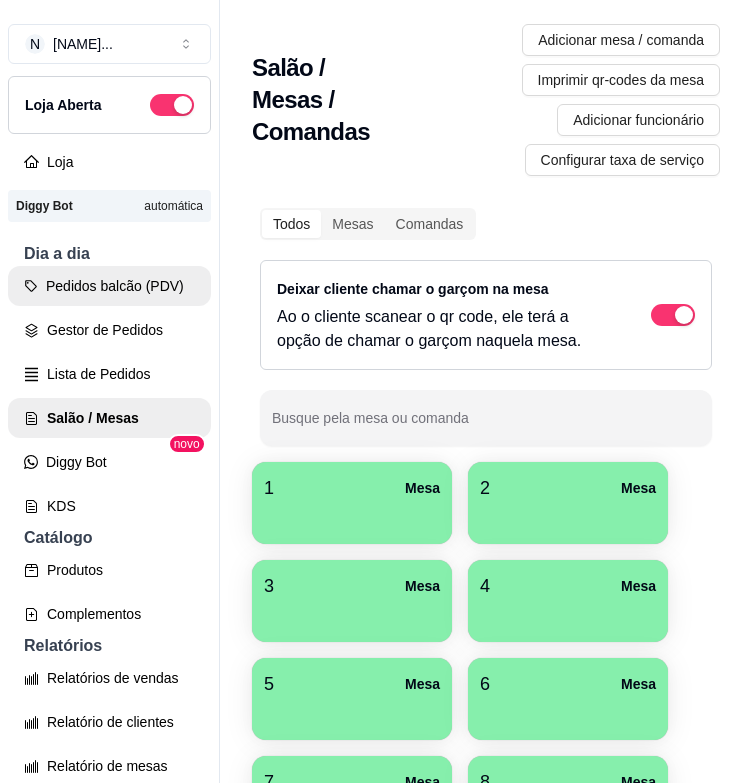 click on "Pedidos balcão (PDV)" at bounding box center (109, 286) 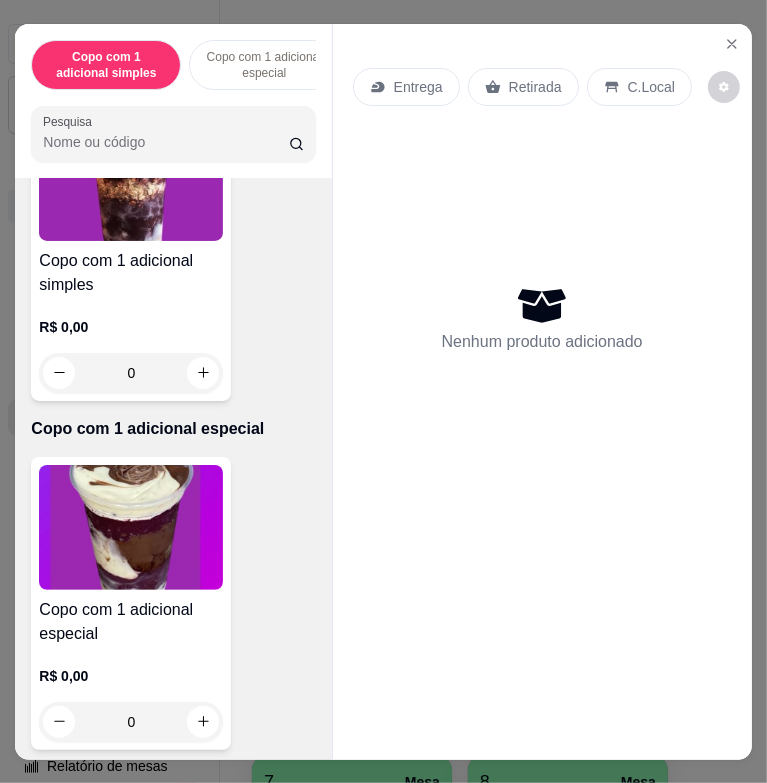 scroll, scrollTop: 300, scrollLeft: 0, axis: vertical 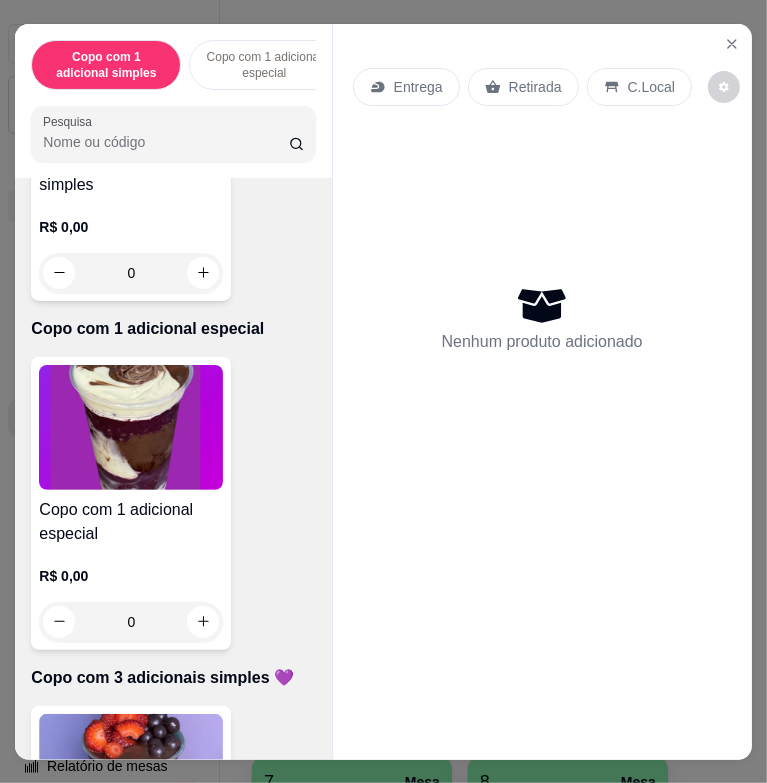 click on "Copo com 1 adicional especial R$ 0,00 0" at bounding box center (131, 503) 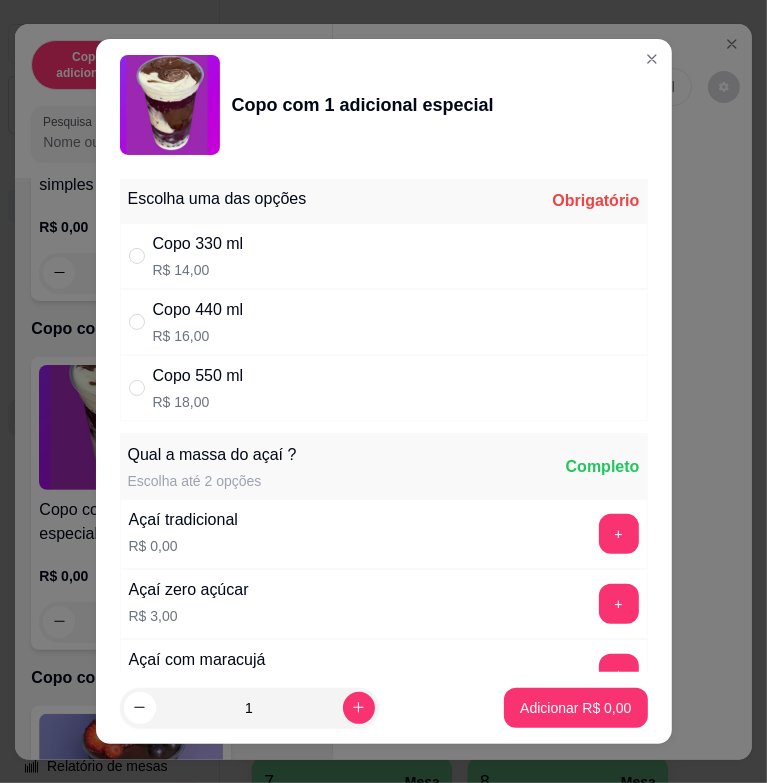 click on "Copo 330 ml R$ 14,00" at bounding box center [384, 256] 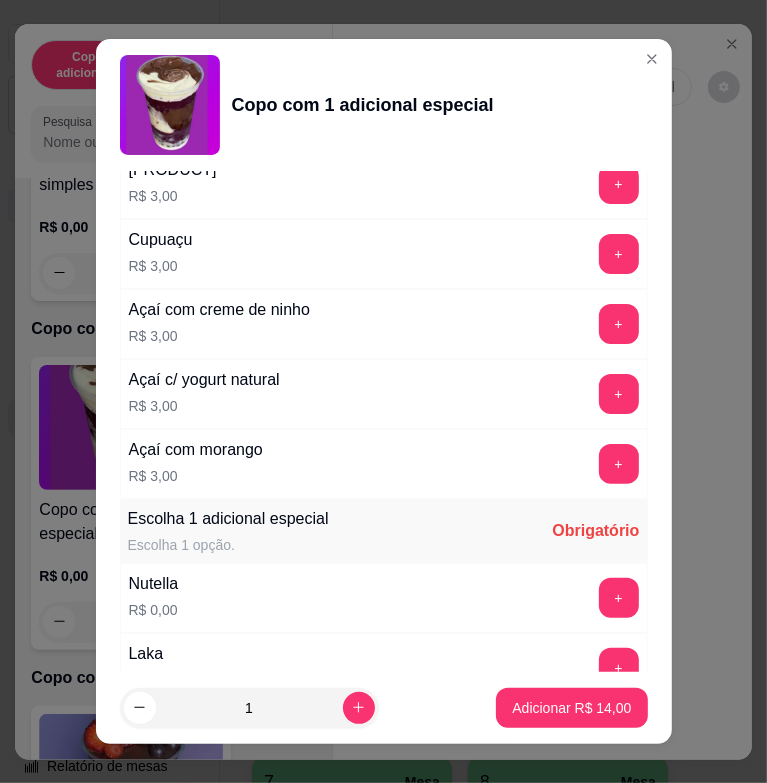 scroll, scrollTop: 1100, scrollLeft: 0, axis: vertical 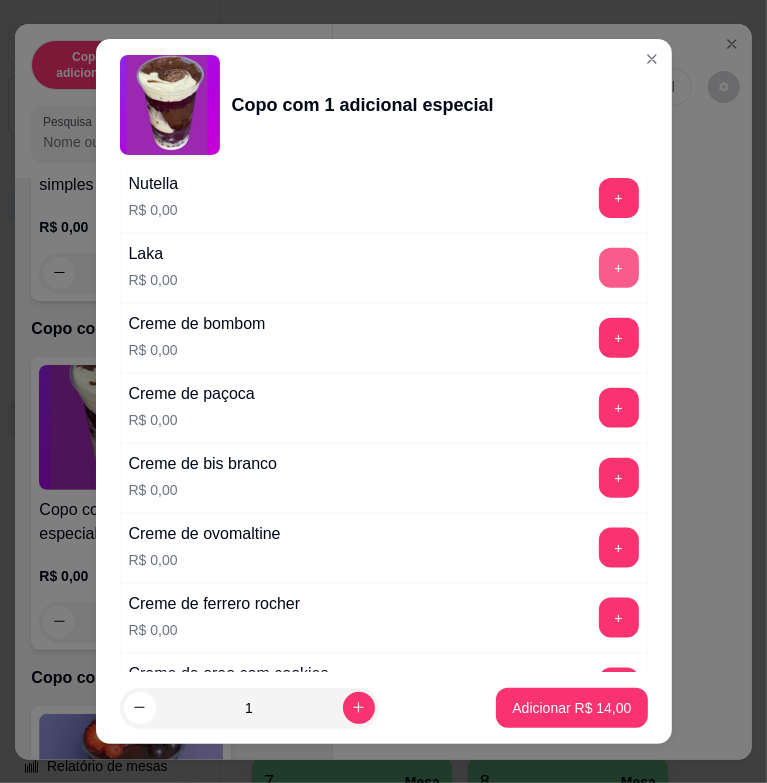 click on "+" at bounding box center (619, 268) 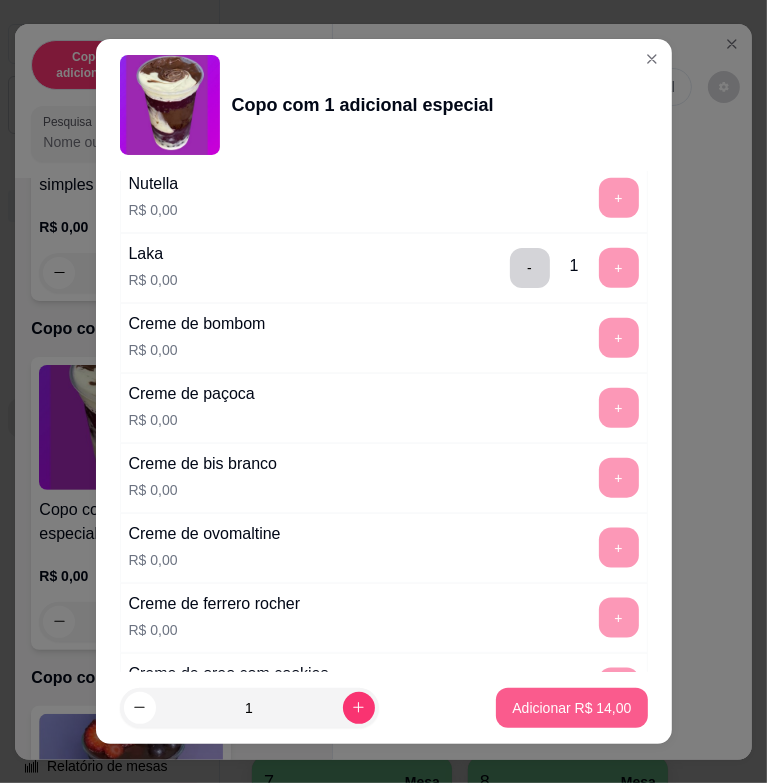 click on "Adicionar   R$ 14,00" at bounding box center (571, 708) 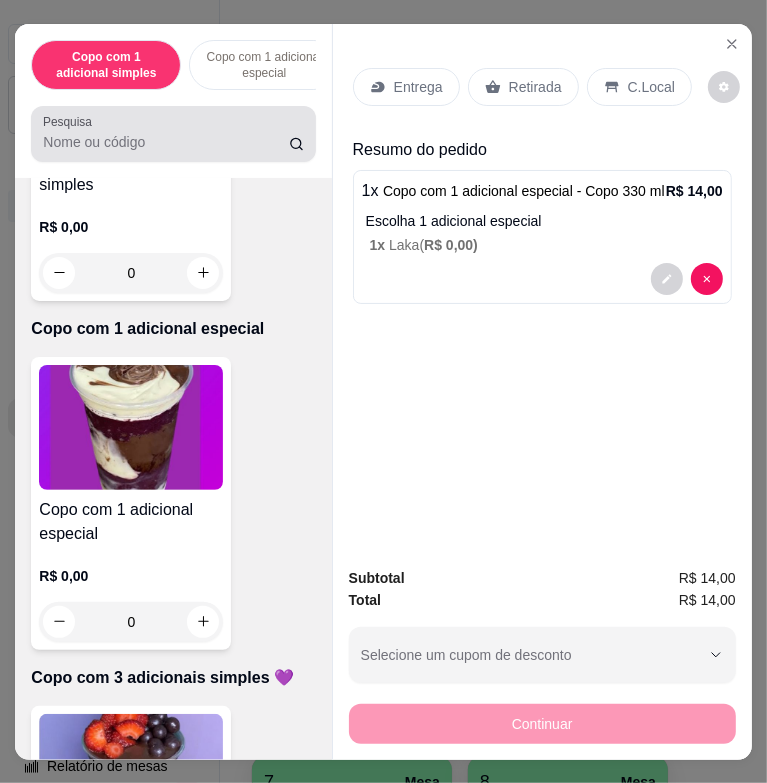 click at bounding box center [173, 134] 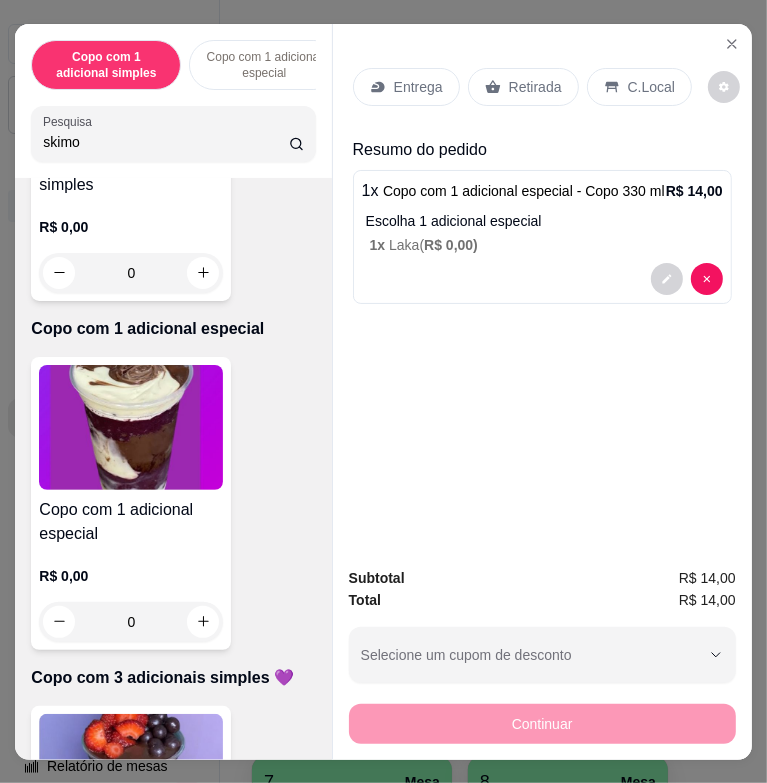 scroll, scrollTop: 249, scrollLeft: 0, axis: vertical 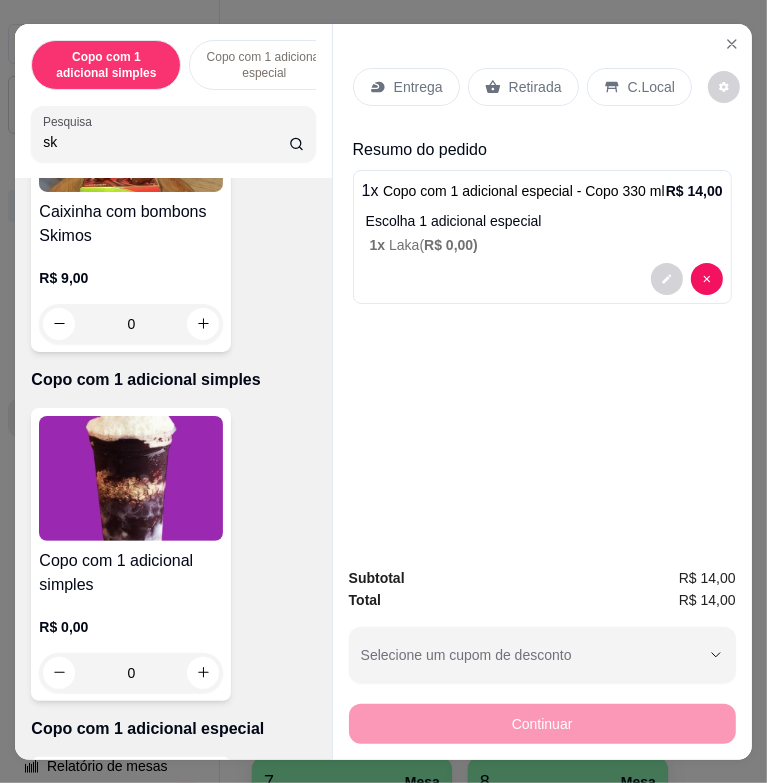 type on "s" 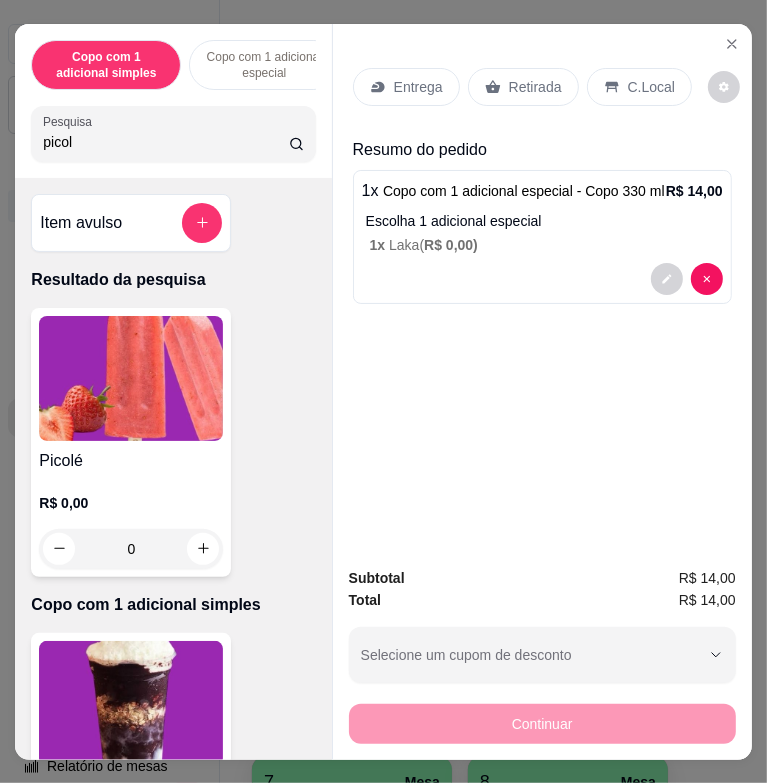 scroll, scrollTop: 0, scrollLeft: 0, axis: both 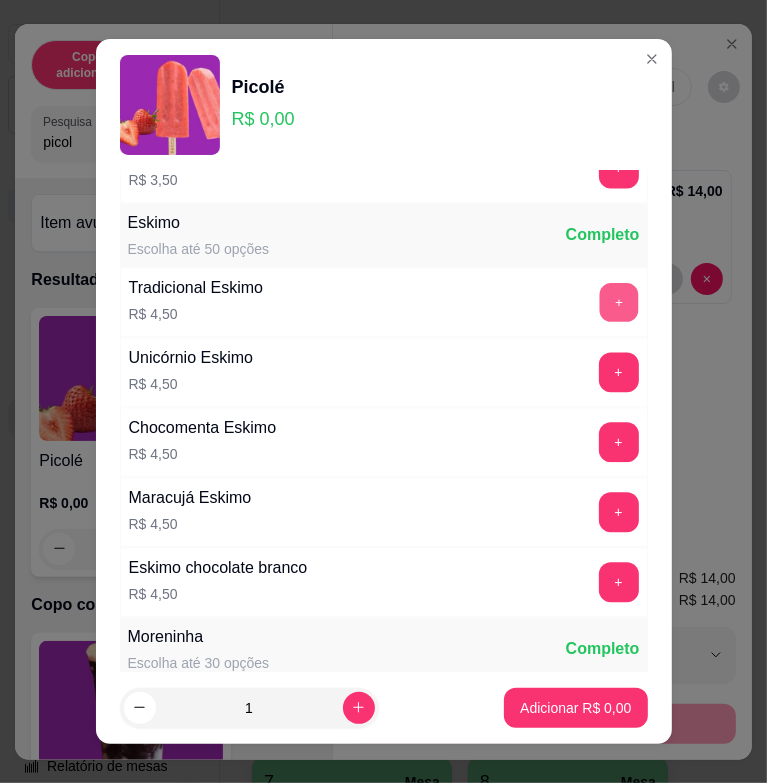 click on "+" at bounding box center (618, 302) 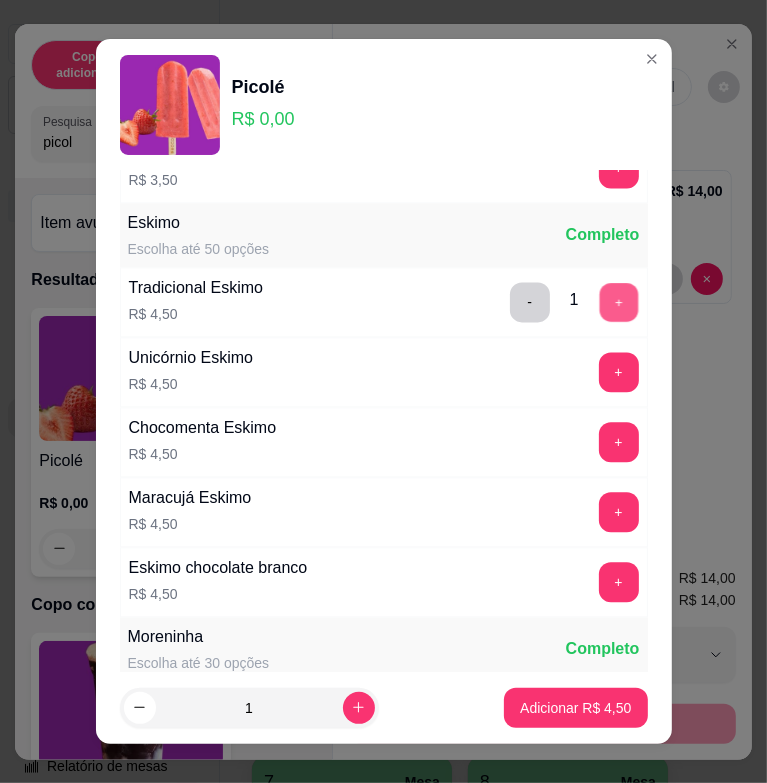 click on "+" at bounding box center (618, 302) 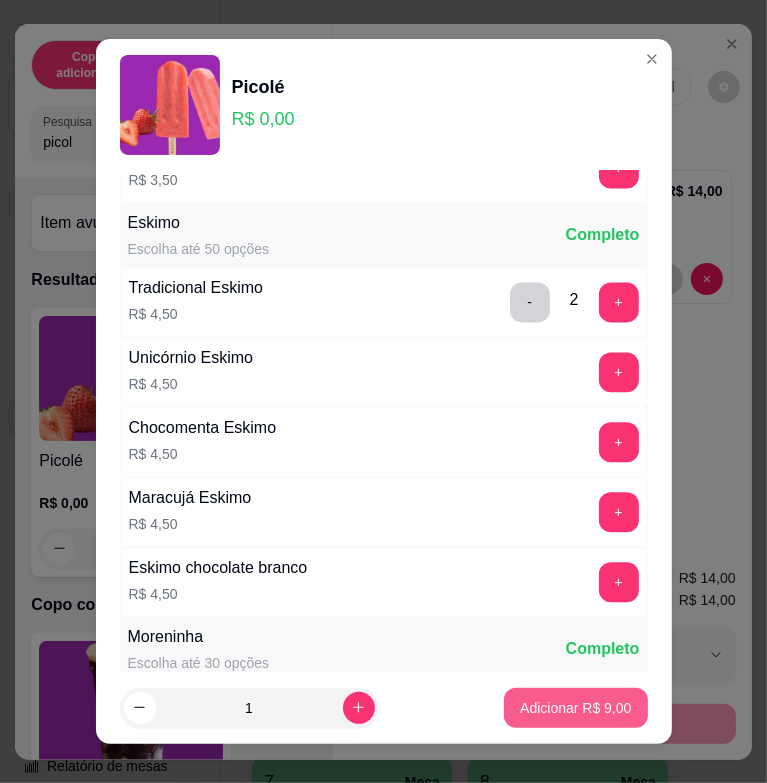 click on "Adicionar   R$ 9,00" at bounding box center [575, 708] 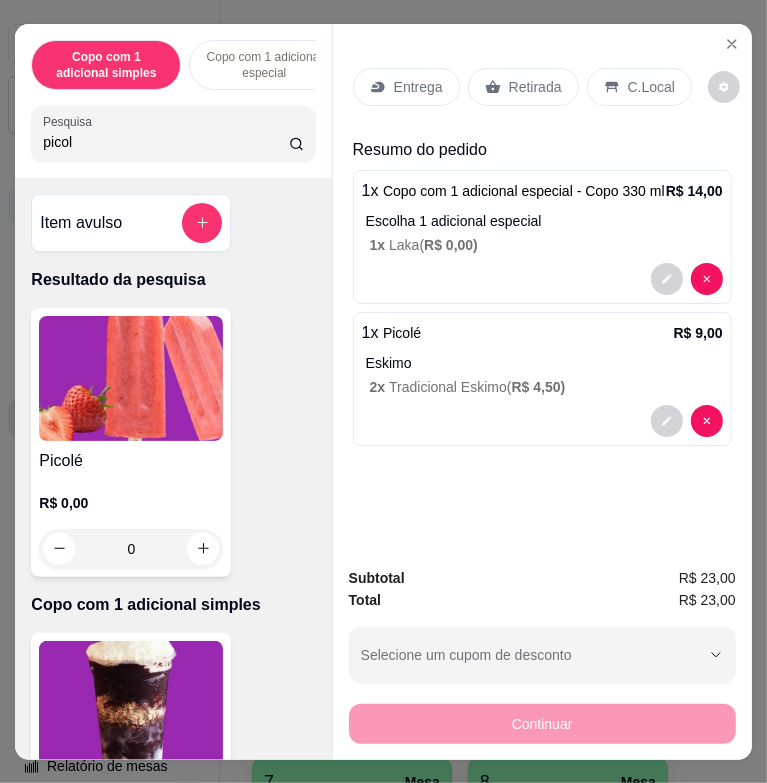 click on "Entrega" at bounding box center (406, 87) 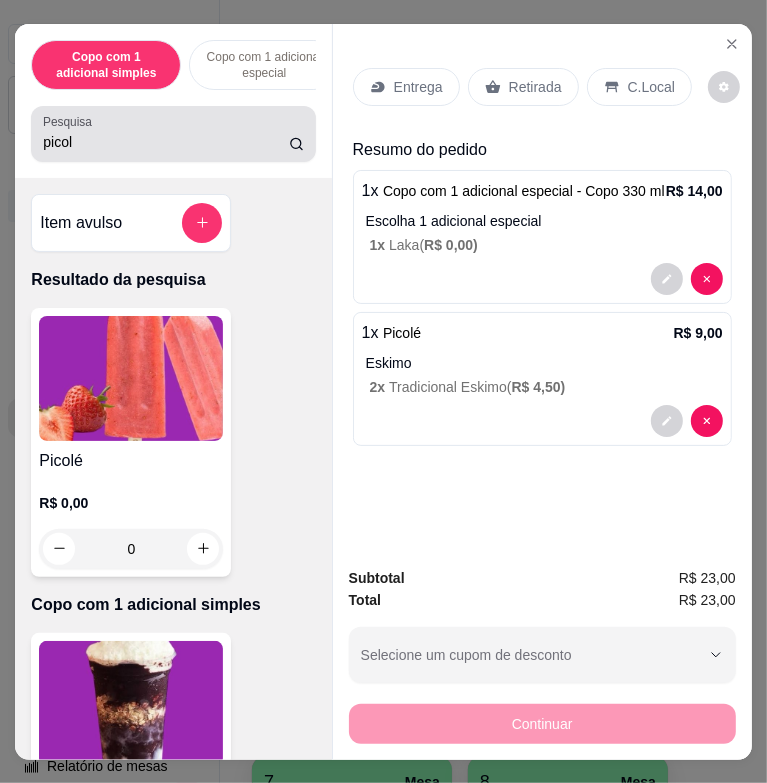 click on "picol" at bounding box center [165, 142] 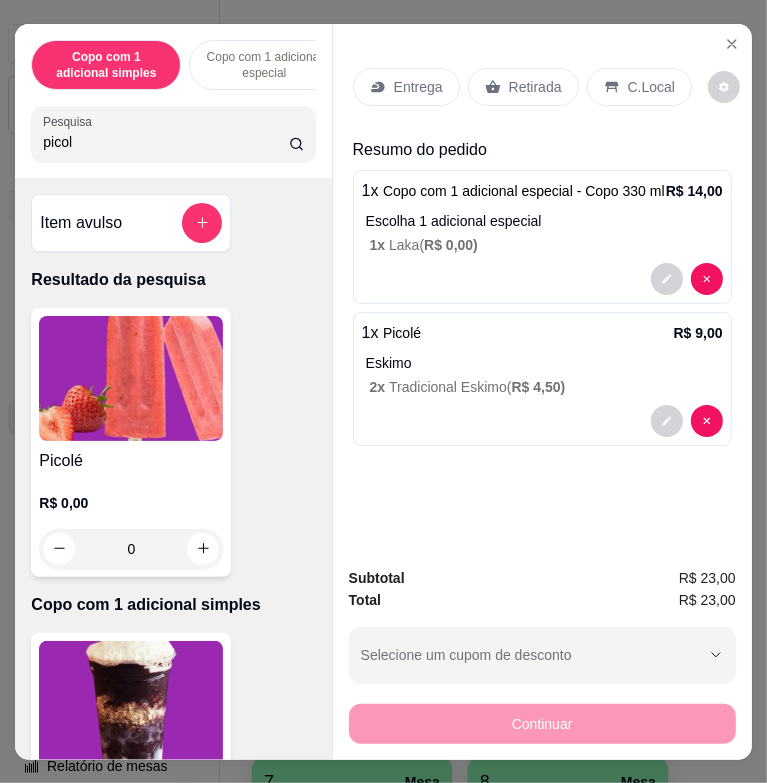 click on "picol" at bounding box center (165, 142) 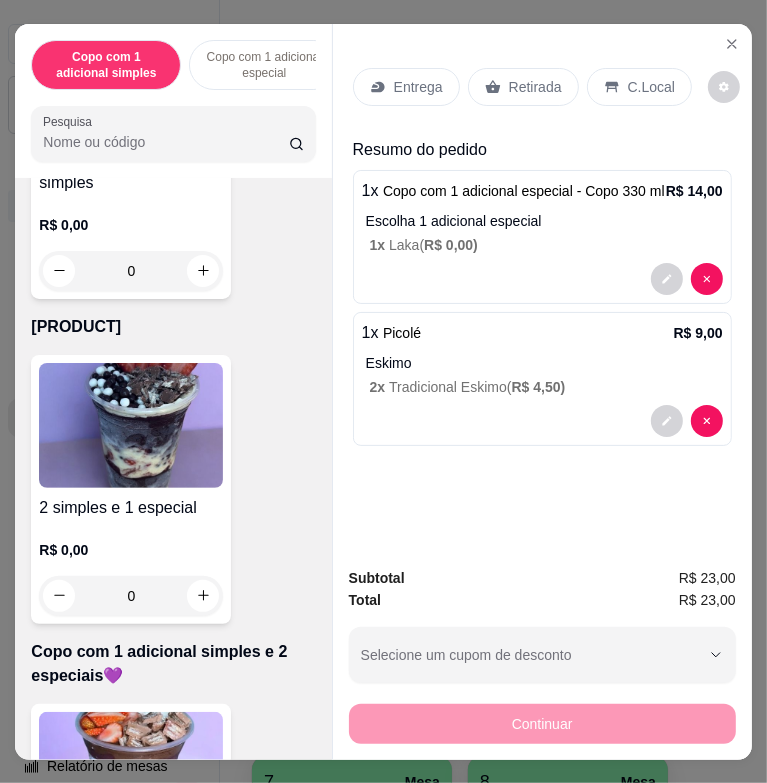 scroll, scrollTop: 1300, scrollLeft: 0, axis: vertical 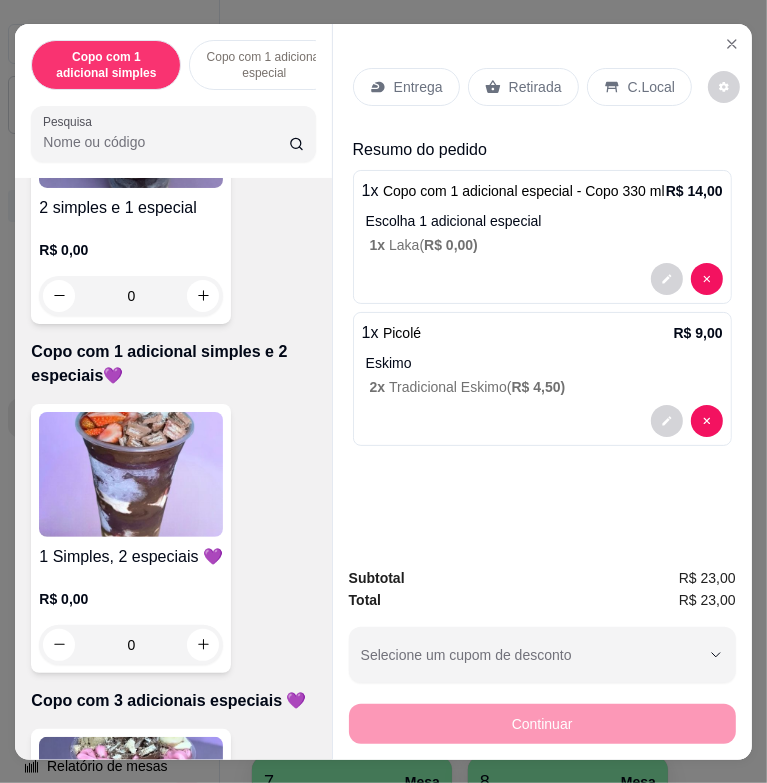 type 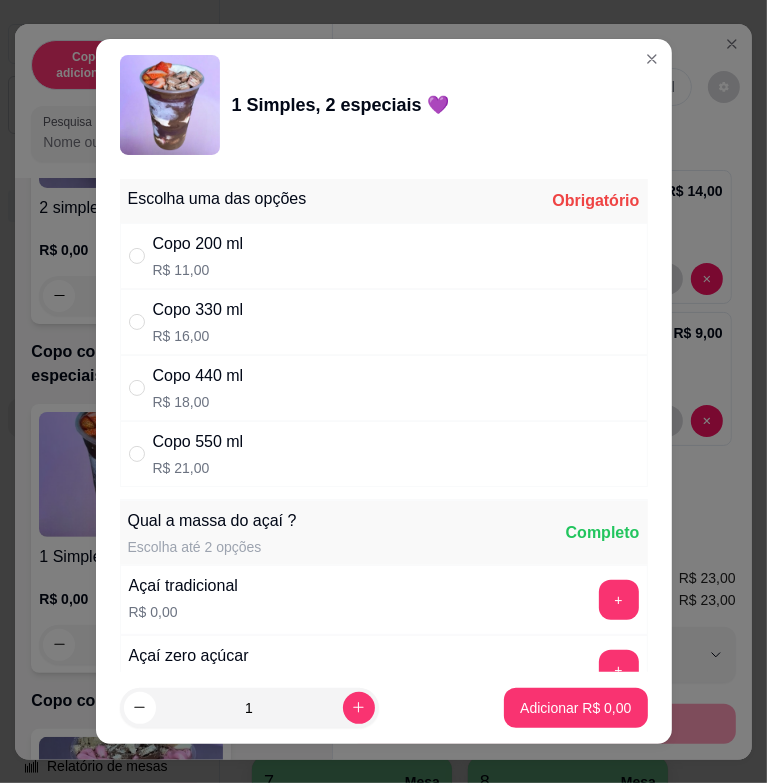 click on "Copo 330 ml" at bounding box center (198, 310) 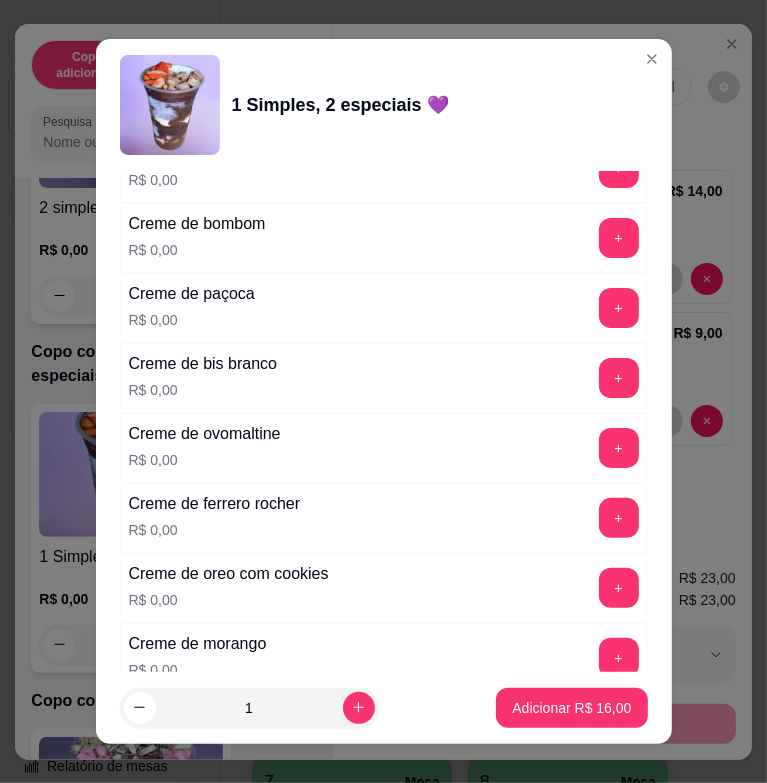 scroll, scrollTop: 1900, scrollLeft: 0, axis: vertical 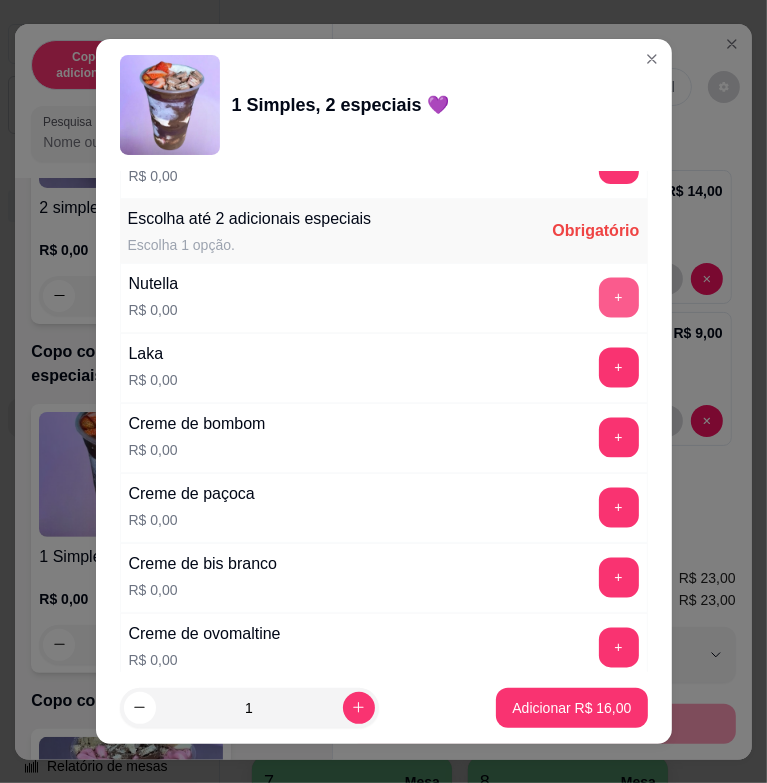 click on "+" at bounding box center (619, 298) 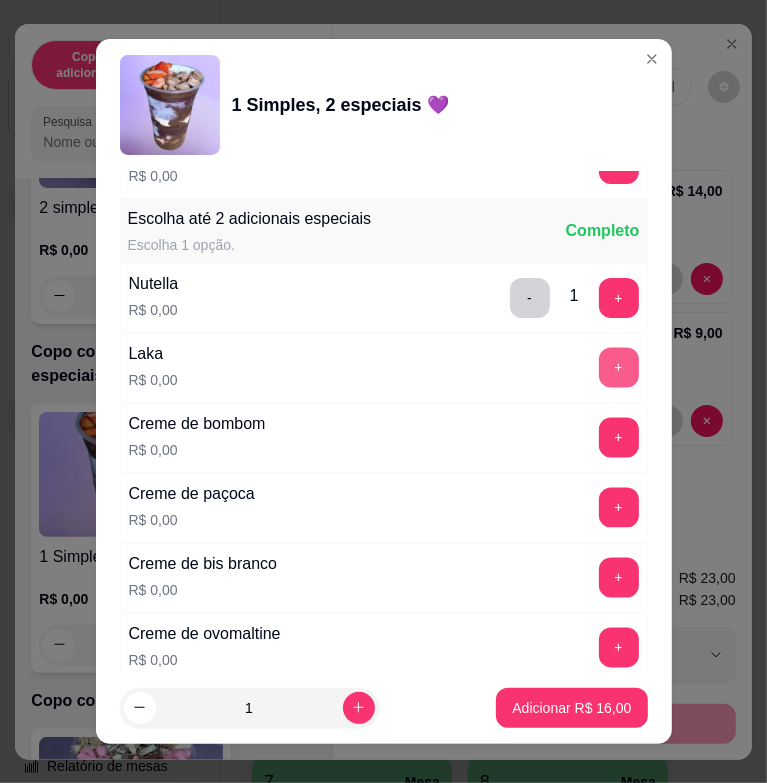 click on "+" at bounding box center (619, 368) 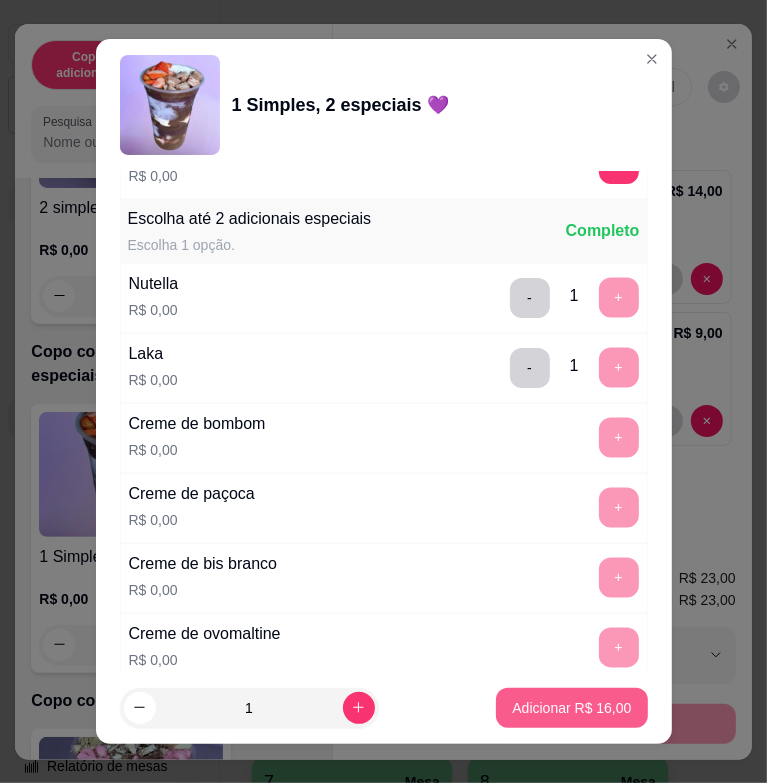 click on "Adicionar   R$ 16,00" at bounding box center [571, 708] 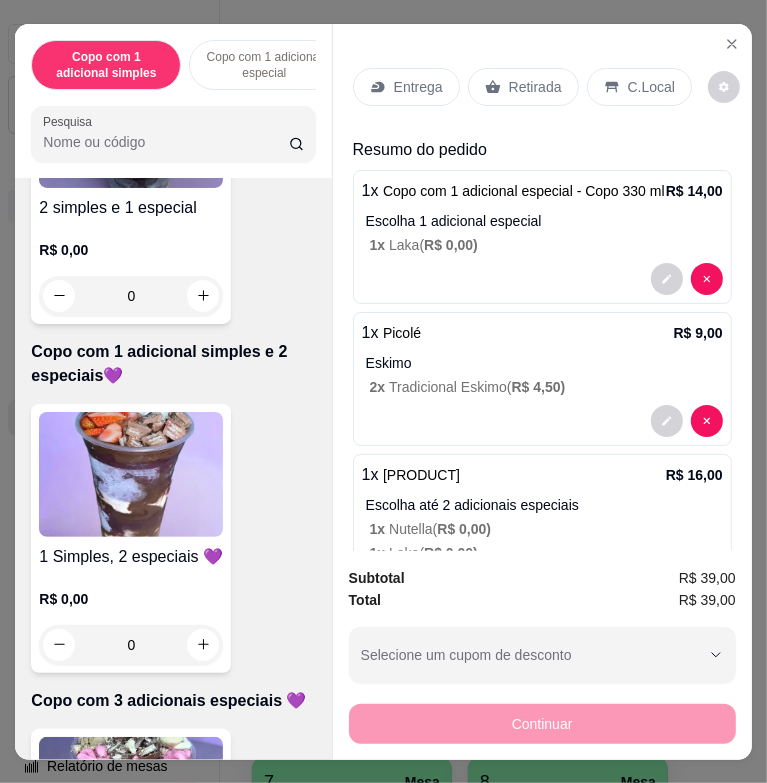 scroll, scrollTop: 1000, scrollLeft: 0, axis: vertical 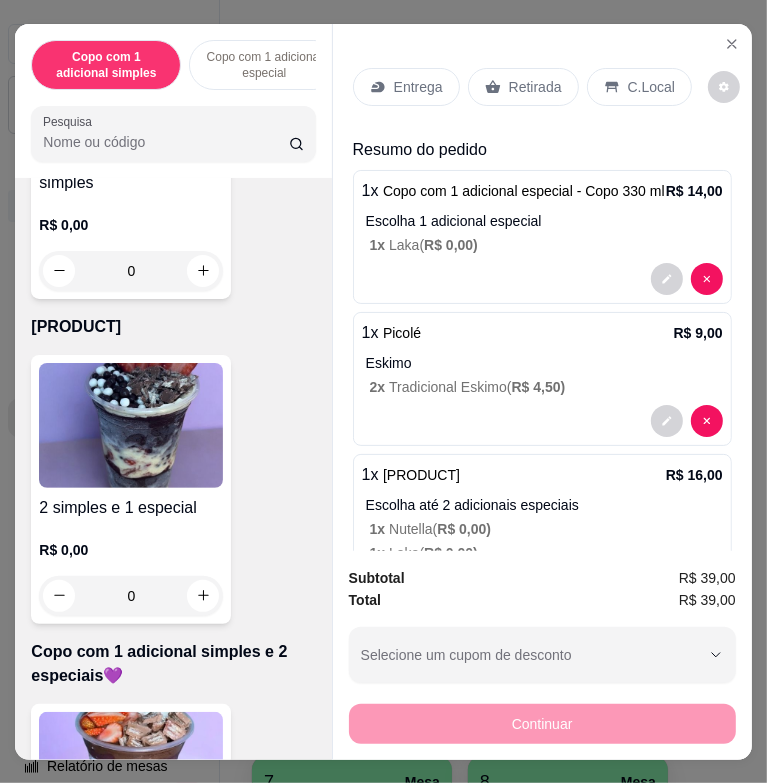 click at bounding box center (131, 425) 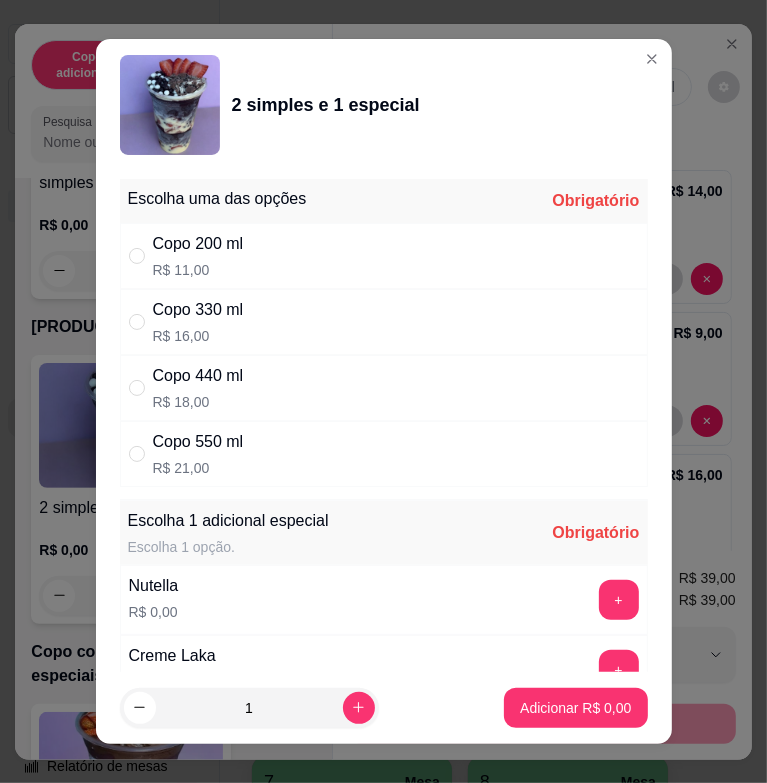 click on "Copo 330 ml" at bounding box center [198, 310] 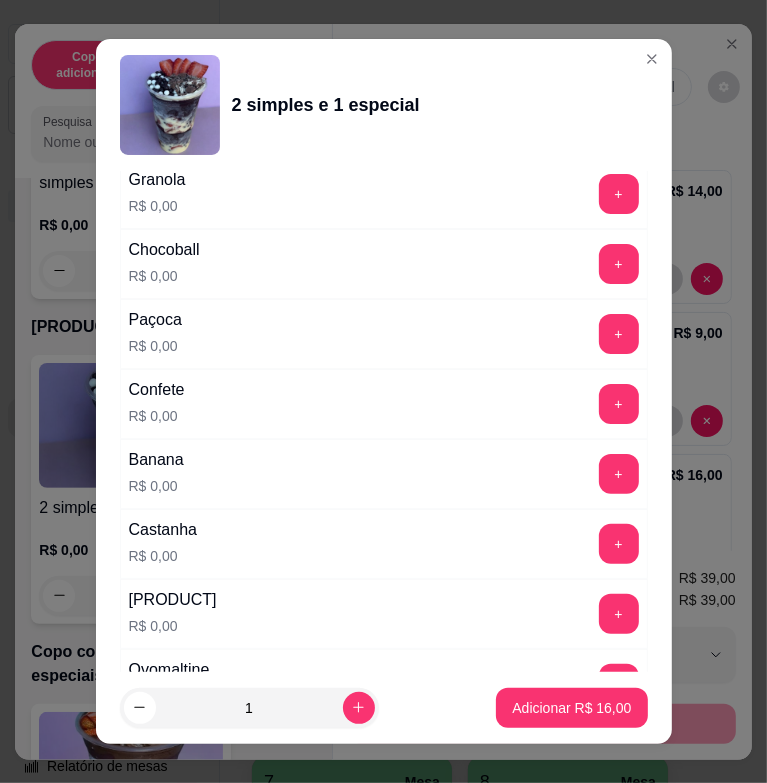 scroll, scrollTop: 2000, scrollLeft: 0, axis: vertical 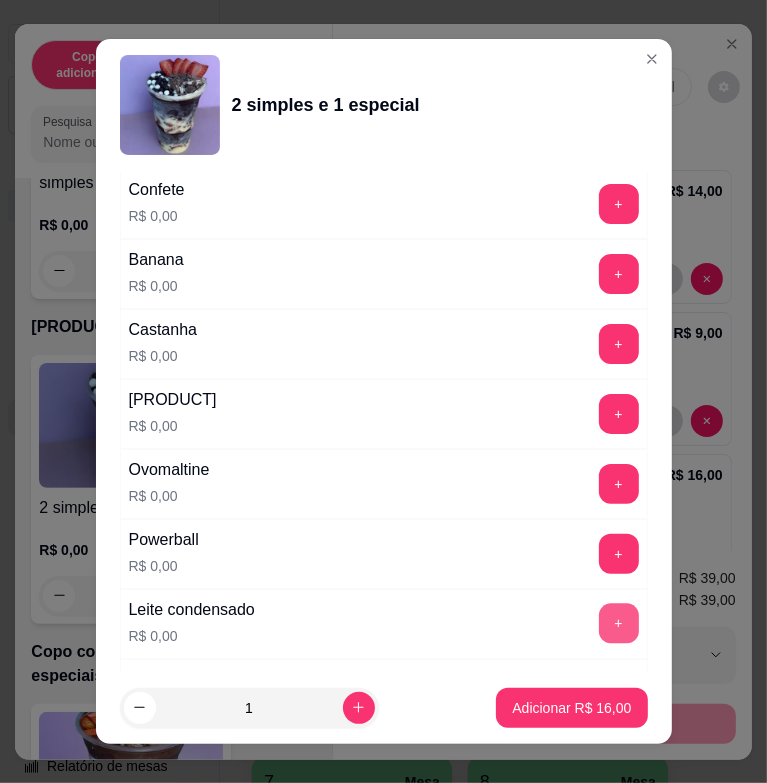 click on "+" at bounding box center (619, 624) 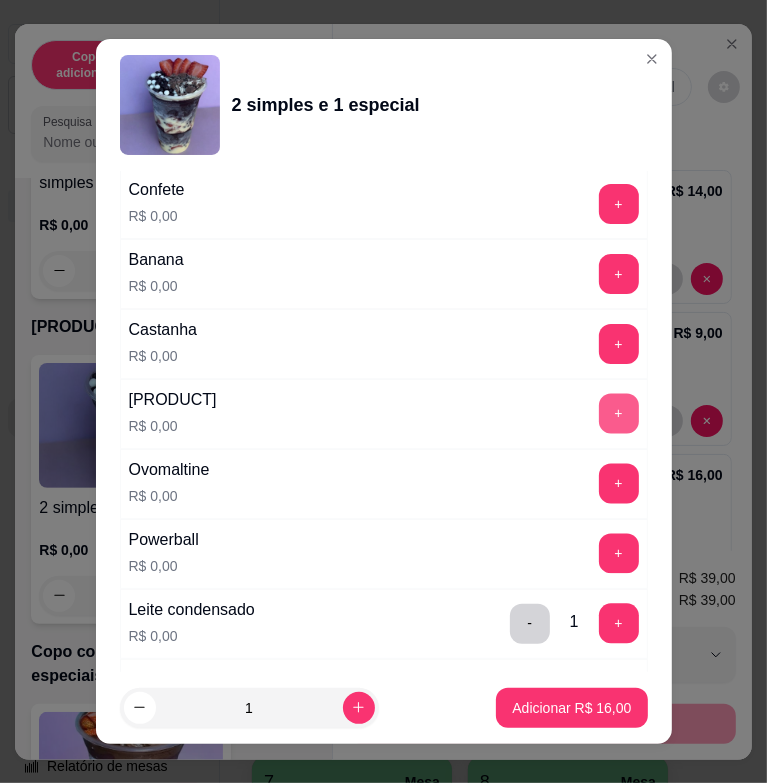 click on "+" at bounding box center (619, 414) 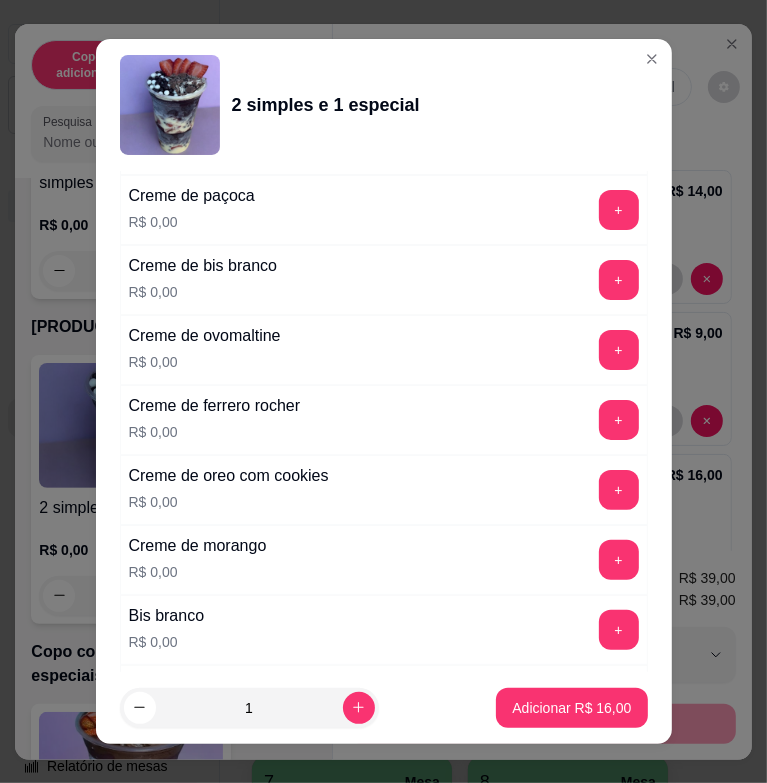 scroll, scrollTop: 200, scrollLeft: 0, axis: vertical 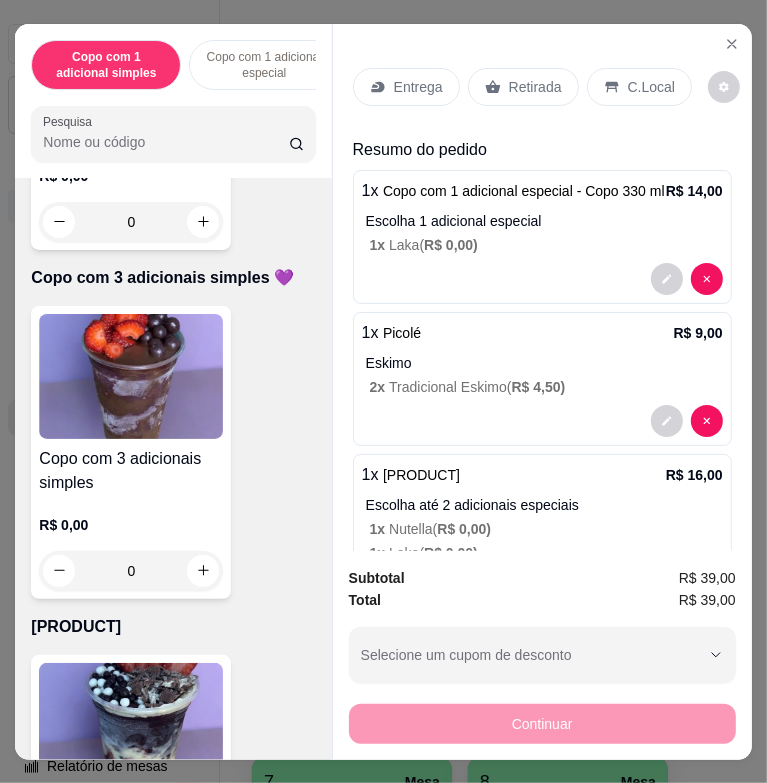 click at bounding box center (131, 376) 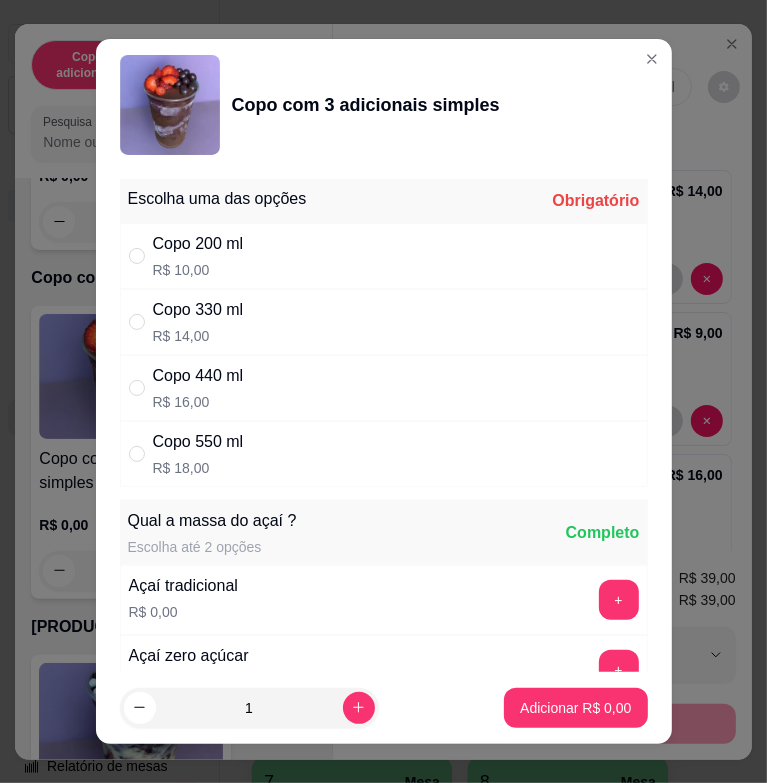 click on "Copo 330 ml R$ 14,00" at bounding box center [384, 322] 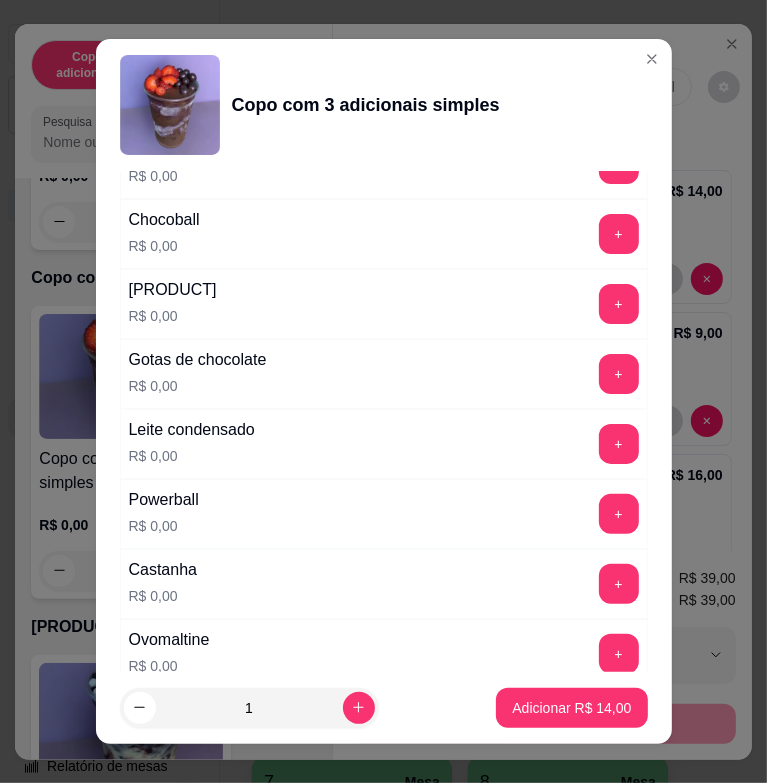 scroll, scrollTop: 1300, scrollLeft: 0, axis: vertical 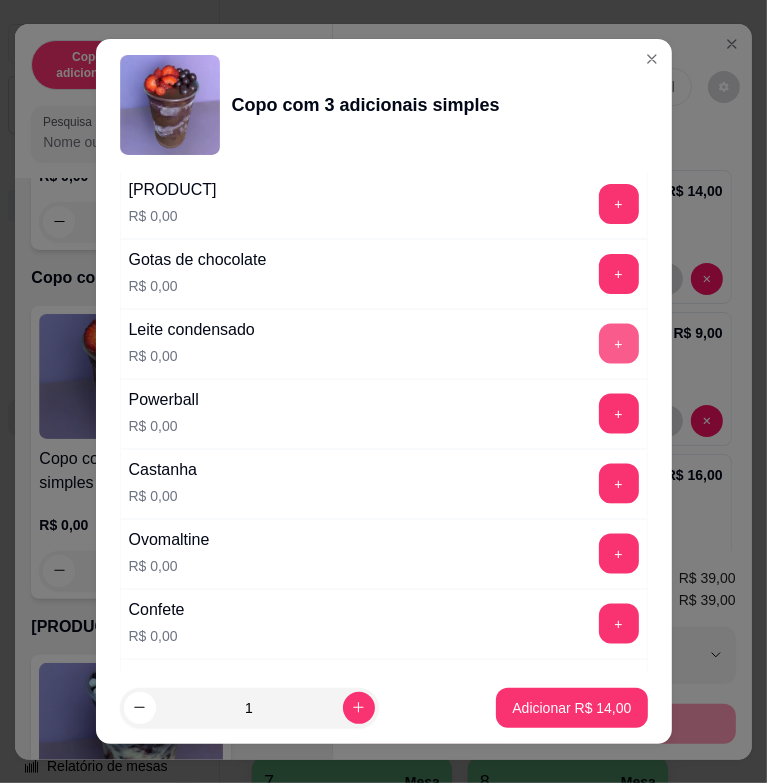click on "+" at bounding box center (619, 344) 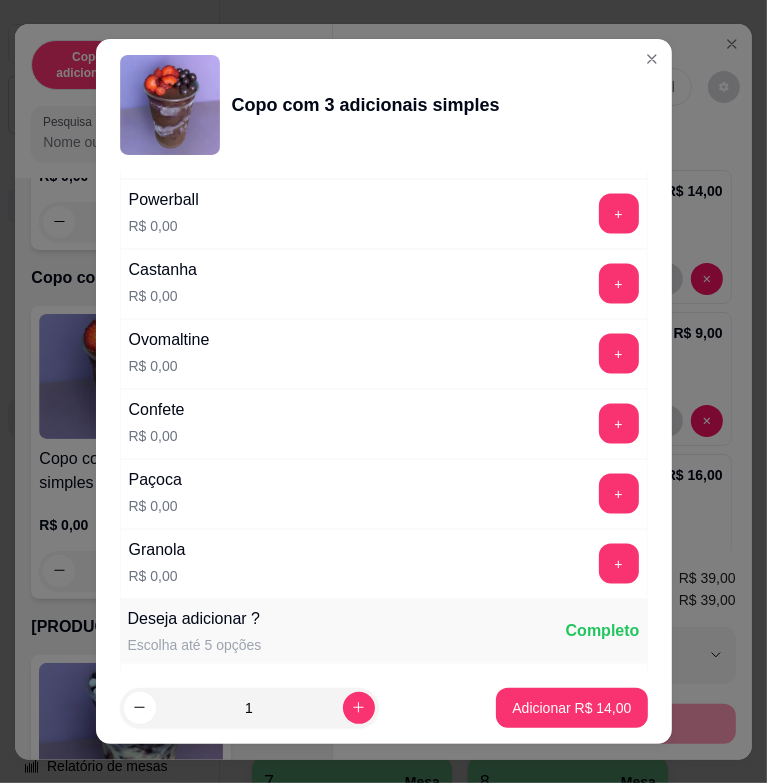 scroll, scrollTop: 1100, scrollLeft: 0, axis: vertical 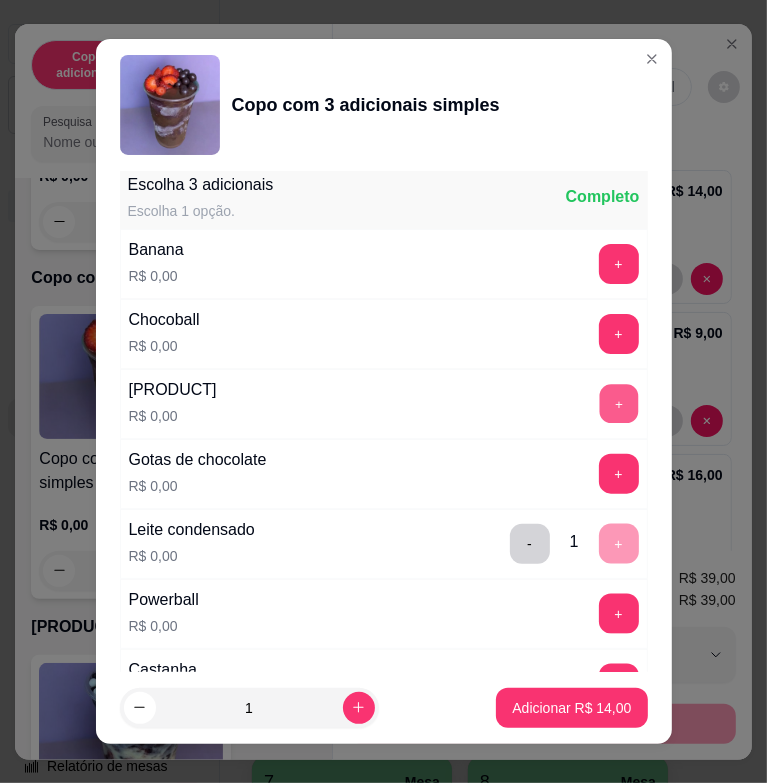 click on "+" at bounding box center (618, 404) 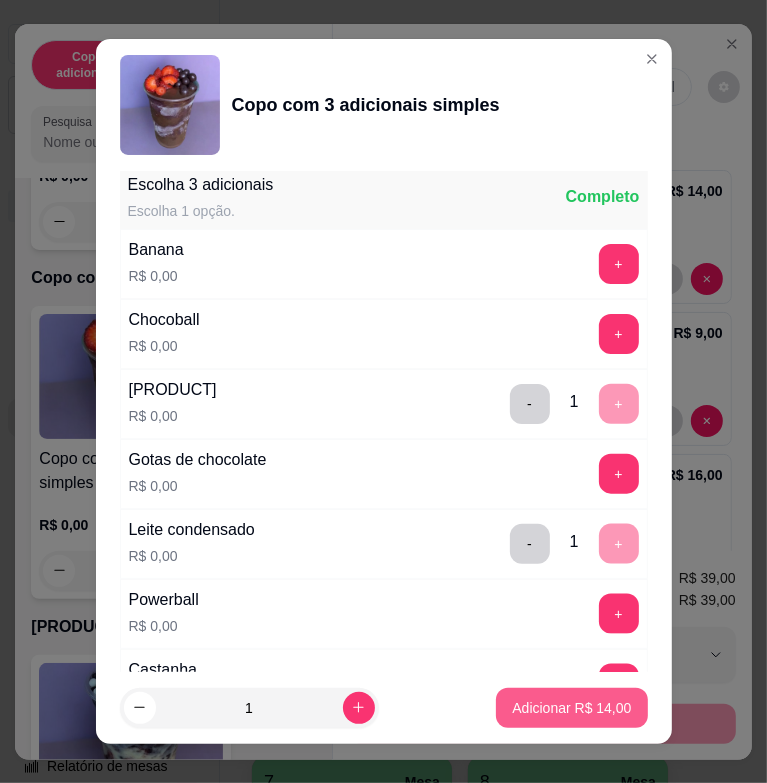click on "Adicionar   R$ 14,00" at bounding box center (571, 708) 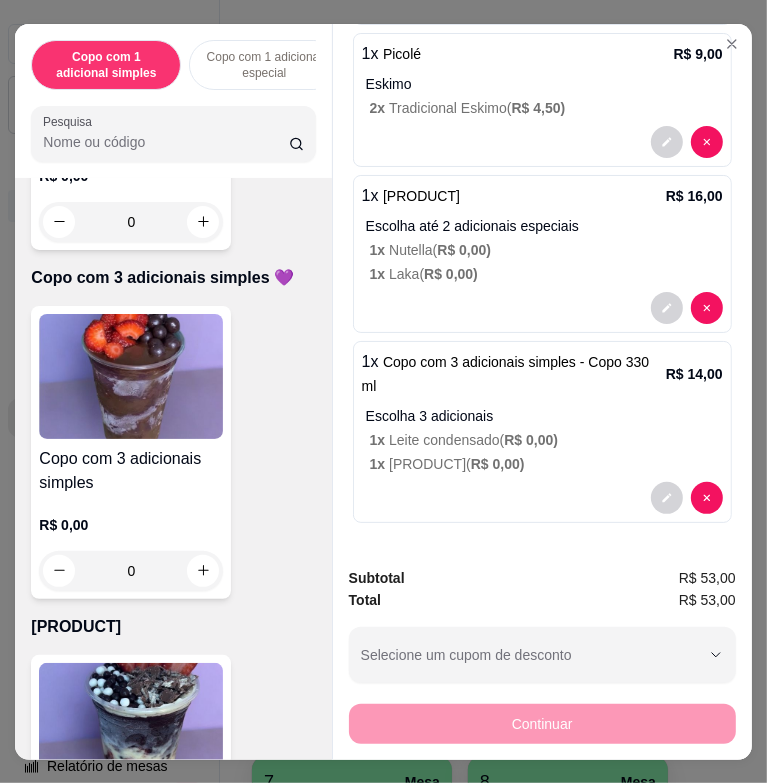 scroll, scrollTop: 0, scrollLeft: 0, axis: both 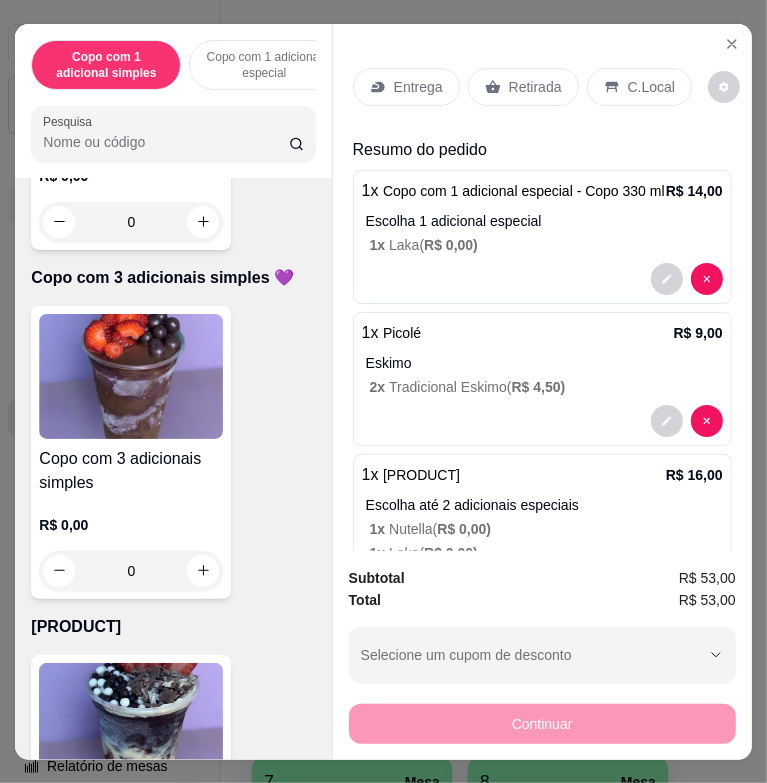 click on "Entrega" at bounding box center (418, 87) 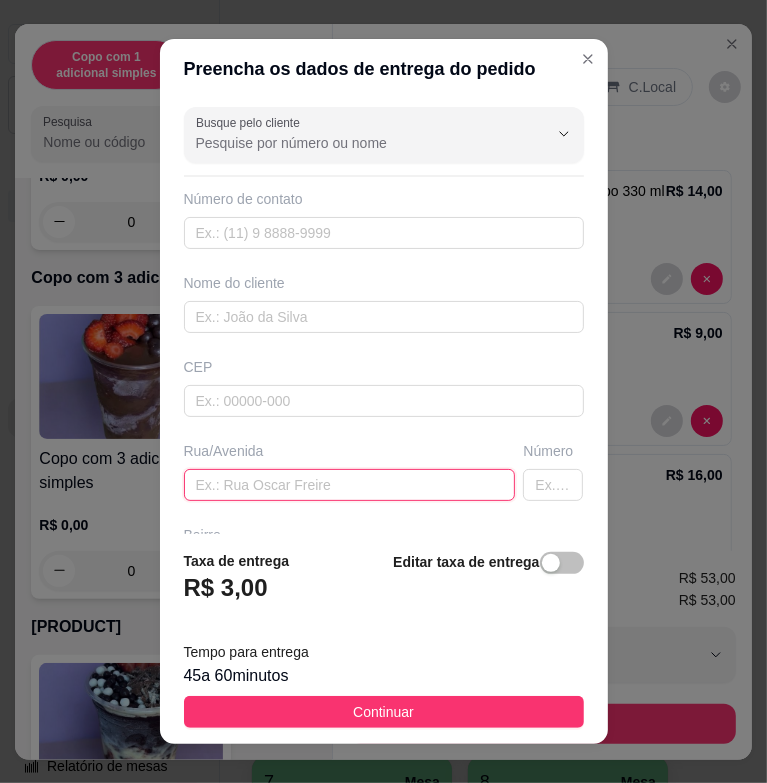click at bounding box center (350, 485) 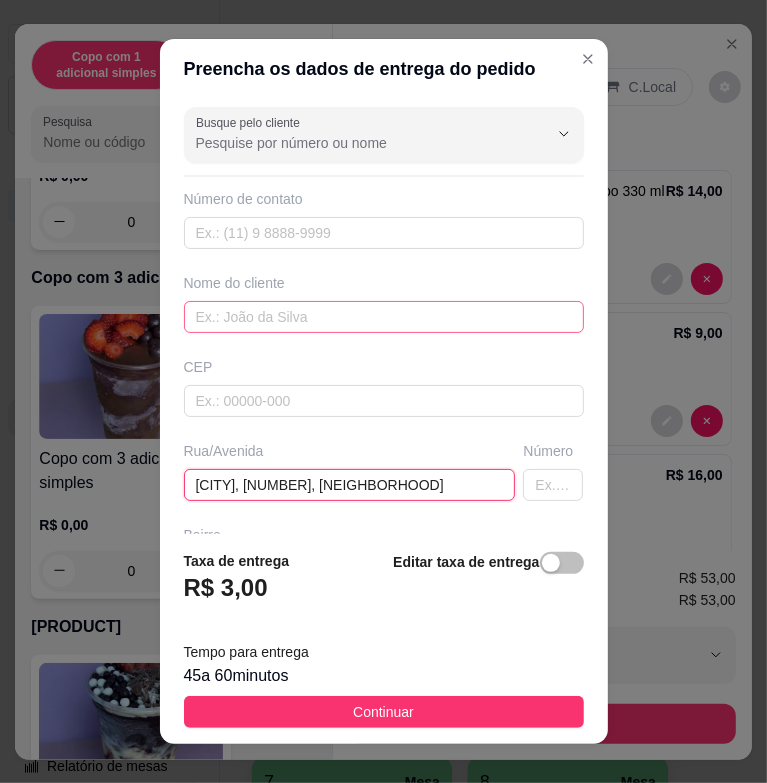 type on "[CITY], [NUMBER], [NEIGHBORHOOD]" 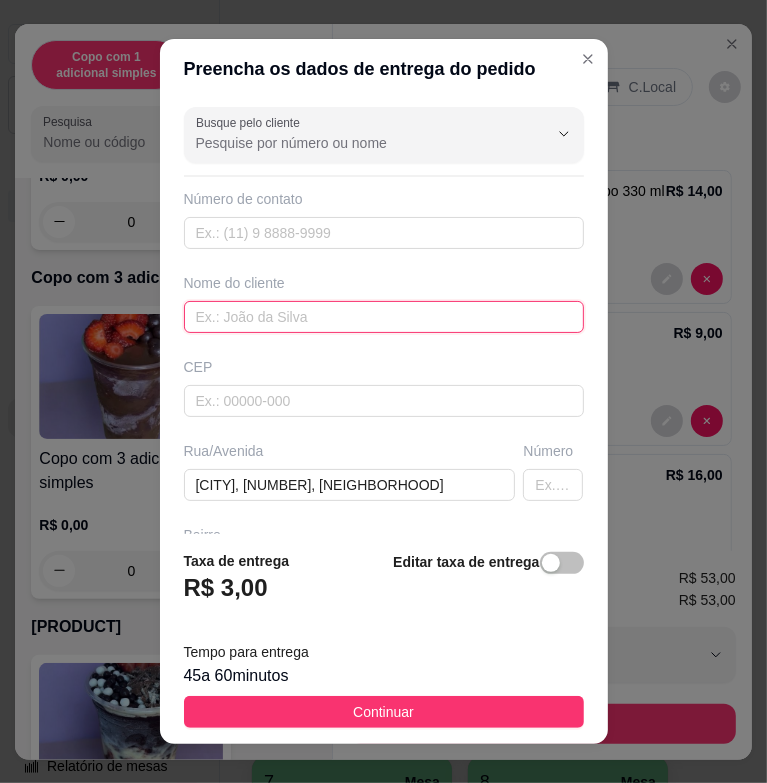 click at bounding box center (384, 317) 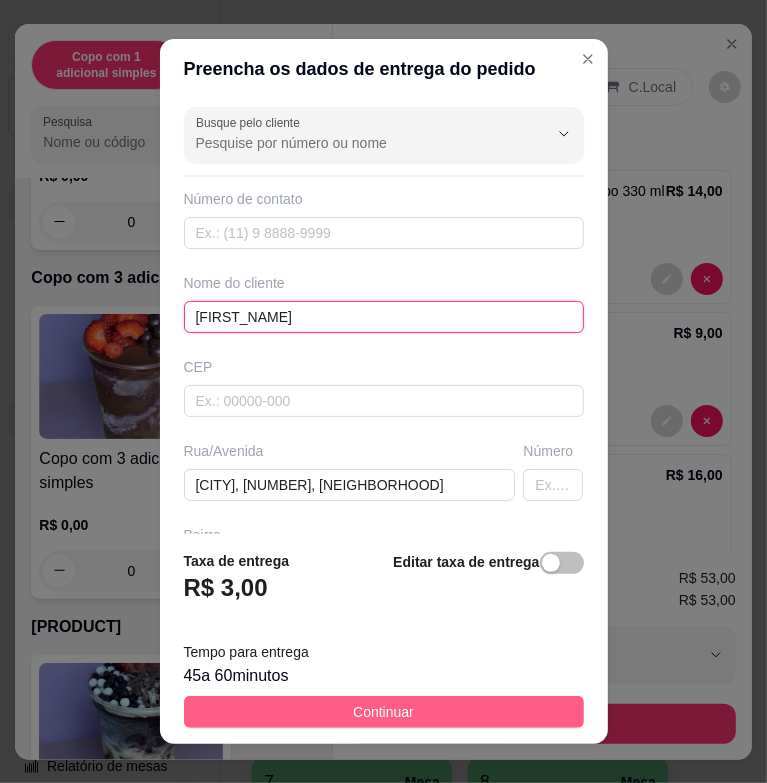type on "[FIRST_NAME]" 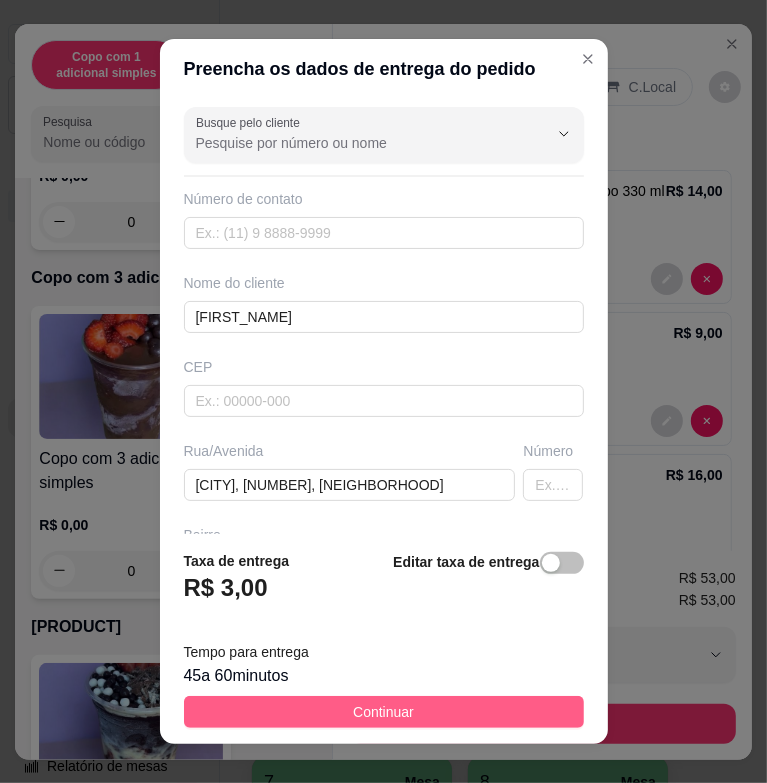 click on "Continuar" at bounding box center (384, 712) 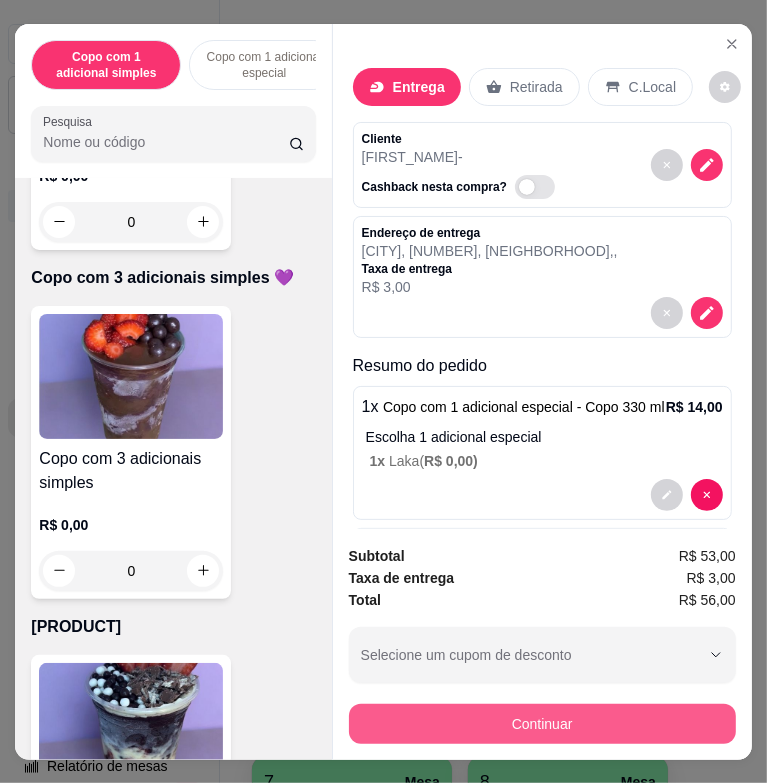 click on "Continuar" at bounding box center [542, 724] 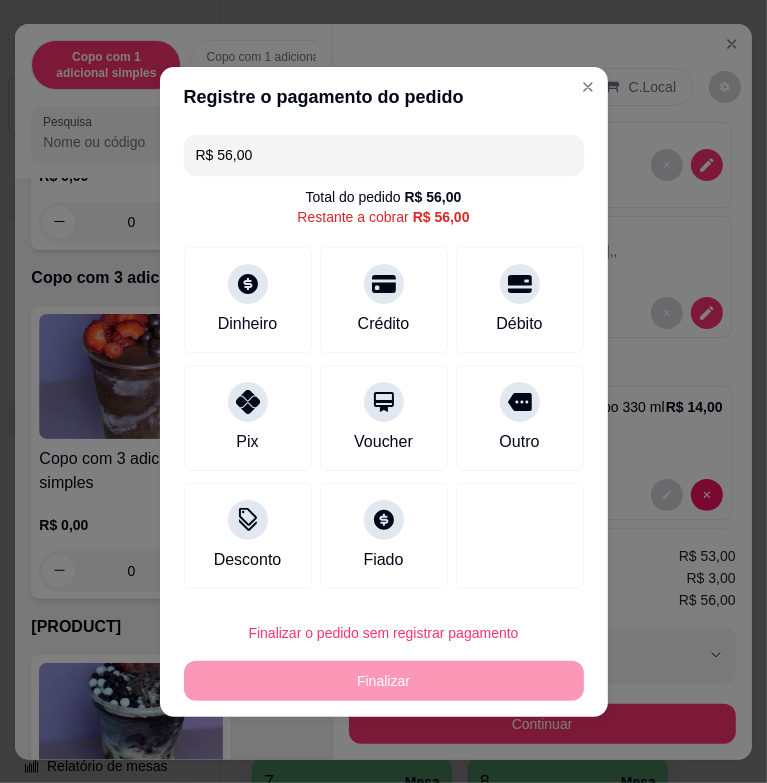 click on "R$ 56,00" at bounding box center (384, 155) 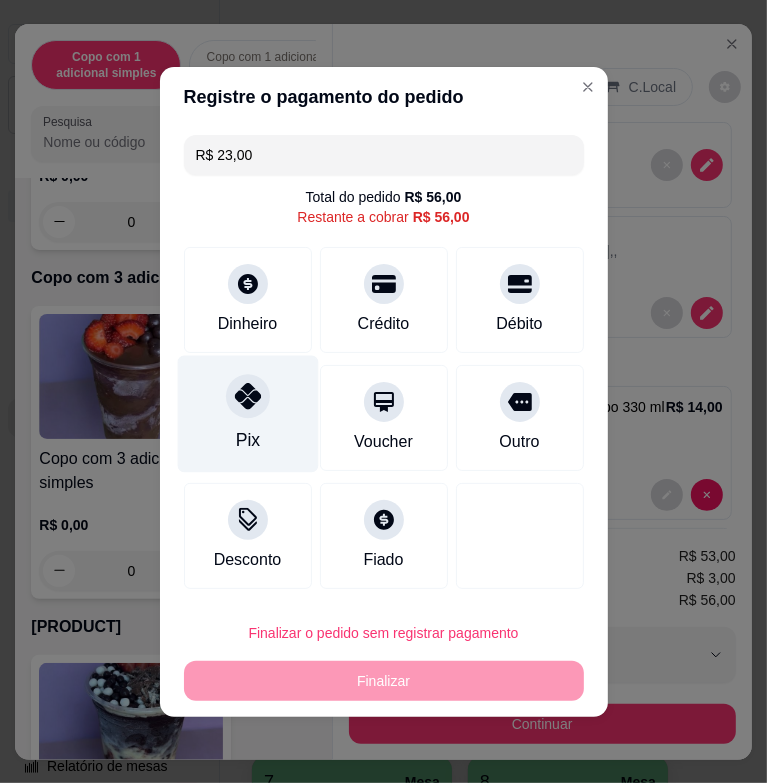 click on "Pix" at bounding box center [247, 413] 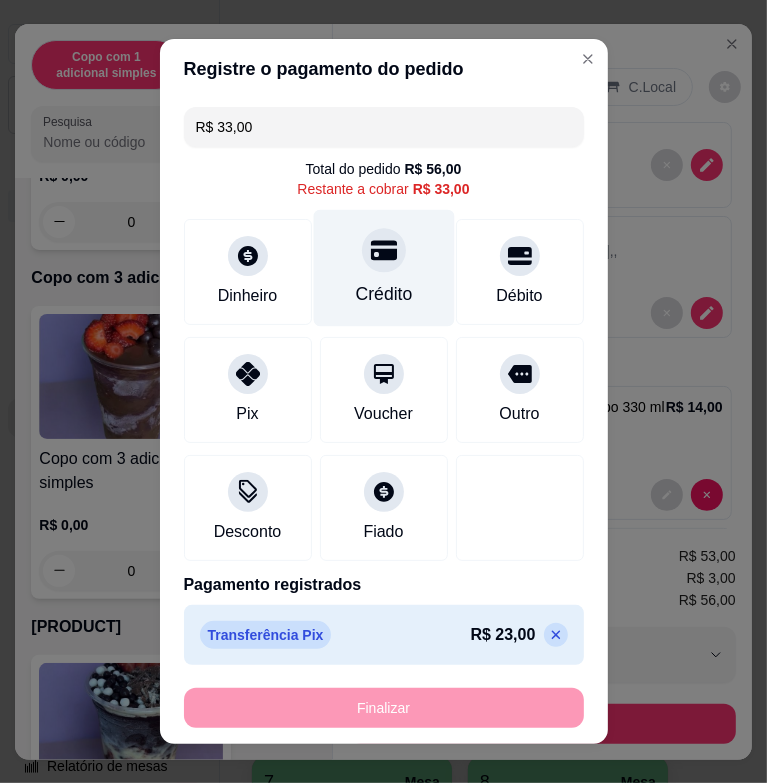 click on "Crédito" at bounding box center [383, 268] 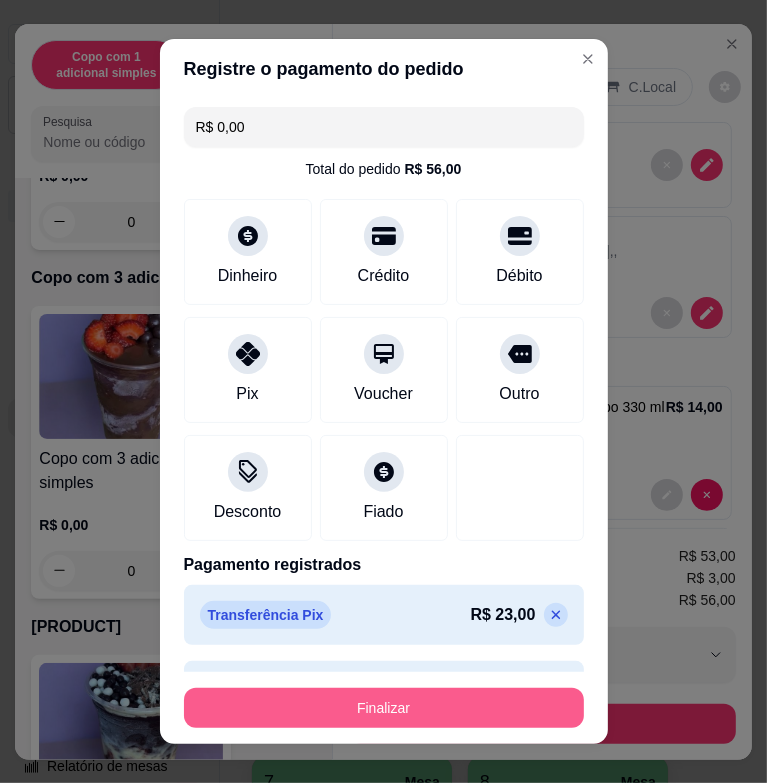 click on "Finalizar" at bounding box center (384, 708) 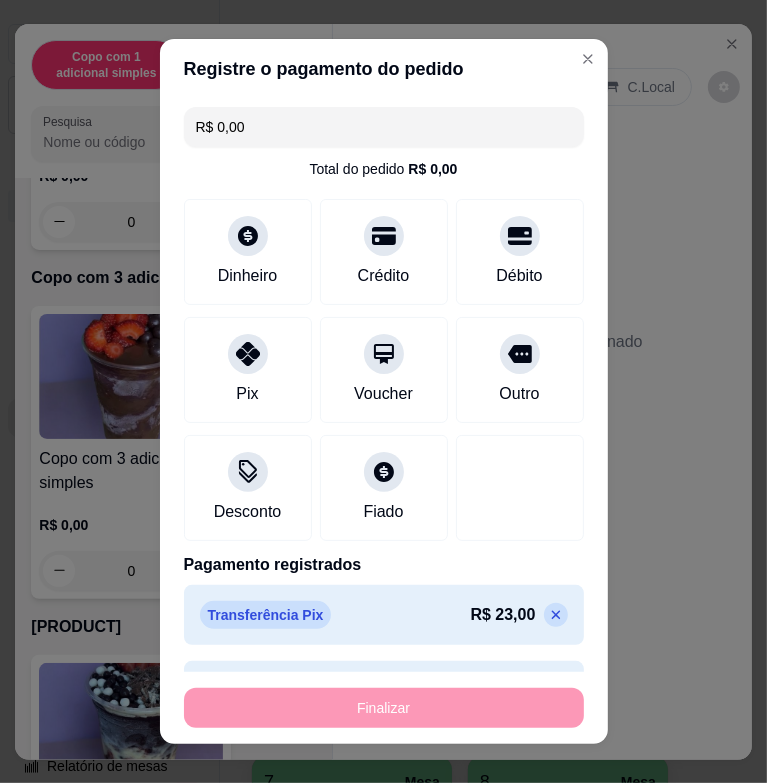 type on "-R$ 56,00" 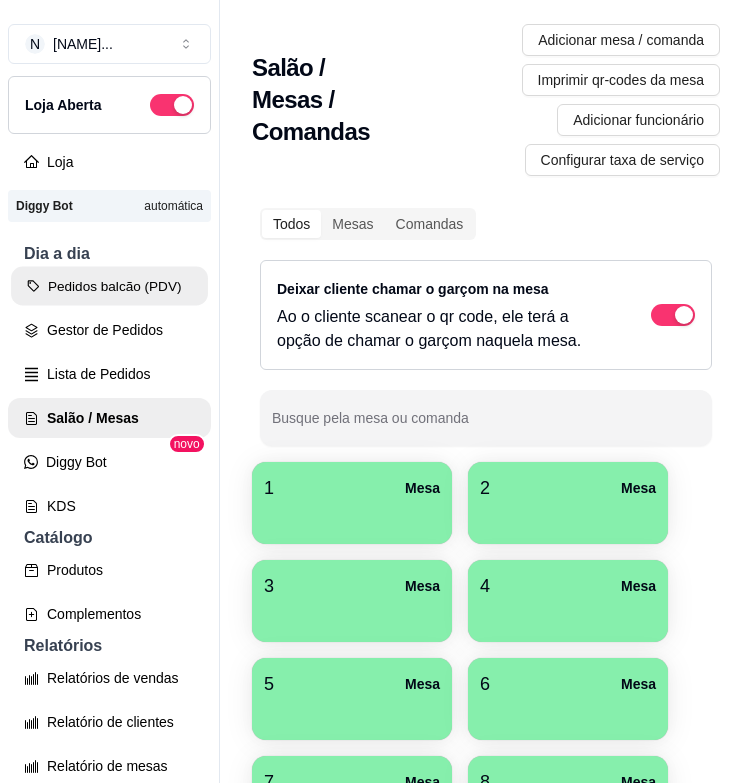 click on "Pedidos balcão (PDV)" at bounding box center [109, 286] 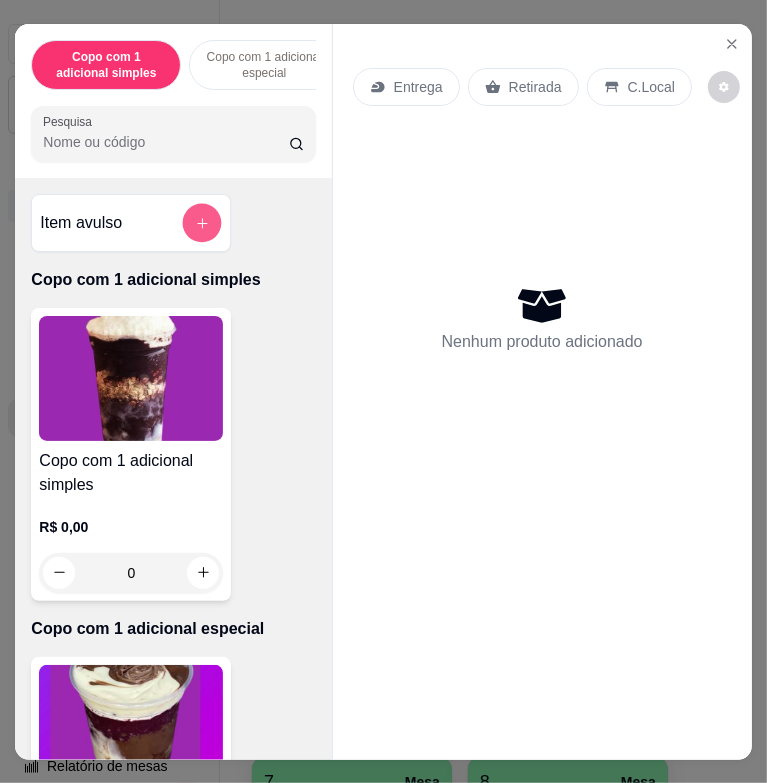 click 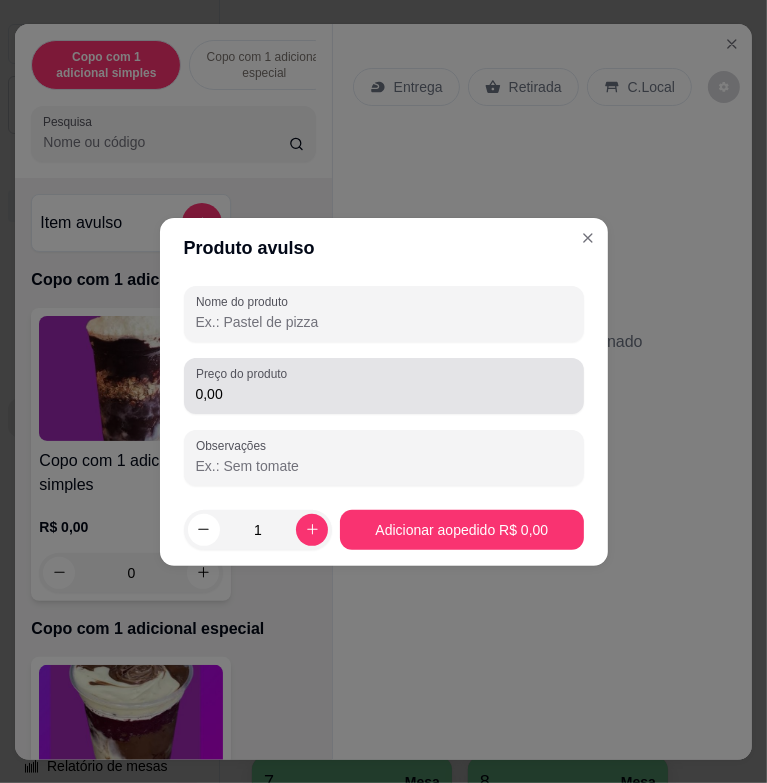 click on "0,00" at bounding box center (384, 394) 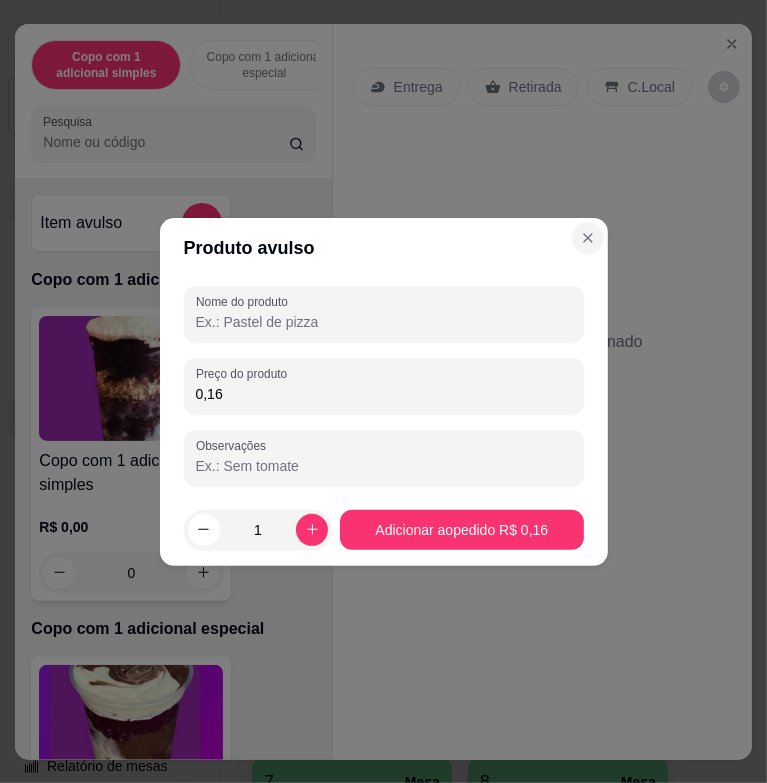 type on "0,16" 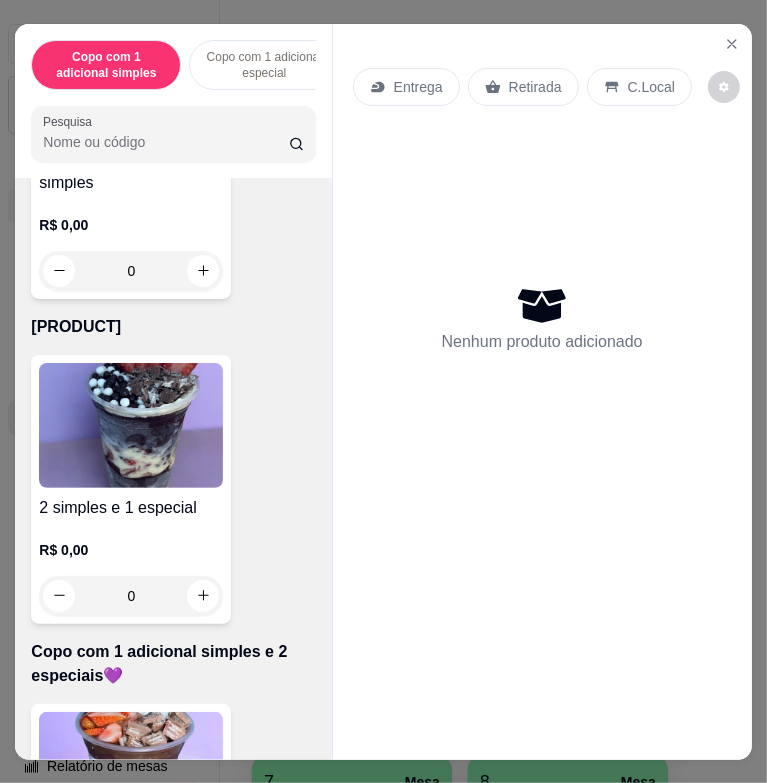 scroll, scrollTop: 1100, scrollLeft: 0, axis: vertical 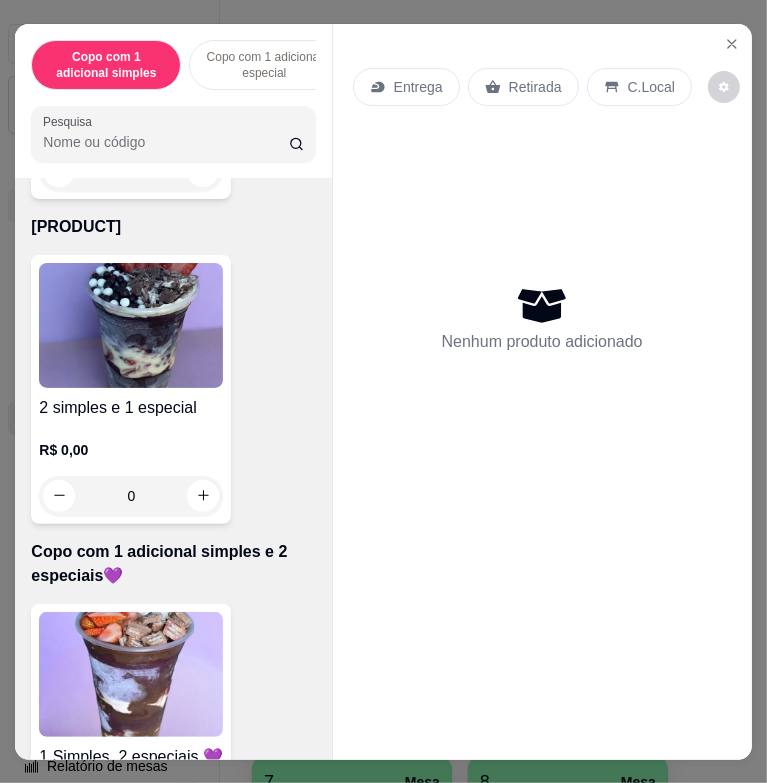 click at bounding box center [131, 674] 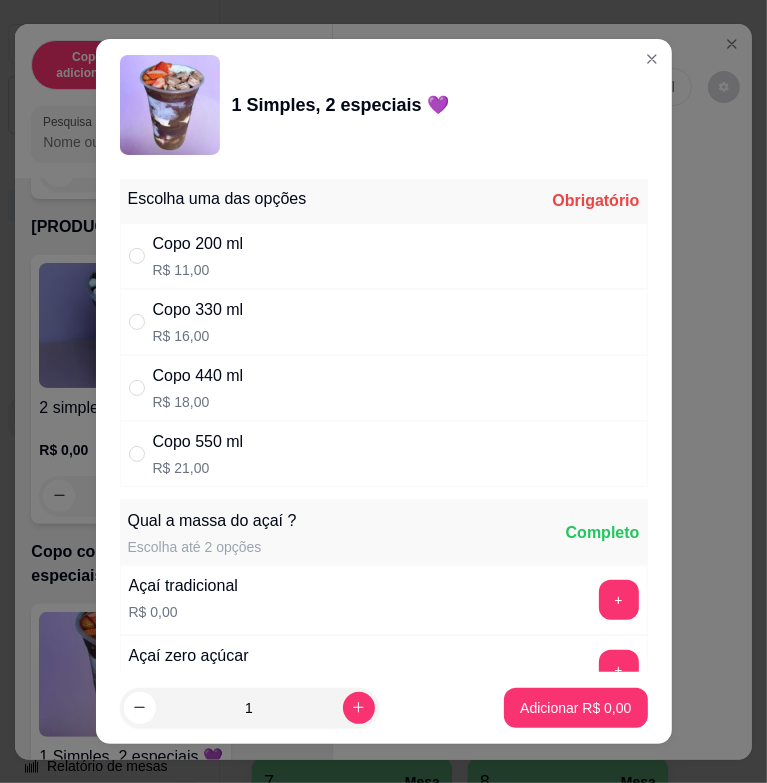 click on "Copo 330 ml R$ 16,00" at bounding box center (384, 322) 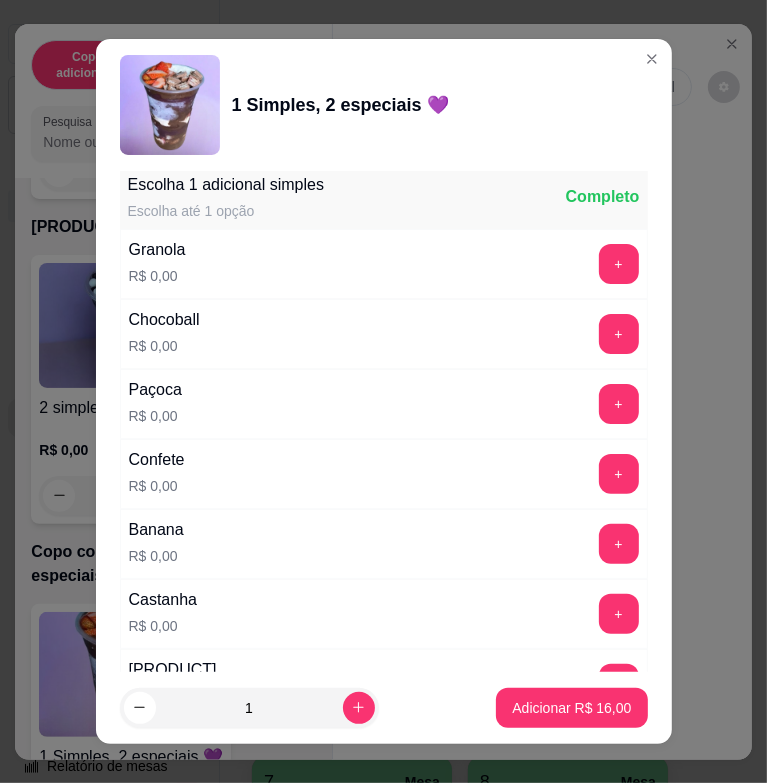 scroll, scrollTop: 1300, scrollLeft: 0, axis: vertical 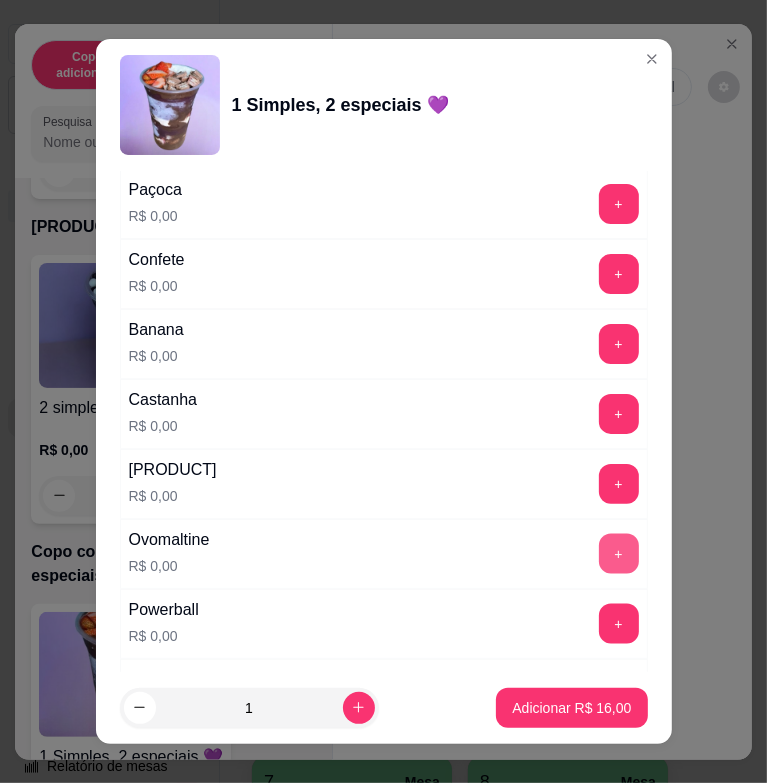 click on "+" at bounding box center [619, 554] 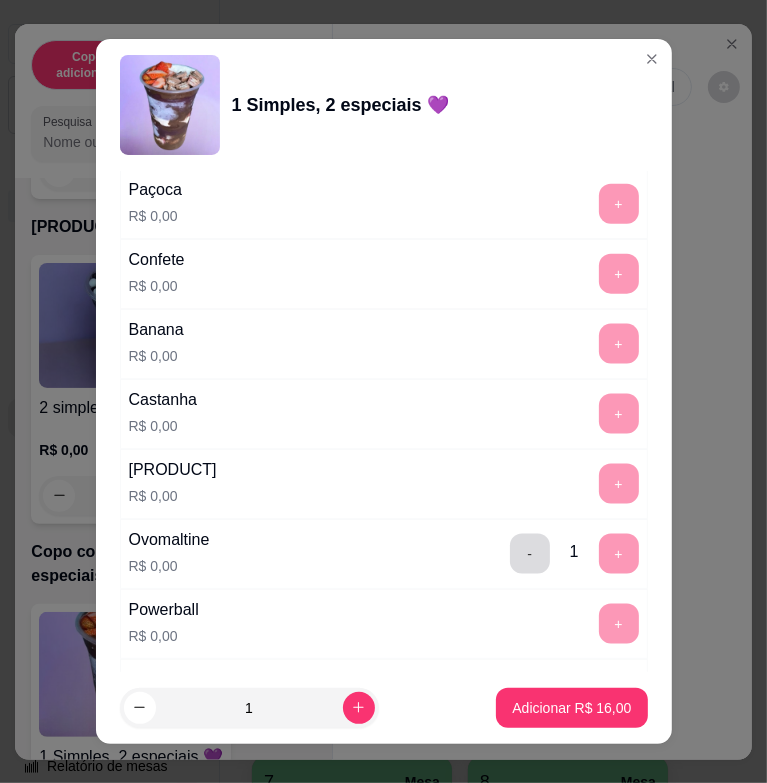 click on "-" at bounding box center (530, 554) 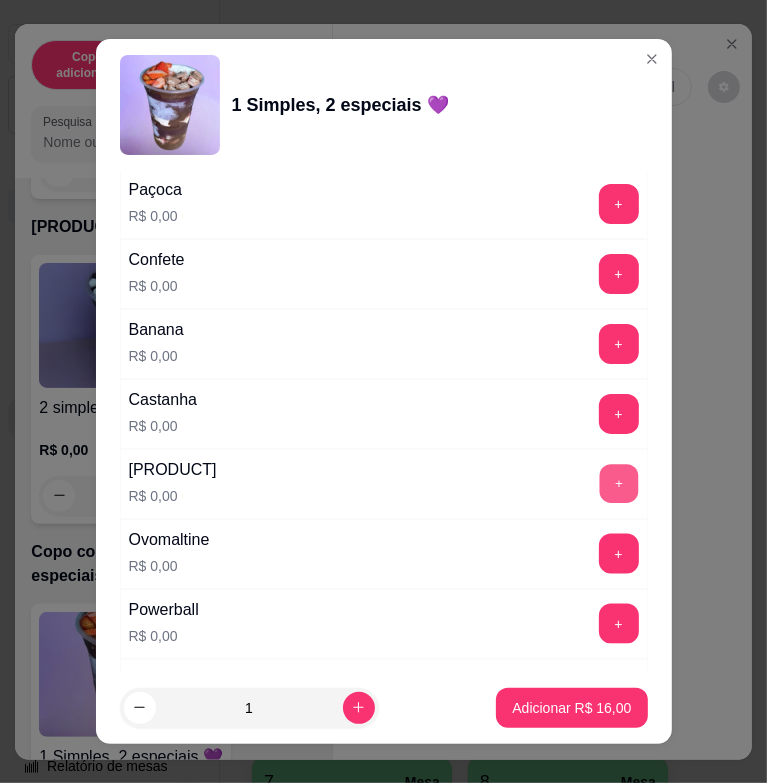 click on "+" at bounding box center (618, 484) 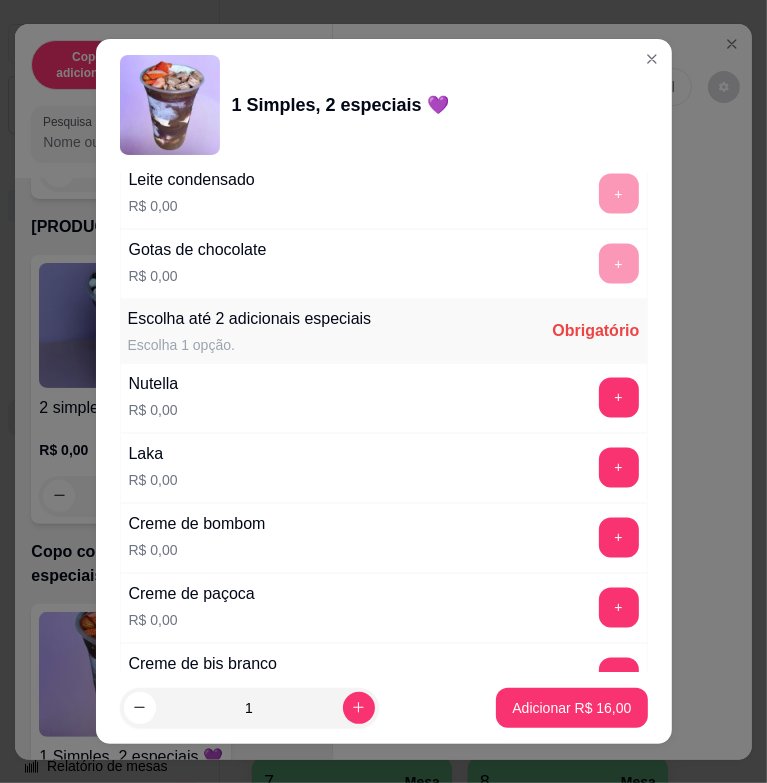 scroll, scrollTop: 1900, scrollLeft: 0, axis: vertical 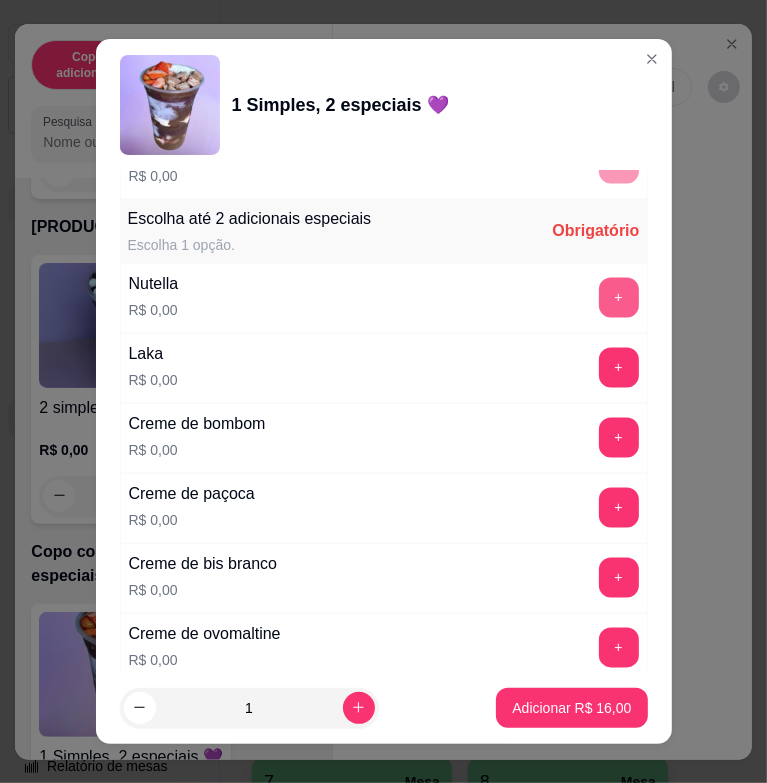 click on "+" at bounding box center [619, 298] 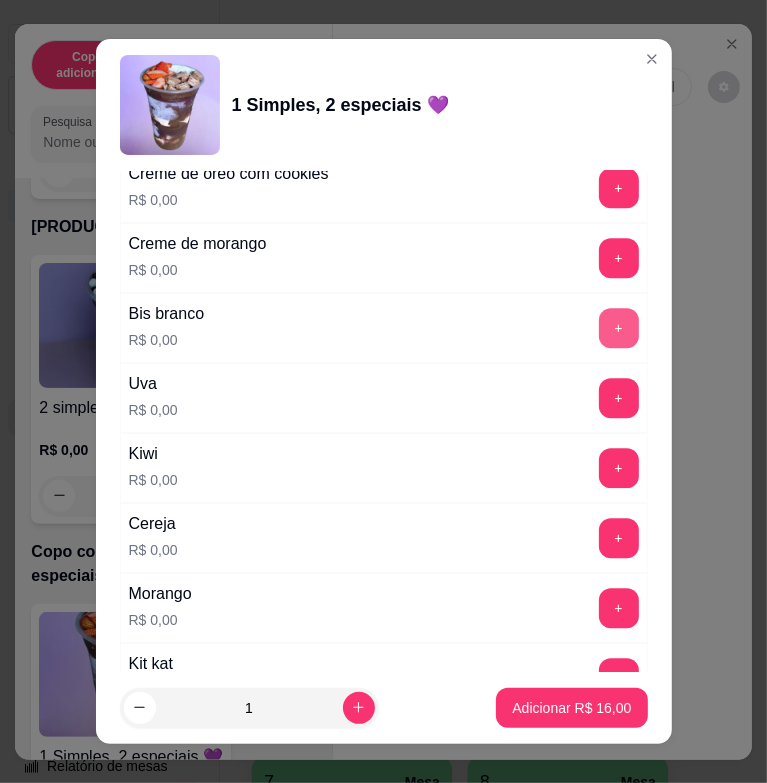 scroll, scrollTop: 2700, scrollLeft: 0, axis: vertical 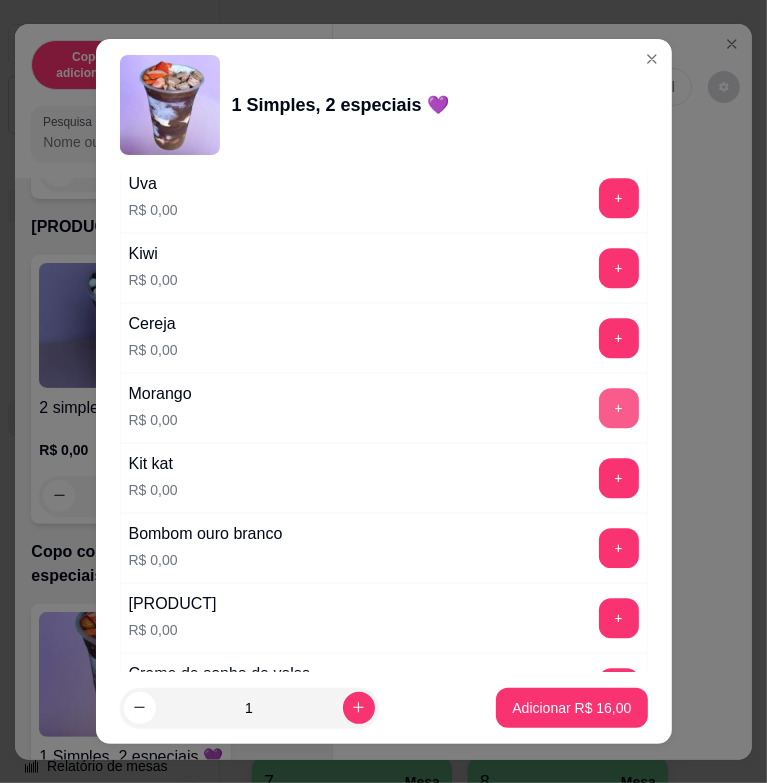 click on "+" at bounding box center [619, 408] 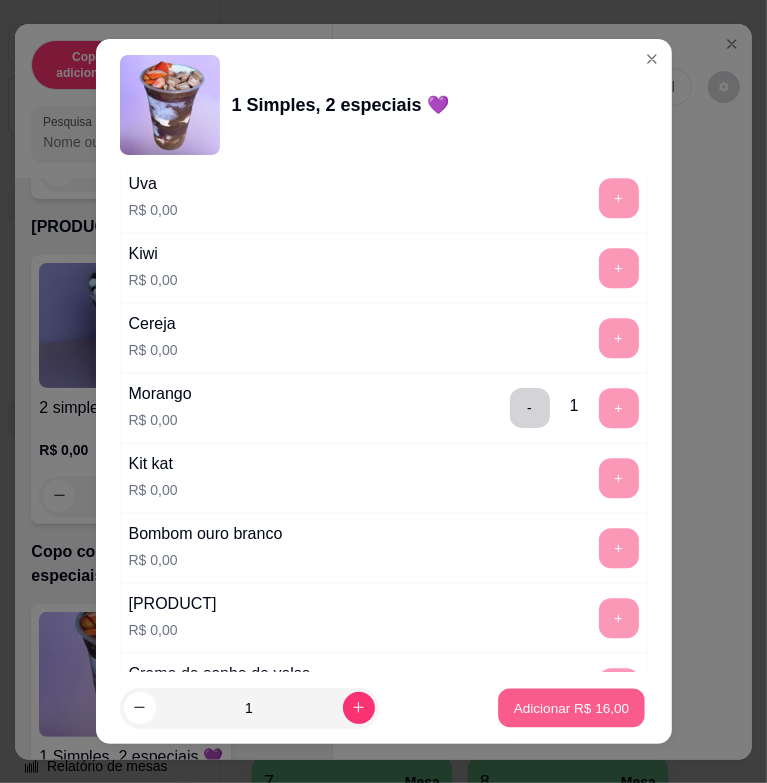 click on "Adicionar   R$ 16,00" at bounding box center (572, 707) 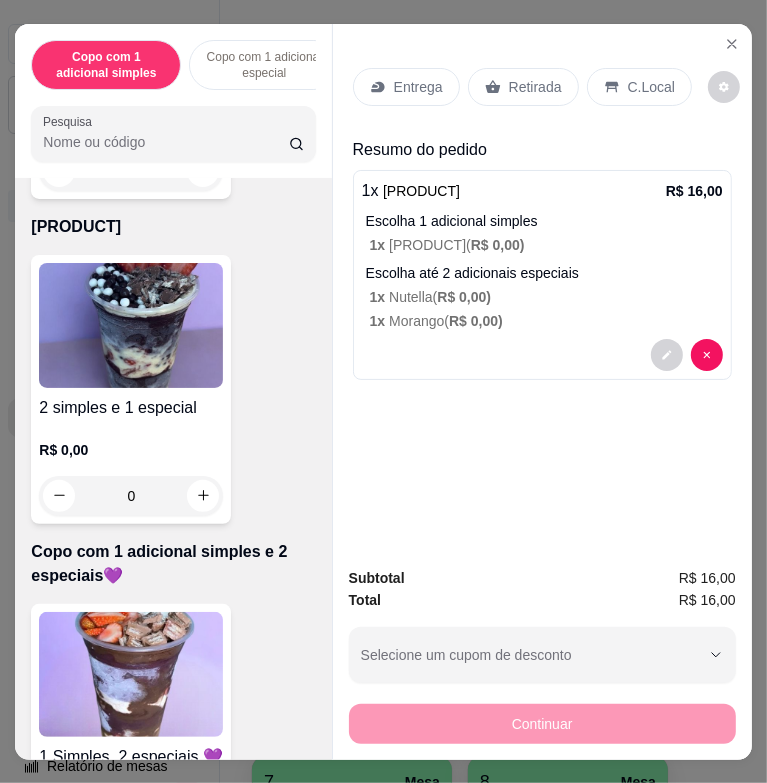 click at bounding box center (131, 674) 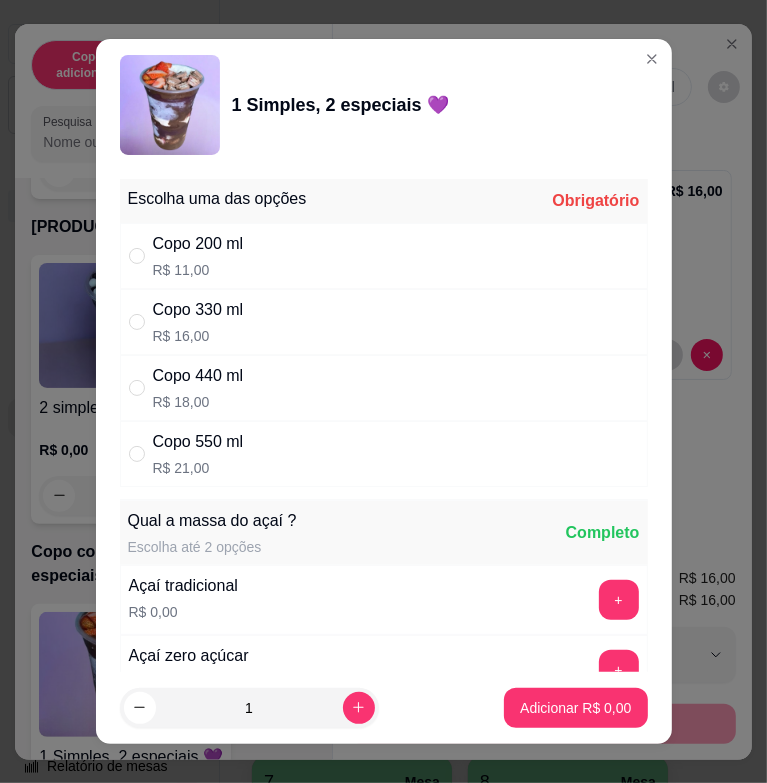 click on "Copo 330 ml R$ 16,00" at bounding box center (384, 322) 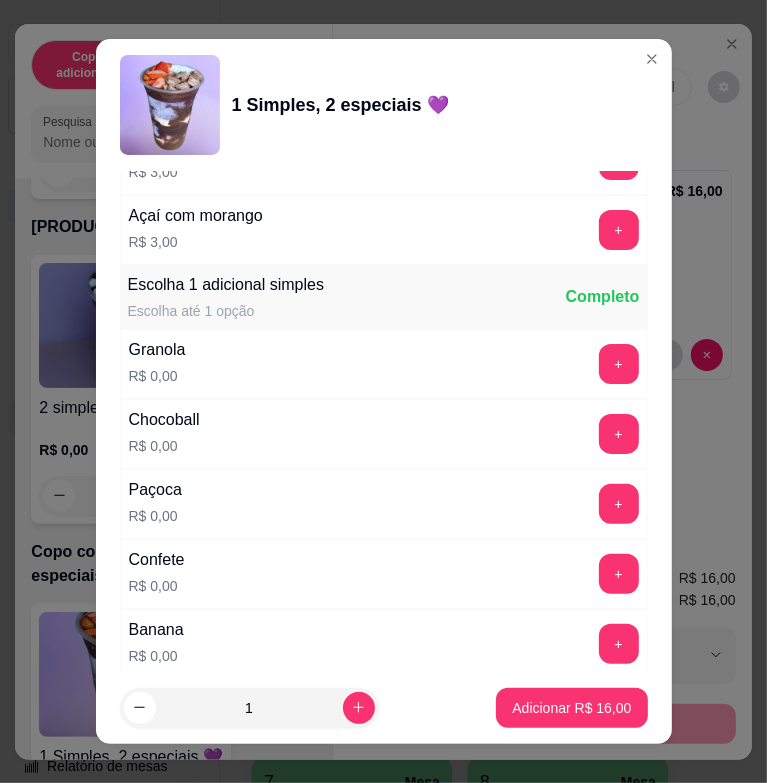 scroll, scrollTop: 1500, scrollLeft: 0, axis: vertical 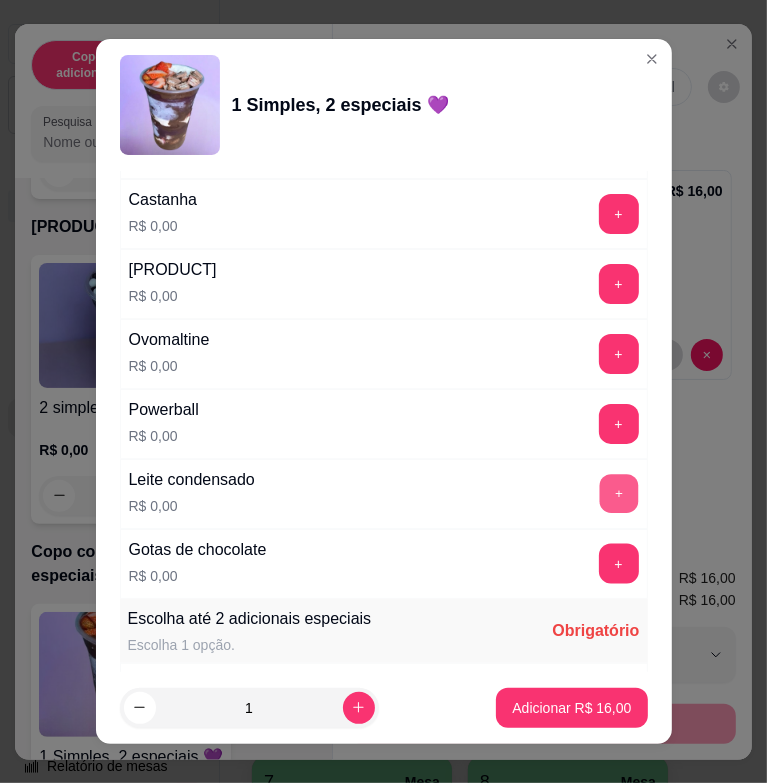 click on "+" at bounding box center [618, 494] 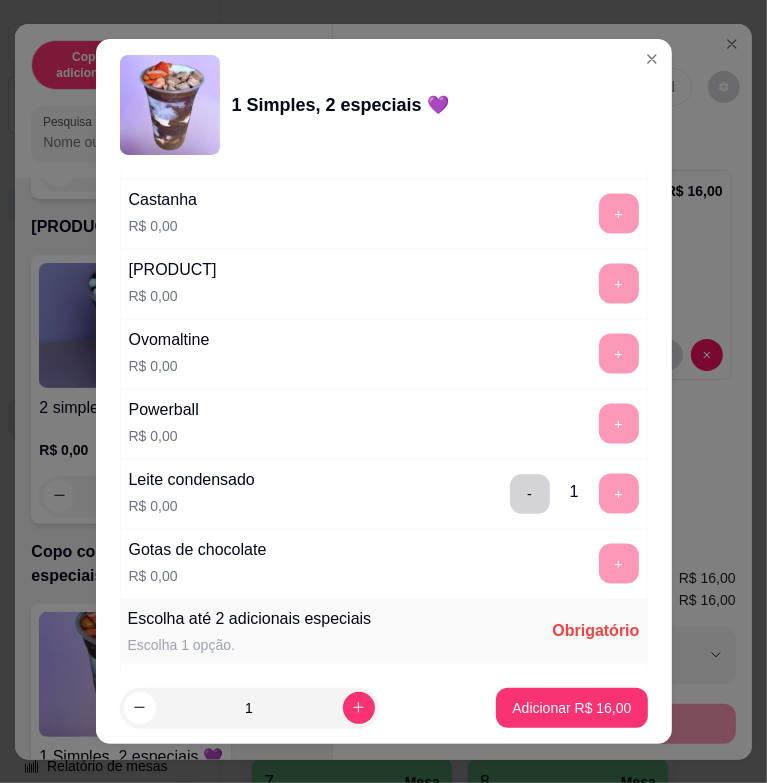 scroll, scrollTop: 1900, scrollLeft: 0, axis: vertical 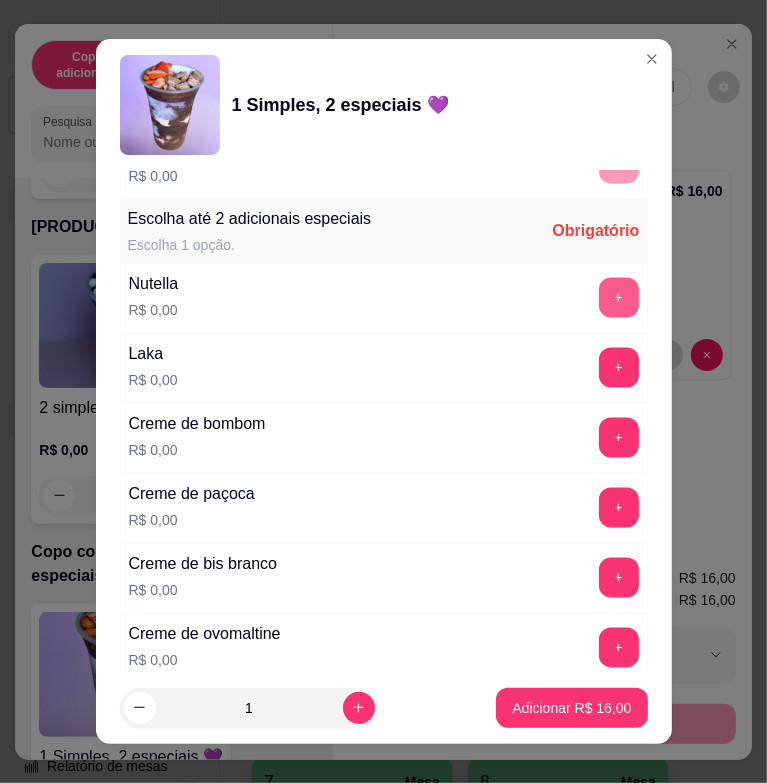 click on "+" at bounding box center (619, 298) 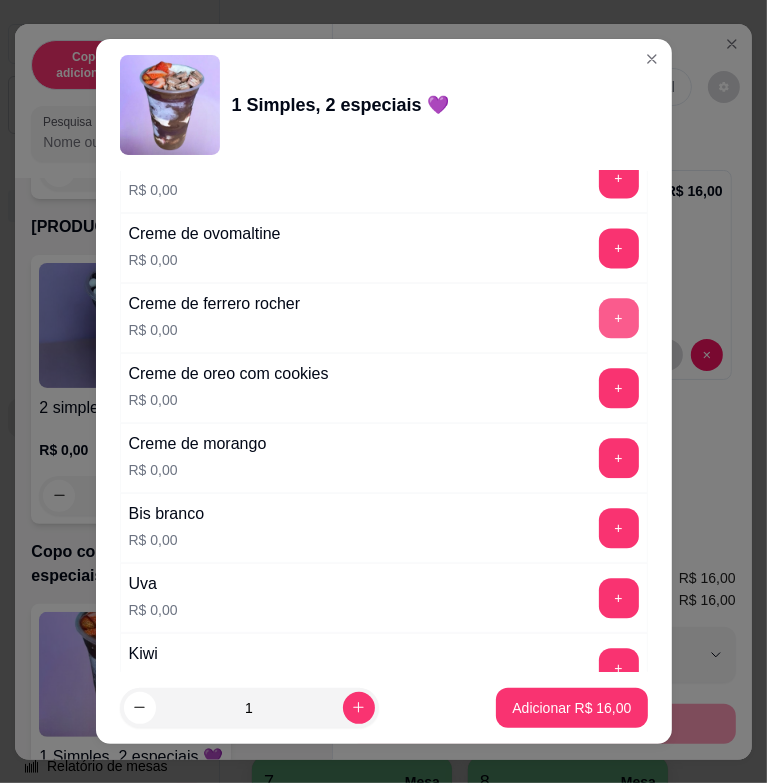 scroll, scrollTop: 2600, scrollLeft: 0, axis: vertical 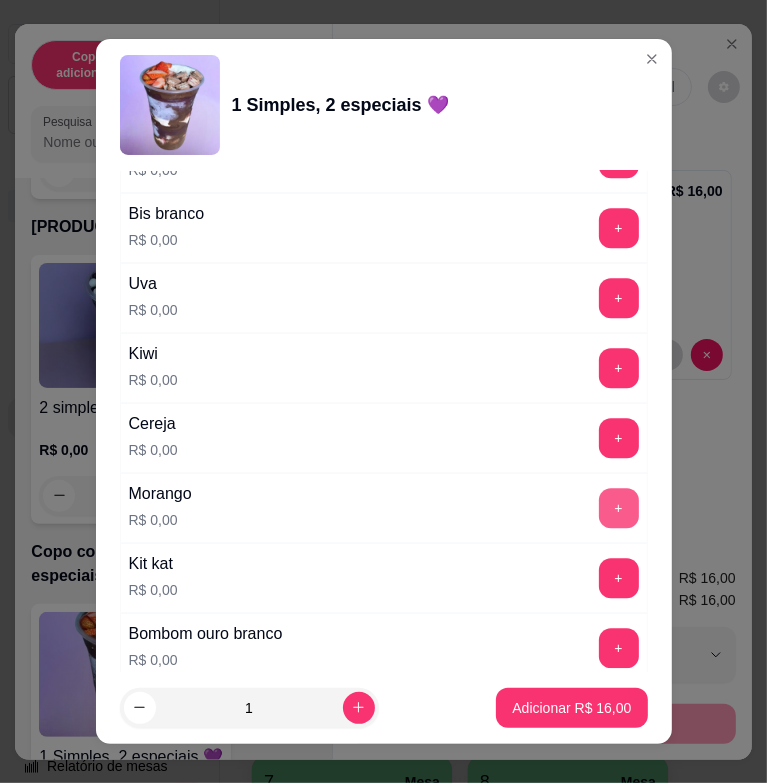 click on "+" at bounding box center [619, 508] 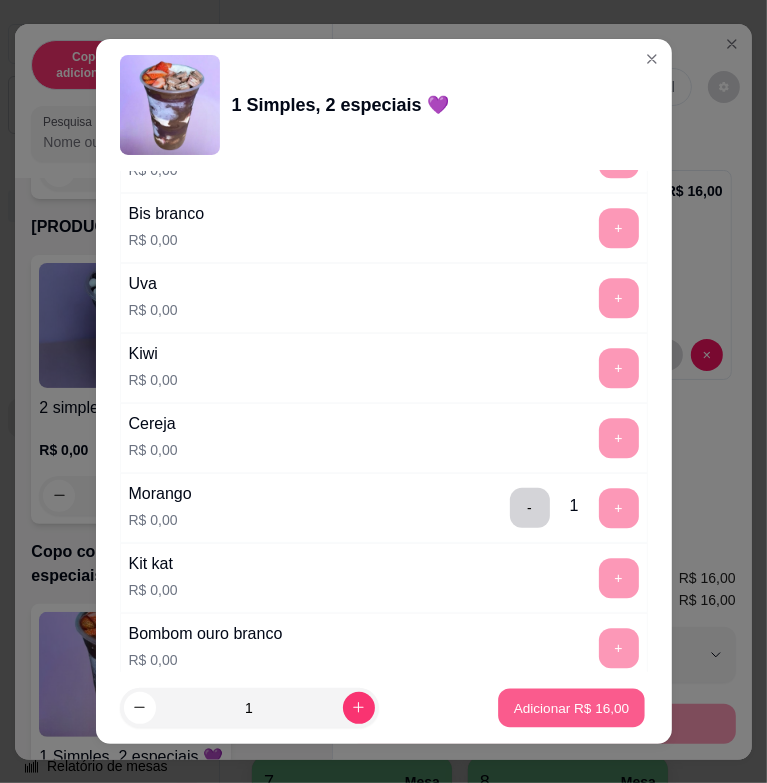 click on "Adicionar   R$ 16,00" at bounding box center (572, 707) 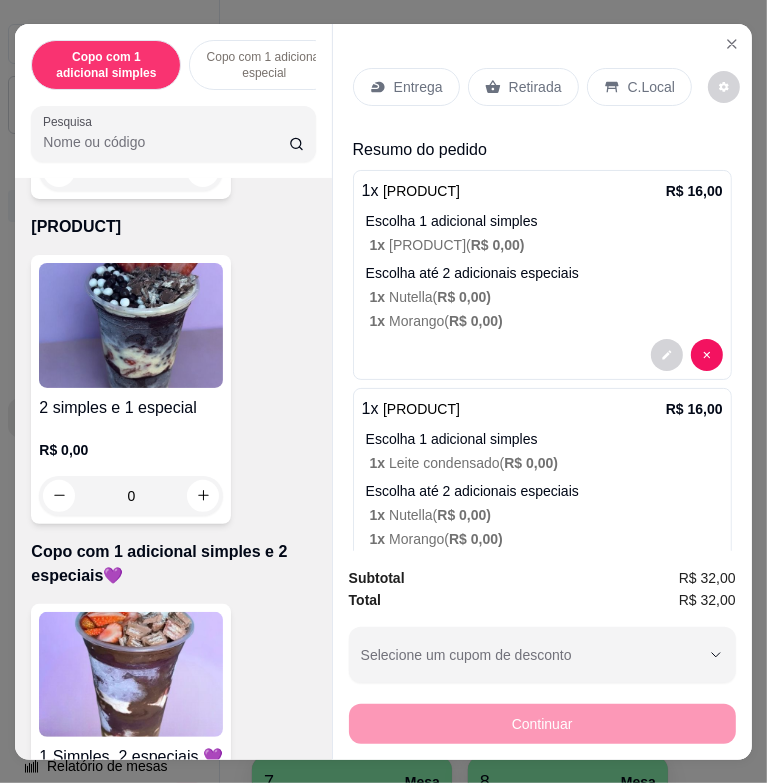 click on "Entrega" at bounding box center (418, 87) 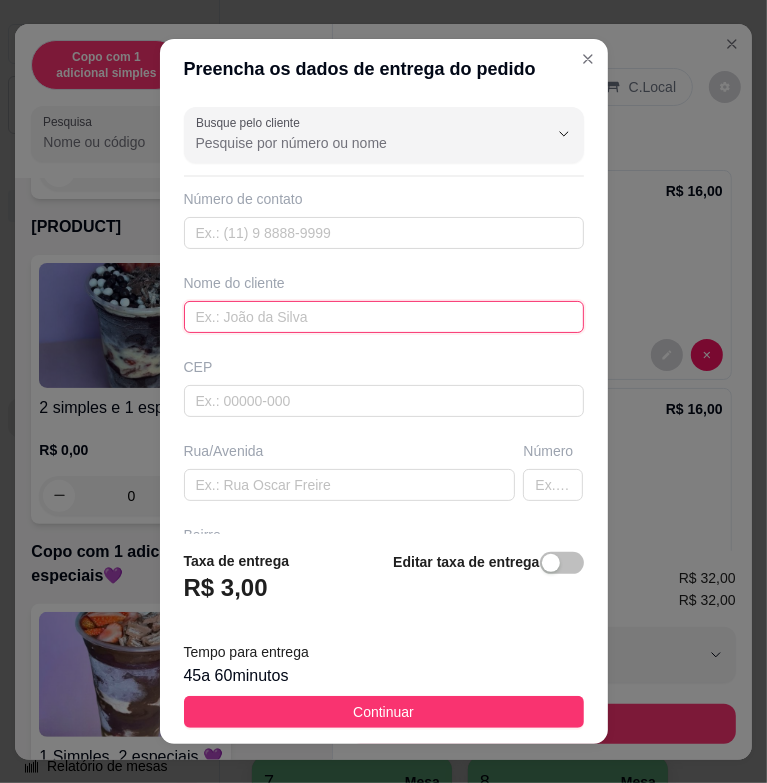 click at bounding box center (384, 317) 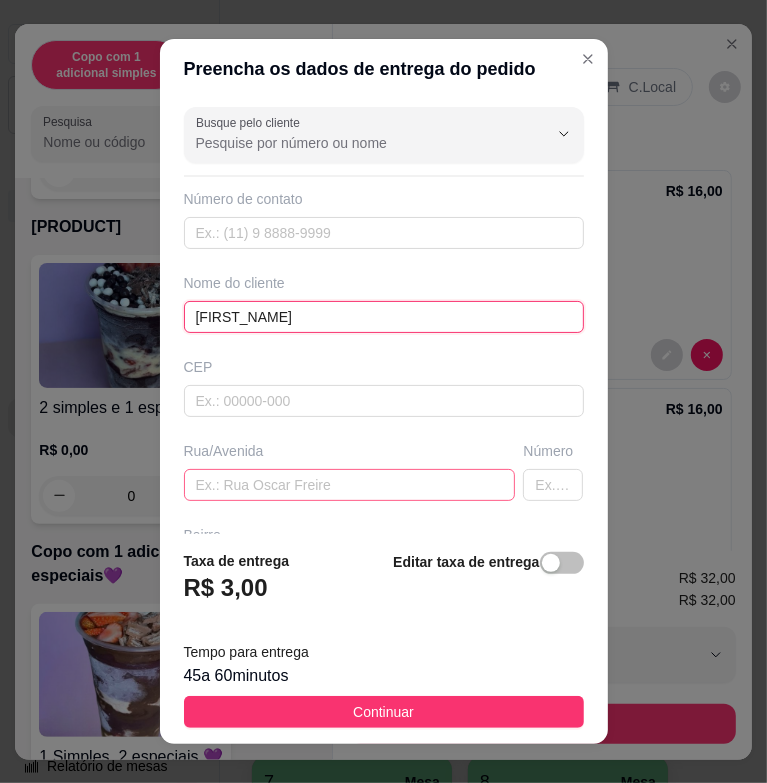 type on "[FIRST_NAME]" 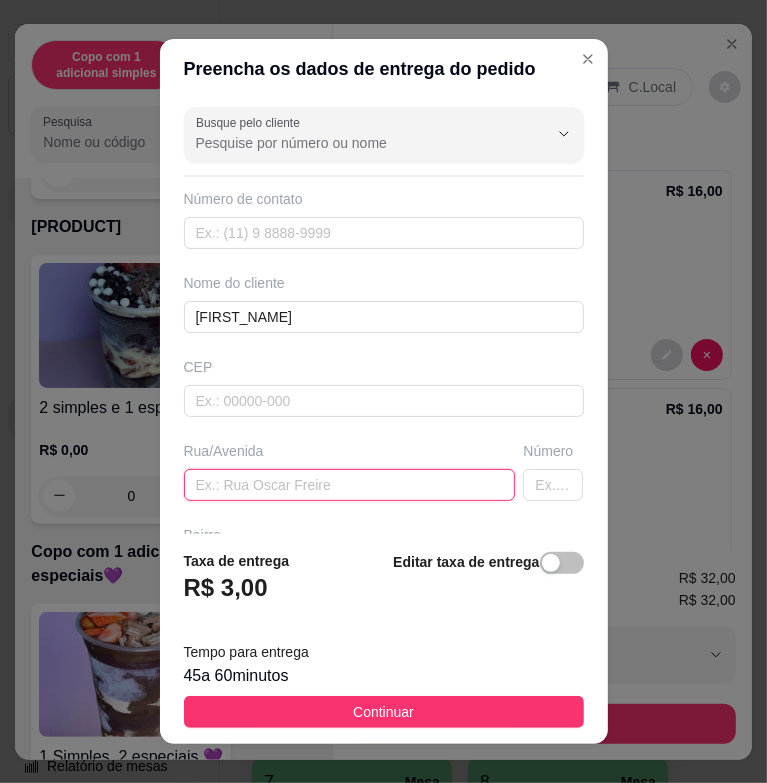 click at bounding box center [350, 485] 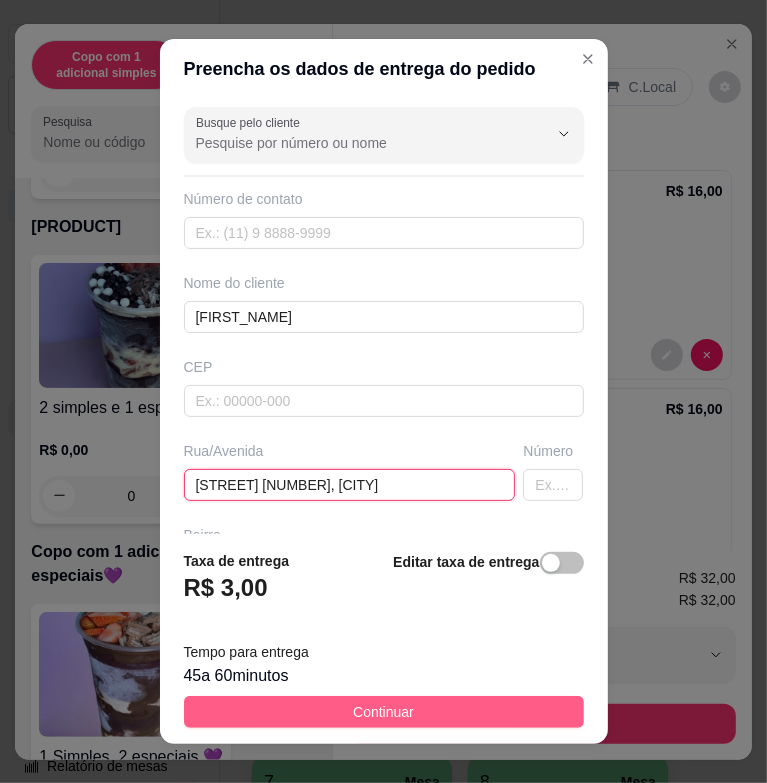 type on "[STREET] [NUMBER], [CITY]" 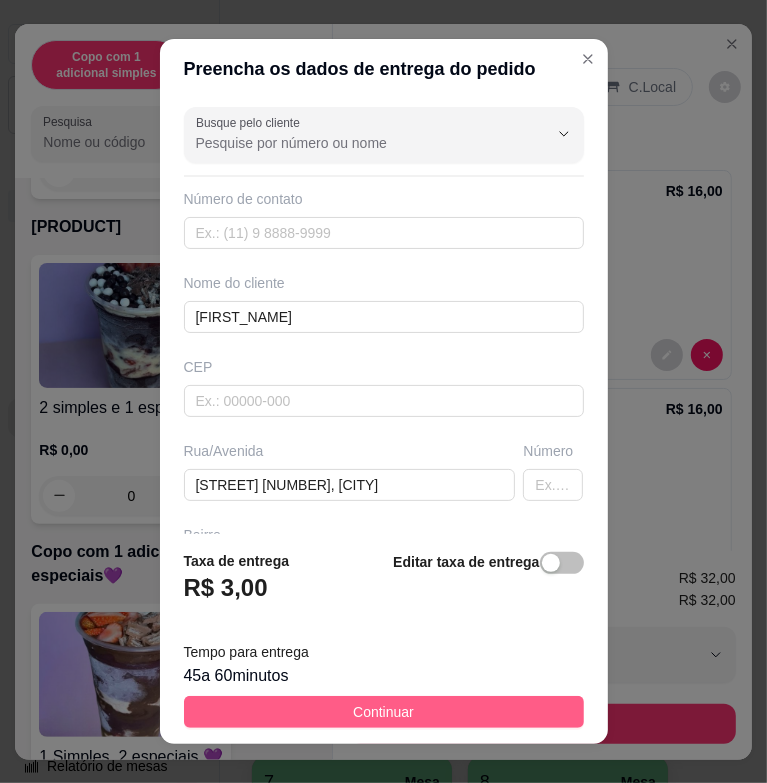 click on "Continuar" at bounding box center [384, 712] 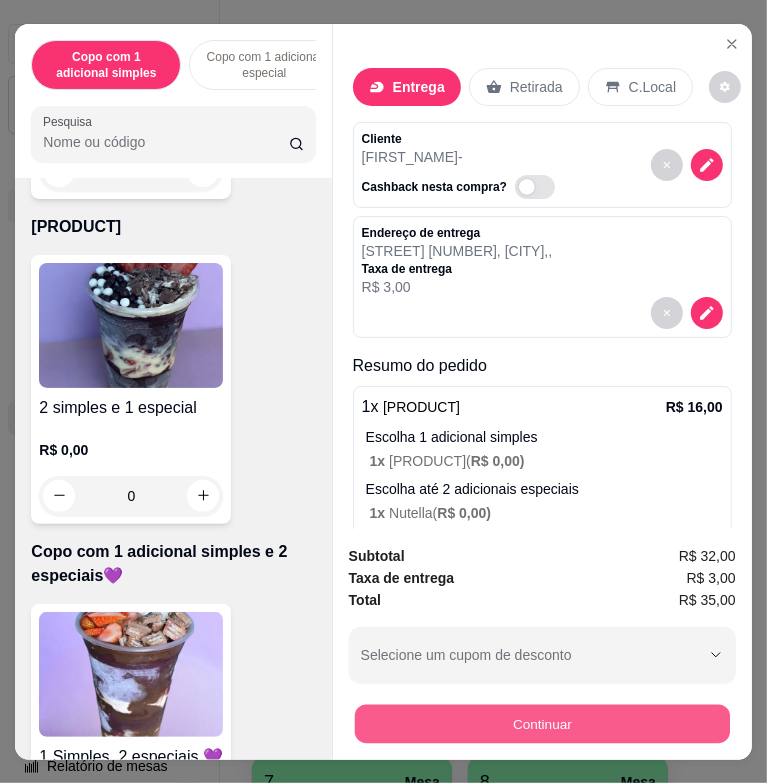 click on "Continuar" at bounding box center (541, 723) 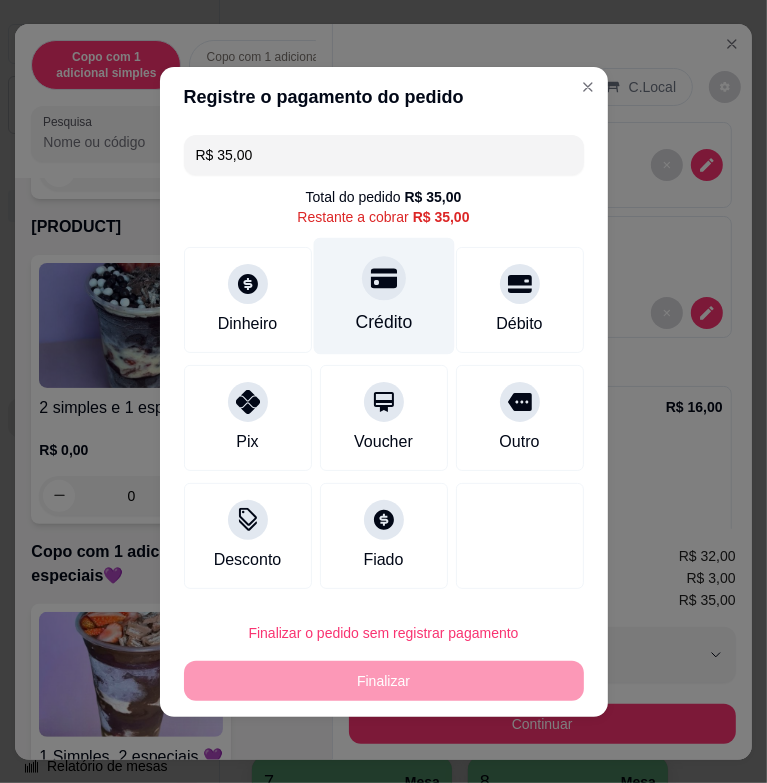 click on "Crédito" at bounding box center (383, 322) 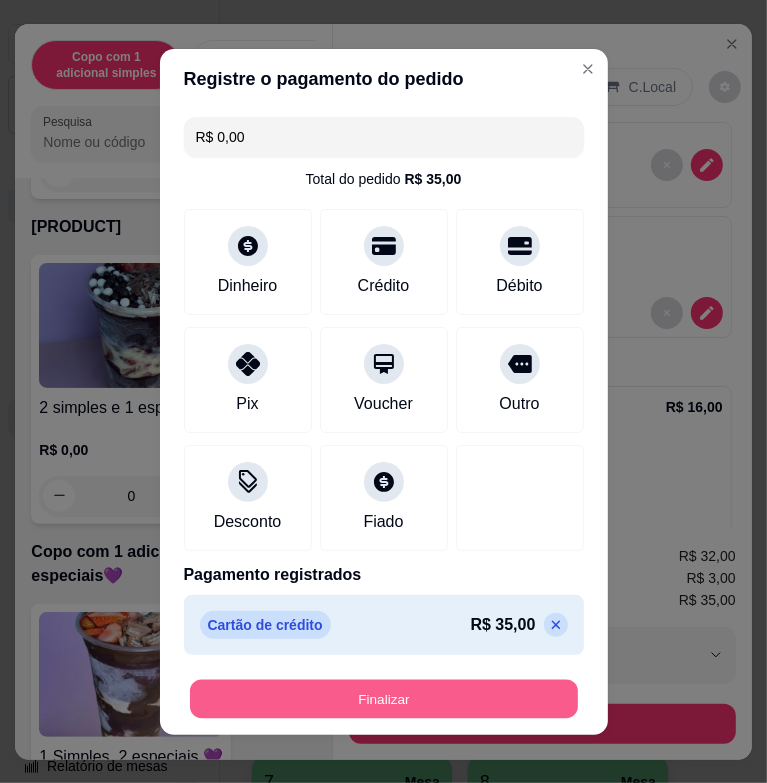 click on "Finalizar" at bounding box center (384, 699) 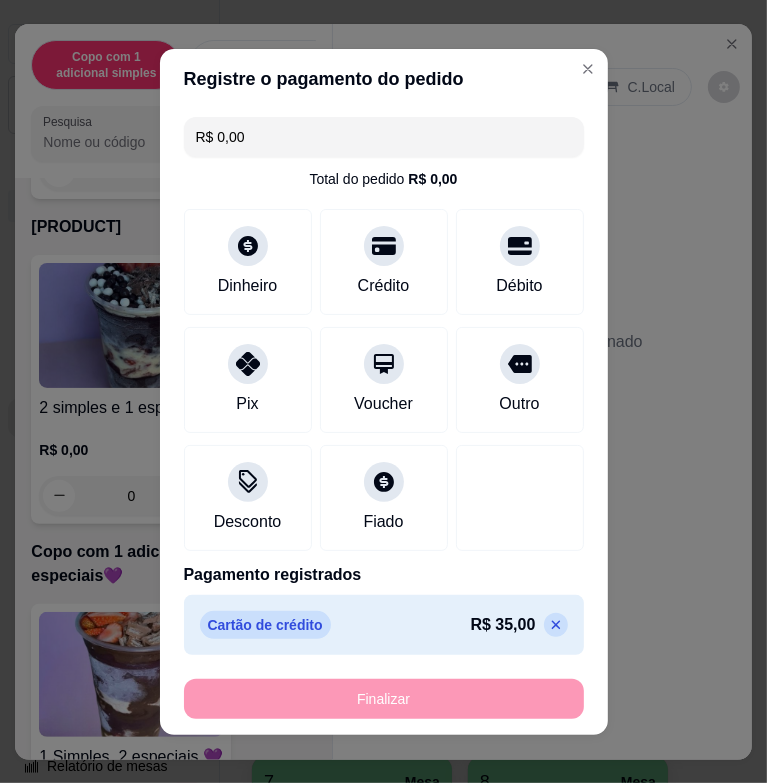 type on "-R$ 35,00" 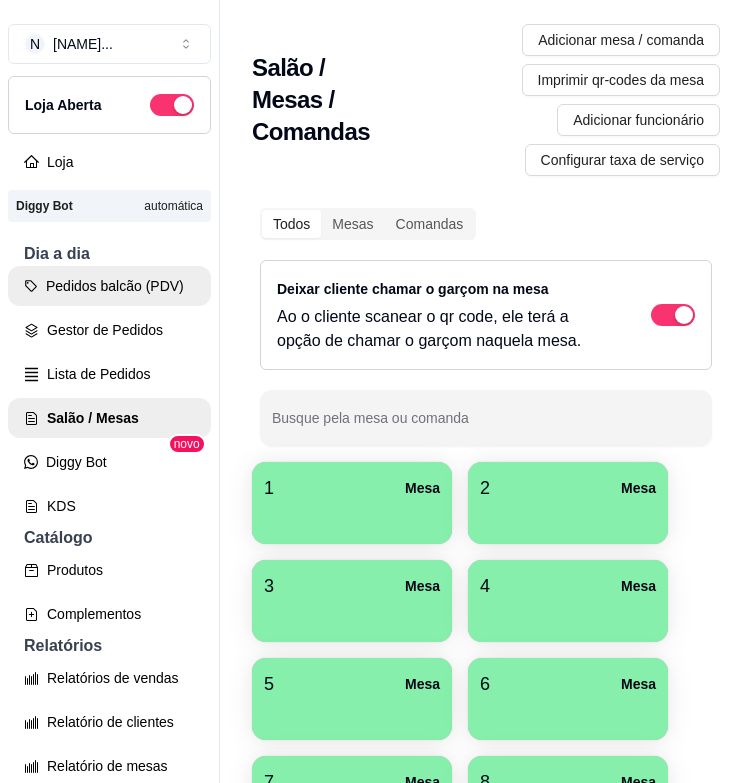 click on "Pedidos balcão (PDV)" at bounding box center [109, 286] 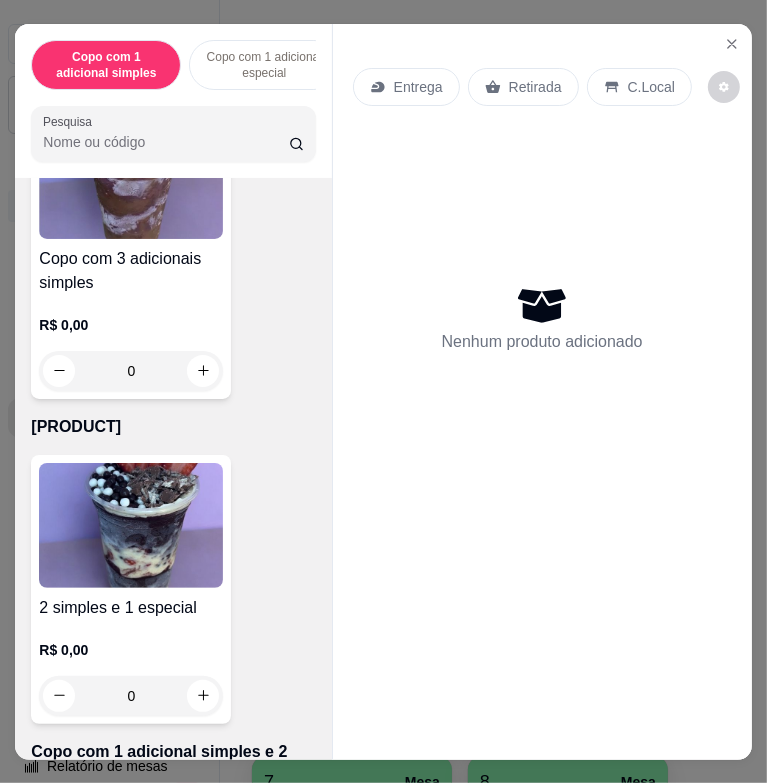 scroll, scrollTop: 1300, scrollLeft: 0, axis: vertical 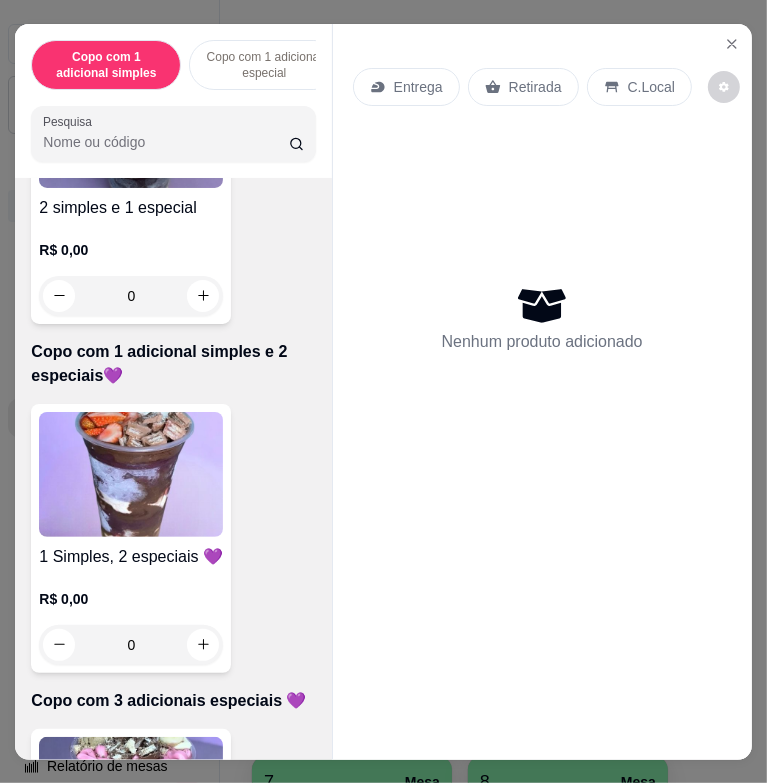 click at bounding box center (131, 474) 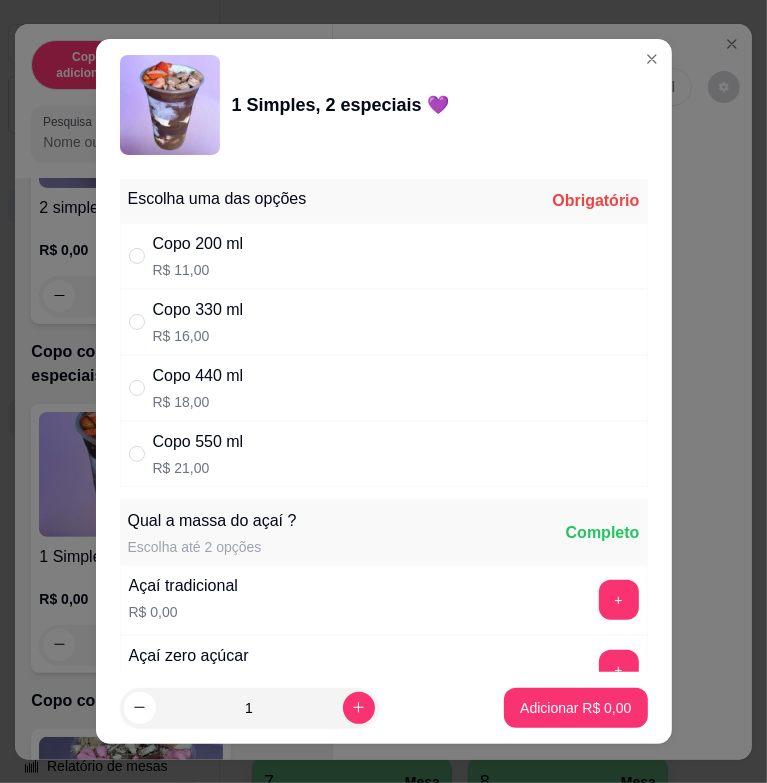 click on "Copo 330 ml R$ 16,00" at bounding box center (384, 322) 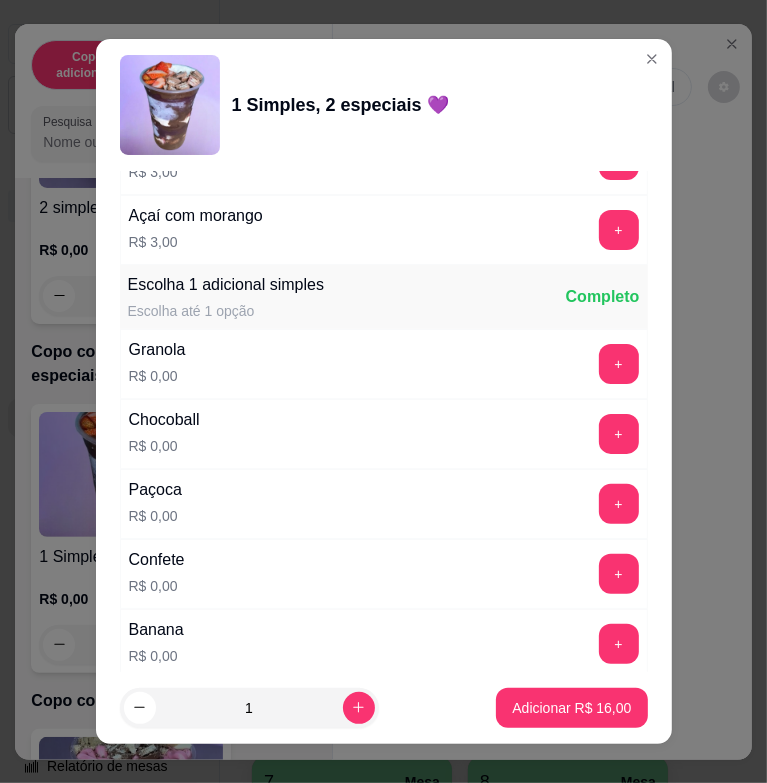 scroll, scrollTop: 1300, scrollLeft: 0, axis: vertical 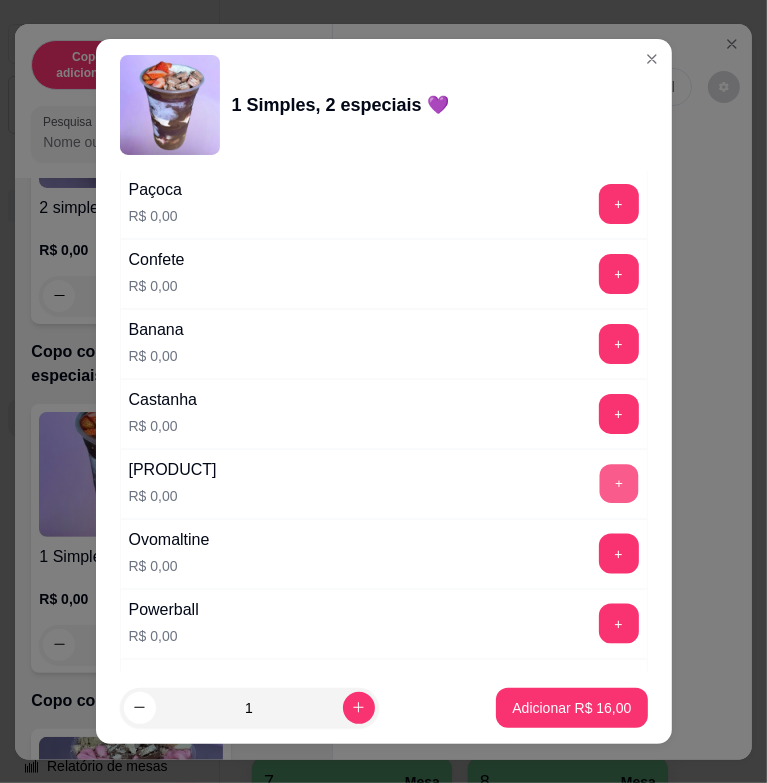 click on "+" at bounding box center [618, 484] 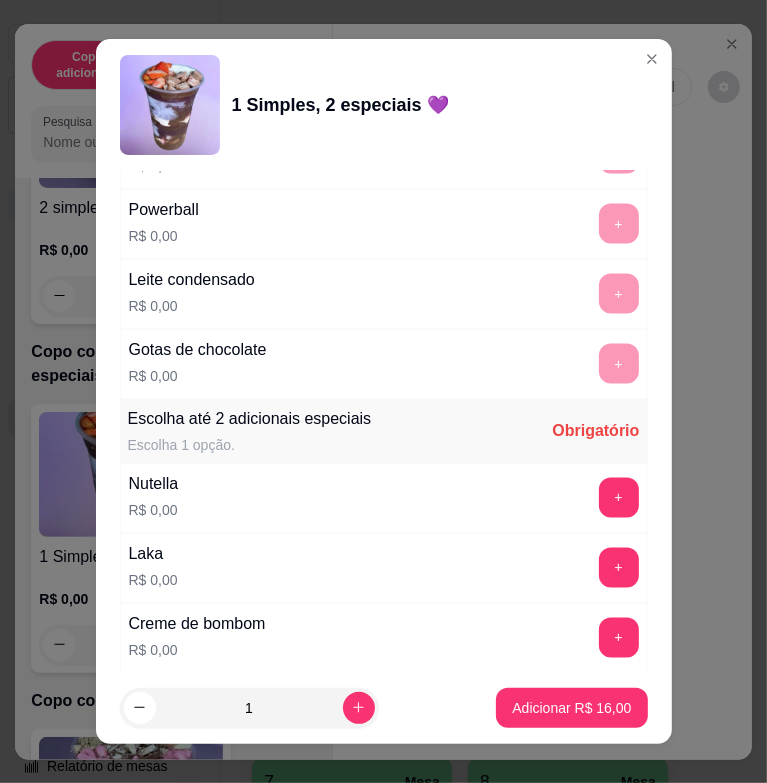 scroll, scrollTop: 1800, scrollLeft: 0, axis: vertical 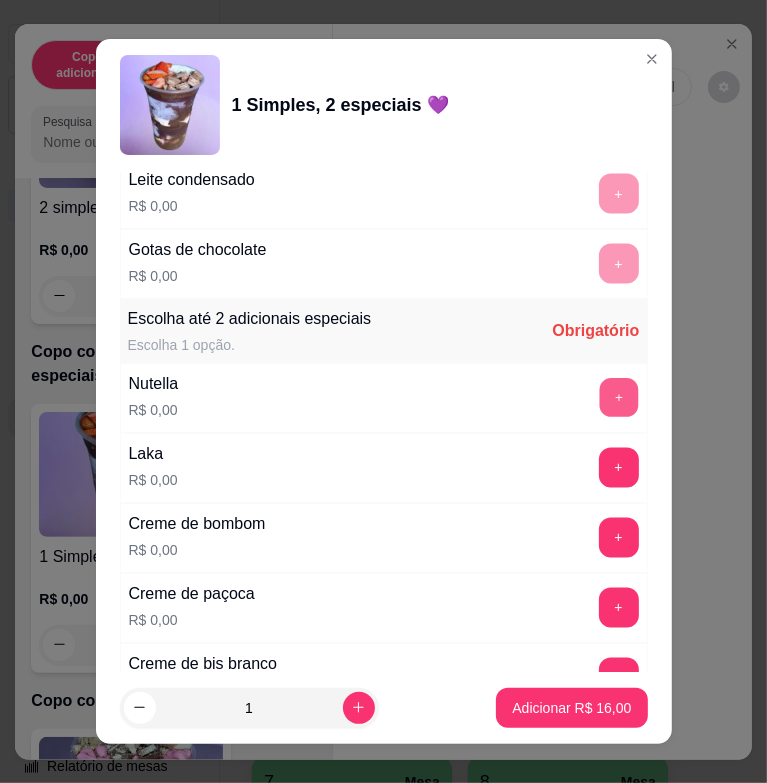 click on "+" at bounding box center [618, 398] 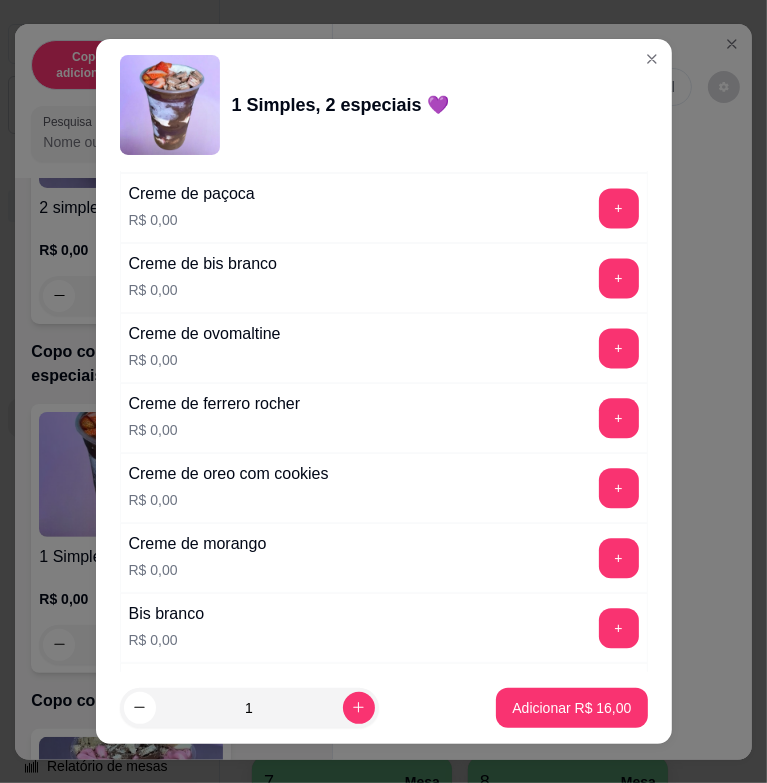 scroll, scrollTop: 2600, scrollLeft: 0, axis: vertical 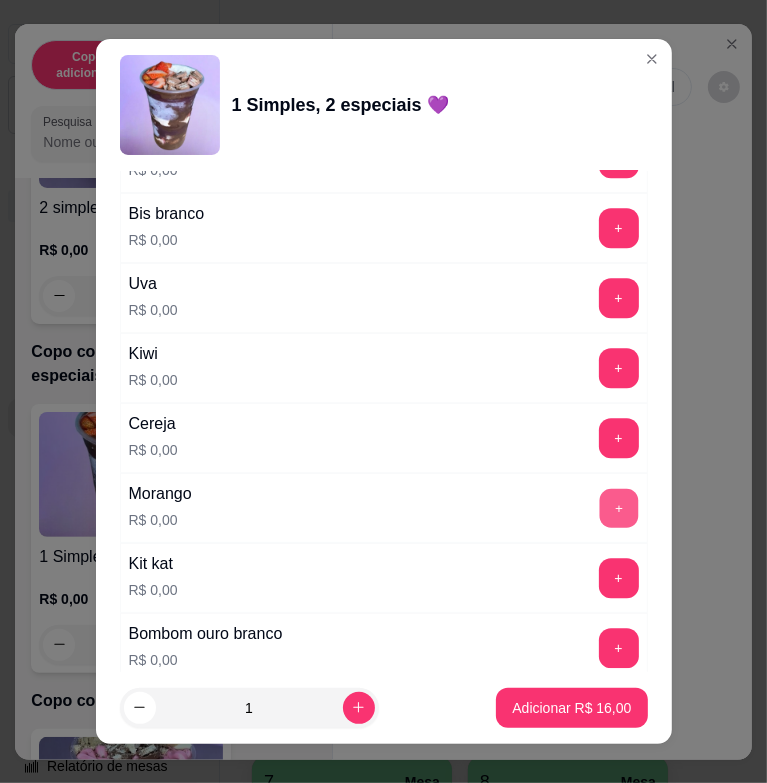 click on "+" at bounding box center [618, 508] 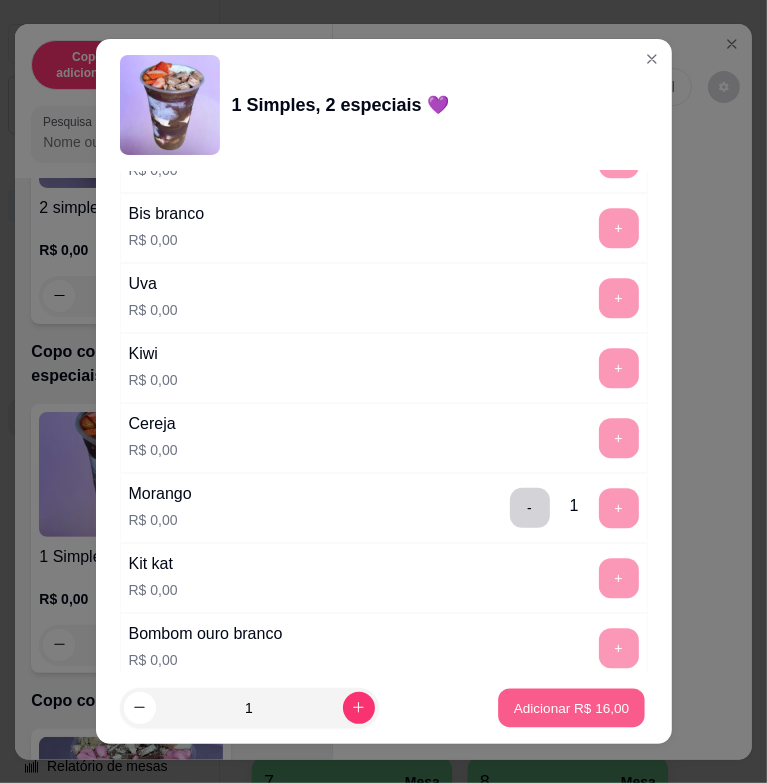 click on "Adicionar   R$ 16,00" at bounding box center [572, 707] 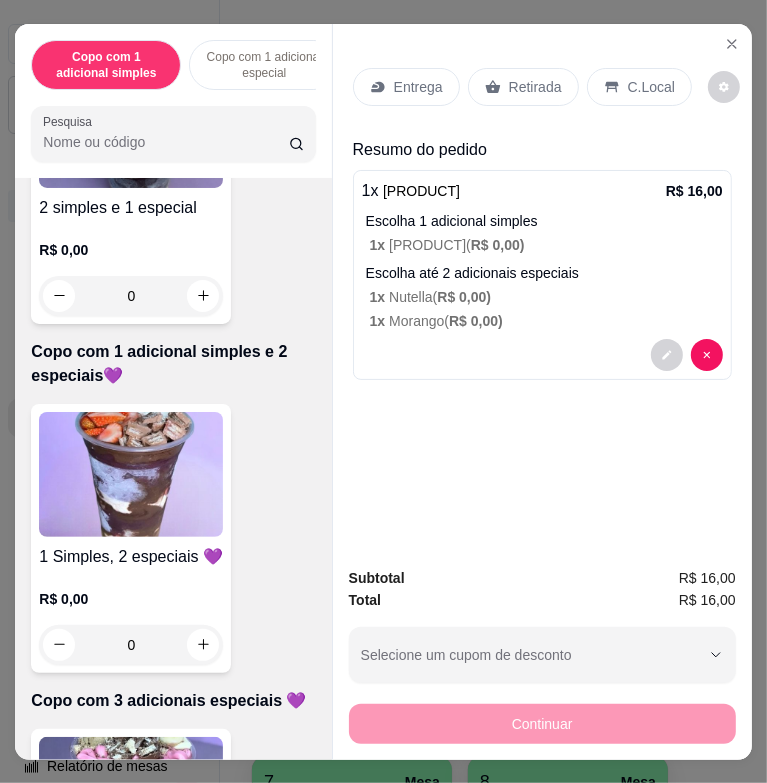 click at bounding box center [131, 474] 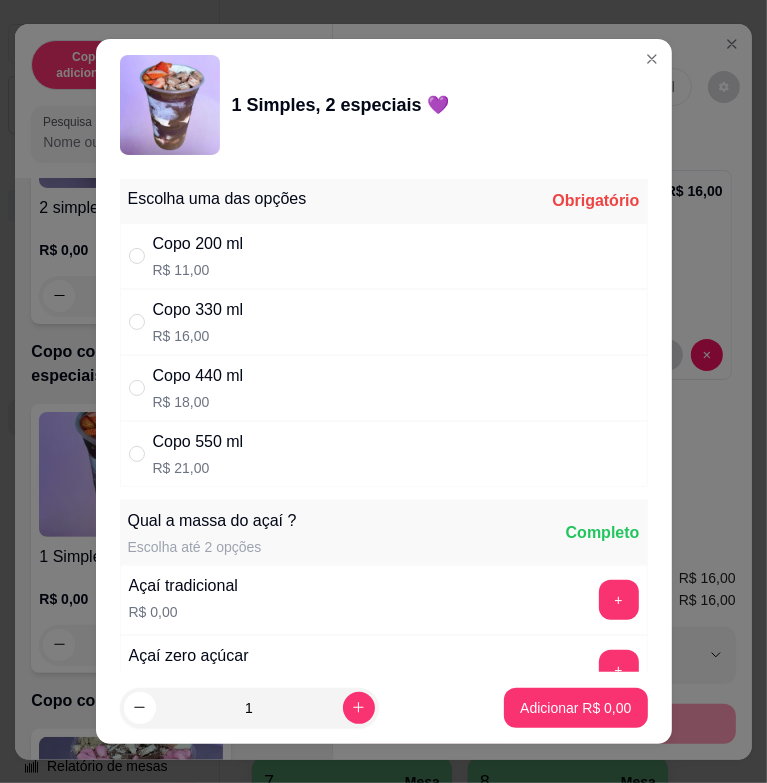 click on "Copo 330 ml R$ 16,00" at bounding box center (384, 322) 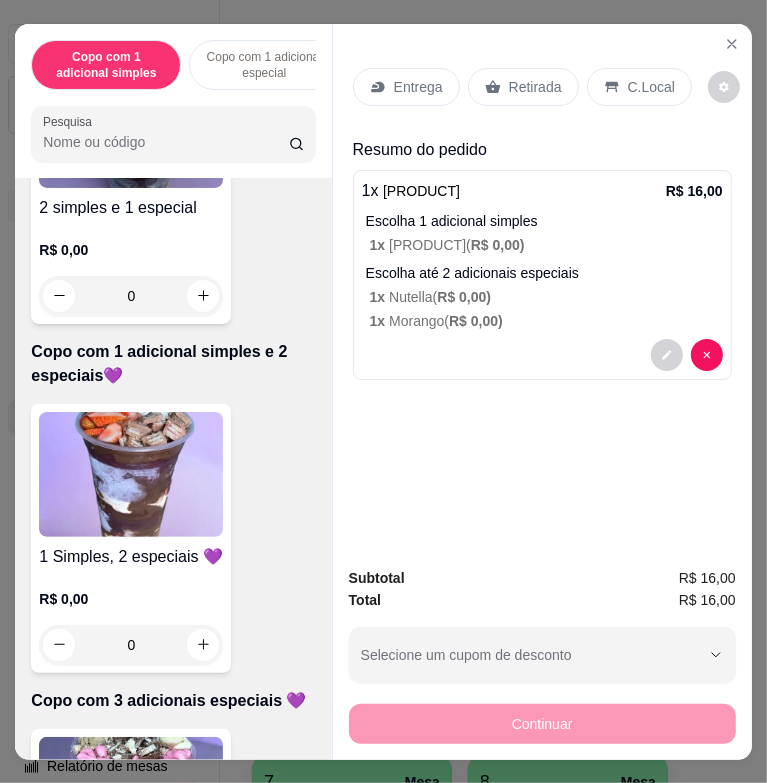 click at bounding box center [131, 474] 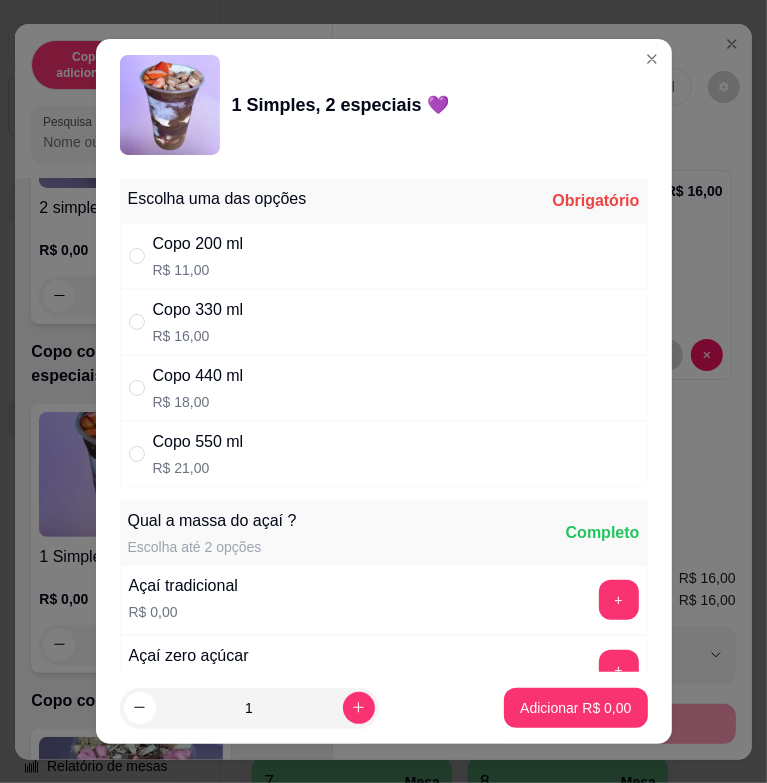 click on "Copo 330 ml R$ 16,00" at bounding box center [384, 322] 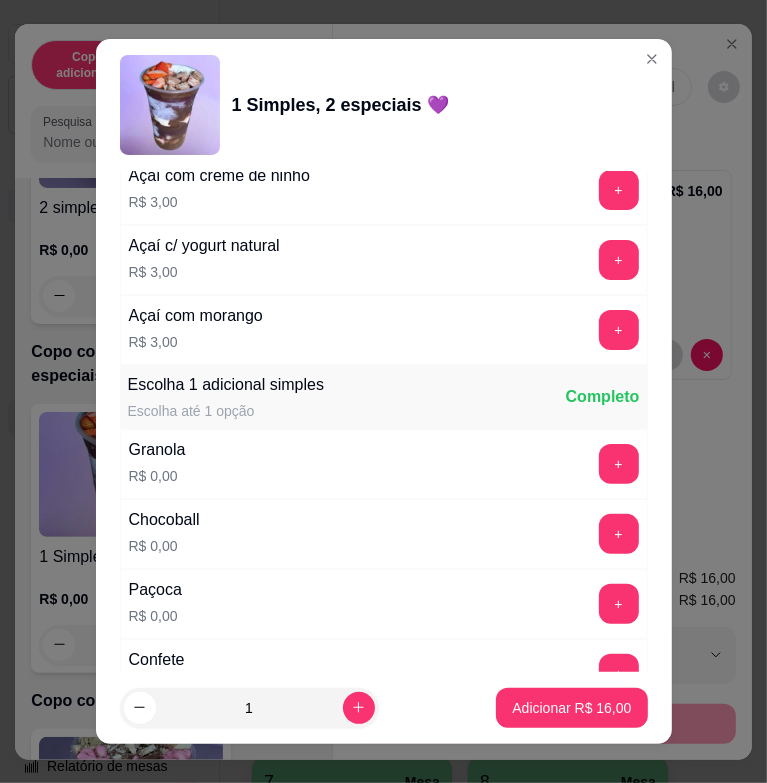 scroll, scrollTop: 1400, scrollLeft: 0, axis: vertical 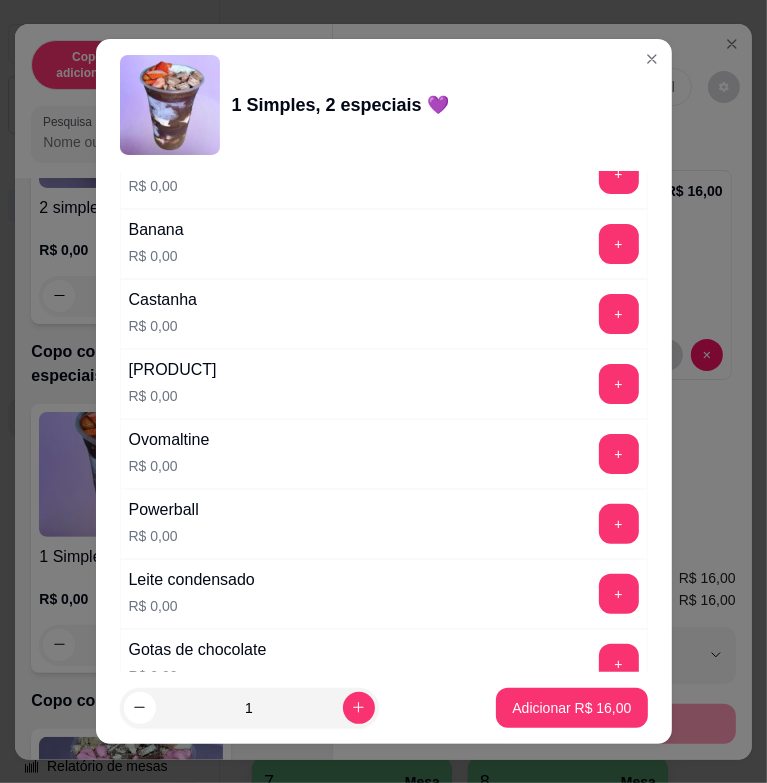 click on "Escolha uma das opções Completo Copo [NUMBER] ml R$ [PRICE] Copo [NUMBER] ml R$ [PRICE] Copo [NUMBER] ml R$ [PRICE] Copo [NUMBER] ml R$ [PRICE] Qual a massa do açaí ? Escolha até [NUMBER] opções Completo Açaí tradicional R$ [PRICE] + Açaí zero açúcar R$ [PRICE] + Açaí com maracujá R$ [PRICE] + Açaí com paçoca R$ [PRICE] + Açaí trufa branca R$ [PRICE] + Açaí com avelã R$ [PRICE] + Cupuaçu R$ [PRICE] + Açaí com creme de ninho R$ [PRICE] + Açaí c/ yogurt natural R$ [PRICE] + Açaí com morango R$ [PRICE] + Escolha [NUMBER] adicional simples Escolha até [NUMBER] opção Completo Granola R$ [PRICE] + Chocoball R$ [PRICE] + Paçoca R$ [PRICE] + Confete R$ [PRICE] + Banana R$ [PRICE] + Castanha R$ [PRICE] + Leite ninho R$ [PRICE] + Ovomaltine R$ [PRICE] + Powerball R$ [PRICE] + Leite condensado R$ [PRICE] + Gotas de chocolate R$ [PRICE] + Escolha até [NUMBER] adicionais especiais Escolha [NUMBER] opção. Obrigatório Nutella R$ [PRICE] + Laka R$ [PRICE] + Creme de bombom R$ [PRICE] + Creme de paçoca R$ [PRICE] + Creme de bis branco + + + +" at bounding box center [384, 421] 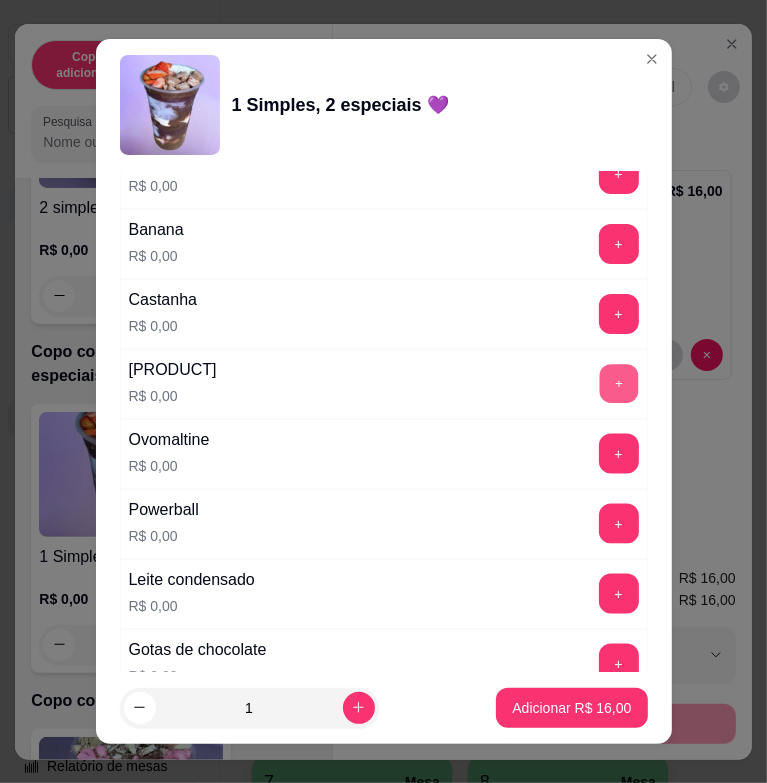 click on "+" at bounding box center [618, 384] 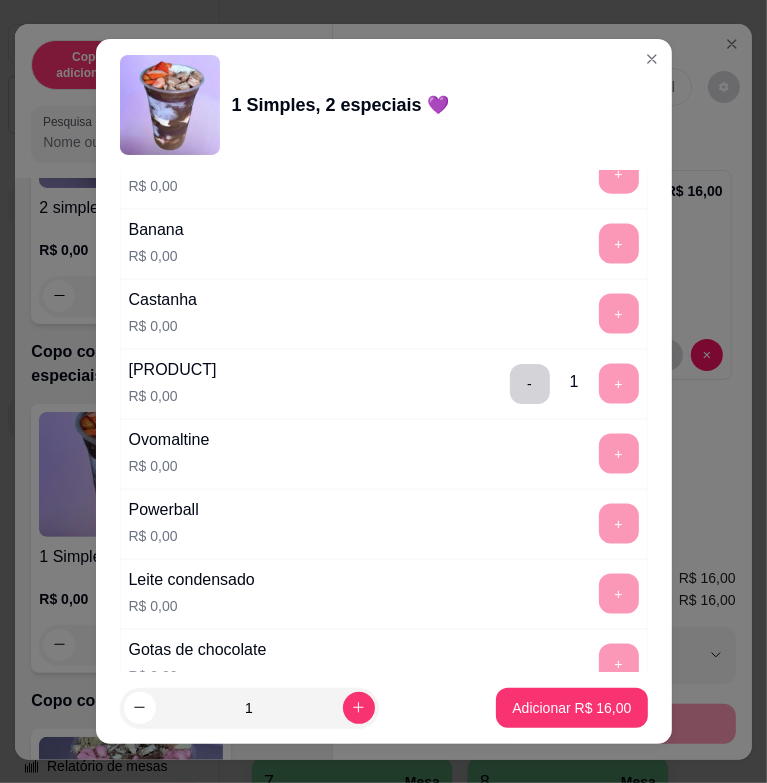 scroll, scrollTop: 1800, scrollLeft: 0, axis: vertical 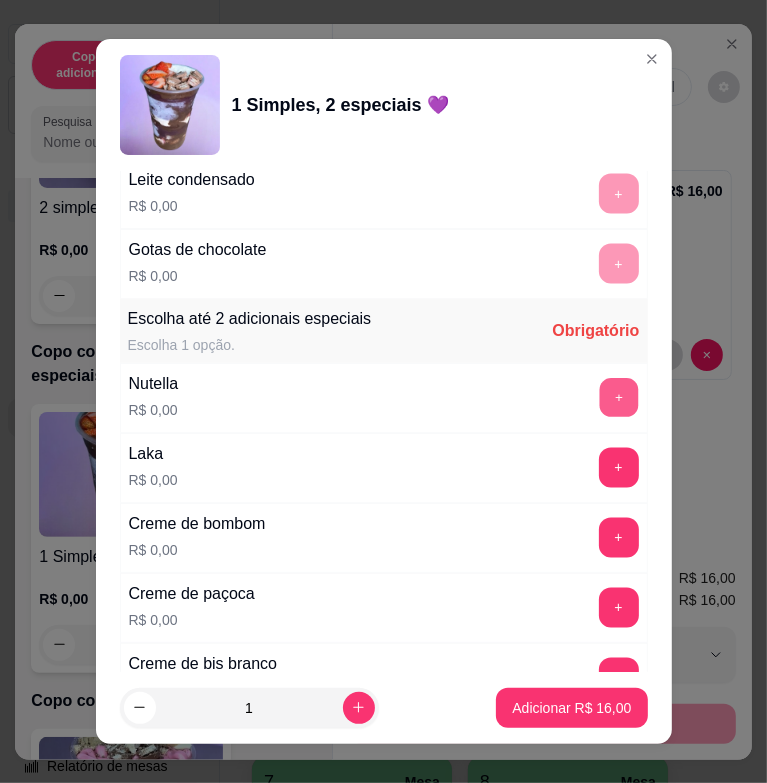 click on "+" at bounding box center [618, 398] 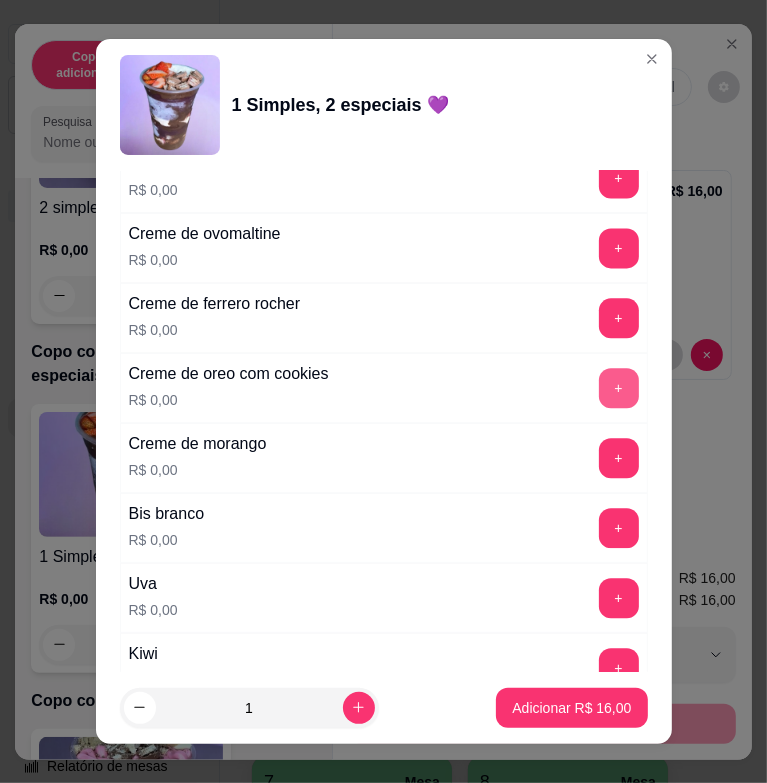 scroll, scrollTop: 2600, scrollLeft: 0, axis: vertical 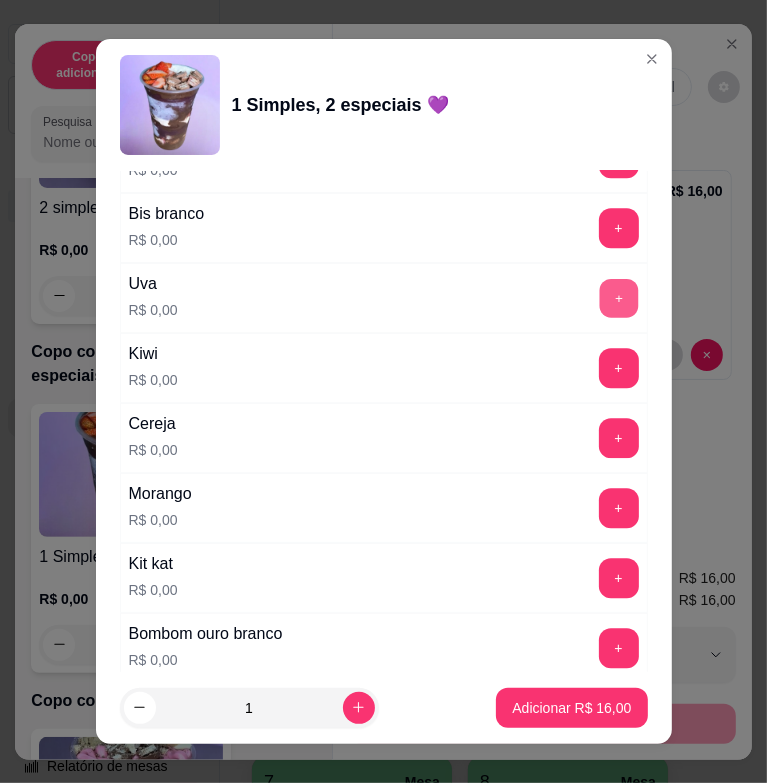 click on "+" at bounding box center [618, 298] 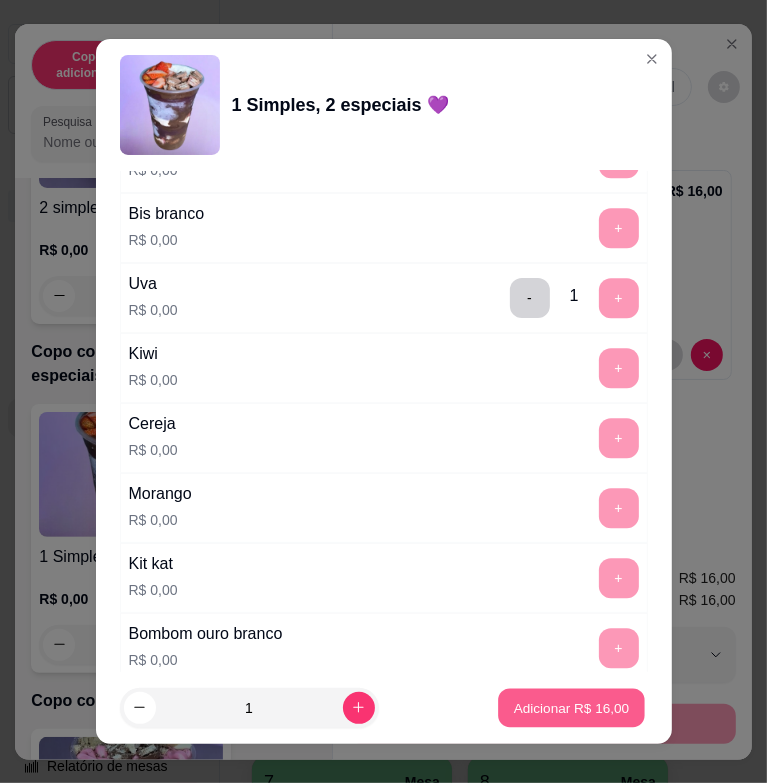 click on "Adicionar   R$ 16,00" at bounding box center [572, 707] 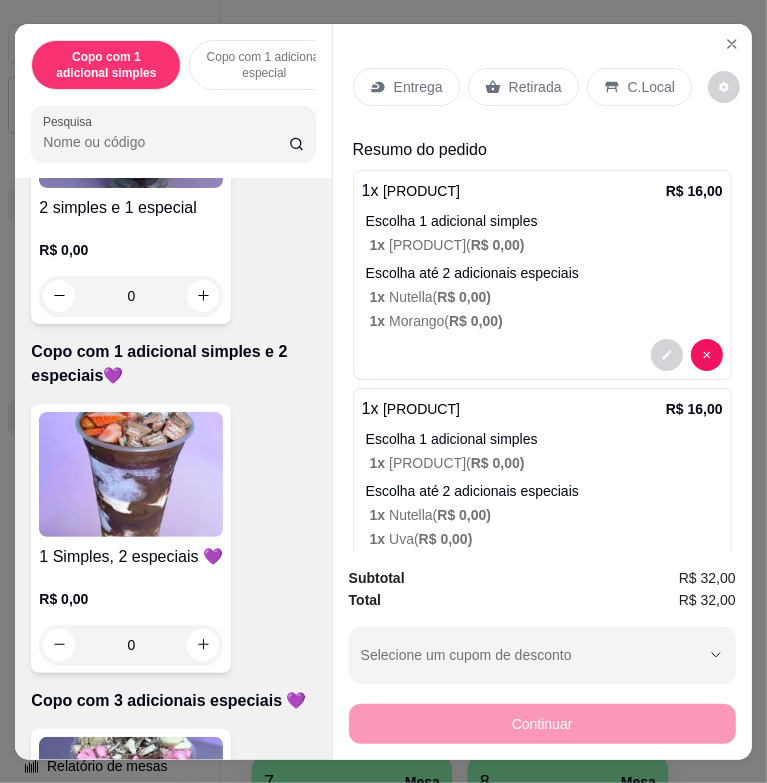 click on "Entrega" at bounding box center [418, 87] 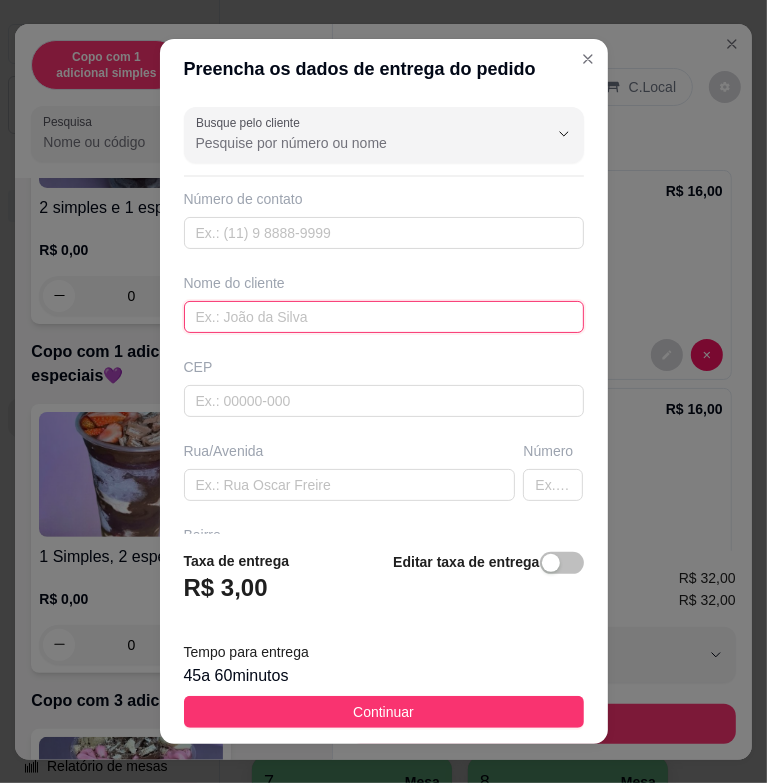 click at bounding box center [384, 317] 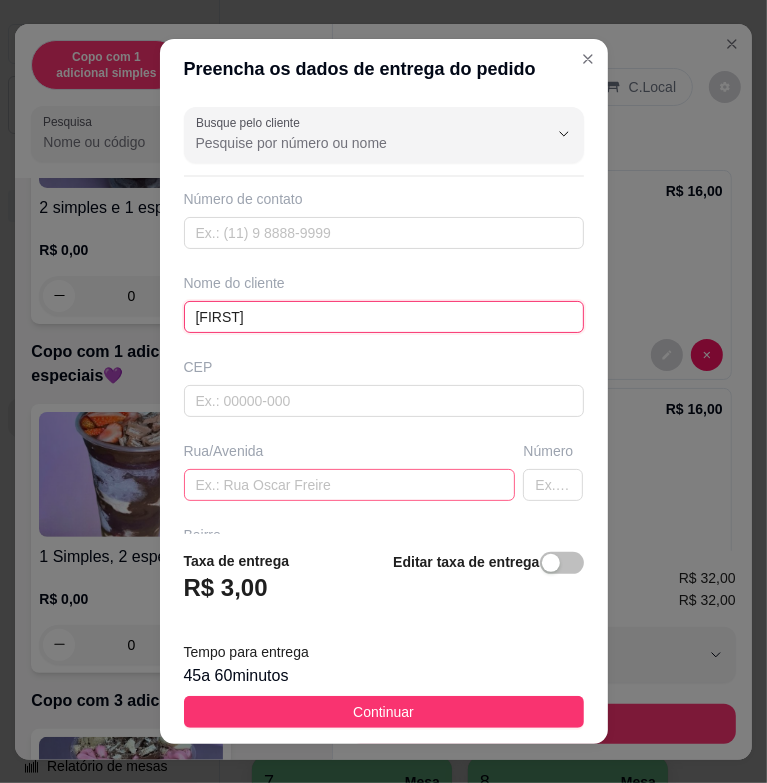 type on "[FIRST]" 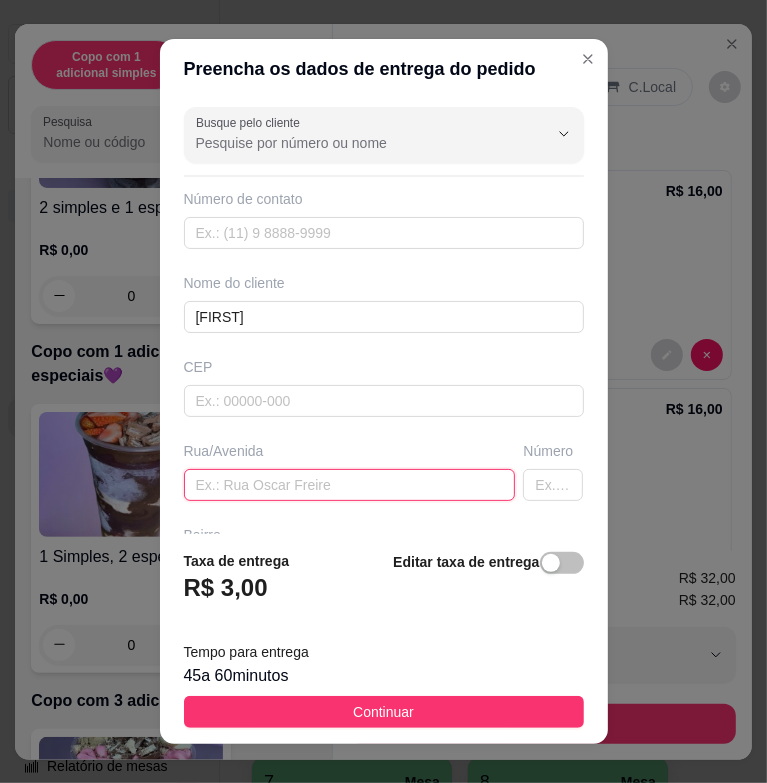 click at bounding box center [350, 485] 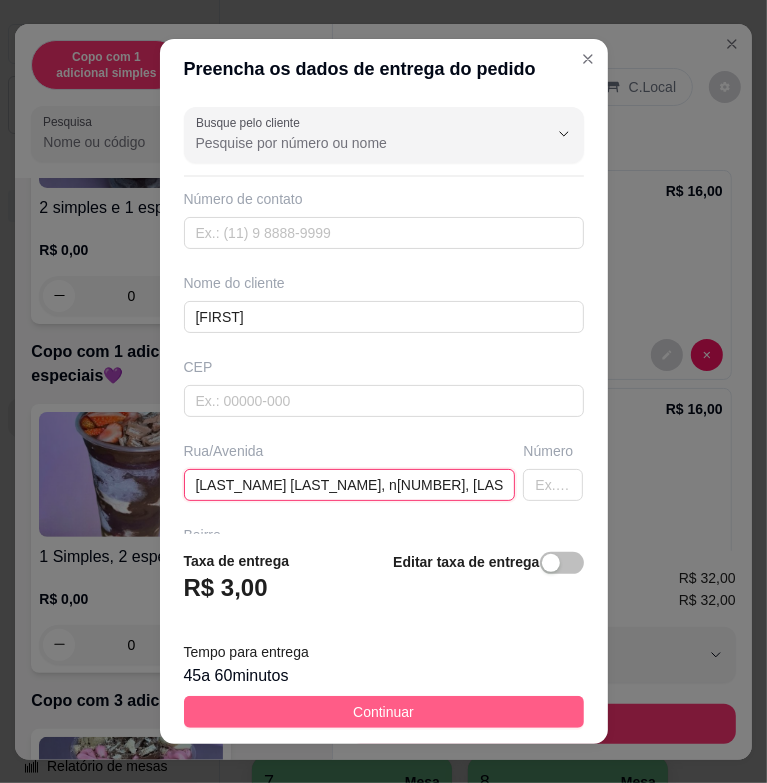 type on "[LAST_NAME] [LAST_NAME], n[NUMBER], [LAST_NAME]" 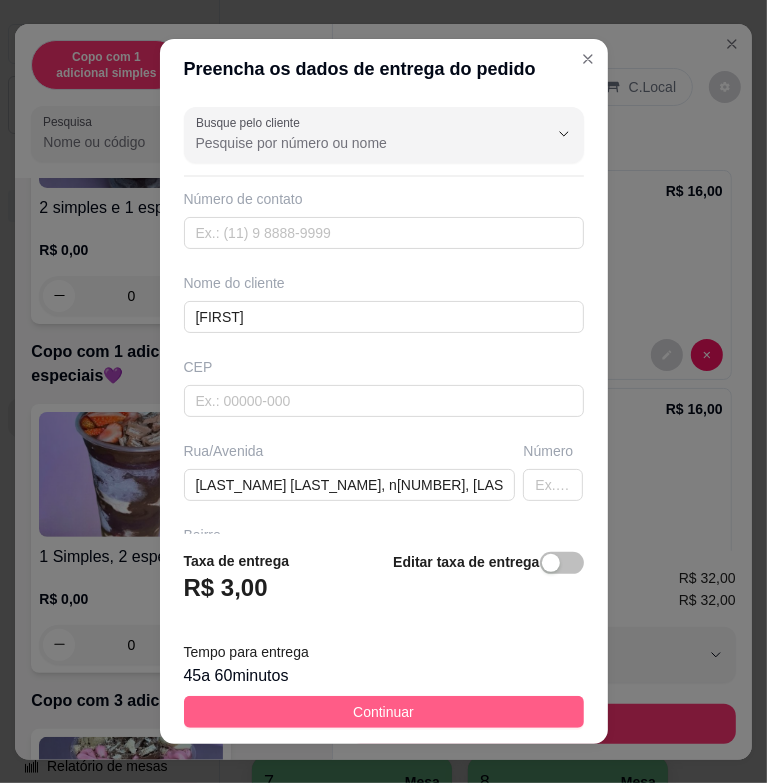 click on "Continuar" at bounding box center [384, 712] 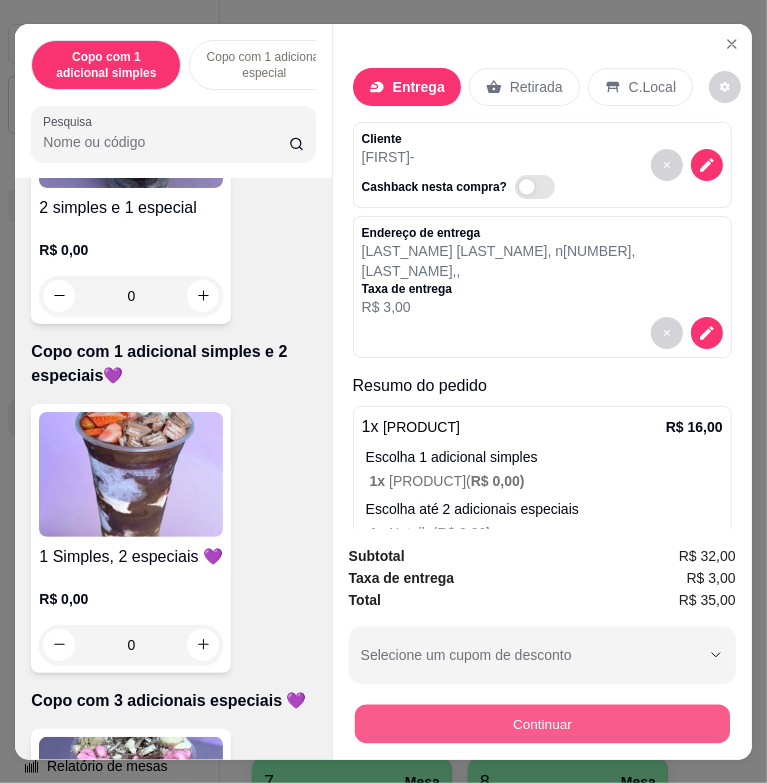 click on "Continuar" at bounding box center (541, 723) 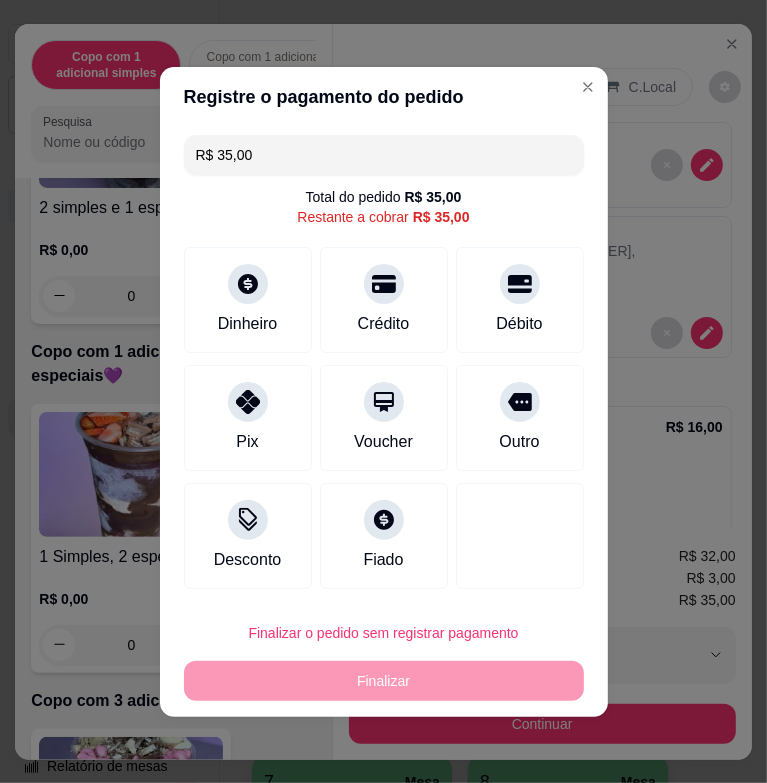 click on "R$ 35,00" at bounding box center (384, 155) 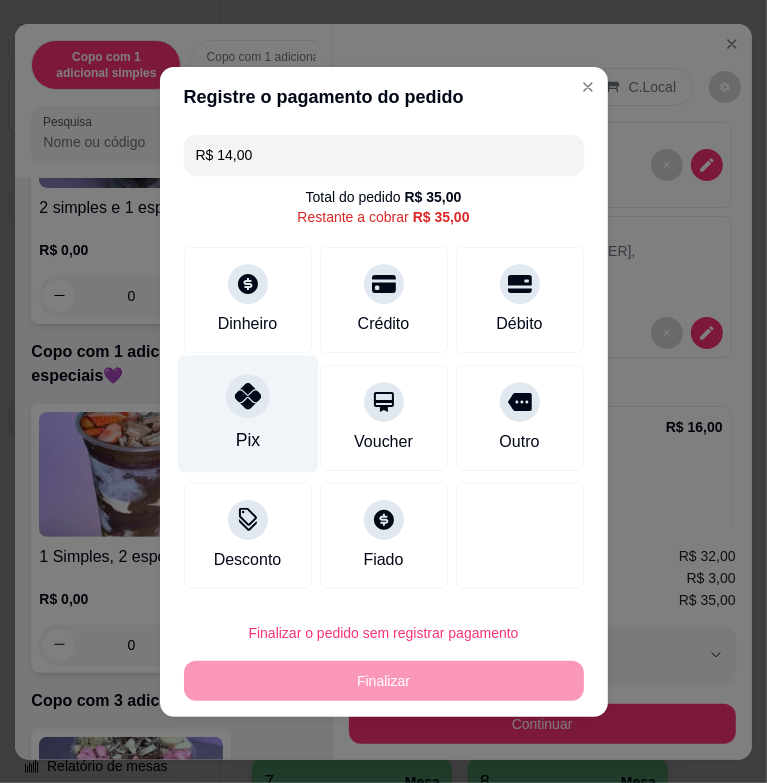 click at bounding box center (248, 396) 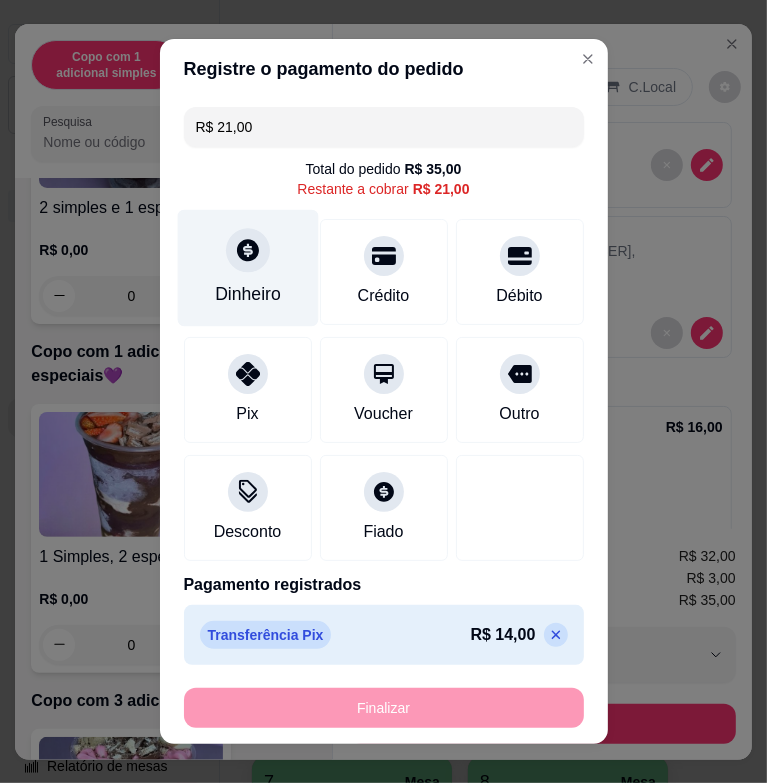 click on "Dinheiro" at bounding box center [247, 268] 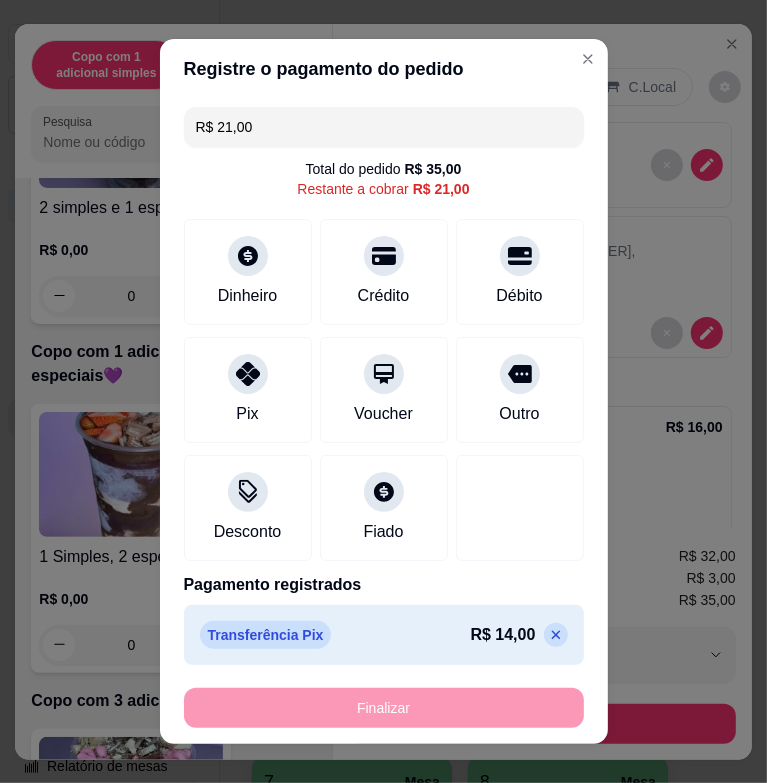 click at bounding box center (556, 635) 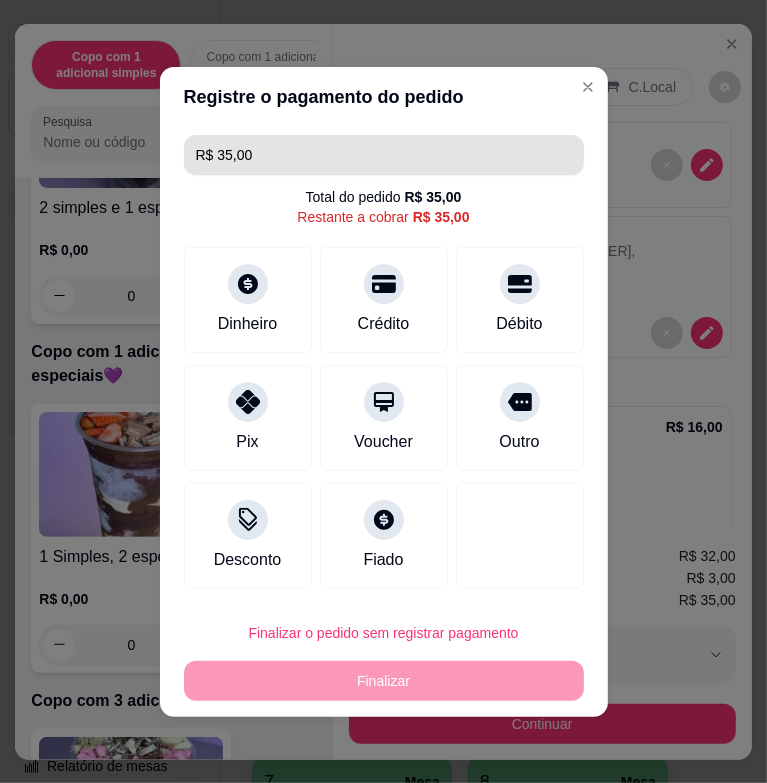 click on "R$ 35,00" at bounding box center (384, 155) 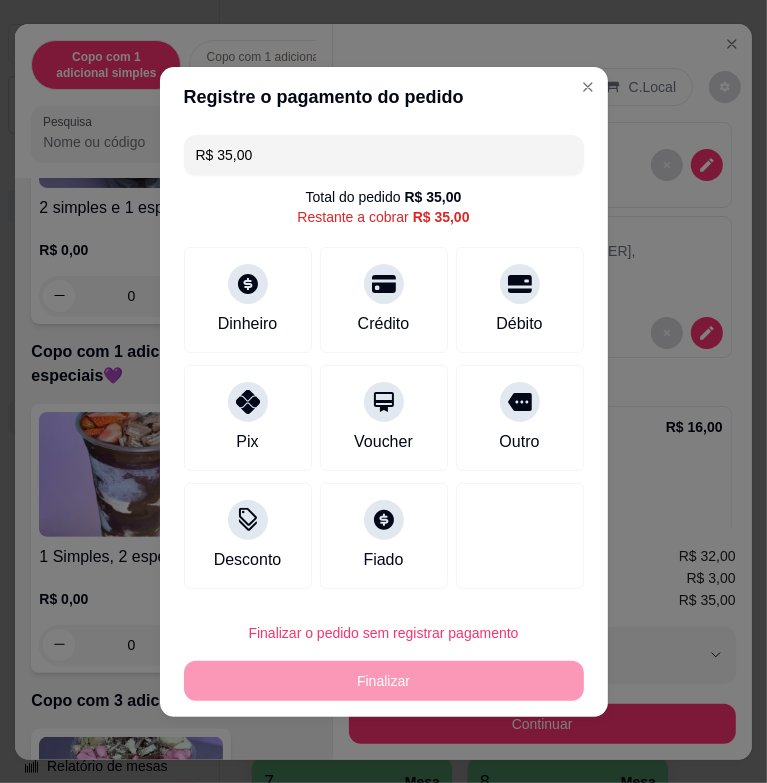 click on "R$ 35,00" at bounding box center (384, 155) 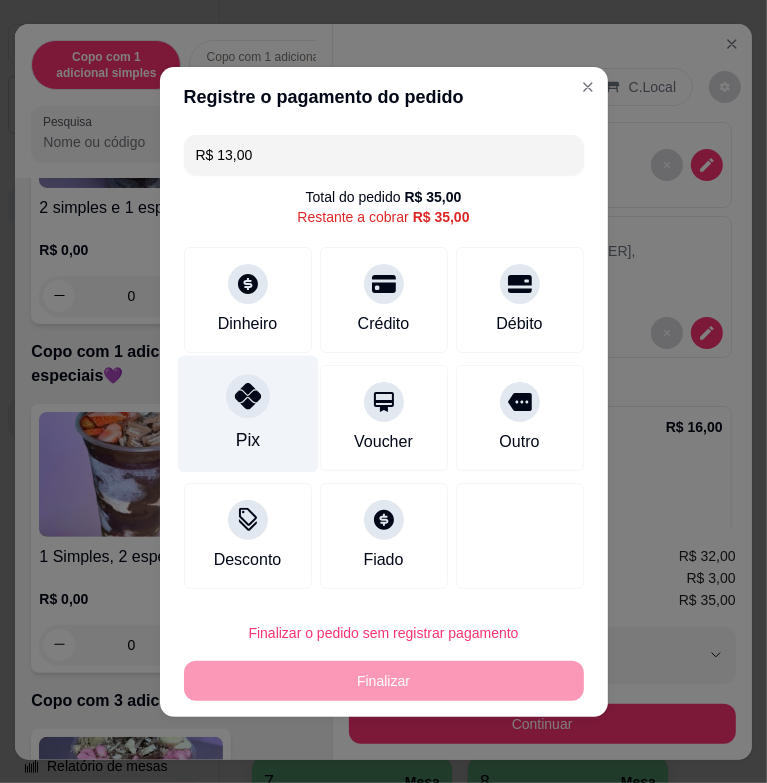 click on "Pix" at bounding box center (247, 413) 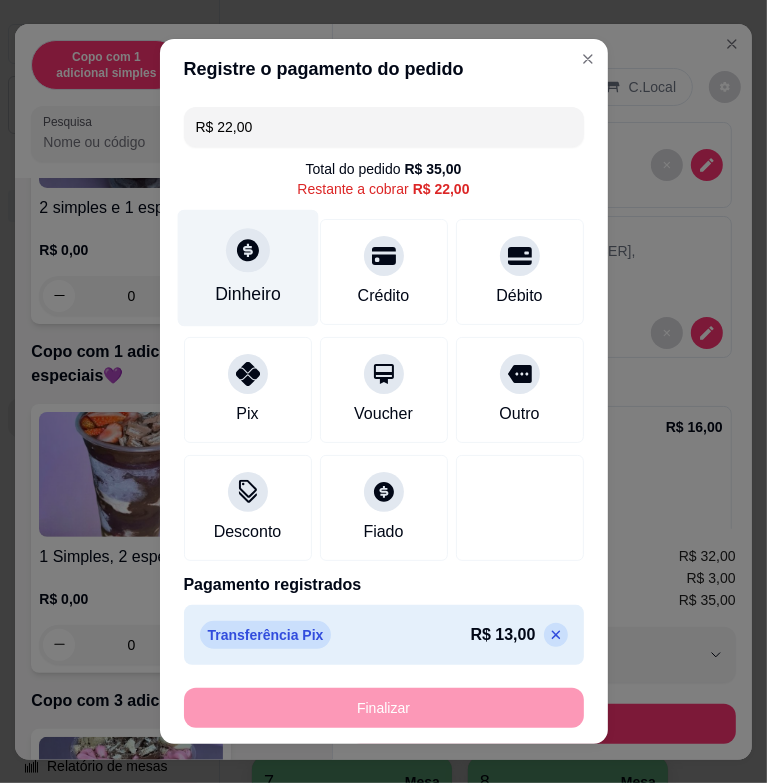 drag, startPoint x: 341, startPoint y: 569, endPoint x: 253, endPoint y: 244, distance: 336.70312 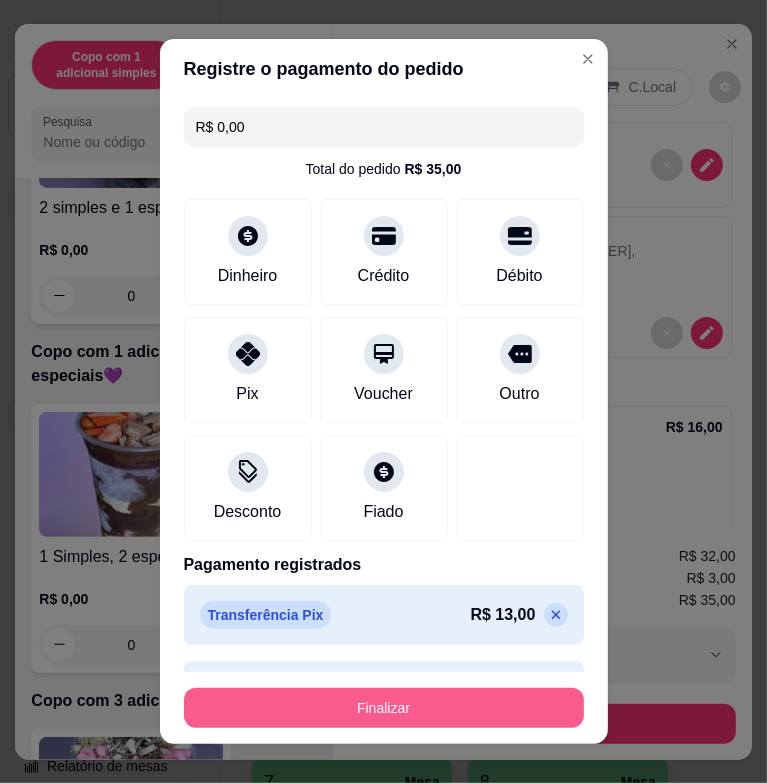 click on "Finalizar" at bounding box center [384, 708] 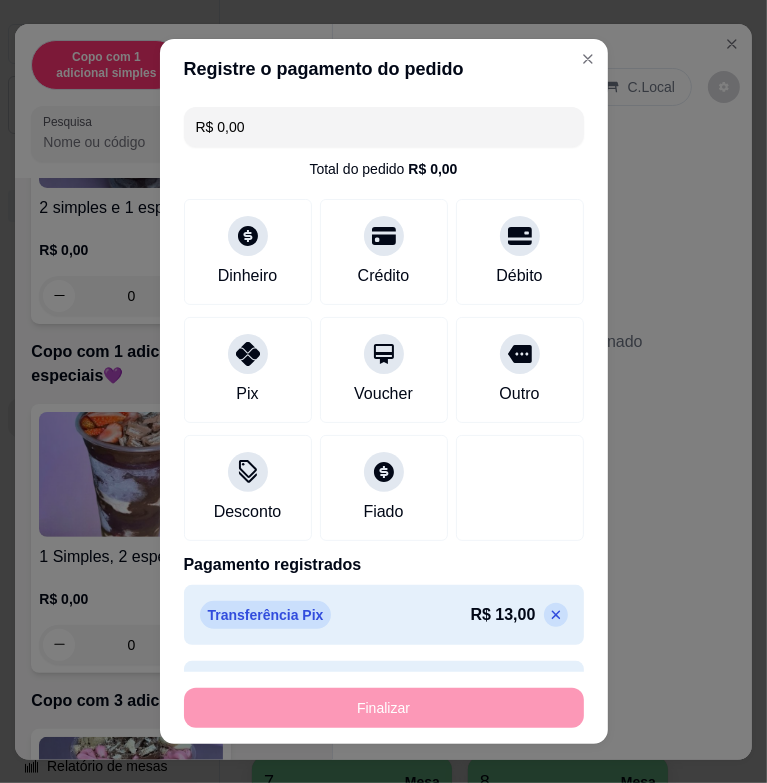 type on "-R$ 35,00" 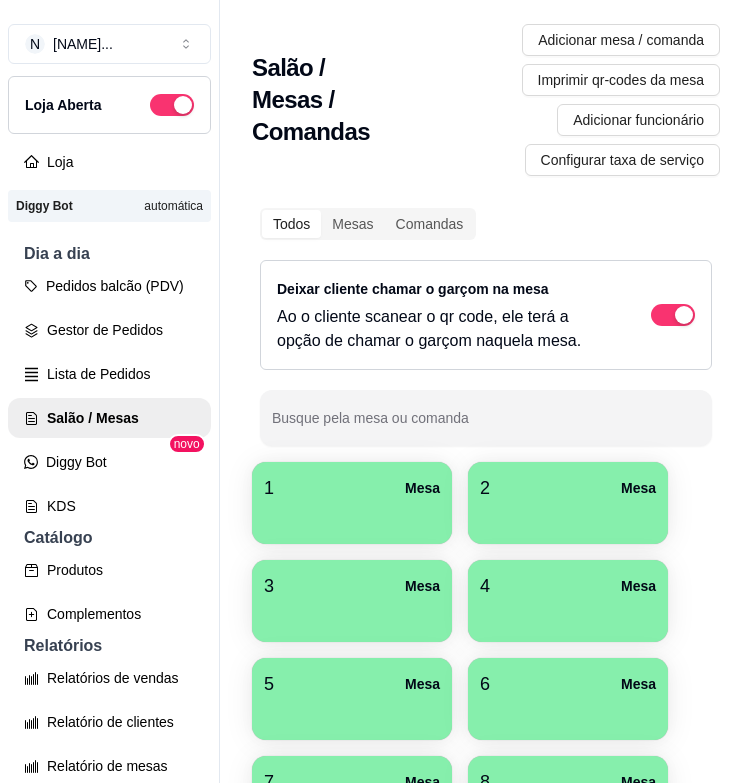 click on "1 Mesa" at bounding box center [352, 488] 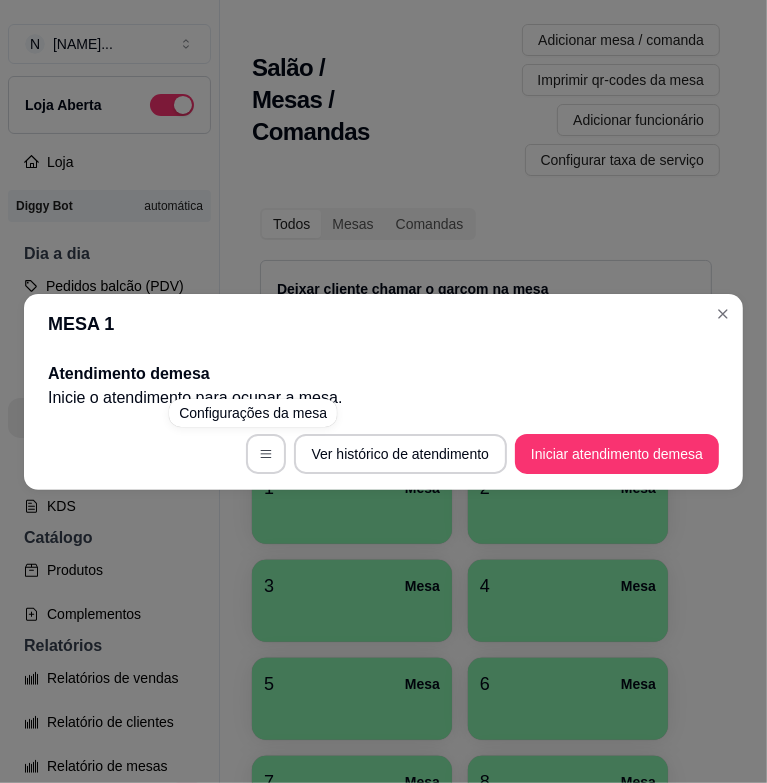 click on "Ver histórico de atendimento Iniciar atendimento de  mesa" at bounding box center (383, 454) 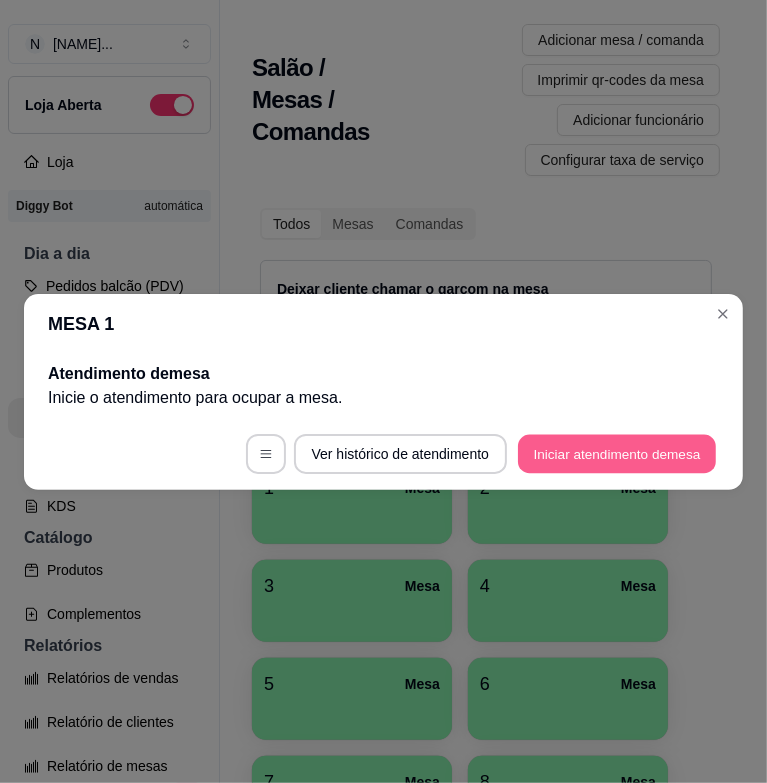 click on "Iniciar atendimento de  mesa" at bounding box center [617, 453] 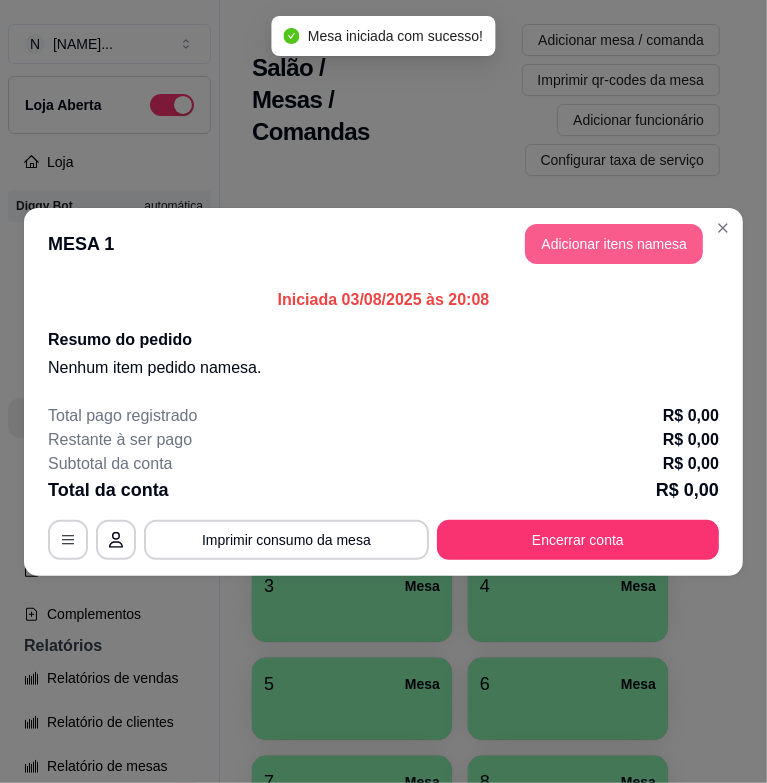 click on "Adicionar itens na  mesa" at bounding box center (614, 244) 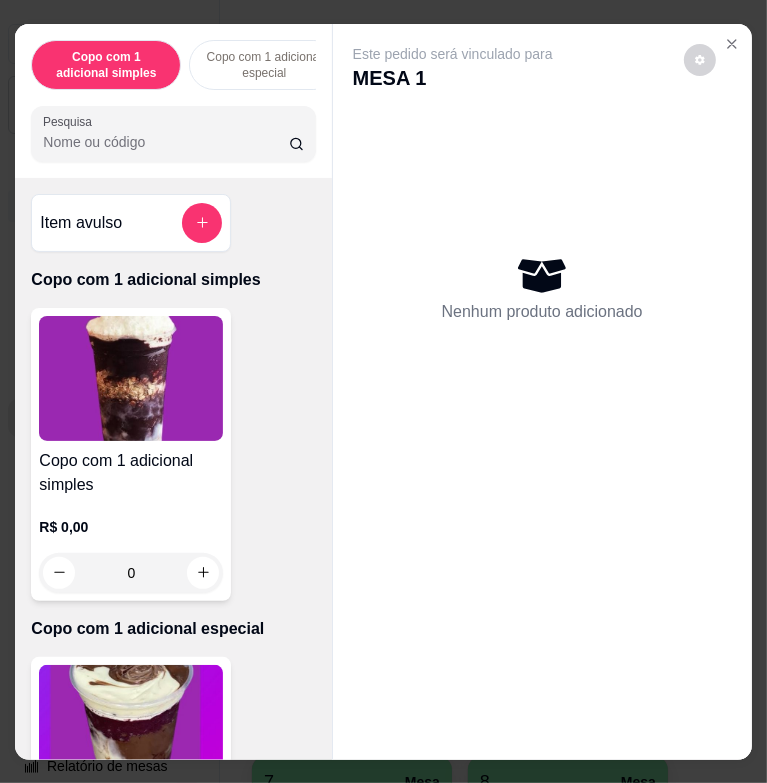 scroll, scrollTop: 48, scrollLeft: 0, axis: vertical 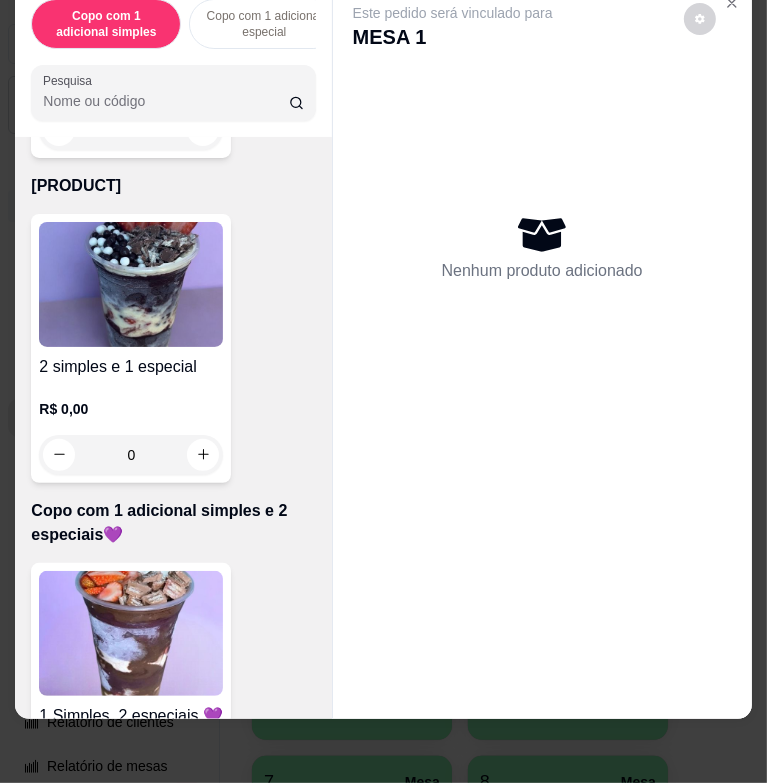 click at bounding box center (131, 284) 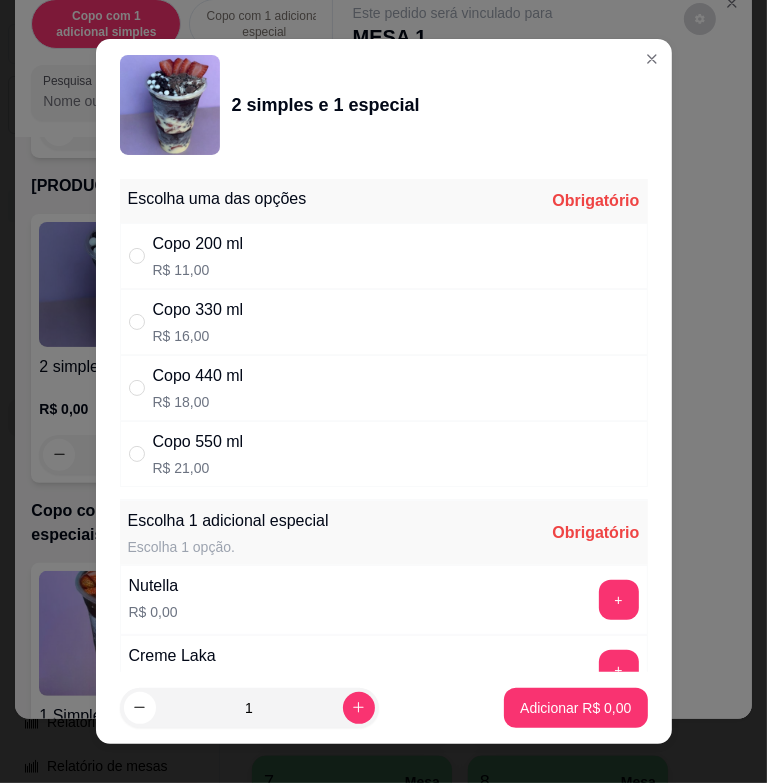 click on "Copo 550 ml R$ 21,00" at bounding box center (384, 454) 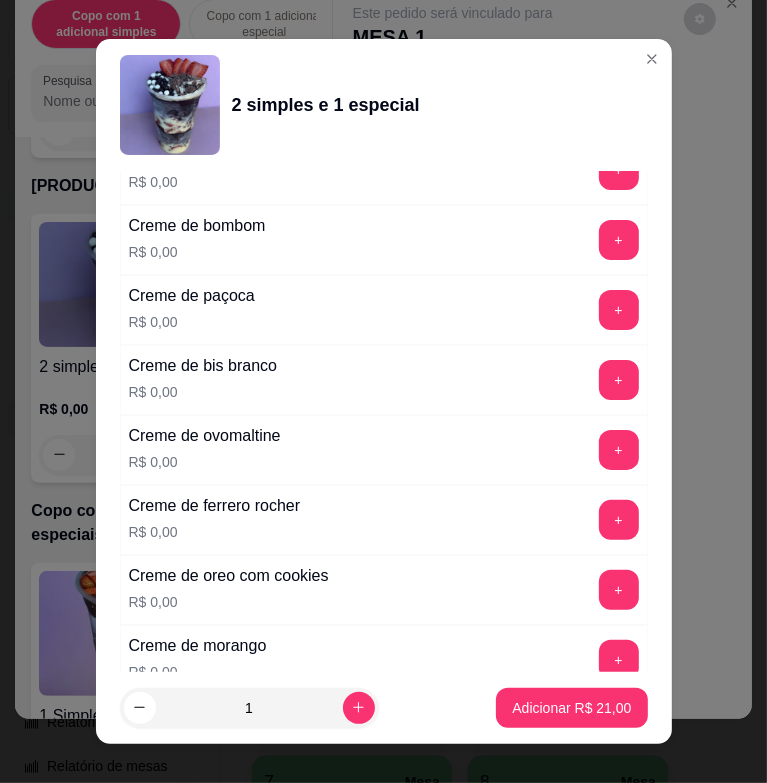 scroll, scrollTop: 900, scrollLeft: 0, axis: vertical 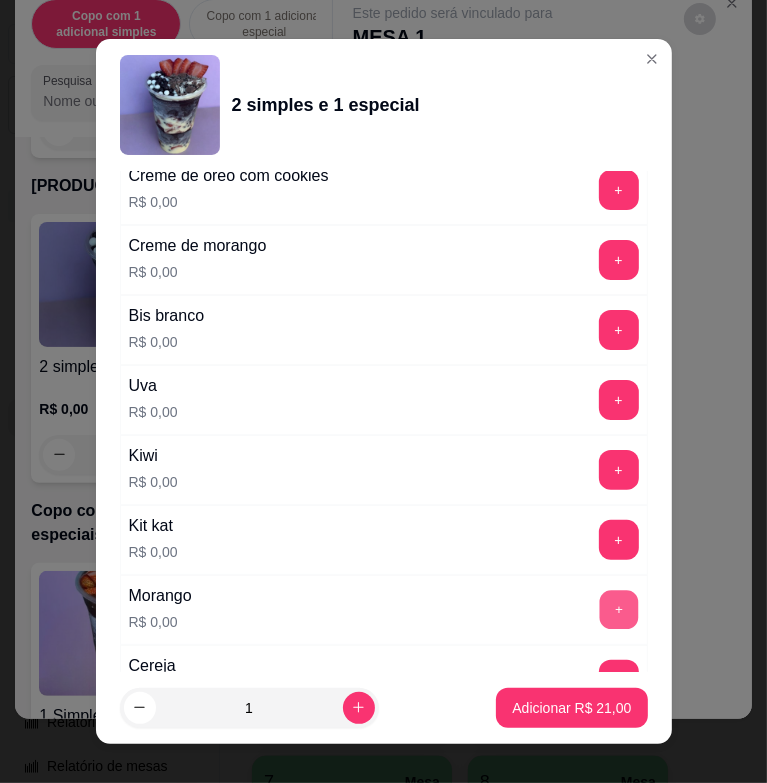 click on "+" at bounding box center [618, 610] 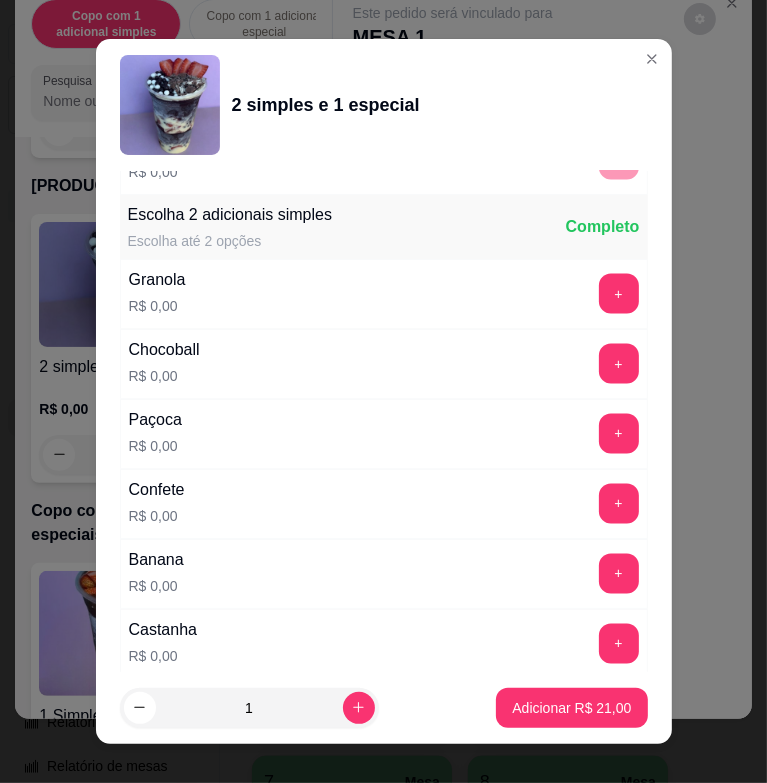 scroll, scrollTop: 1900, scrollLeft: 0, axis: vertical 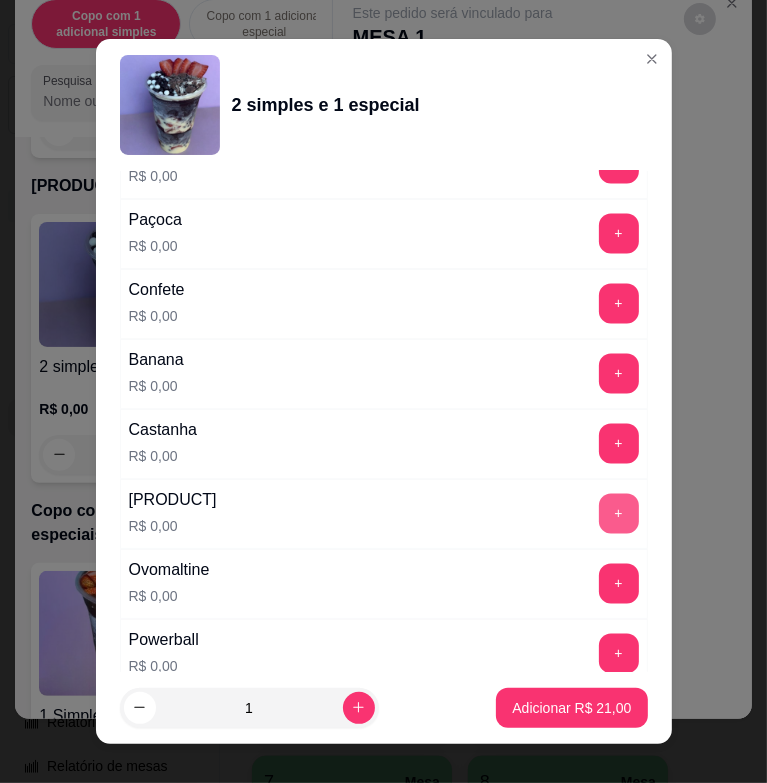 click on "+" at bounding box center [619, 514] 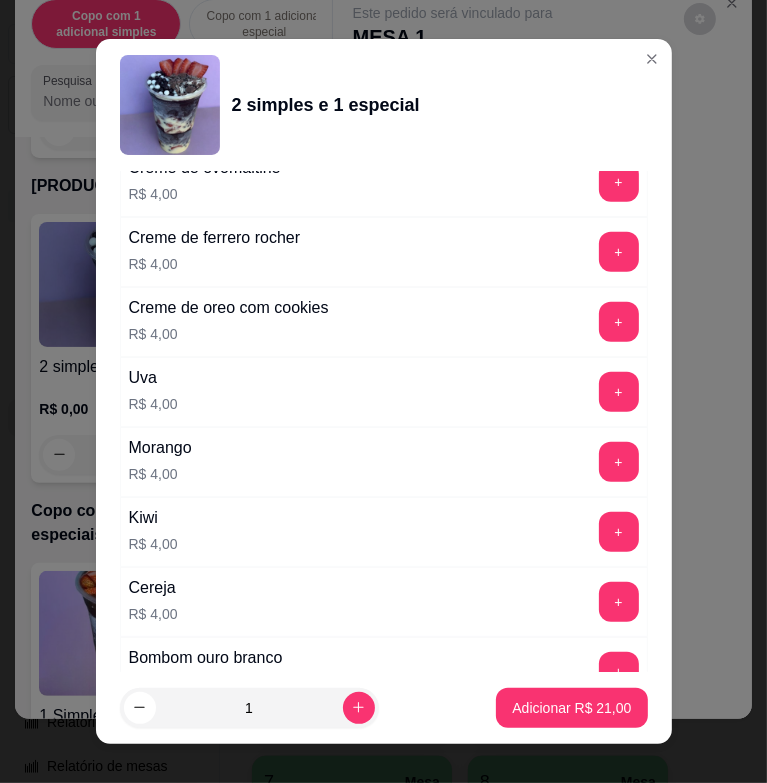 scroll, scrollTop: 5104, scrollLeft: 0, axis: vertical 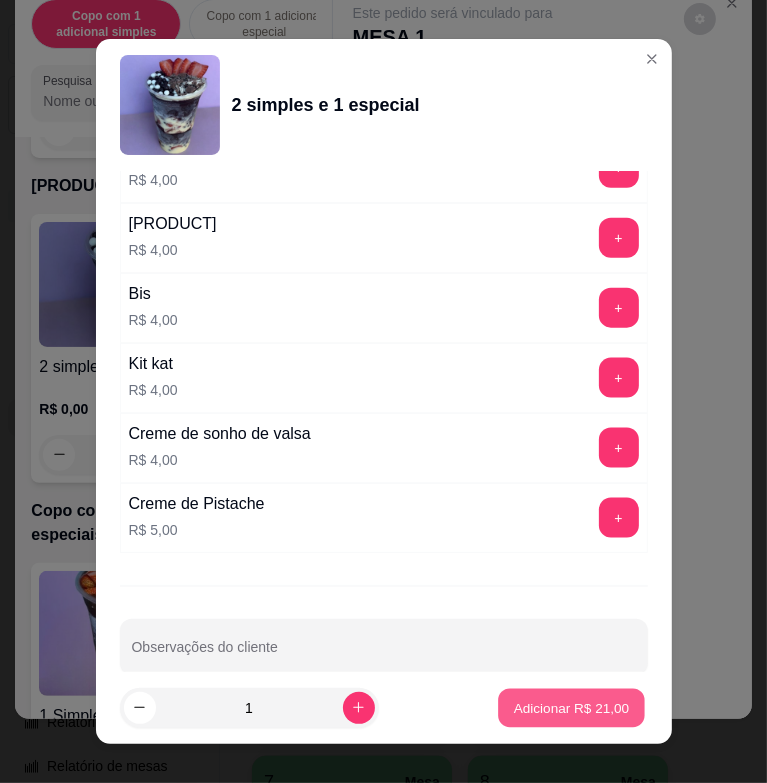 click on "Adicionar   R$ 21,00" at bounding box center [572, 707] 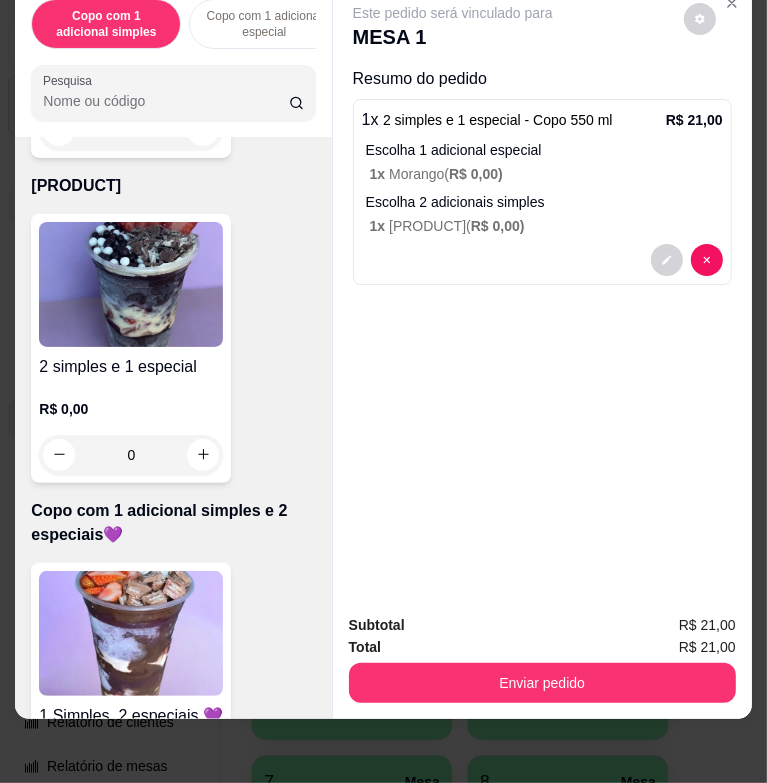 scroll, scrollTop: 0, scrollLeft: 0, axis: both 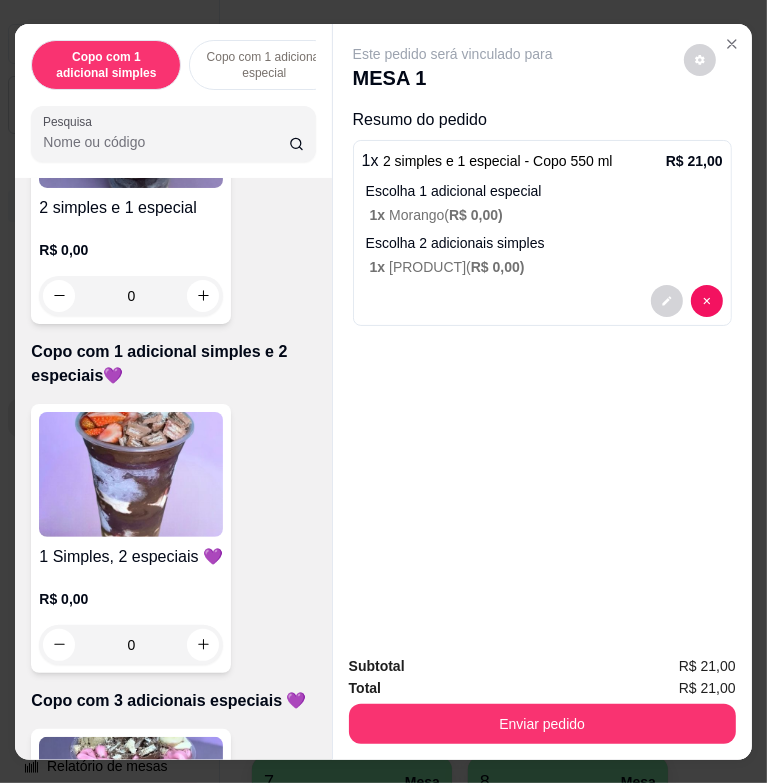 click at bounding box center (131, 474) 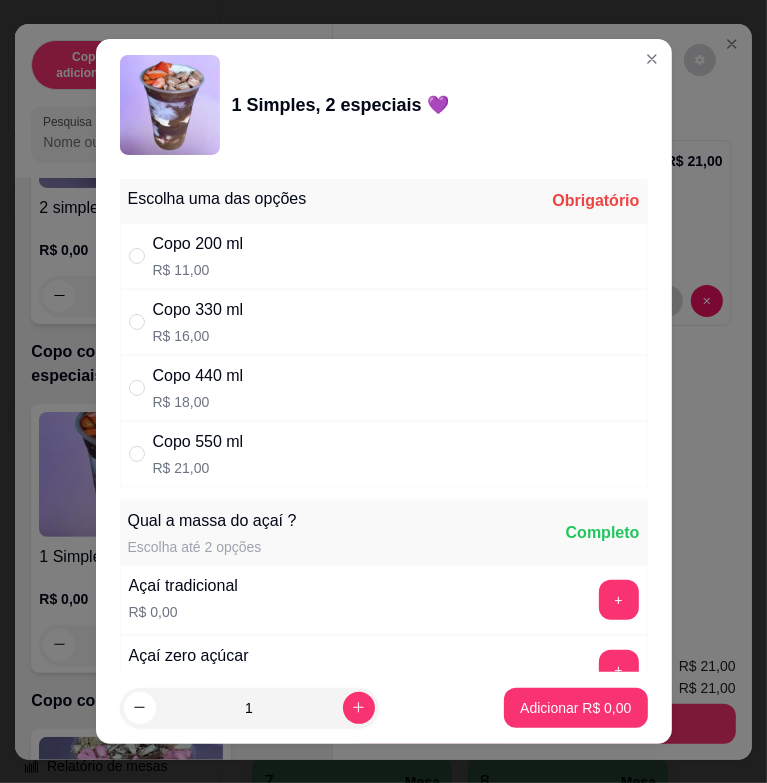 click on "Copo 330 ml R$ 16,00" at bounding box center (384, 322) 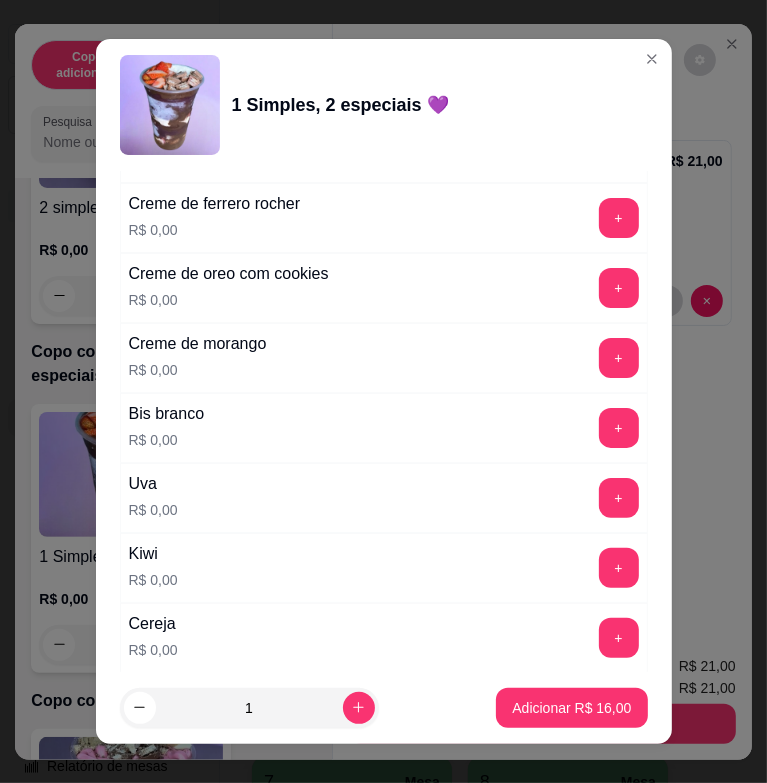 scroll, scrollTop: 2600, scrollLeft: 0, axis: vertical 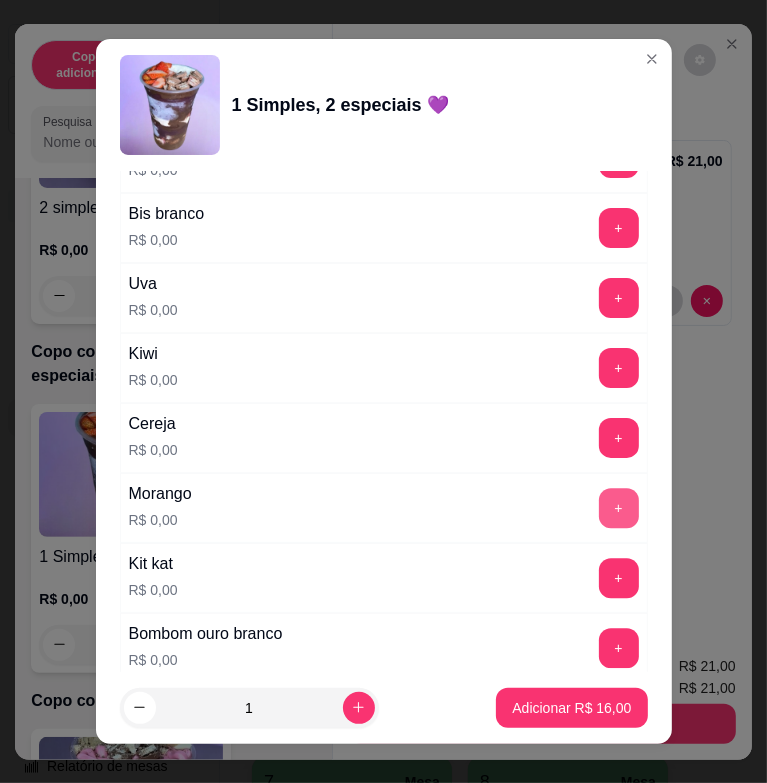 click on "+" at bounding box center [619, 508] 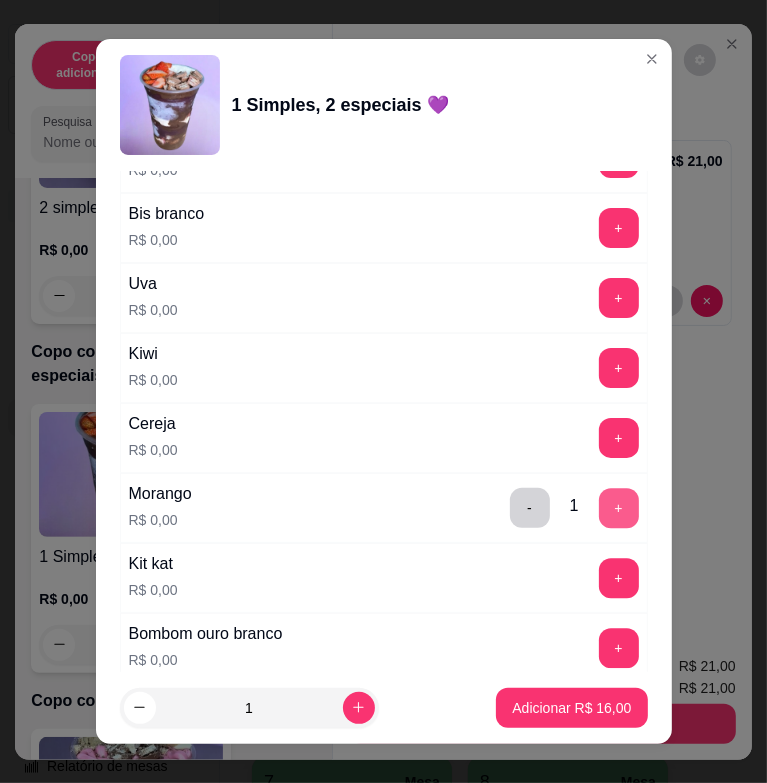 scroll, scrollTop: 2900, scrollLeft: 0, axis: vertical 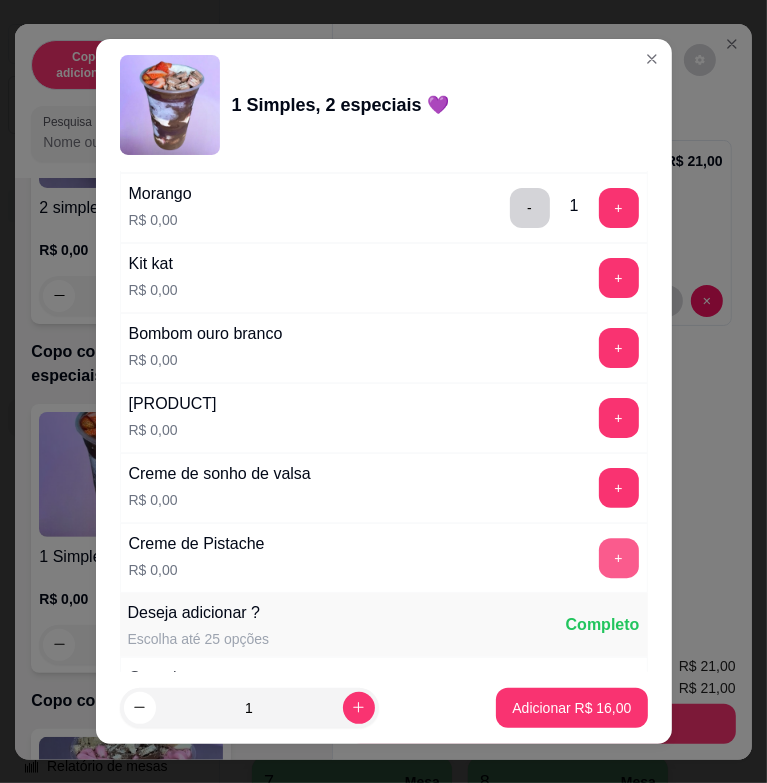 click on "+" at bounding box center (619, 558) 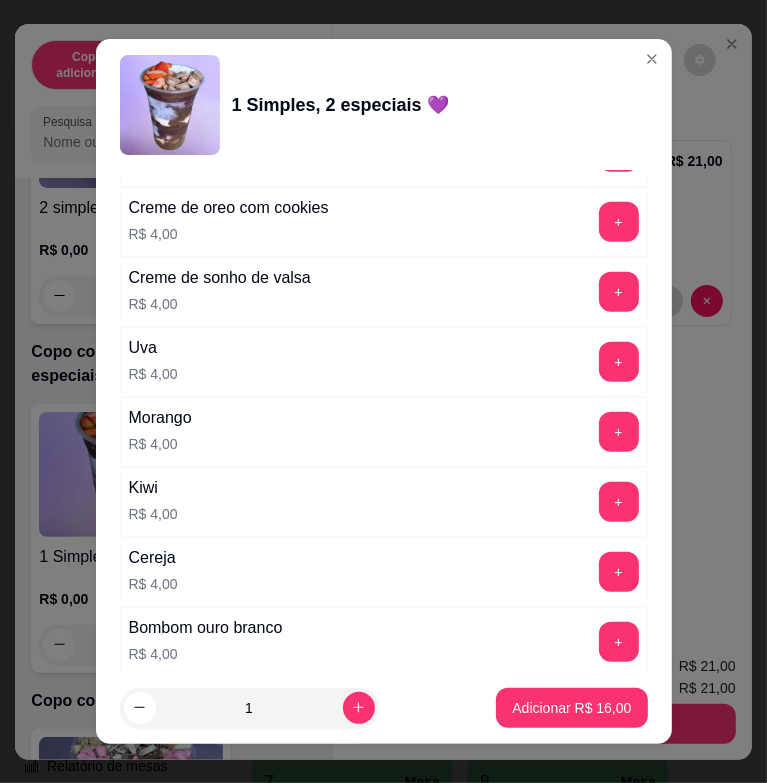 scroll, scrollTop: 5104, scrollLeft: 0, axis: vertical 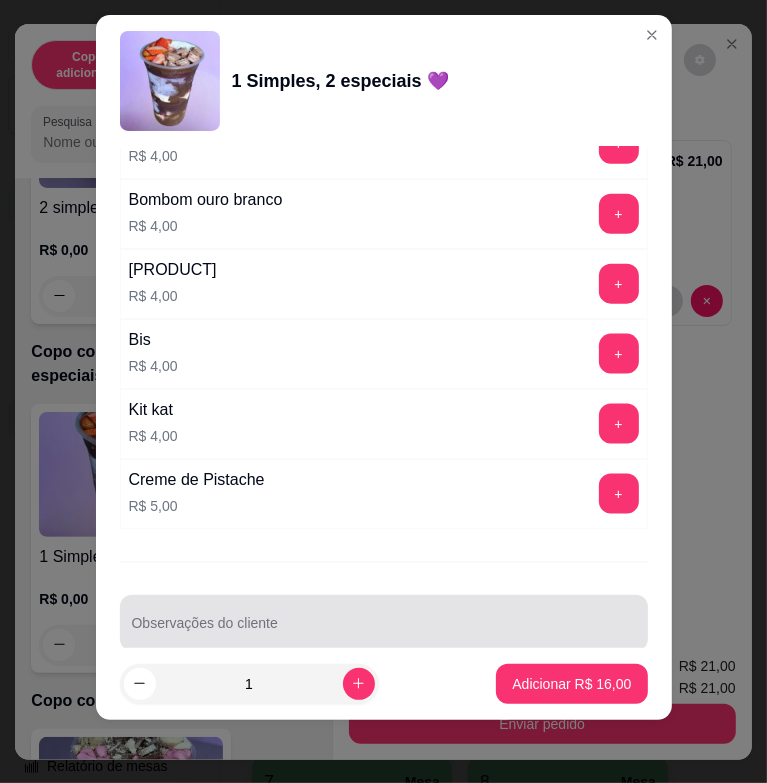 click on "Observações do cliente" at bounding box center [384, 631] 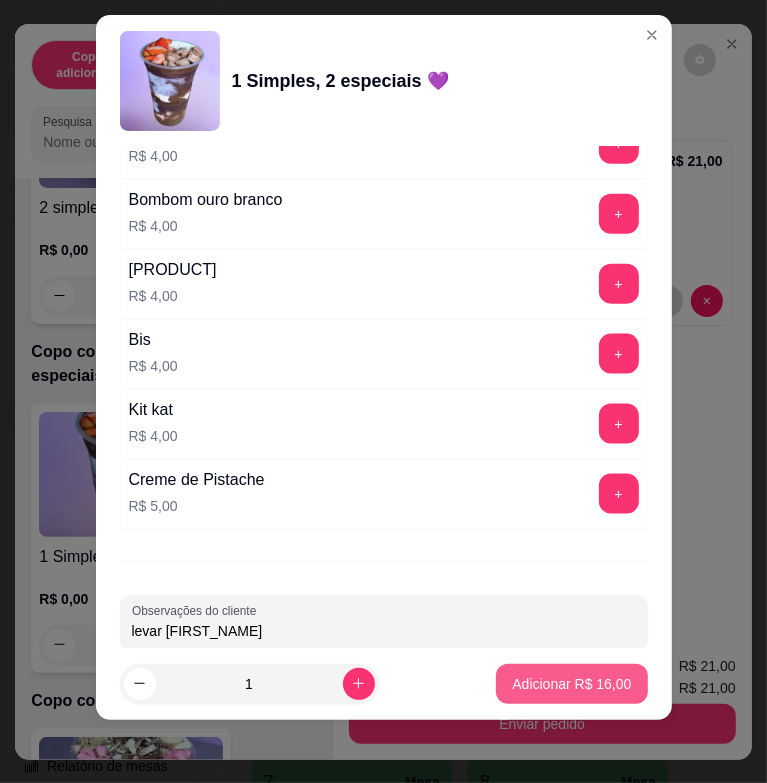 type on "levar [FIRST_NAME]" 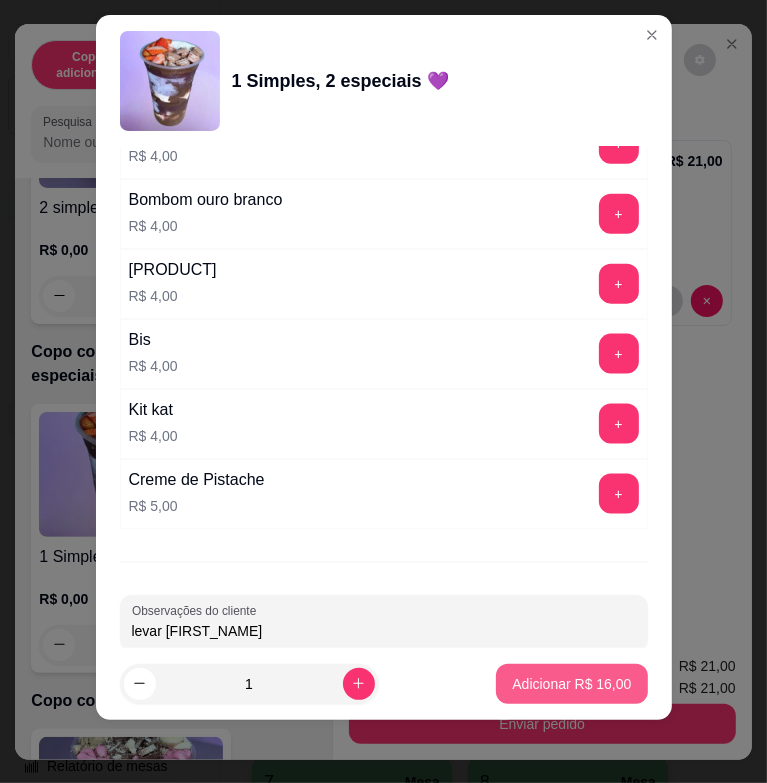 click on "Adicionar   R$ 16,00" at bounding box center [571, 684] 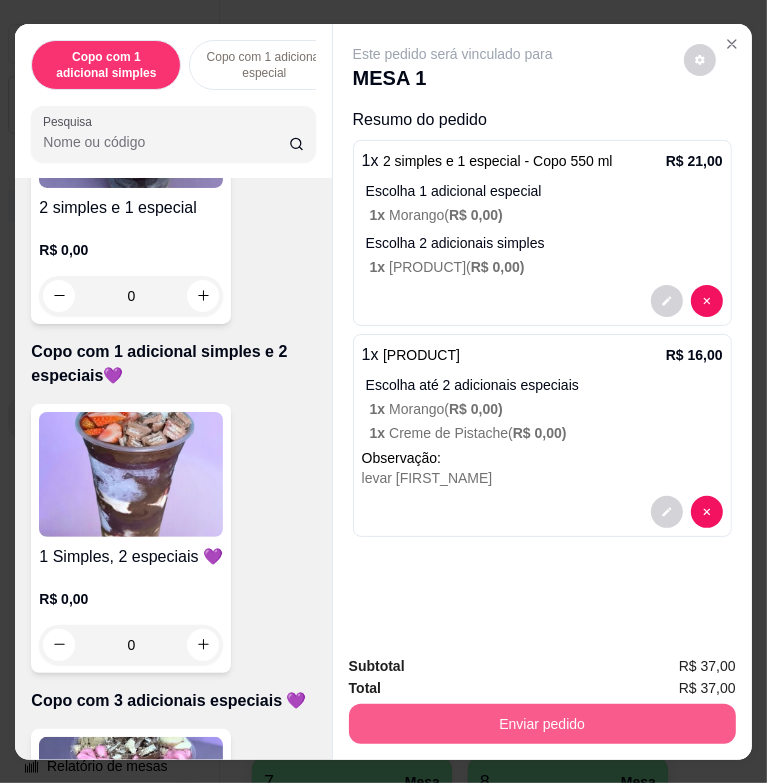 click on "Enviar pedido" at bounding box center (542, 724) 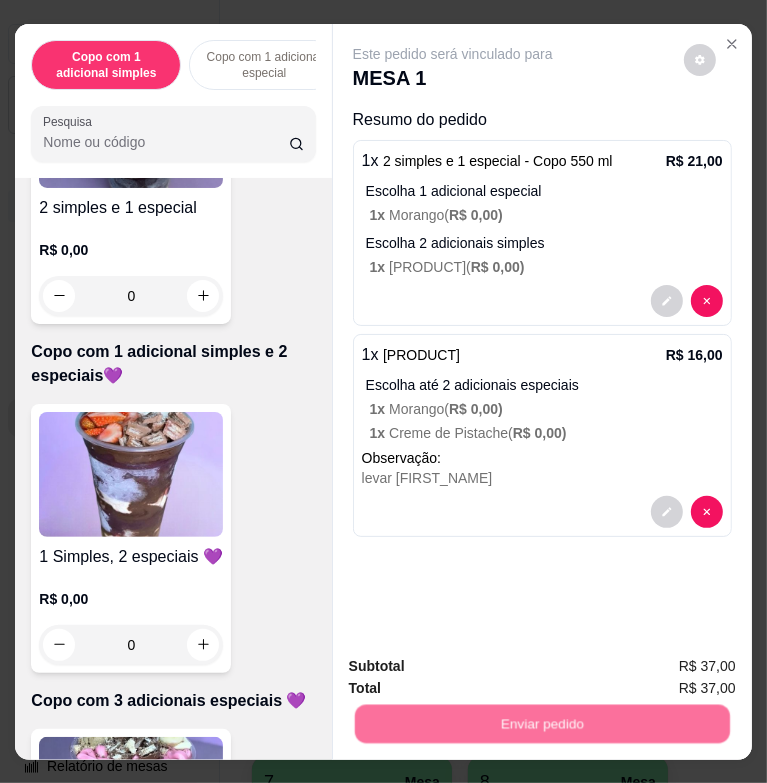 click on "Não registrar e enviar pedido" at bounding box center [472, 667] 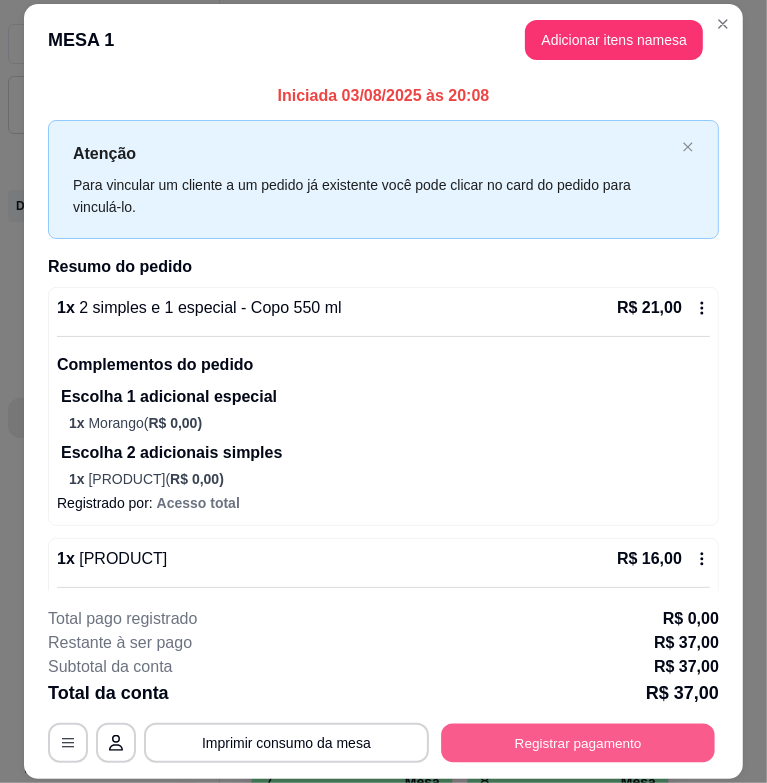 click on "Registrar pagamento" at bounding box center (578, 743) 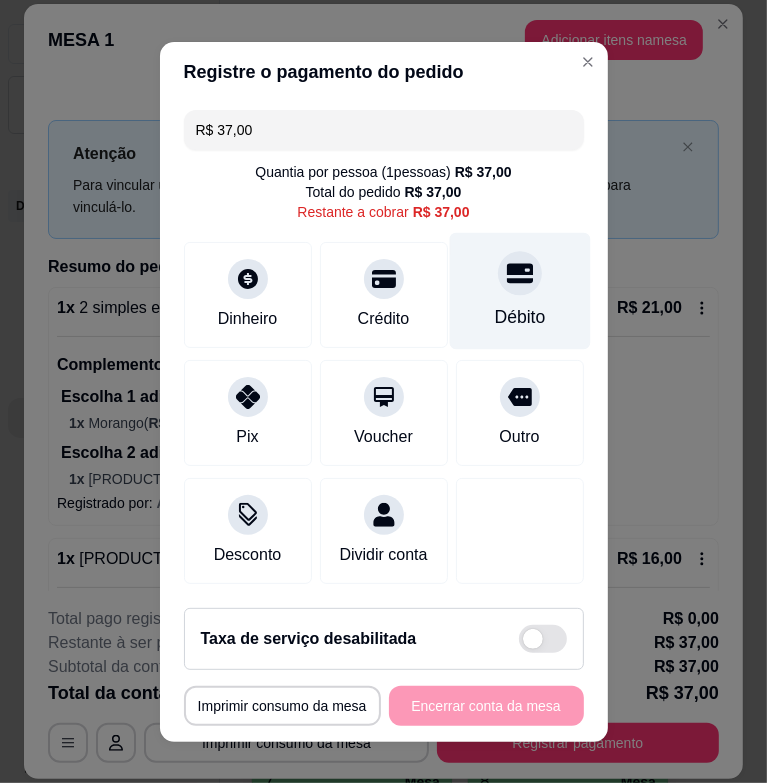 click on "Débito" at bounding box center (519, 290) 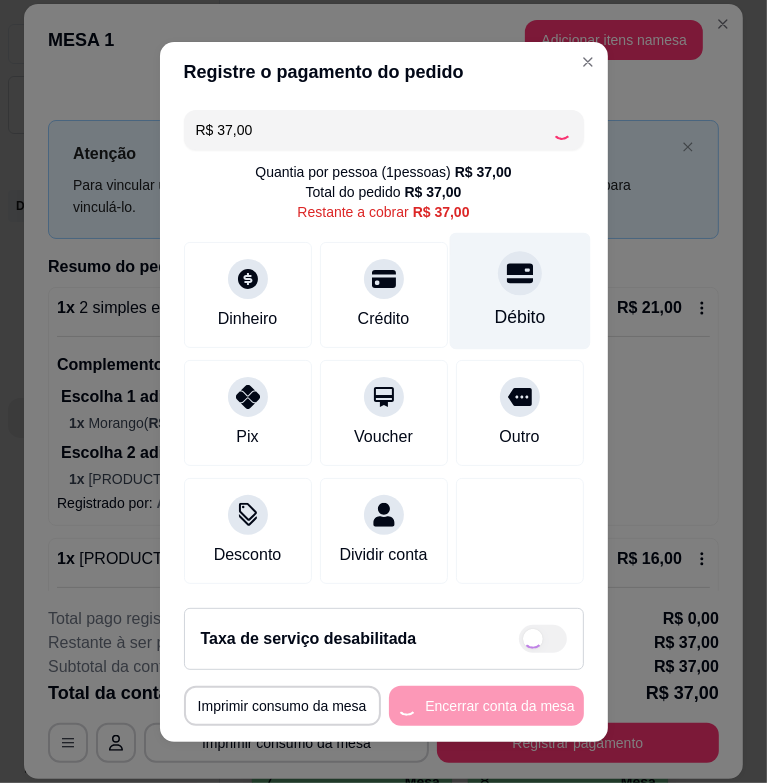 type on "R$ 0,00" 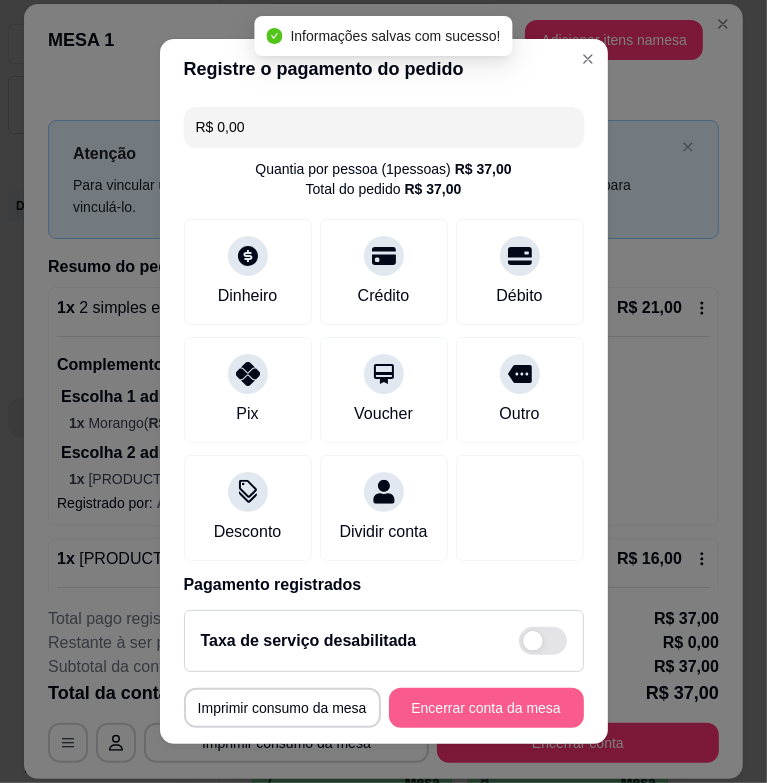 click on "**********" at bounding box center [384, 708] 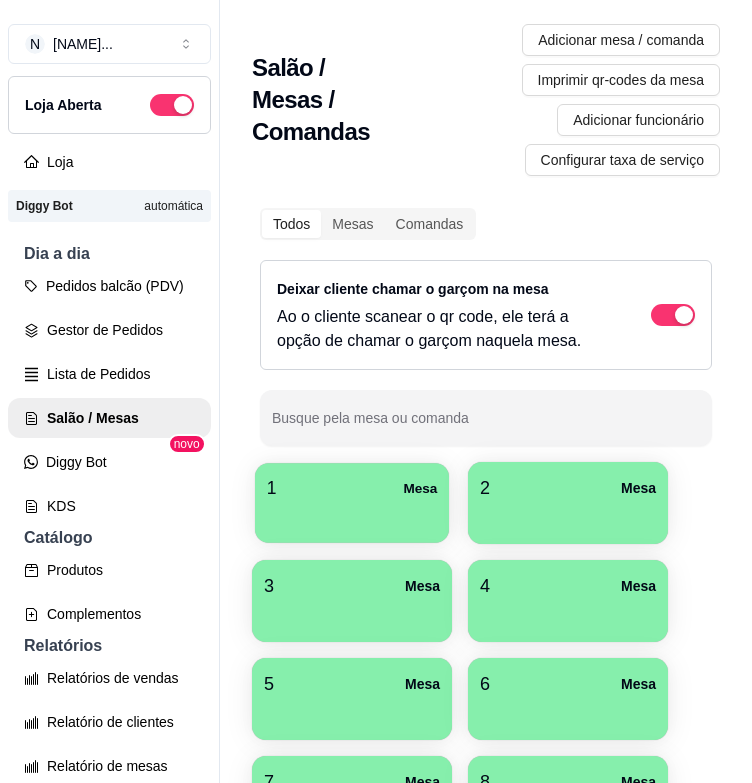 click on "1 Mesa" at bounding box center (352, 488) 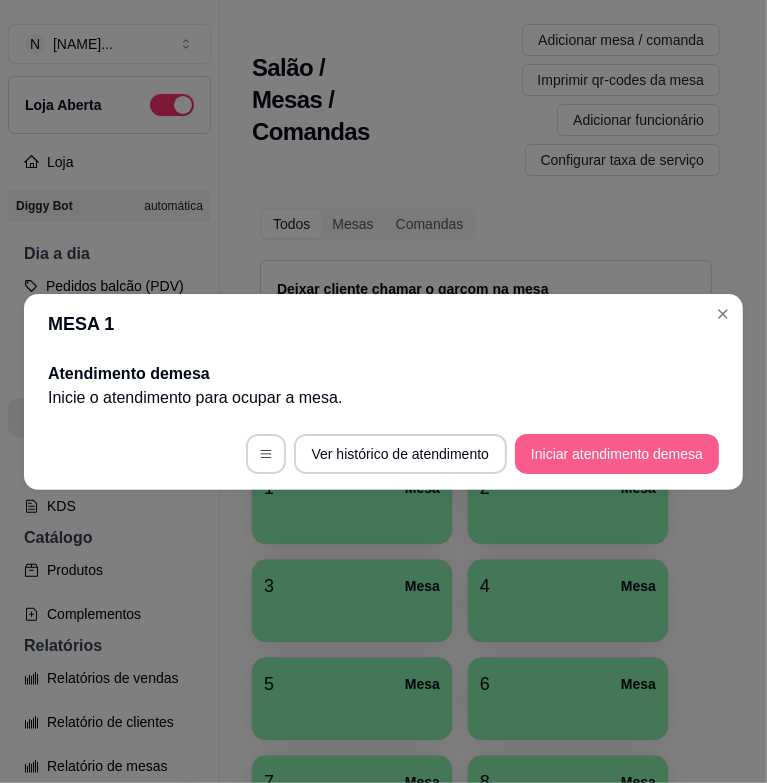 click on "Iniciar atendimento de  mesa" at bounding box center [617, 454] 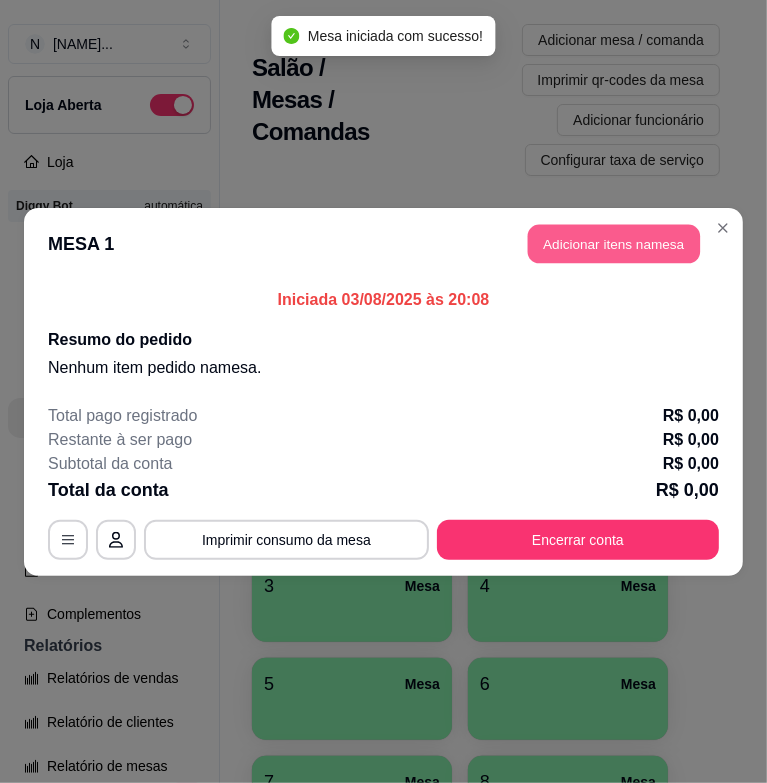 click on "Adicionar itens na  mesa" at bounding box center (614, 243) 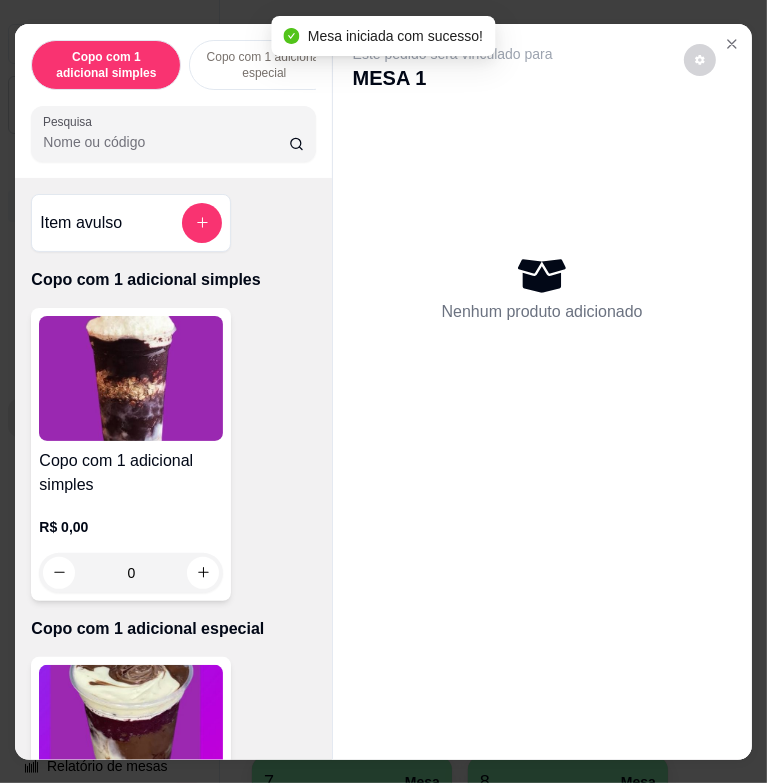 click on "Copo com 1 adicional simples  Copo com 1 adicional especial  Copo com 3 adicionais simples 💜 Copo com 2 adicionais simples e 1 especial💜  Copo com 1 adicional simples e 2 especiais💜  Copo com 3 adicionais especiais  💜 Copo de açaí puro 💜 Açaí na marmita 💜 Barca de açaí 💜 Barca de açaí 💜 Pote 1 litro puro 💜 Pote 2 litros puro 💜 Pote 1 litro recheado com creme laka💜 Pote 1 litro recheado com creme de nutella💜 Escolha seus adicionais a parte  Fondue Fondue na tijela💜 Pote 1 litro de sorvete  Sorvetes Bolas Milk-shake  Roleta P (500 ml)  Roleta de açaí 💜 Picolé  SORVETE 0% DE AÇÚCAR 200 ml  Pote 1,8 litros   Bombons Skimos (8 unidades) Cascão 2 bolas Casquinha  Cestinha 2 bolas Combo Família 💜 Marmita P (350 ml)  Marmita de açaí G (1100 ml) Petit Gâteau Milk shake gourmet Bebidas  Doces Pesquisa" at bounding box center [173, 101] 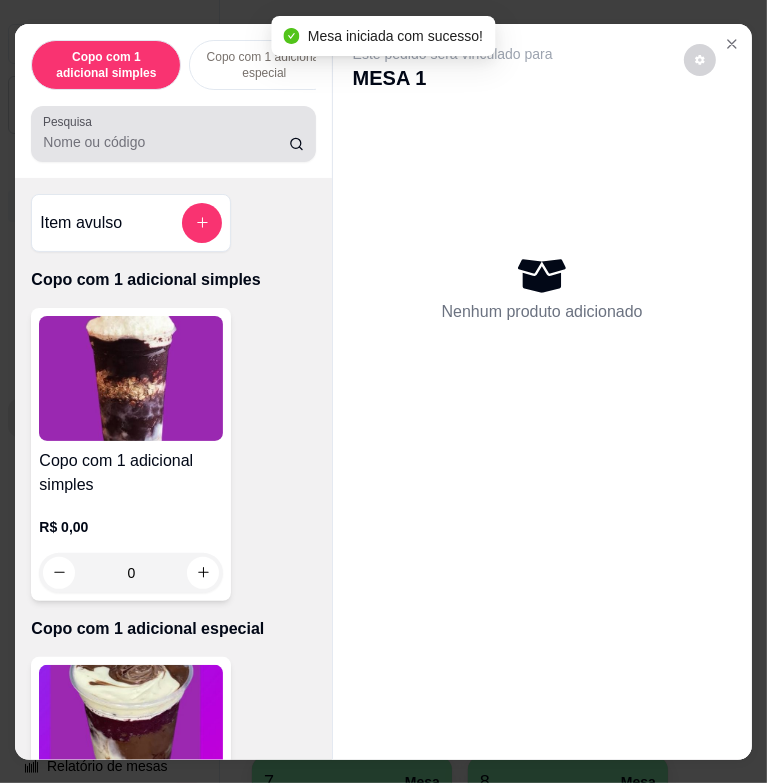 click at bounding box center [173, 134] 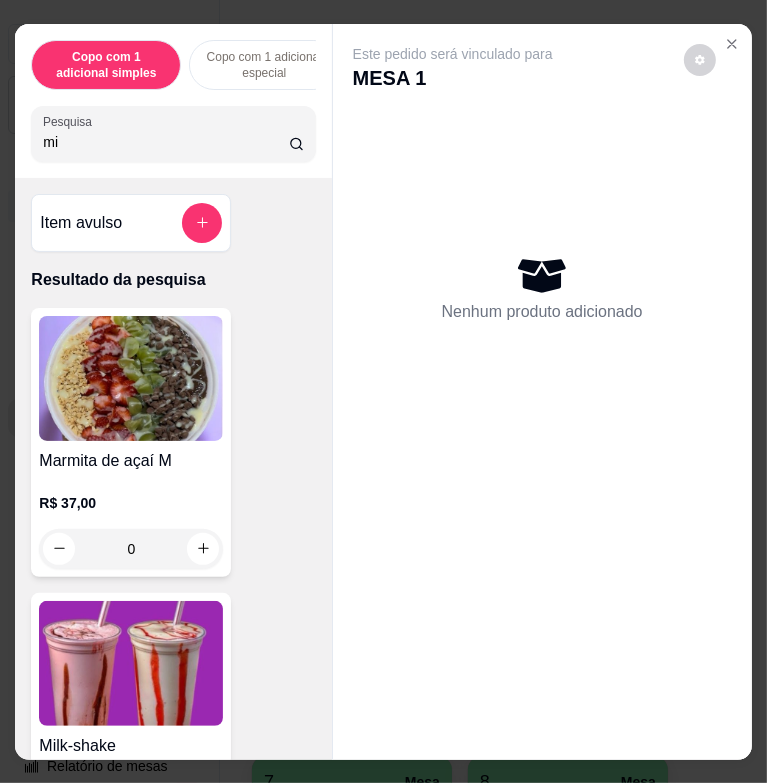 type on "mi" 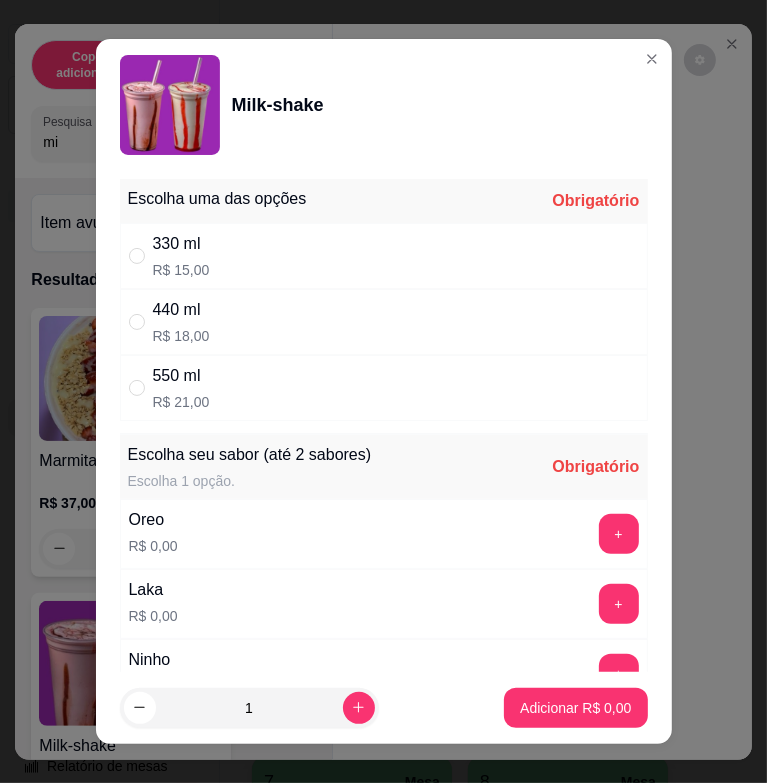 drag, startPoint x: 419, startPoint y: 322, endPoint x: 420, endPoint y: 335, distance: 13.038404 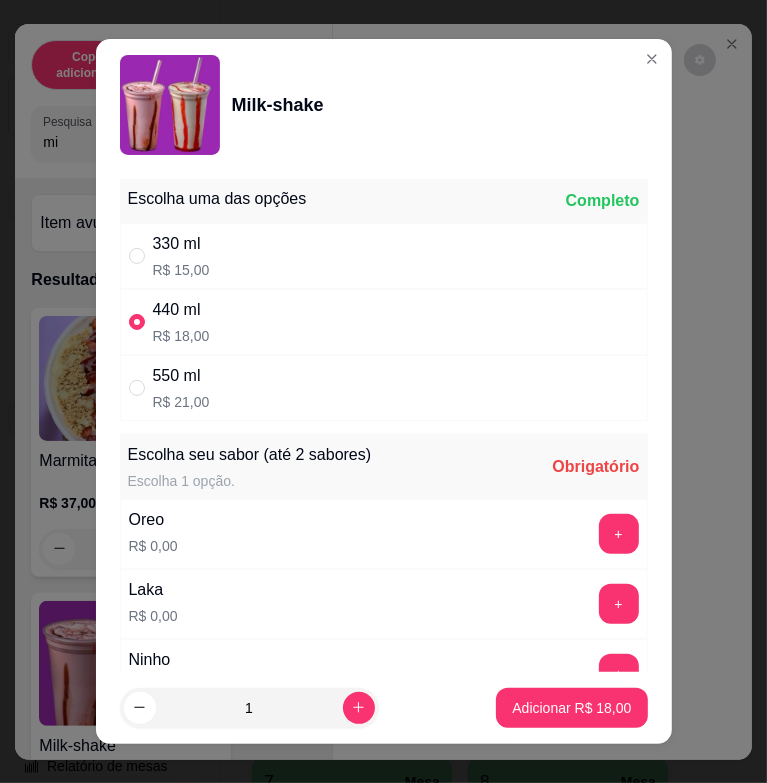 click on "550 ml R$ 21,00" at bounding box center (384, 388) 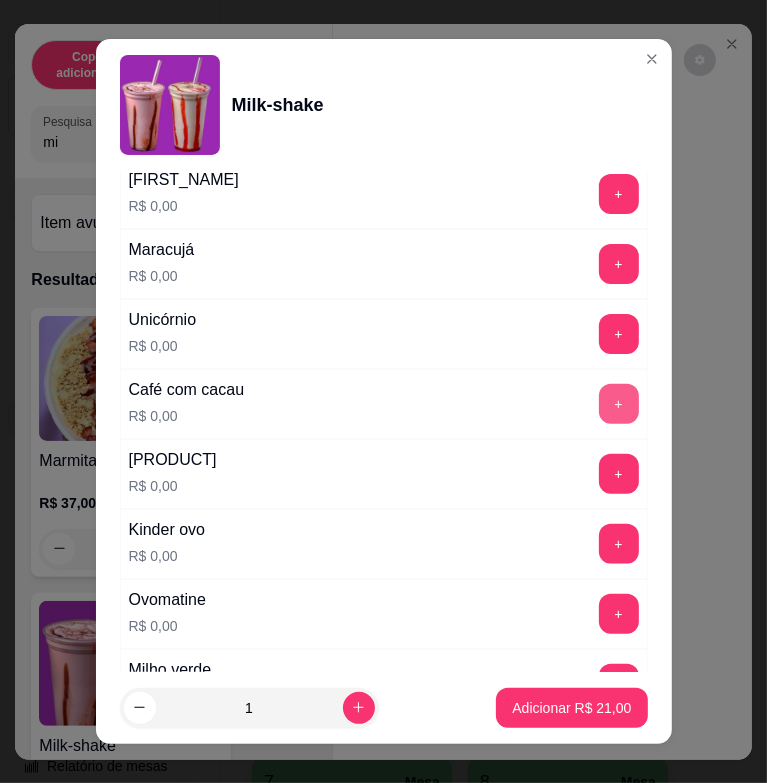 scroll, scrollTop: 1100, scrollLeft: 0, axis: vertical 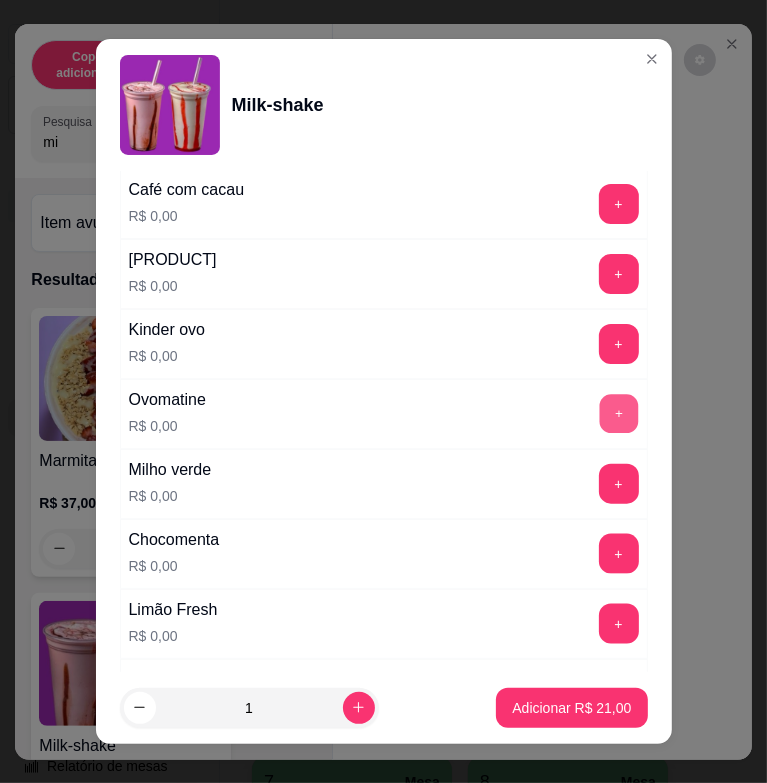 click on "+" at bounding box center (618, 414) 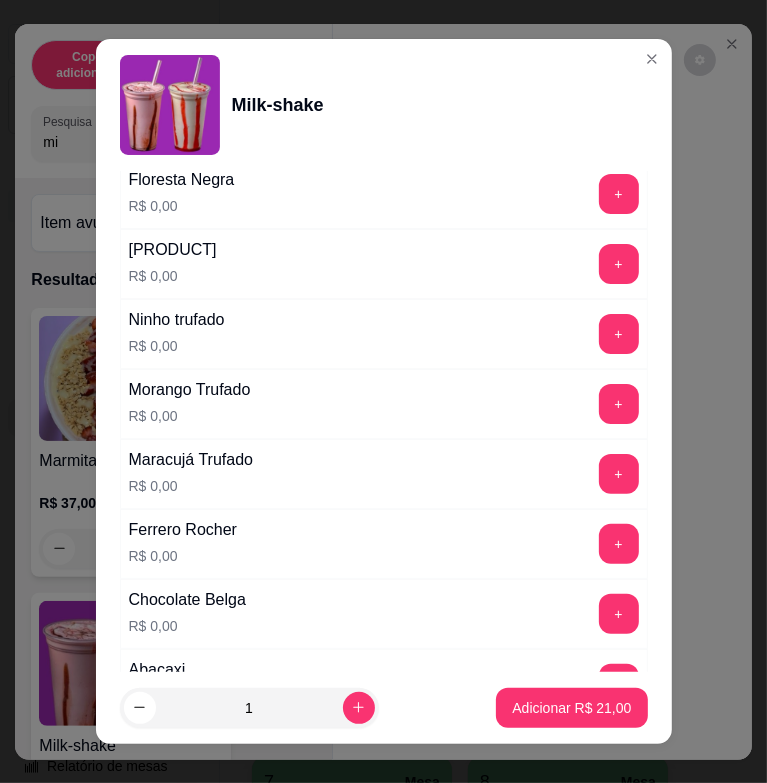 scroll, scrollTop: 1993, scrollLeft: 0, axis: vertical 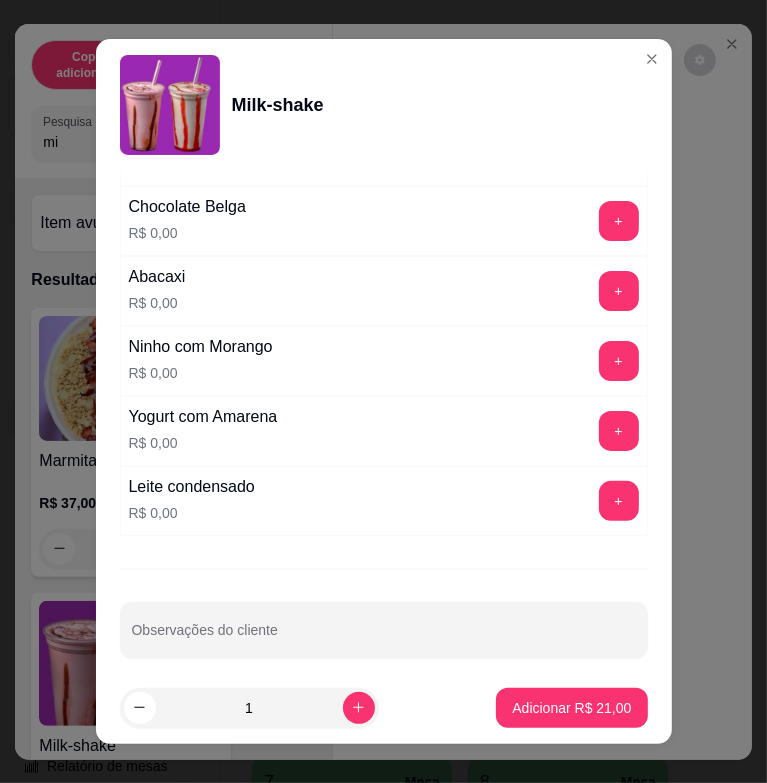 click at bounding box center [384, 630] 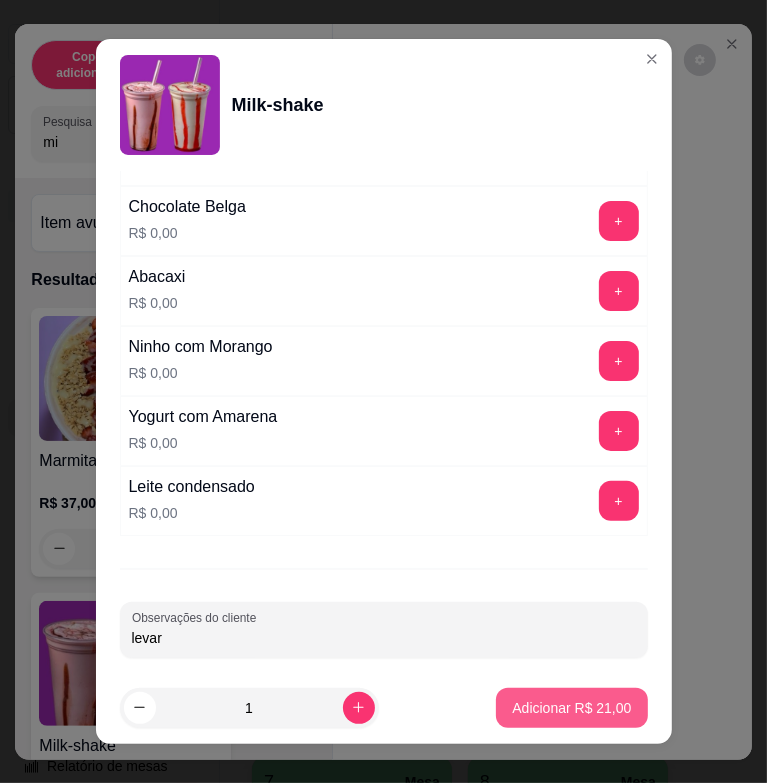 type on "levar" 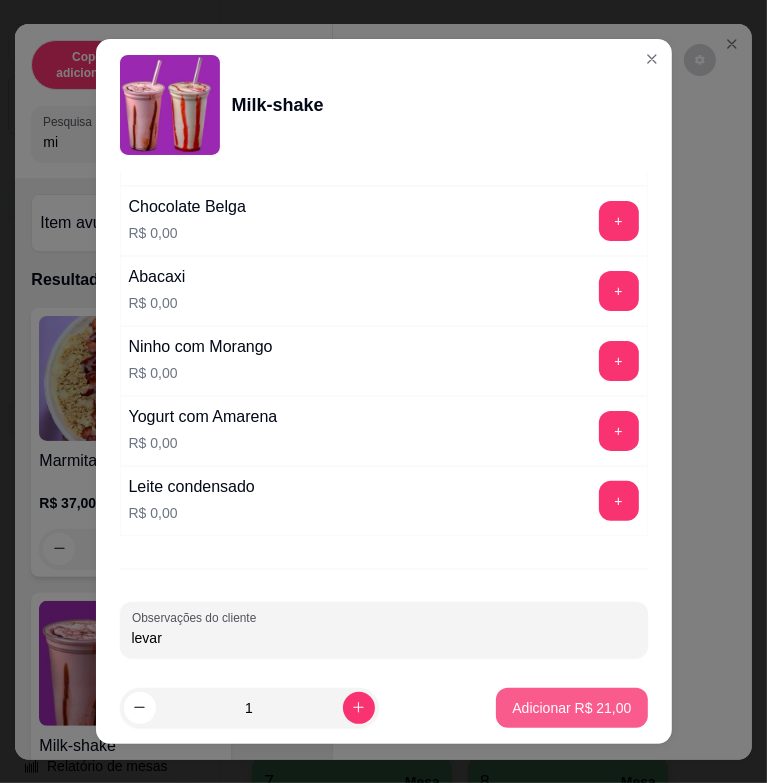 click on "Adicionar   R$ 21,00" at bounding box center [571, 708] 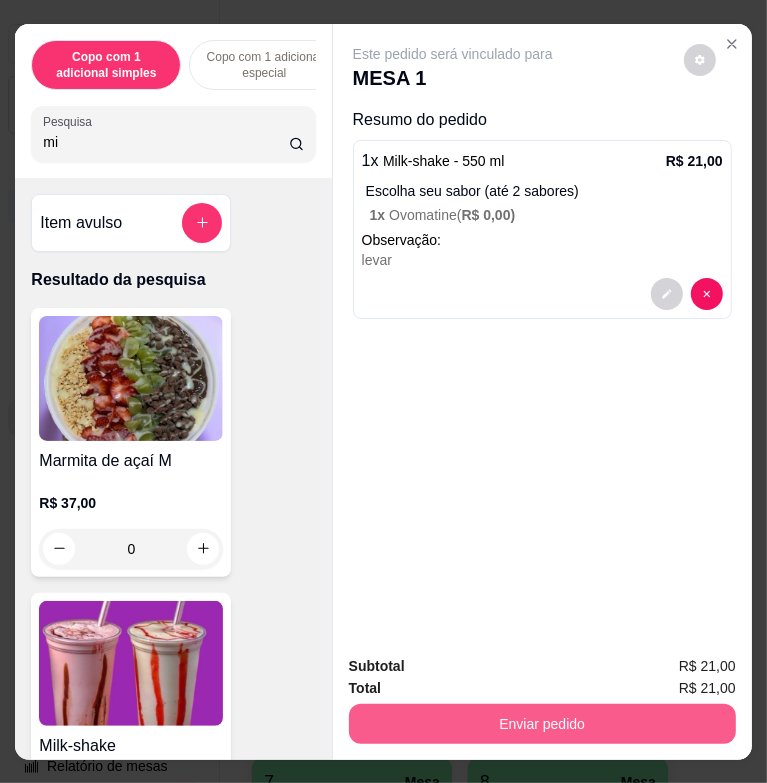 click on "Enviar pedido" at bounding box center (542, 724) 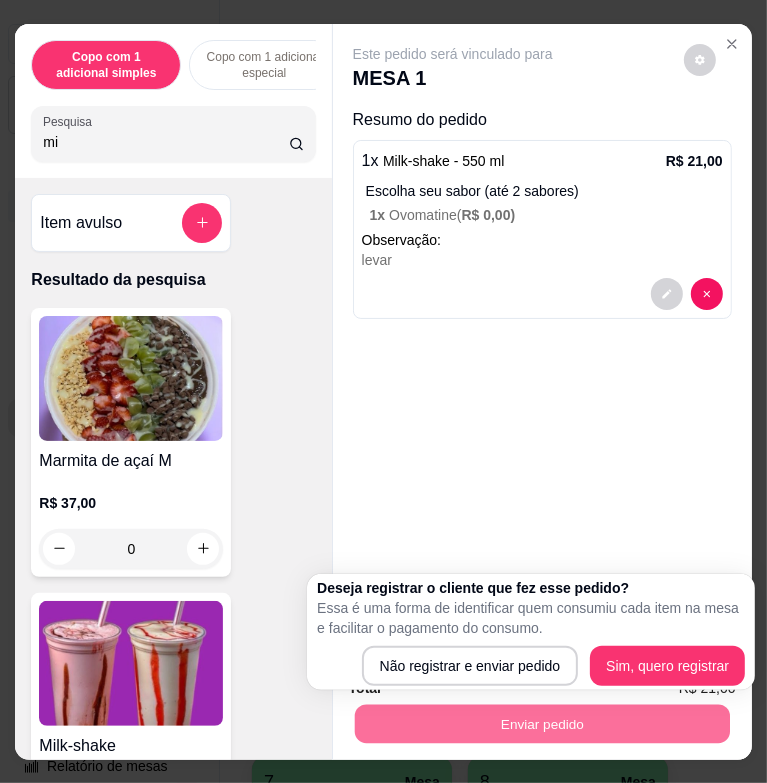 click on "Deseja registrar o cliente que fez esse pedido? Essa é uma forma de identificar quem consumiu cada item na mesa e facilitar o pagamento do consumo. Não registrar e enviar pedido Sim, quero registrar" at bounding box center (531, 632) 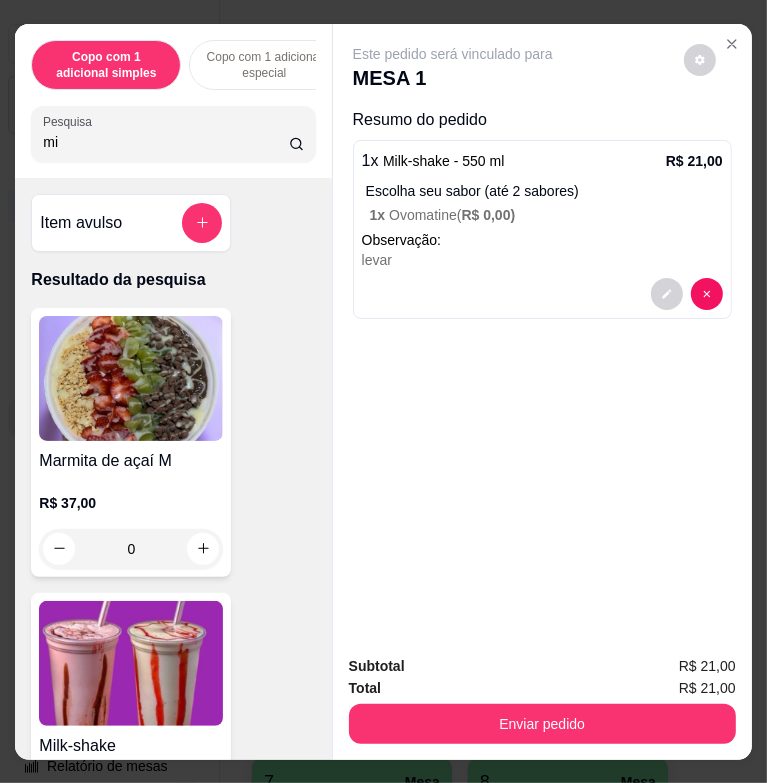 click on "mi" at bounding box center (165, 142) 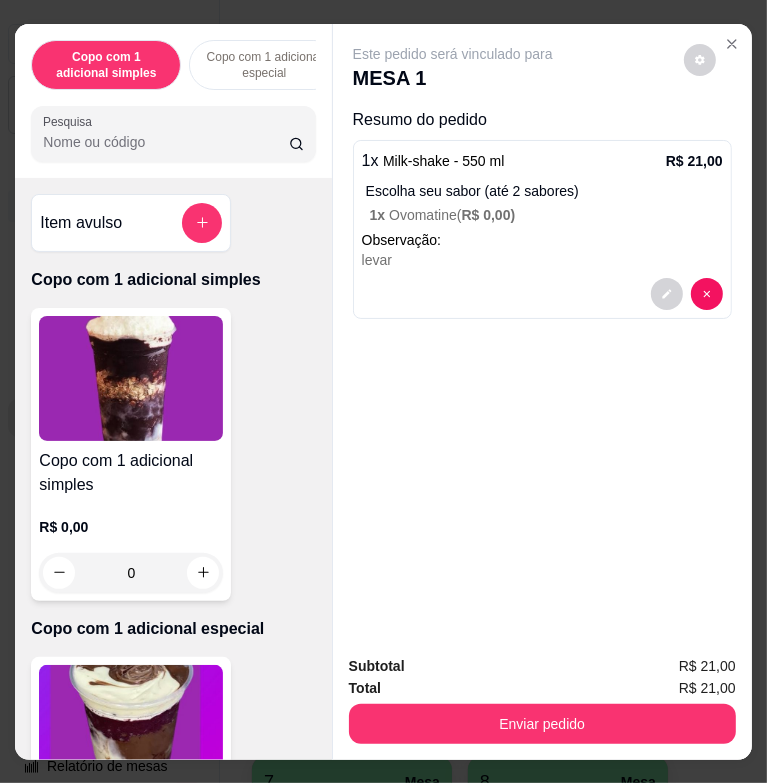 type 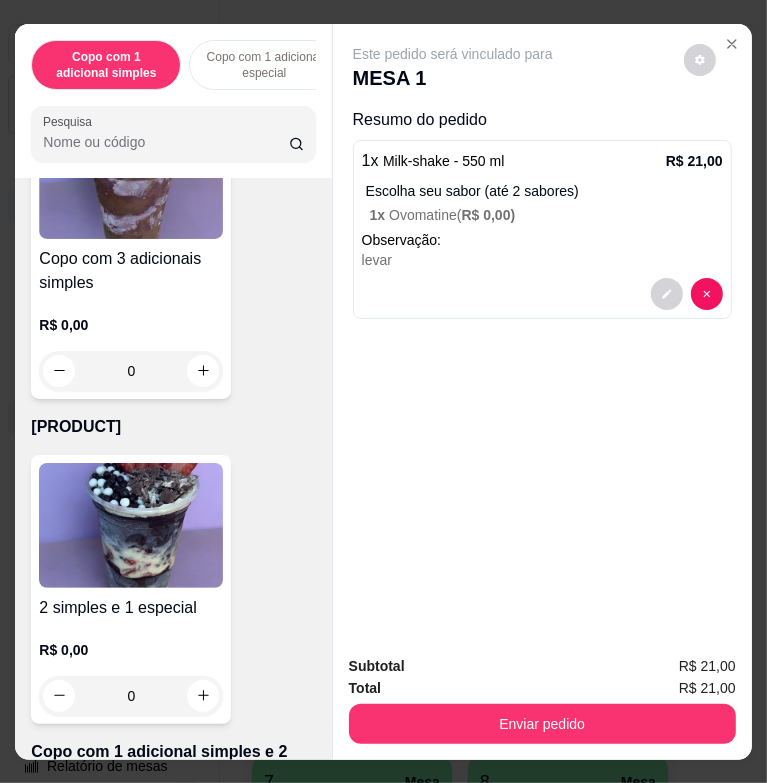 scroll, scrollTop: 1300, scrollLeft: 0, axis: vertical 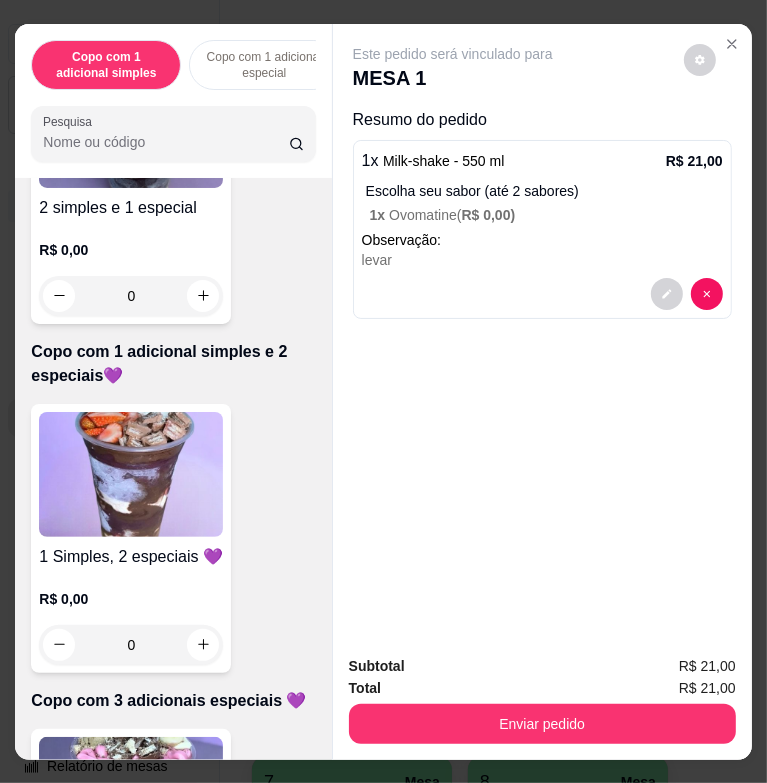 click at bounding box center (131, 474) 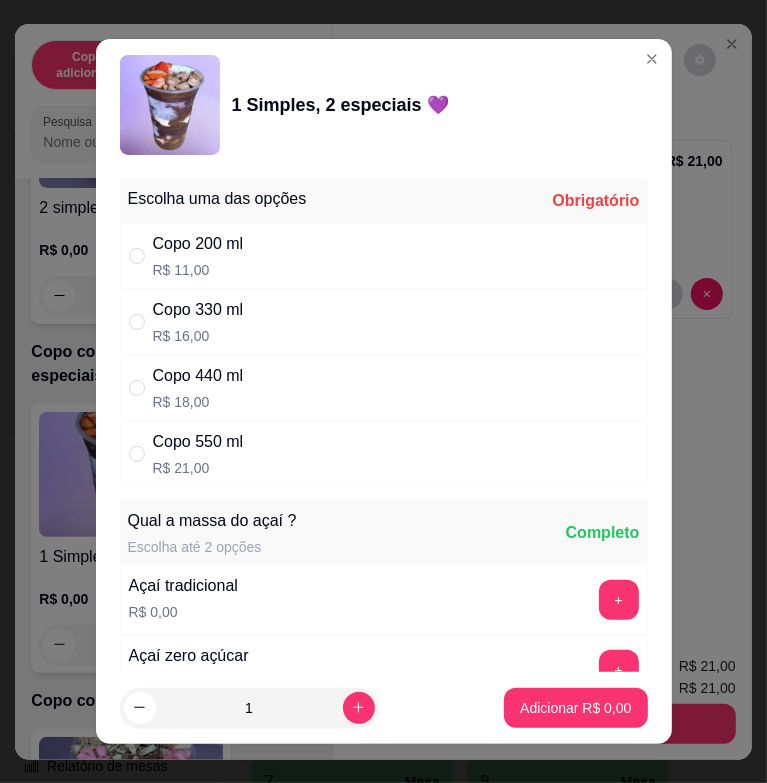 click on "Copo 440 ml R$ 18,00" at bounding box center (384, 388) 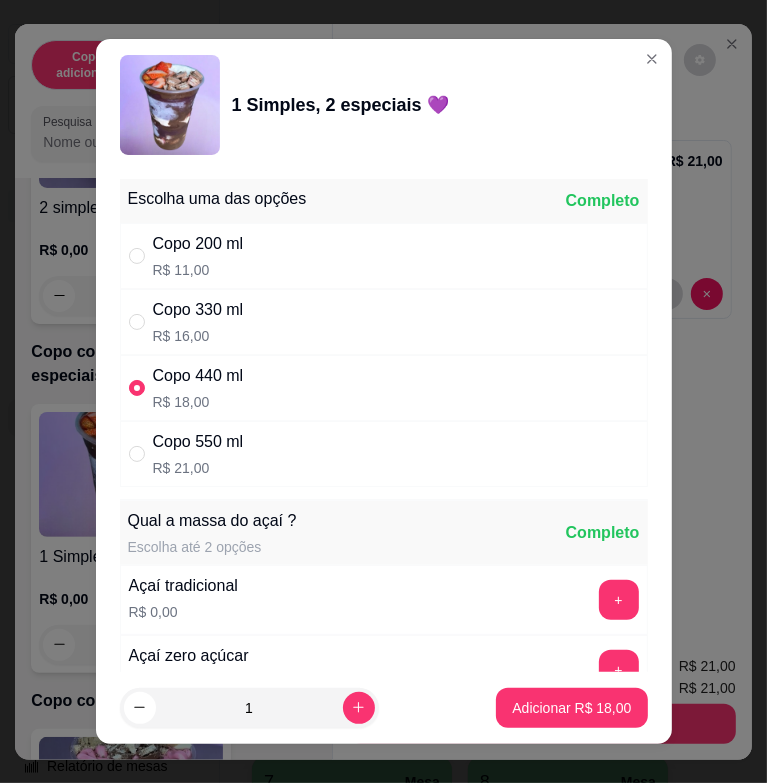 radio on "true" 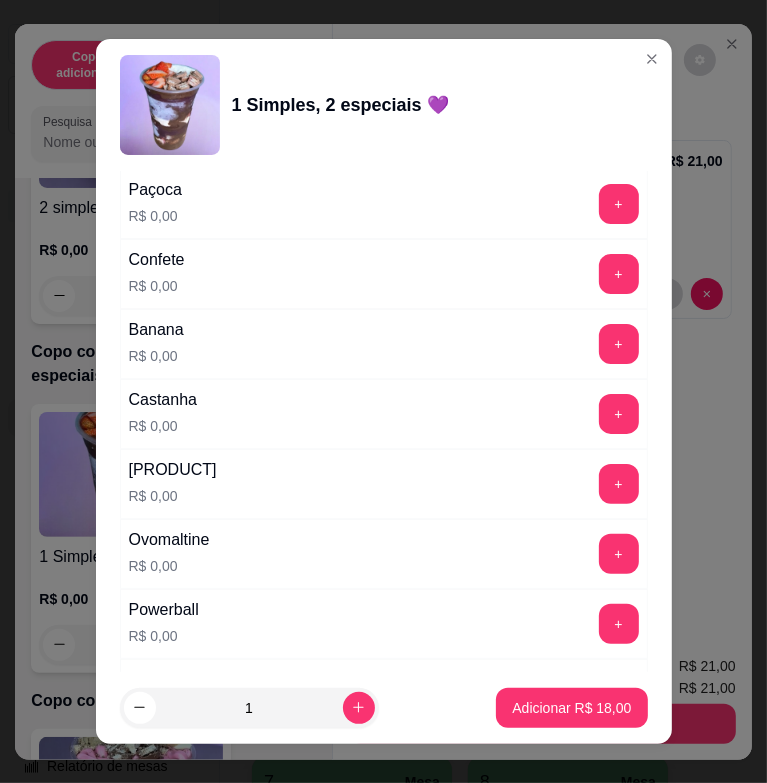 scroll, scrollTop: 1500, scrollLeft: 0, axis: vertical 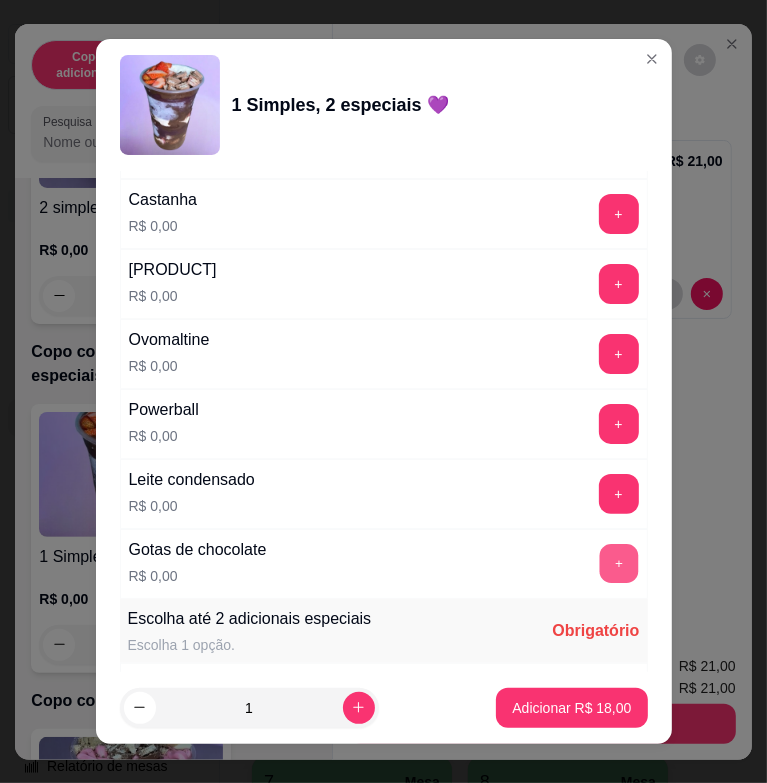 click on "+" at bounding box center (618, 564) 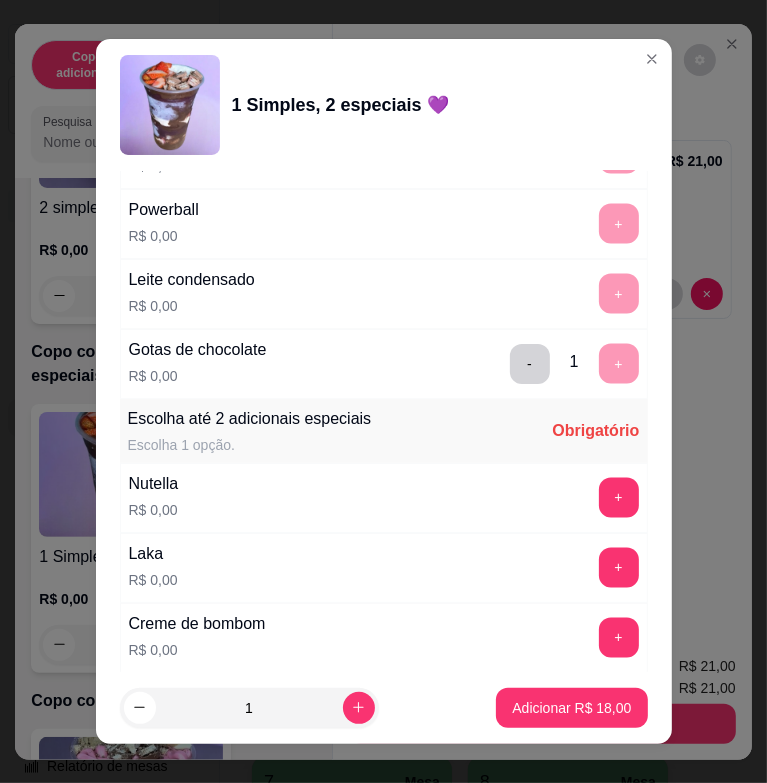 scroll, scrollTop: 1800, scrollLeft: 0, axis: vertical 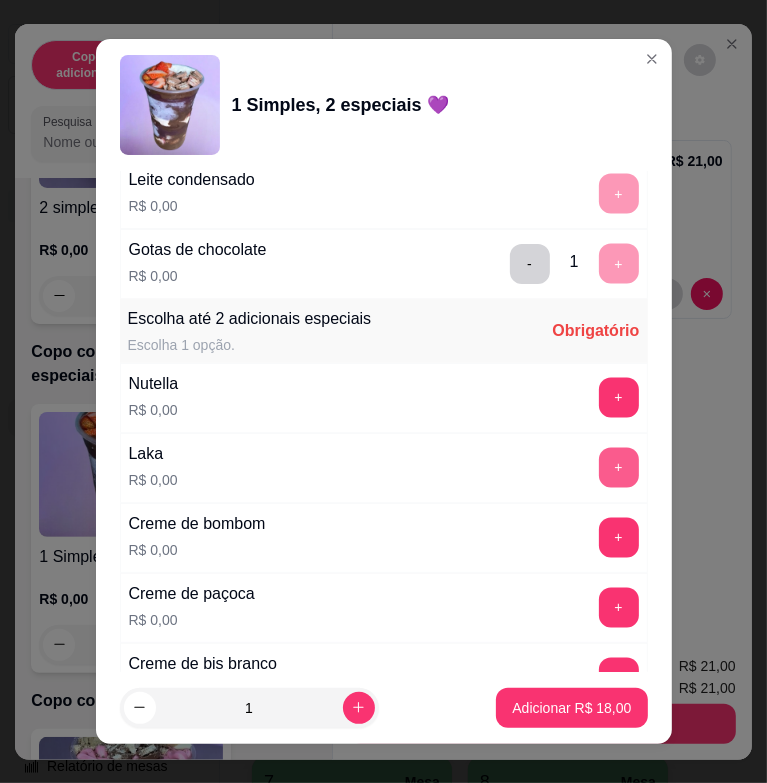 click on "+" at bounding box center (619, 468) 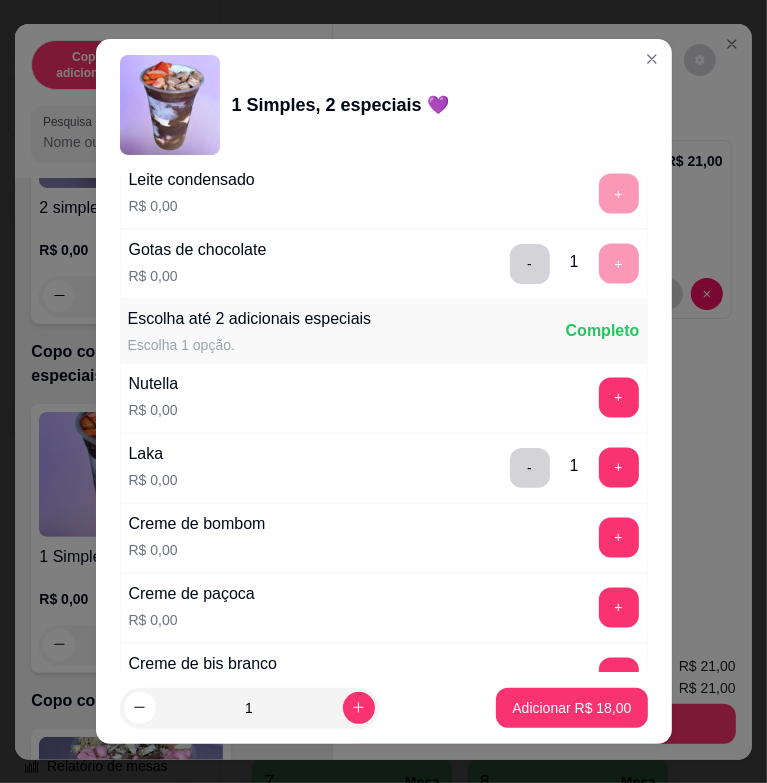scroll, scrollTop: 2300, scrollLeft: 0, axis: vertical 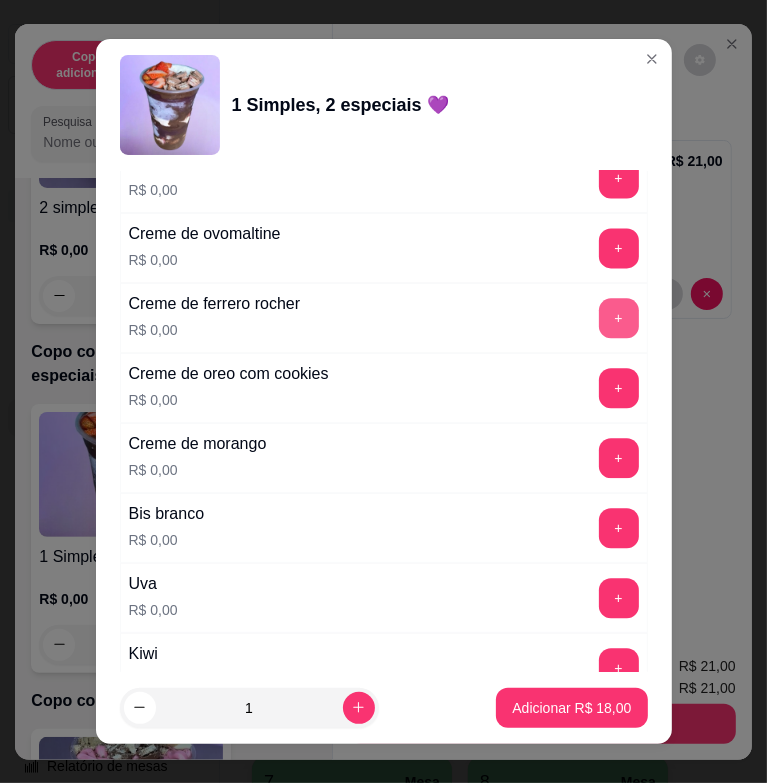 click on "+" at bounding box center (619, 318) 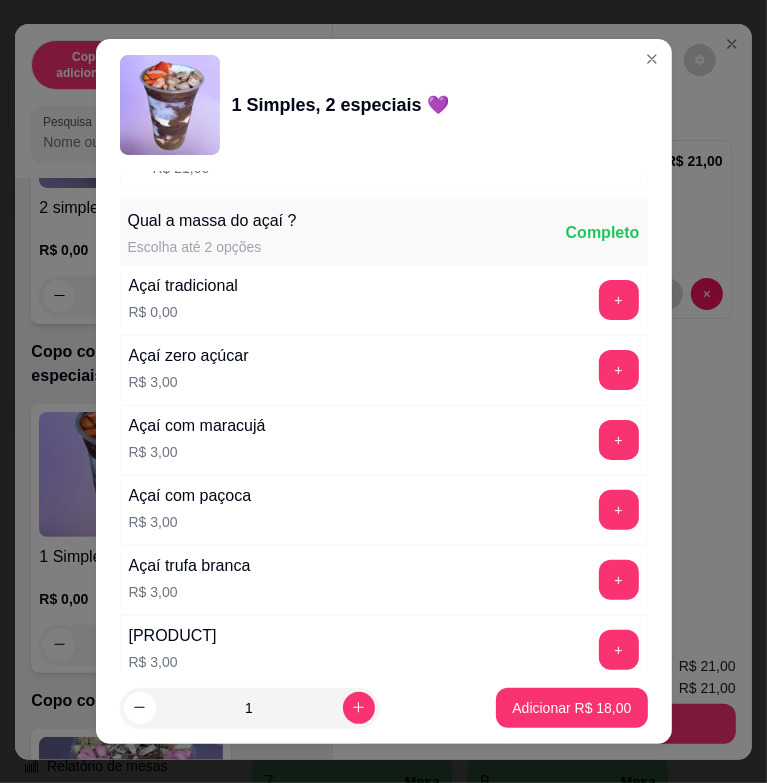scroll, scrollTop: 0, scrollLeft: 0, axis: both 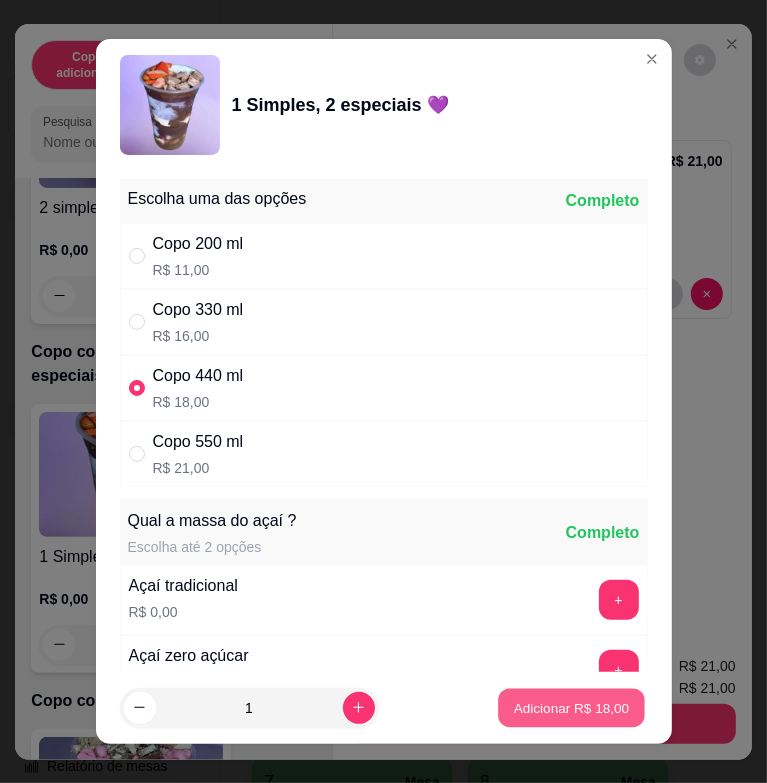click on "Adicionar   R$ 18,00" at bounding box center (572, 707) 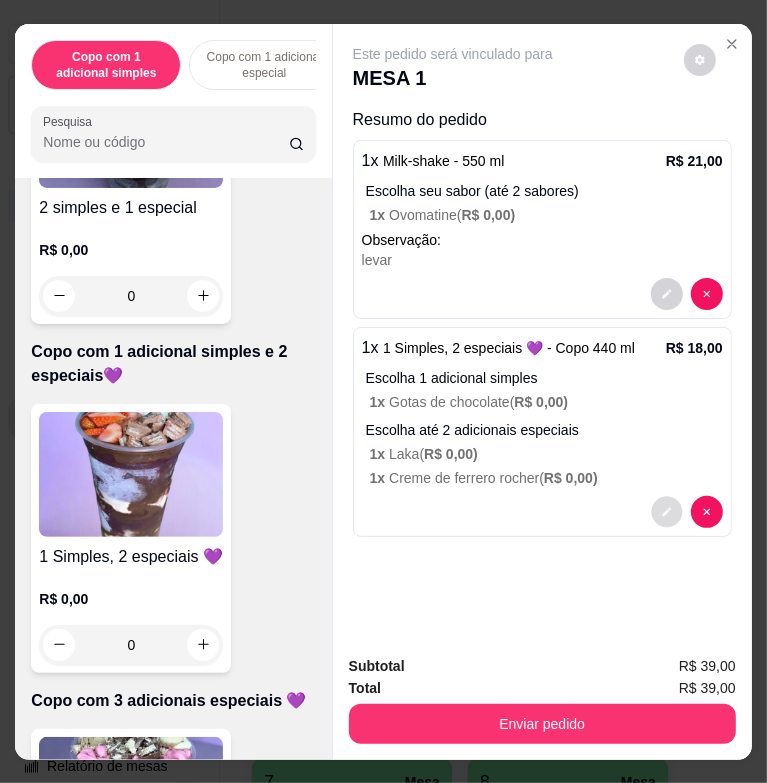 click at bounding box center [666, 511] 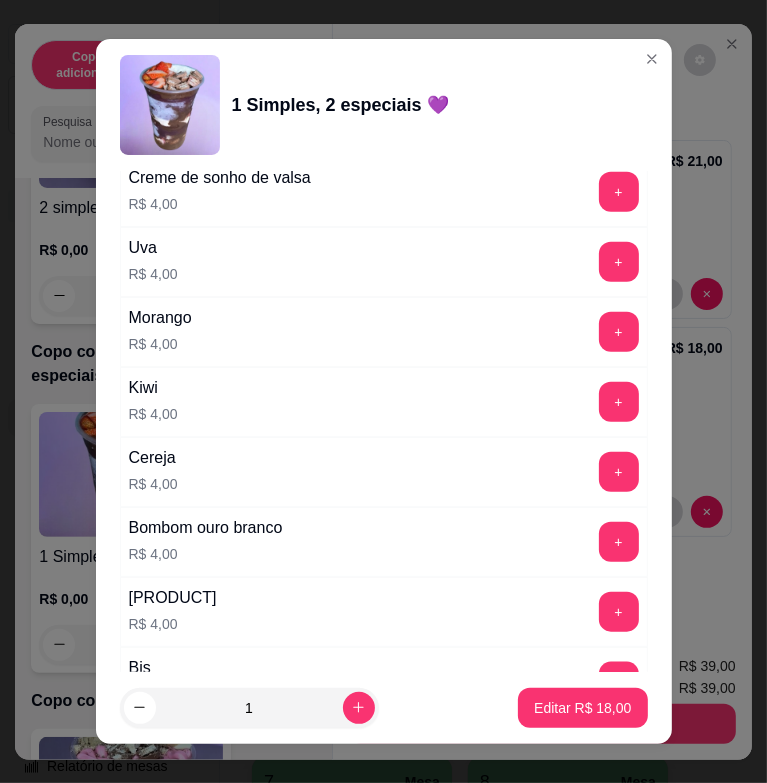 scroll, scrollTop: 5104, scrollLeft: 0, axis: vertical 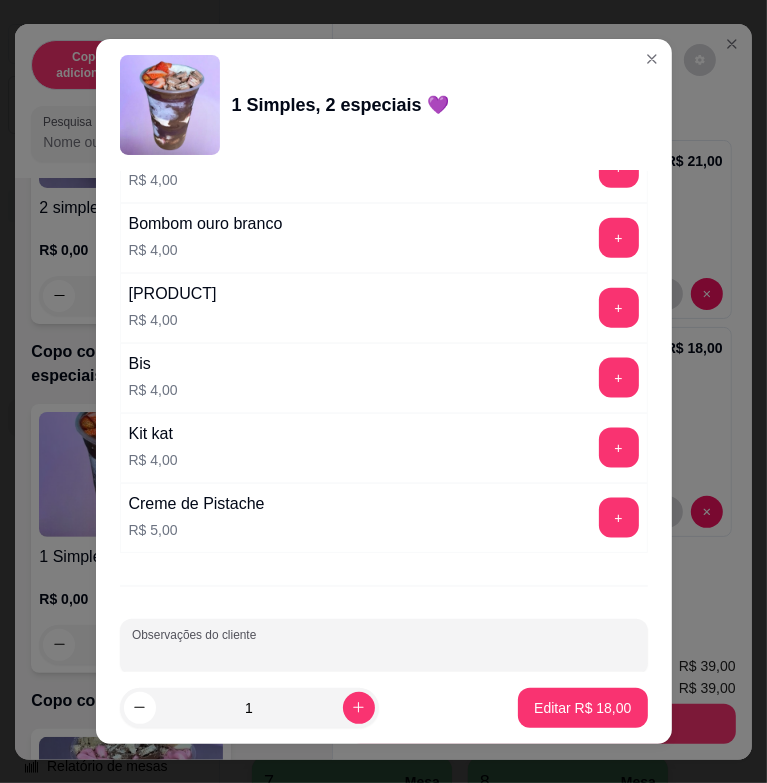 click on "Observações do cliente" at bounding box center (384, 655) 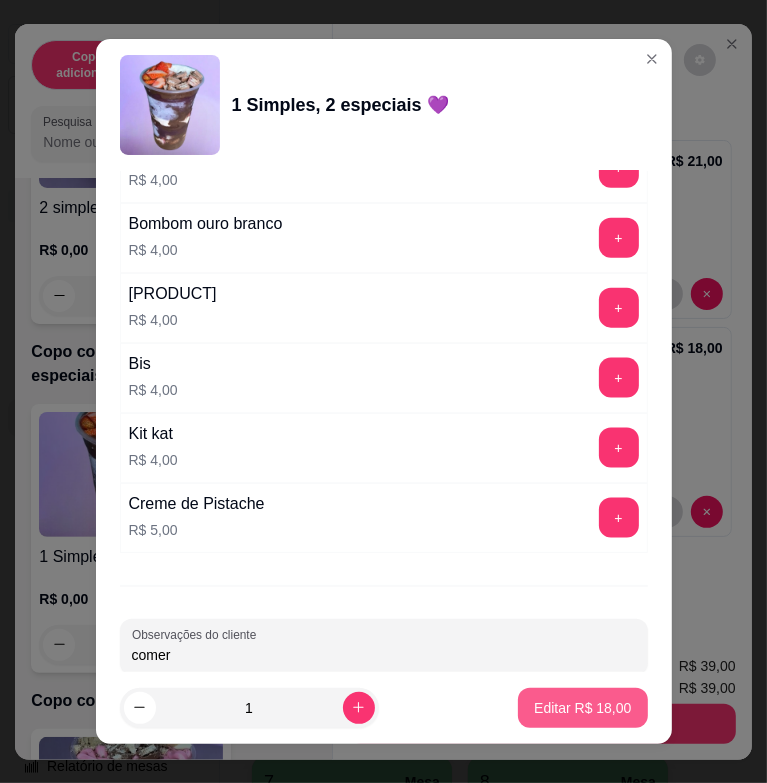 type on "comer" 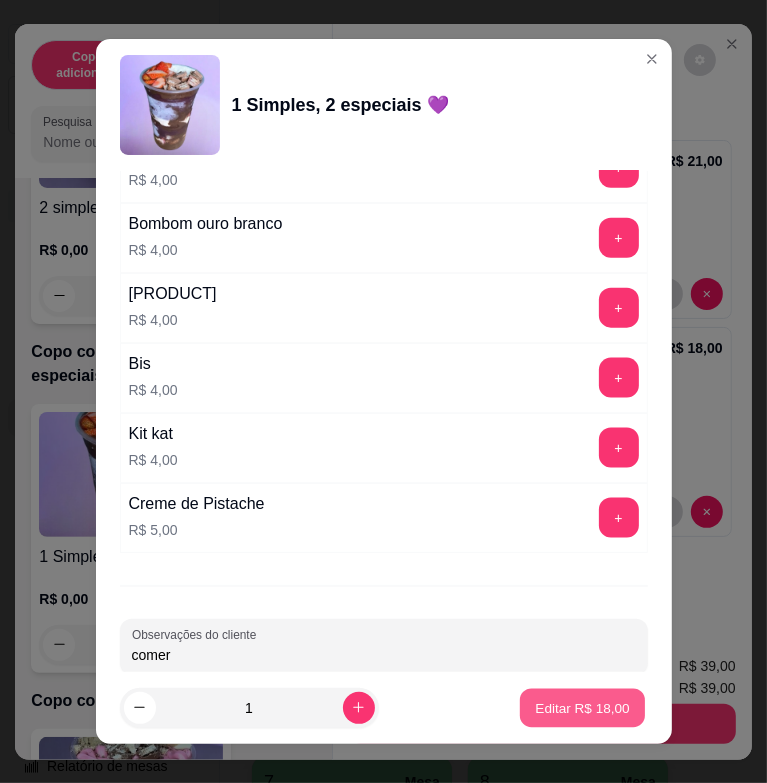 click on "Editar   R$ 18,00" at bounding box center [583, 707] 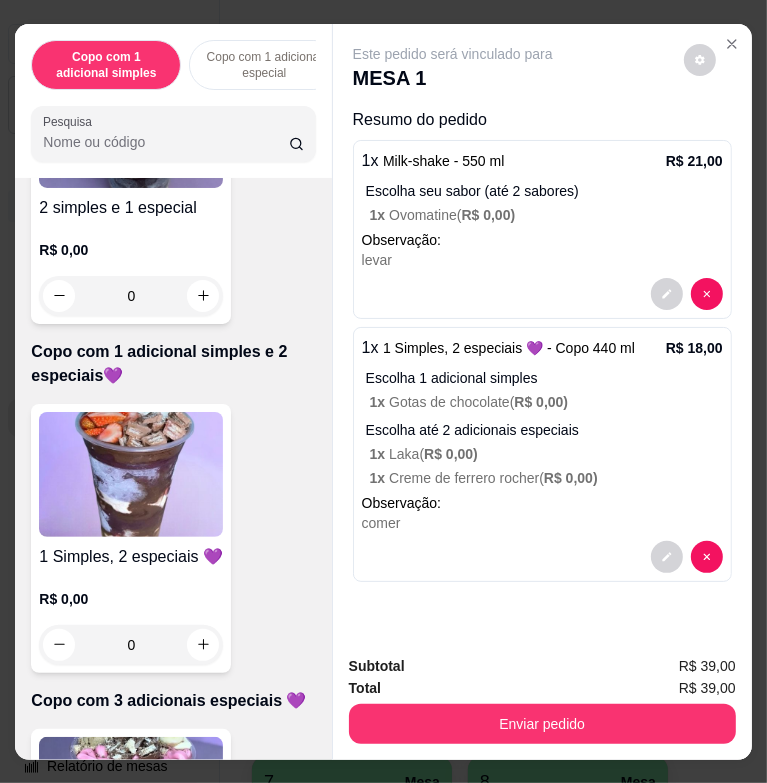 click at bounding box center (667, 294) 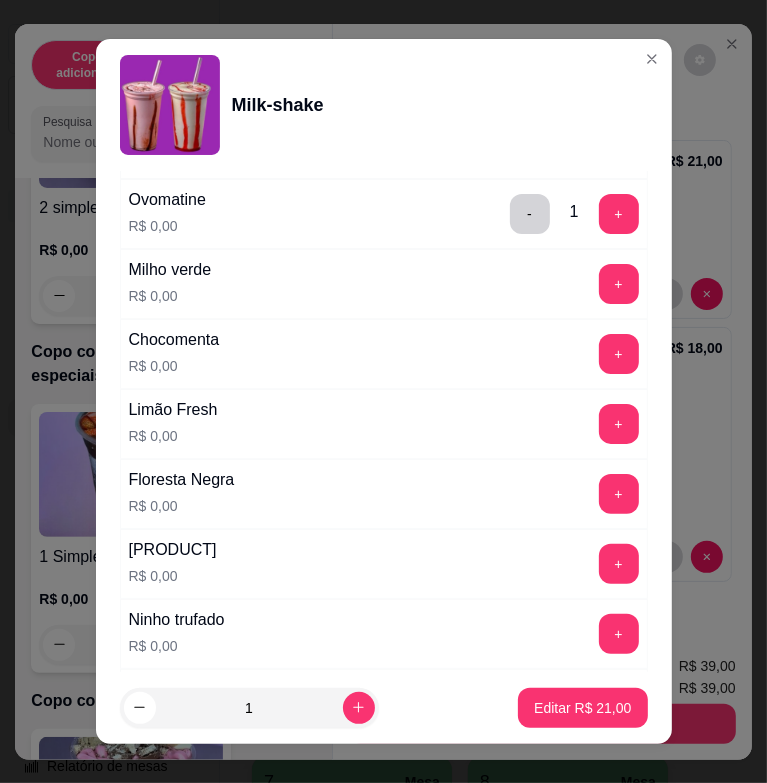 scroll, scrollTop: 1993, scrollLeft: 0, axis: vertical 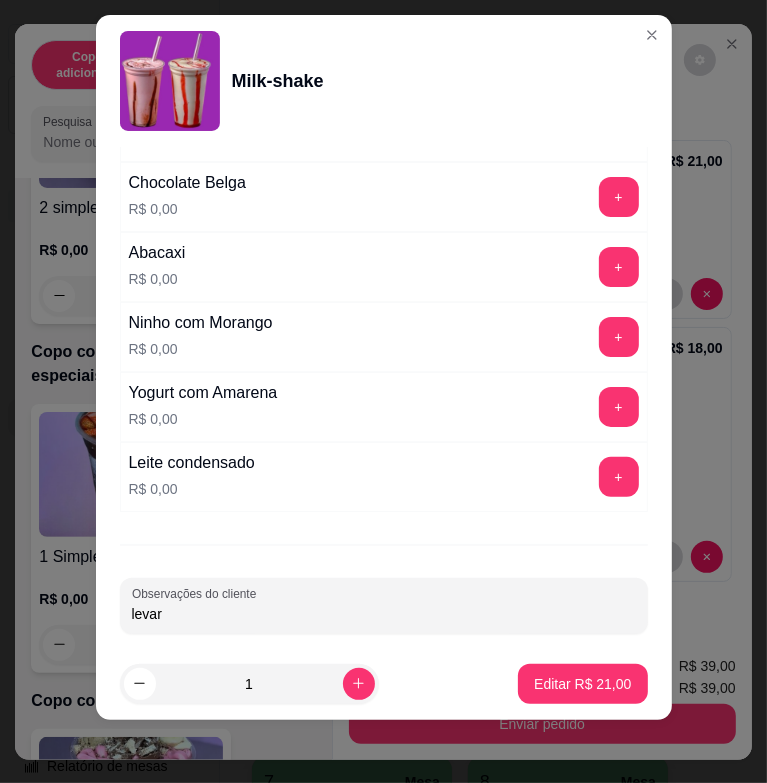 drag, startPoint x: 344, startPoint y: 593, endPoint x: 63, endPoint y: 618, distance: 282.1099 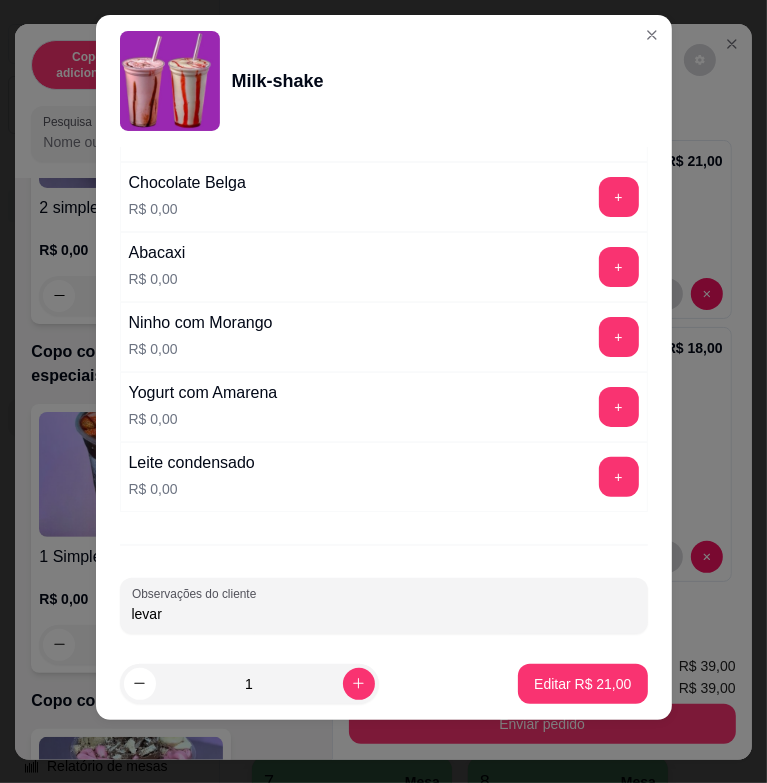 click on "[PRODUCT_OPTIONS]" at bounding box center [383, 391] 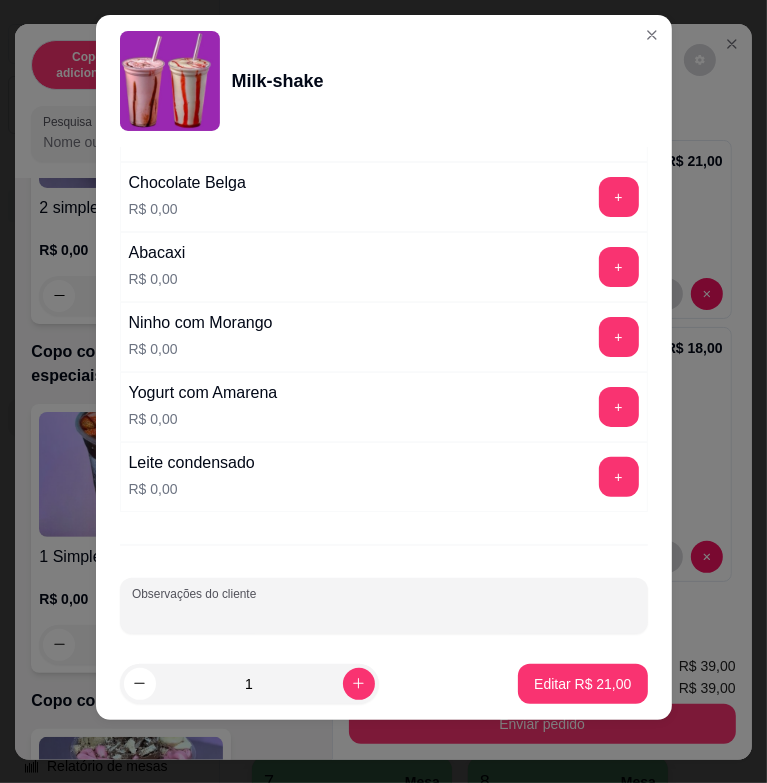type 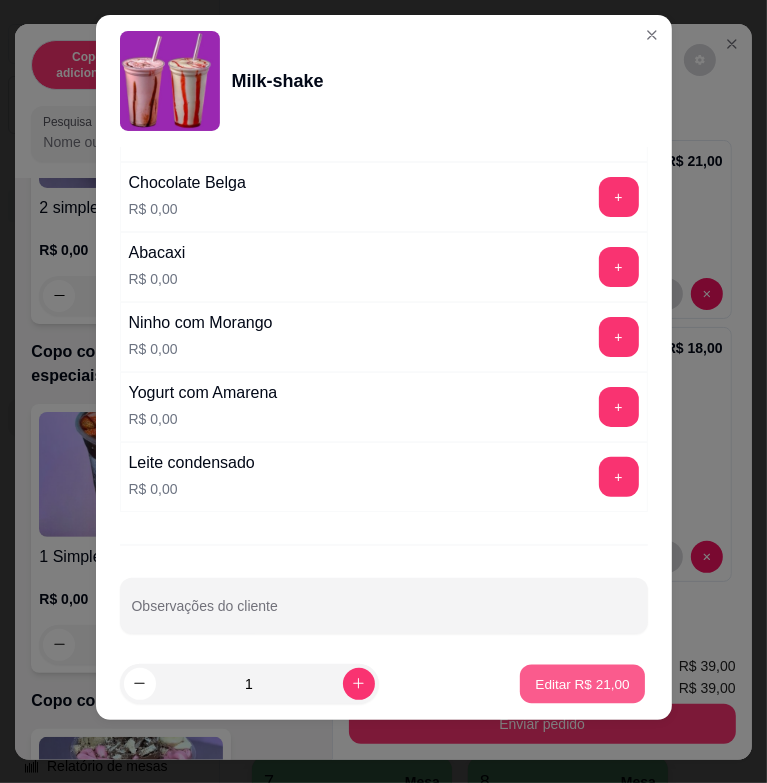 click on "Editar   R$ 21,00" at bounding box center (582, 684) 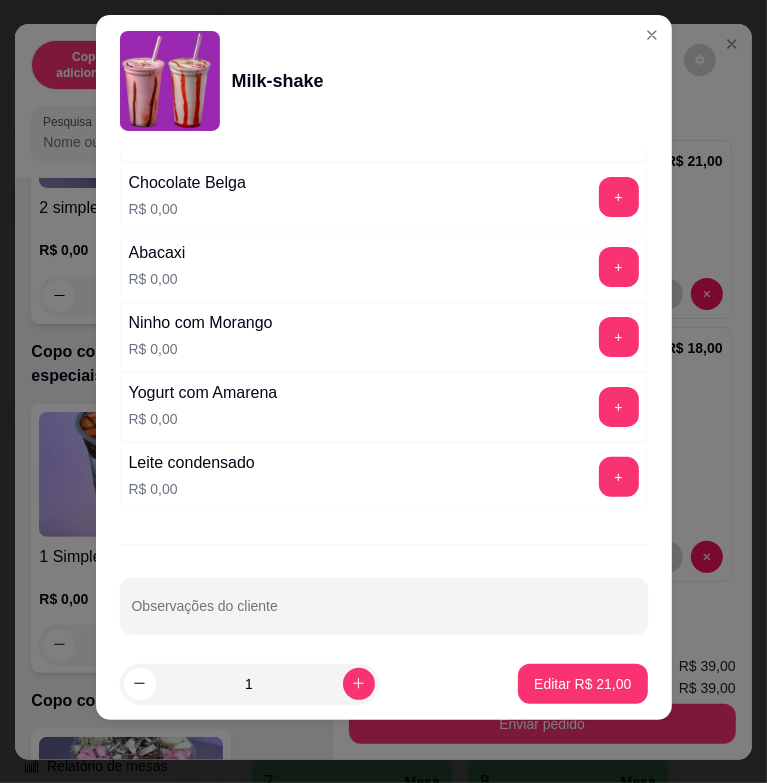 click on "Editar   R$ 21,00" at bounding box center (582, 684) 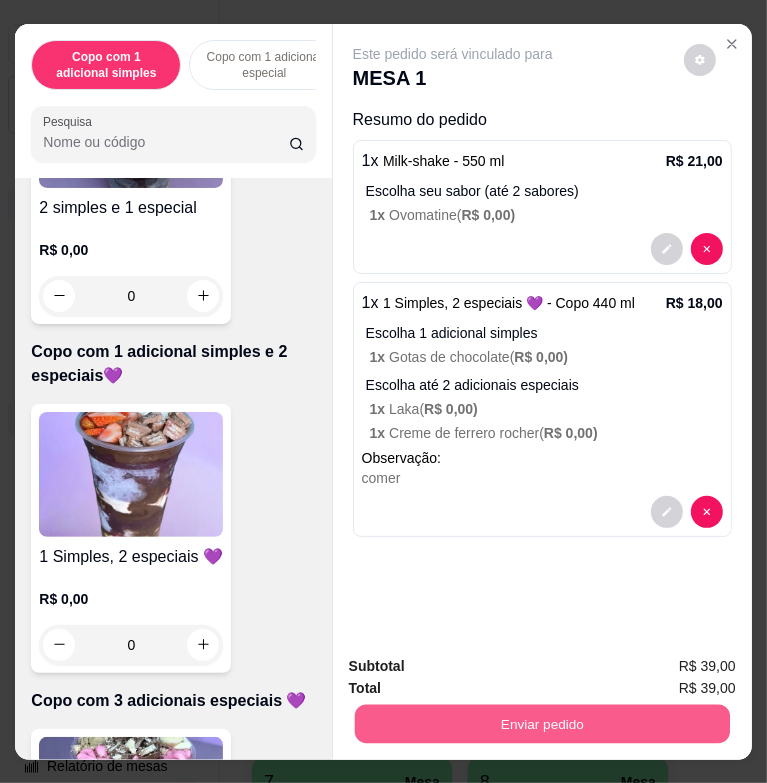 click on "Enviar pedido" at bounding box center (541, 723) 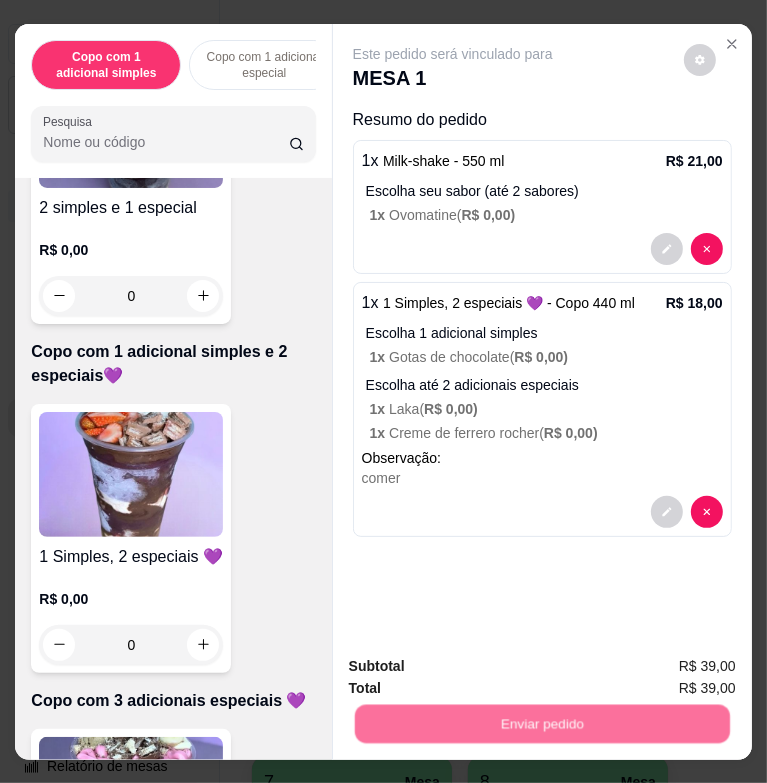 click on "Não registrar e enviar pedido" at bounding box center [472, 667] 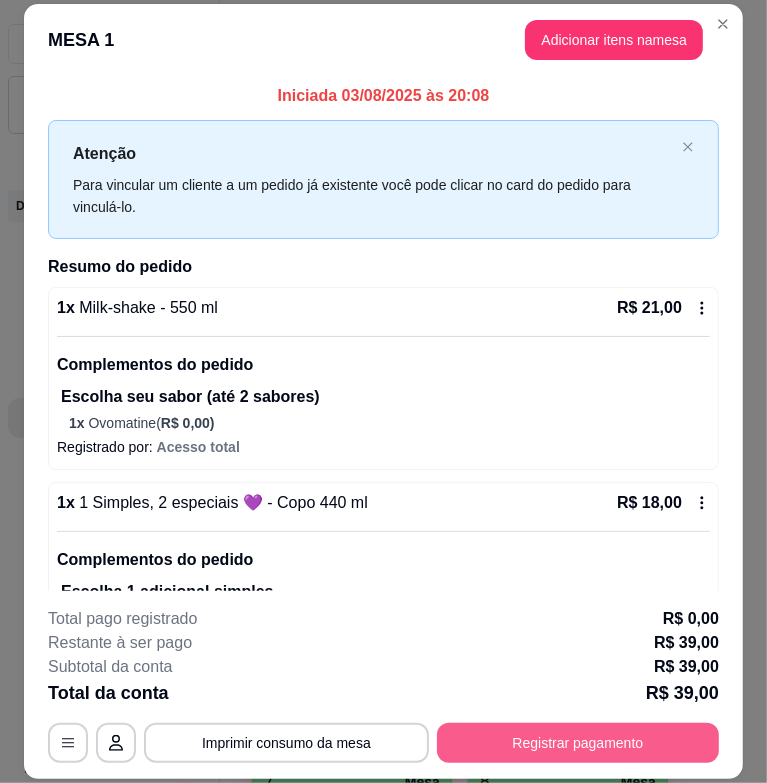click on "Registrar pagamento" at bounding box center [578, 743] 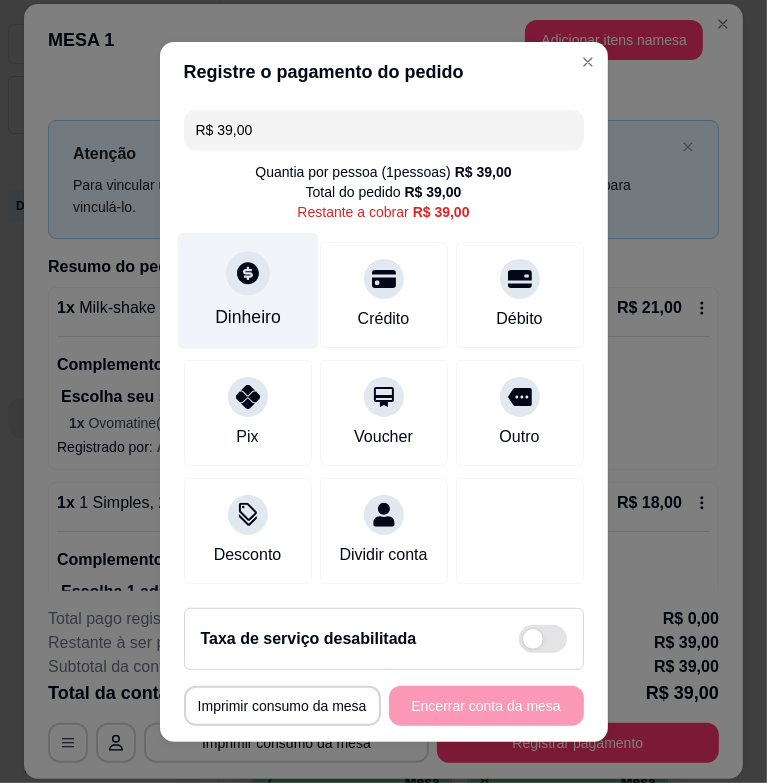 click on "Dinheiro" at bounding box center (247, 290) 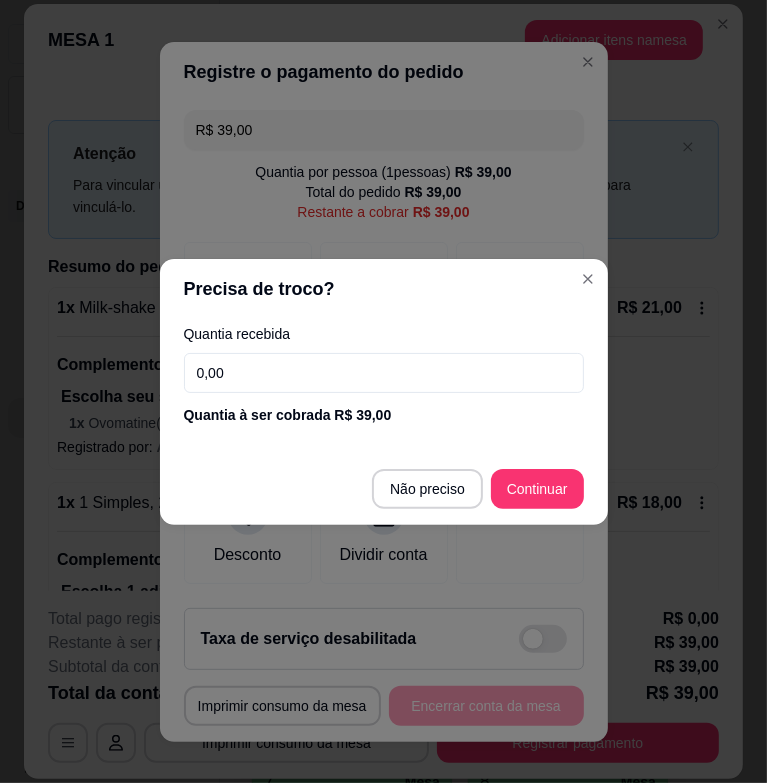 click on "0,00" at bounding box center (384, 373) 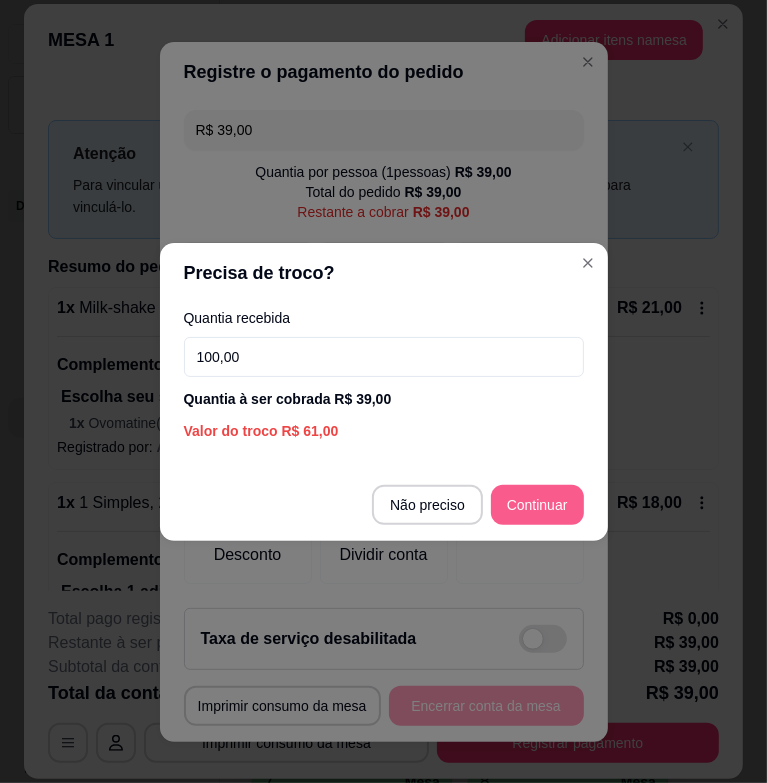type on "100,00" 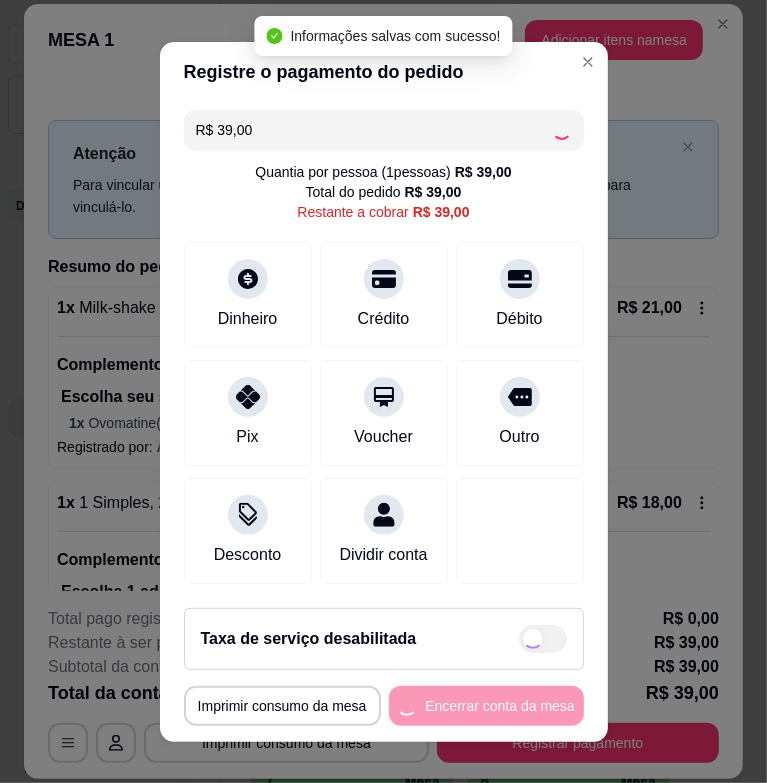 type on "R$ 0,00" 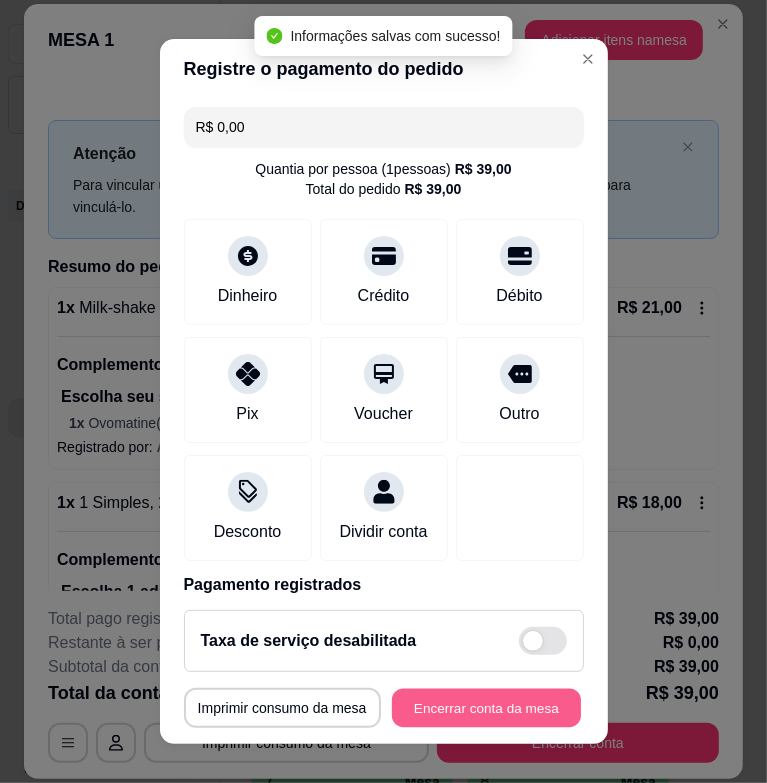 click on "Encerrar conta da mesa" at bounding box center [486, 707] 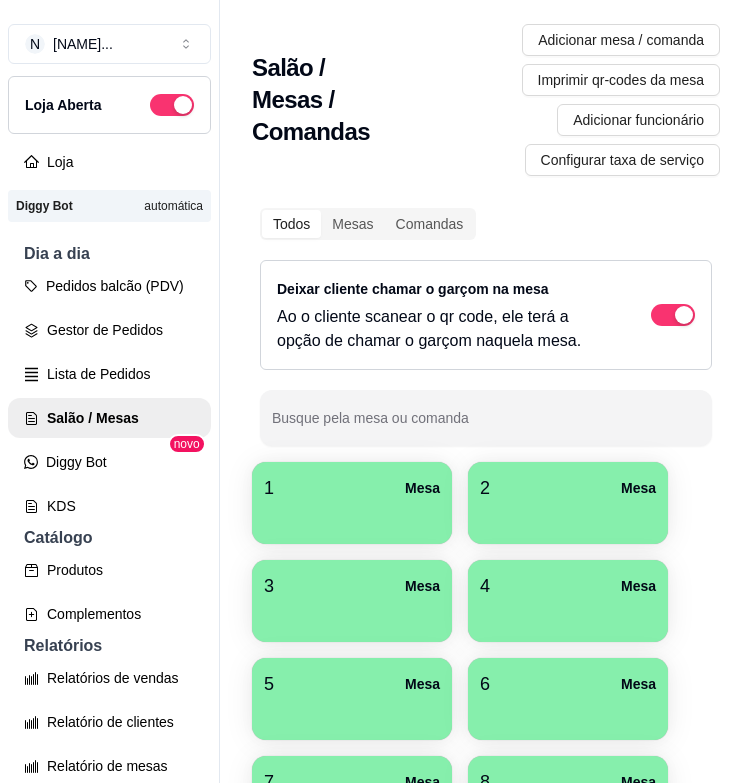 click at bounding box center (568, 517) 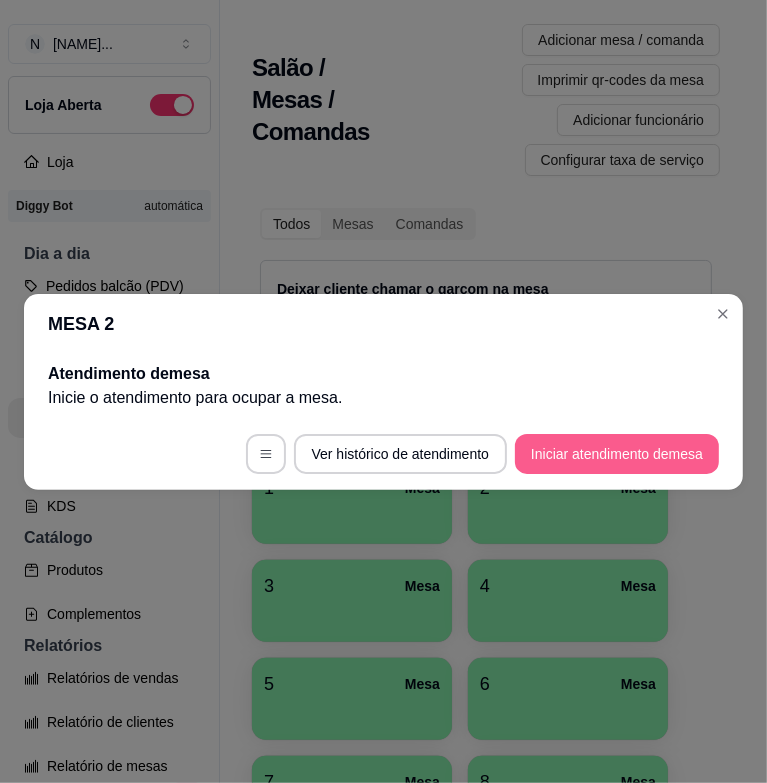 click on "Iniciar atendimento de  mesa" at bounding box center (617, 454) 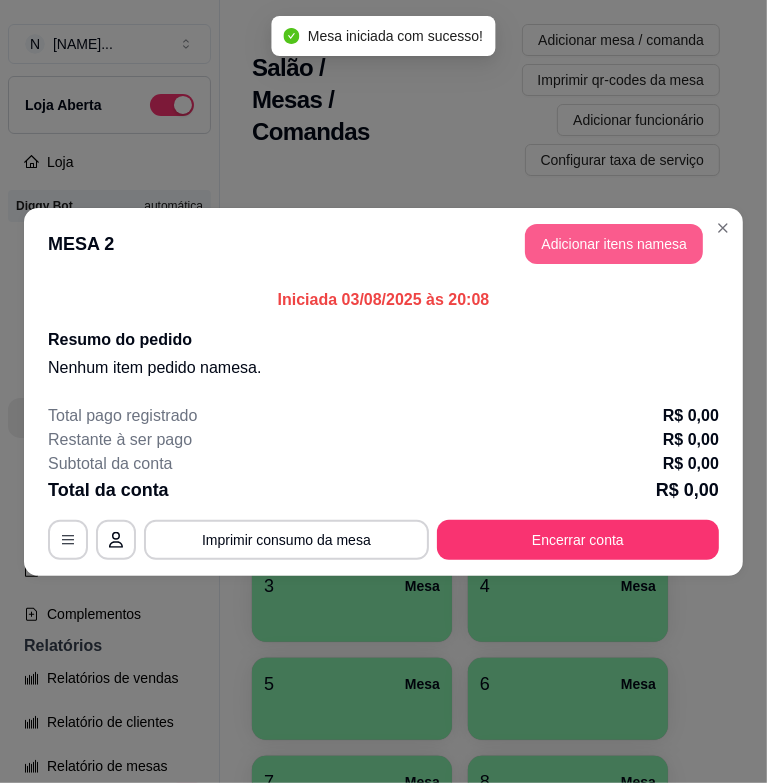 click on "Adicionar itens na  mesa" at bounding box center [614, 244] 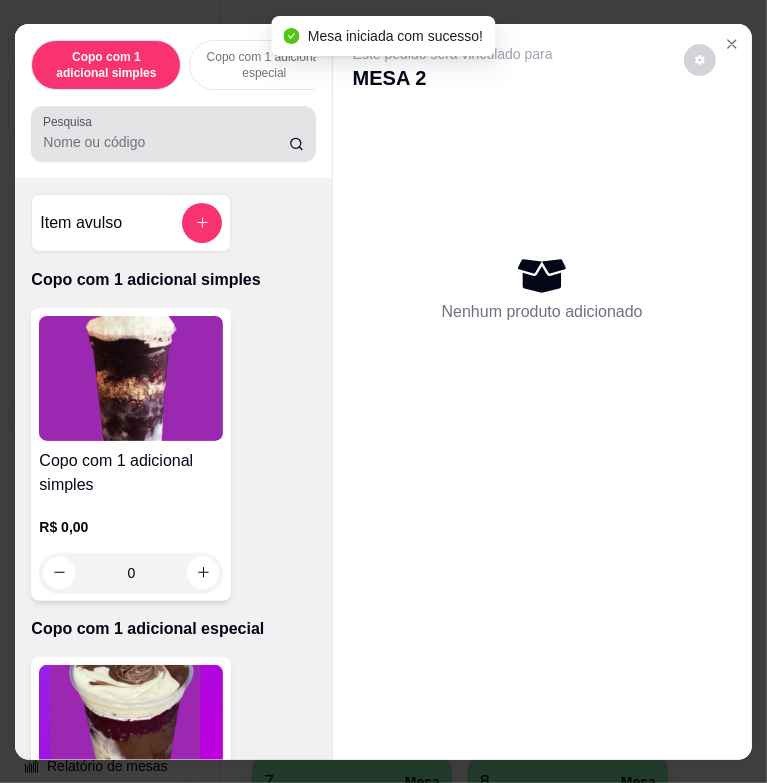 click at bounding box center (173, 134) 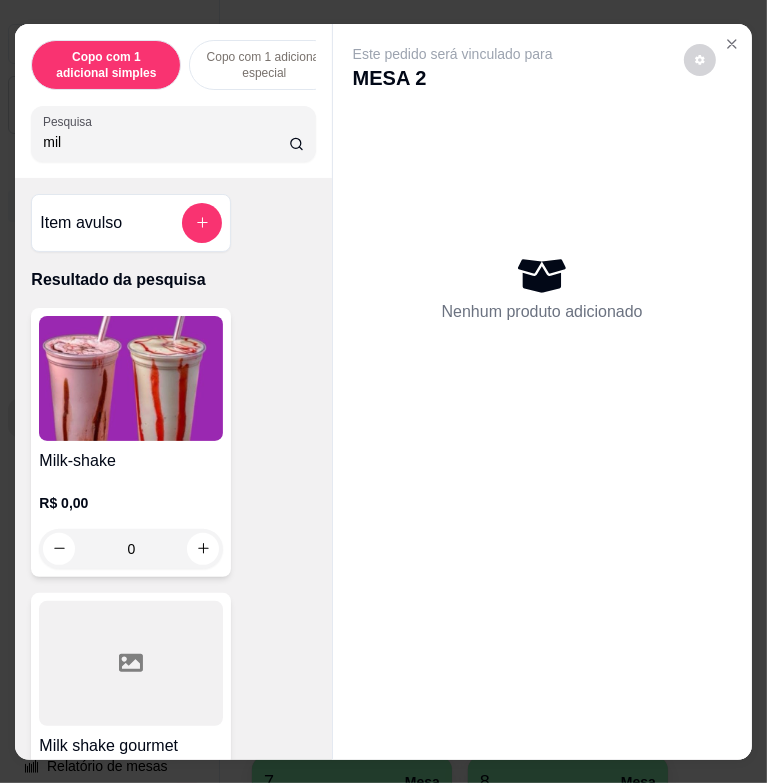 type on "mil" 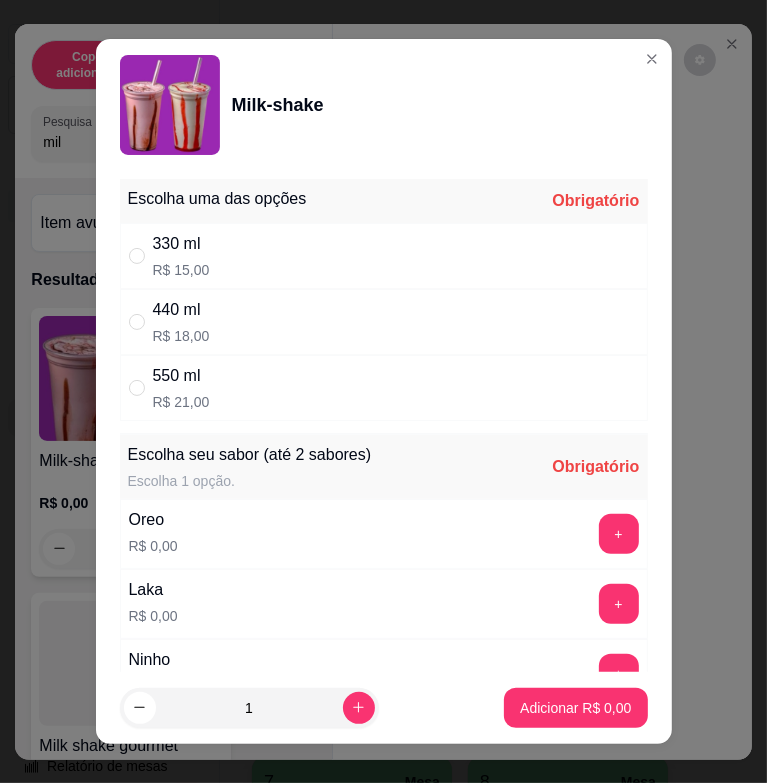 click on "330 ml R$ 15,00" at bounding box center [384, 256] 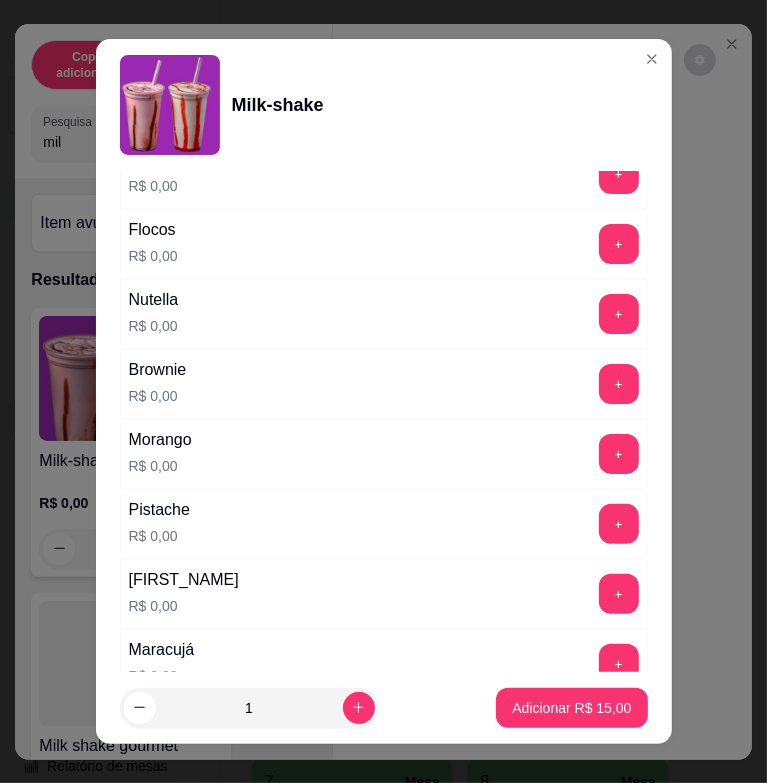 scroll, scrollTop: 400, scrollLeft: 0, axis: vertical 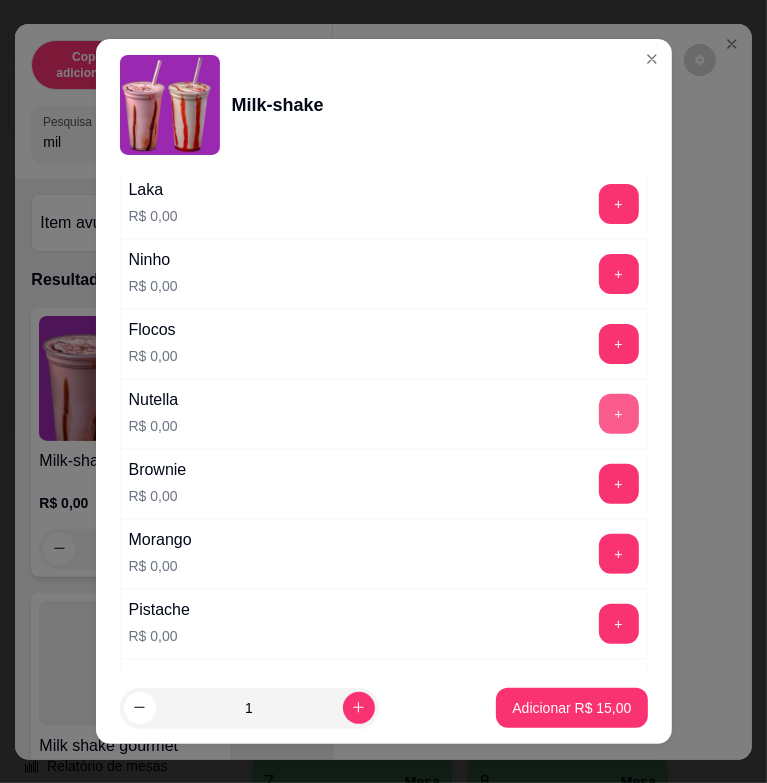 click on "+" at bounding box center [619, 414] 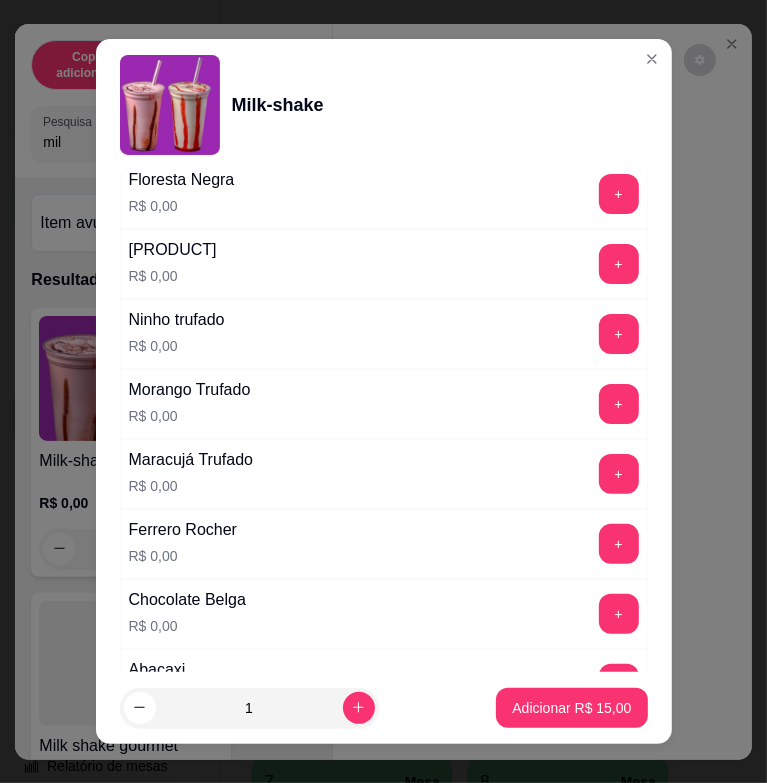 scroll, scrollTop: 1993, scrollLeft: 0, axis: vertical 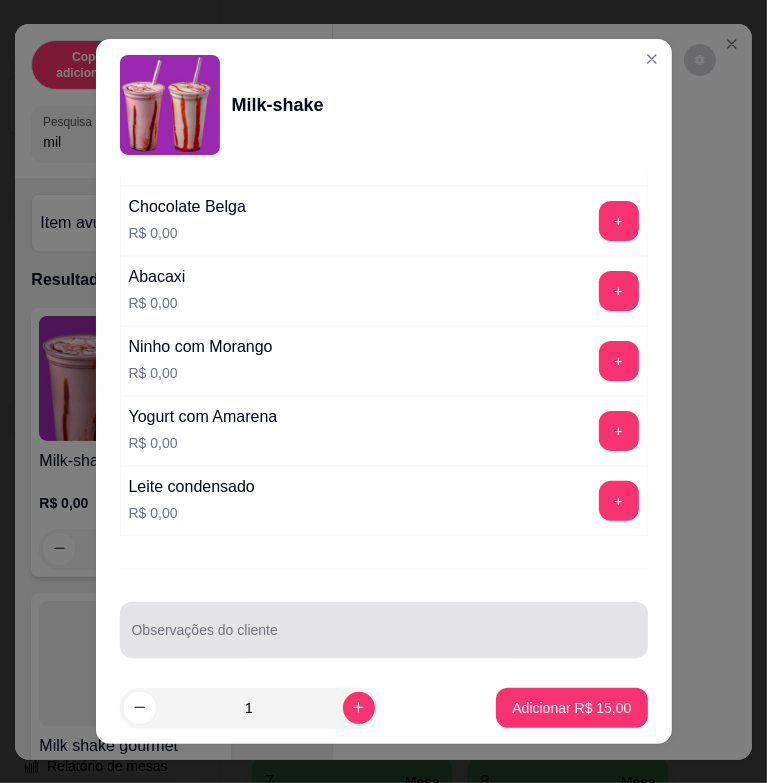 click on "Observações do cliente" at bounding box center (384, 630) 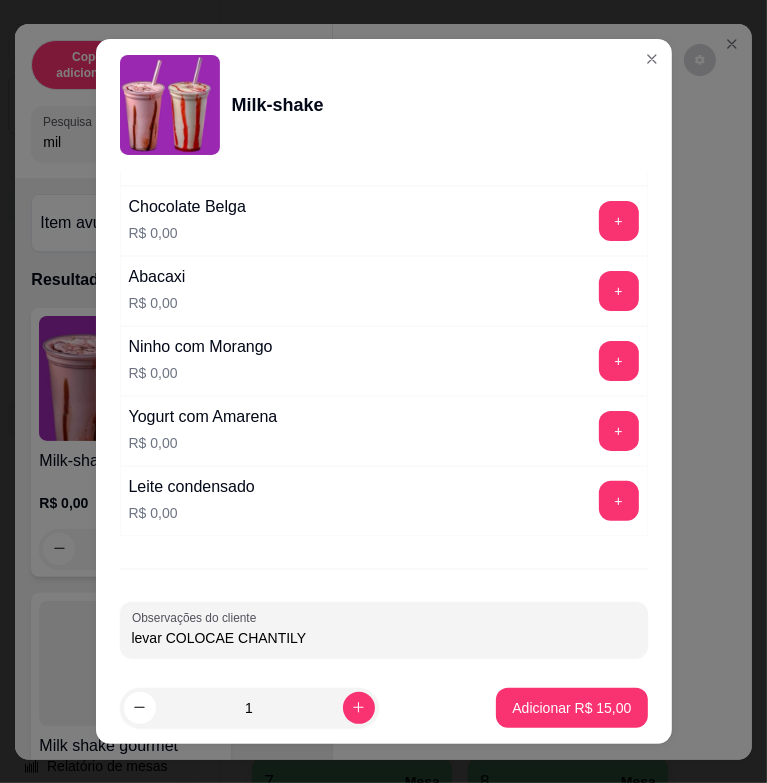 type on "levar COLOCAE CHANTILY" 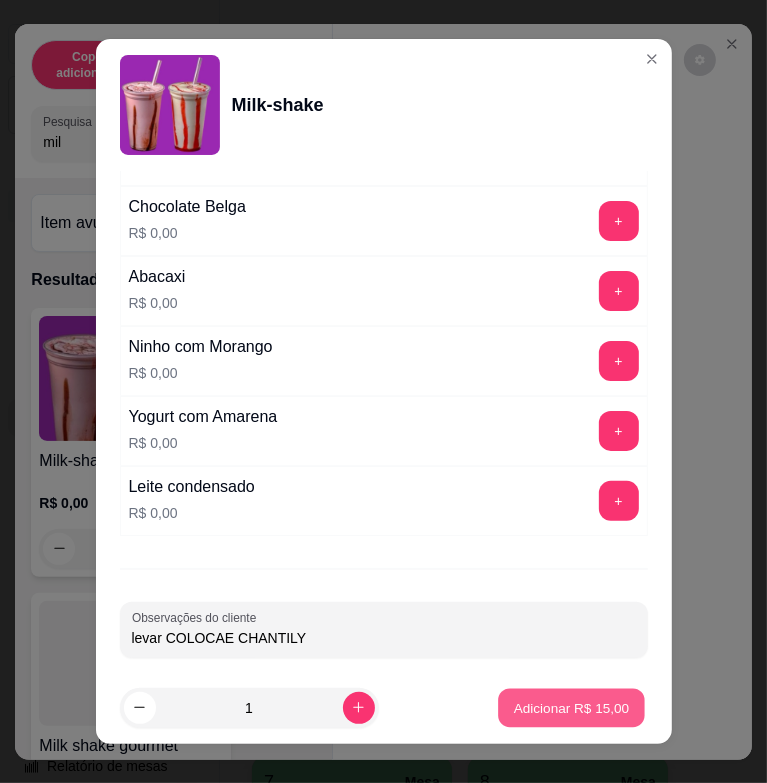 click on "Adicionar   R$ 15,00" at bounding box center [572, 707] 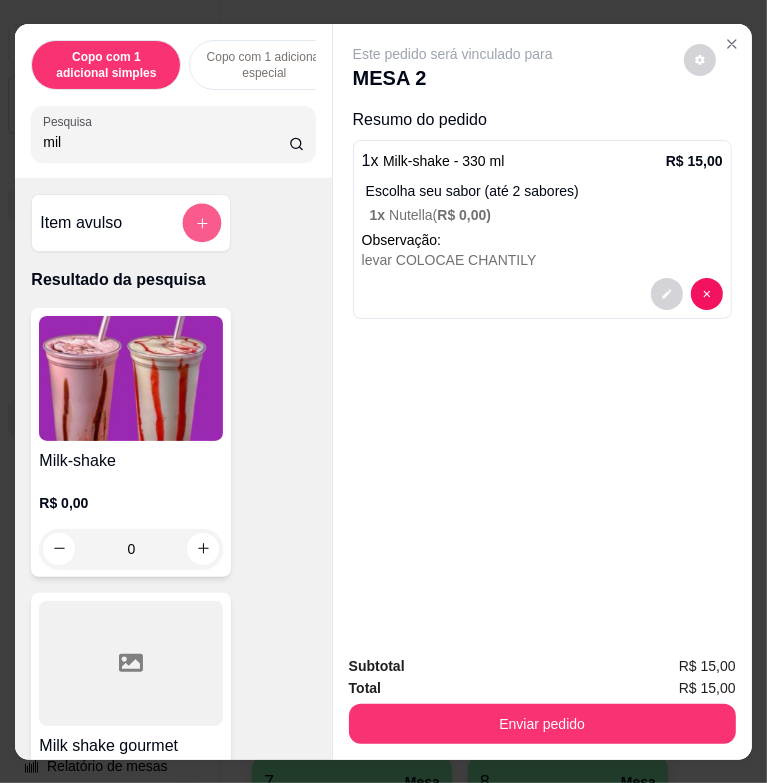 click at bounding box center (202, 222) 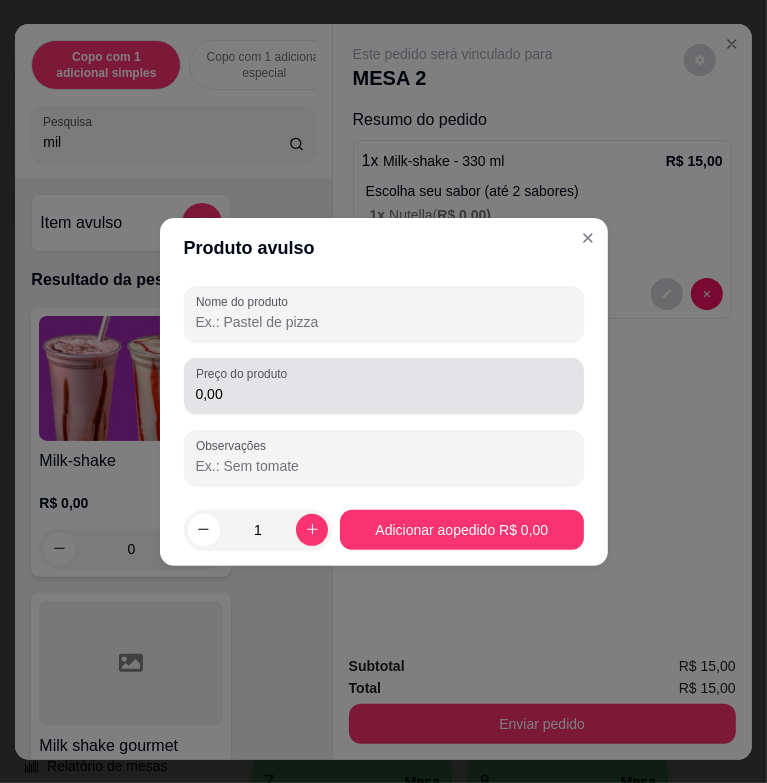 click on "Preço do produto" at bounding box center [245, 373] 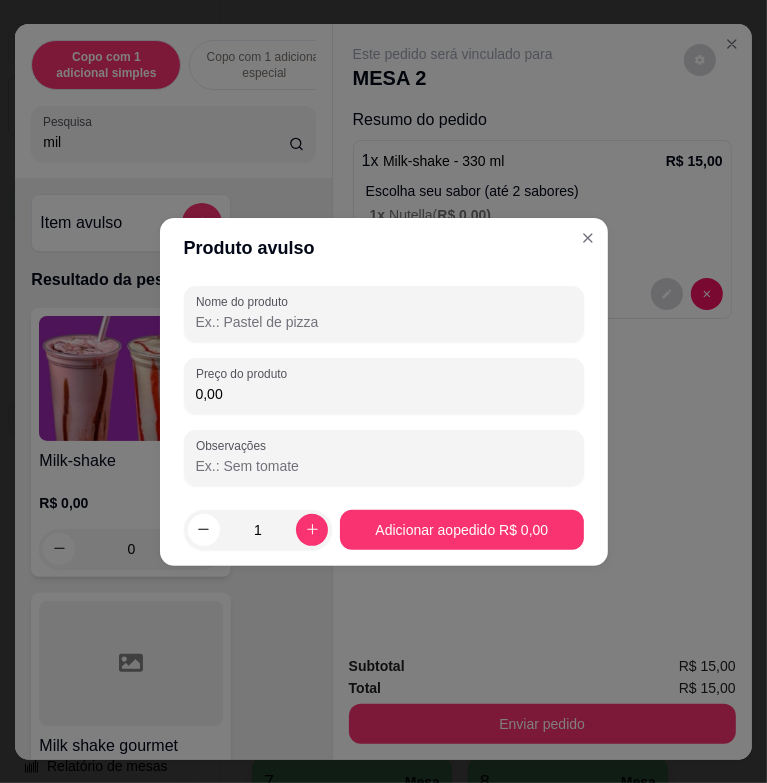 click on "Preço do produto" at bounding box center (245, 373) 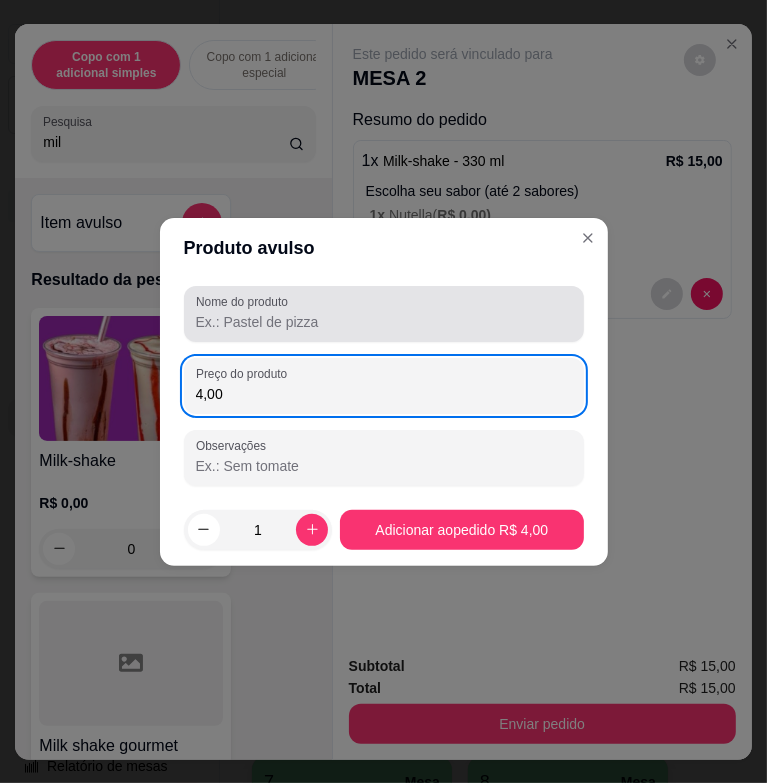 type on "4,00" 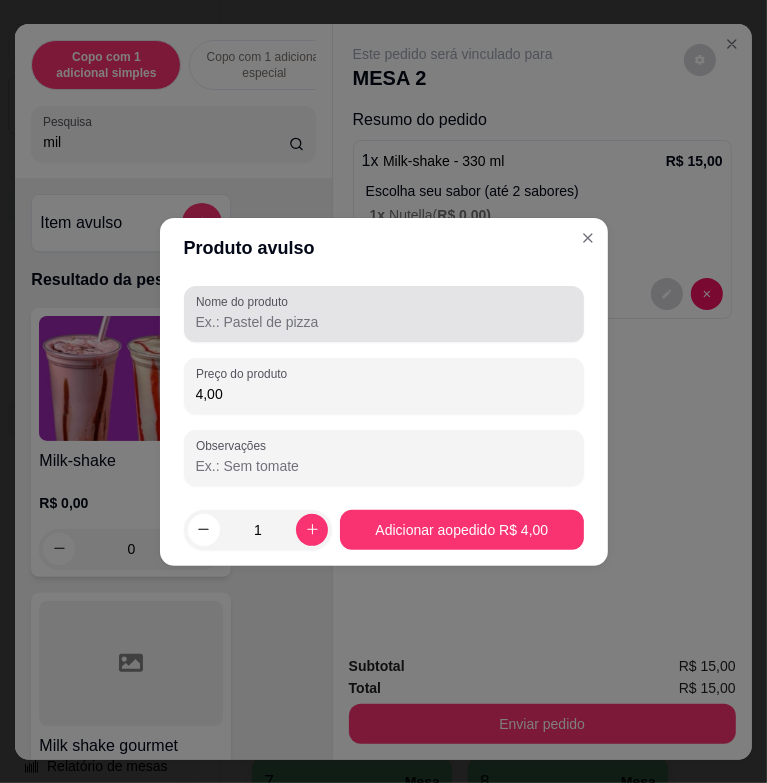 click at bounding box center (384, 314) 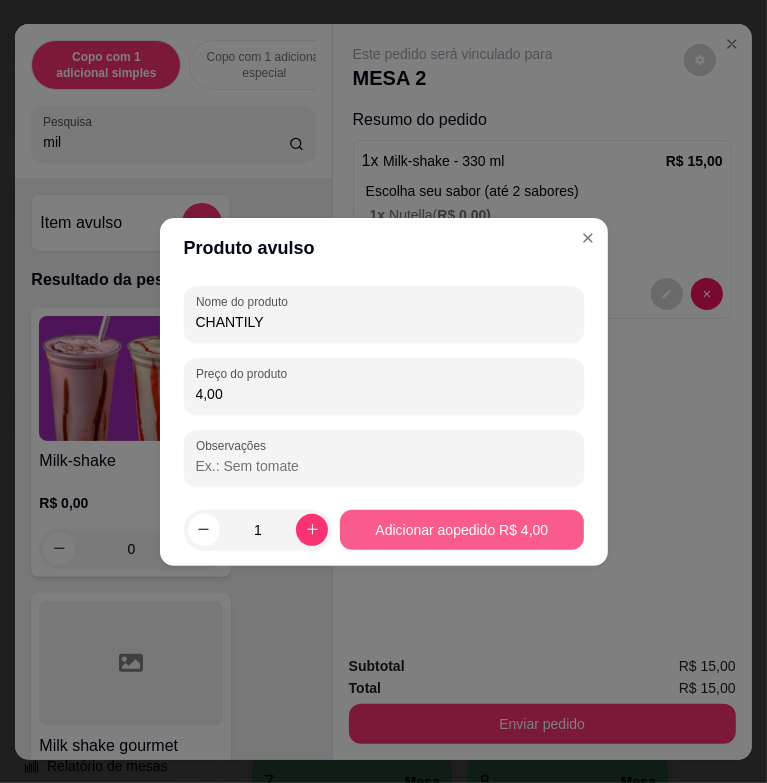 type on "CHANTILY" 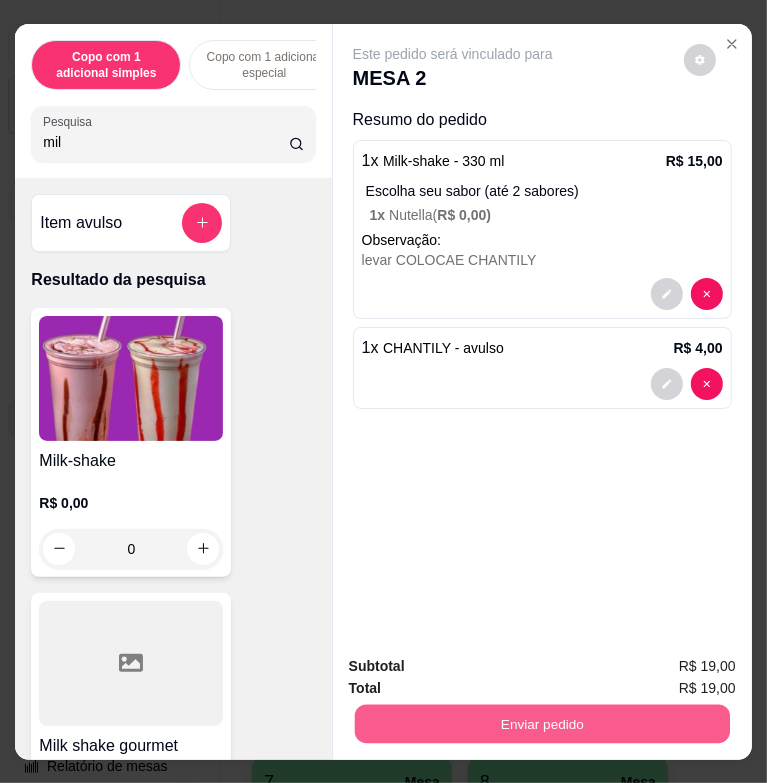 click on "Enviar pedido" at bounding box center [541, 723] 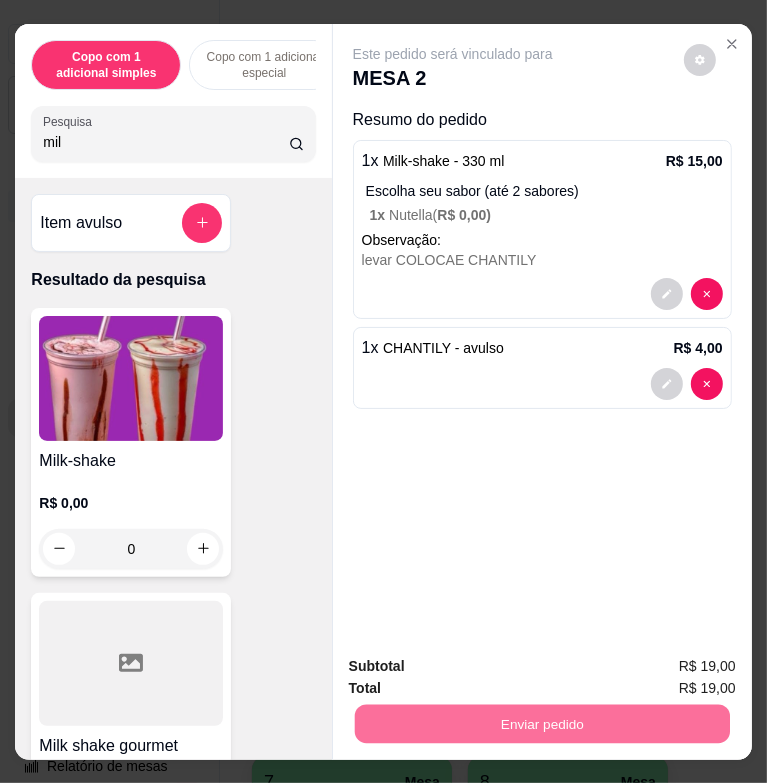 click on "Não registrar e enviar pedido" at bounding box center (472, 667) 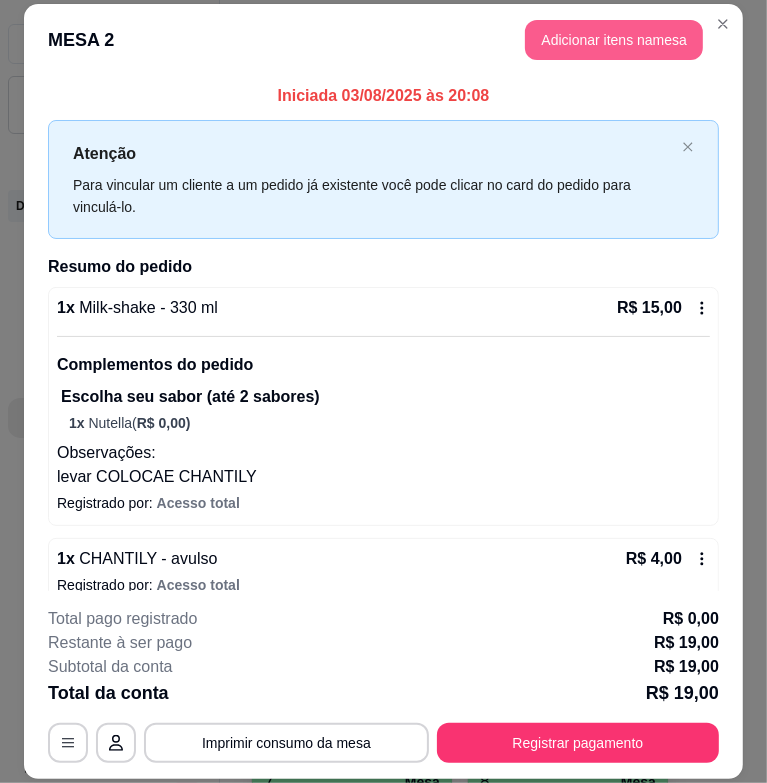 click on "Adicionar itens na  mesa" at bounding box center (614, 40) 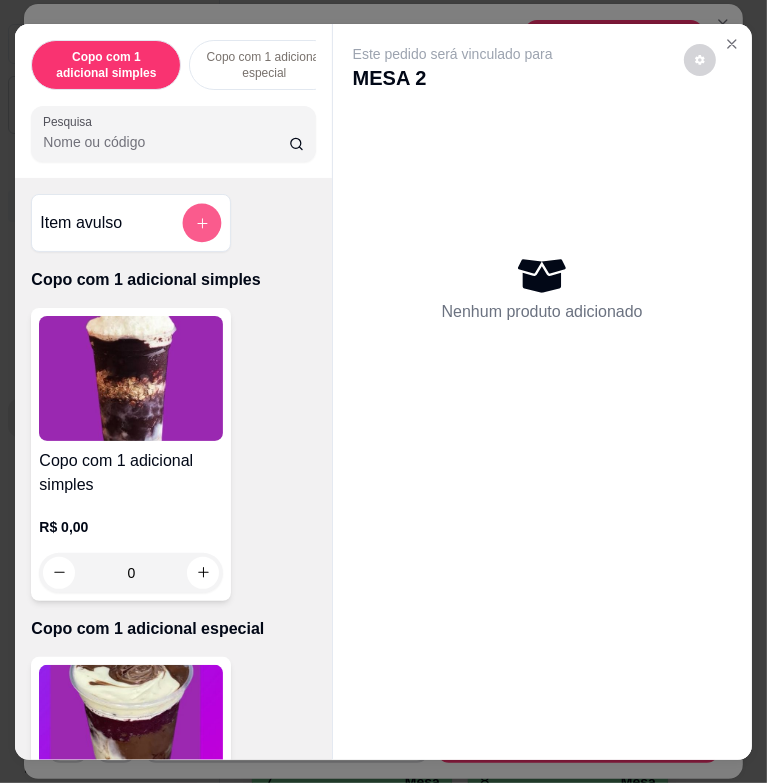 click at bounding box center [202, 222] 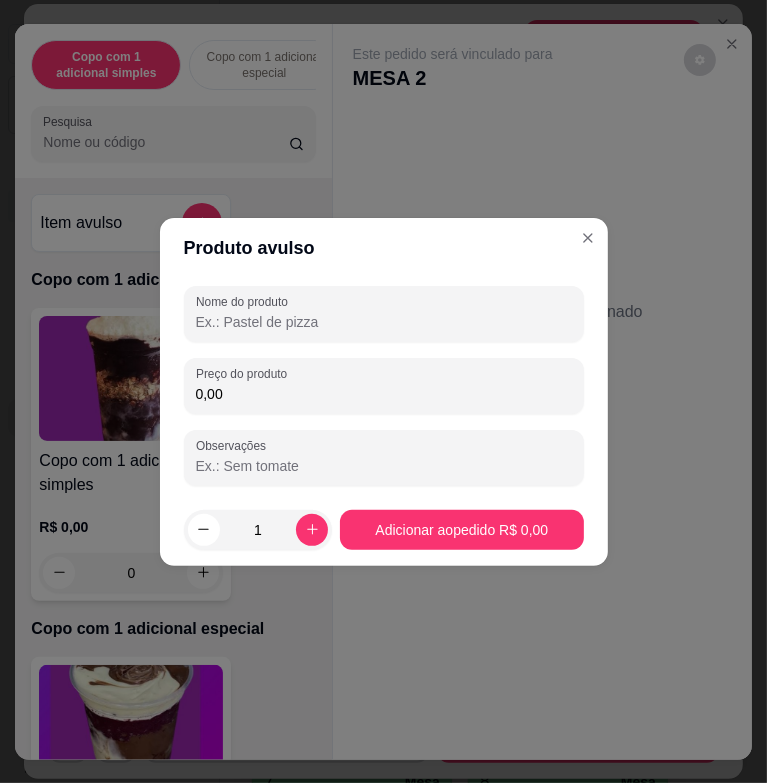 click on "Nome do produto" at bounding box center [384, 322] 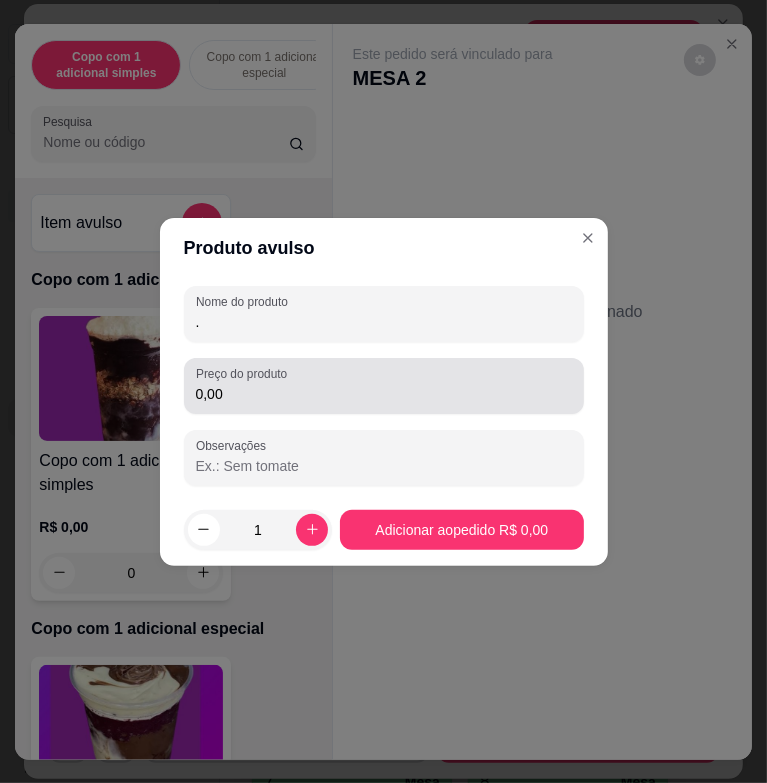 type on "." 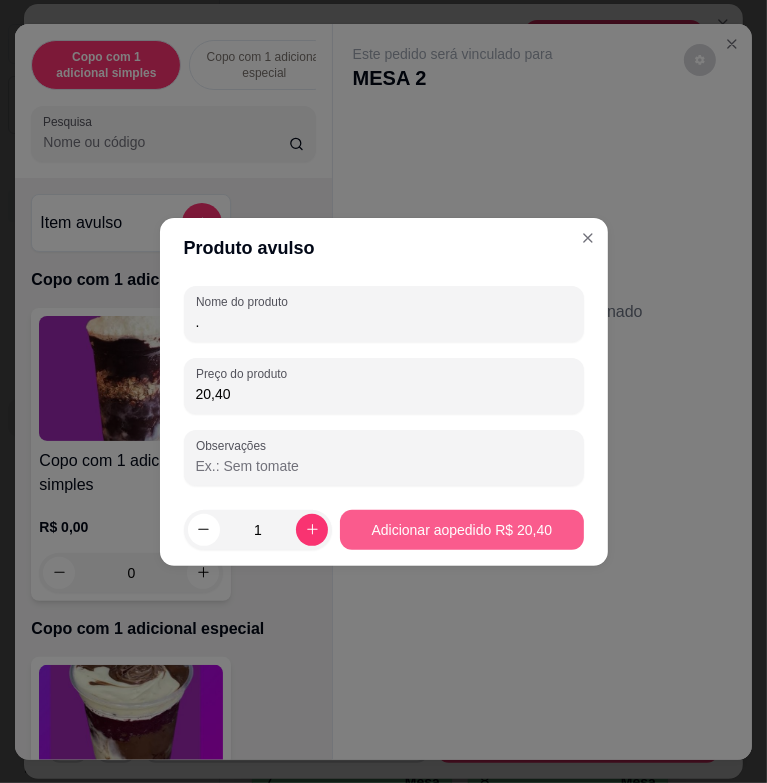 type on "20,40" 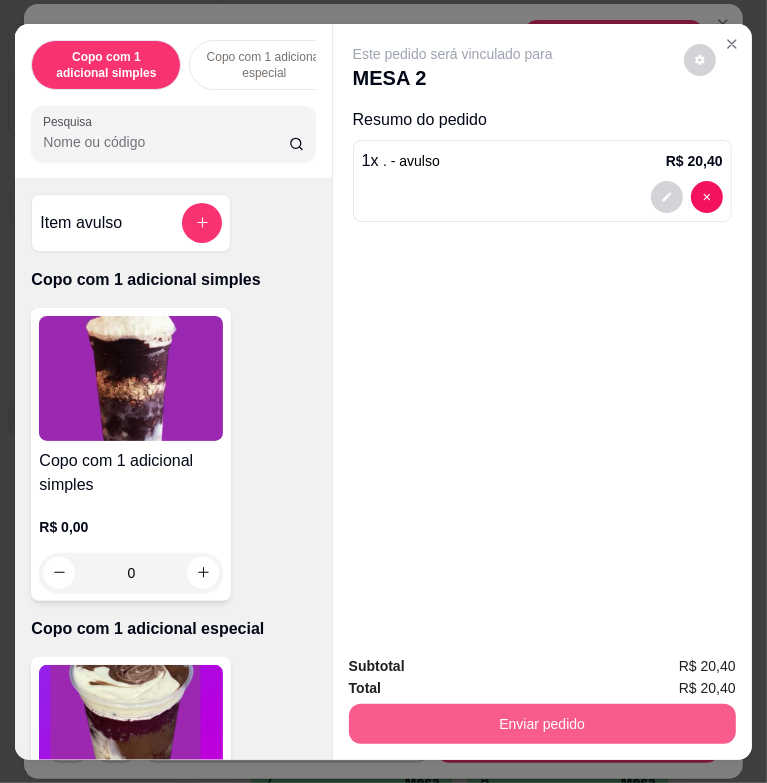 click on "Enviar pedido" at bounding box center [542, 724] 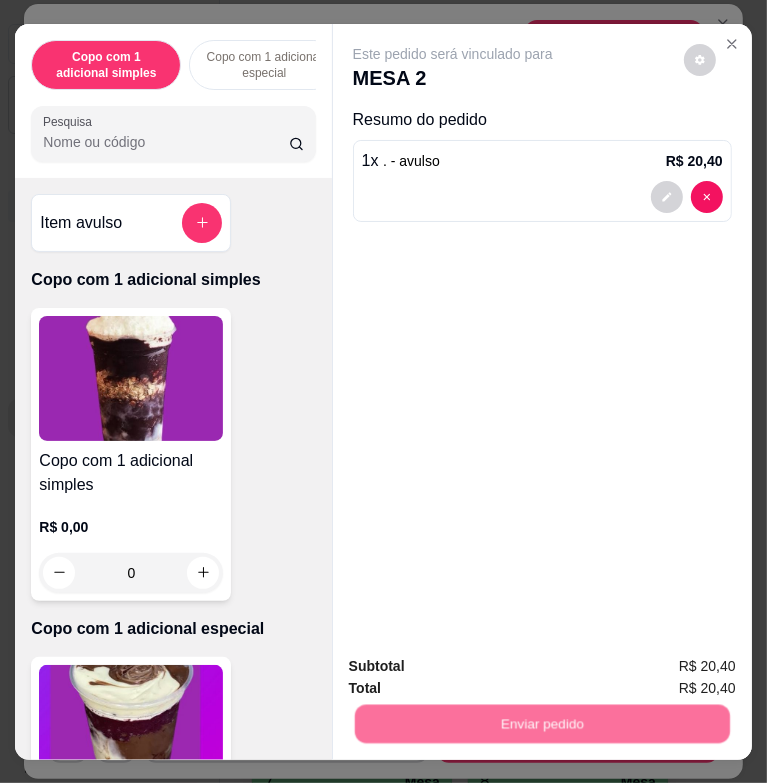click on "Não registrar e enviar pedido" at bounding box center (472, 667) 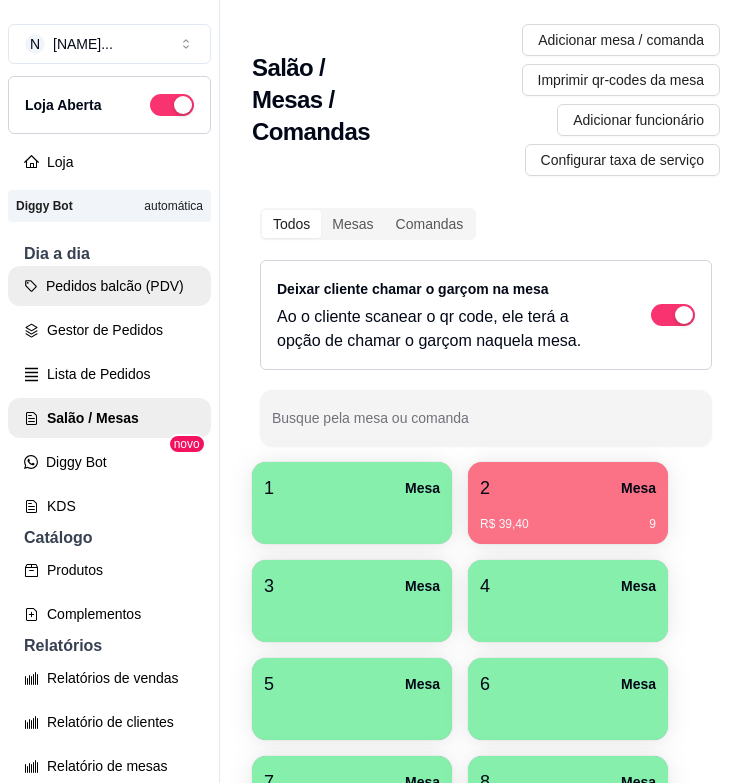 click on "Pedidos balcão (PDV)" at bounding box center (109, 286) 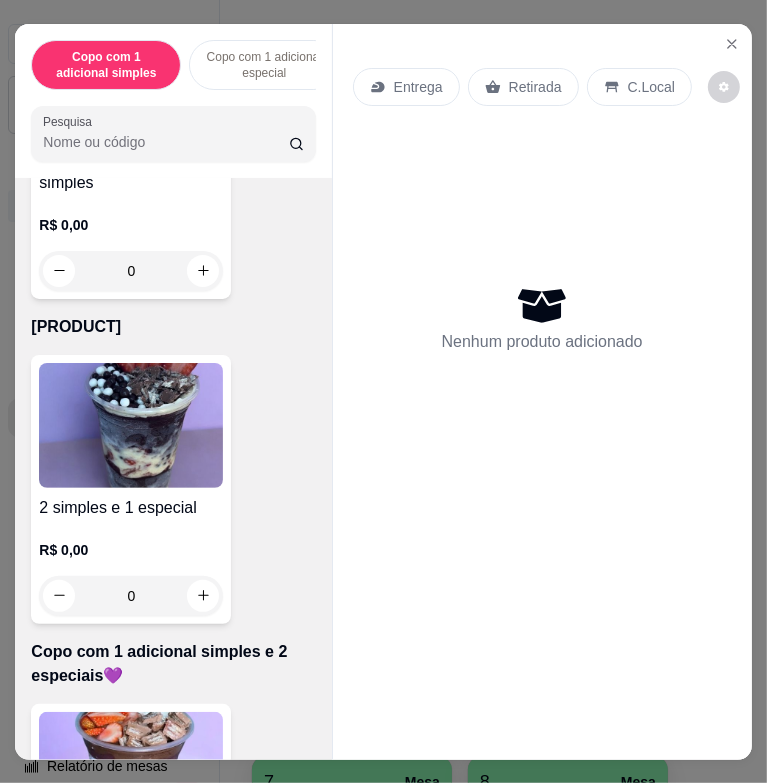 scroll, scrollTop: 1400, scrollLeft: 0, axis: vertical 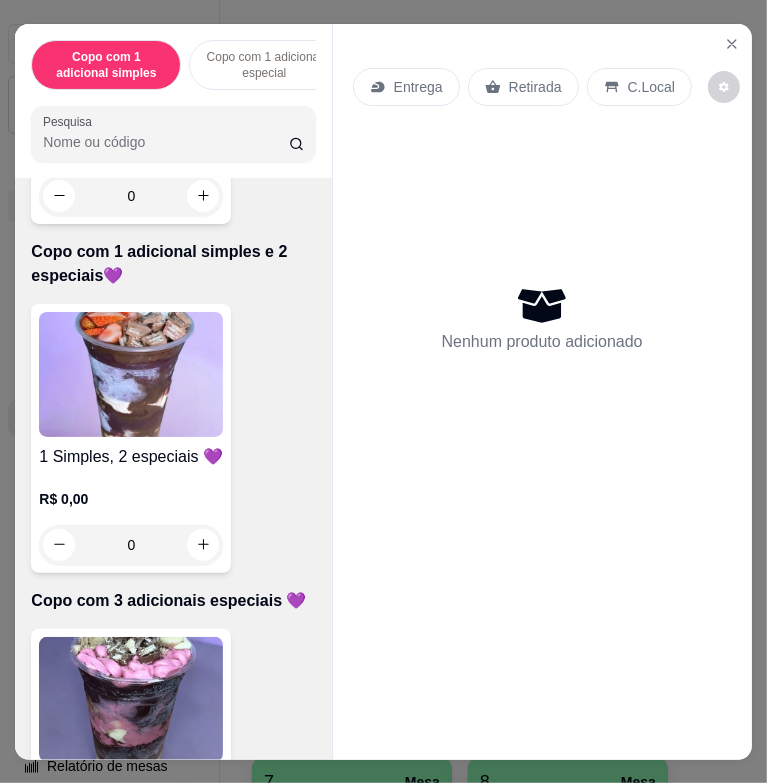 click at bounding box center (131, 374) 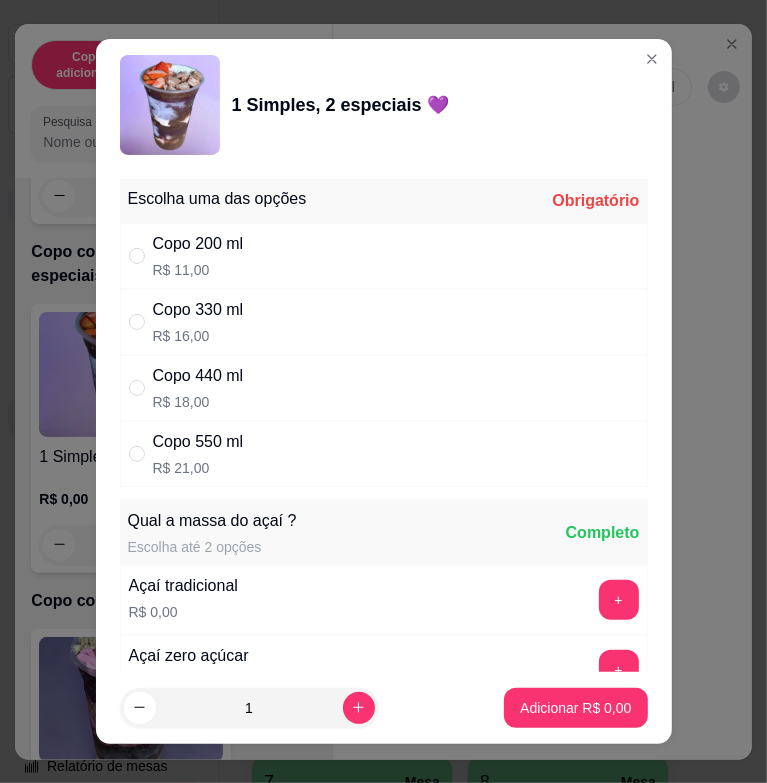 drag, startPoint x: 276, startPoint y: 442, endPoint x: 327, endPoint y: 439, distance: 51.088158 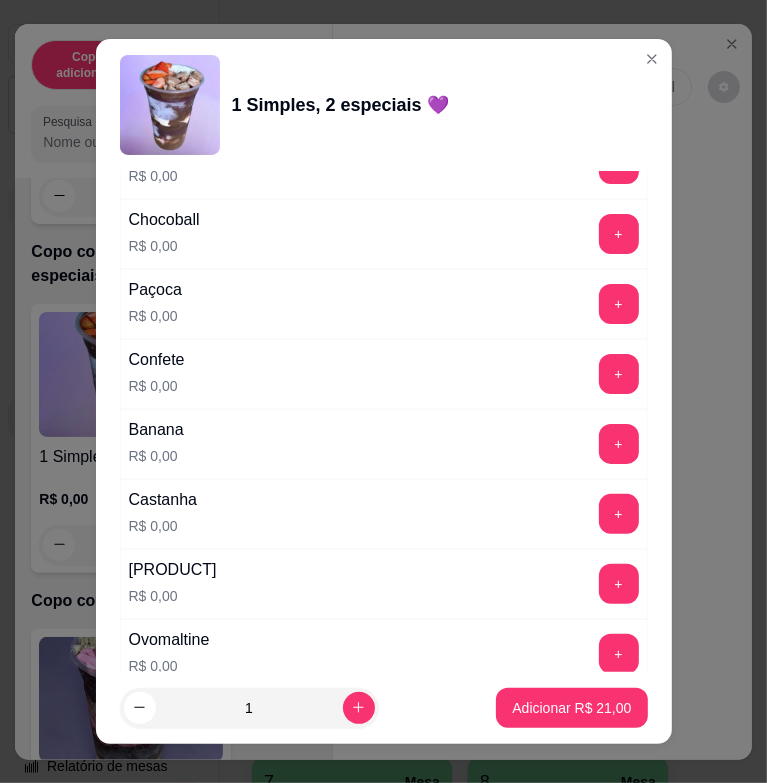 scroll, scrollTop: 1300, scrollLeft: 0, axis: vertical 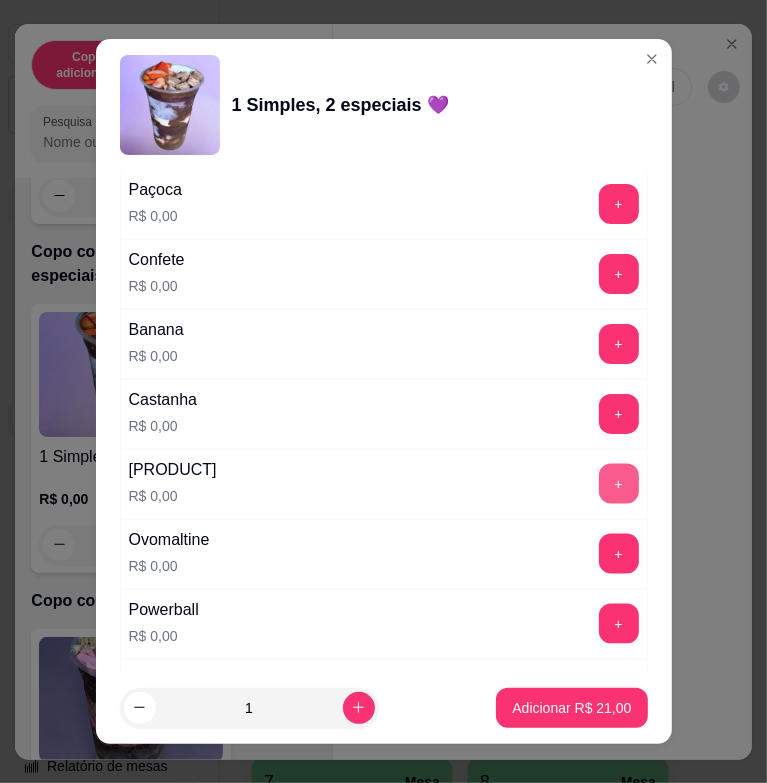 click on "+" at bounding box center (619, 484) 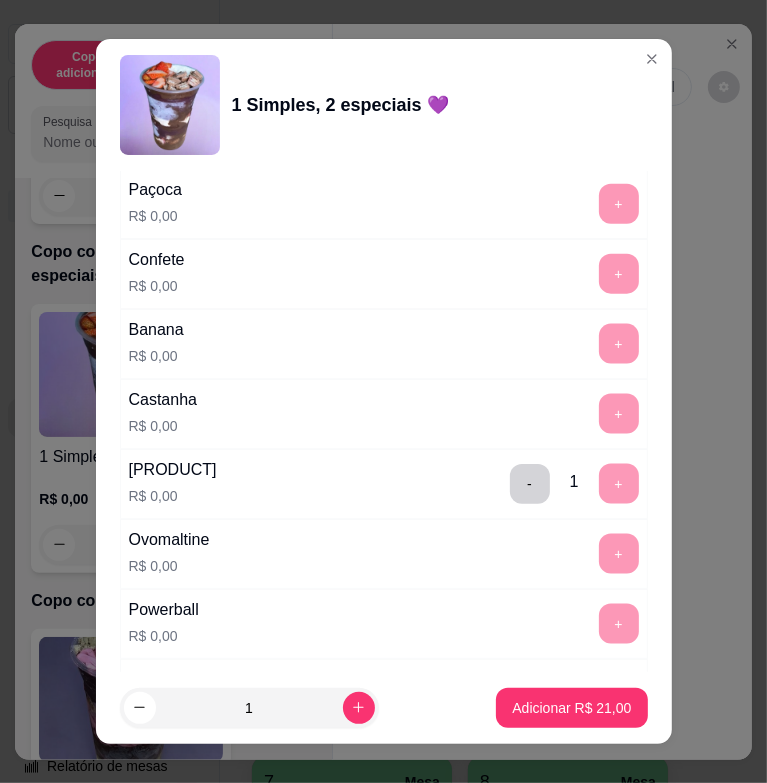 scroll, scrollTop: 1800, scrollLeft: 0, axis: vertical 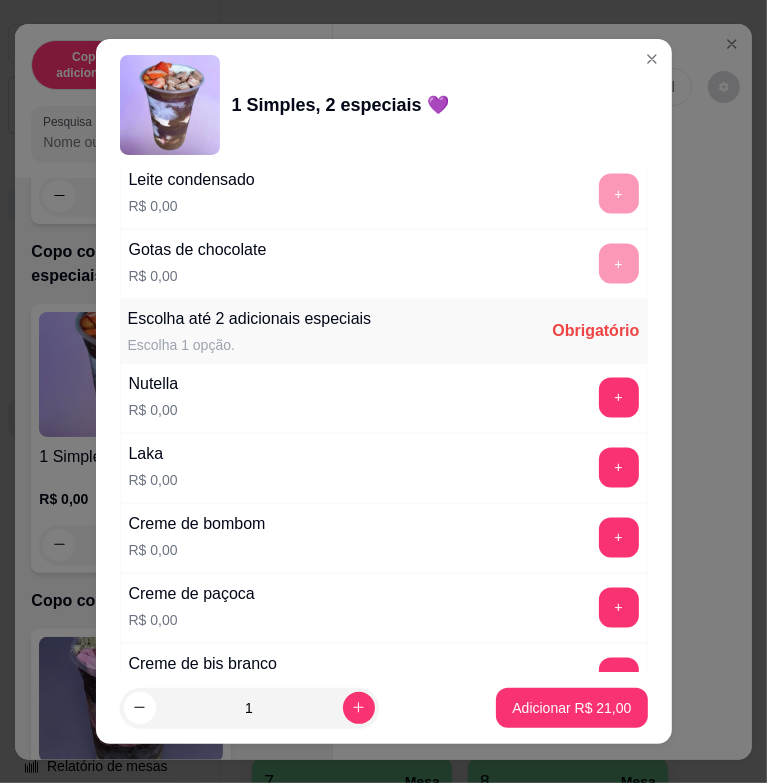 click on "+" at bounding box center (619, 468) 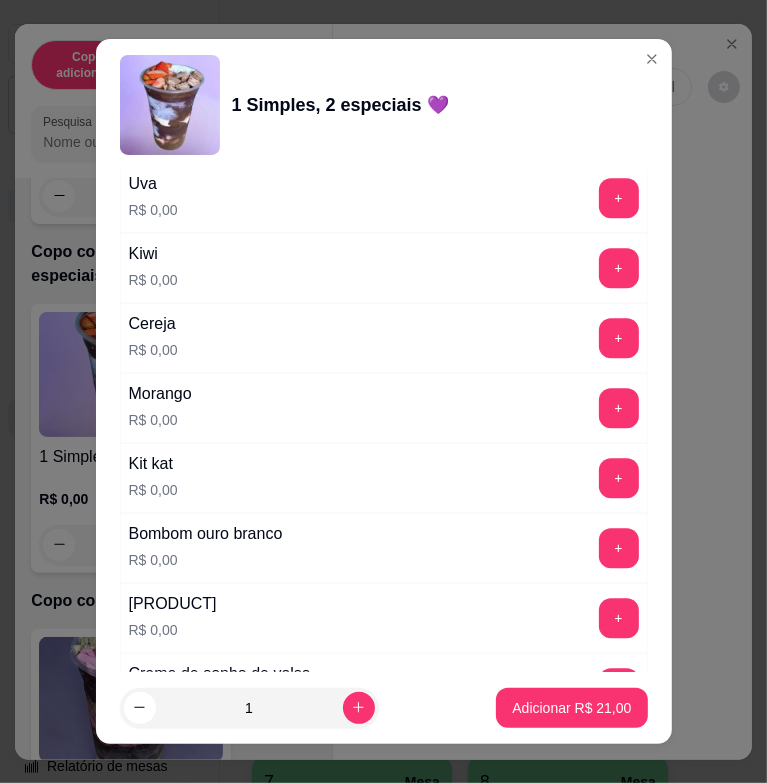scroll, scrollTop: 2800, scrollLeft: 0, axis: vertical 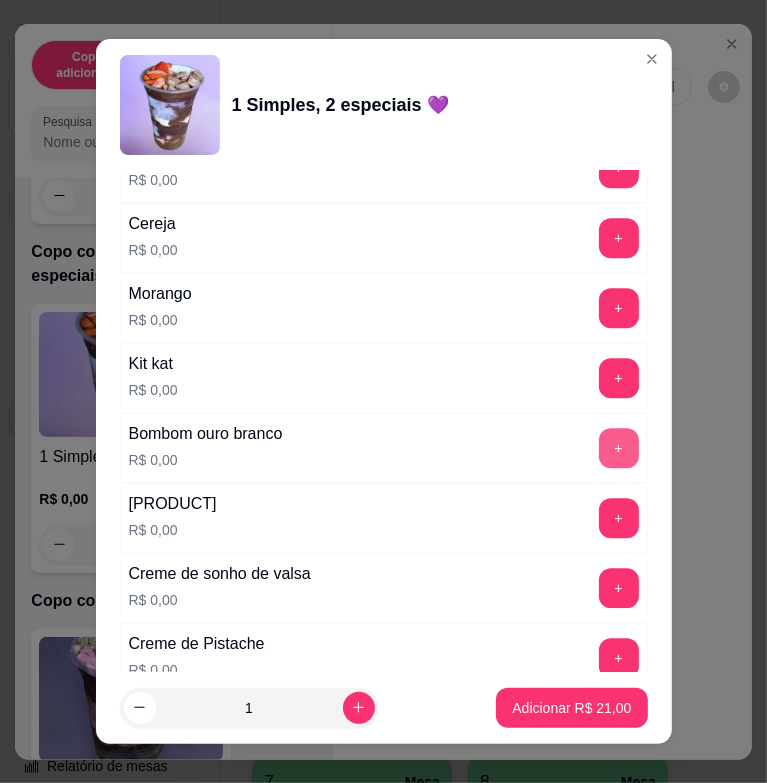 click on "+" at bounding box center [619, 448] 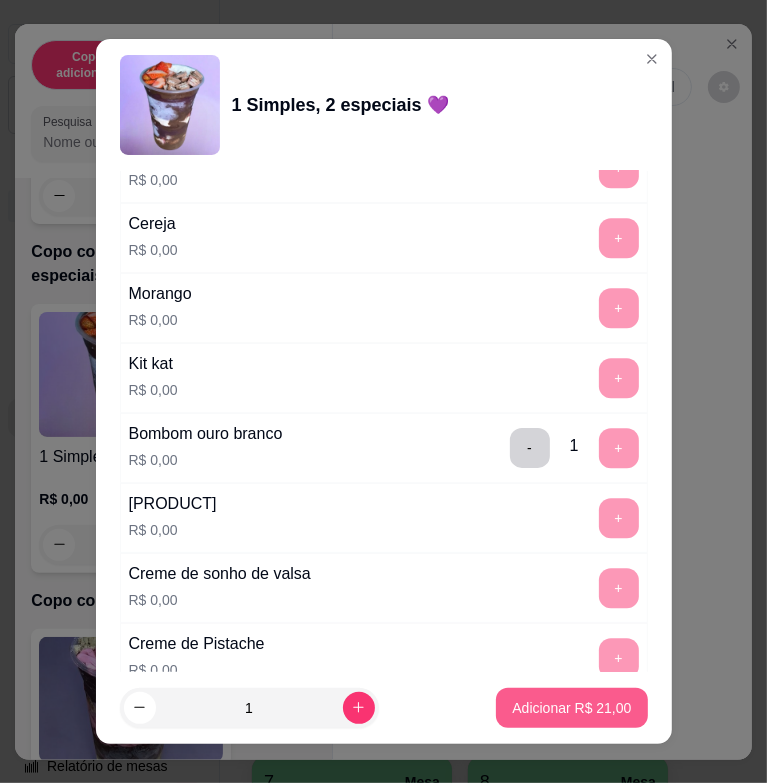 click on "Adicionar   R$ 21,00" at bounding box center (571, 708) 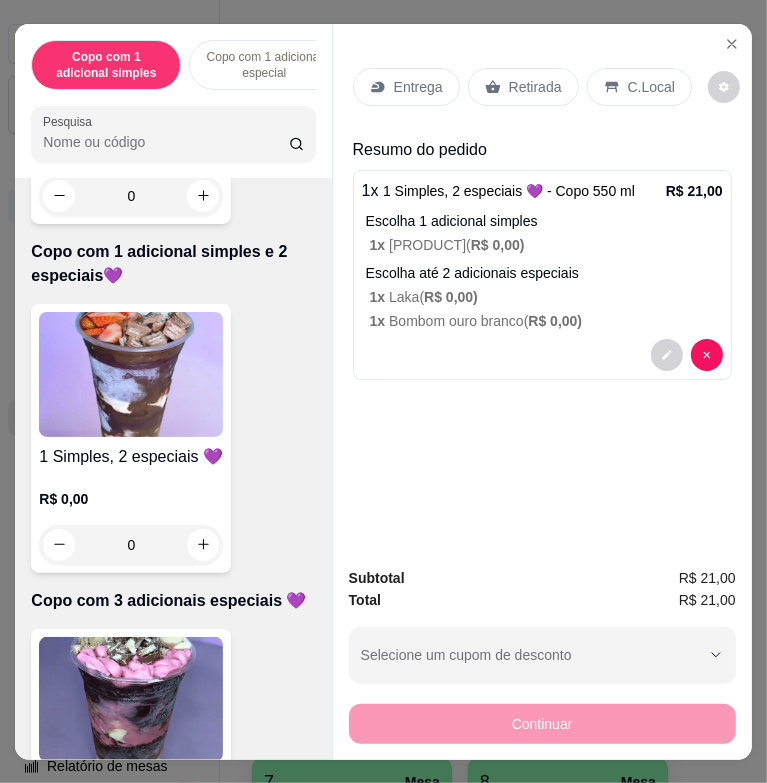 click on "Entrega" at bounding box center (418, 87) 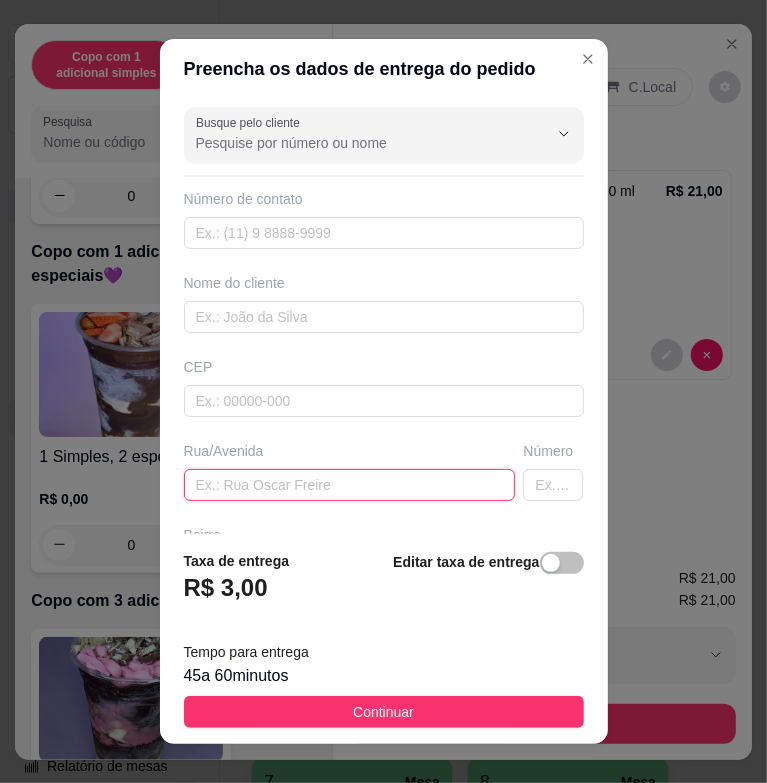 click at bounding box center [350, 485] 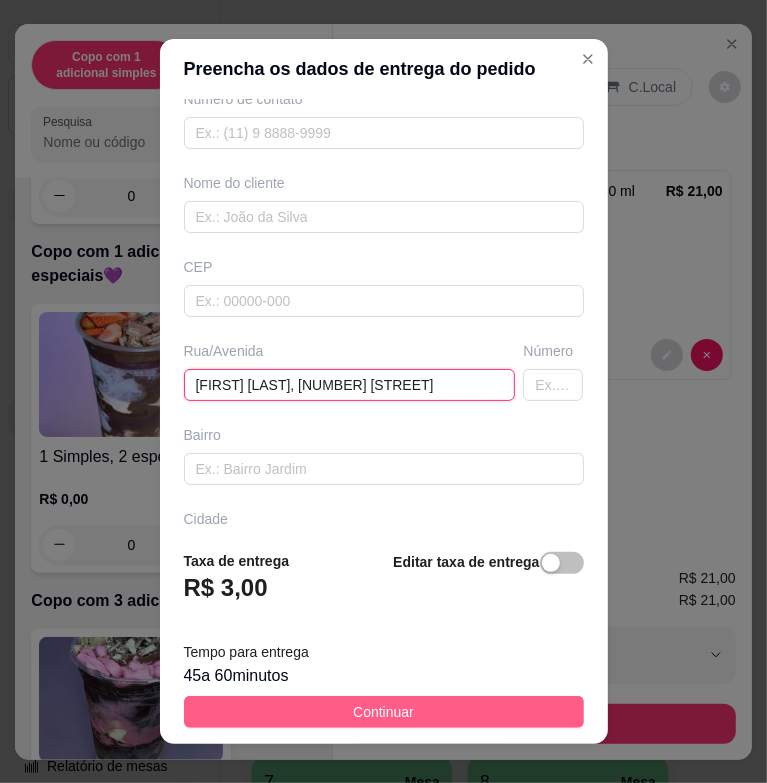 type on "[FIRST] [LAST], [NUMBER] [STREET]" 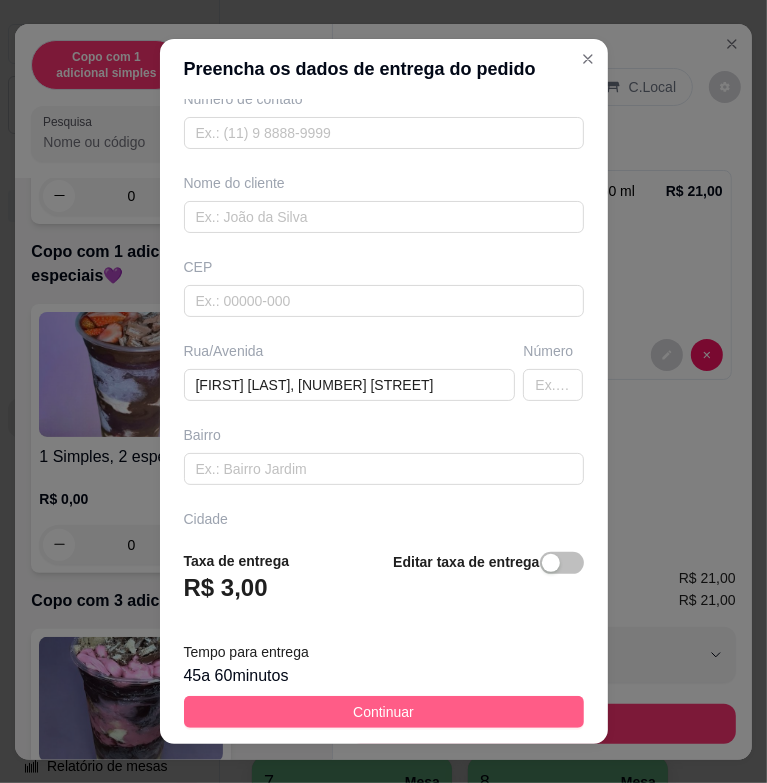 click on "Continuar" at bounding box center (384, 712) 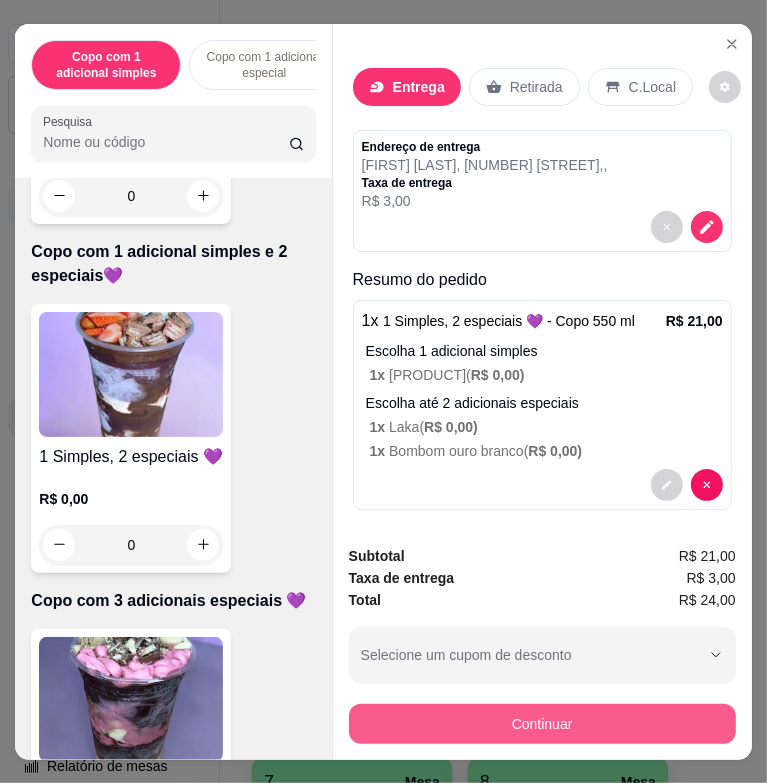 click on "Continuar" at bounding box center [542, 724] 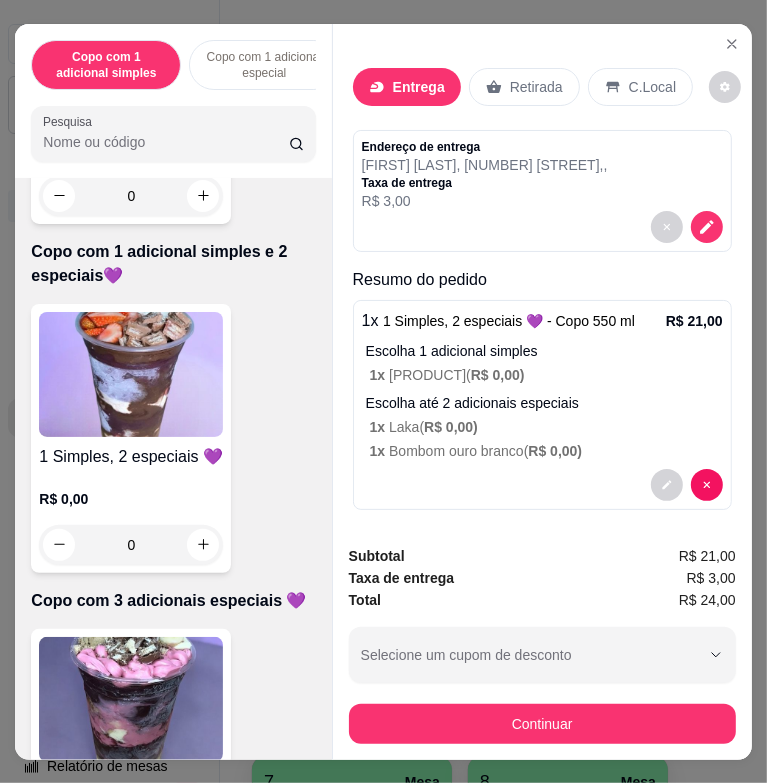 click on "Pix" at bounding box center (247, 413) 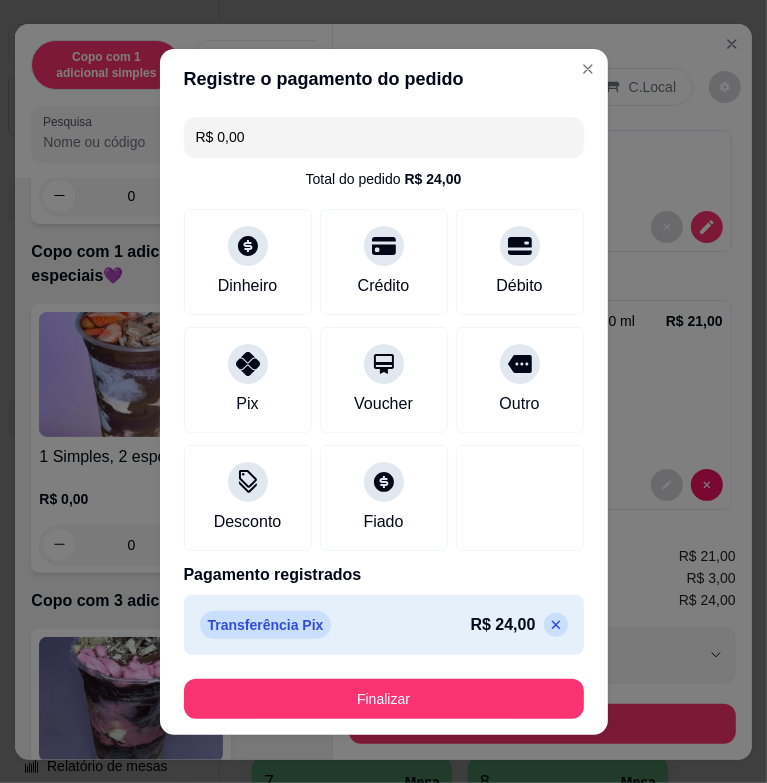 click on "Finalizar" at bounding box center [384, 699] 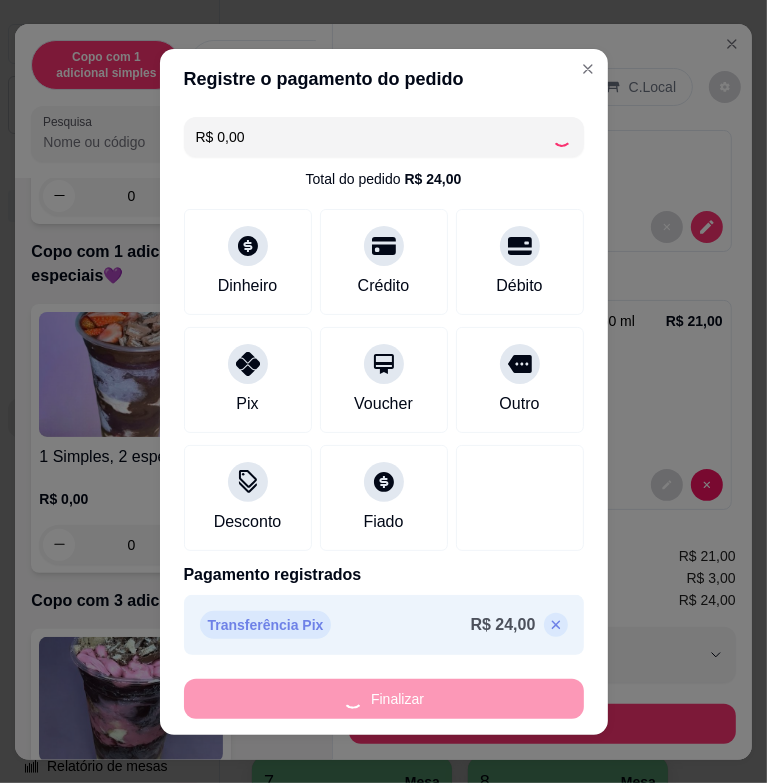 type on "-R$ 24,00" 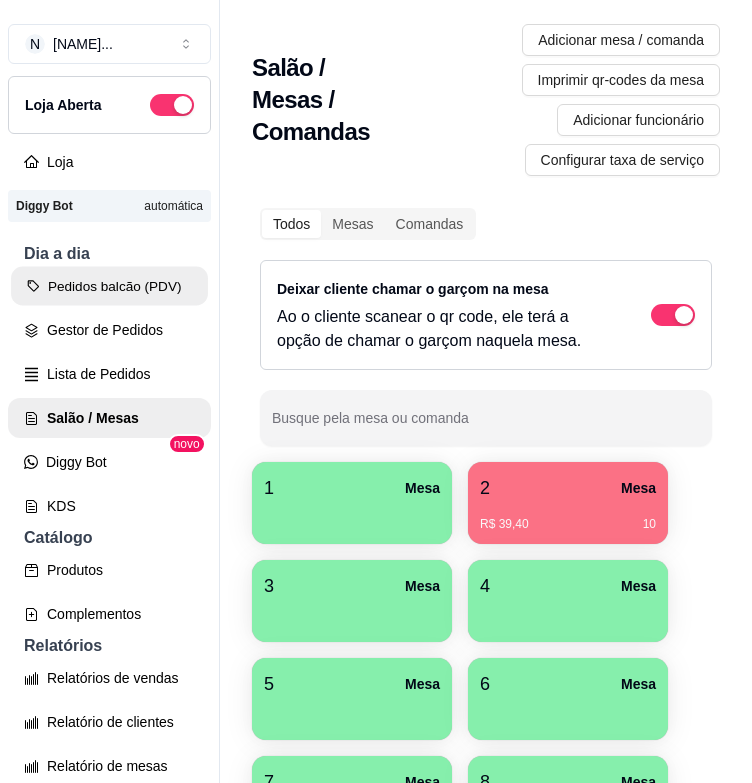 click on "Pedidos balcão (PDV)" at bounding box center (109, 286) 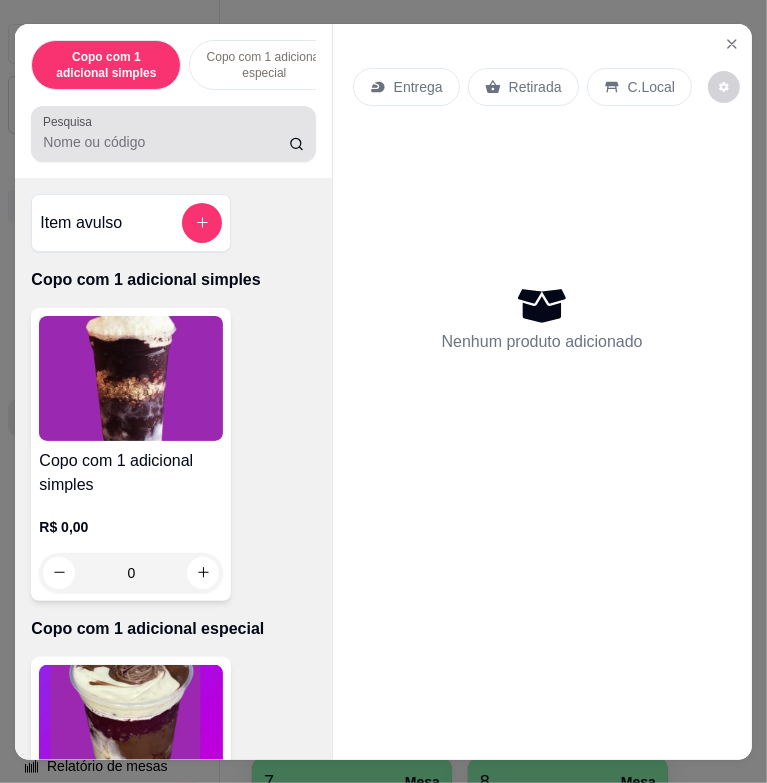 click on "Pesquisa" at bounding box center (165, 142) 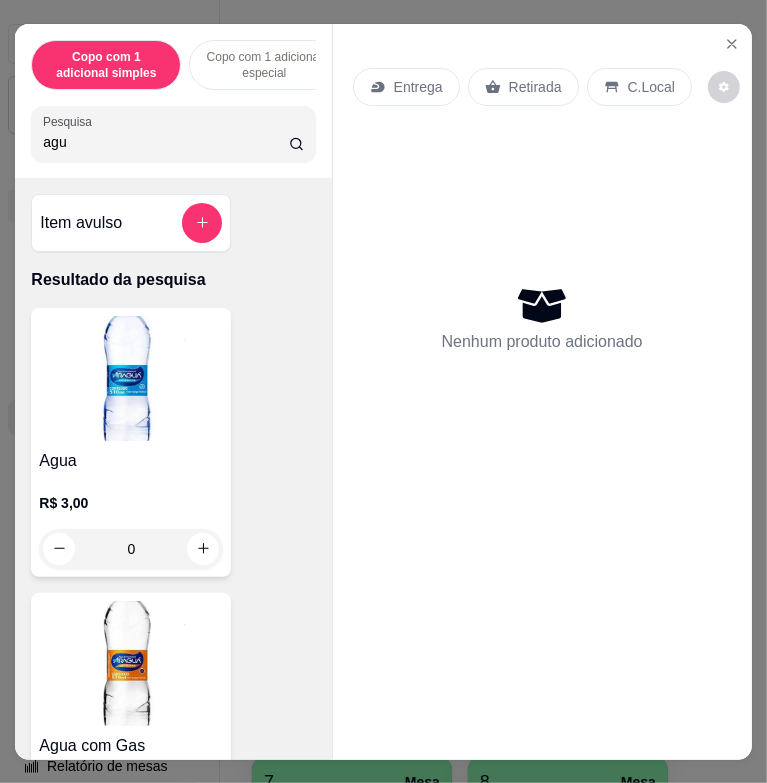 type on "agu" 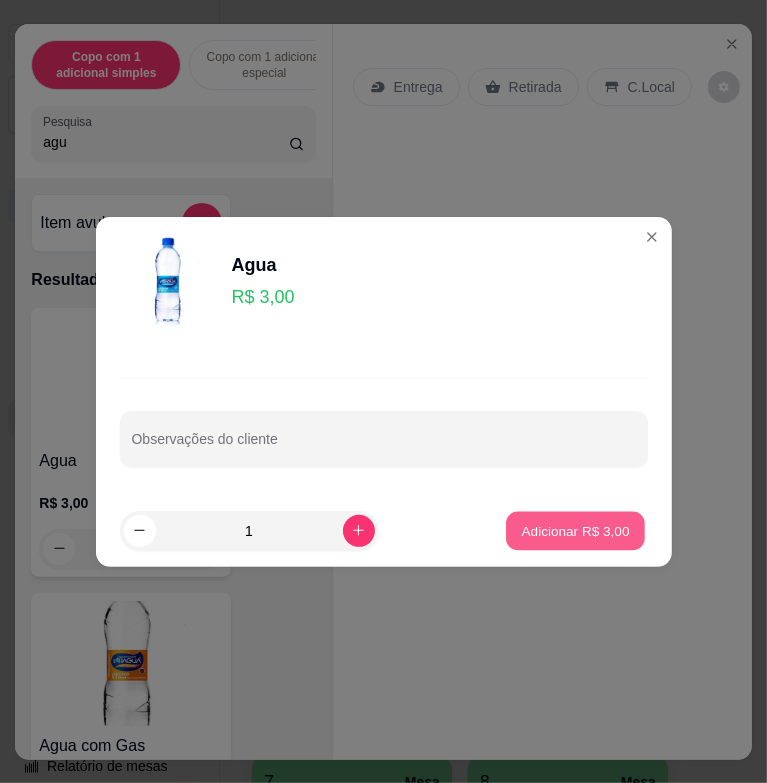 click on "Adicionar   R$ 3,00" at bounding box center [575, 530] 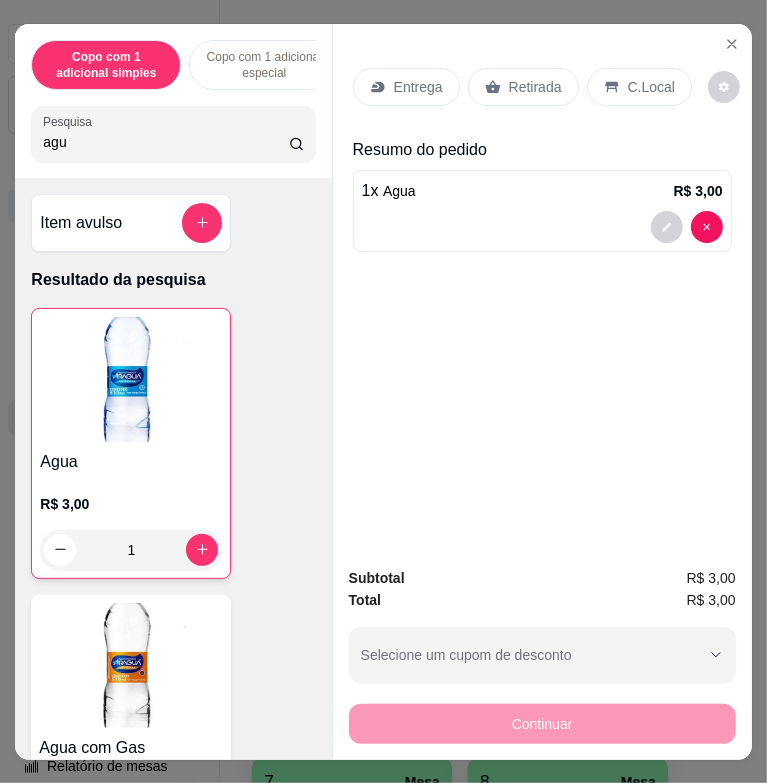 click on "Entrega Retirada C.Local" at bounding box center (542, 87) 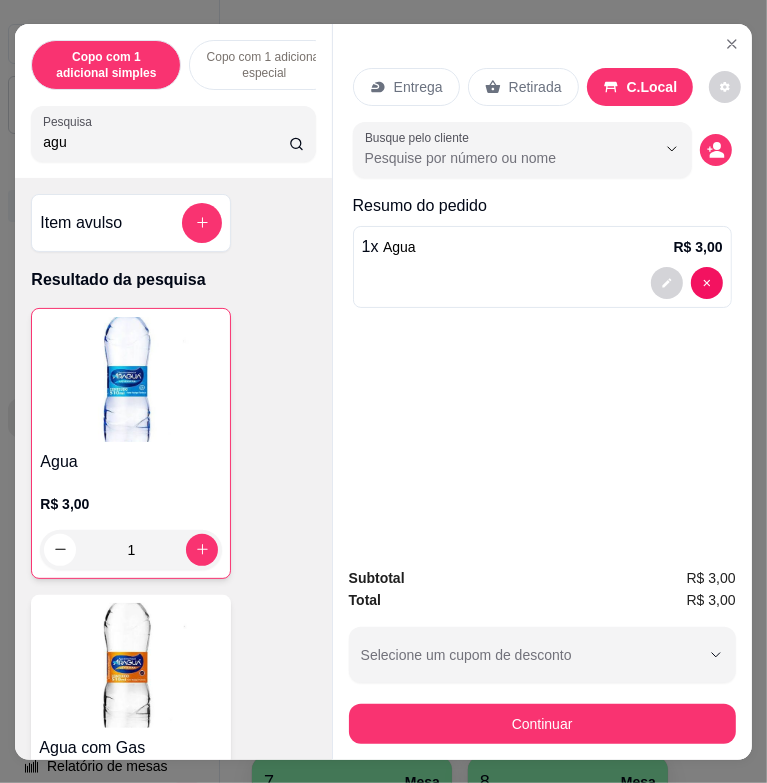 click on "Subtotal R$ 3,00 Total R$ 3,00 Selecione um cupom de desconto COMBO Selecione um cupom de desconto Continuar" at bounding box center (542, 655) 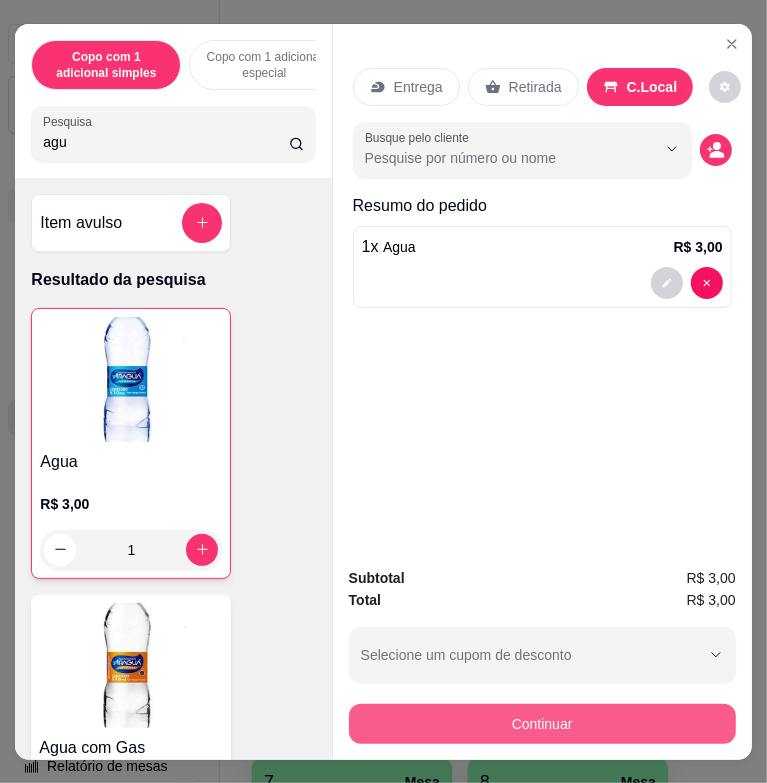 click on "Continuar" at bounding box center [542, 724] 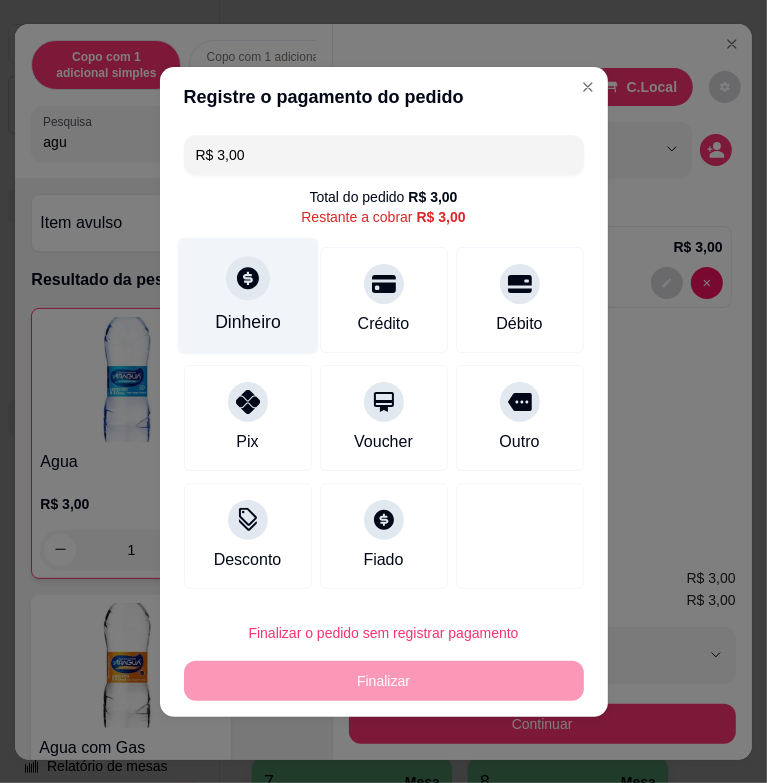 click on "Dinheiro" at bounding box center [248, 322] 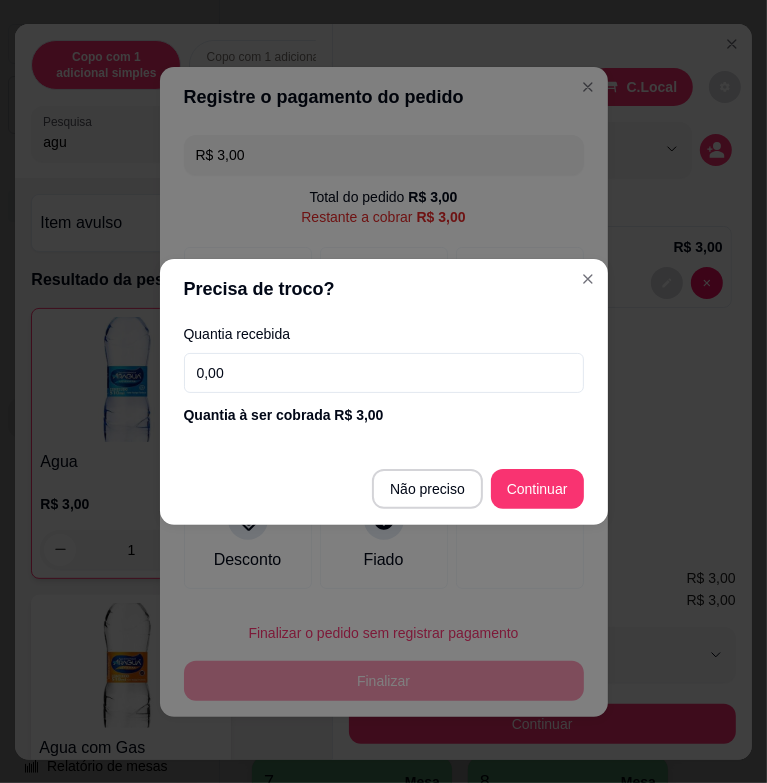 drag, startPoint x: 414, startPoint y: 368, endPoint x: 411, endPoint y: 358, distance: 10.440307 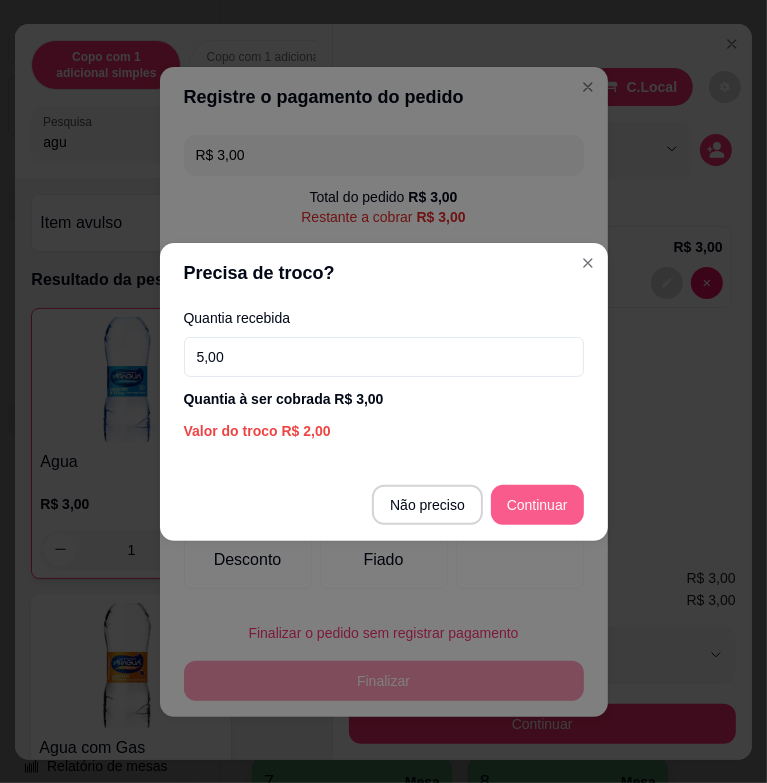 type on "5,00" 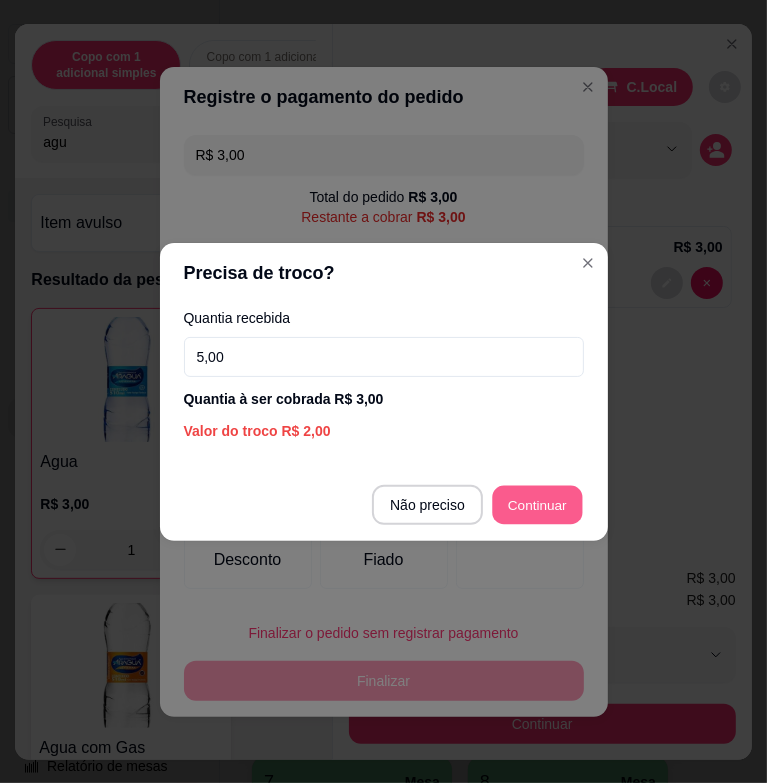 type on "R$ 0,00" 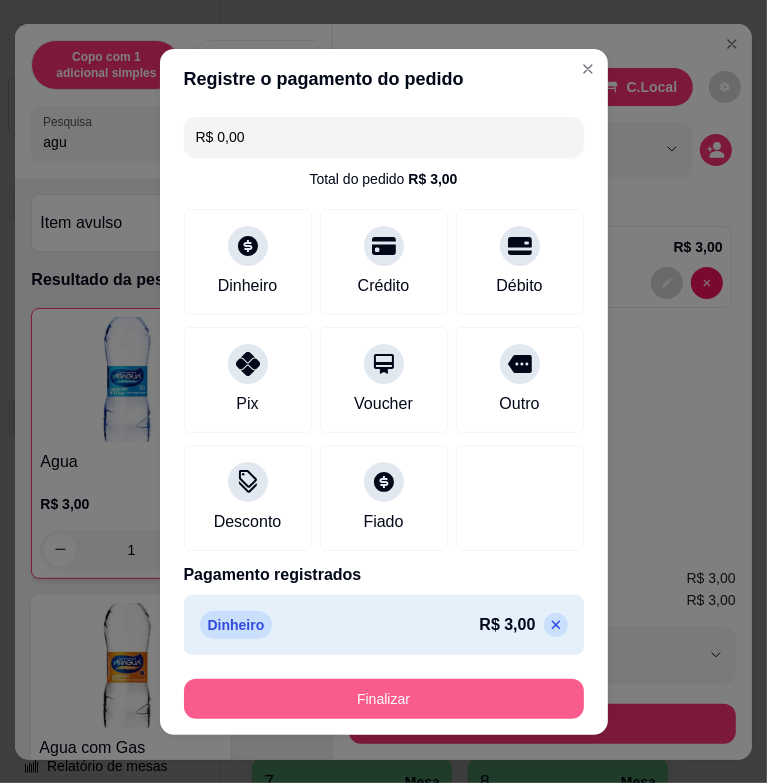 click on "Finalizar" at bounding box center [384, 699] 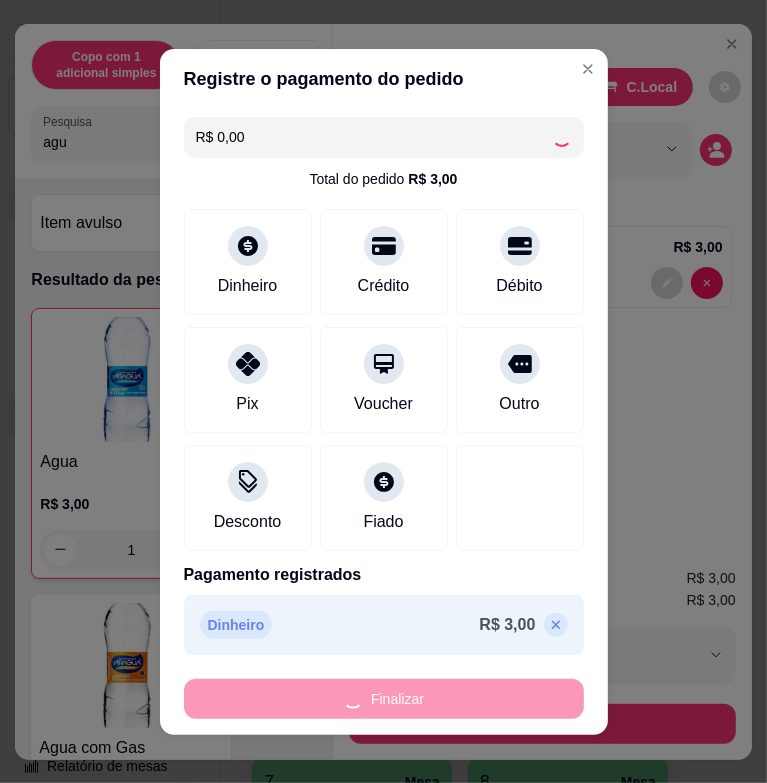 type on "0" 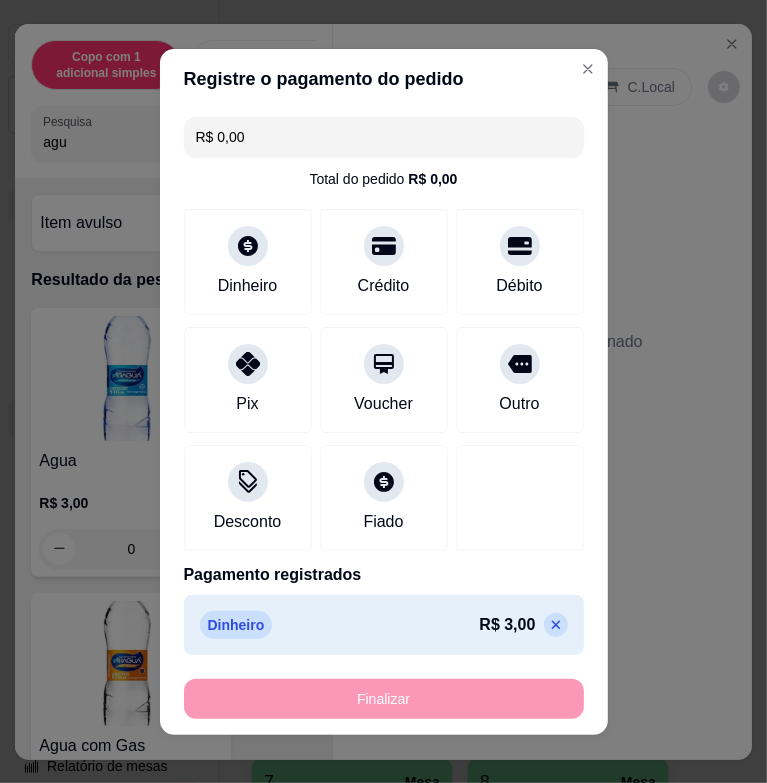type on "-R$ 3,00" 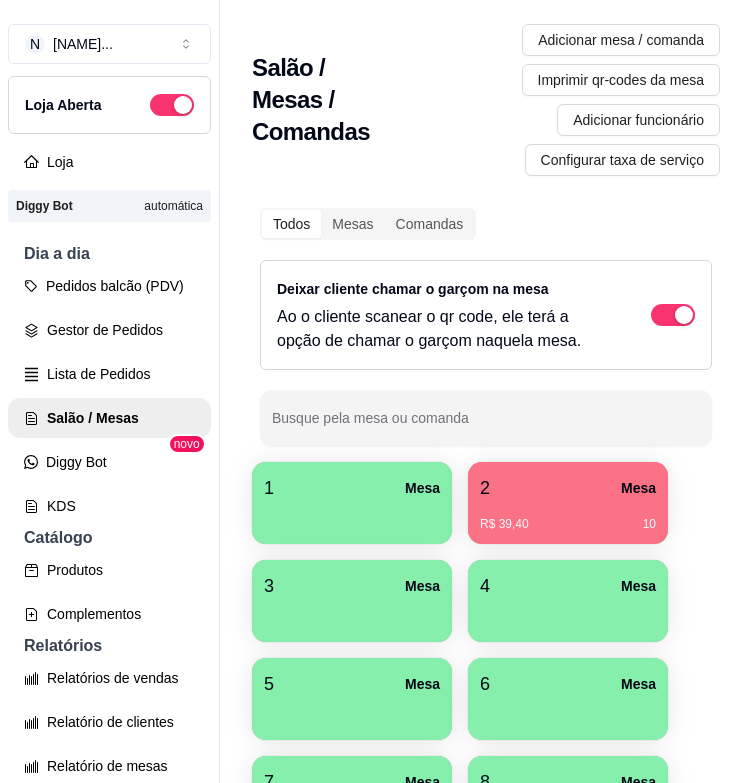 click on "R$ [PRICE] [NUMBER]" at bounding box center (568, 517) 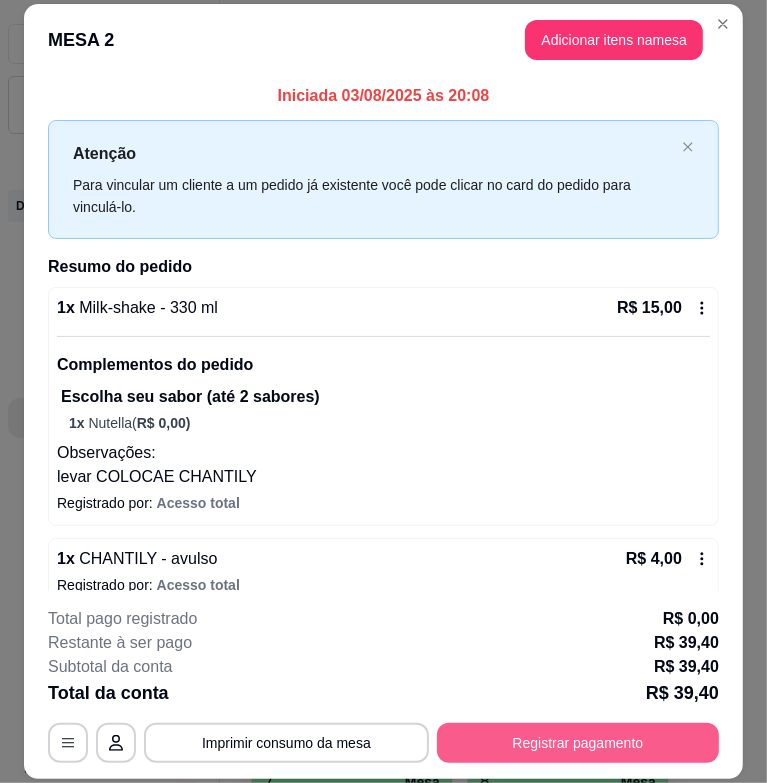 click on "Registrar pagamento" at bounding box center (578, 743) 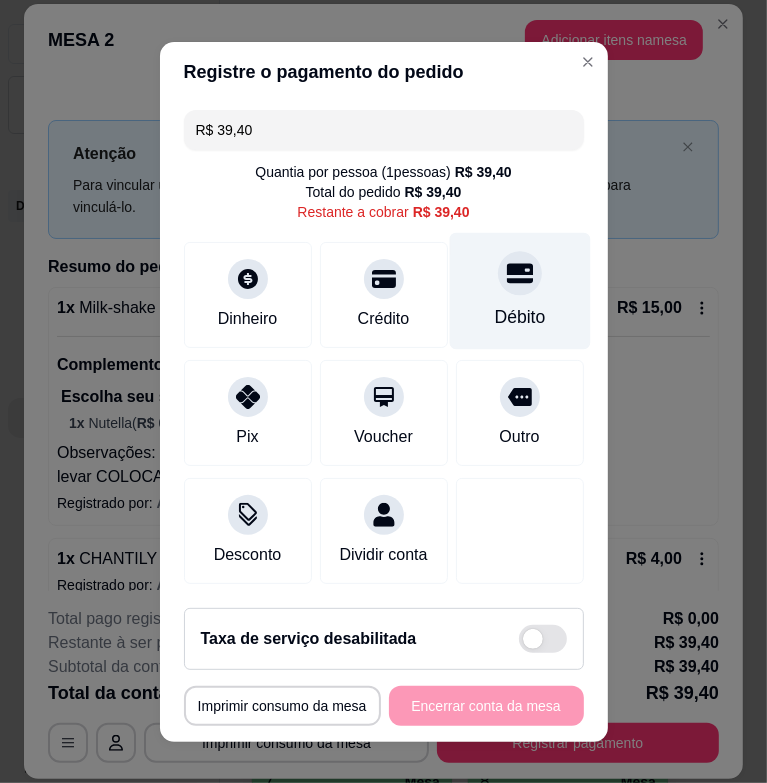 click on "Débito" at bounding box center (519, 290) 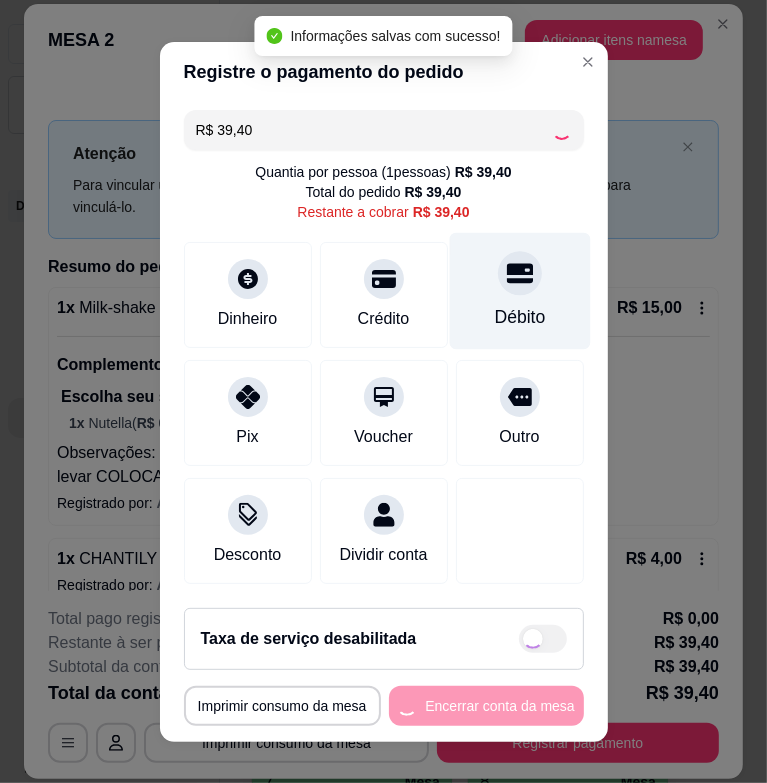 type on "R$ 0,00" 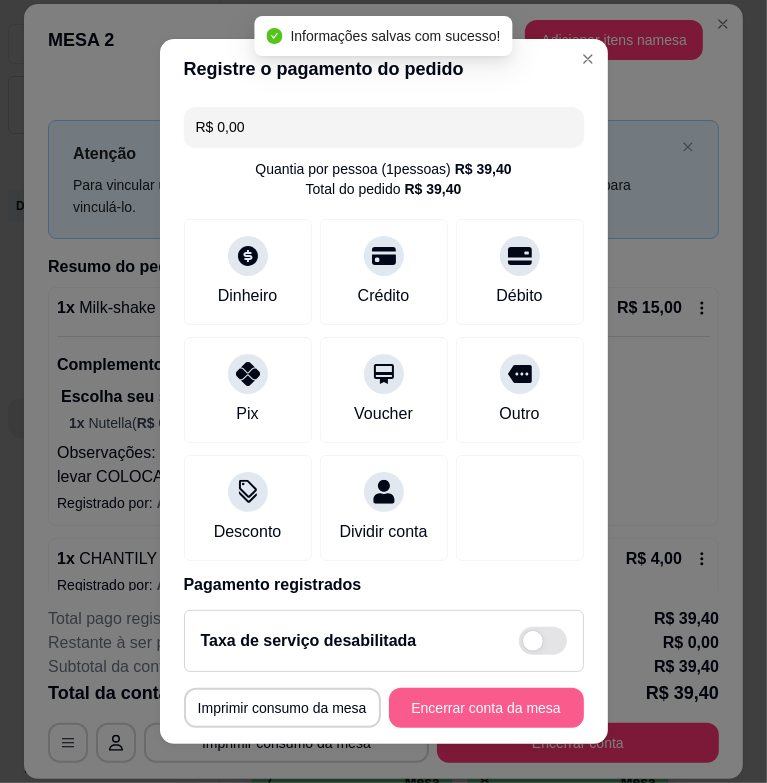 click on "Encerrar conta da mesa" at bounding box center [486, 708] 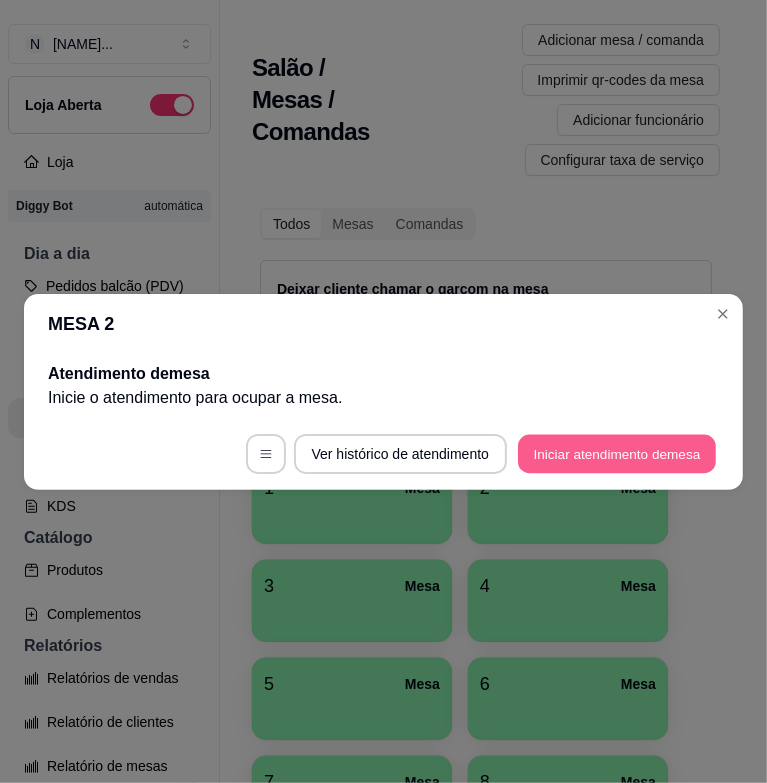 click on "Iniciar atendimento de  mesa" at bounding box center [617, 453] 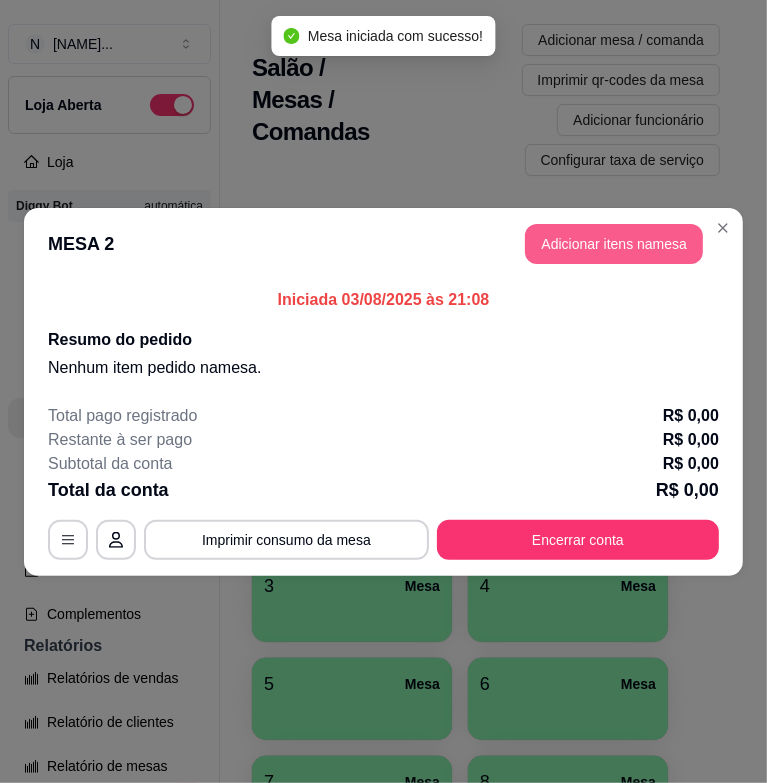 click on "Adicionar itens na  mesa" at bounding box center [614, 244] 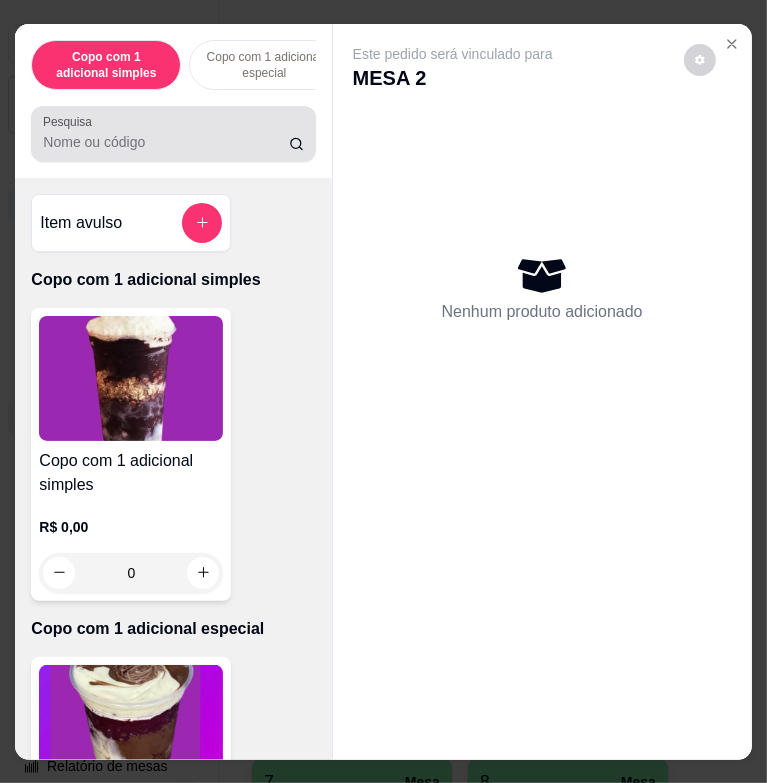 click on "Pesquisa" at bounding box center (165, 142) 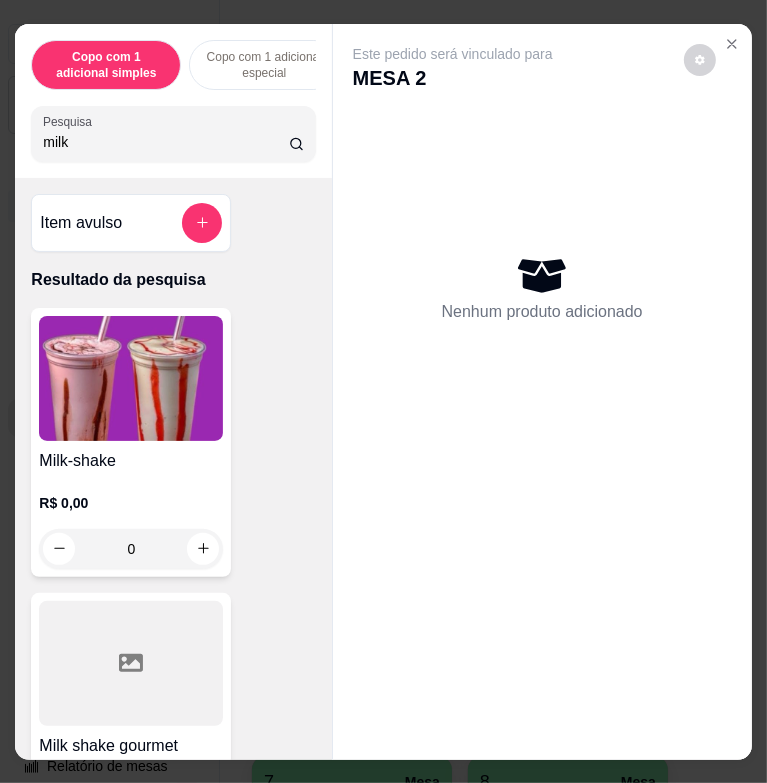 type on "milk" 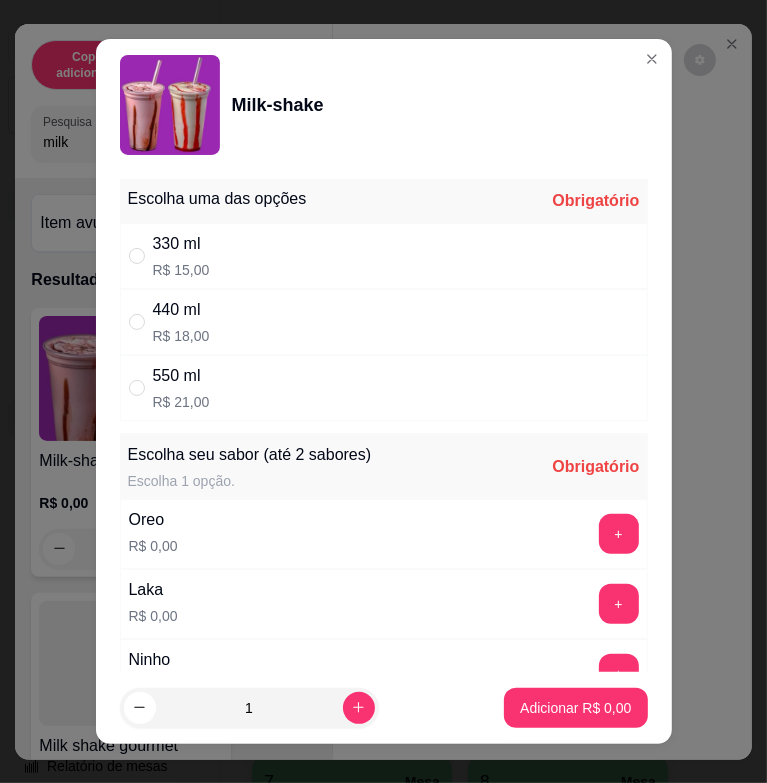 click on "550 ml R$ 21,00" at bounding box center [384, 388] 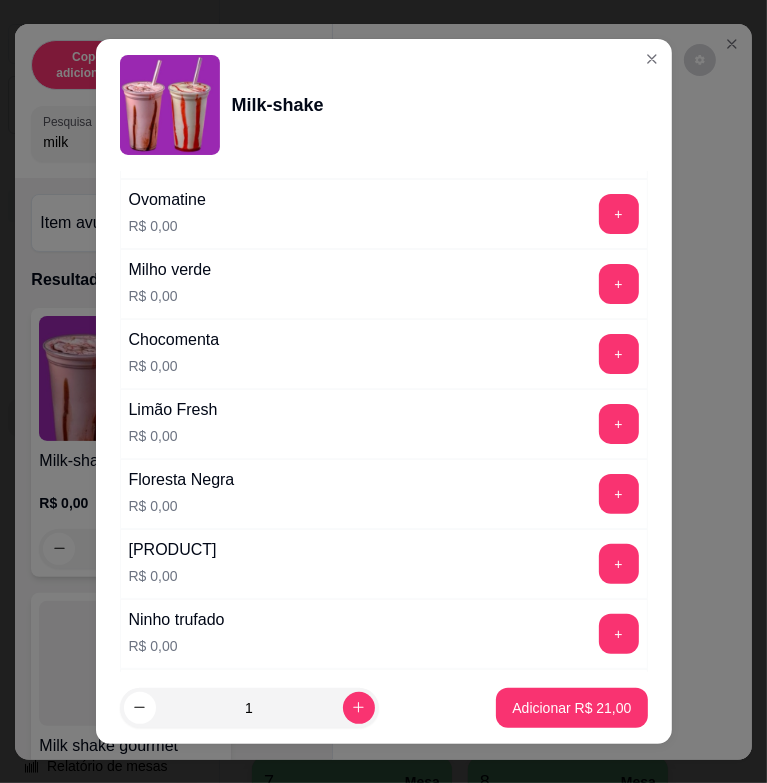 scroll, scrollTop: 1500, scrollLeft: 0, axis: vertical 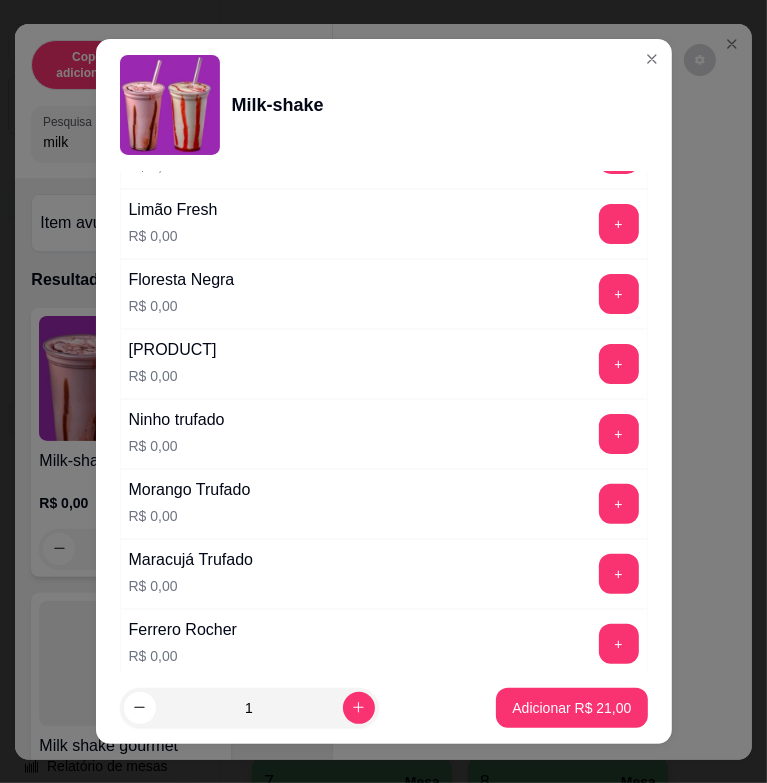 click on "+" at bounding box center [619, 504] 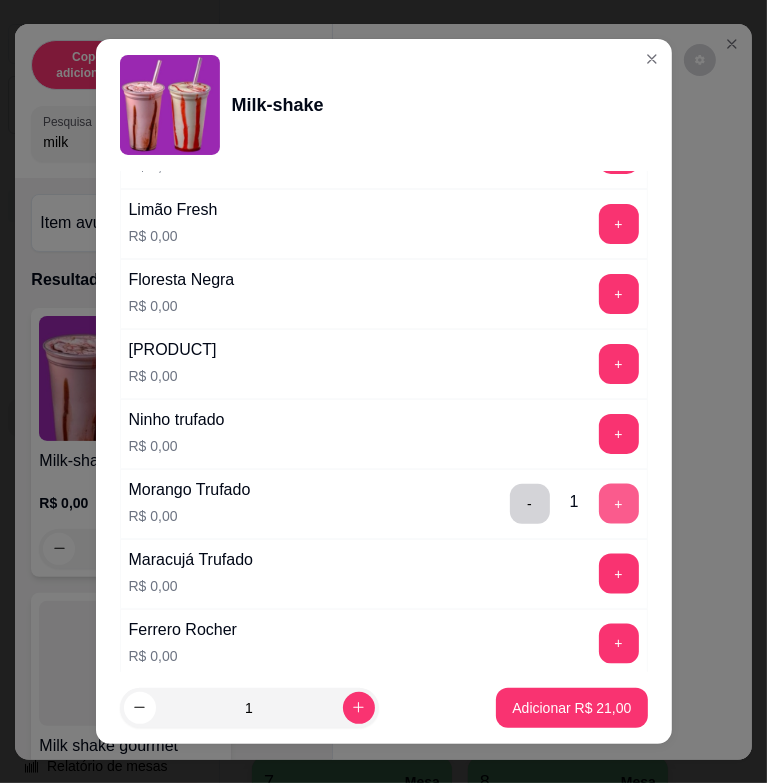 scroll, scrollTop: 1993, scrollLeft: 0, axis: vertical 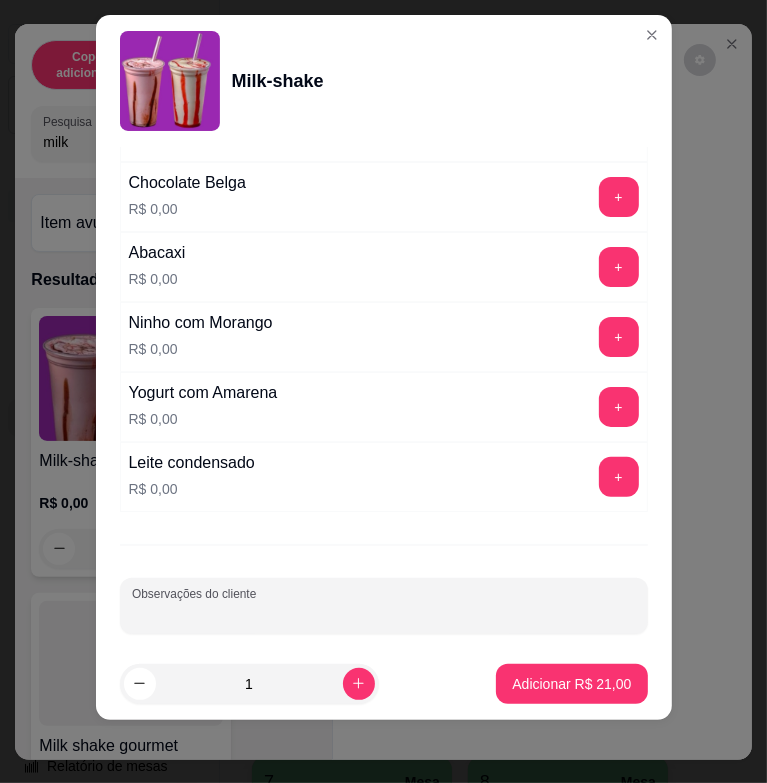 click on "Observações do cliente" at bounding box center (384, 614) 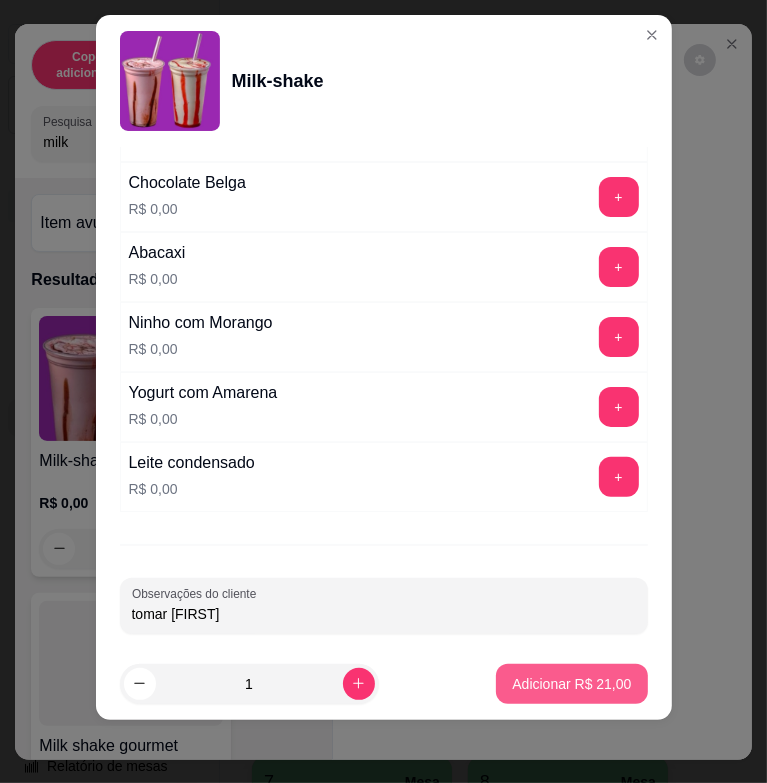 type on "tomar [FIRST]" 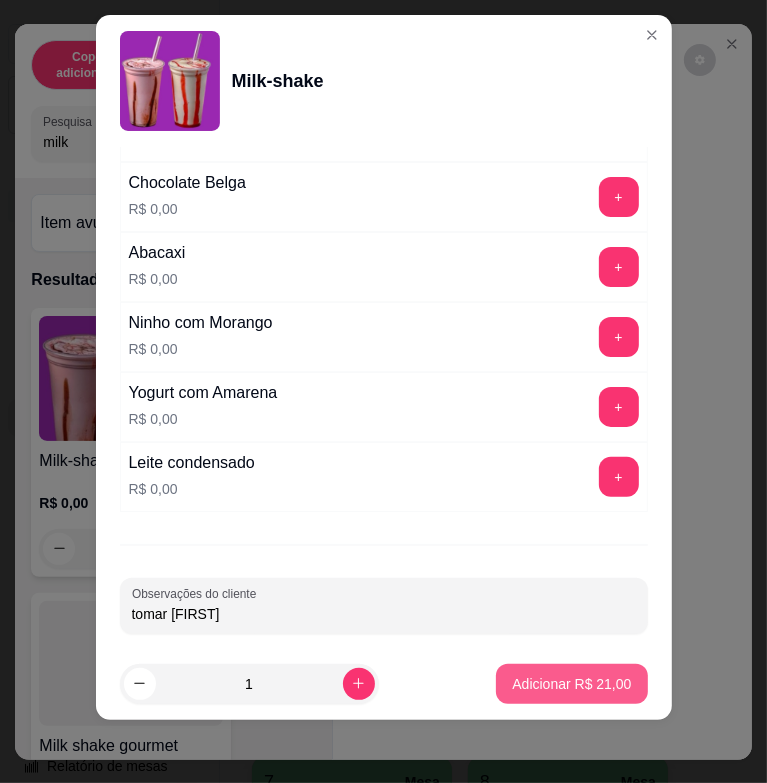 click on "Adicionar   R$ 21,00" at bounding box center [571, 684] 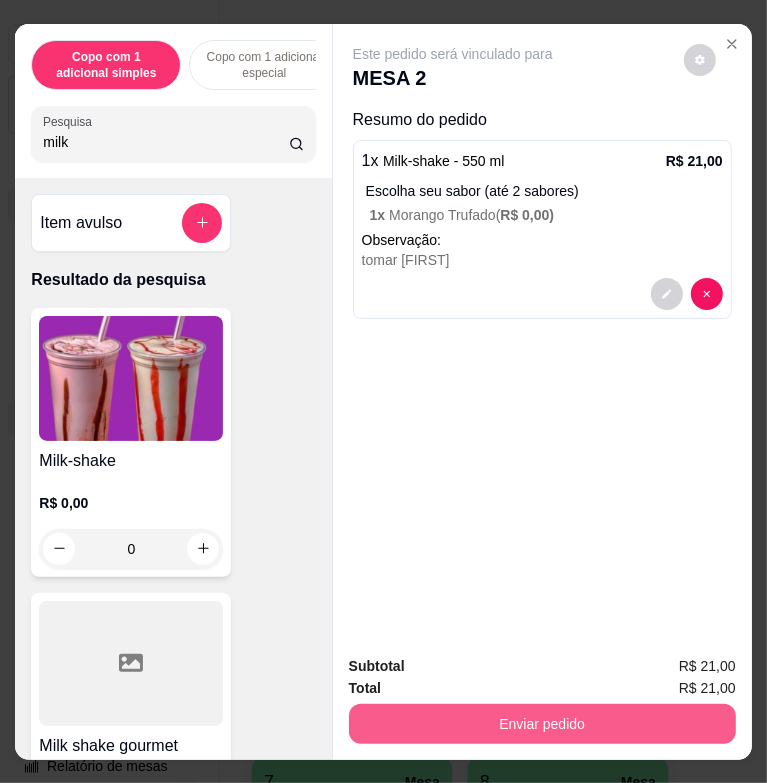 click on "Enviar pedido" at bounding box center (542, 724) 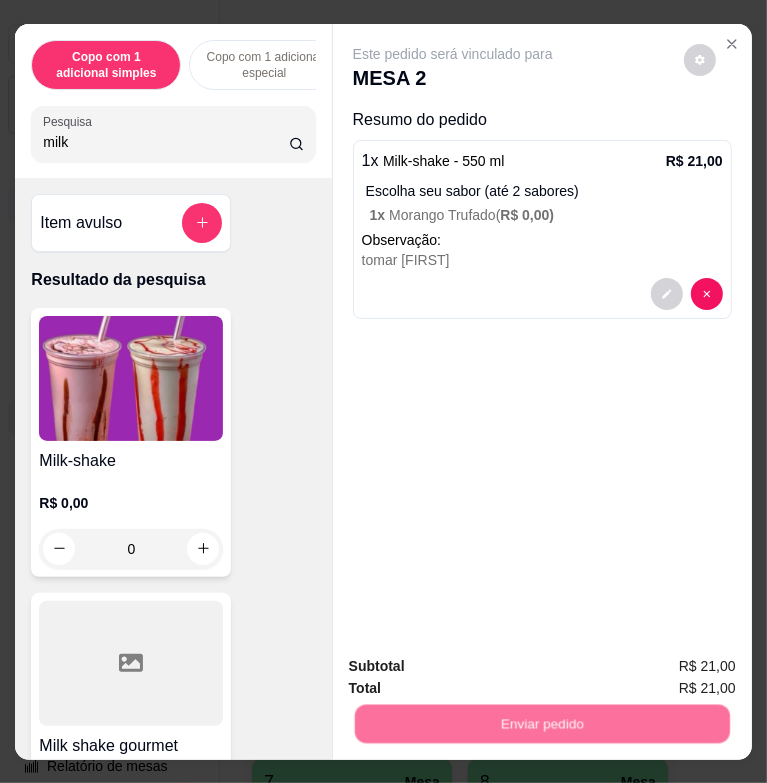 click on "Não registrar e enviar pedido" at bounding box center (473, 666) 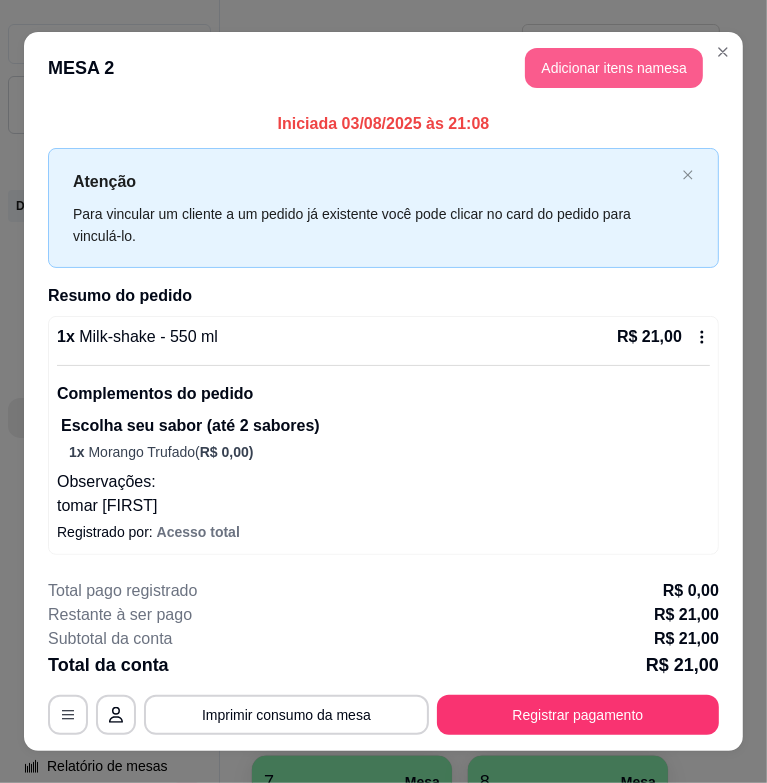 click on "Adicionar itens na  mesa" at bounding box center [614, 68] 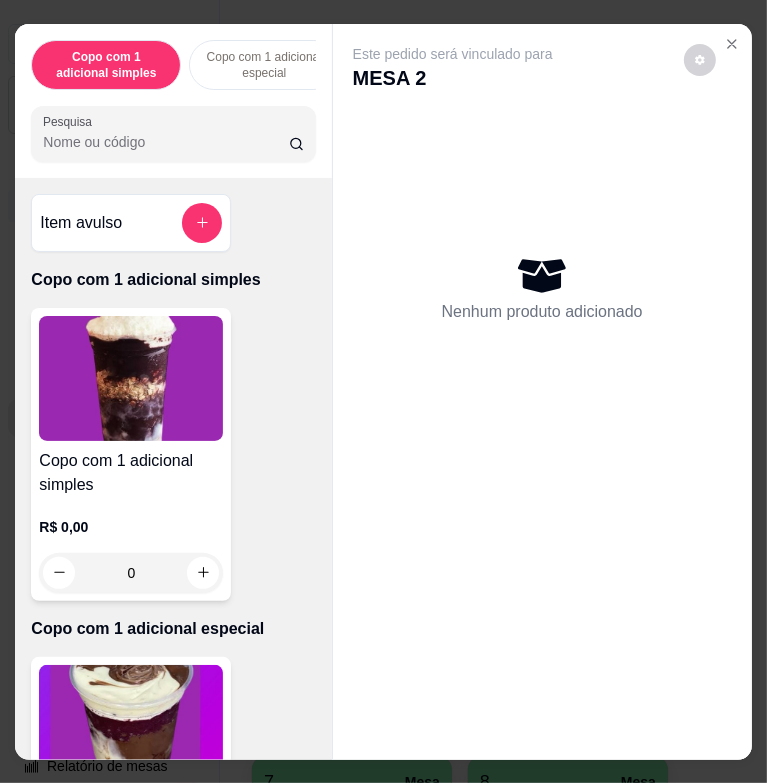 click on "Pesquisa" at bounding box center [165, 142] 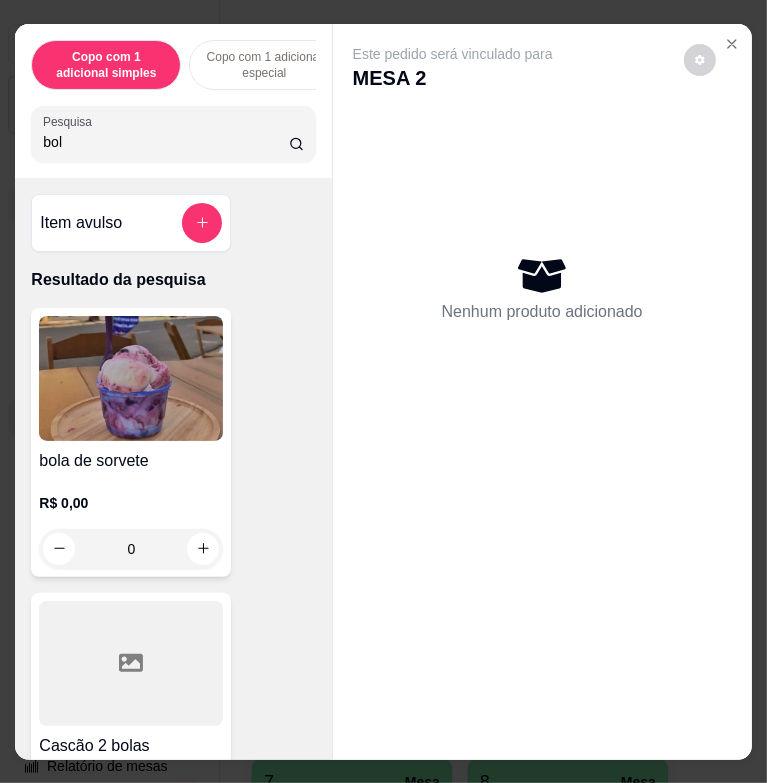 type on "bol" 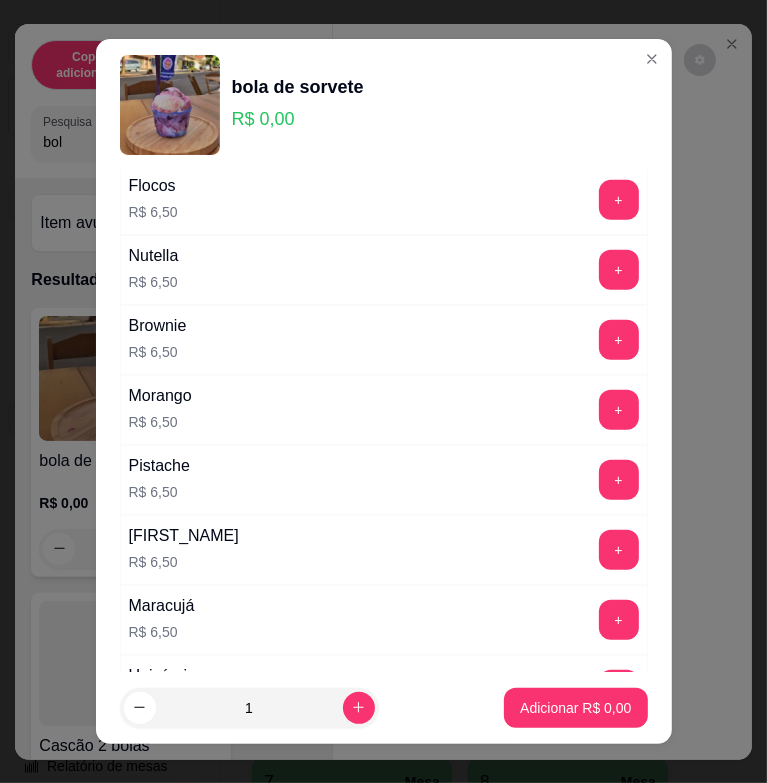 scroll, scrollTop: 1000, scrollLeft: 0, axis: vertical 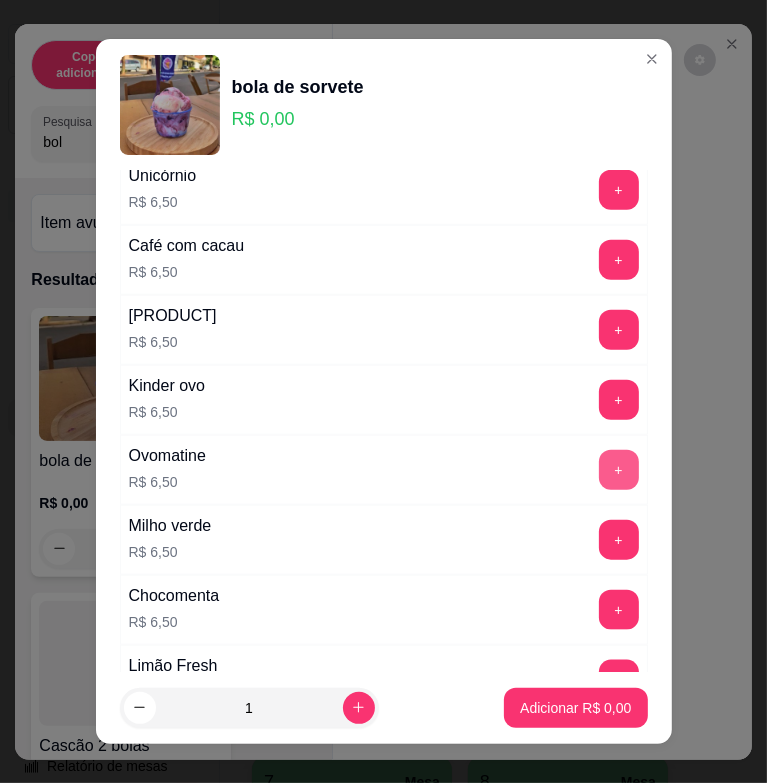 click on "+" at bounding box center (619, 470) 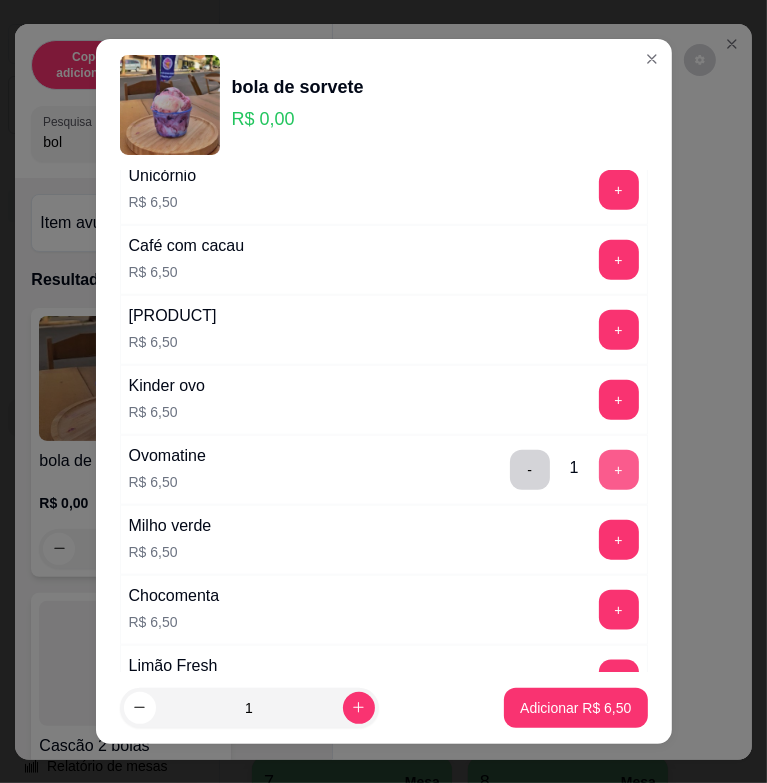 click on "+" at bounding box center [619, 470] 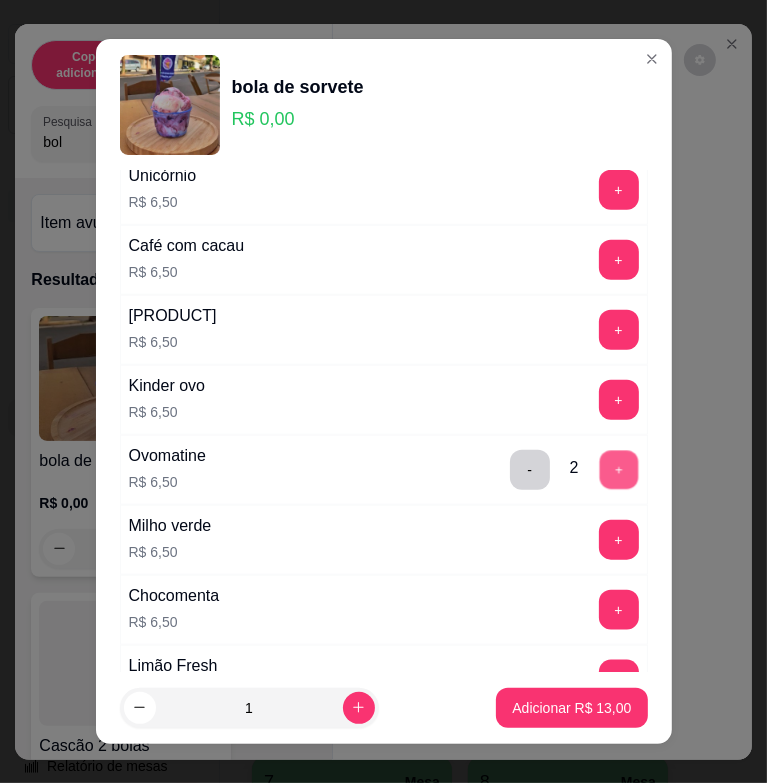 click on "+" at bounding box center [618, 470] 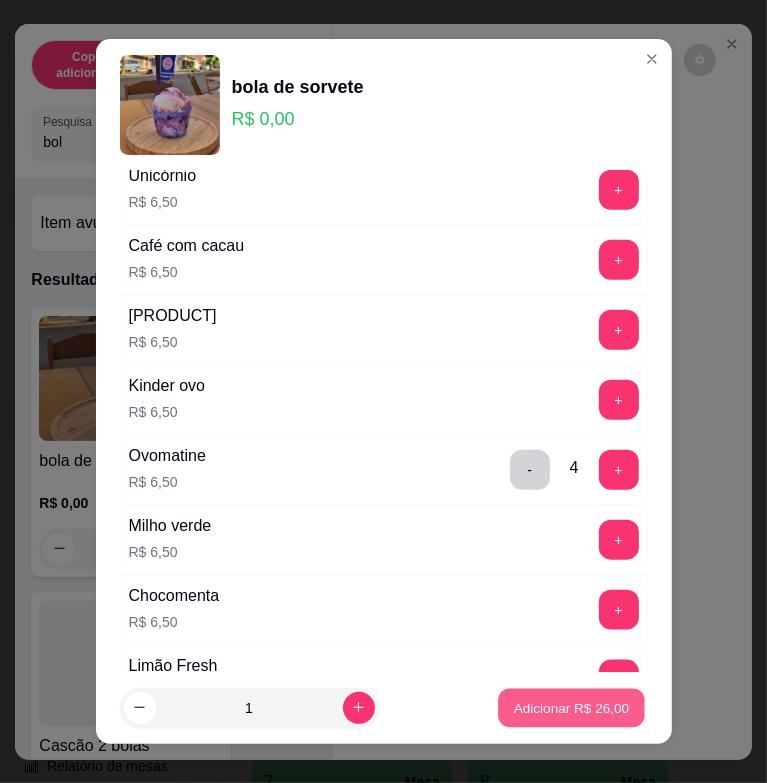 click on "Adicionar   R$ 26,00" at bounding box center [572, 707] 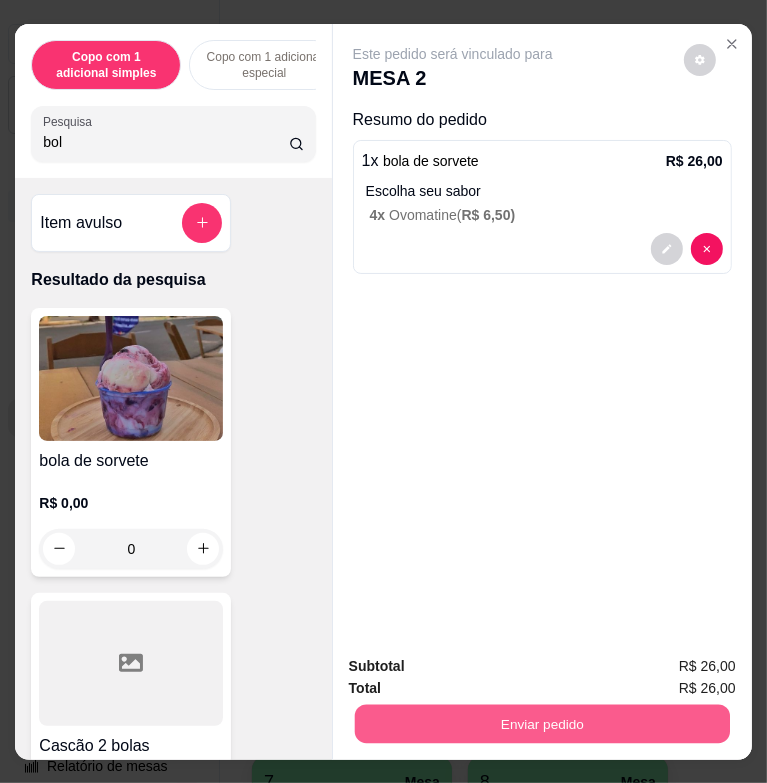 click on "Enviar pedido" at bounding box center [541, 723] 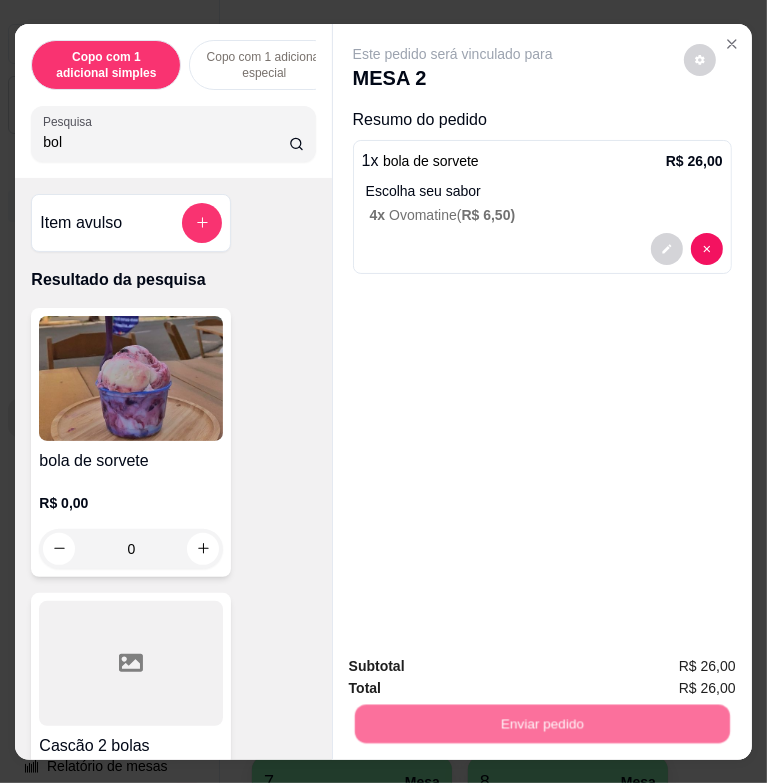 click on "Não registrar e enviar pedido" at bounding box center [472, 667] 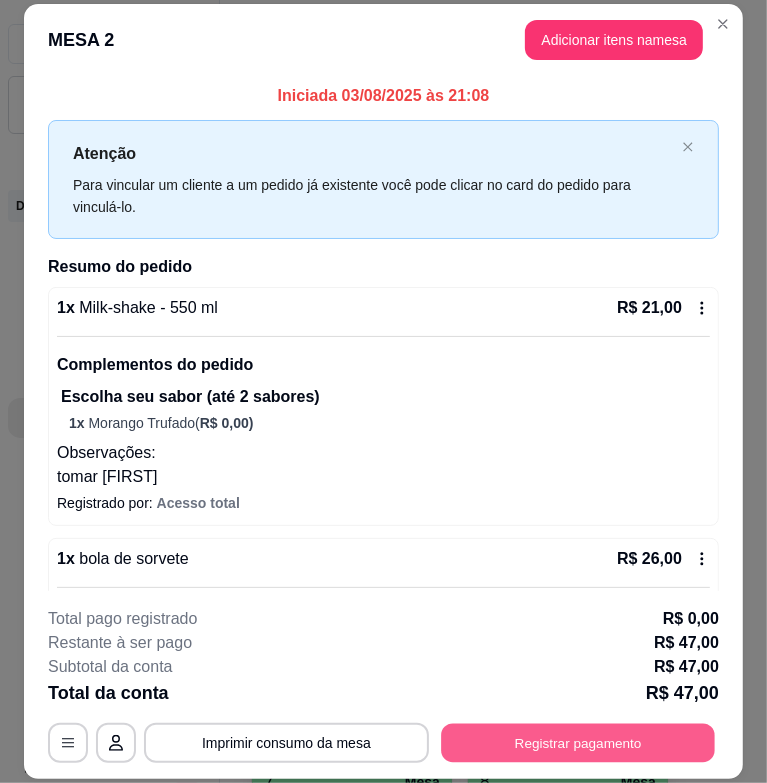 click on "Registrar pagamento" at bounding box center (578, 743) 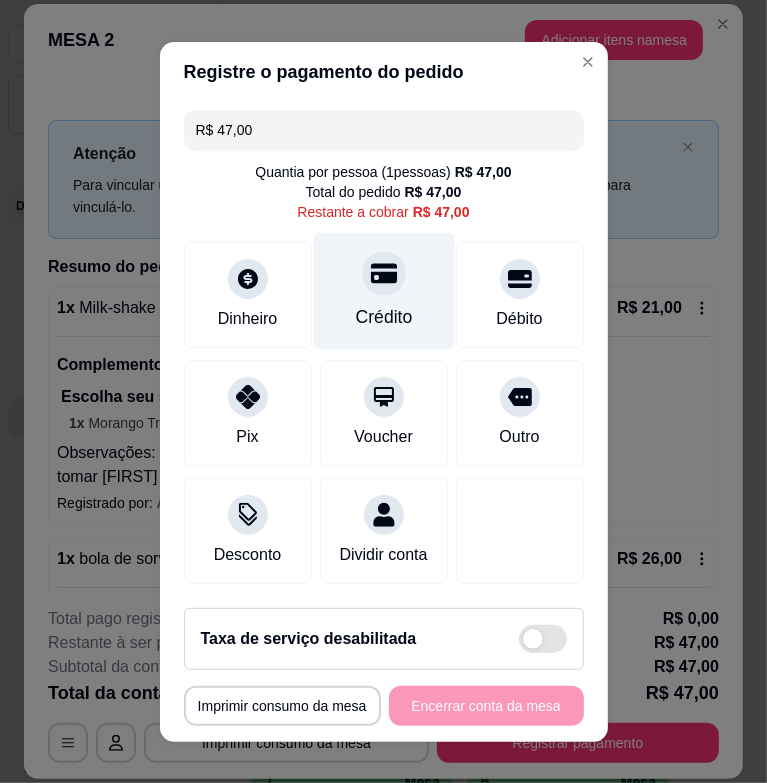 click on "Crédito" at bounding box center (383, 290) 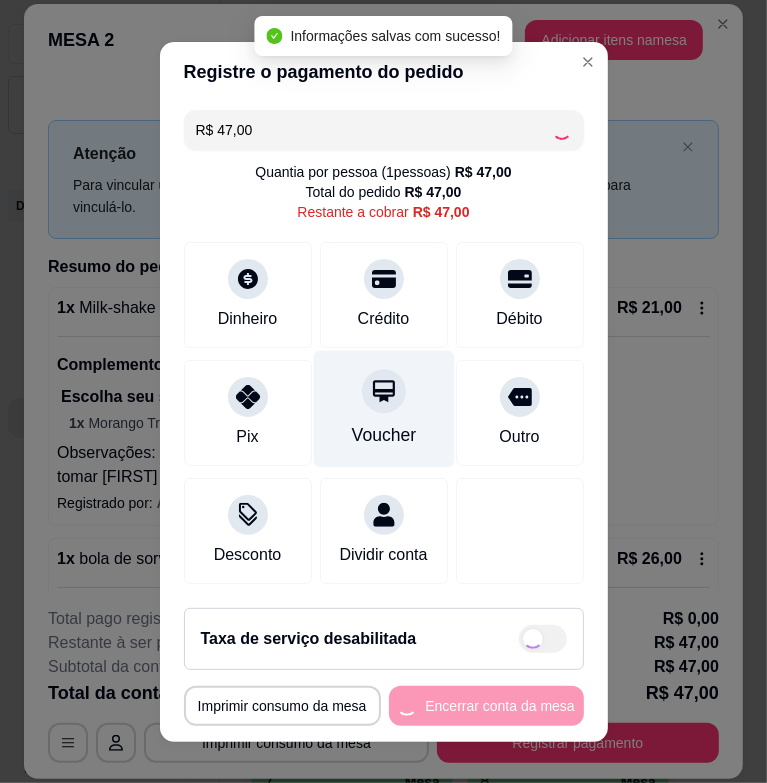 type on "R$ 0,00" 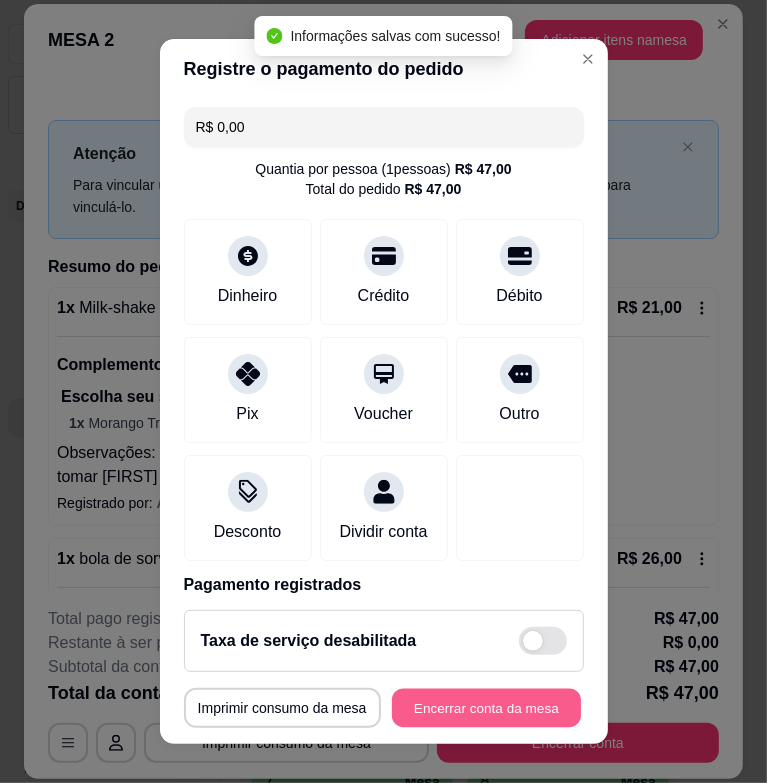 click on "Encerrar conta da mesa" at bounding box center (486, 707) 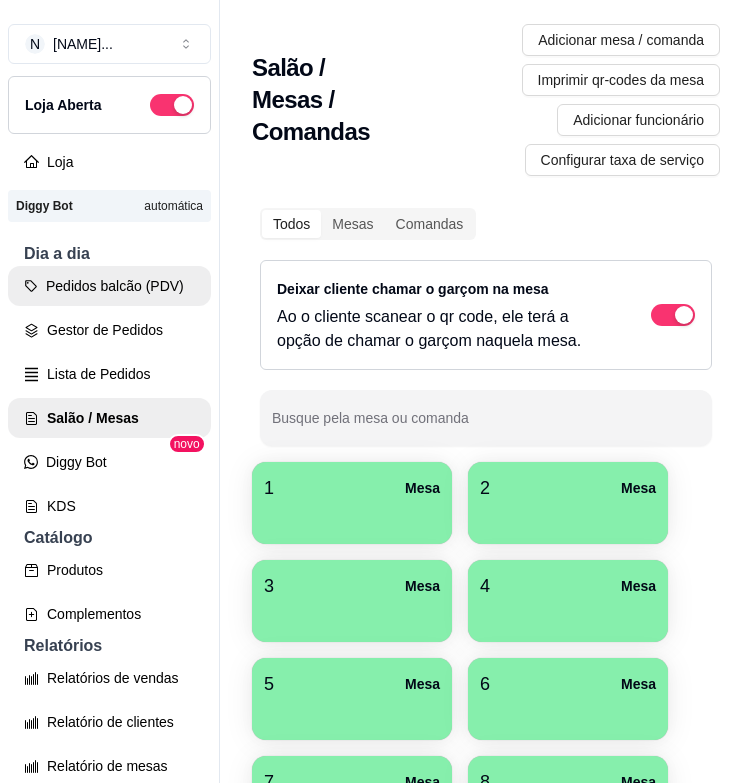 click on "Pedidos balcão (PDV)" at bounding box center (109, 286) 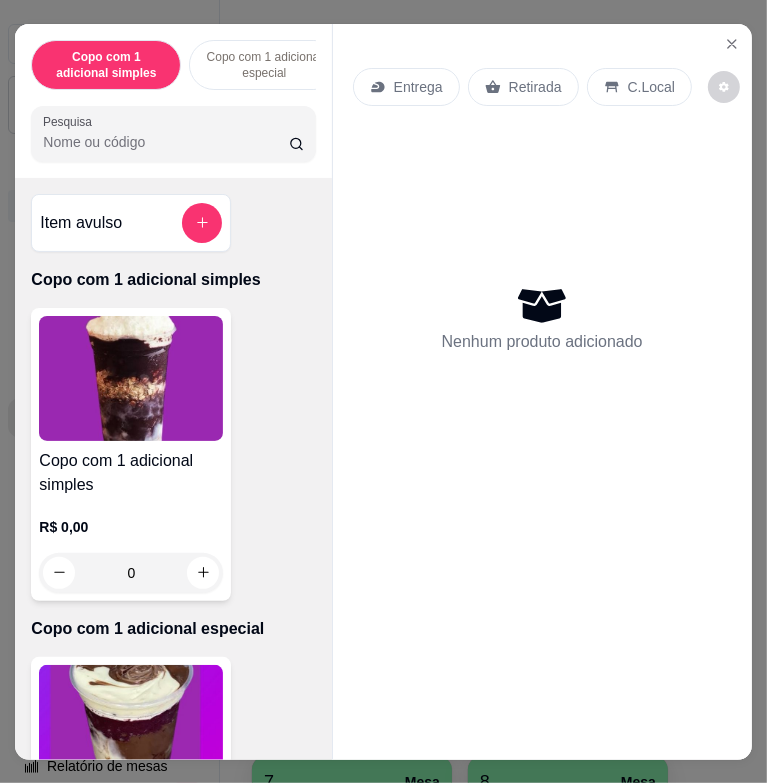 click on "Pesquisa" at bounding box center [165, 142] 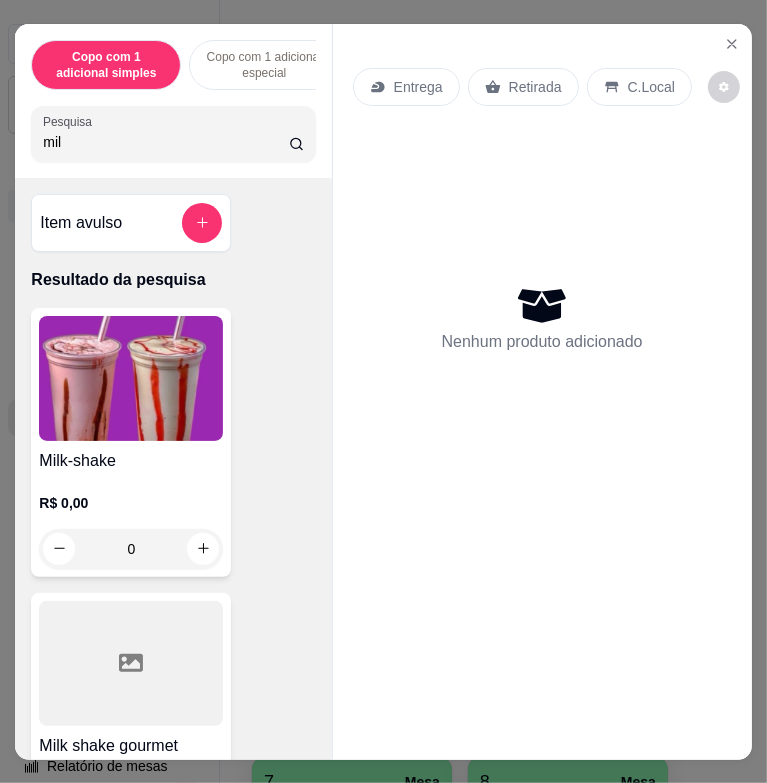 scroll, scrollTop: 300, scrollLeft: 0, axis: vertical 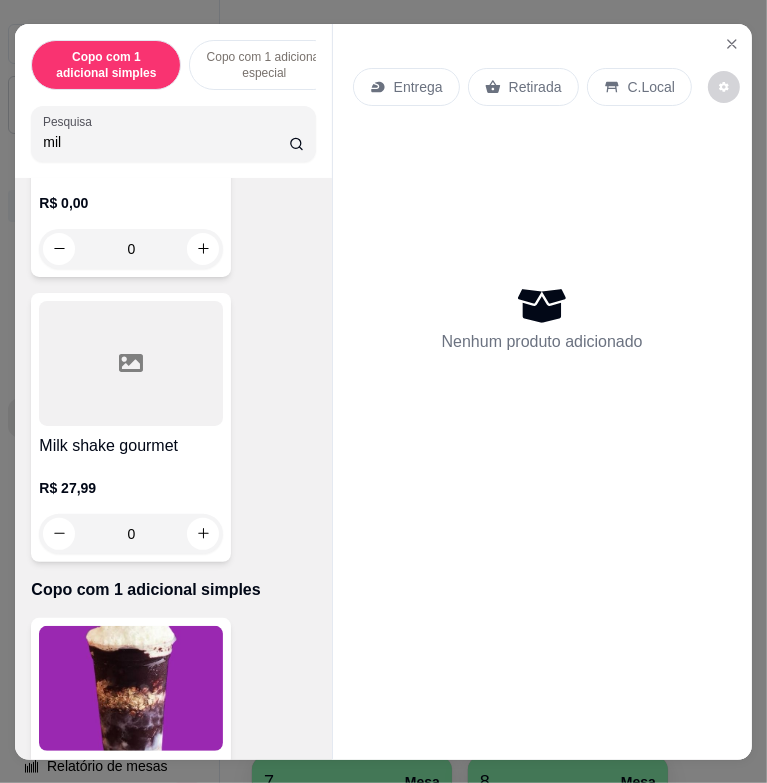 type on "mil" 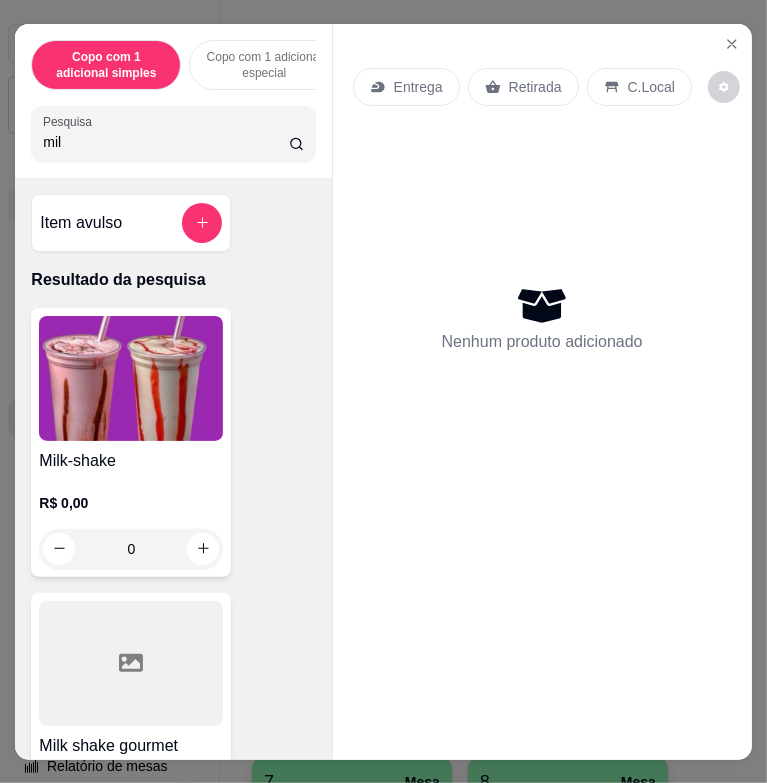 click at bounding box center [131, 378] 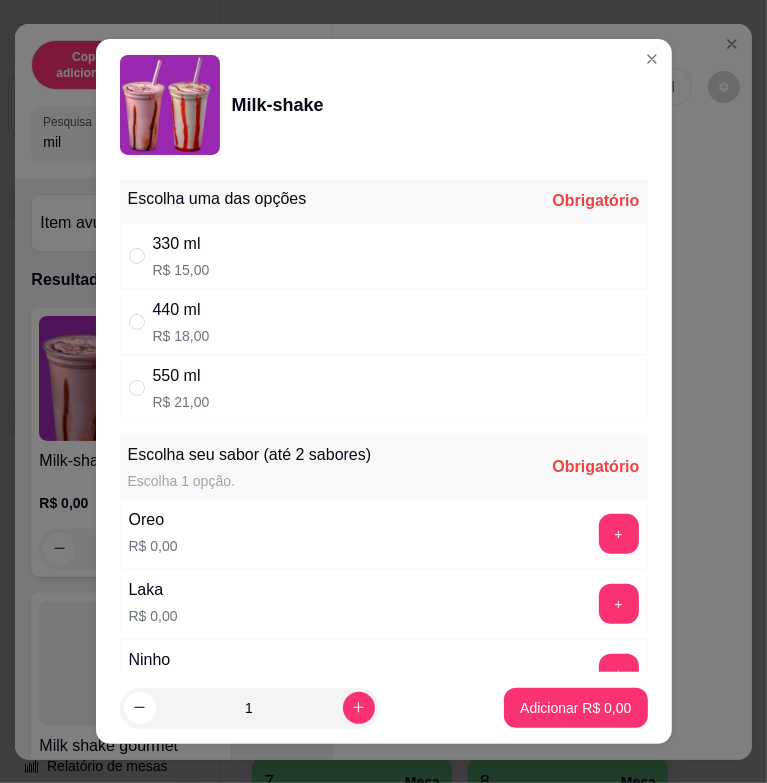 click on "440 ml R$ 18,00" at bounding box center [384, 322] 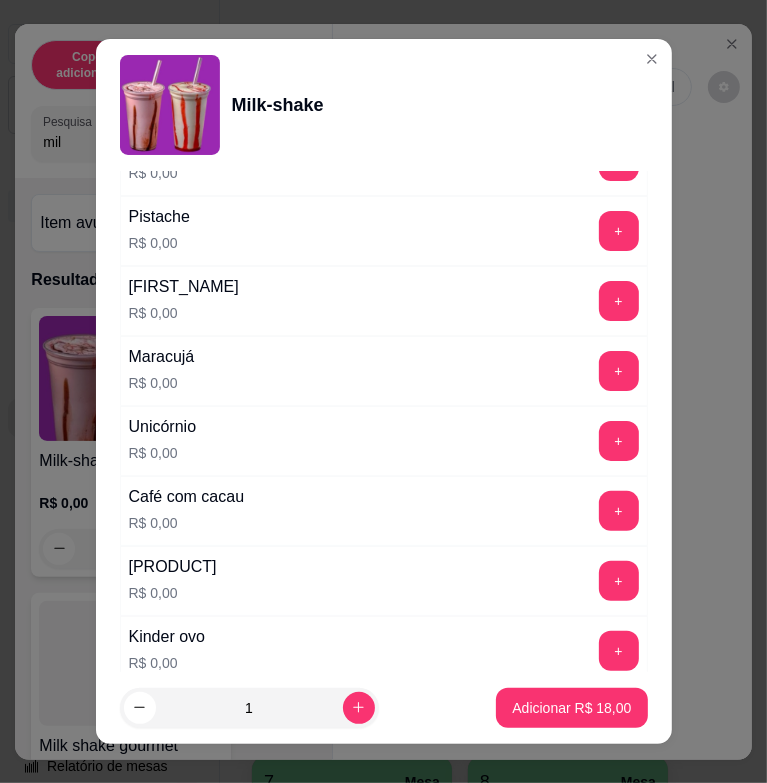 scroll, scrollTop: 493, scrollLeft: 0, axis: vertical 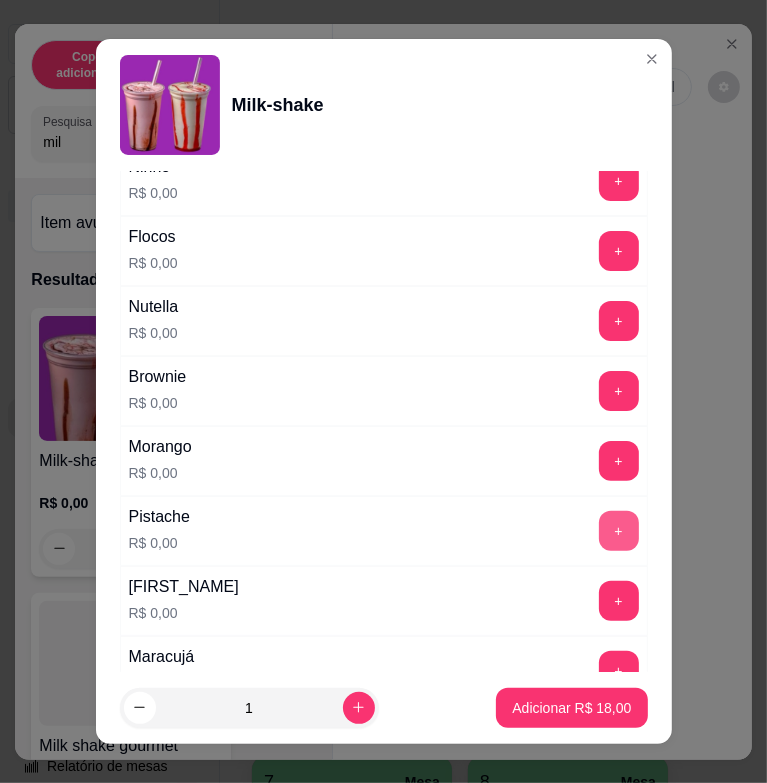 click on "+" at bounding box center (619, 531) 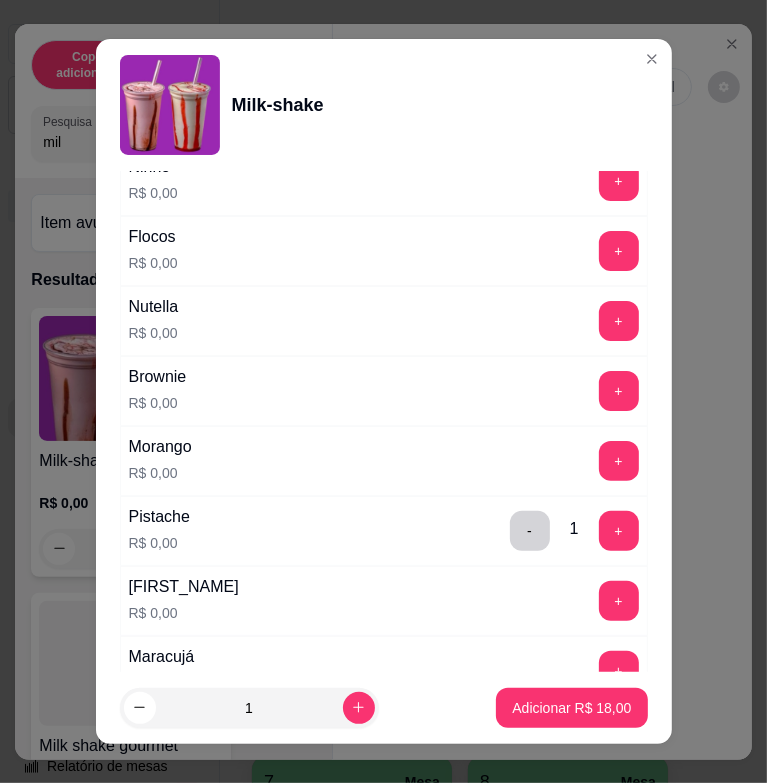 scroll, scrollTop: 24, scrollLeft: 0, axis: vertical 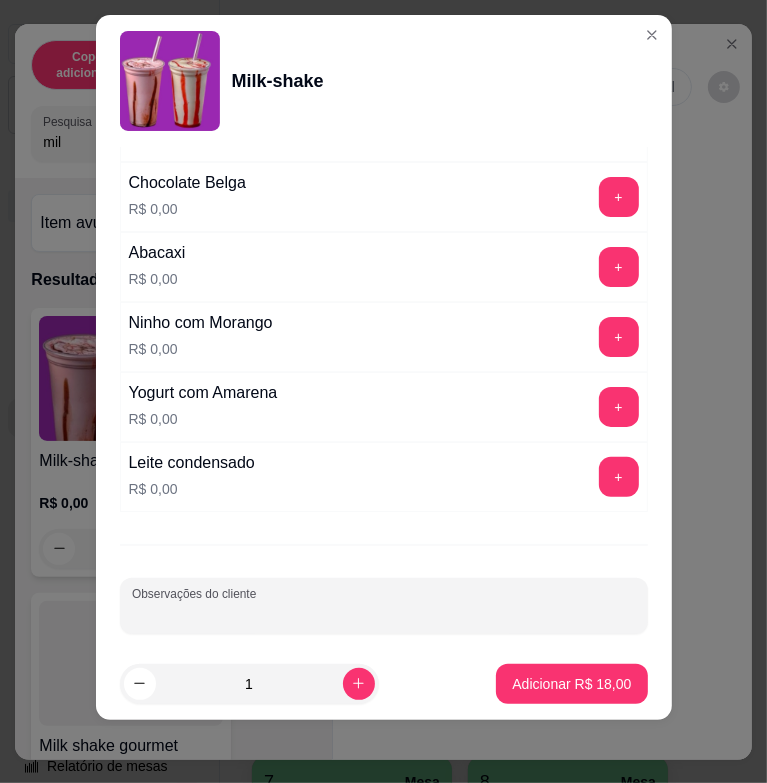 click on "Observações do cliente" at bounding box center (384, 614) 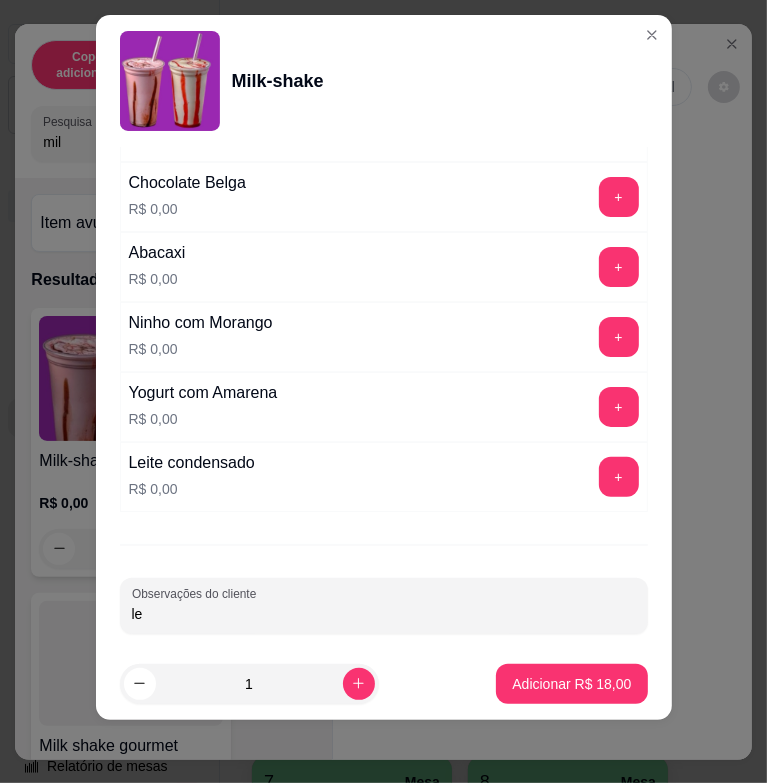type on "l" 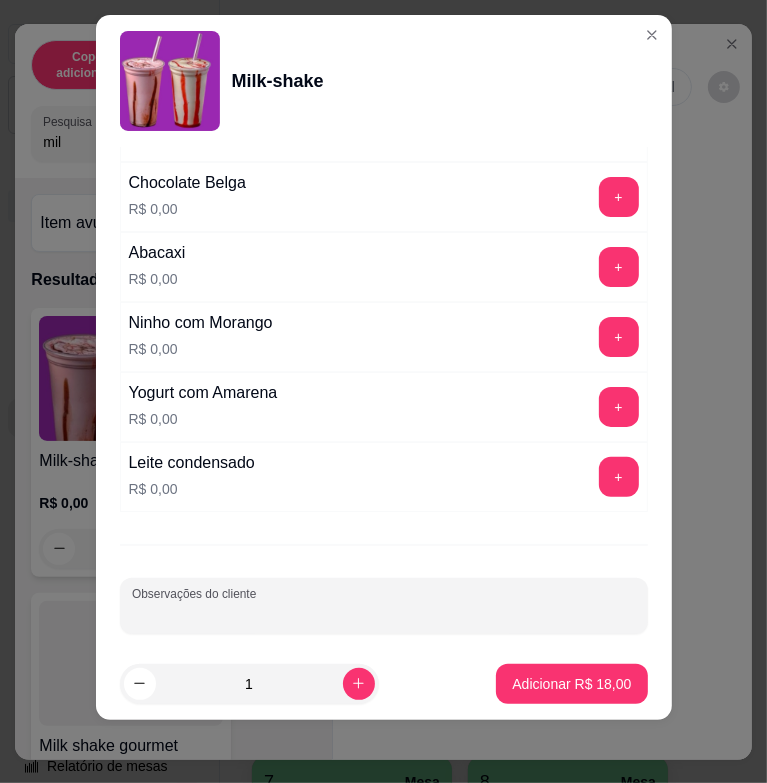 type on "c" 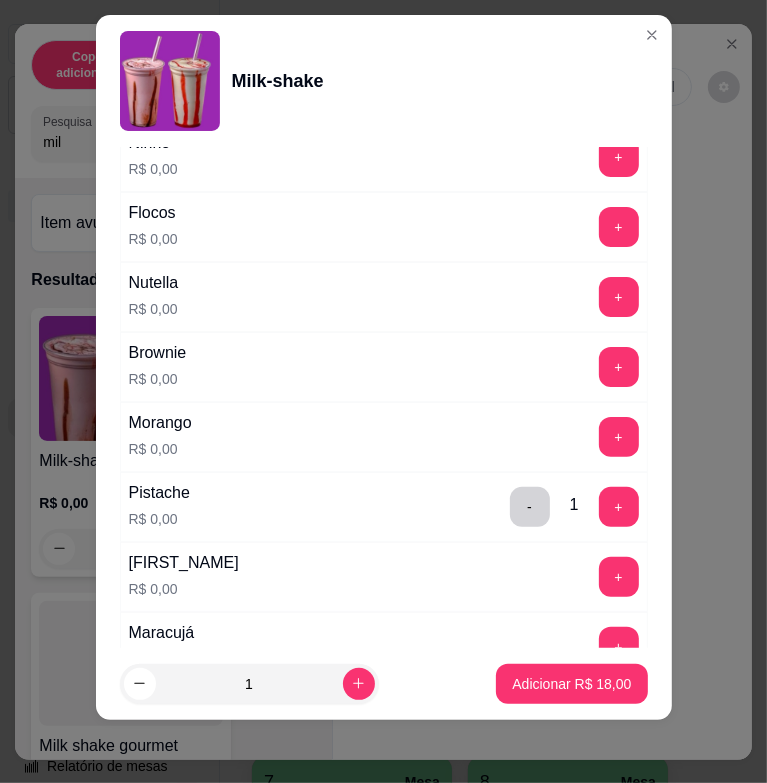 scroll, scrollTop: 0, scrollLeft: 0, axis: both 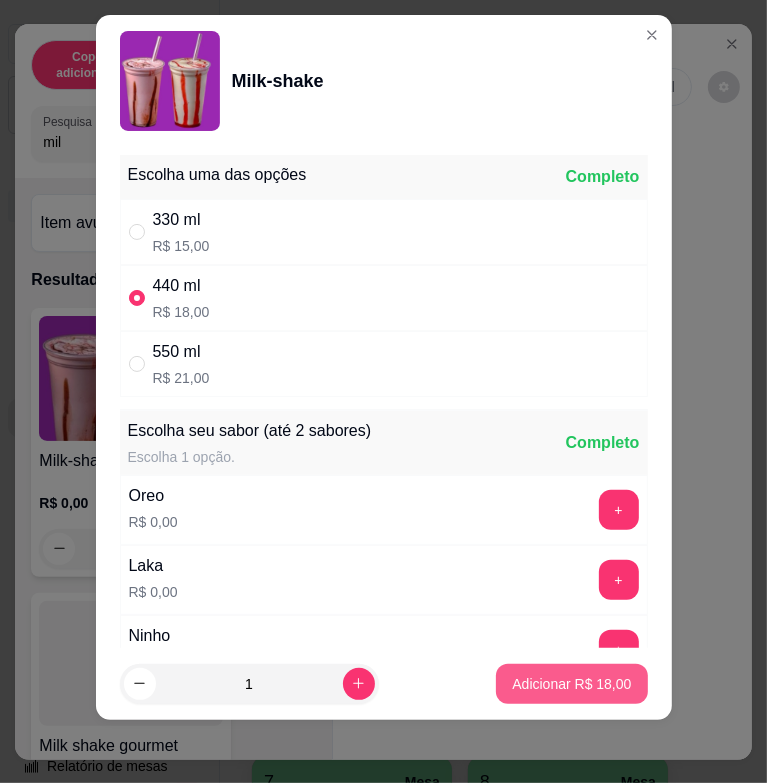 type on "tomar adicional  de paçoca" 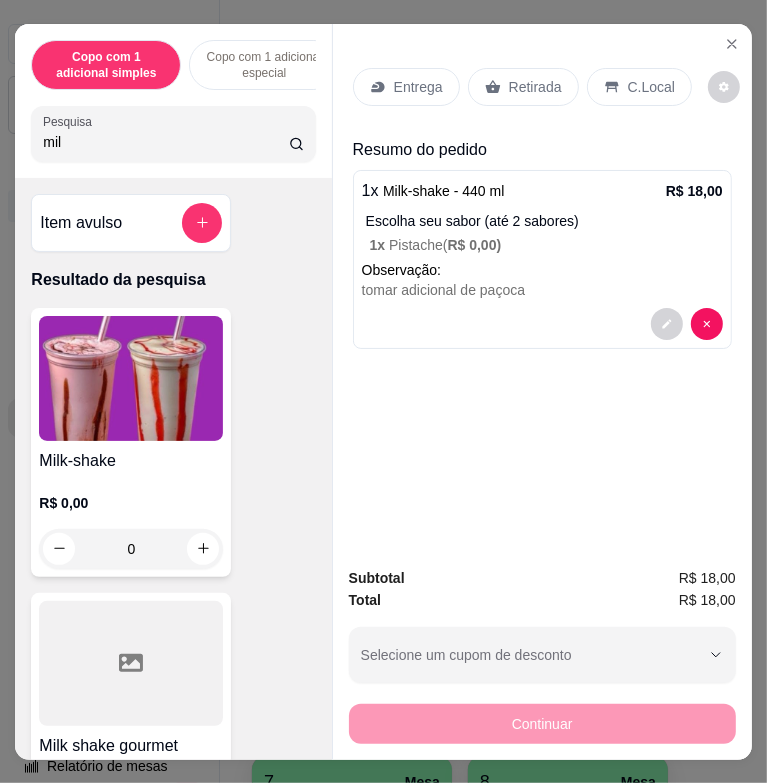 click at bounding box center [202, 223] 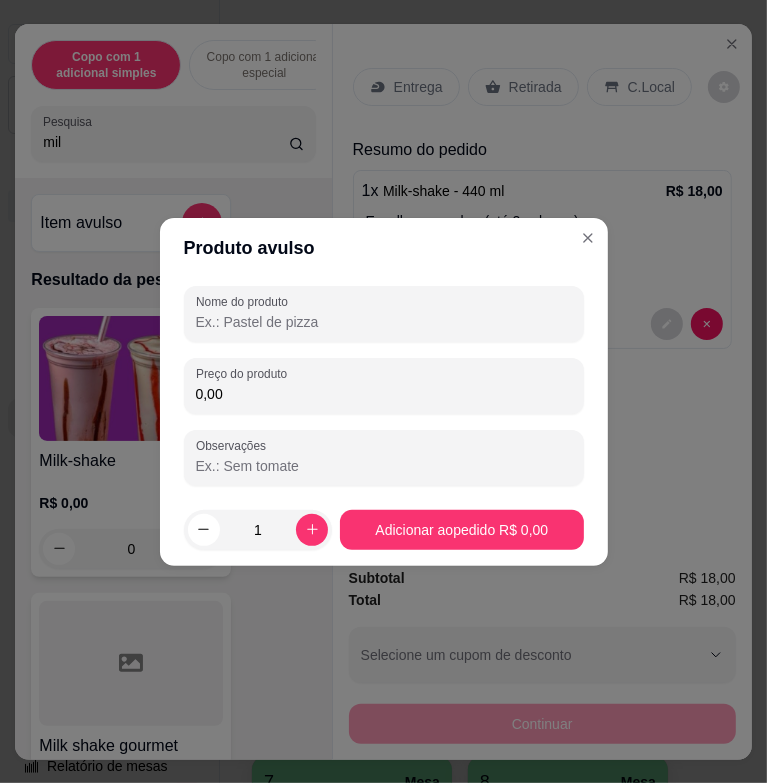 click on "0,00" at bounding box center (384, 394) 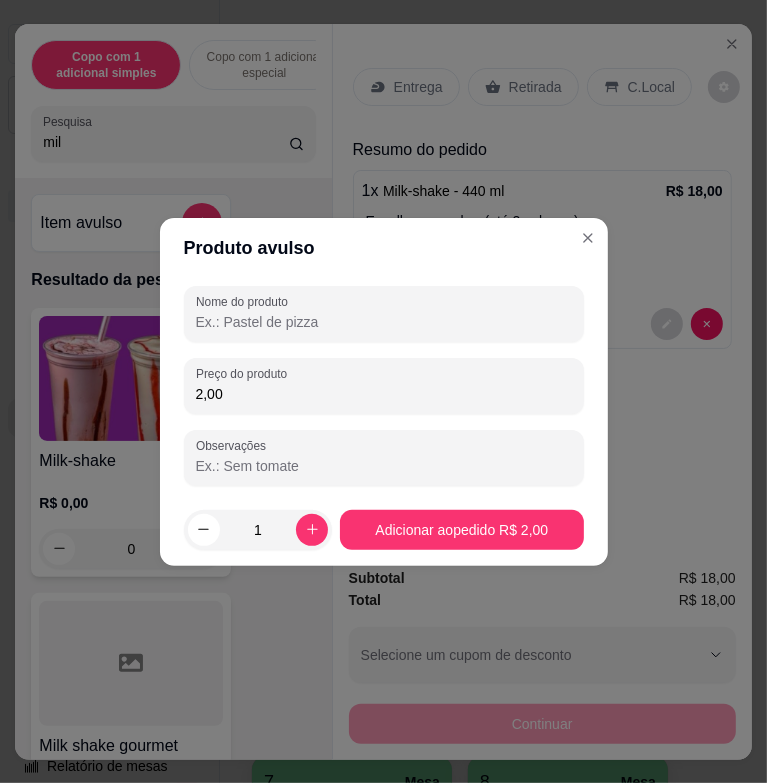 type on "2,00" 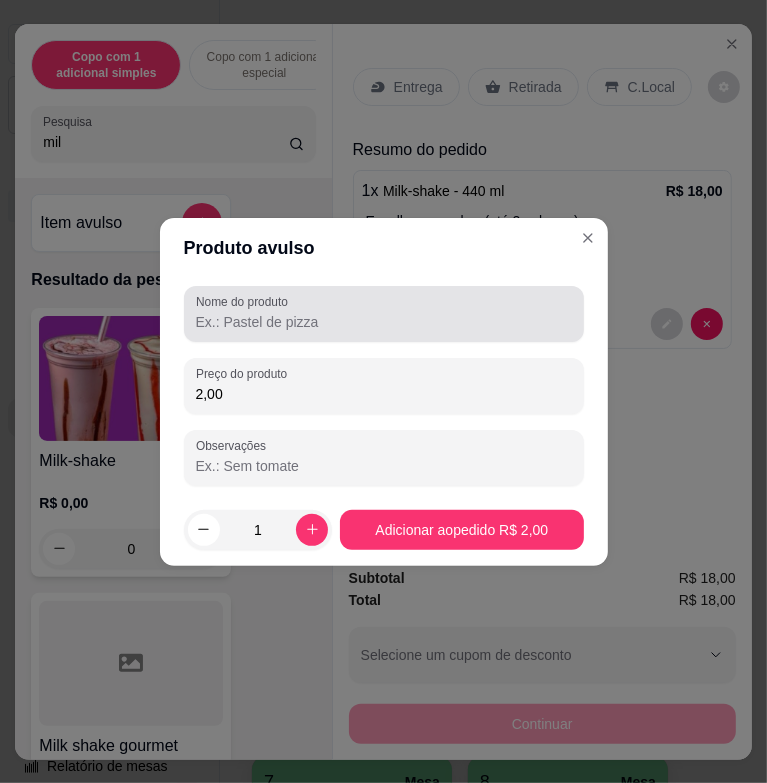 click on "Nome do produto" at bounding box center [384, 322] 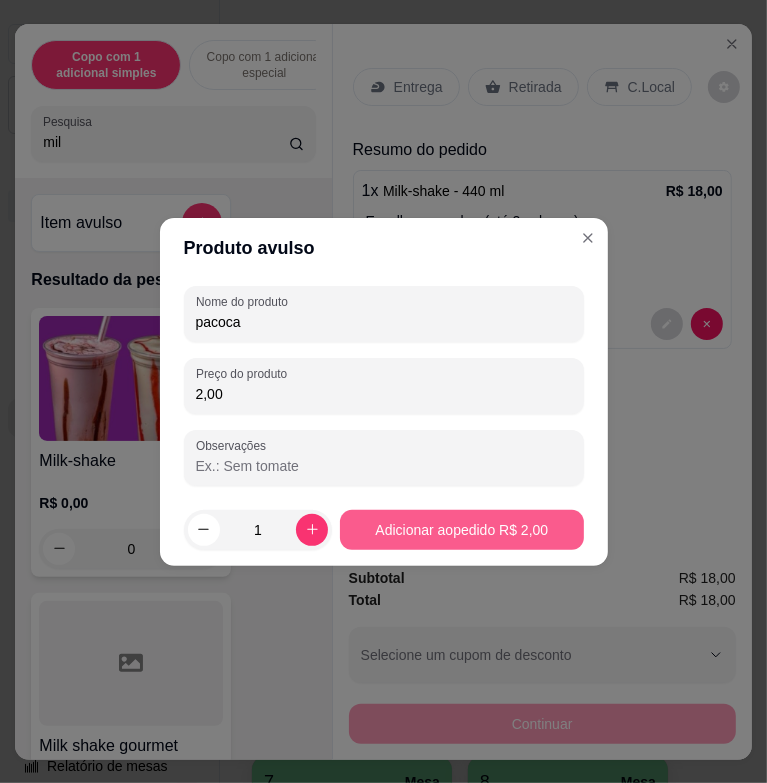 type on "pacoca" 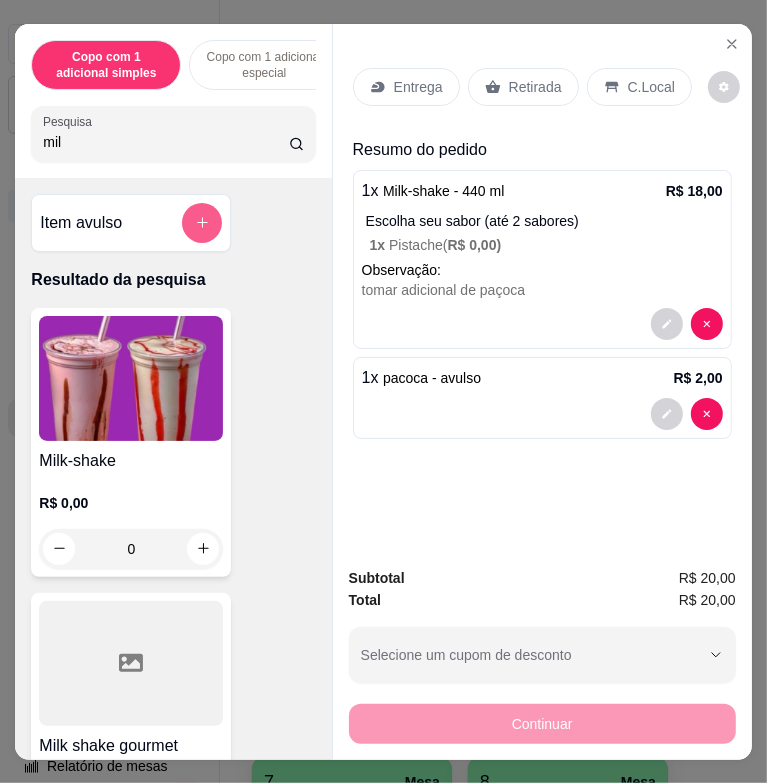 click 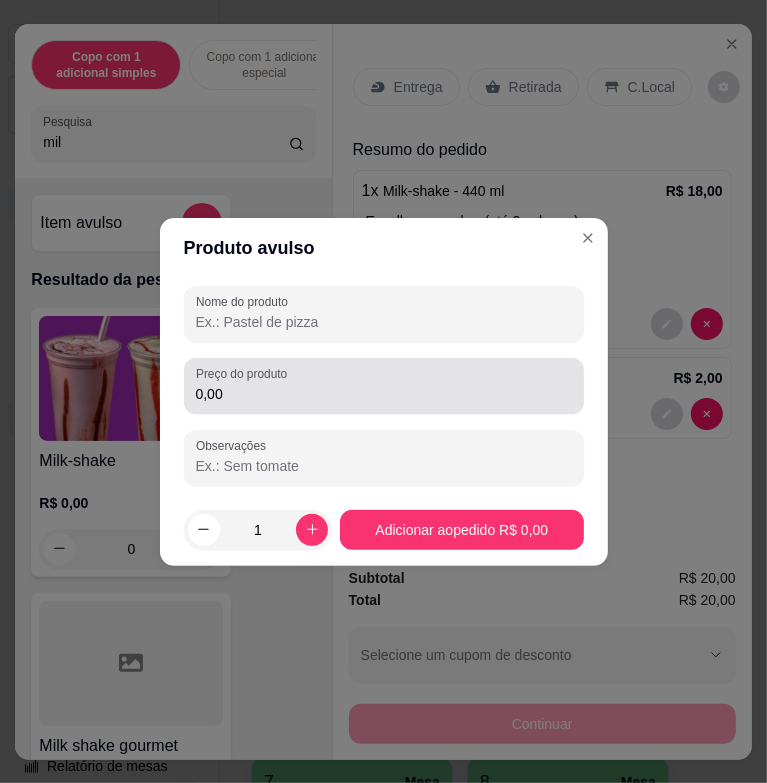 click on "0,00" at bounding box center (384, 386) 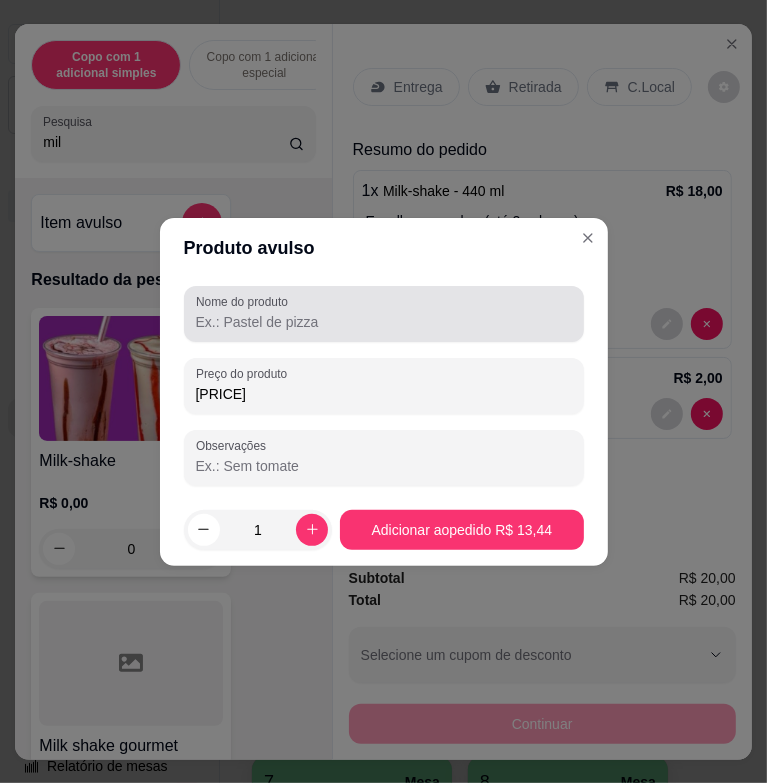 type on "[PRICE]" 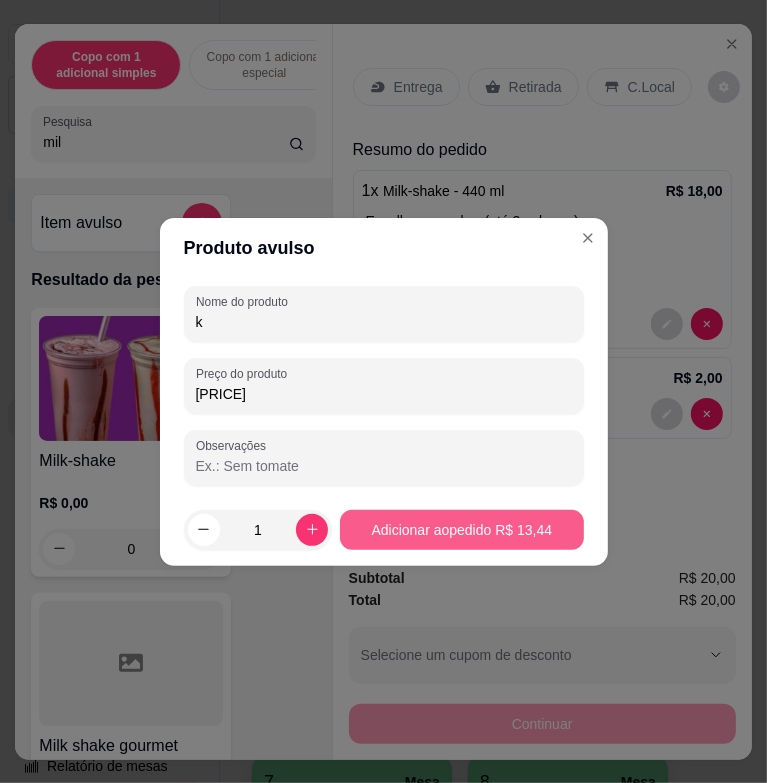 type on "k" 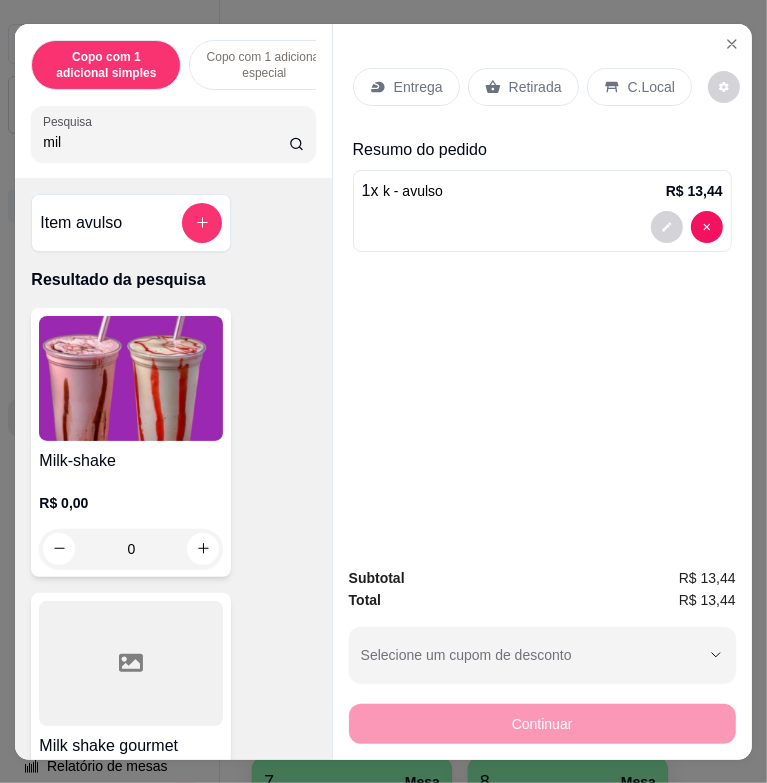 click on "C.Local" at bounding box center (651, 87) 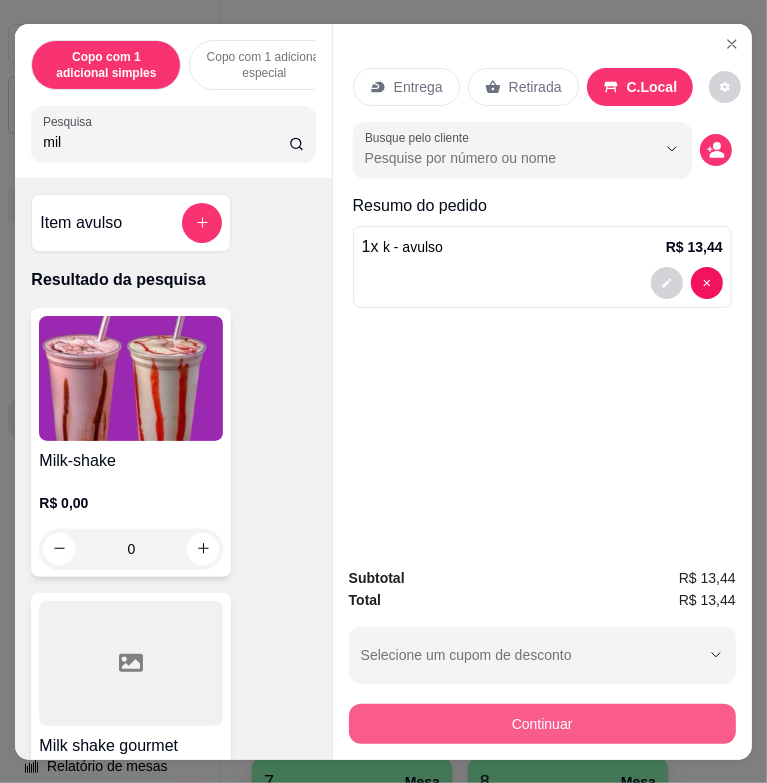 click on "Continuar" at bounding box center (542, 724) 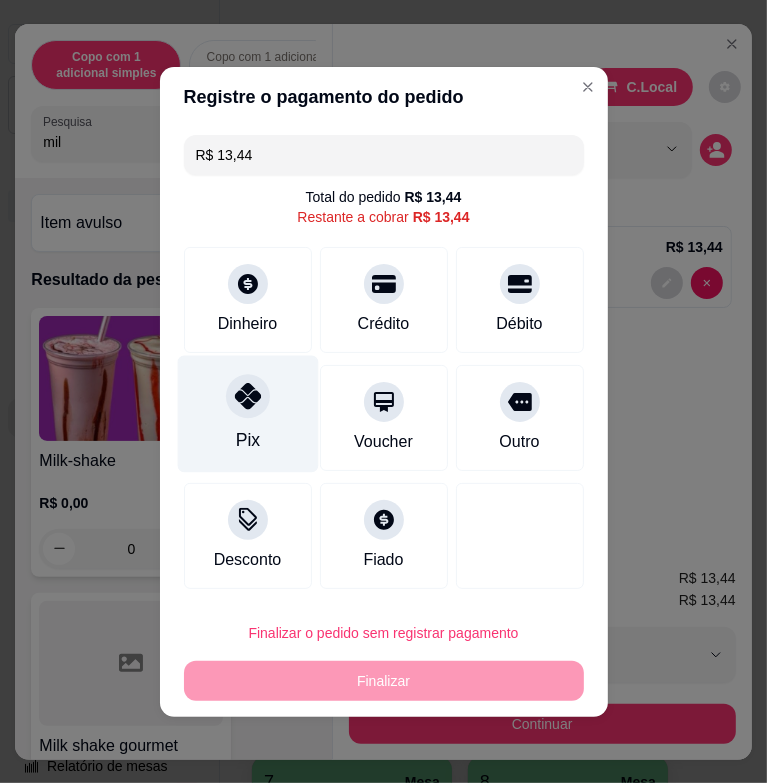 click 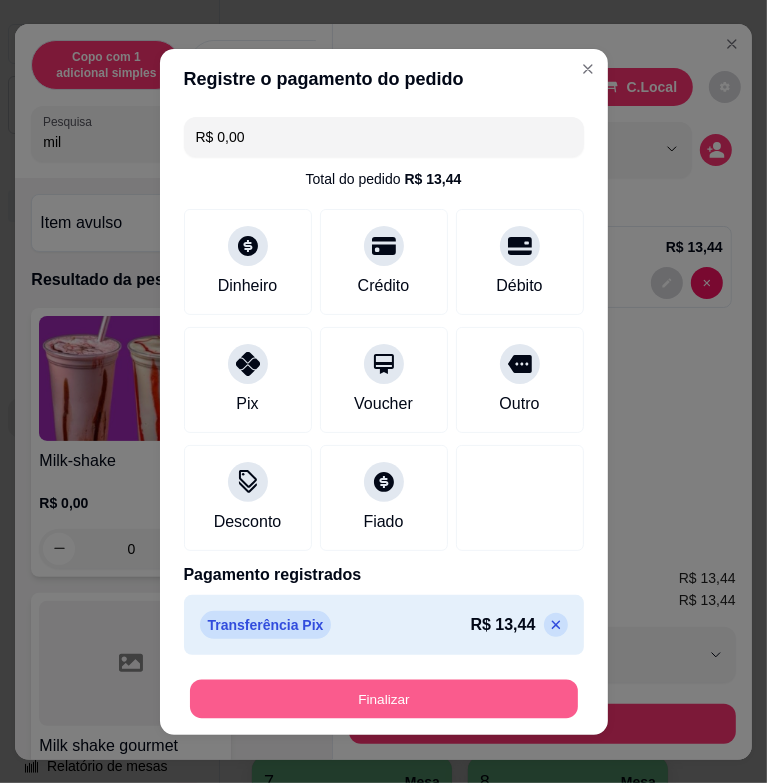 click on "Finalizar" at bounding box center [384, 698] 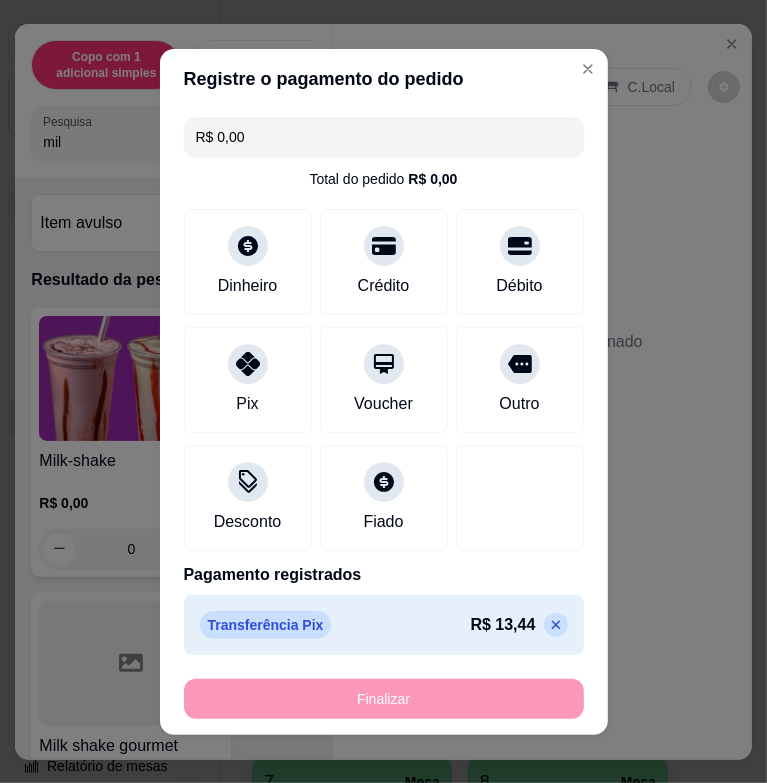 type on "-R$ 13,44" 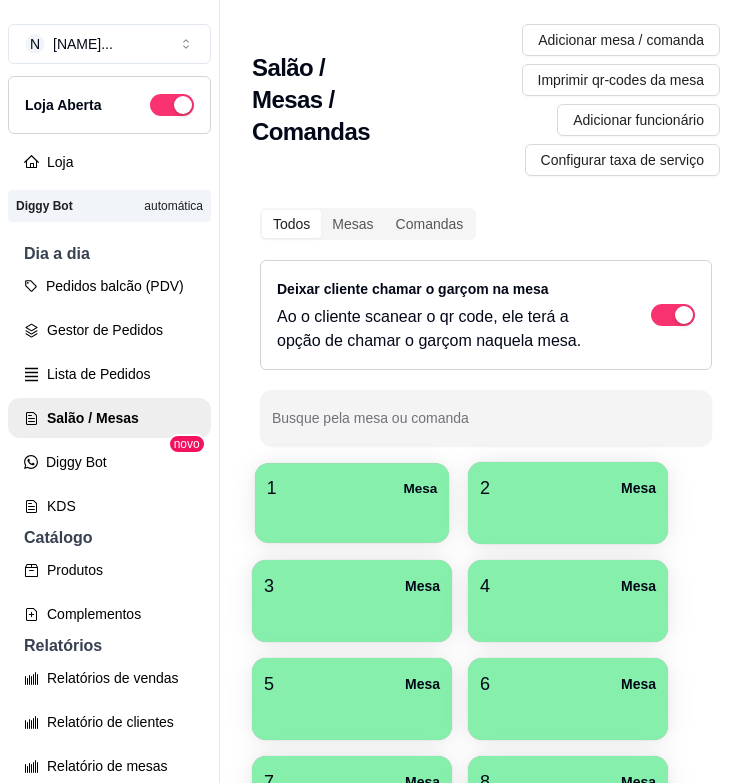 click on "1 Mesa" at bounding box center (352, 503) 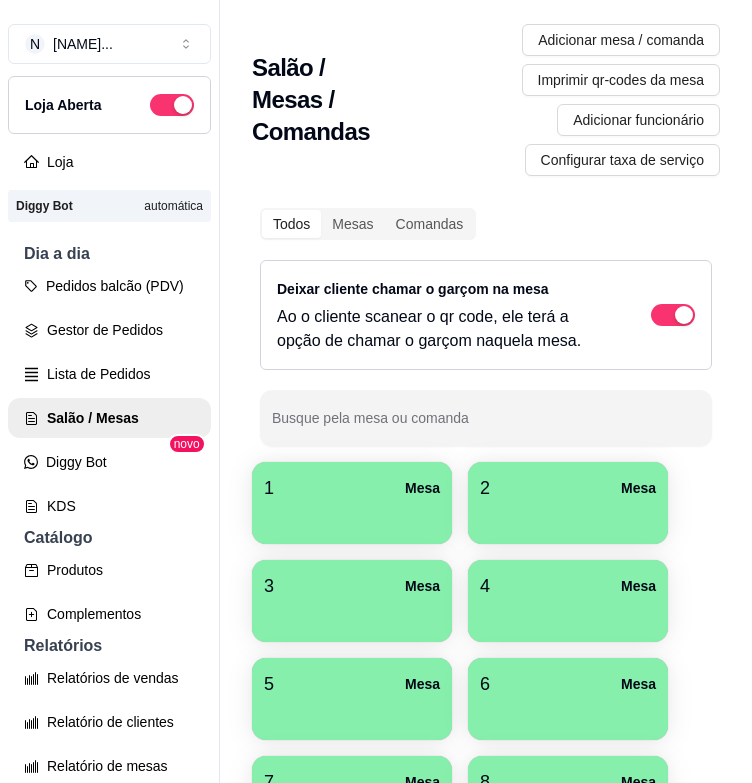 click on "2 Mesa" at bounding box center (568, 488) 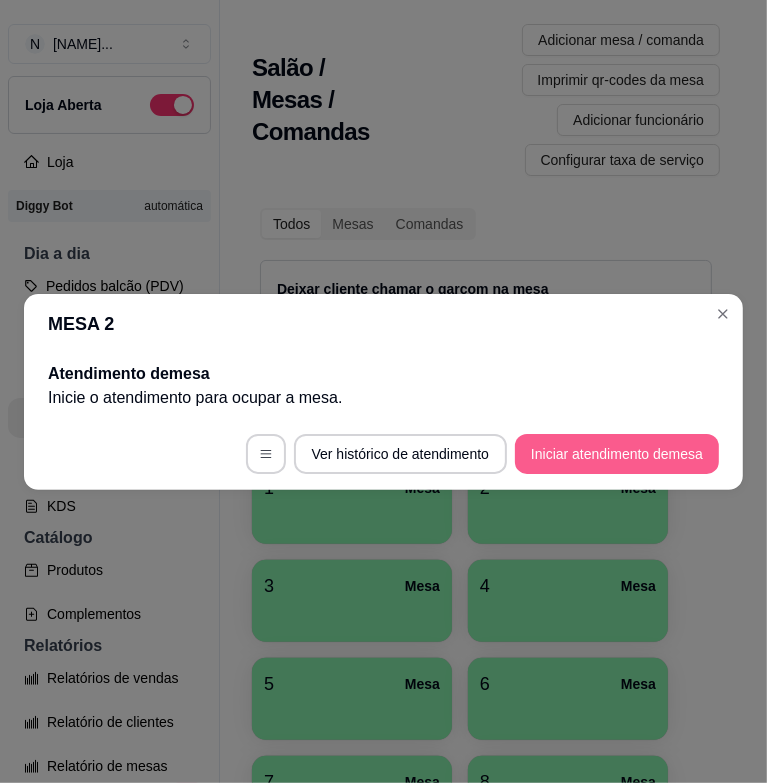 click on "Iniciar atendimento de  mesa" at bounding box center [617, 454] 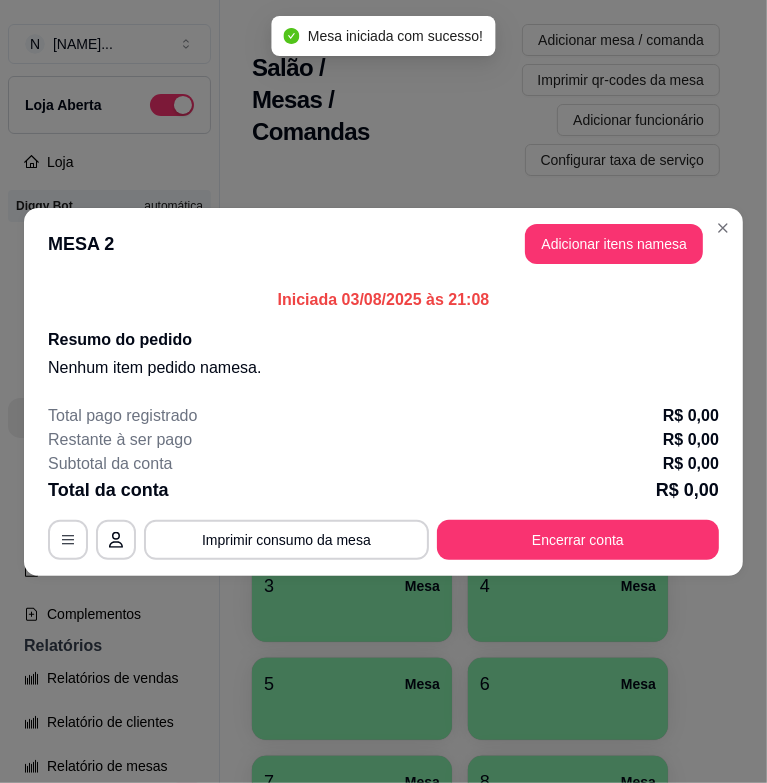 click on "Adicionar itens na  mesa" at bounding box center (614, 244) 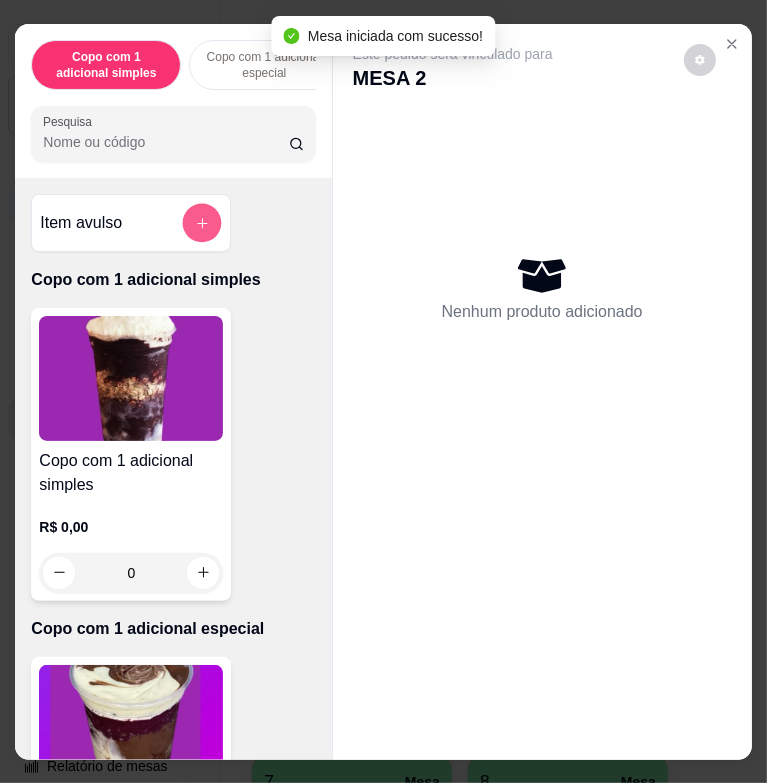 click 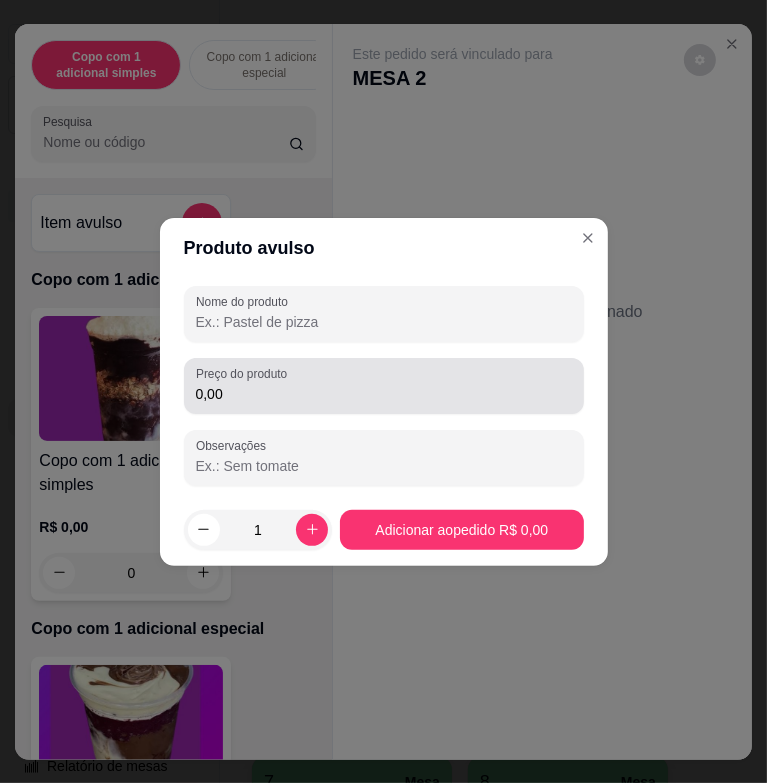 click on "0,00" at bounding box center [384, 394] 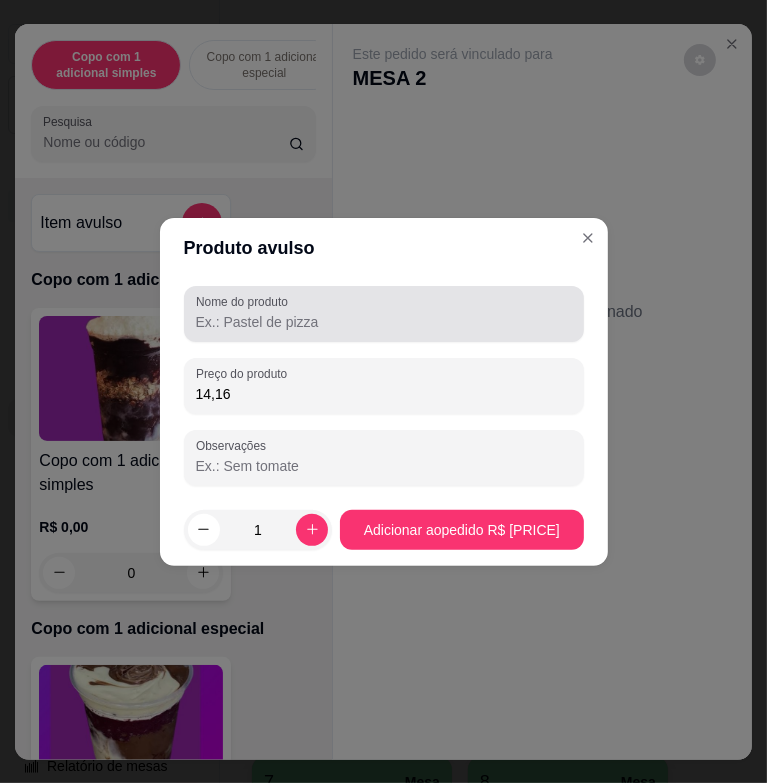 type on "14,16" 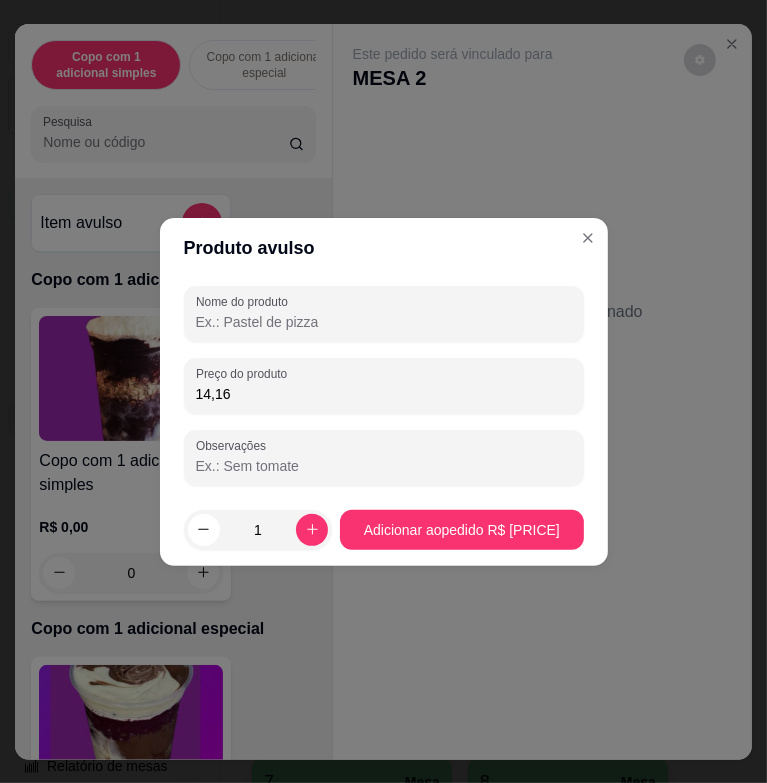 click on "Nome do produto" at bounding box center (384, 322) 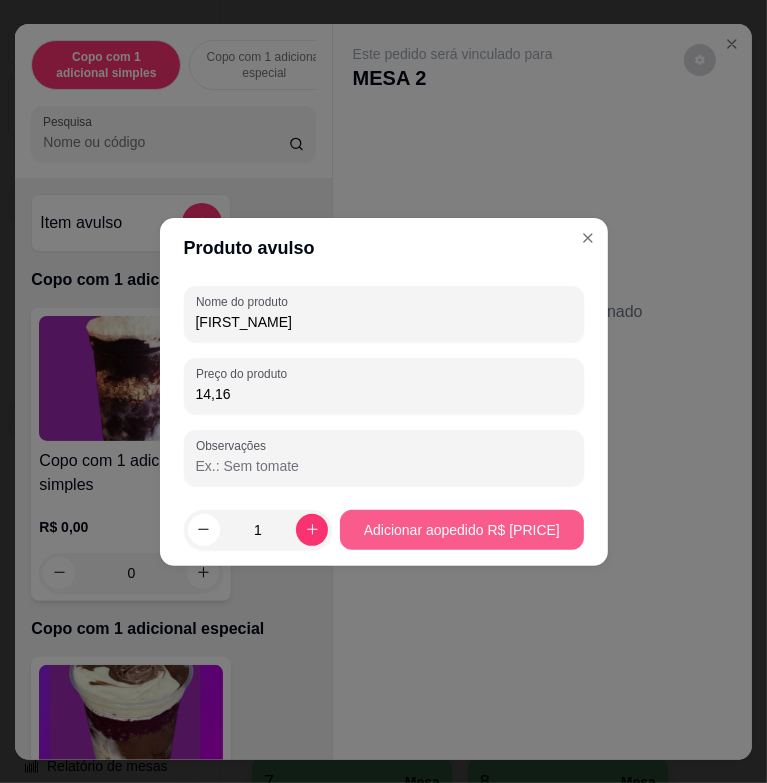 type on "[FIRST_NAME]" 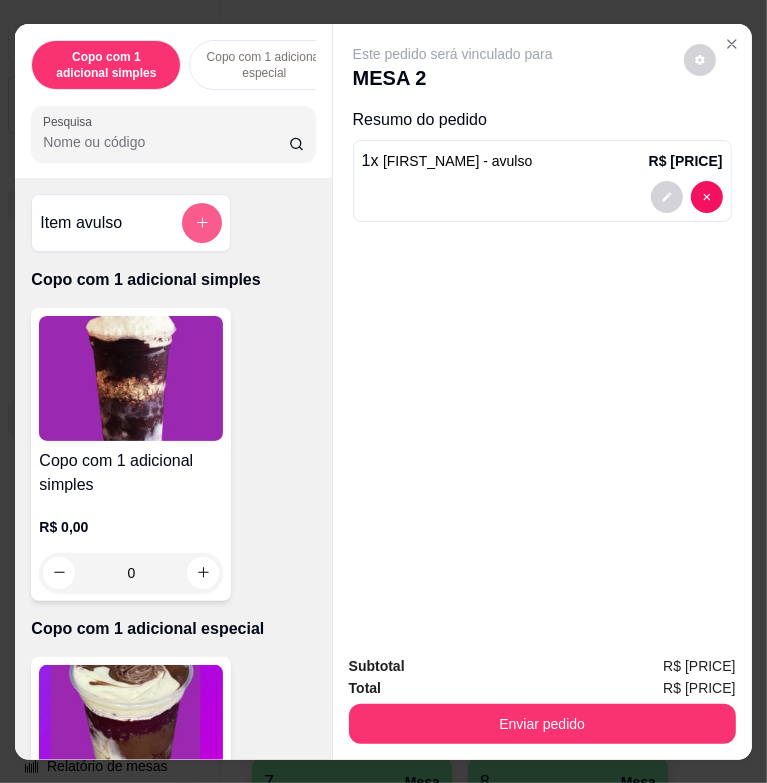 click 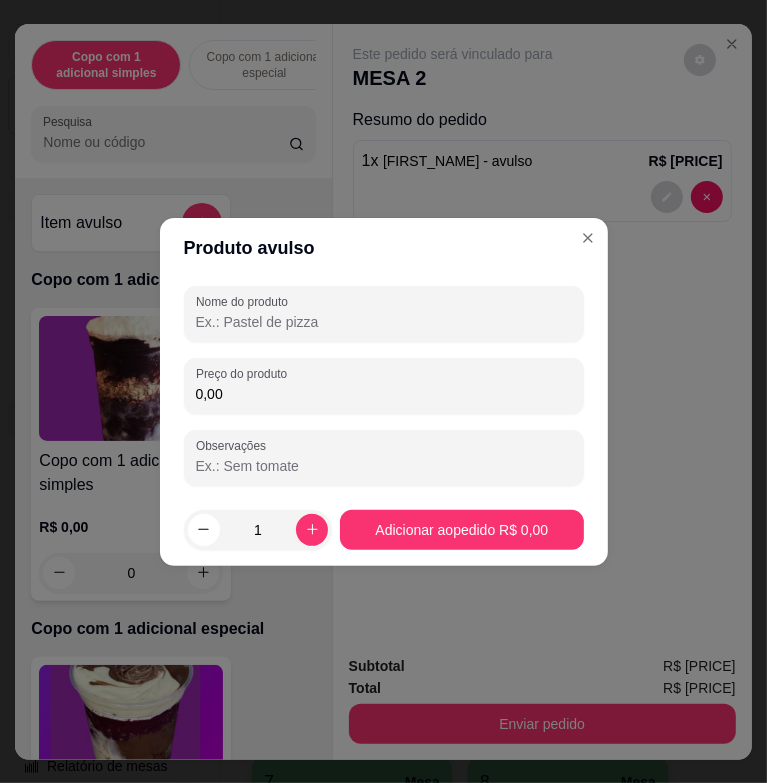click on "Nome do produto" at bounding box center [384, 322] 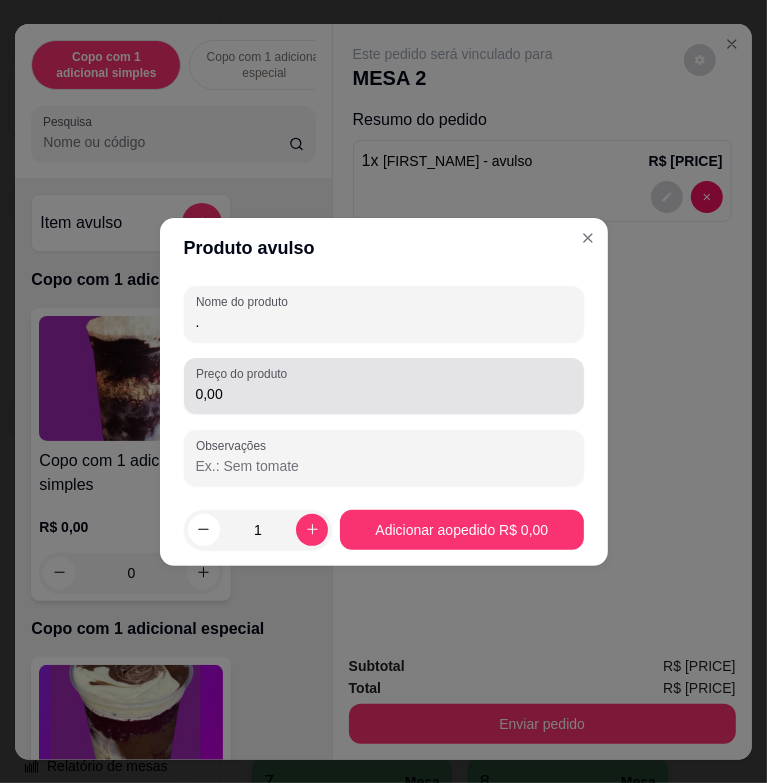 type on "." 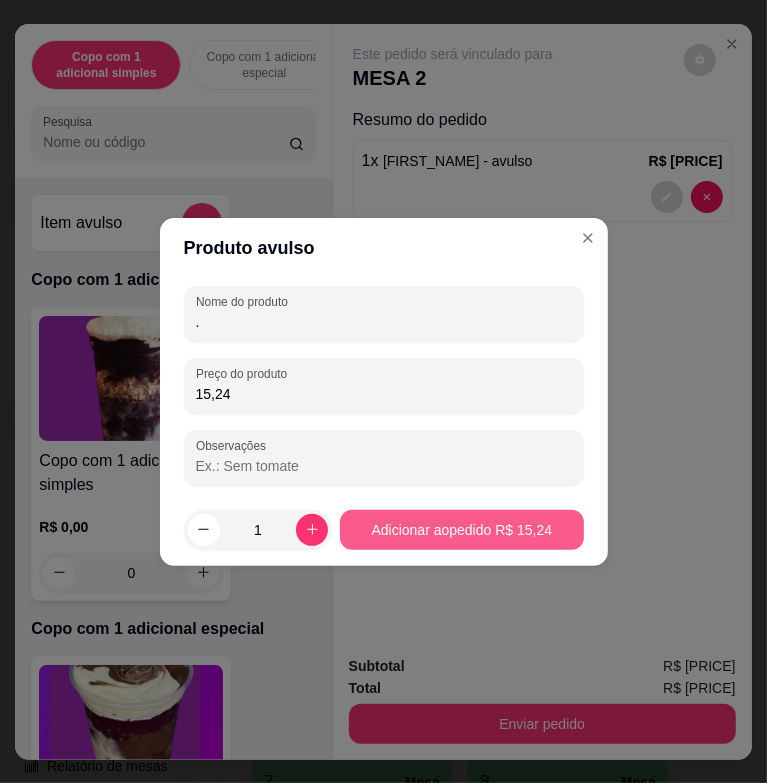 type on "15,24" 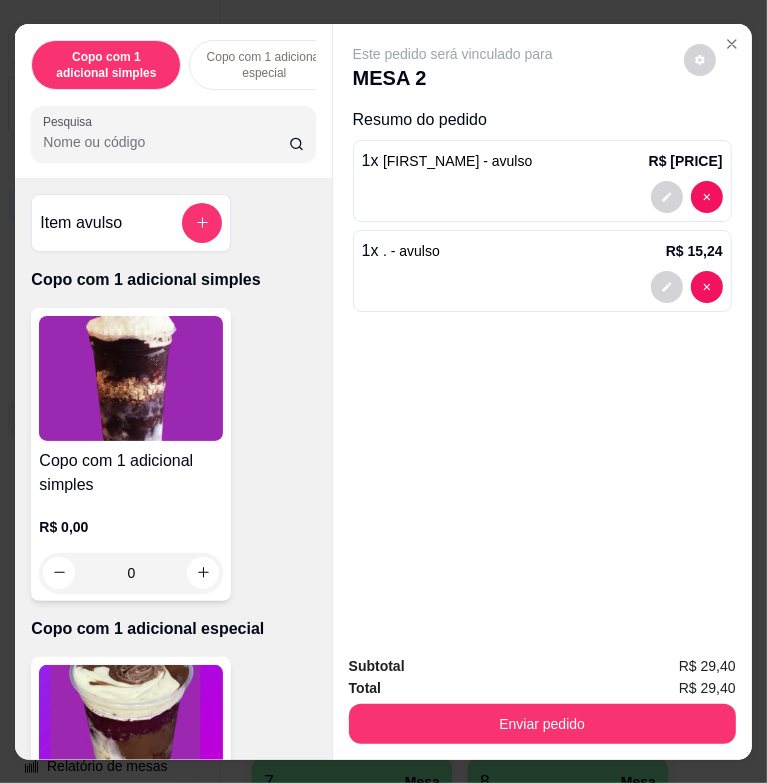 click at bounding box center [202, 223] 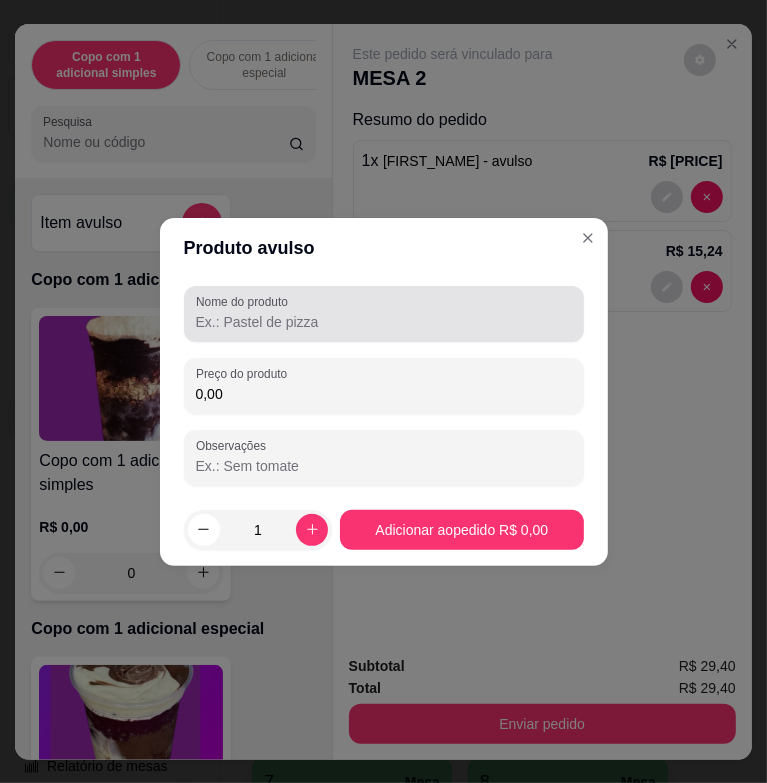click at bounding box center (384, 314) 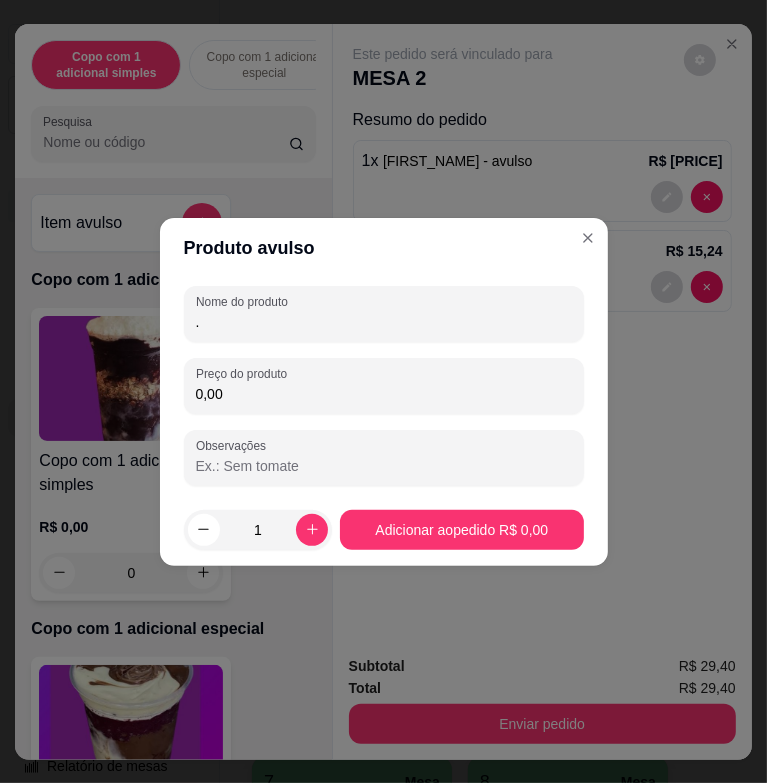 type on "." 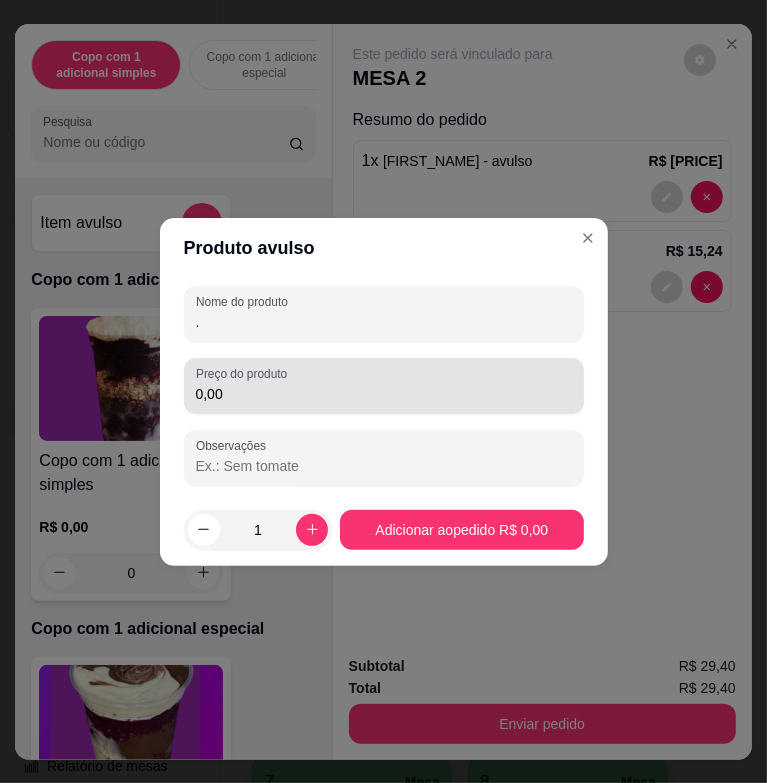 click on "0,00" at bounding box center [384, 386] 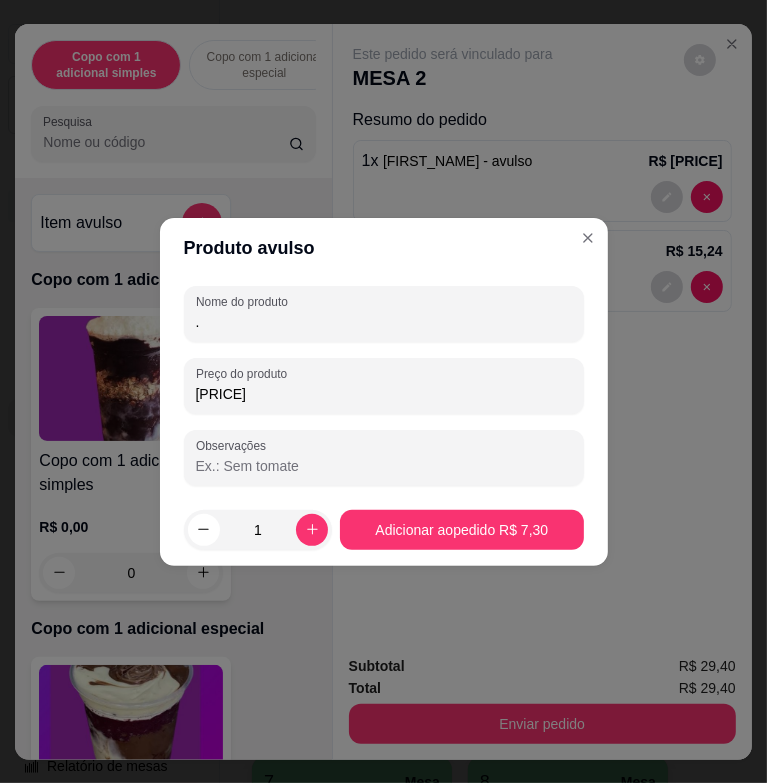 type on "[PRICE]" 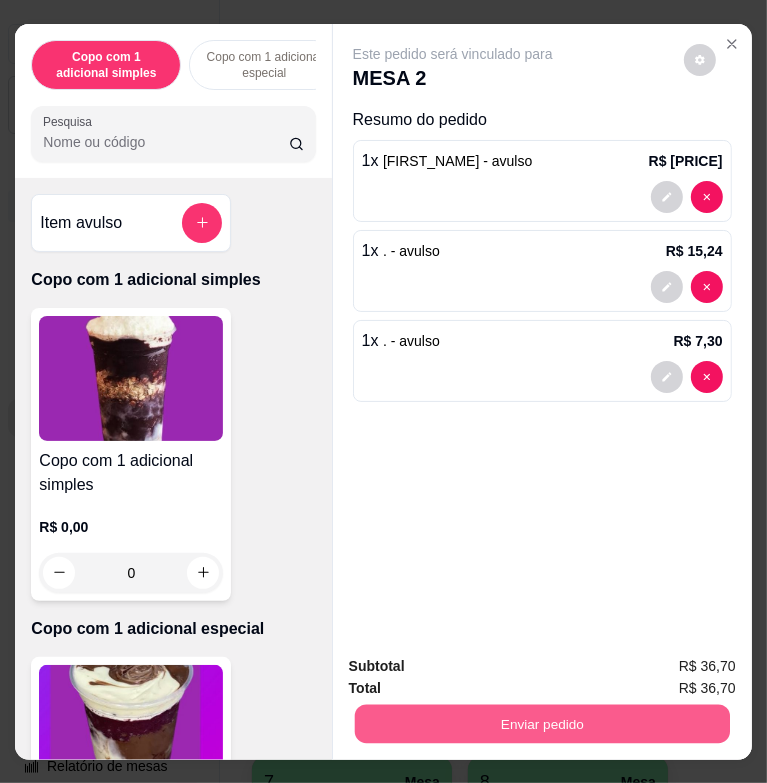click on "Enviar pedido" at bounding box center (541, 723) 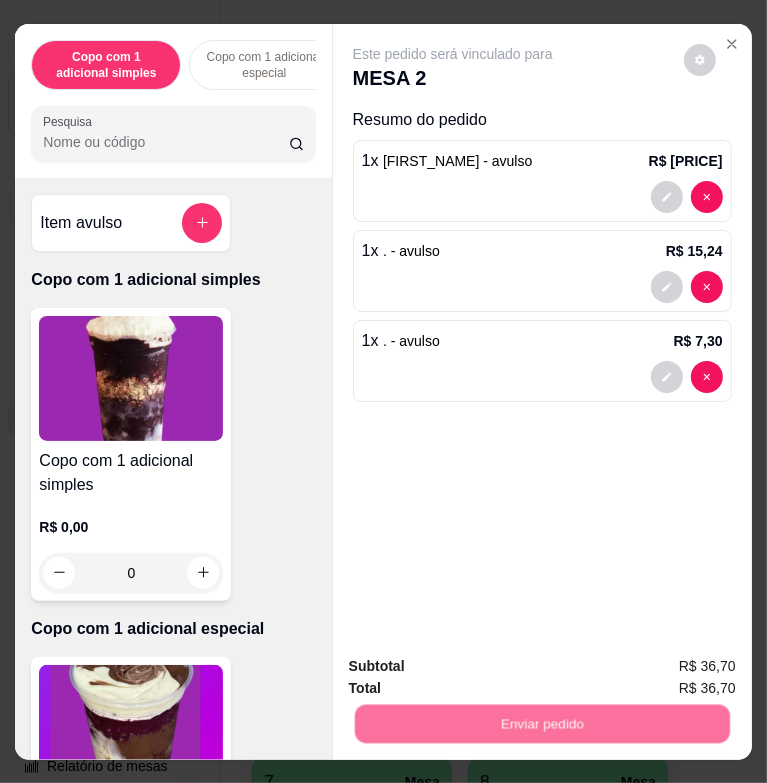 click on "Não registrar e enviar pedido" at bounding box center (473, 666) 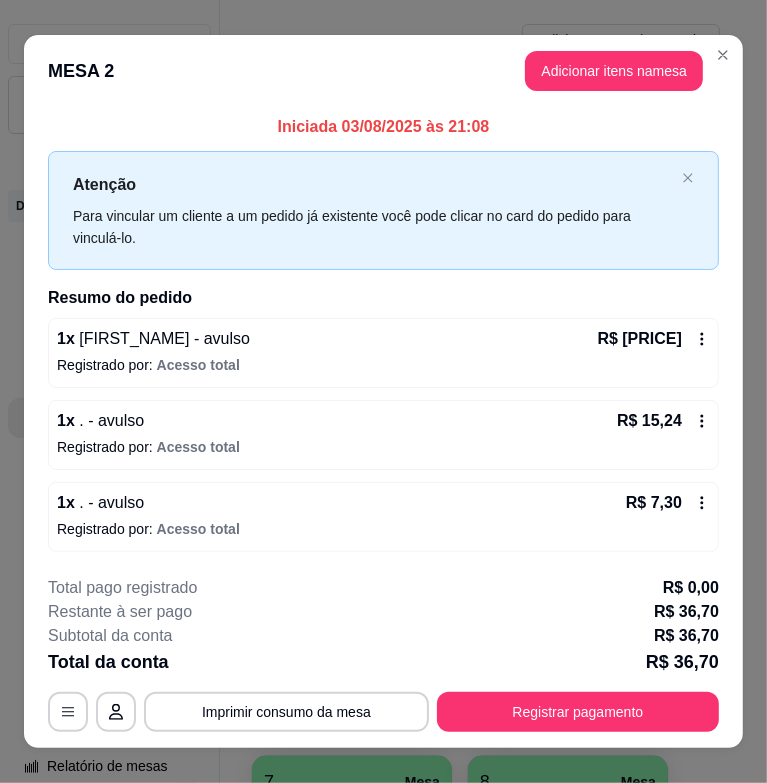 type 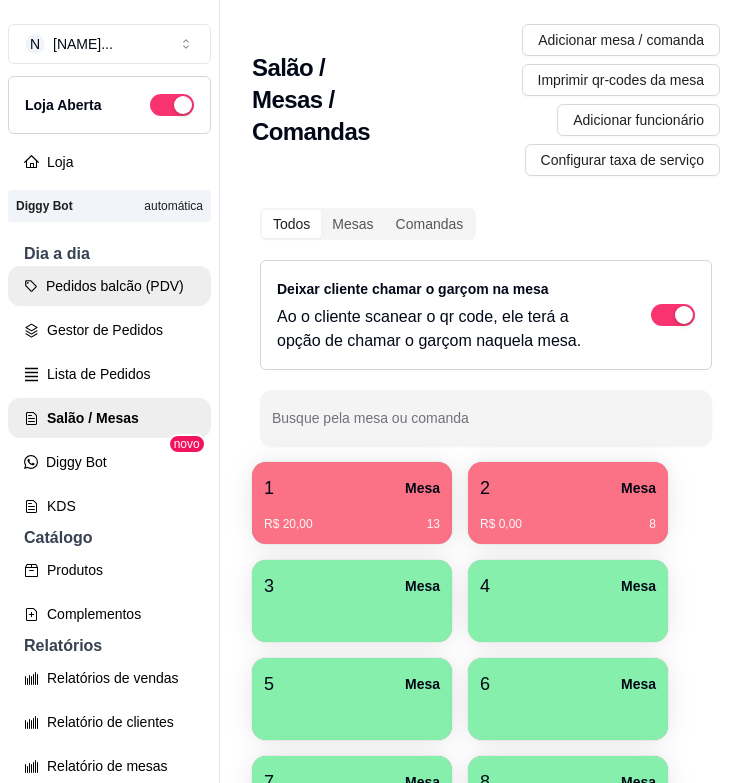 click on "Pedidos balcão (PDV)" at bounding box center [109, 286] 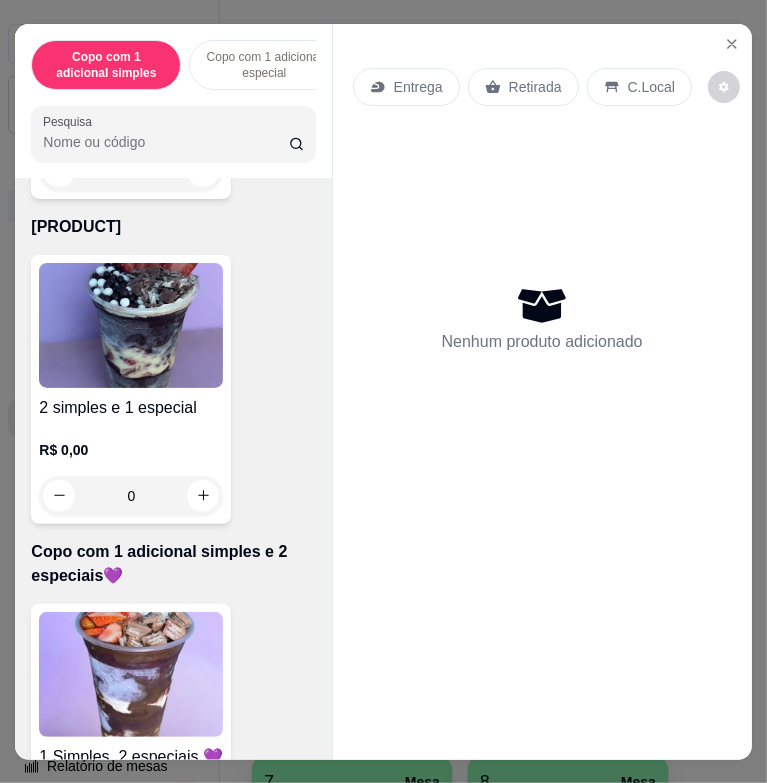 scroll, scrollTop: 1600, scrollLeft: 0, axis: vertical 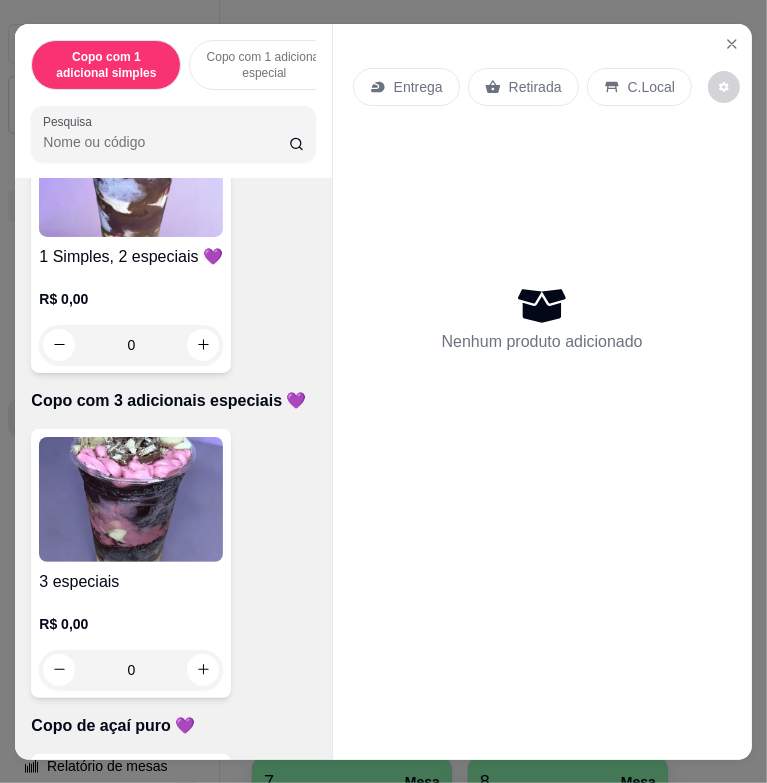 click at bounding box center [131, 499] 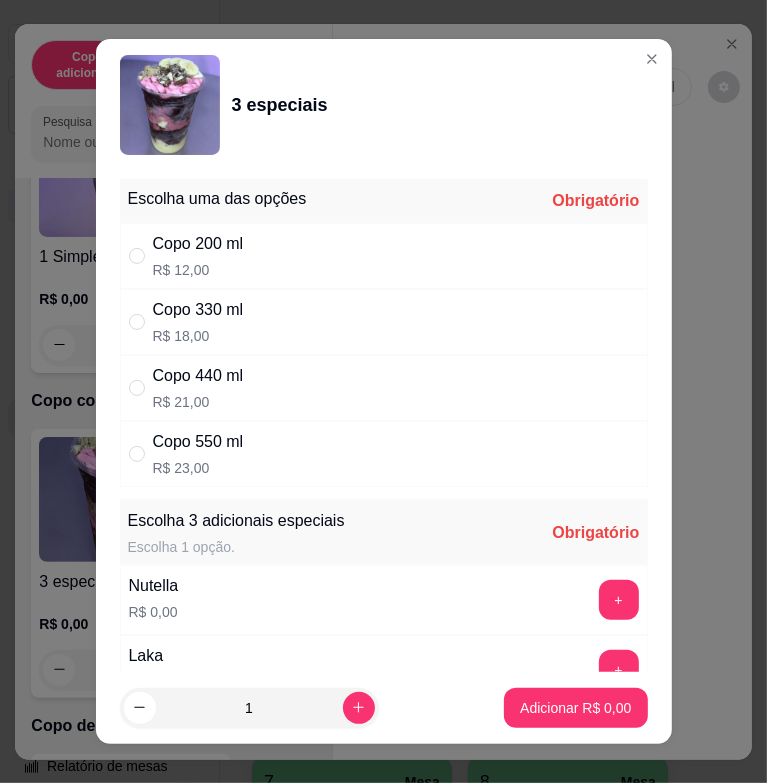 scroll, scrollTop: 200, scrollLeft: 0, axis: vertical 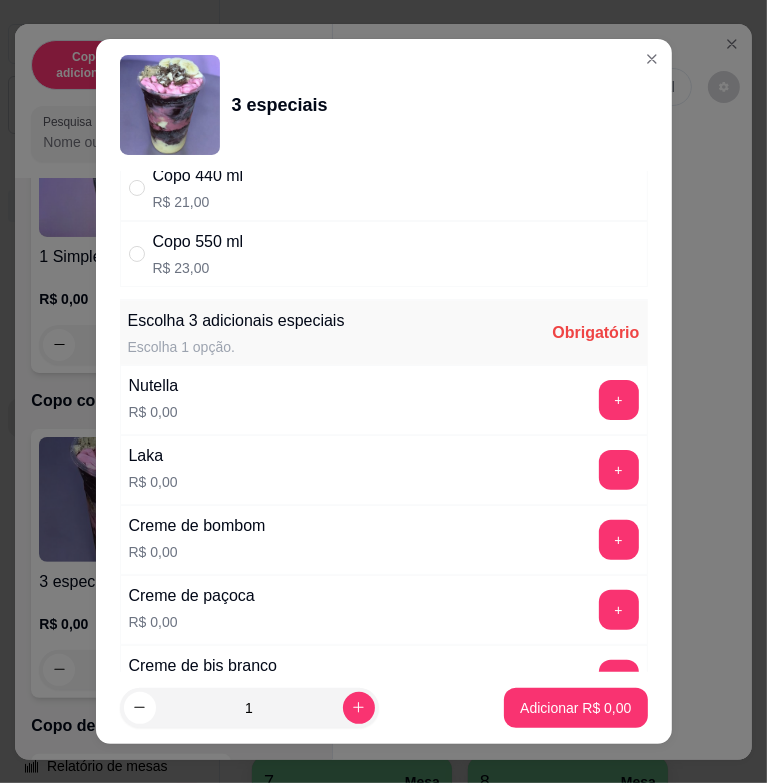 click on "+" at bounding box center [619, 400] 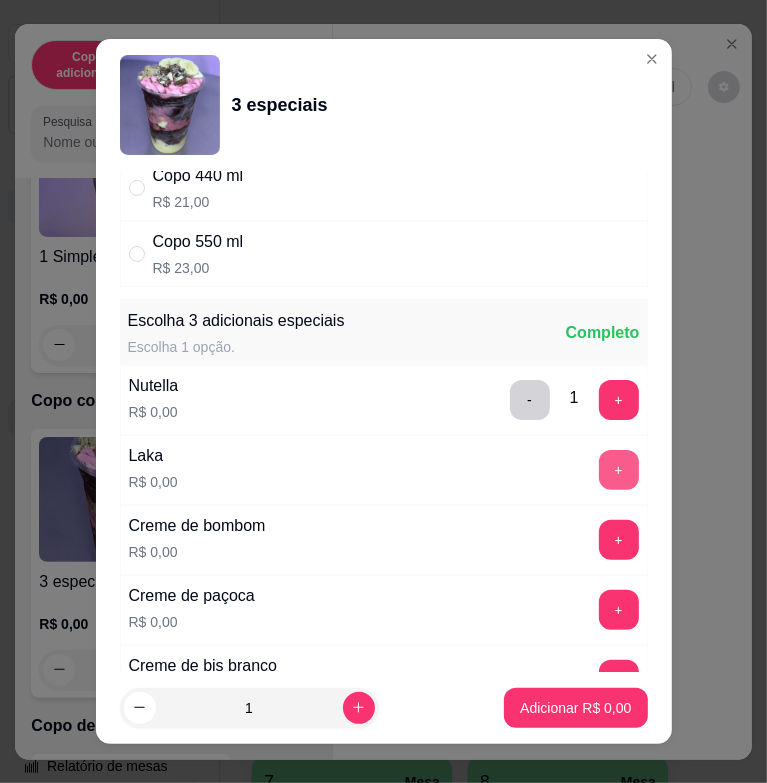 click on "+" at bounding box center [619, 470] 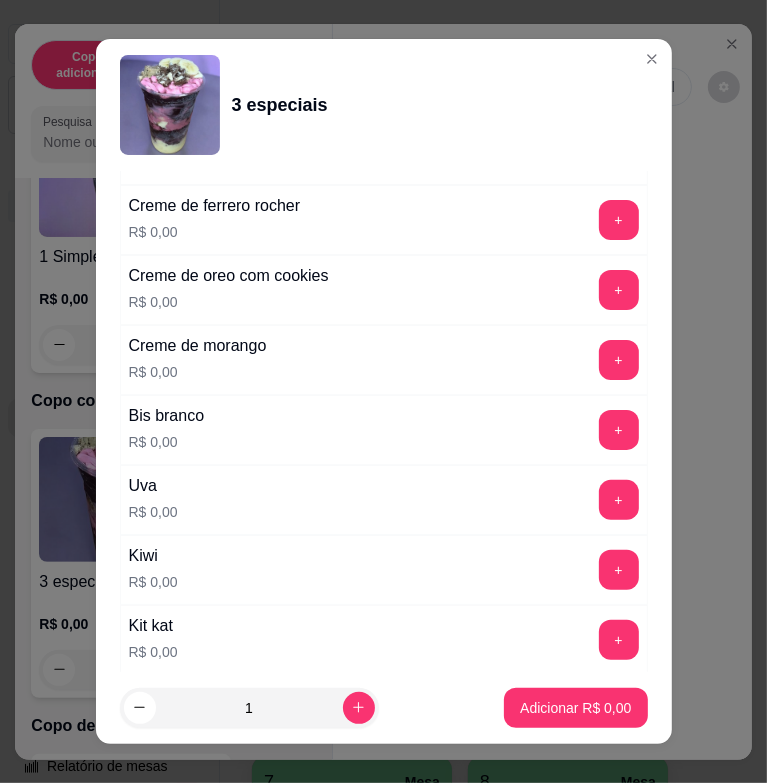 scroll, scrollTop: 1100, scrollLeft: 0, axis: vertical 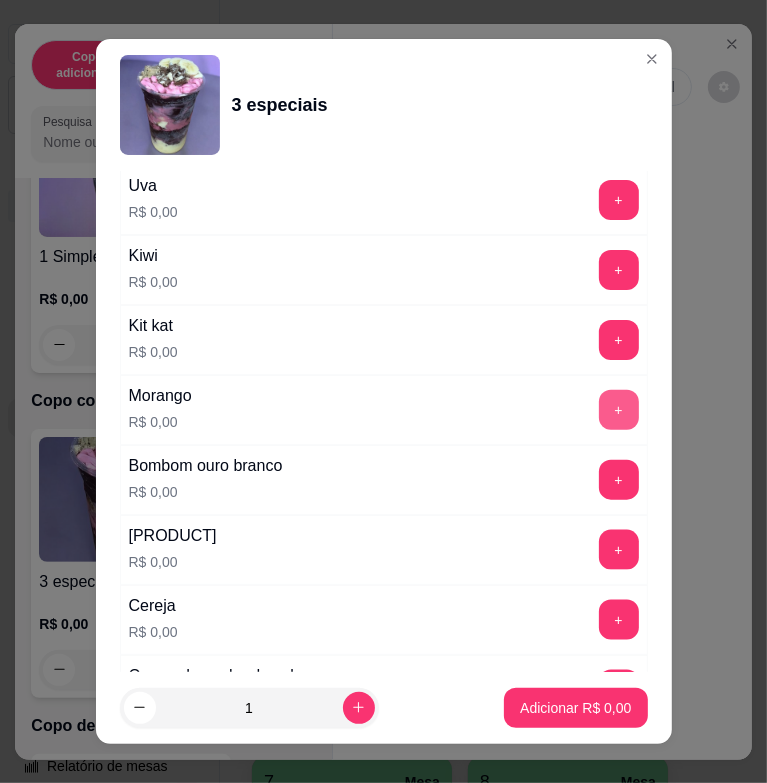 click on "+" at bounding box center [619, 410] 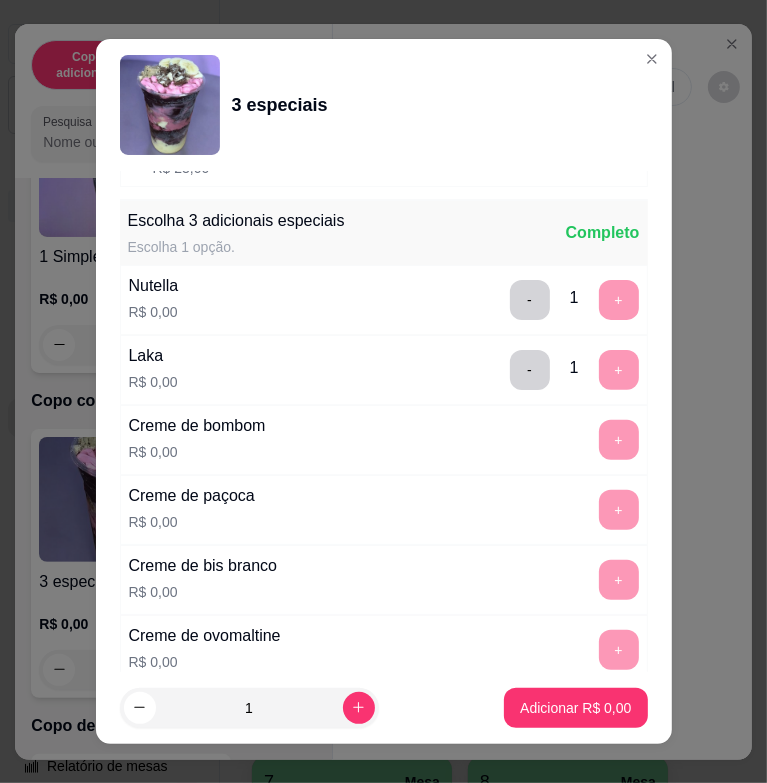 scroll, scrollTop: 0, scrollLeft: 0, axis: both 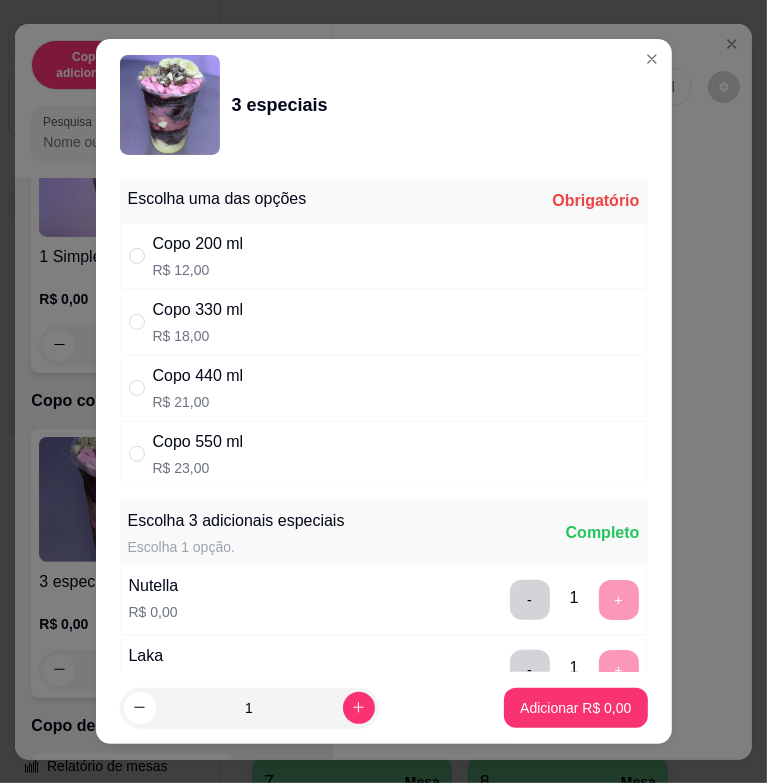 click on "Copo 440 ml R$ 21,00" at bounding box center [384, 388] 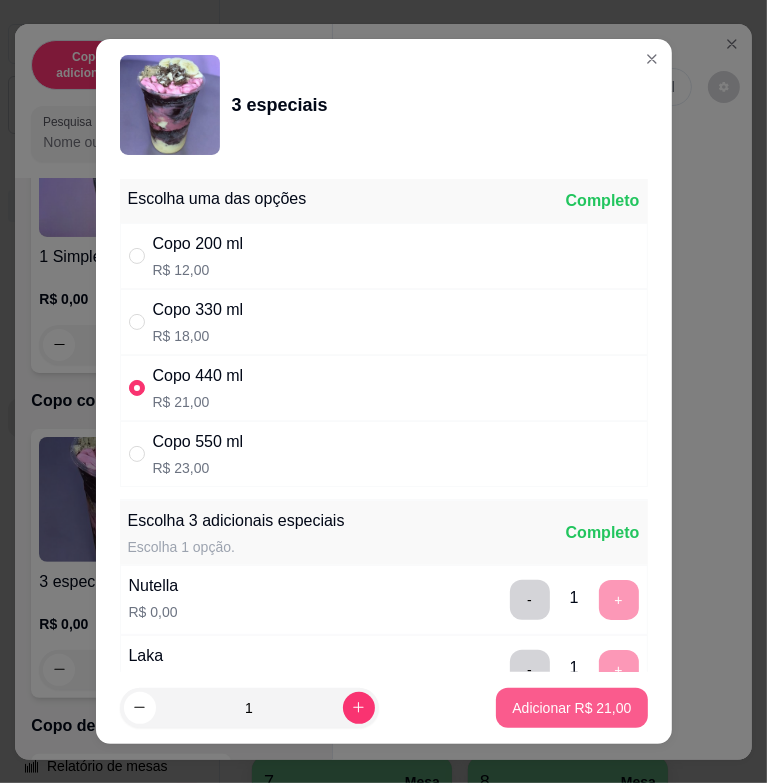 click on "Adicionar   R$ 21,00" at bounding box center (571, 708) 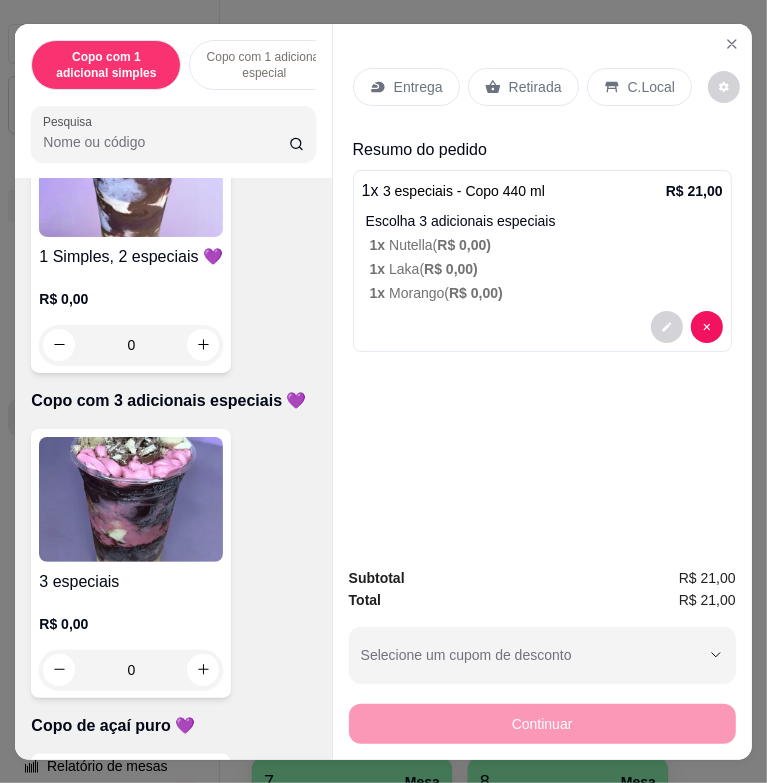 click at bounding box center [131, 174] 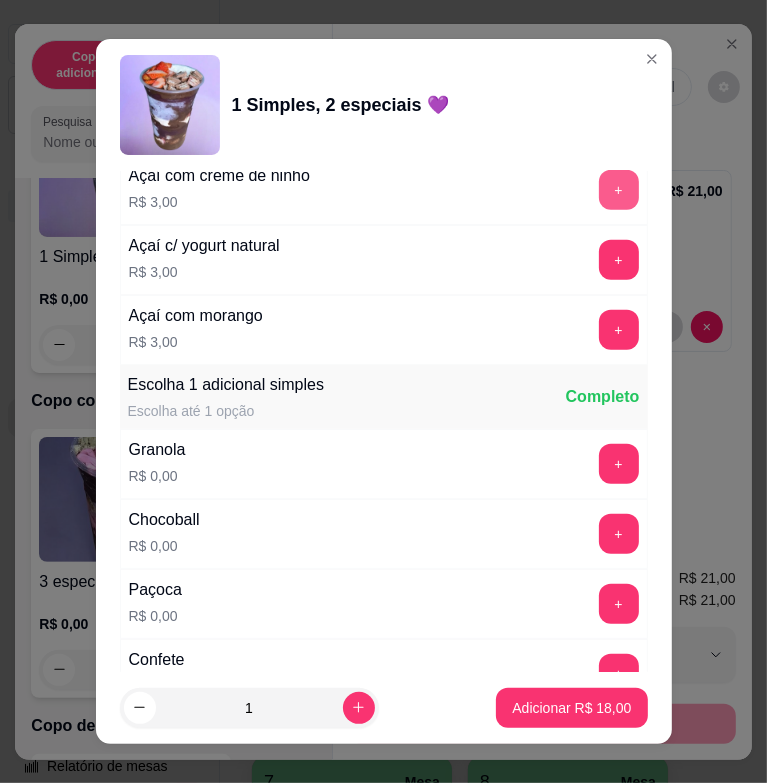 scroll, scrollTop: 1200, scrollLeft: 0, axis: vertical 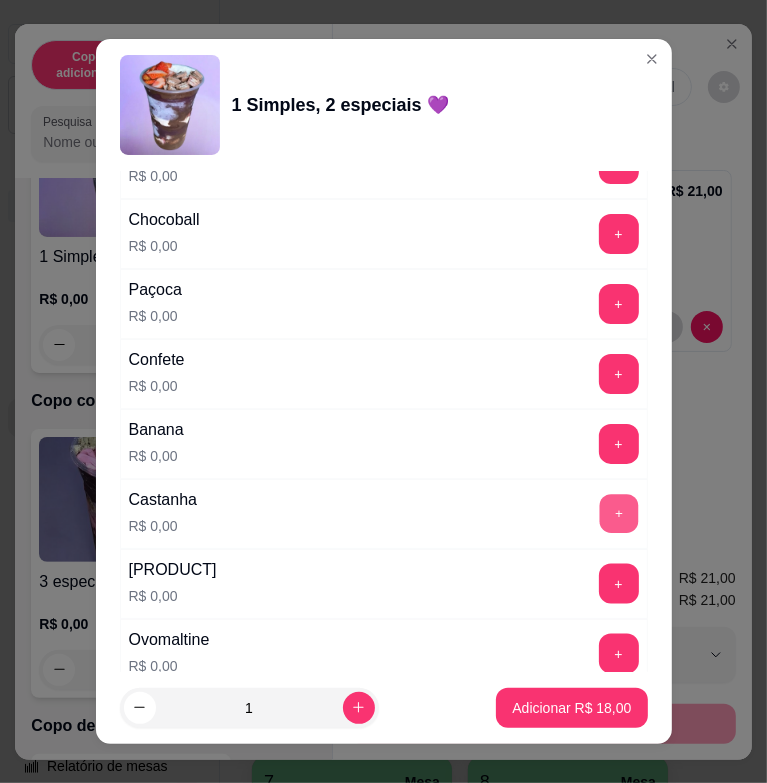 click on "+" at bounding box center [618, 514] 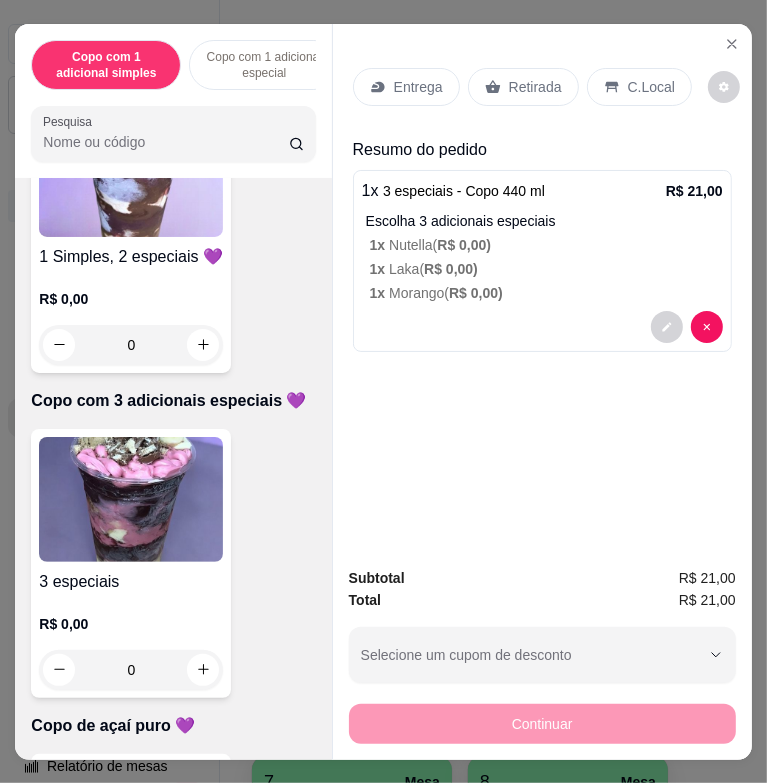 click at bounding box center (131, 499) 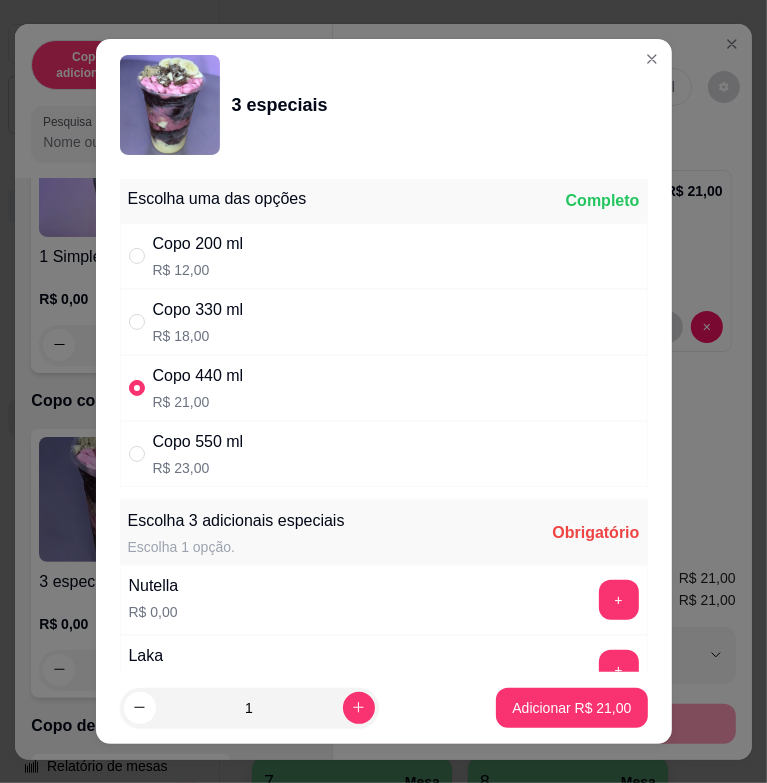 radio on "true" 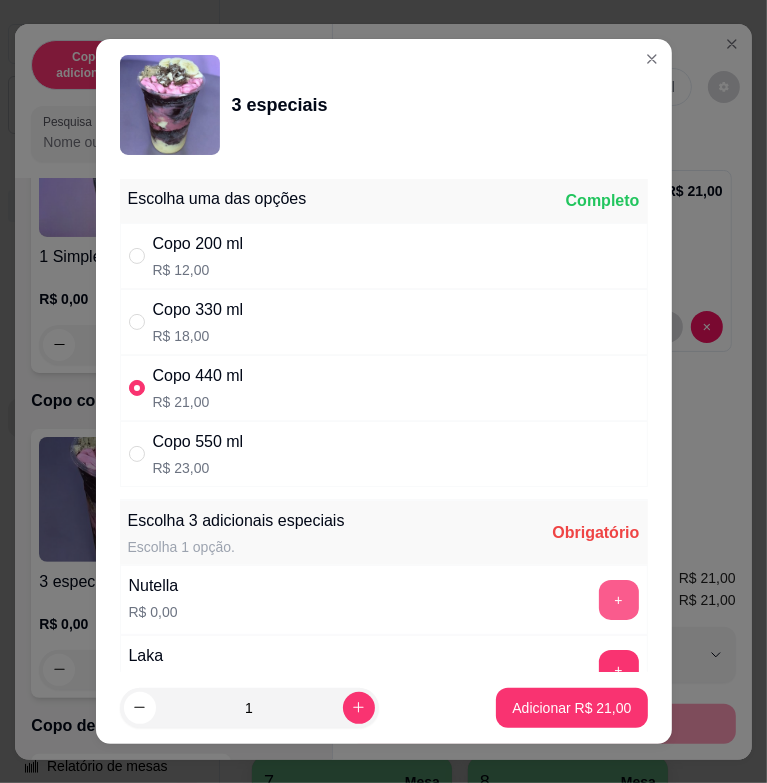 click on "+" at bounding box center (619, 600) 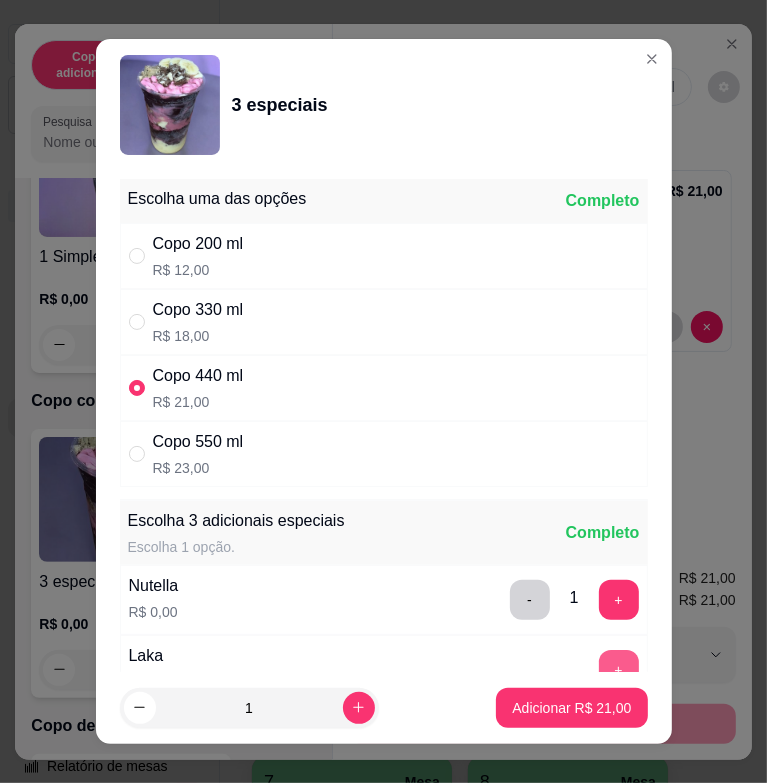 click on "+" at bounding box center [619, 670] 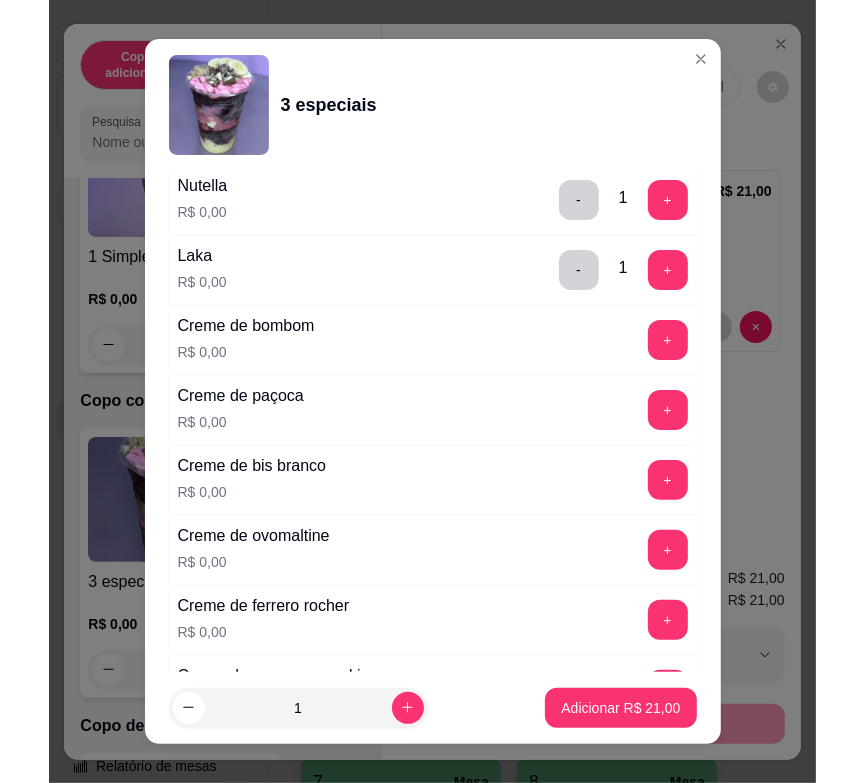 scroll, scrollTop: 500, scrollLeft: 0, axis: vertical 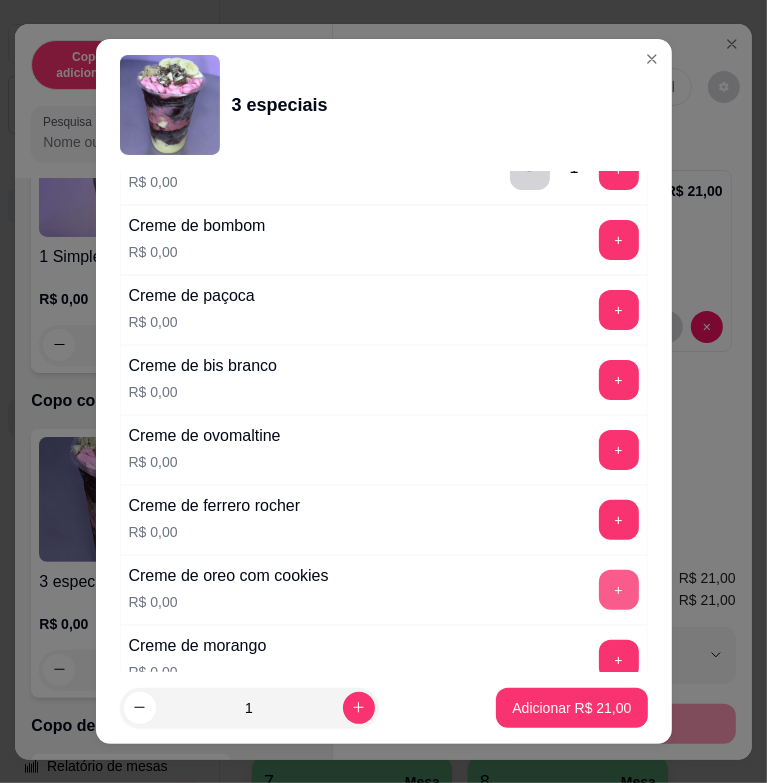 click on "+" at bounding box center (619, 590) 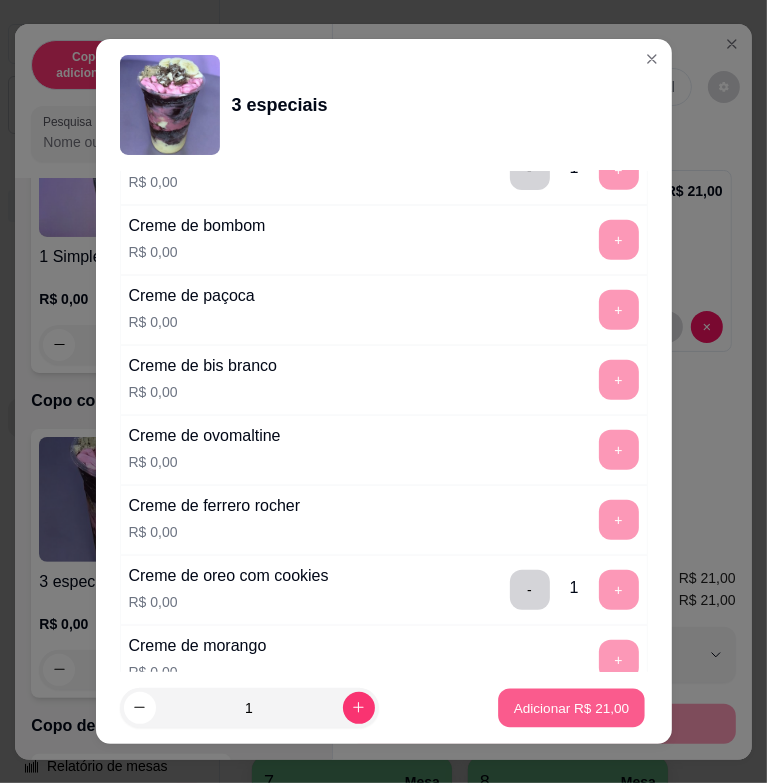 click on "Adicionar   R$ 21,00" at bounding box center [572, 707] 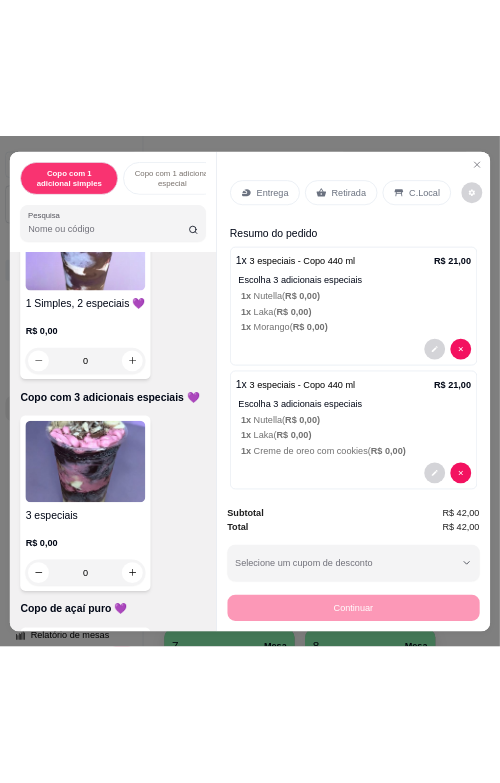 scroll, scrollTop: 1552, scrollLeft: 0, axis: vertical 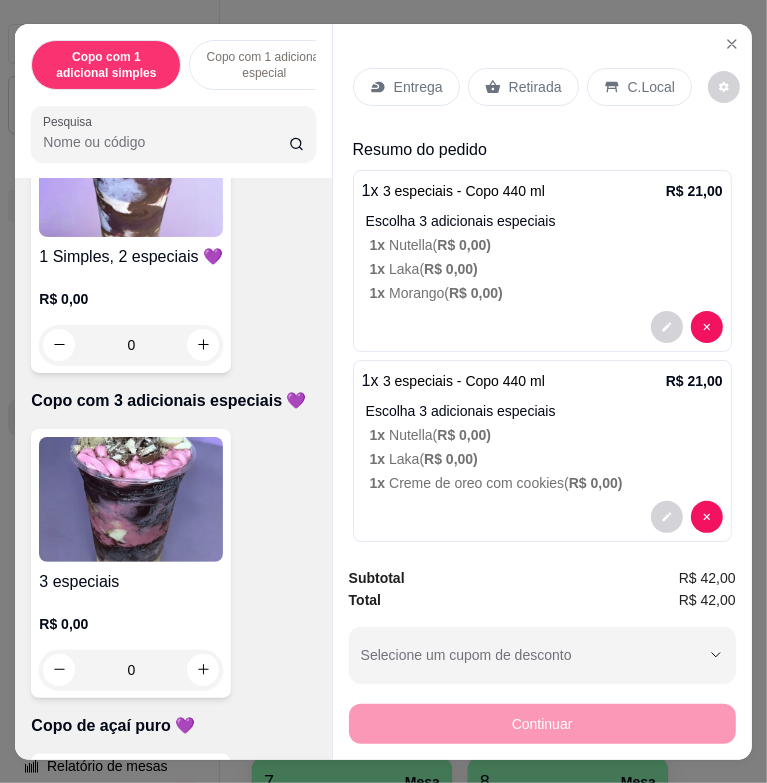 click at bounding box center (131, 499) 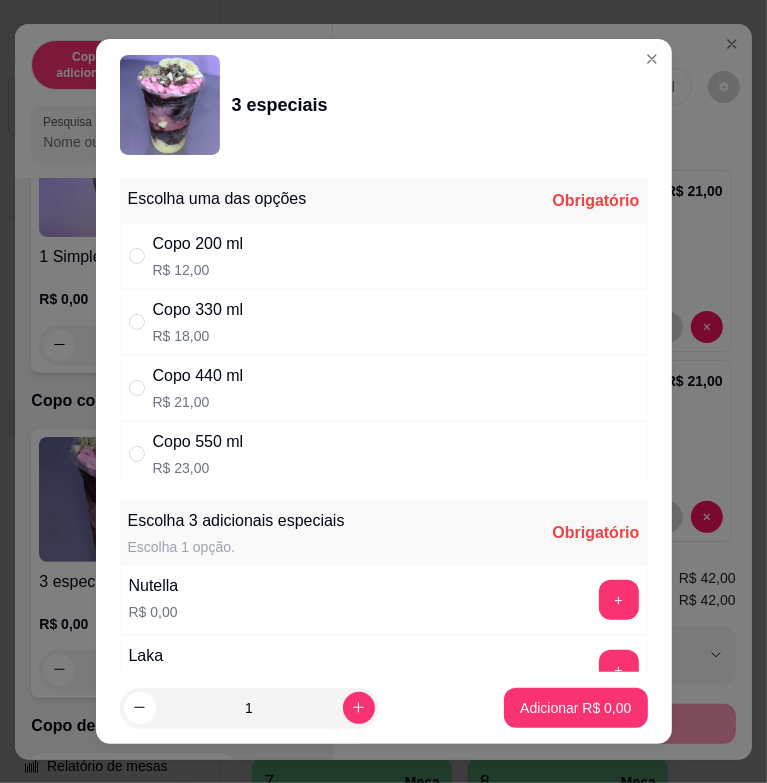 drag, startPoint x: 331, startPoint y: 394, endPoint x: 350, endPoint y: 411, distance: 25.495098 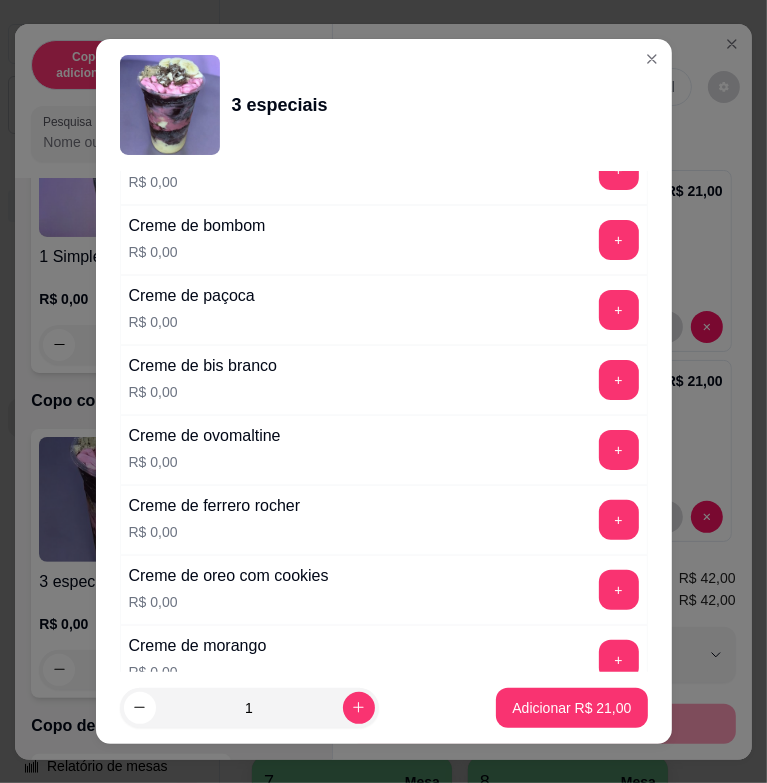 scroll, scrollTop: 300, scrollLeft: 0, axis: vertical 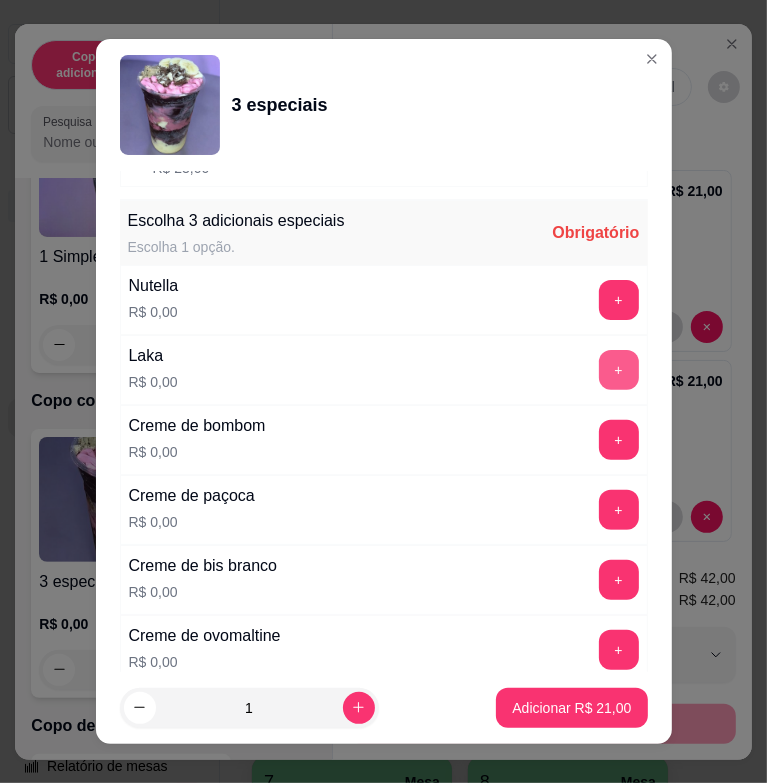 click on "+" at bounding box center (619, 370) 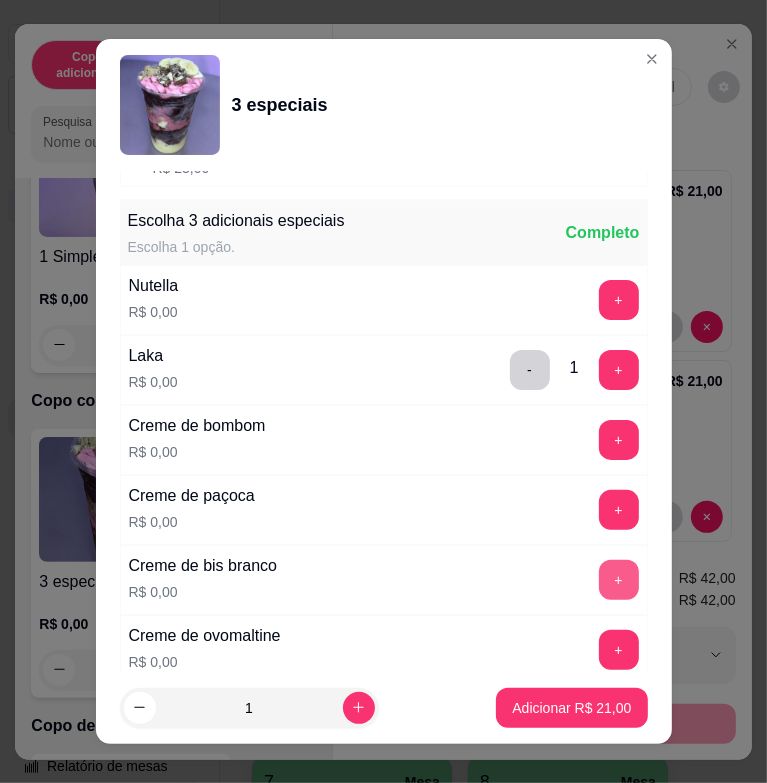 click on "+" at bounding box center [619, 580] 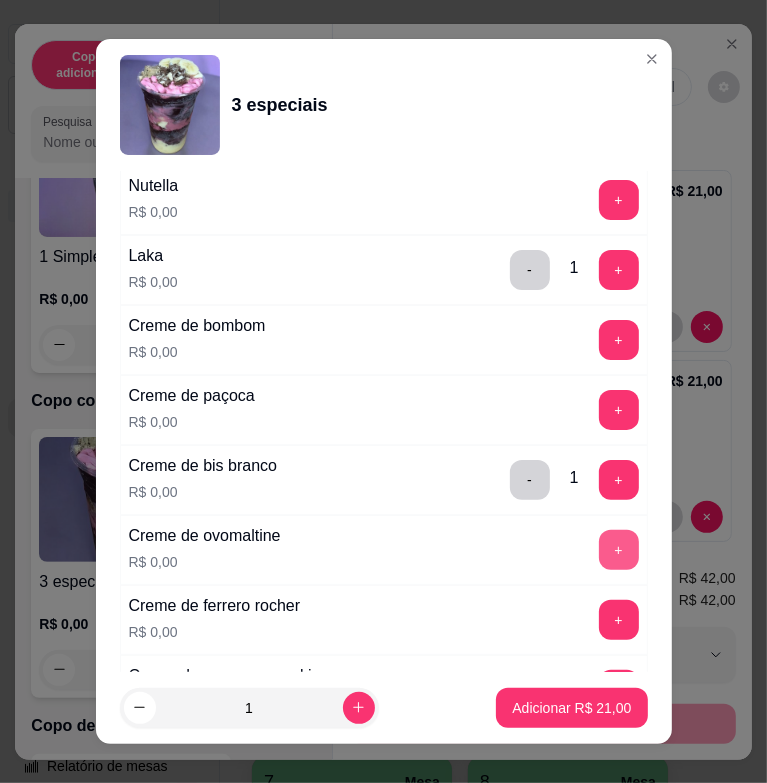 scroll, scrollTop: 500, scrollLeft: 0, axis: vertical 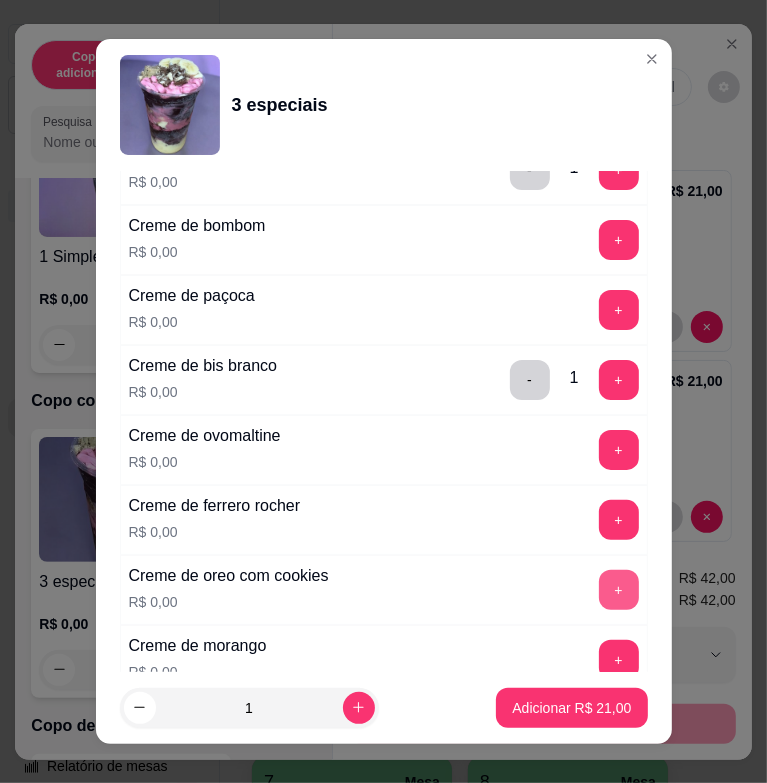 click on "+" at bounding box center (619, 590) 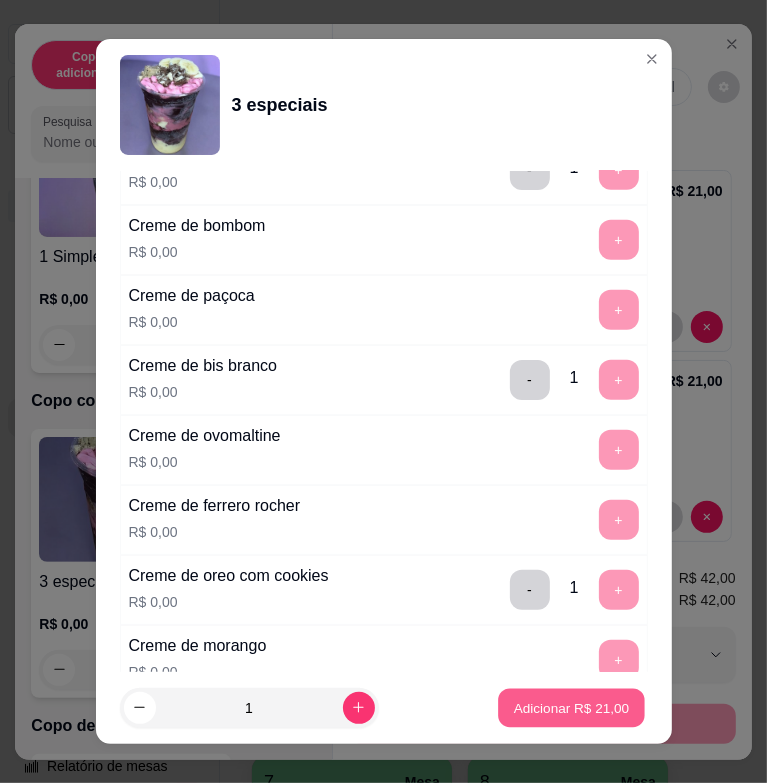 click on "Adicionar   R$ 21,00" at bounding box center (572, 707) 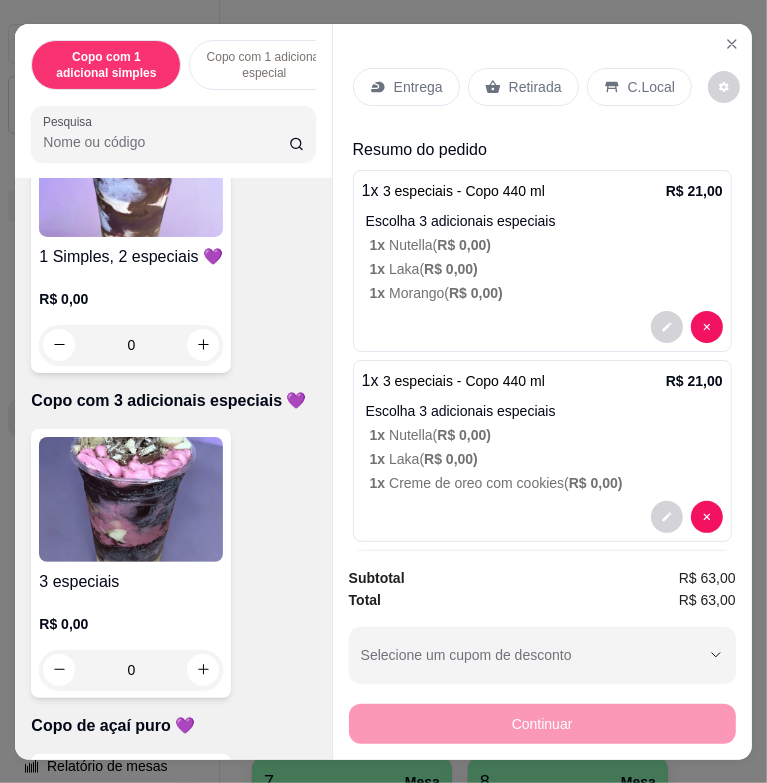 click on "Entrega" at bounding box center [406, 87] 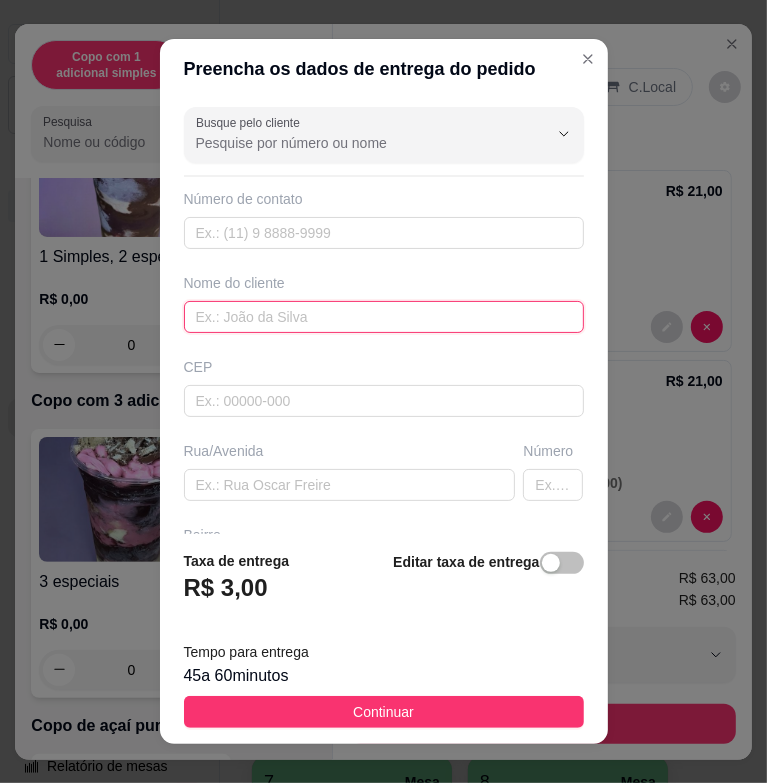 click at bounding box center (384, 317) 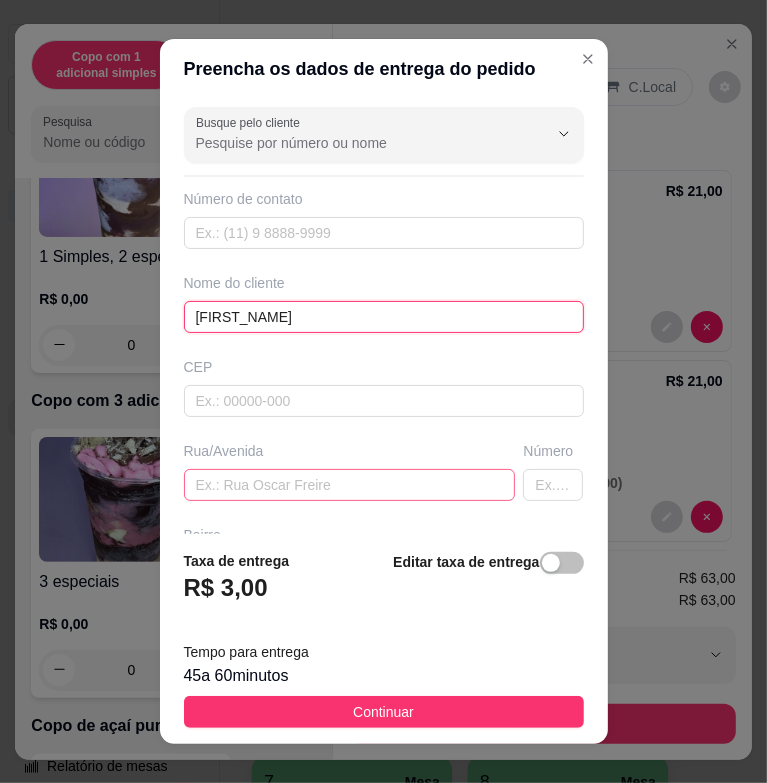 type on "[FIRST_NAME]" 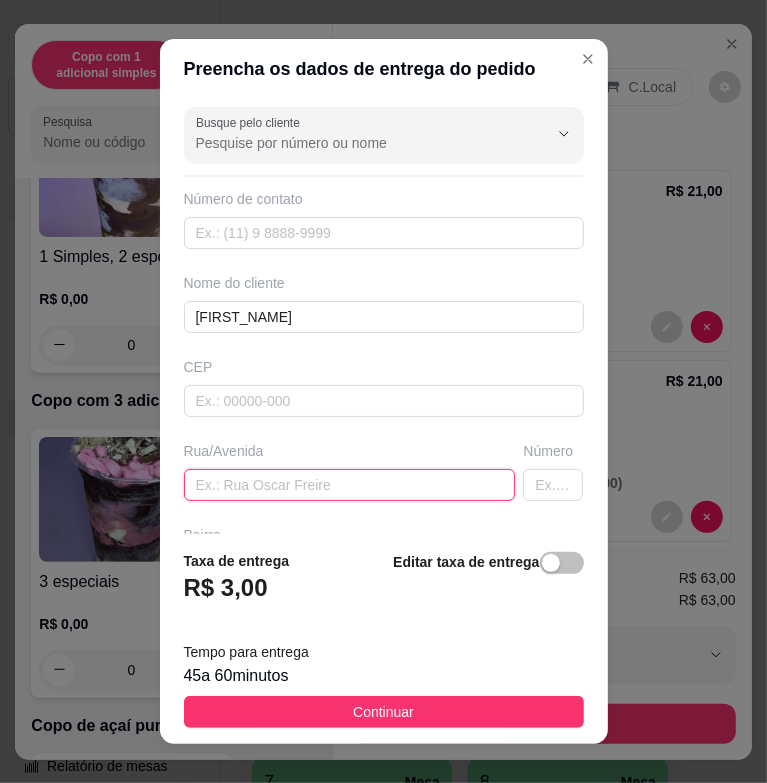 click at bounding box center (350, 485) 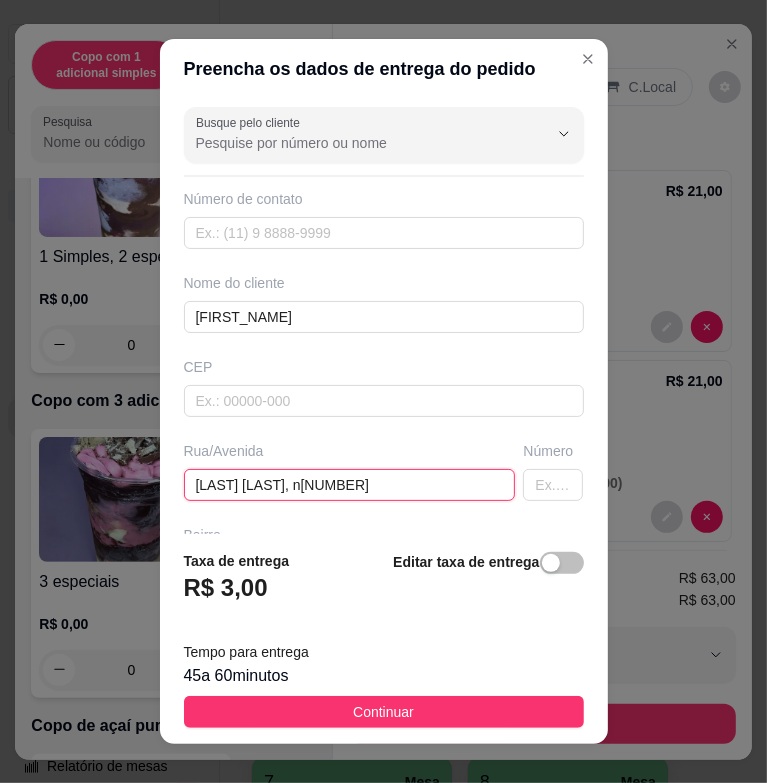 type on "[LAST] [LAST], n[NUMBER]" 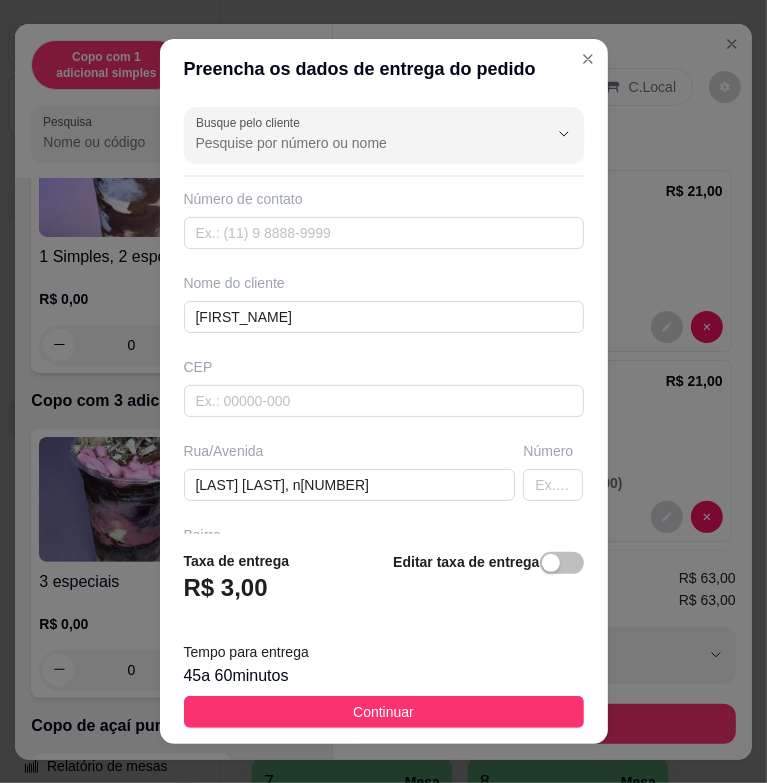 click on "45 a 60 minutos" at bounding box center [384, 676] 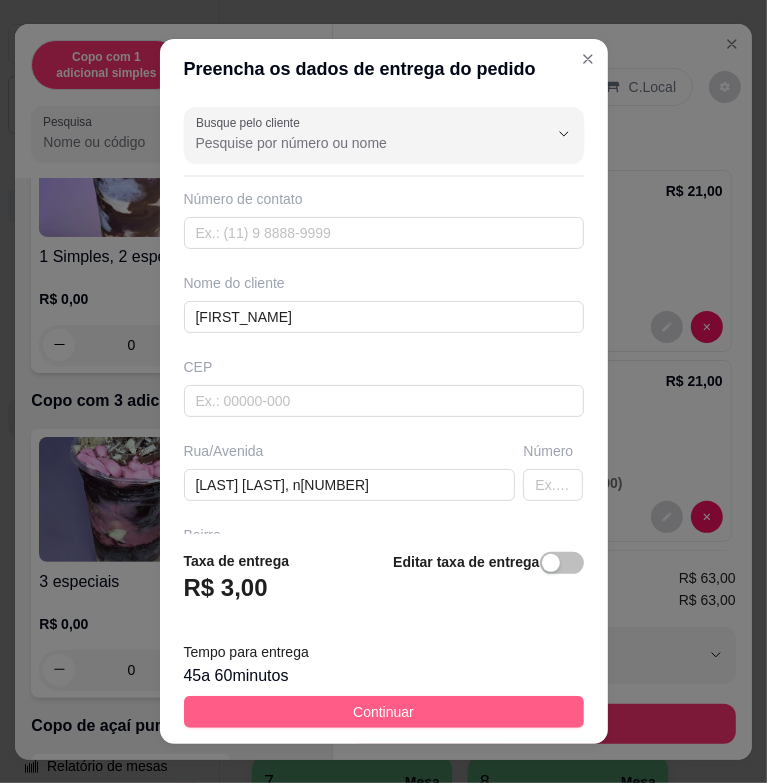 click on "Continuar" at bounding box center [384, 712] 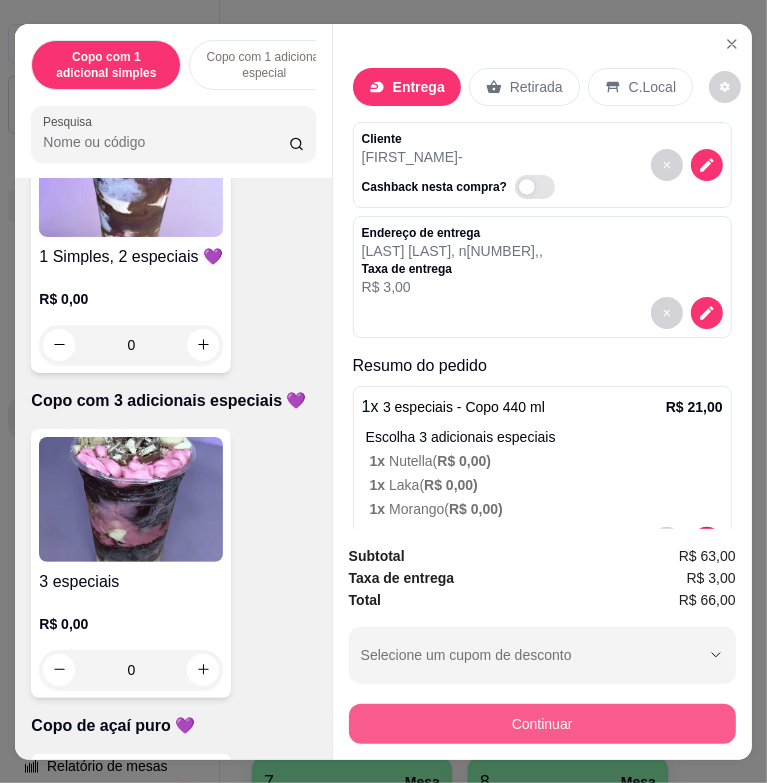 click on "Continuar" at bounding box center (542, 724) 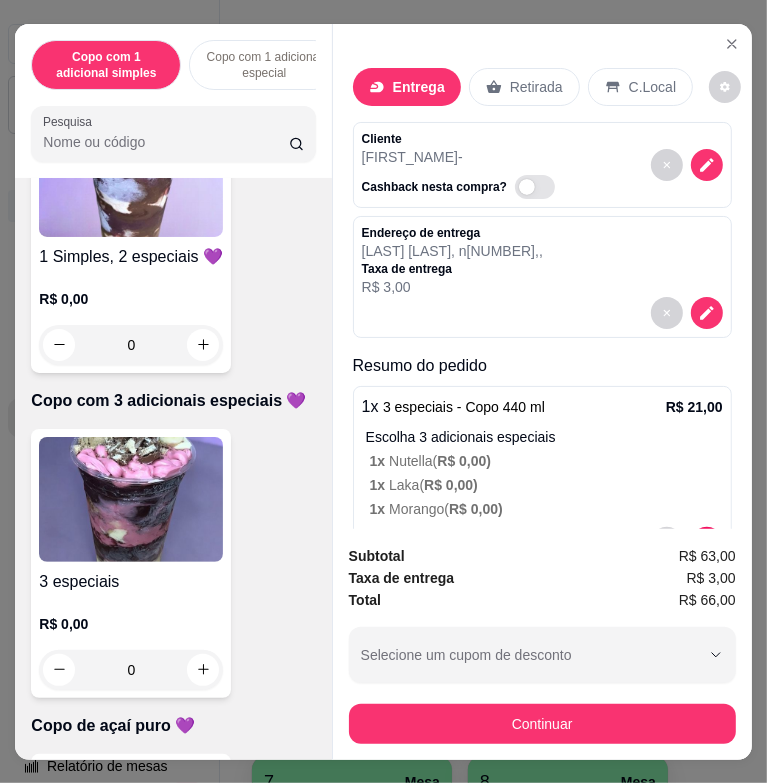 click on "Dinheiro" at bounding box center [247, 295] 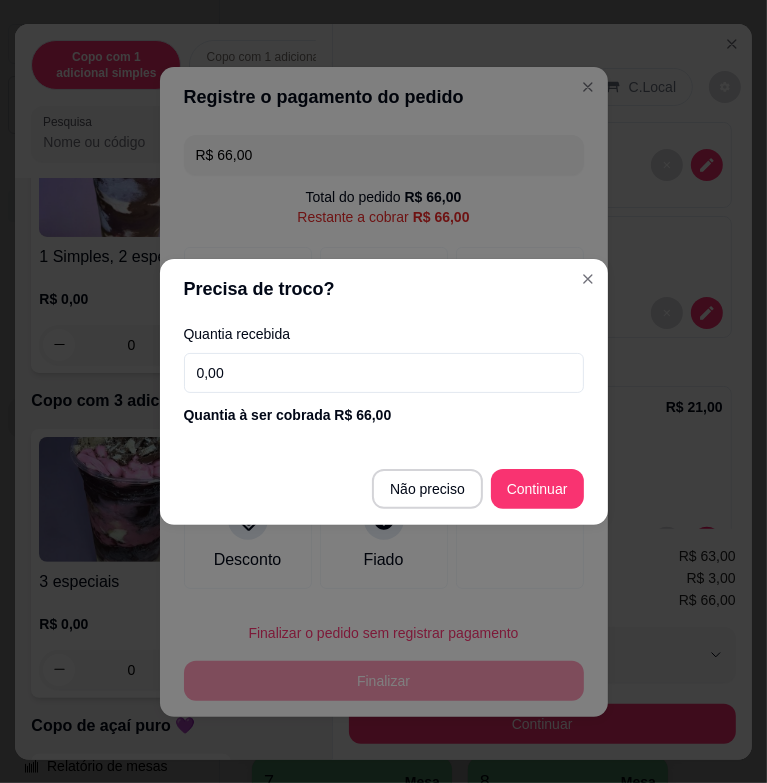 click on "Quantia recebida 0,00 Quantia à ser cobrada R$ 66,00" at bounding box center (384, 376) 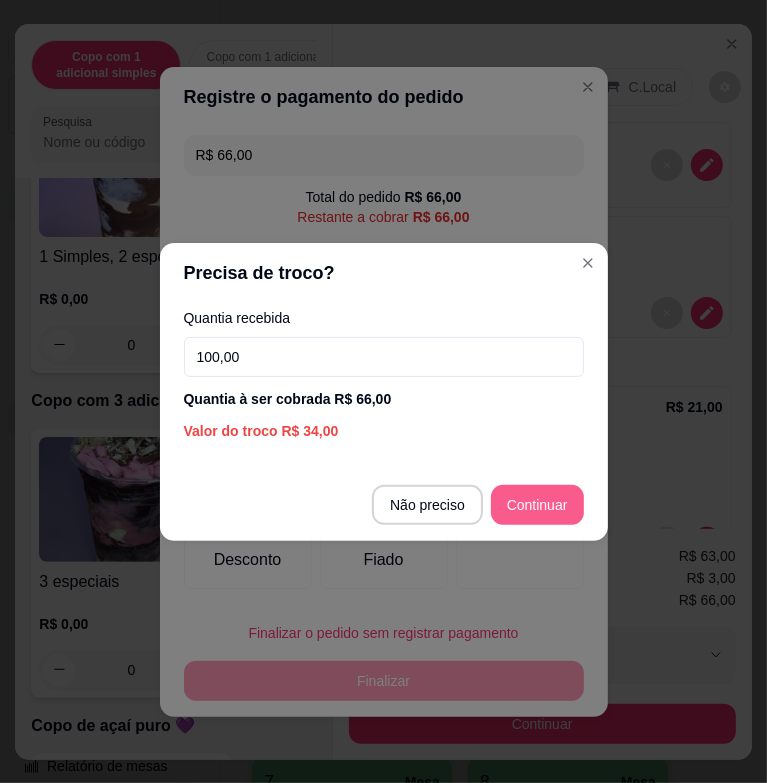 type on "100,00" 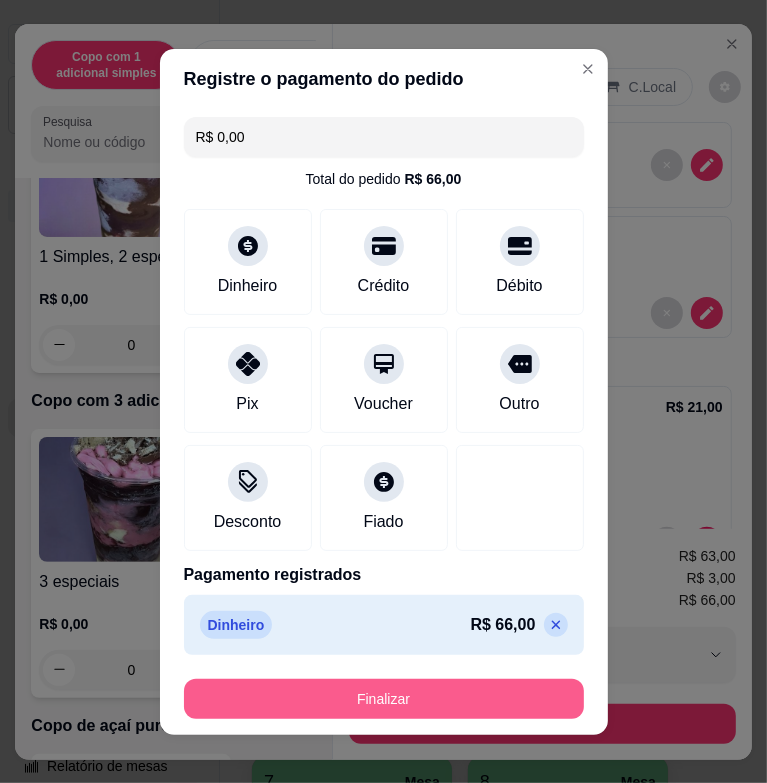 click on "Finalizar" at bounding box center [384, 699] 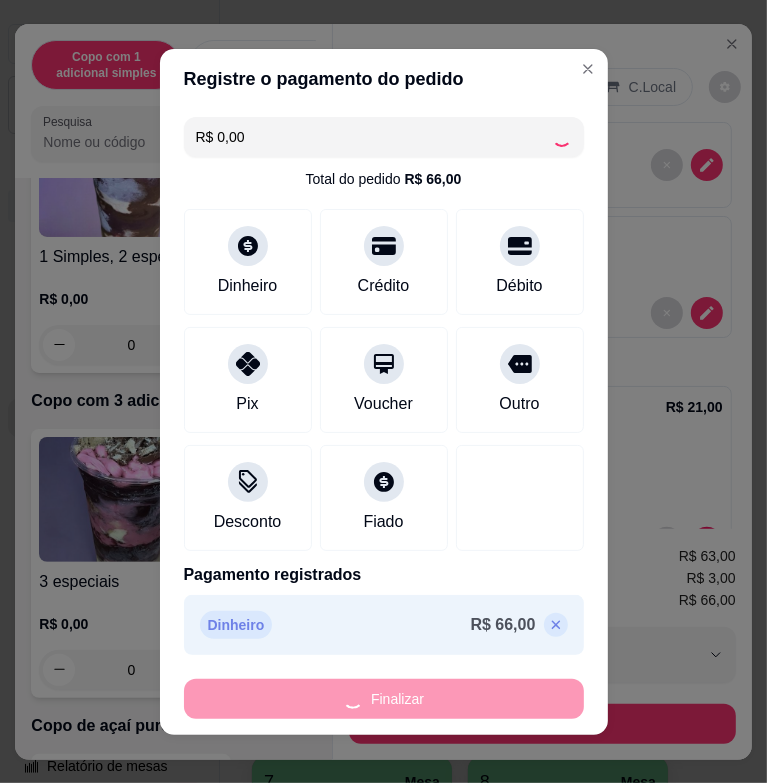type on "-R$ 66,00" 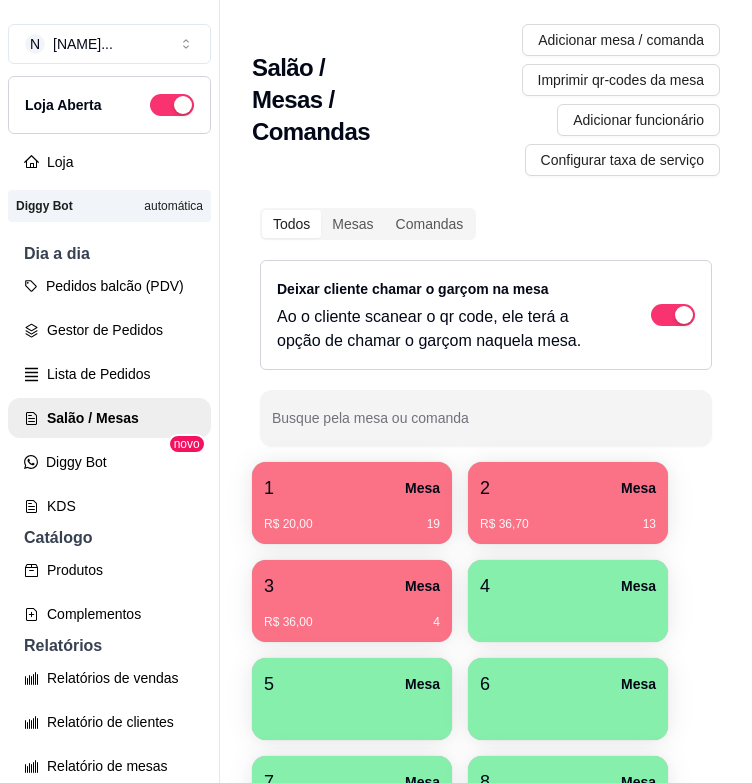 click on "3 Mesa" at bounding box center (352, 586) 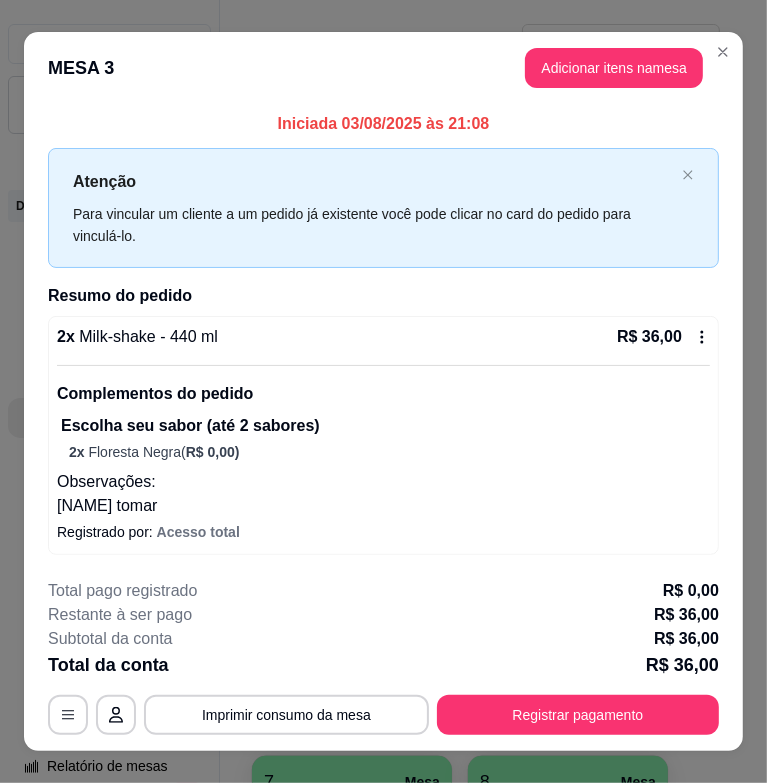 scroll, scrollTop: 31, scrollLeft: 0, axis: vertical 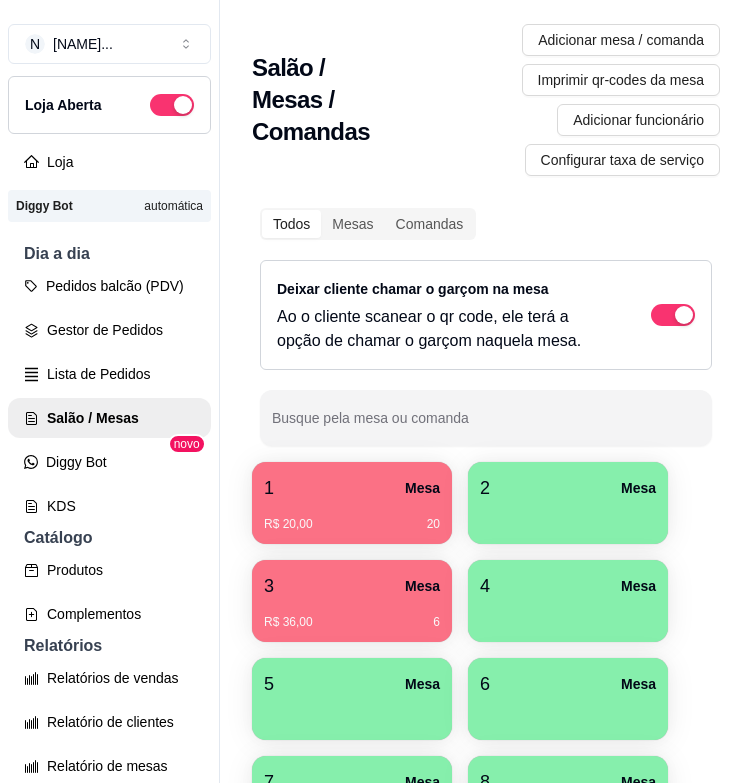 click on "2 Mesa" at bounding box center (568, 488) 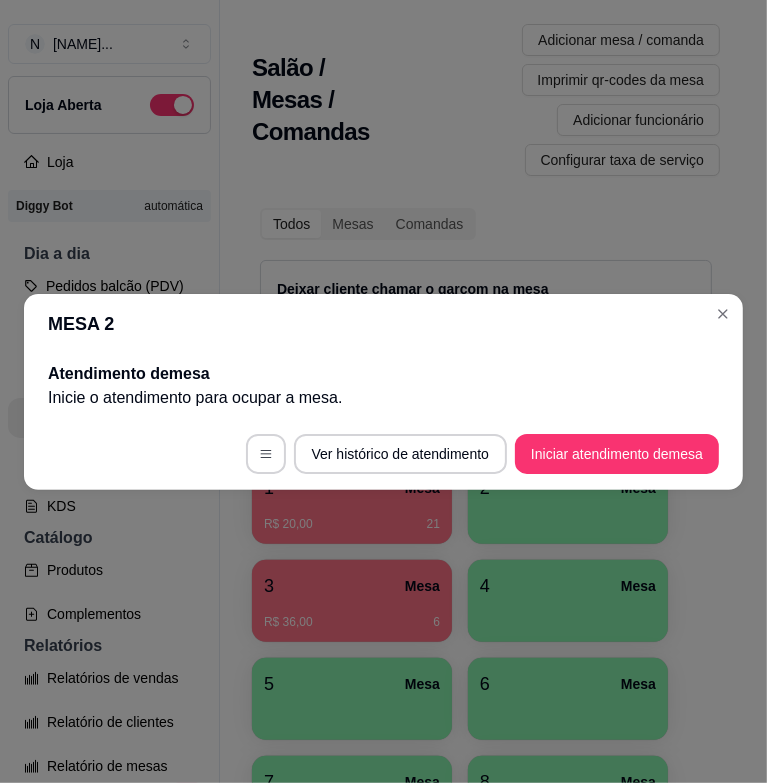 click on "Iniciar atendimento de  mesa" at bounding box center [617, 454] 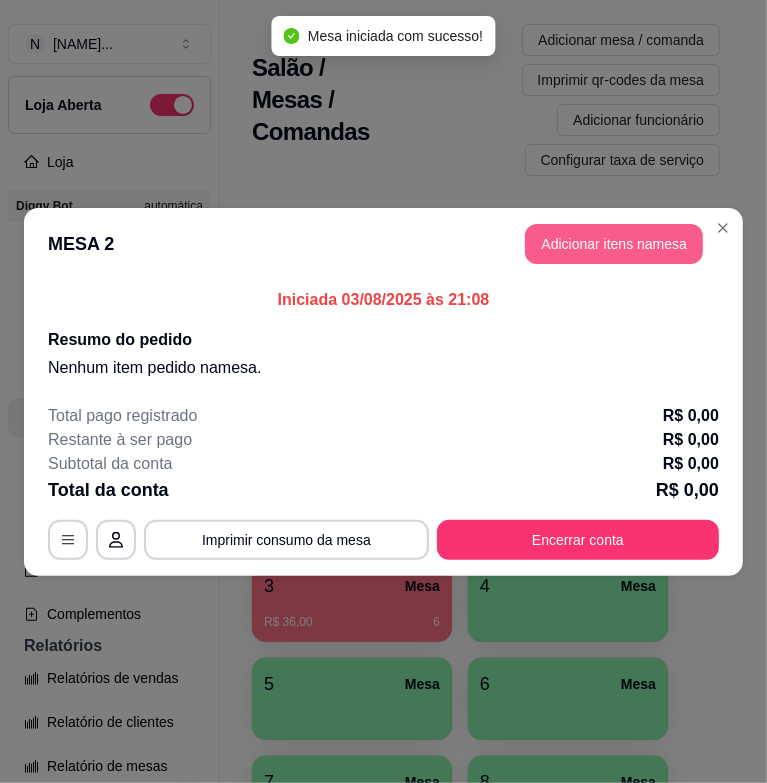 click on "Adicionar itens na  mesa" at bounding box center [614, 244] 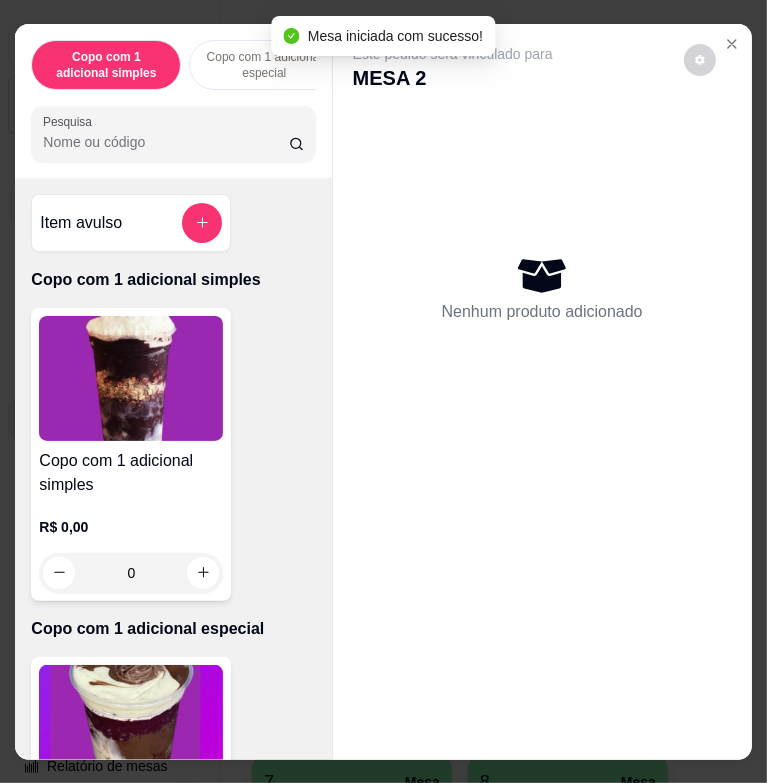 click at bounding box center (131, 727) 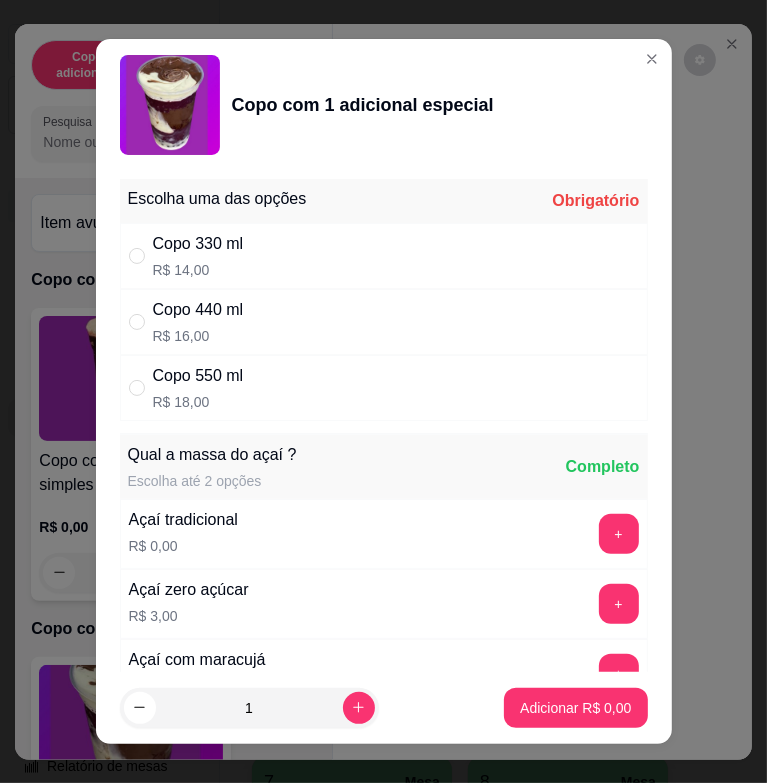 drag, startPoint x: 267, startPoint y: 341, endPoint x: 318, endPoint y: 343, distance: 51.0392 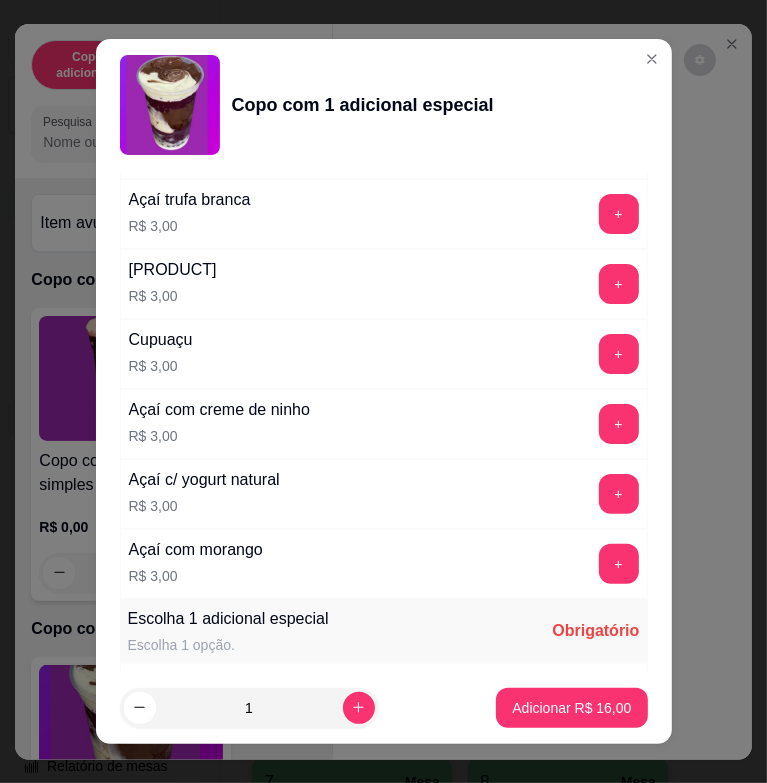 scroll, scrollTop: 1100, scrollLeft: 0, axis: vertical 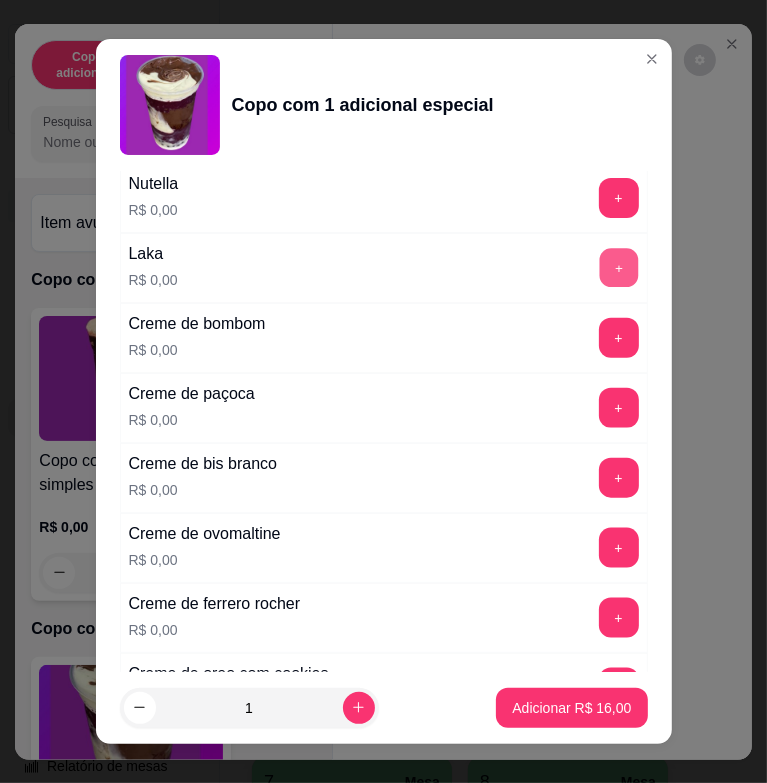 click on "+" at bounding box center (618, 268) 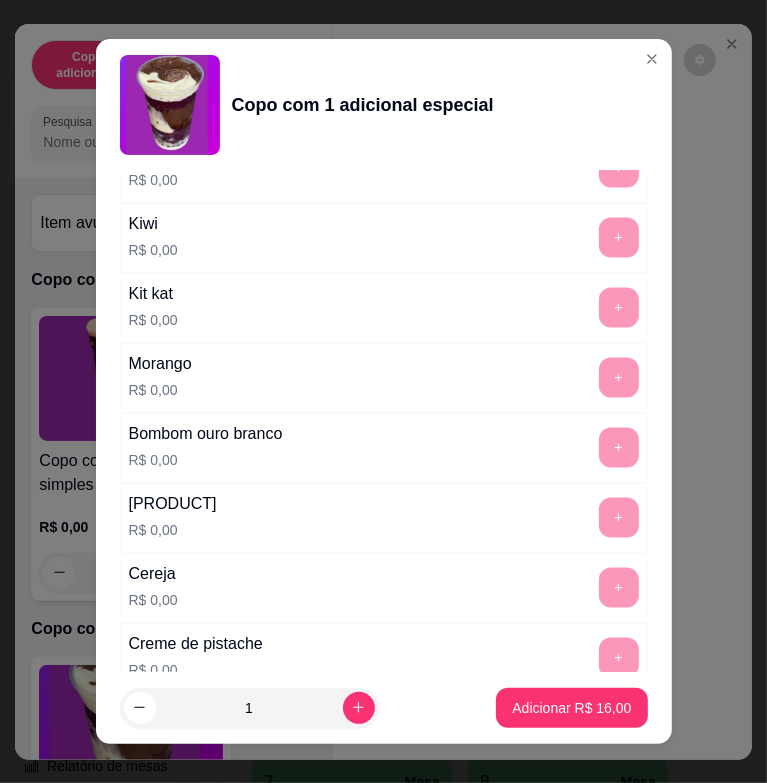 scroll, scrollTop: 2057, scrollLeft: 0, axis: vertical 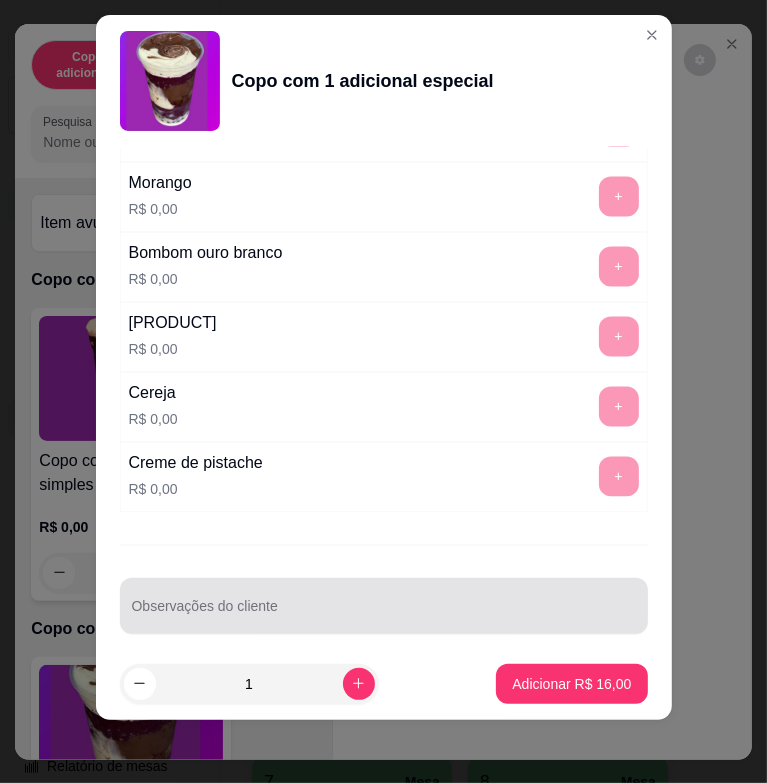 click on "Escolha uma das opções Completo Copo 330 ml R$ 14,00 Copo 440 ml R$ 16,00 Copo 550 ml R$ 18,00 Qual a massa do açaí ? Escolha até 2 opções Completo Açaí tradicional  R$ 0,00 + Açaí zero açúcar  R$ 3,00 + Açaí com maracujá  R$ 3,00 + Açaí com paçoca  R$ 3,00 + Açaí trufa branca  R$ 3,00 + Açaí com avelã  R$ 3,00 + Cupuaçu R$ 3,00 + Açaí com creme de ninho  R$ 3,00 + Açaí c/ yogurt natural  R$ 3,00 + Açaí com morango  R$ 3,00 + Escolha 1 adicional especial Escolha 1 opção. Completo Nutella R$ 0,00 + Laka R$ 0,00 - 1 + Creme de bombom R$ 0,00 + Creme de paçoca  R$ 0,00 + Creme de bis branco  R$ 0,00 + Creme de ovomaltine  R$ 0,00 + Creme de ferrero rocher R$ 0,00 + Creme de oreo com cookies R$ 0,00 + Creme de morango  R$ 0,00 + Creme de sonho de valsa R$ 0,00 + Bis branco  R$ 0,00 + Uva R$ 0,00 + Kiwi  R$ 0,00 + Kit kat R$ 0,00 + Morango  R$ 0,00 + Bombom ouro branco  R$ 0,00 + Bombom sonho de valsa  R$ 0,00 + Cereja R$ 0,00 + Creme de pistache  +" at bounding box center (384, 397) 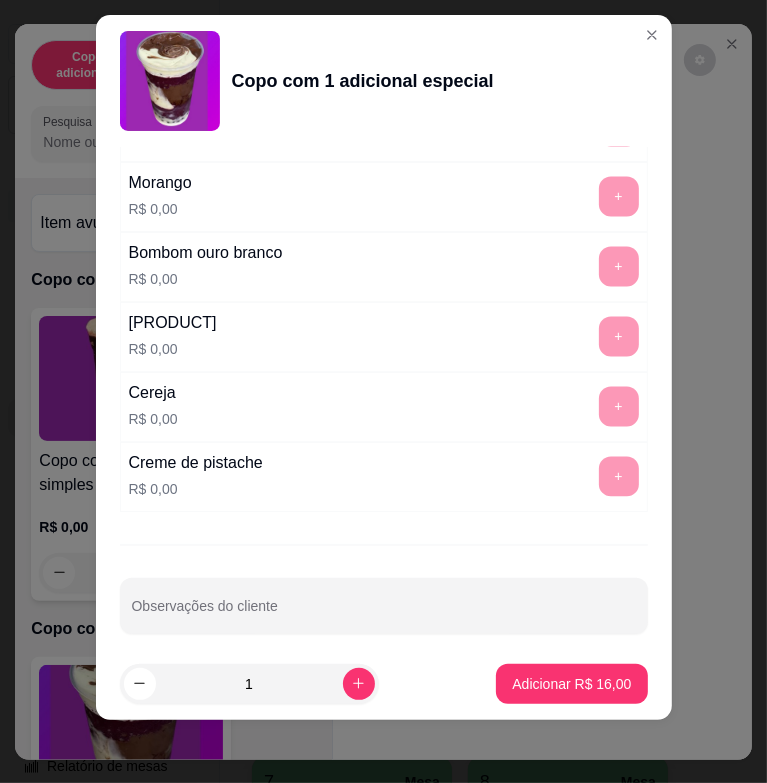 click on "Observações do cliente" at bounding box center (384, 614) 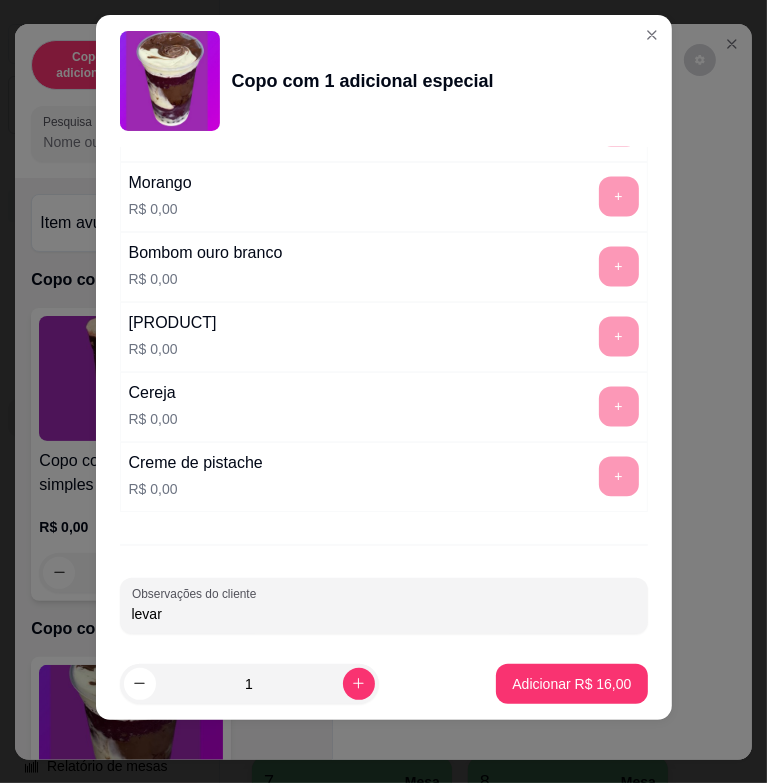 type on "levar" 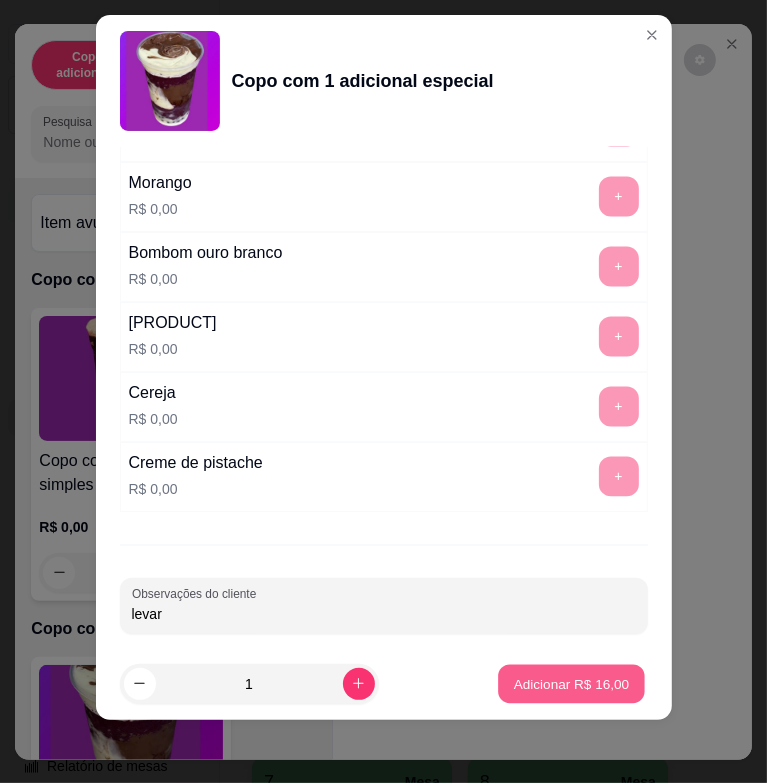 click on "Adicionar   R$ 16,00" at bounding box center [572, 683] 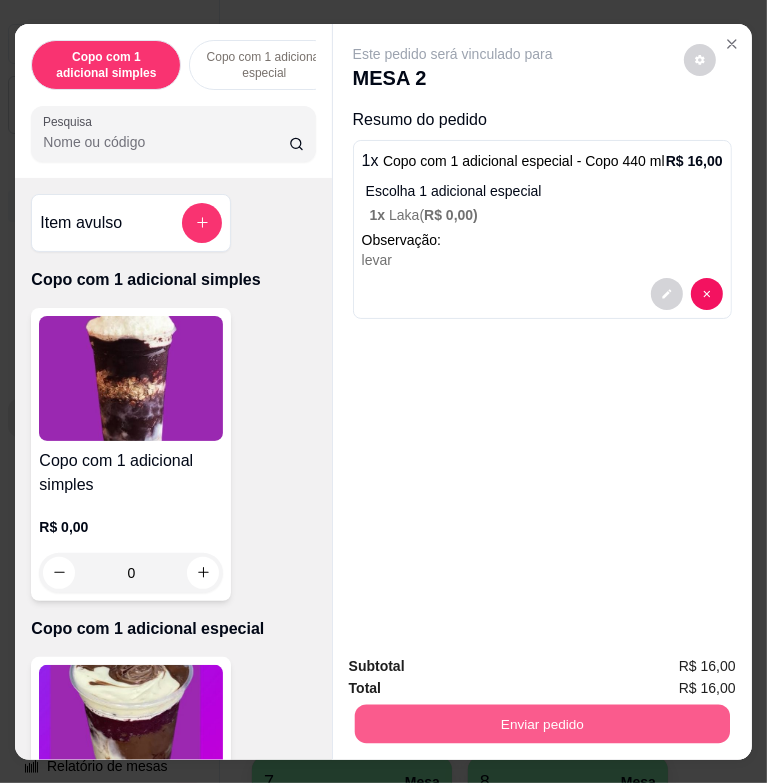 click on "Enviar pedido" at bounding box center [541, 723] 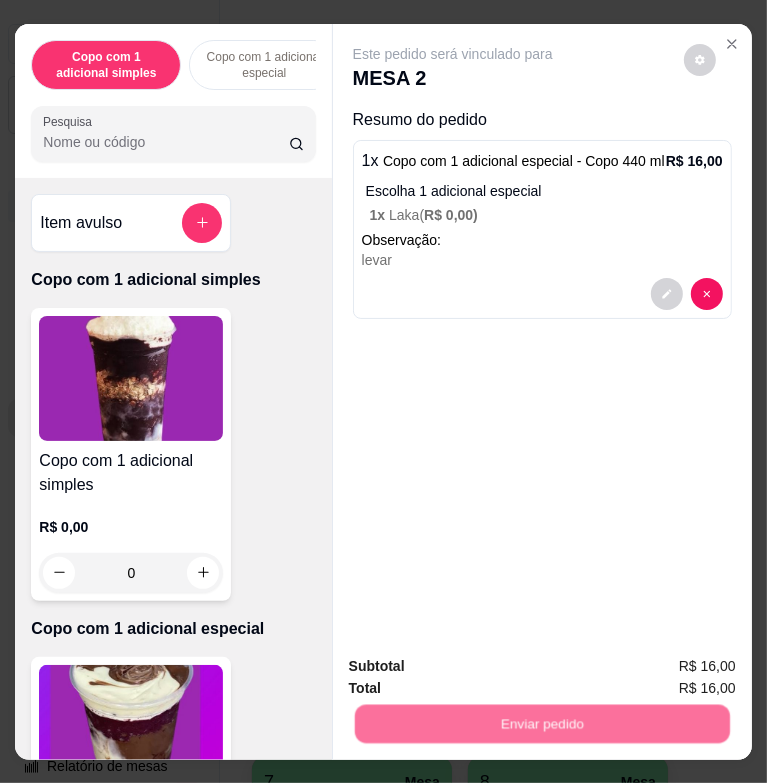 click on "Não registrar e enviar pedido" at bounding box center [472, 667] 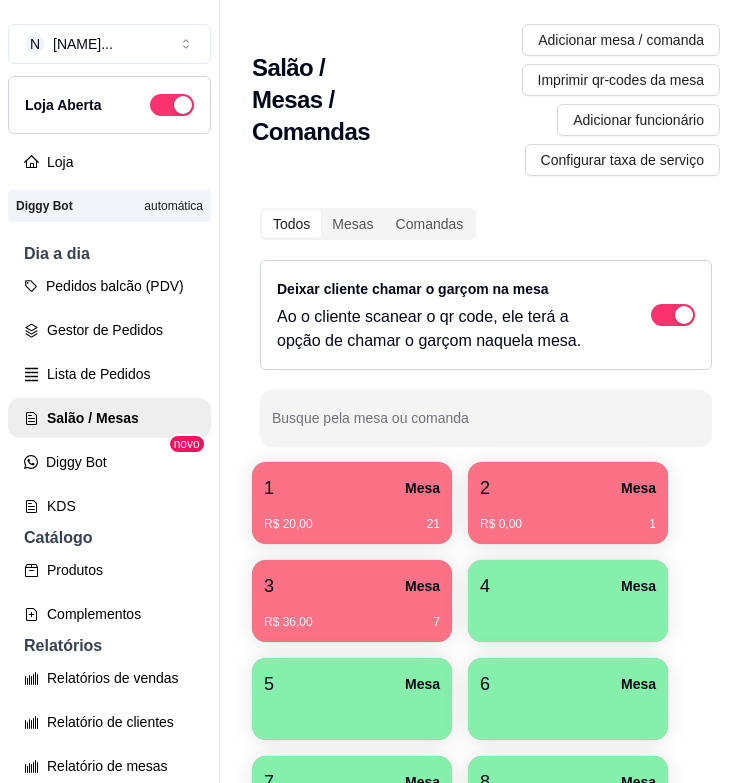 click on "1 Mesa R$ [PRICE] [NUMBER]" at bounding box center [352, 503] 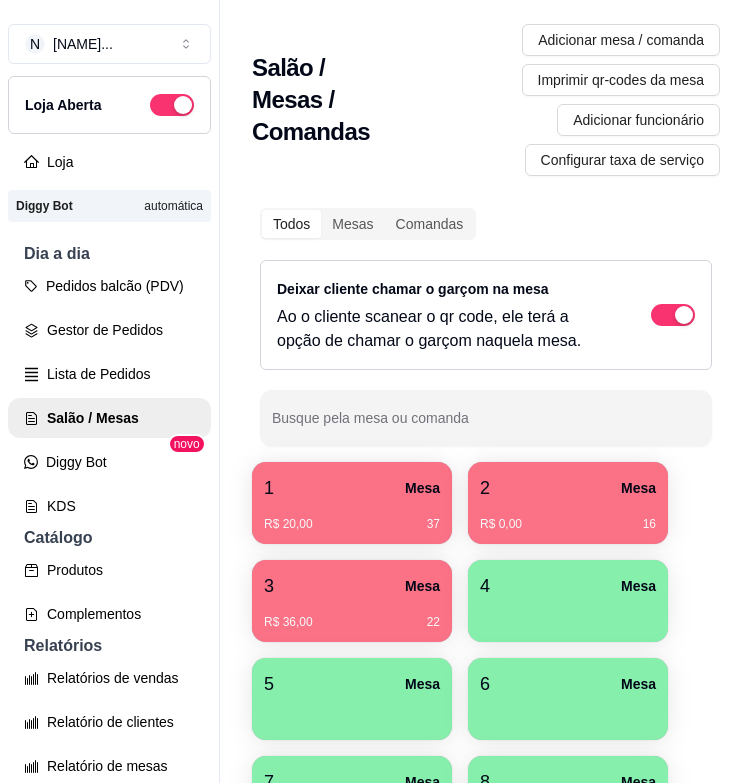 click on "2 Mesa" at bounding box center [568, 488] 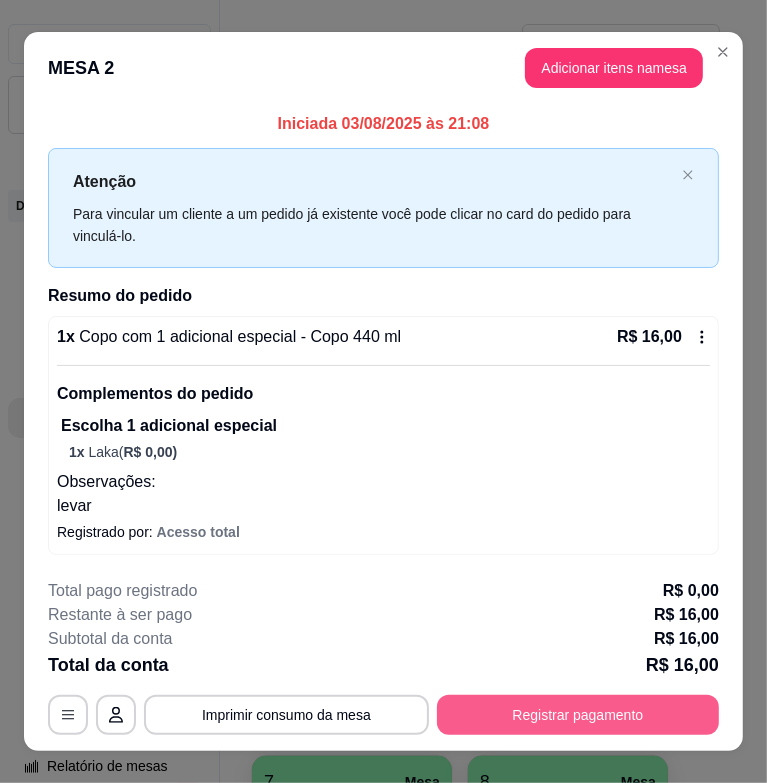 click on "Registrar pagamento" at bounding box center (578, 715) 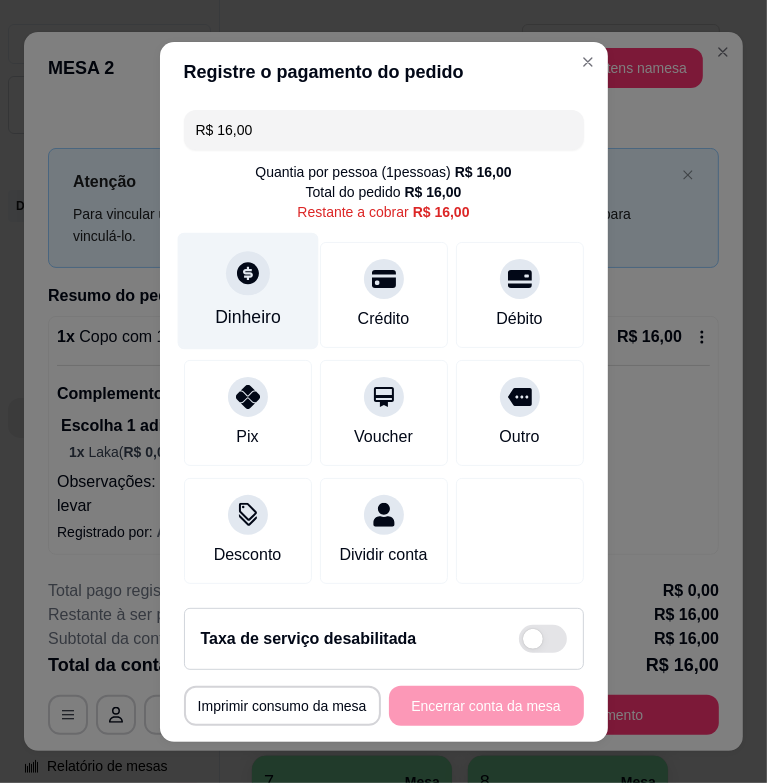 click 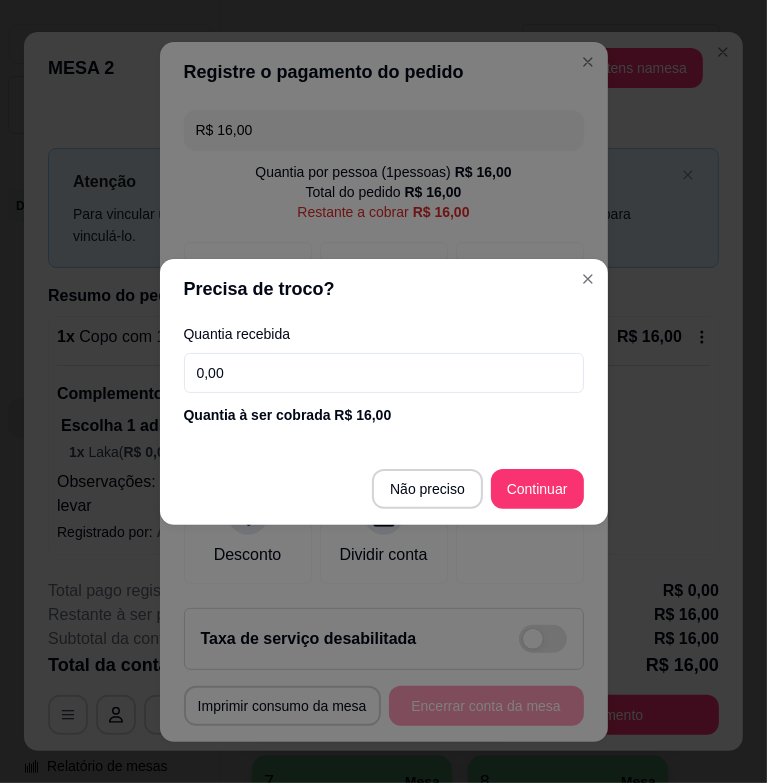 click on "0,00" at bounding box center [384, 373] 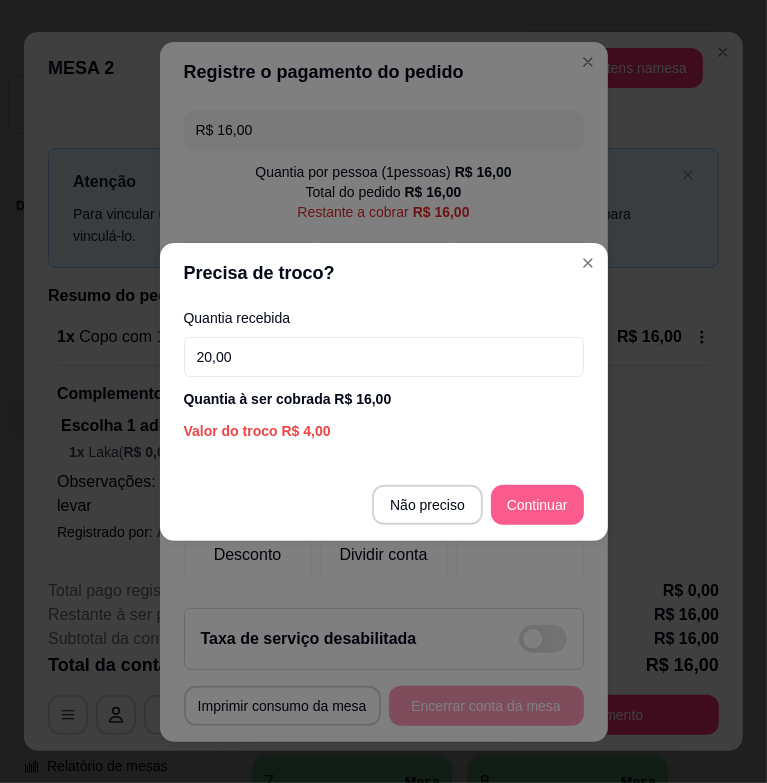 type on "20,00" 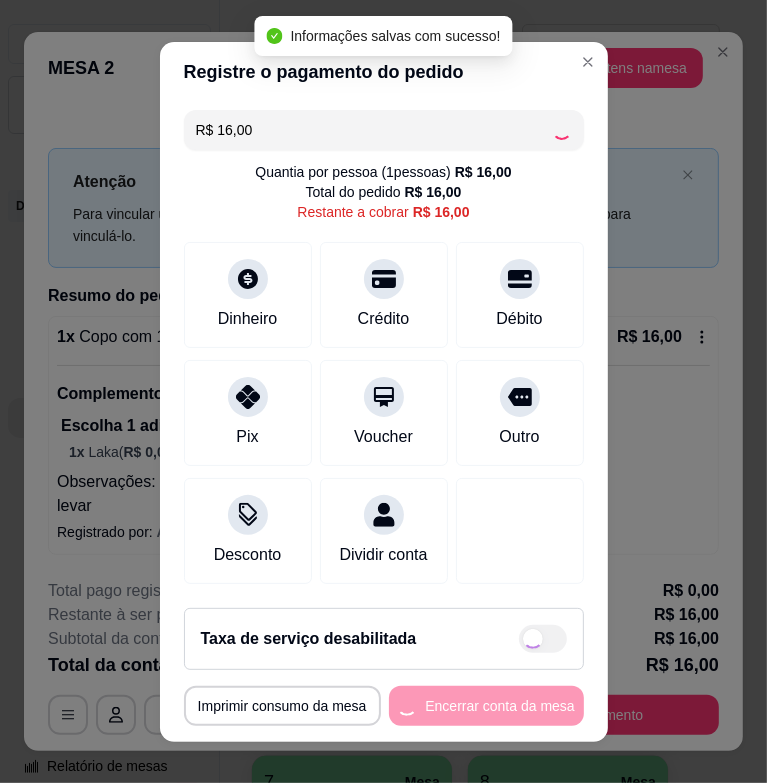 type on "R$ 0,00" 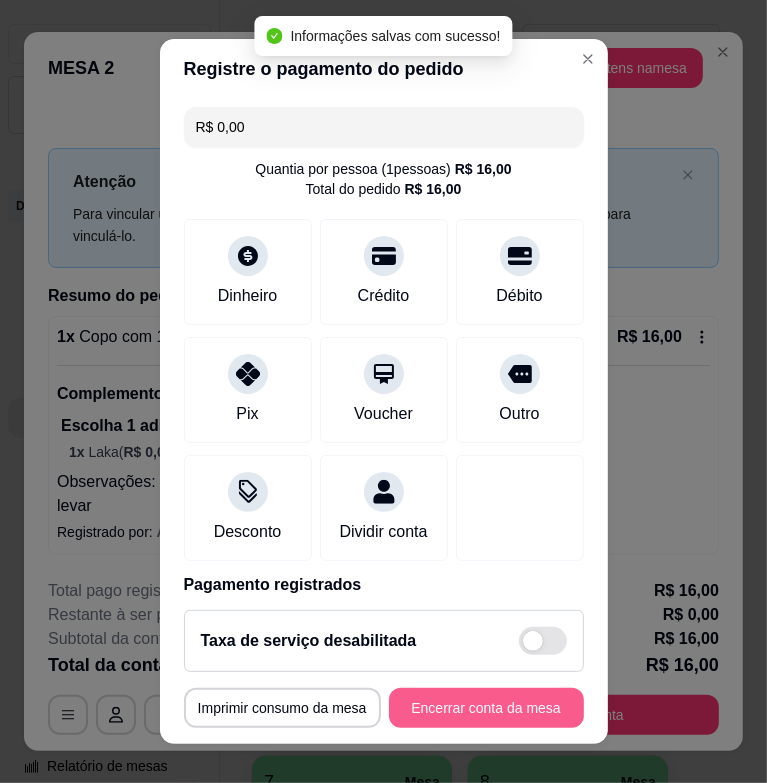 click on "Encerrar conta da mesa" at bounding box center (486, 708) 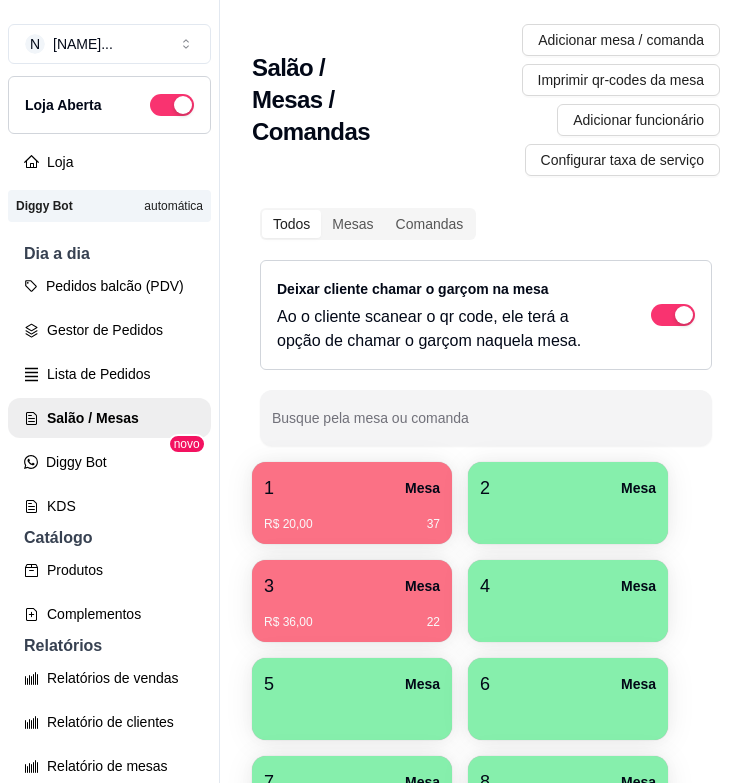 click on "Mesa" at bounding box center [422, 586] 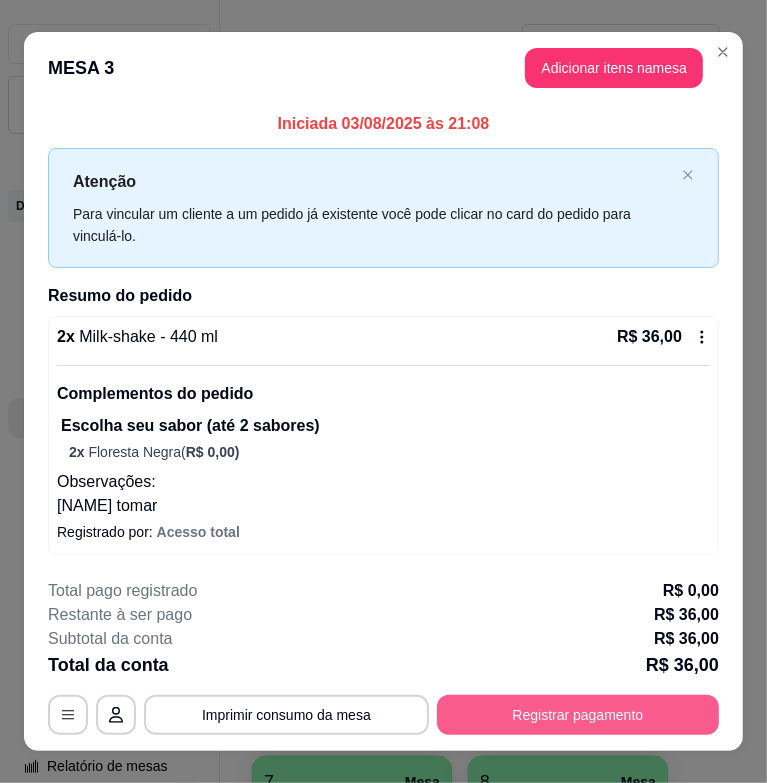 click on "Registrar pagamento" at bounding box center (578, 715) 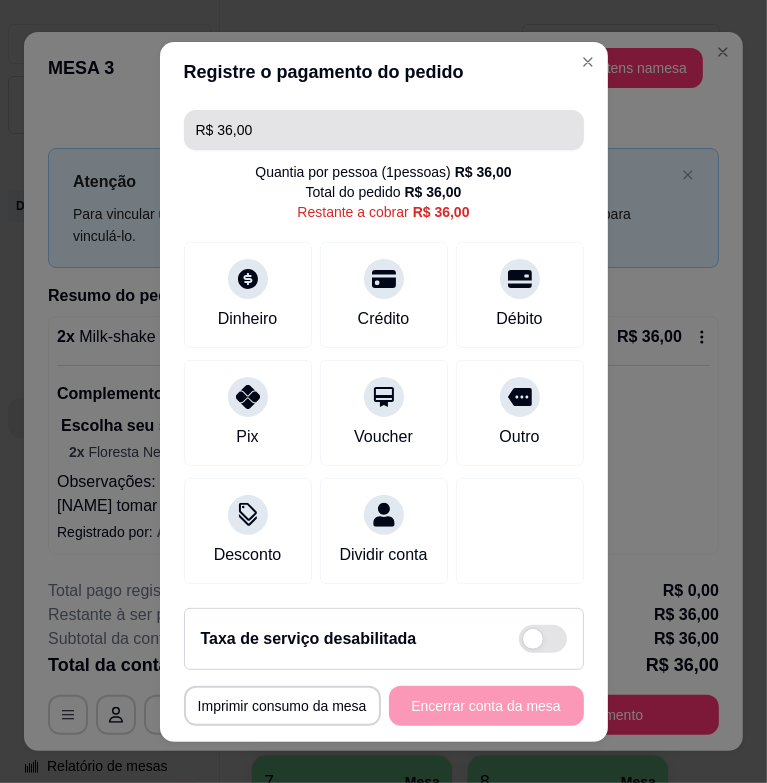 click on "R$ 36,00" at bounding box center (384, 130) 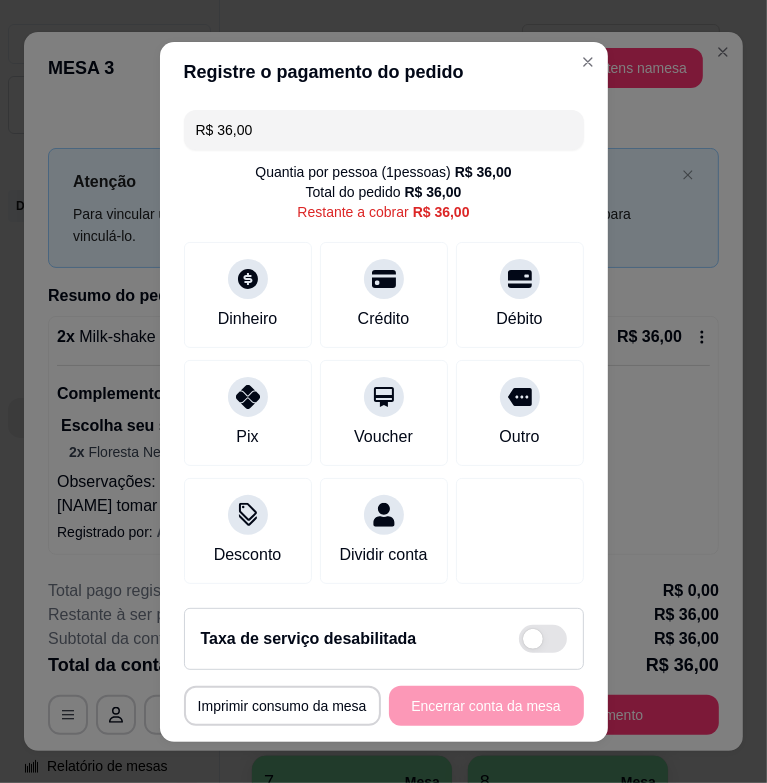 click on "R$ 36,00" at bounding box center (384, 130) 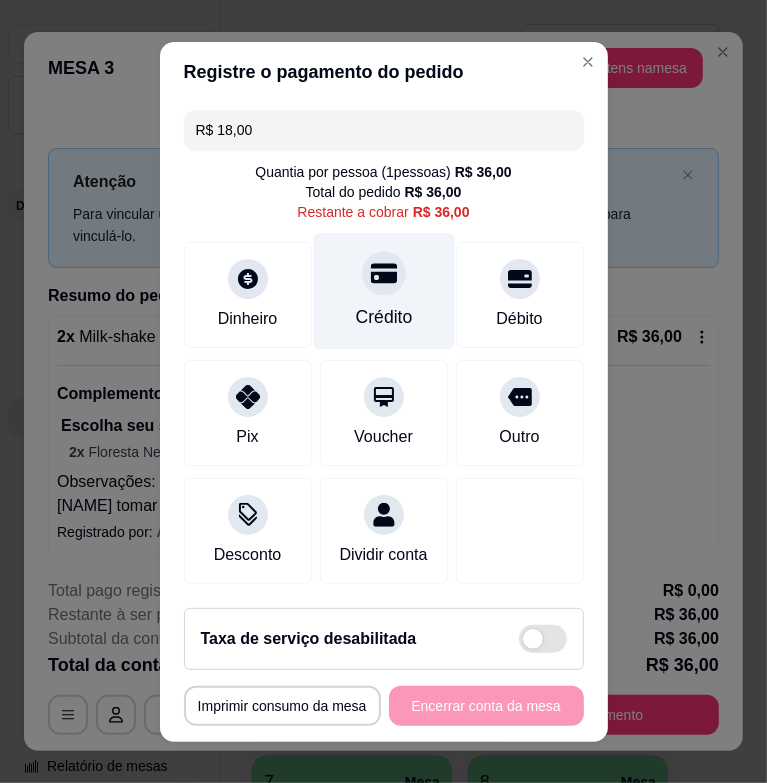 click on "Crédito" at bounding box center (383, 317) 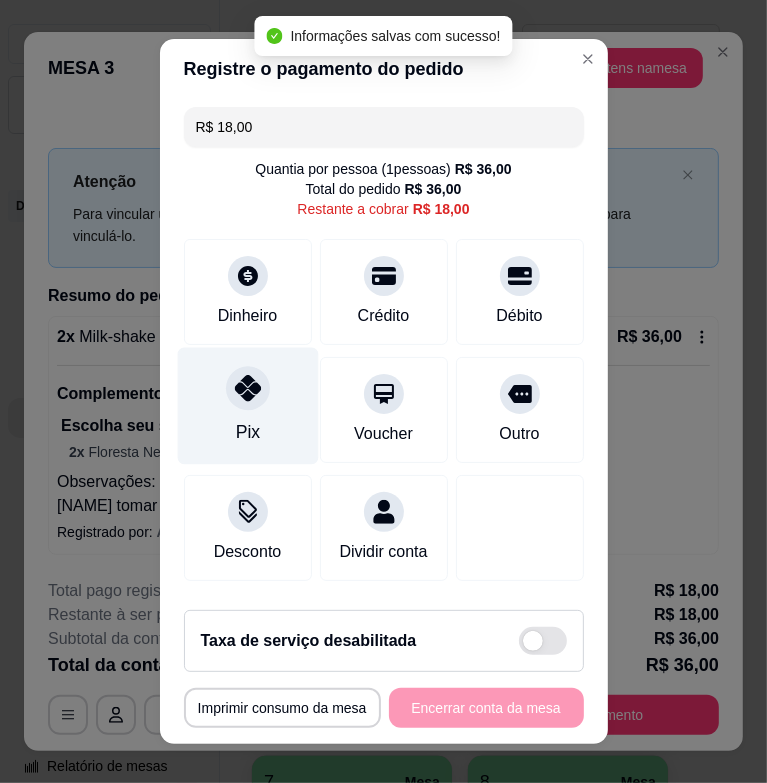 click on "Pix" at bounding box center [247, 406] 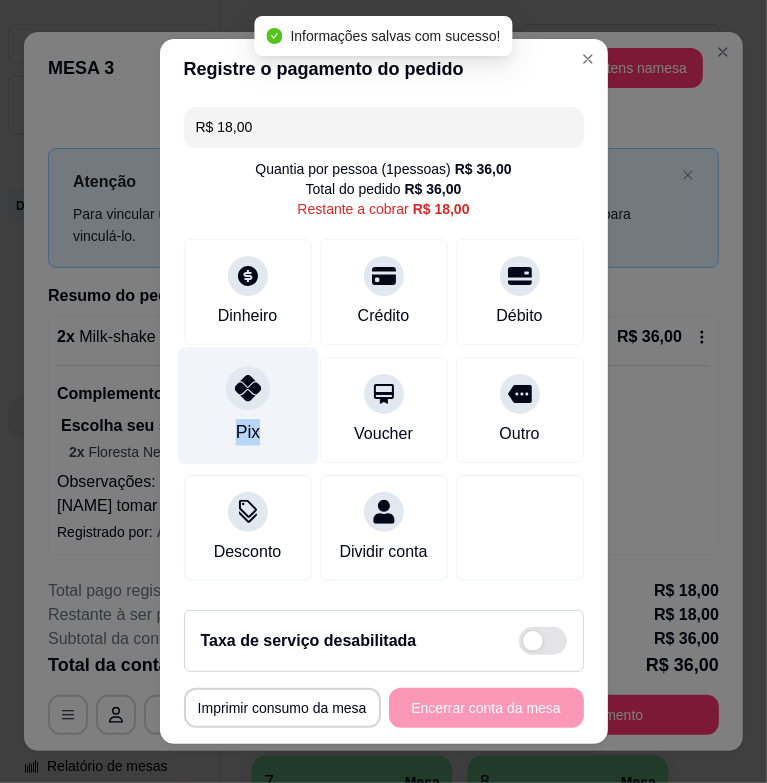 click on "Pix" at bounding box center (247, 406) 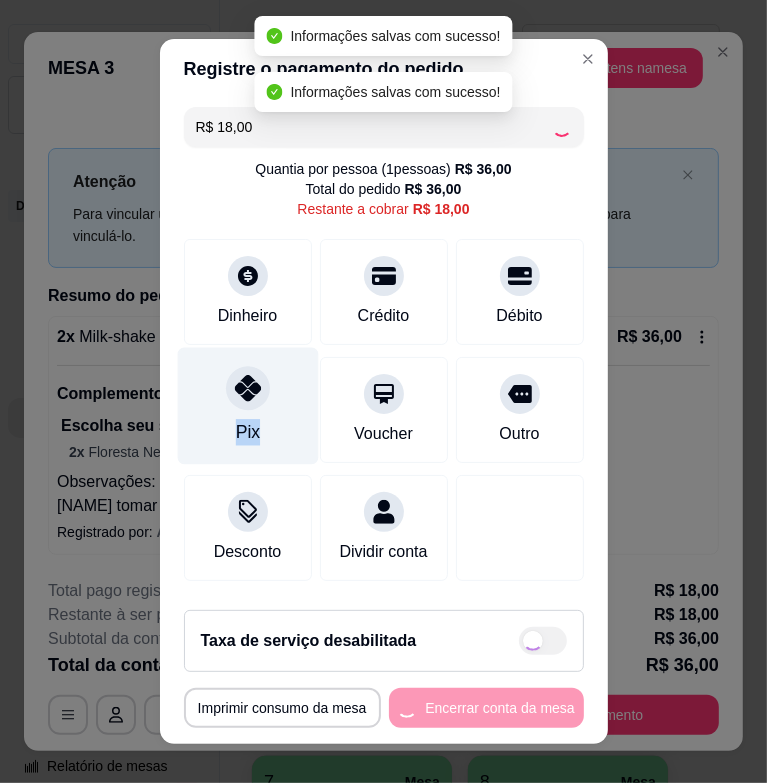 type on "R$ 0,00" 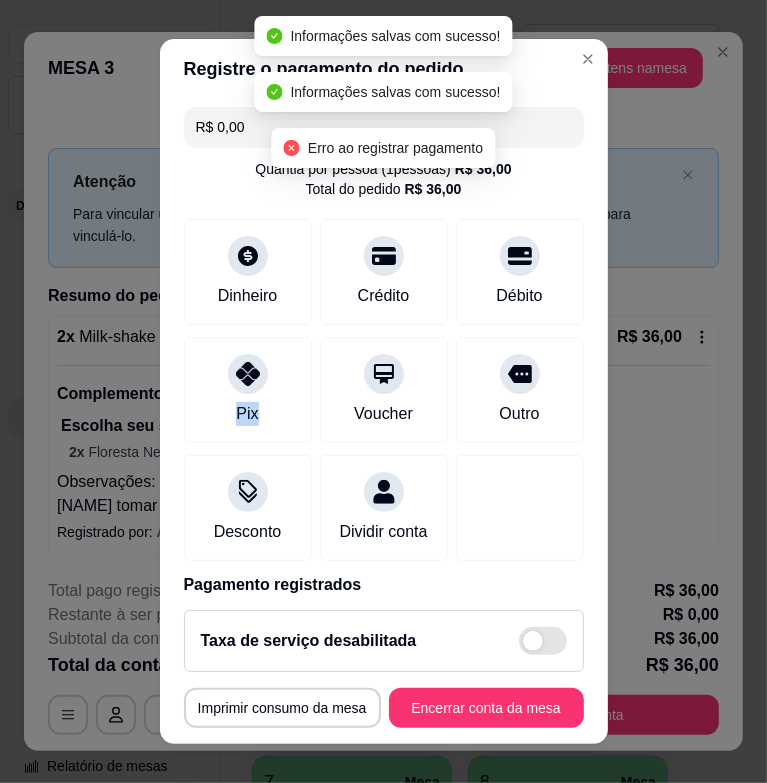 scroll, scrollTop: 177, scrollLeft: 0, axis: vertical 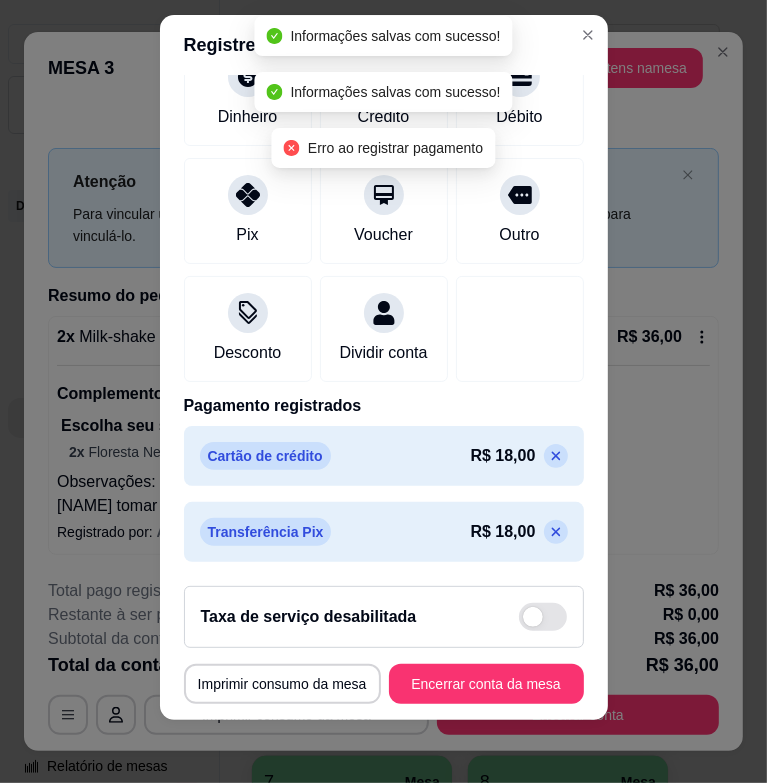 click on "**********" at bounding box center (384, 645) 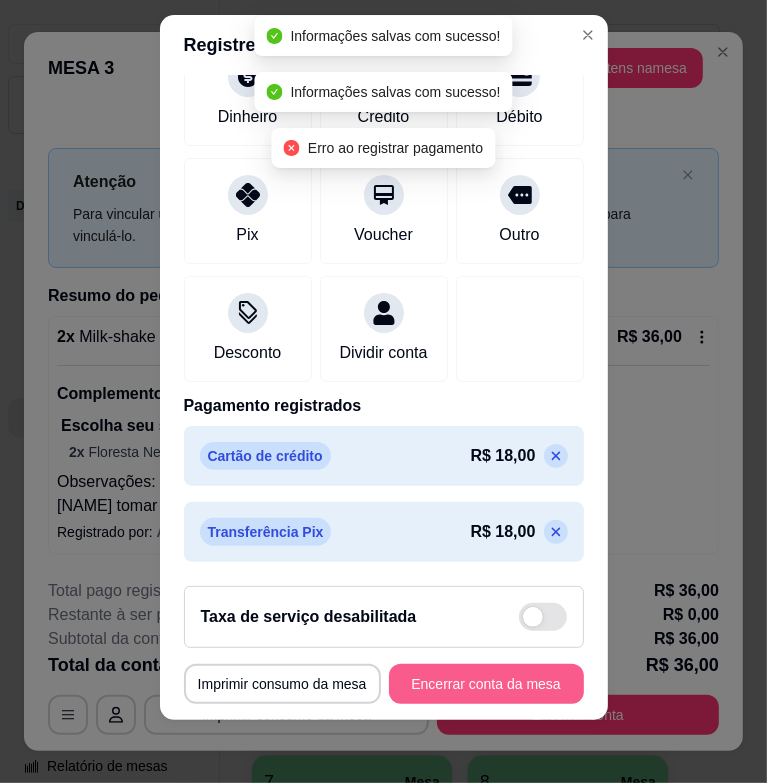click on "Encerrar conta da mesa" at bounding box center (486, 684) 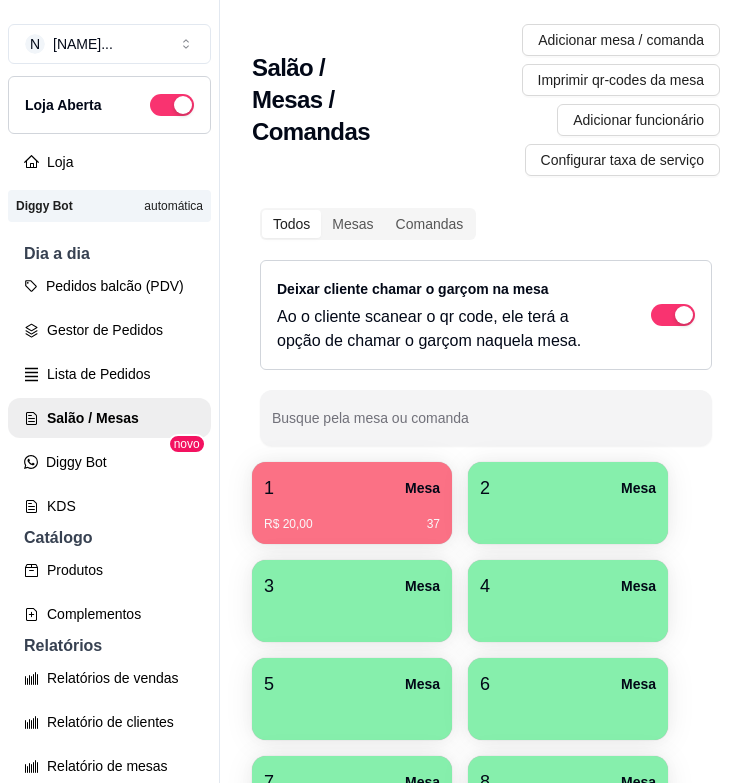 click on "1 Mesa" at bounding box center (352, 488) 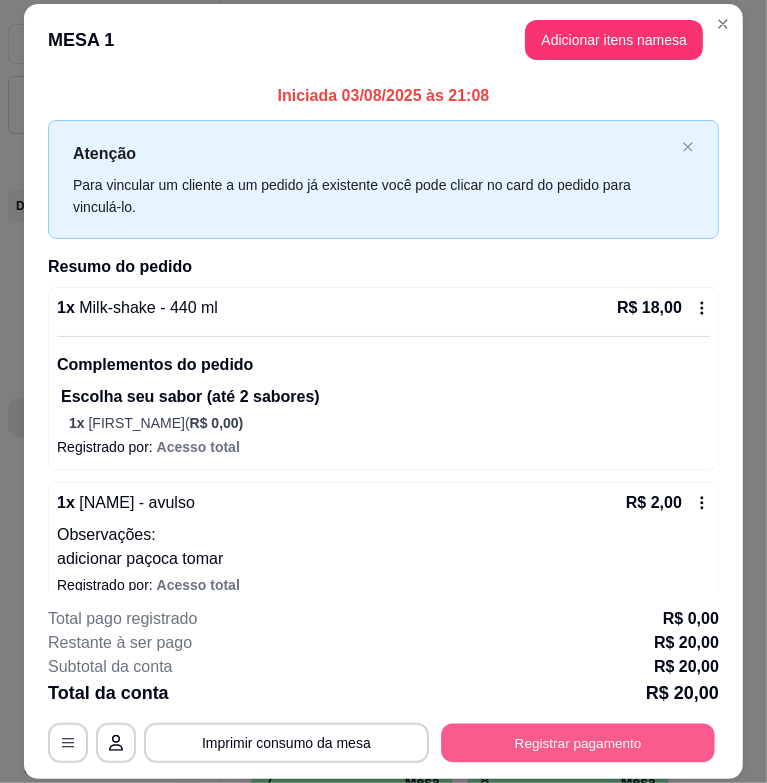 click on "Registrar pagamento" at bounding box center [578, 743] 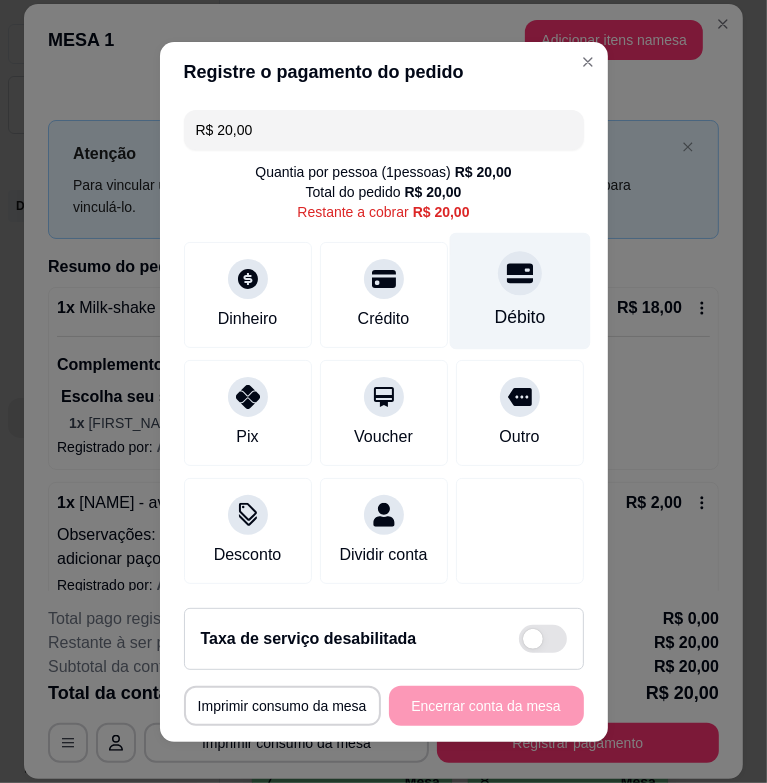 click on "Débito" at bounding box center [519, 317] 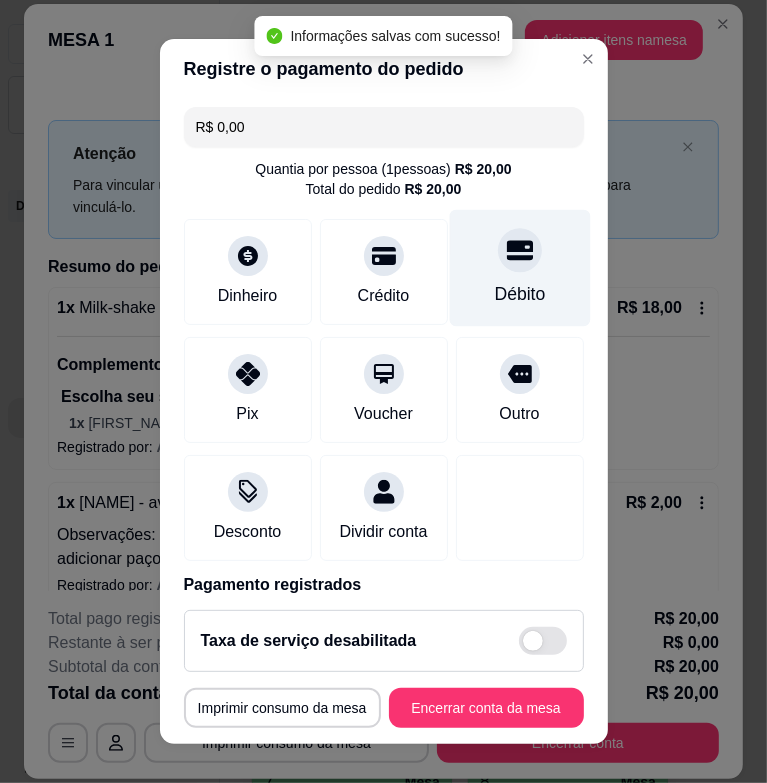 type on "R$ 0,00" 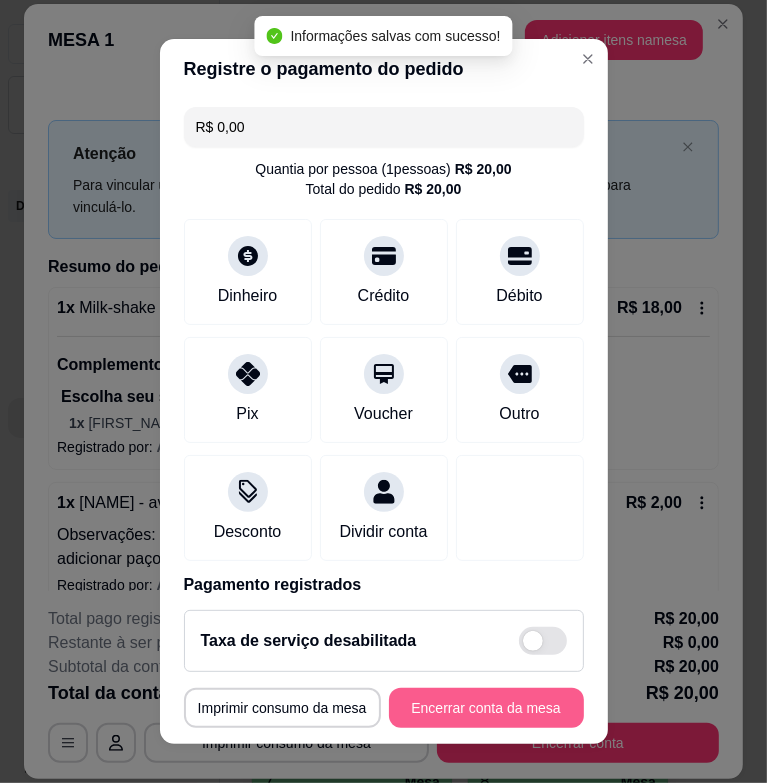 click on "Encerrar conta da mesa" at bounding box center (486, 708) 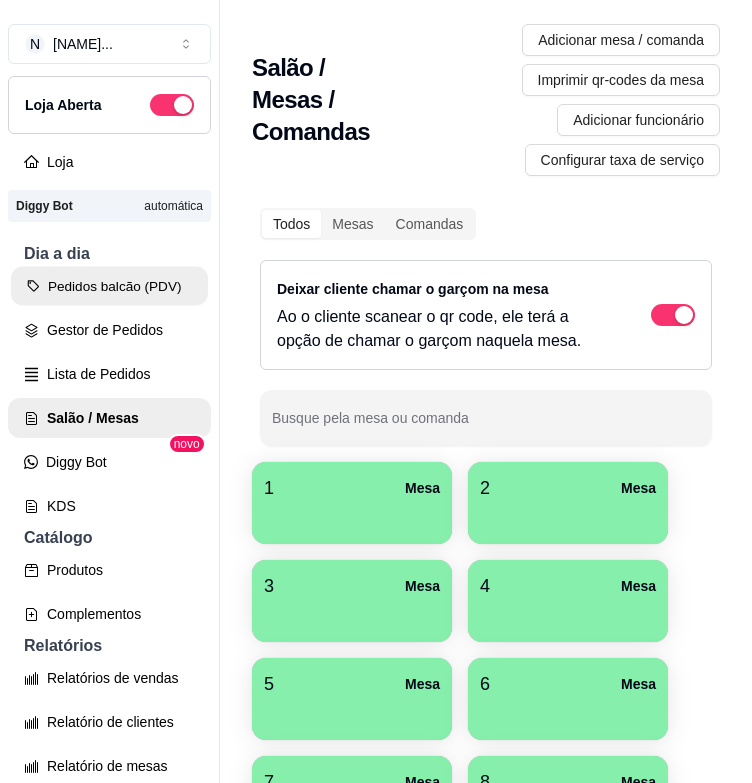 click on "Pedidos balcão (PDV)" at bounding box center [109, 286] 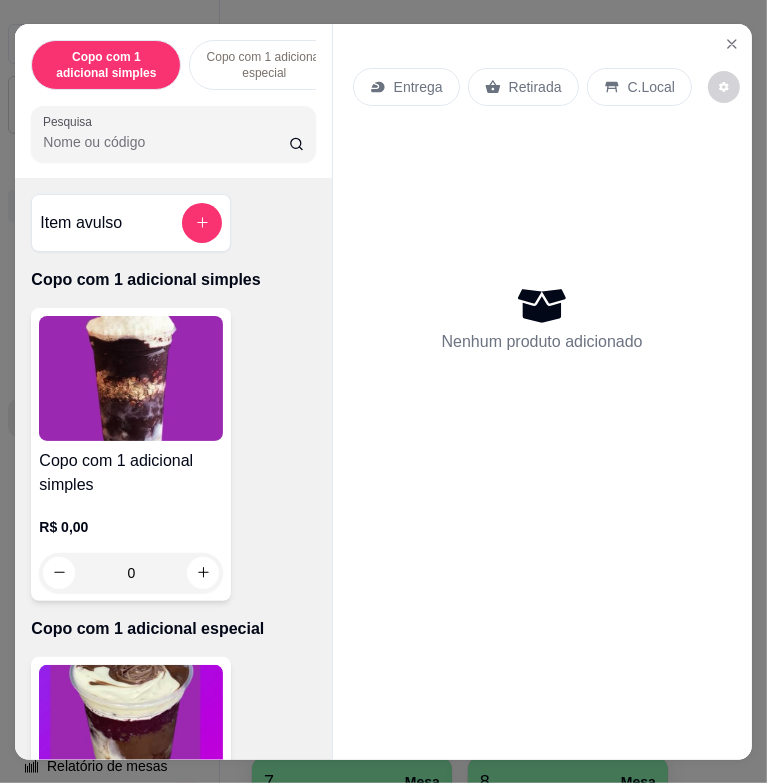 click on "Pesquisa" at bounding box center [165, 142] 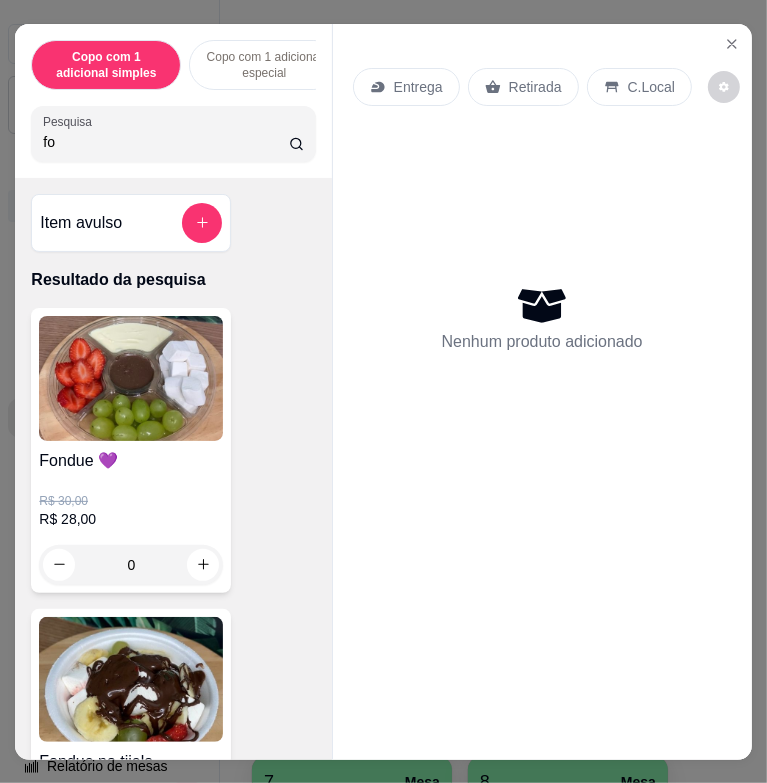 scroll, scrollTop: 300, scrollLeft: 0, axis: vertical 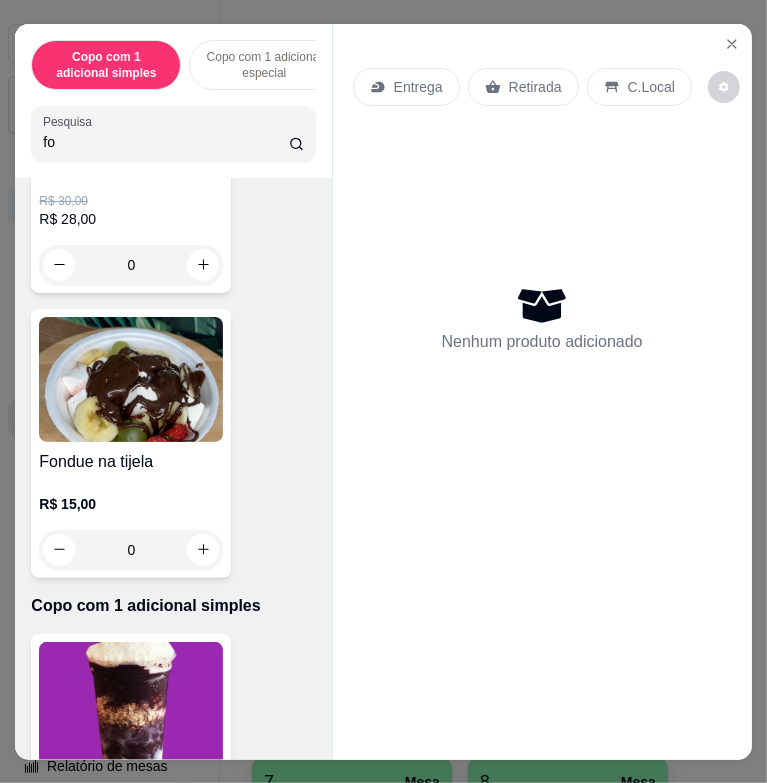 type on "fo" 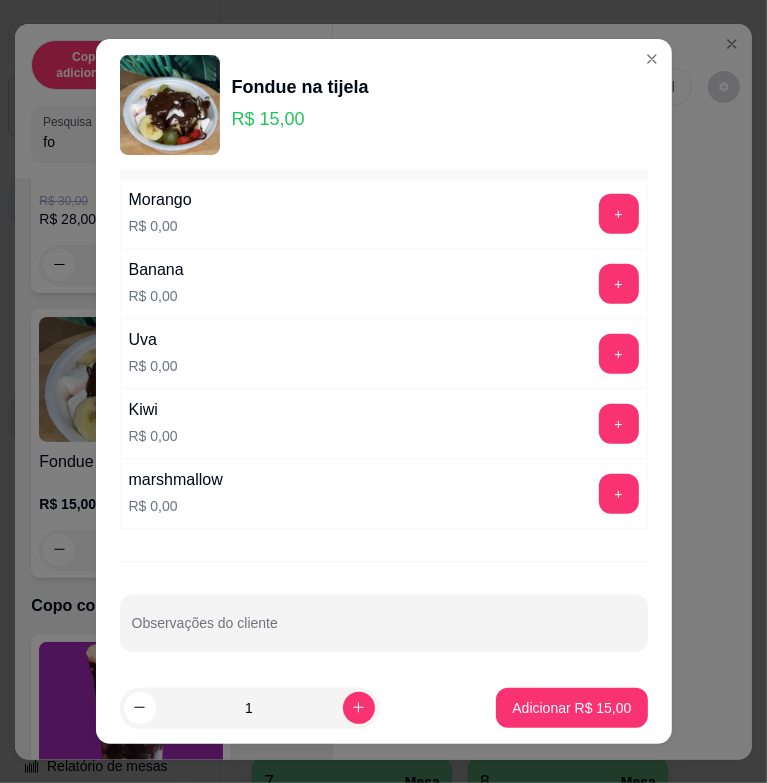 scroll, scrollTop: 660, scrollLeft: 0, axis: vertical 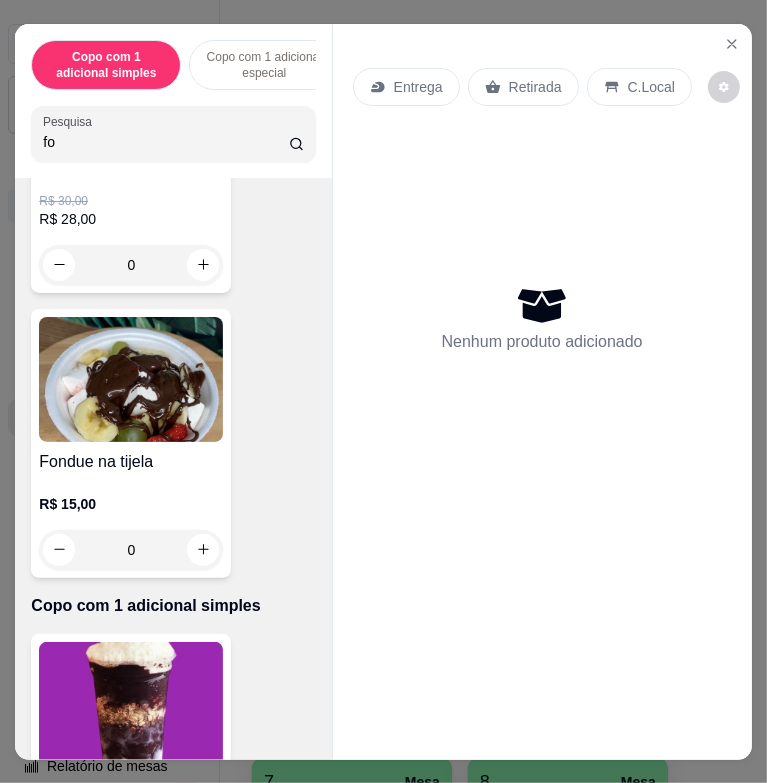 click on "R$ 28,00" at bounding box center [131, 219] 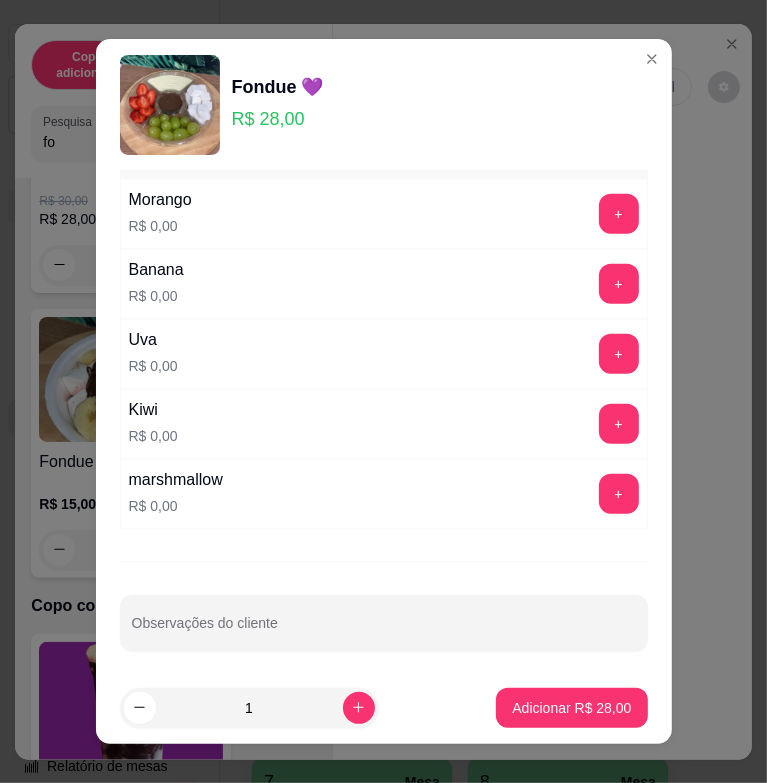 scroll, scrollTop: 630, scrollLeft: 0, axis: vertical 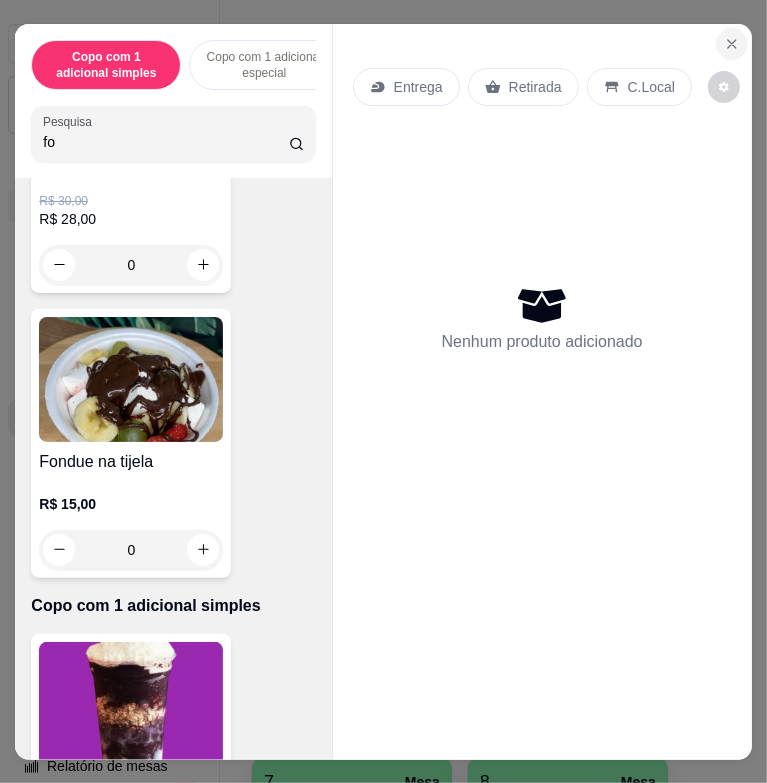 click 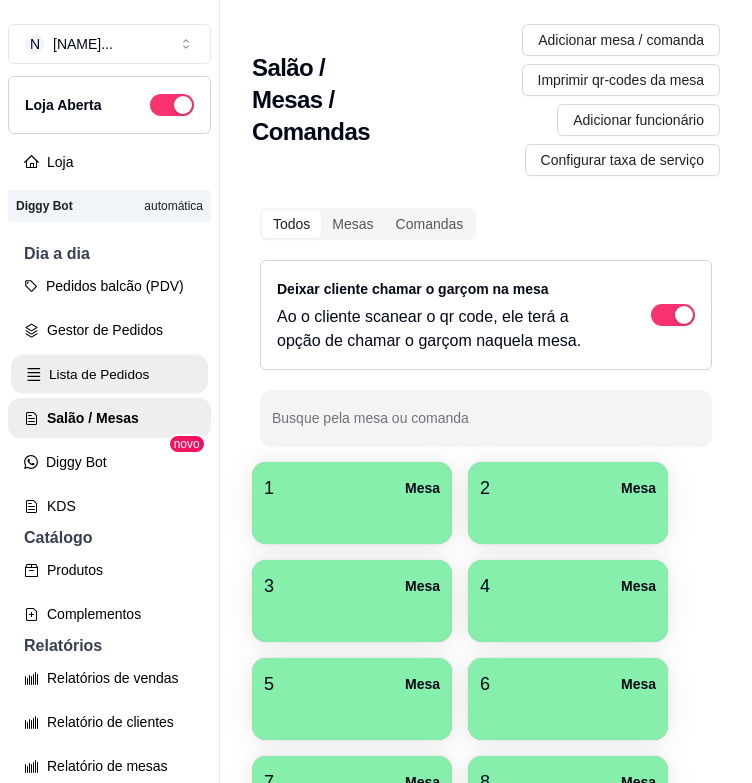 click on "Lista de Pedidos" at bounding box center [109, 374] 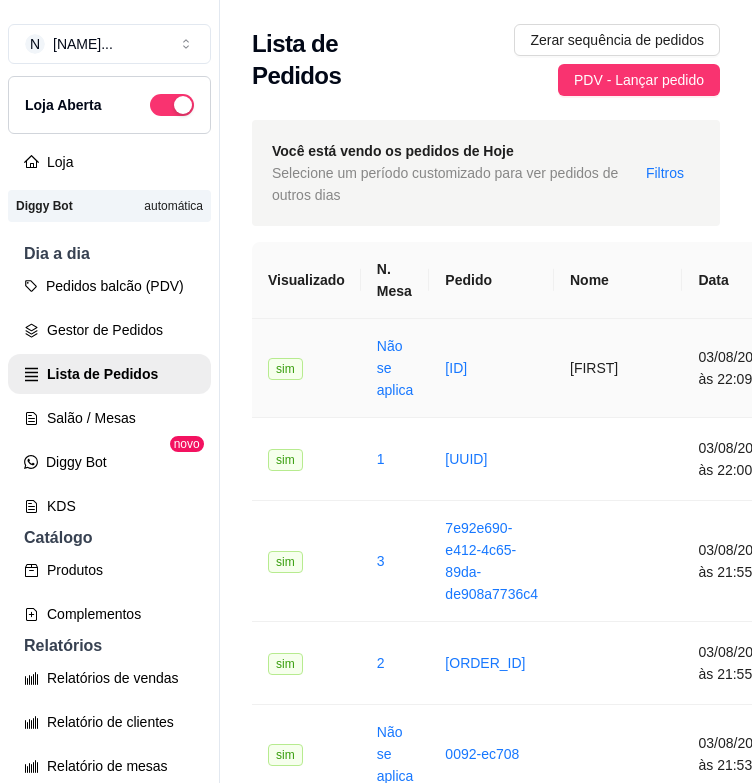 click on "[FIRST]" at bounding box center [618, 368] 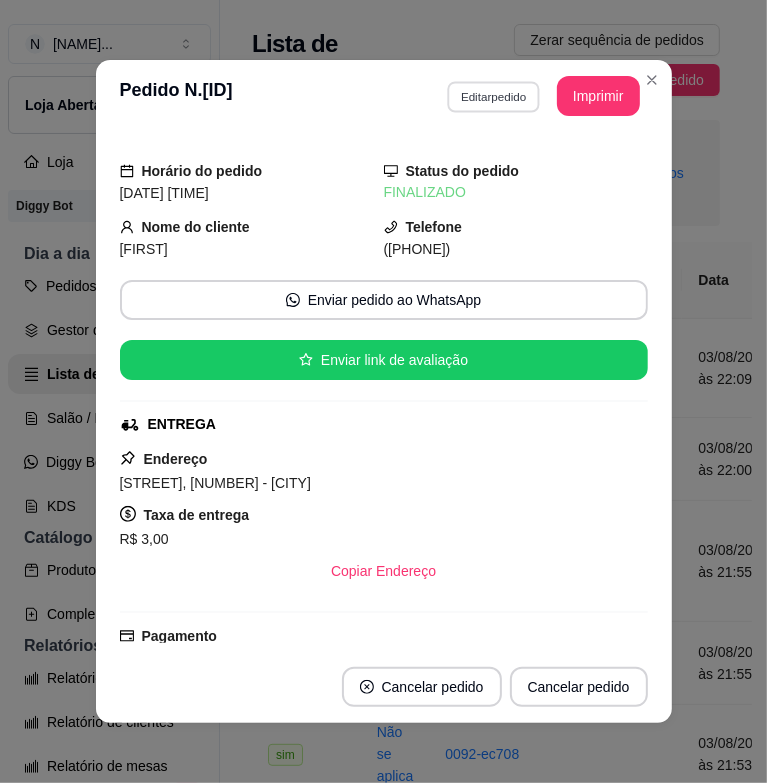 click on "Editar  pedido" at bounding box center (493, 96) 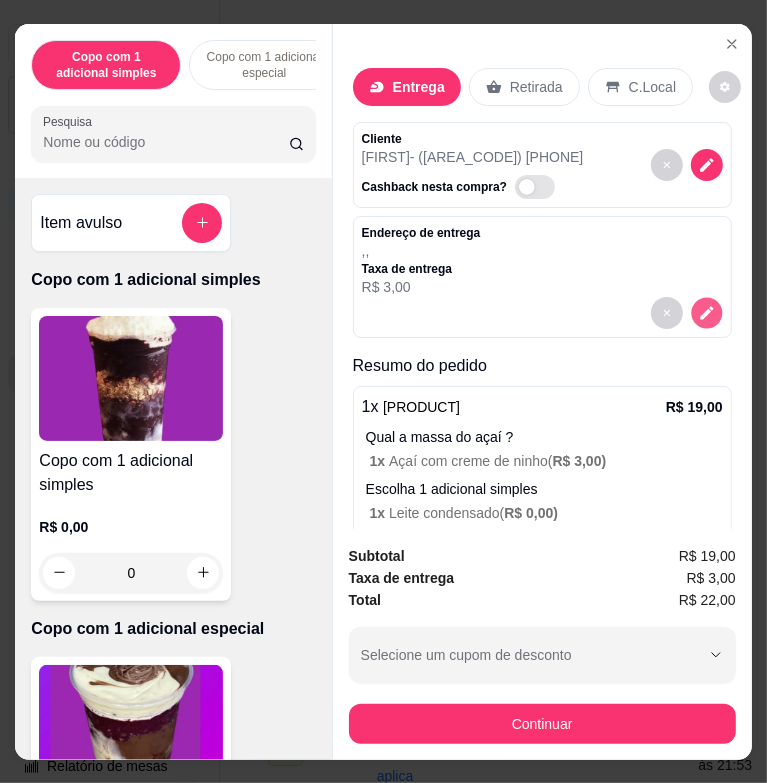 click 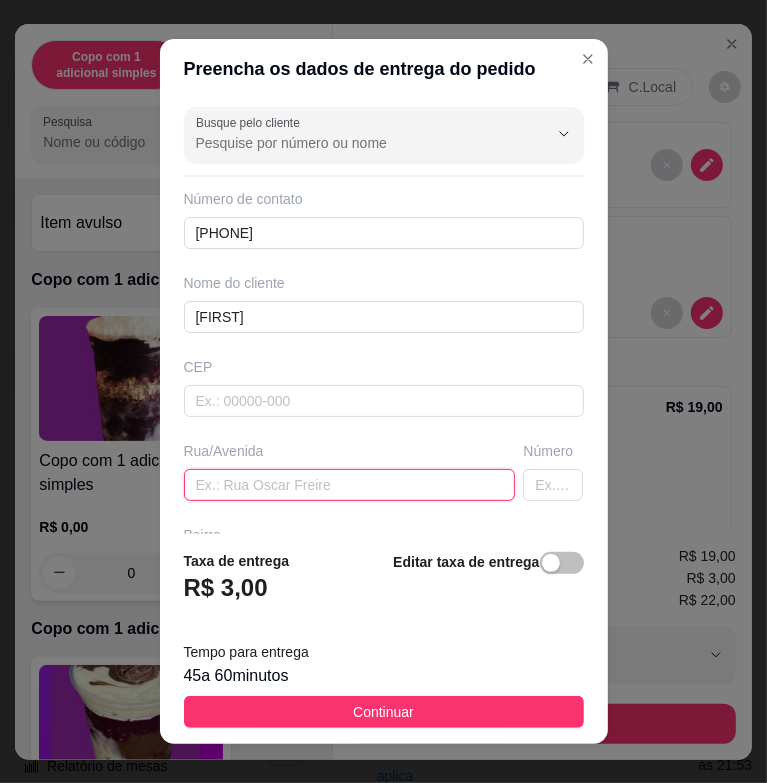 click at bounding box center (350, 485) 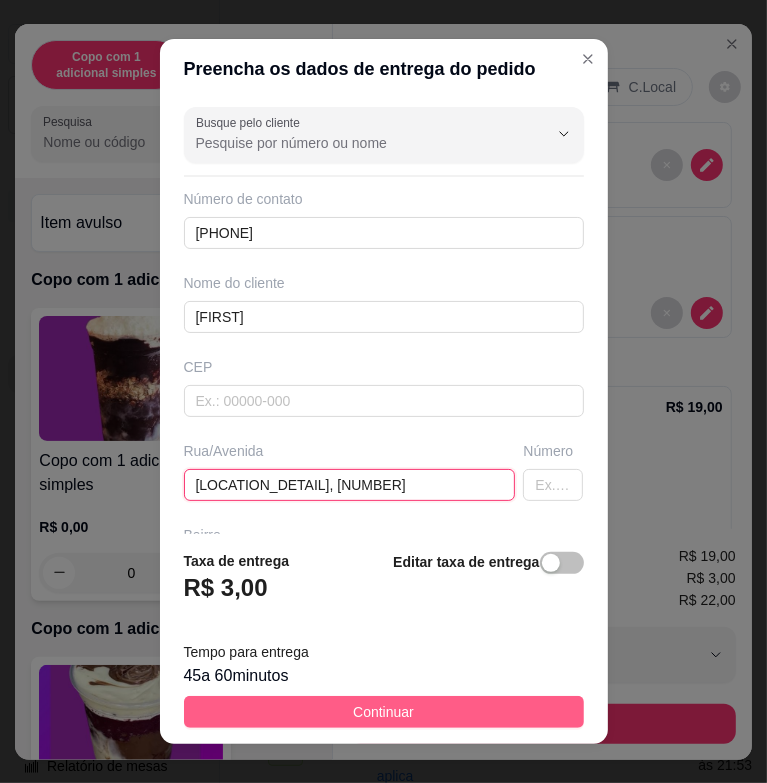 type on "[LOCATION_DETAIL], [NUMBER]" 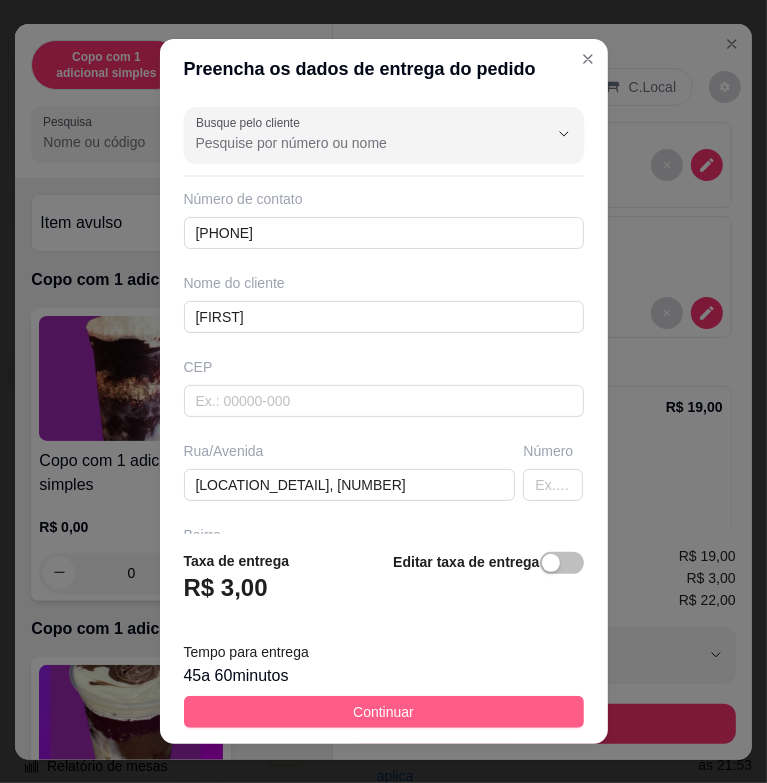 click on "Continuar" at bounding box center (384, 712) 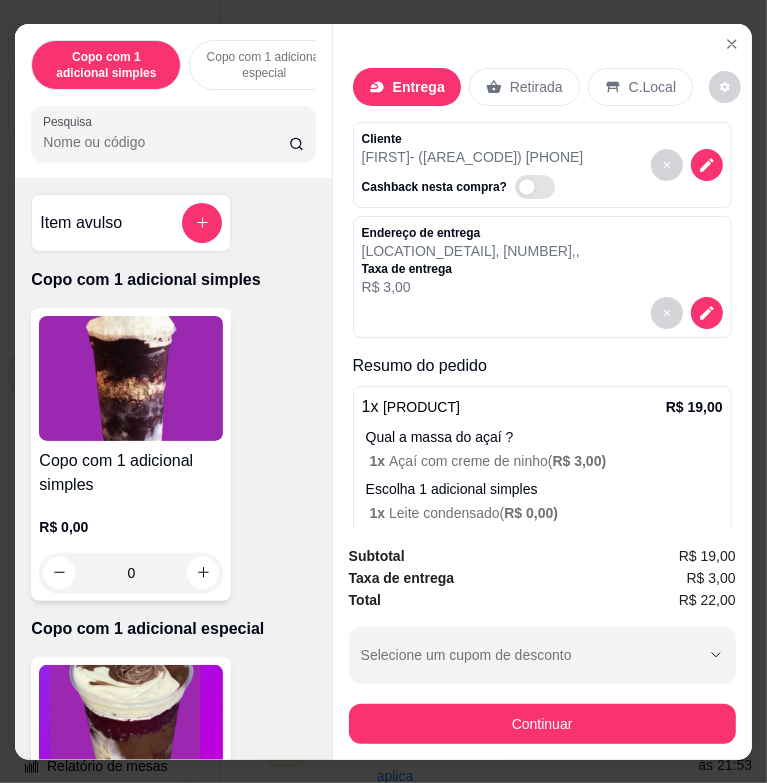 scroll, scrollTop: 144, scrollLeft: 0, axis: vertical 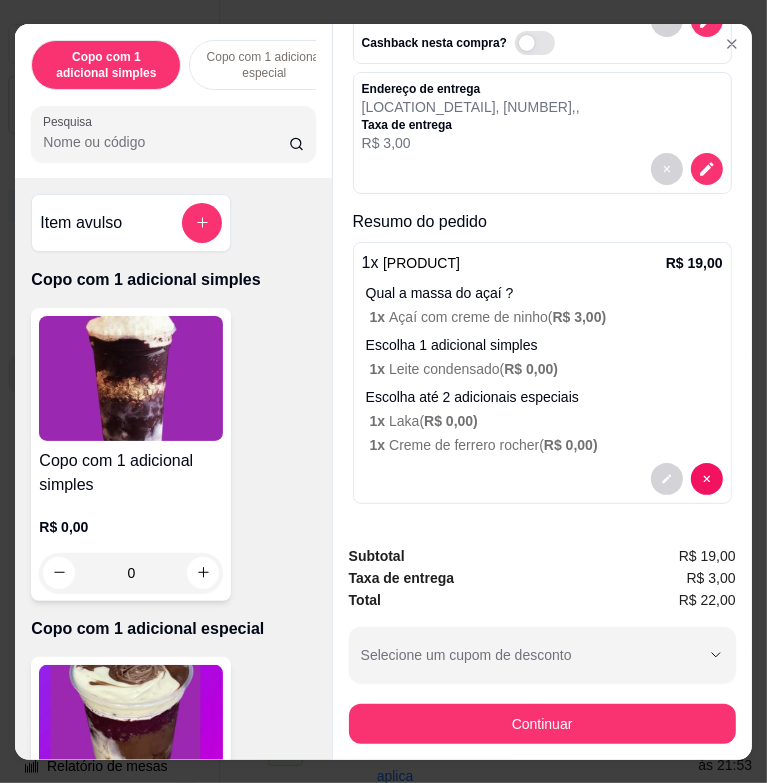click on "Pesquisa" at bounding box center (165, 142) 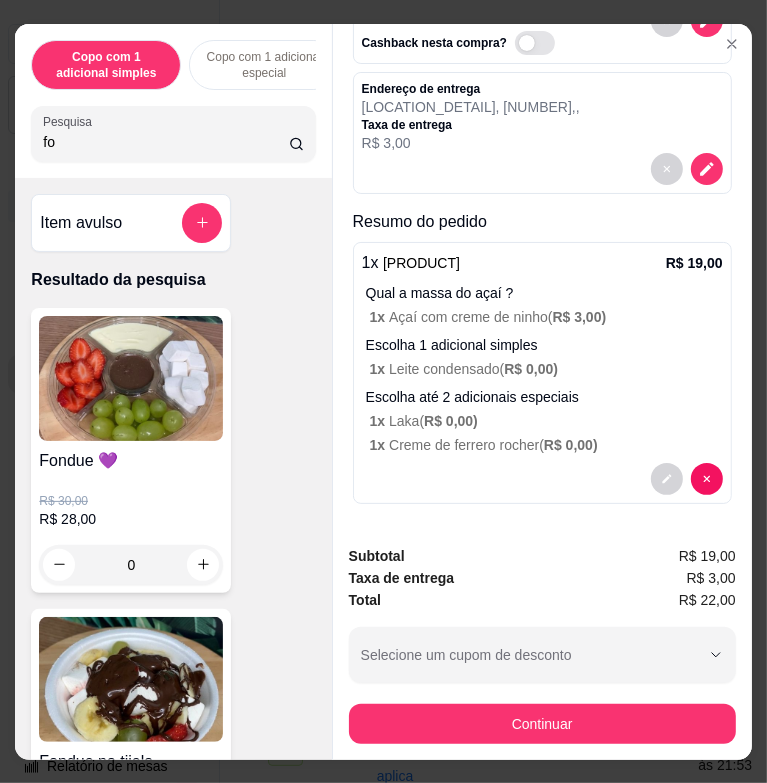 type on "fo" 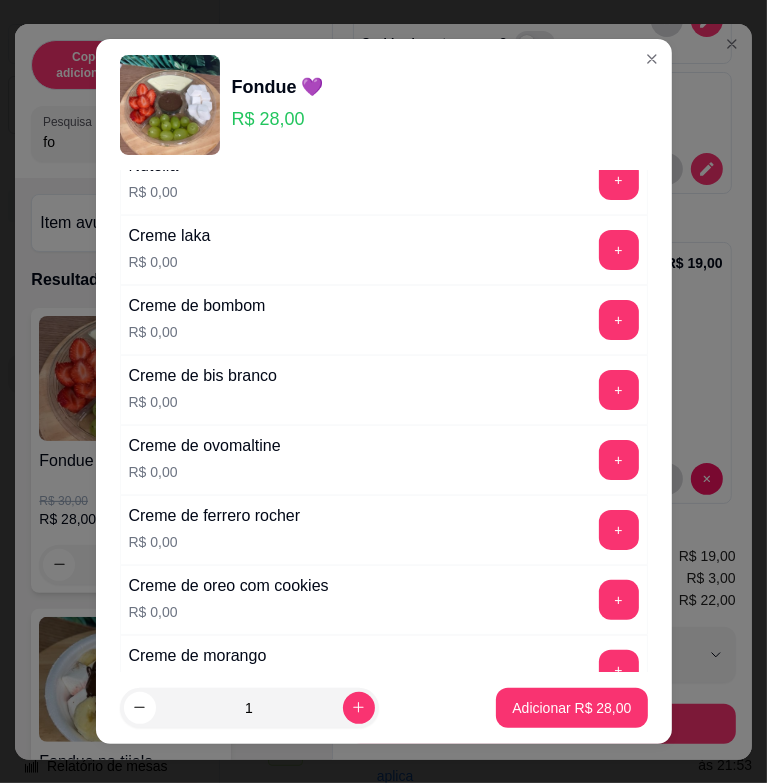 scroll, scrollTop: 200, scrollLeft: 0, axis: vertical 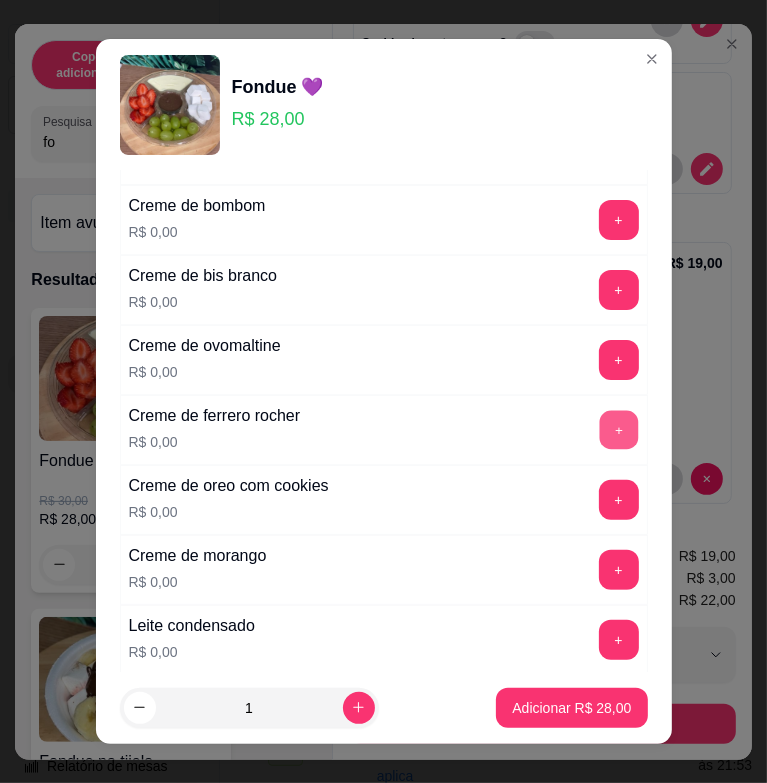 click on "+" at bounding box center [618, 430] 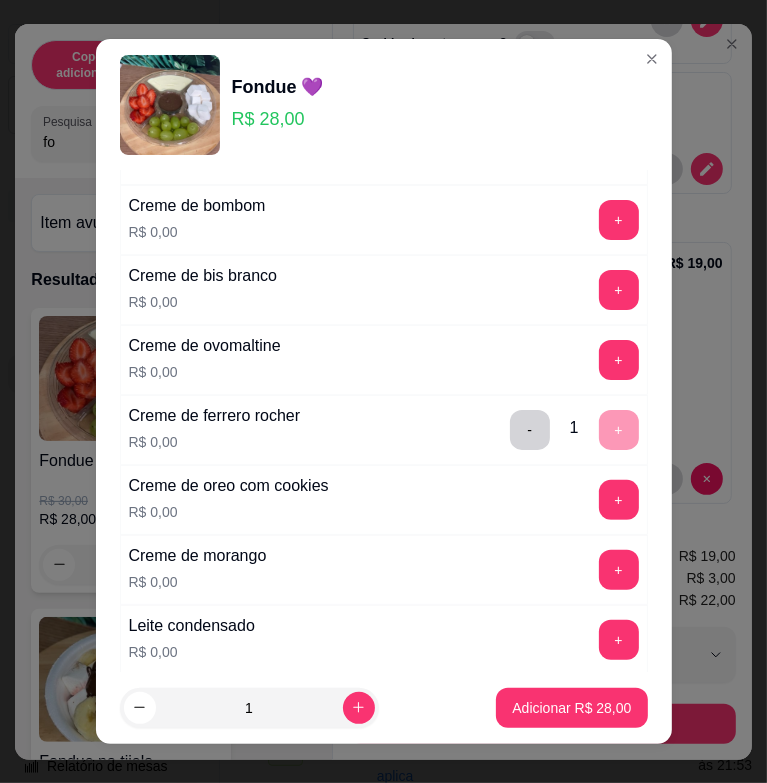 scroll, scrollTop: 0, scrollLeft: 0, axis: both 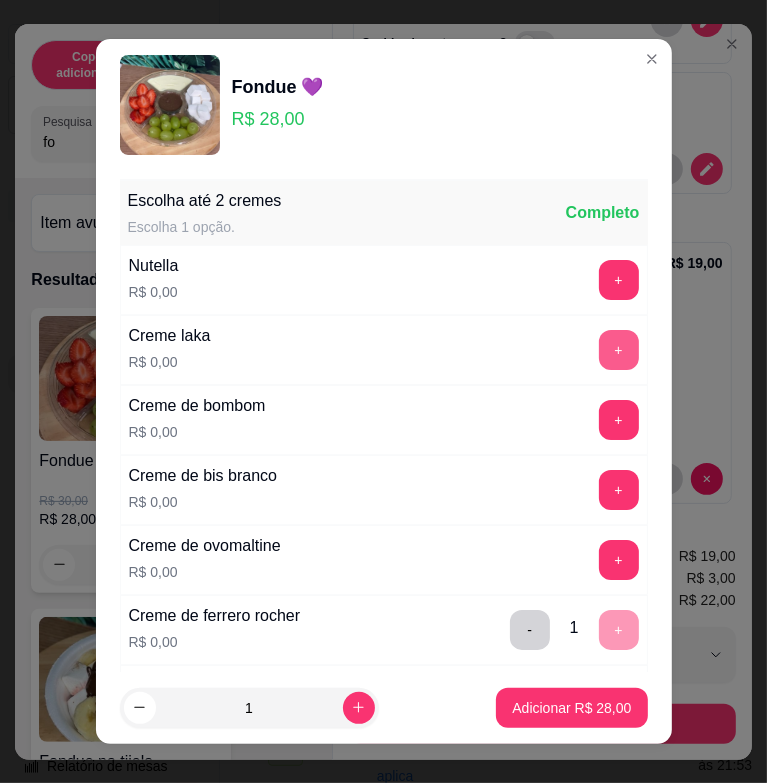 click on "+" at bounding box center (619, 350) 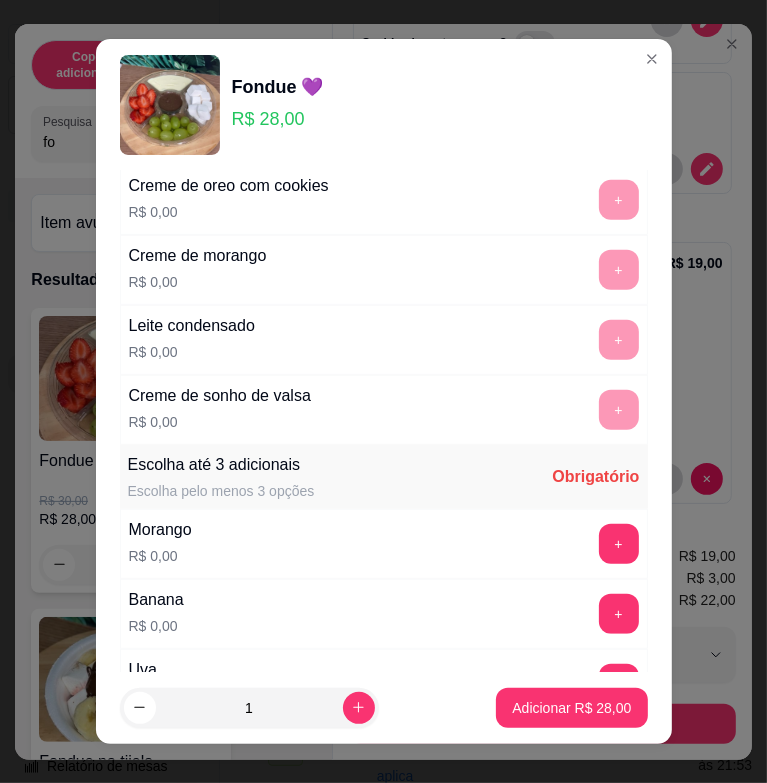 scroll, scrollTop: 700, scrollLeft: 0, axis: vertical 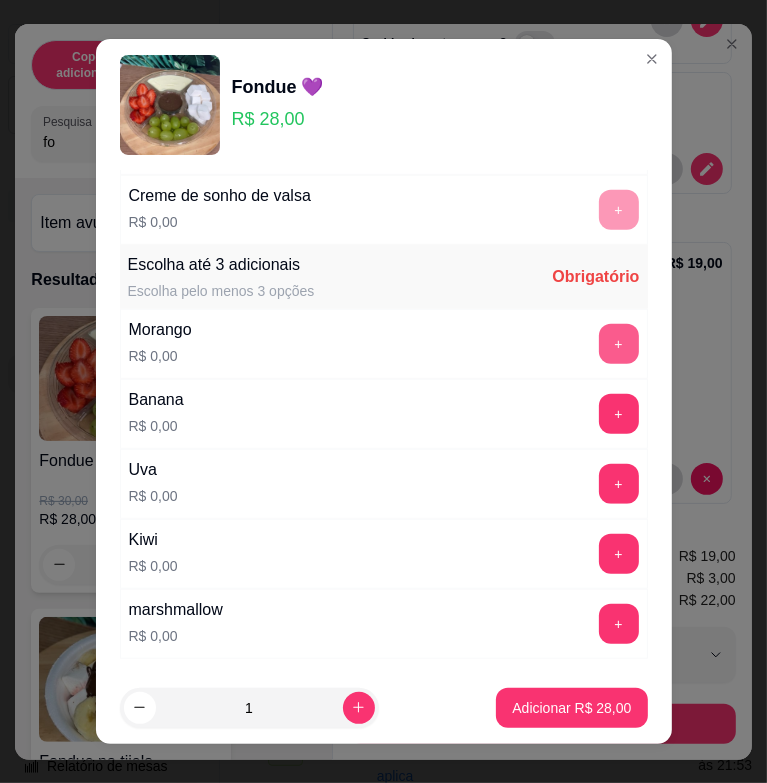 click on "+" at bounding box center (619, 344) 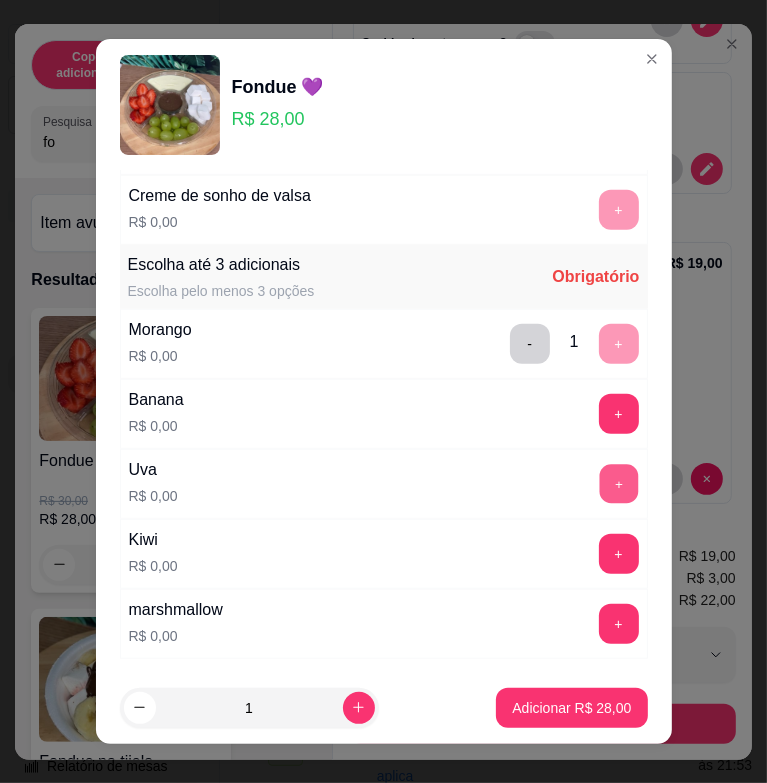 click on "+" at bounding box center (618, 484) 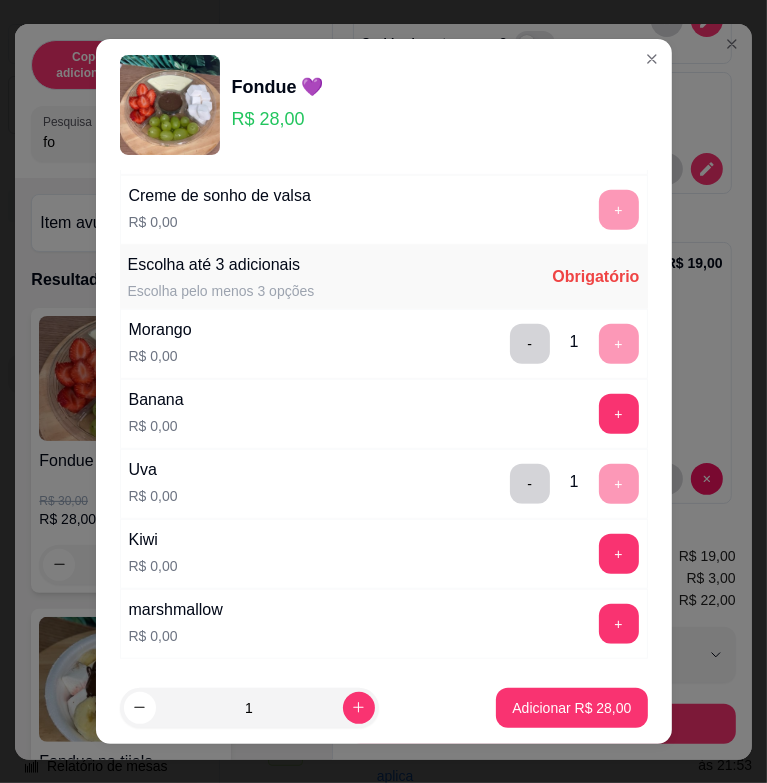 click on "+" at bounding box center (619, 414) 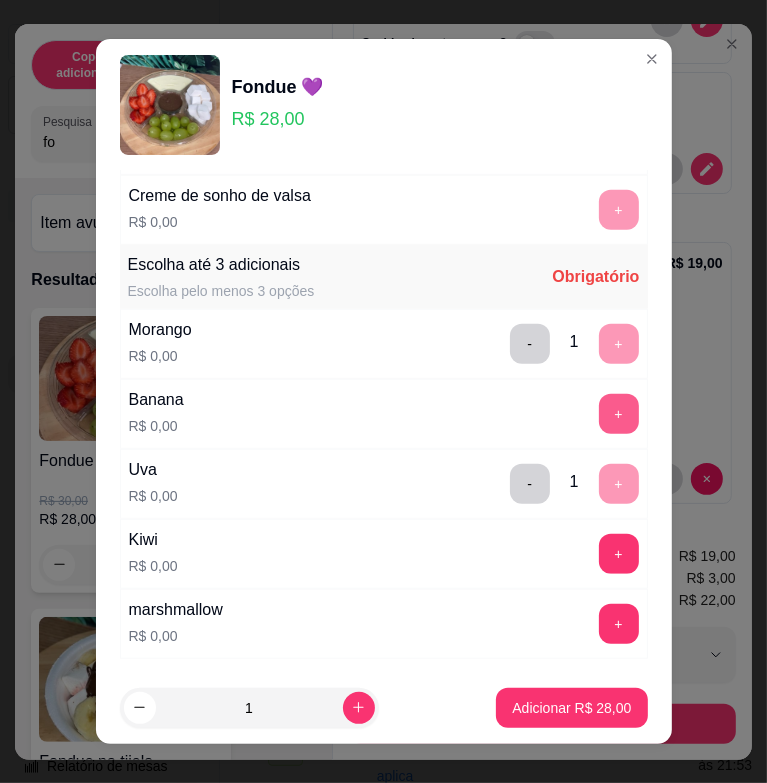 click on "+" at bounding box center [619, 414] 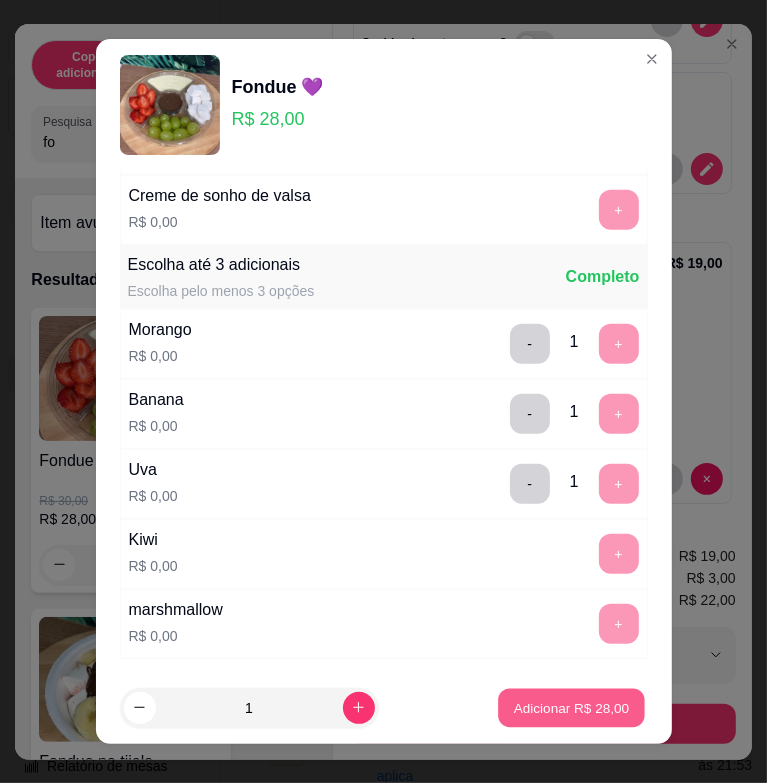click on "Adicionar   R$ 28,00" at bounding box center (572, 707) 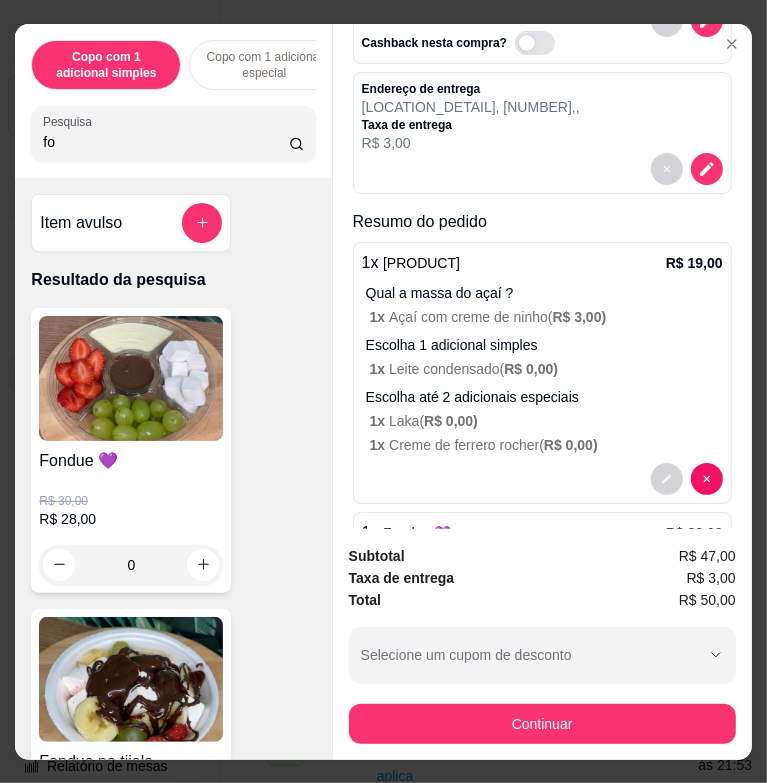 click at bounding box center [131, 679] 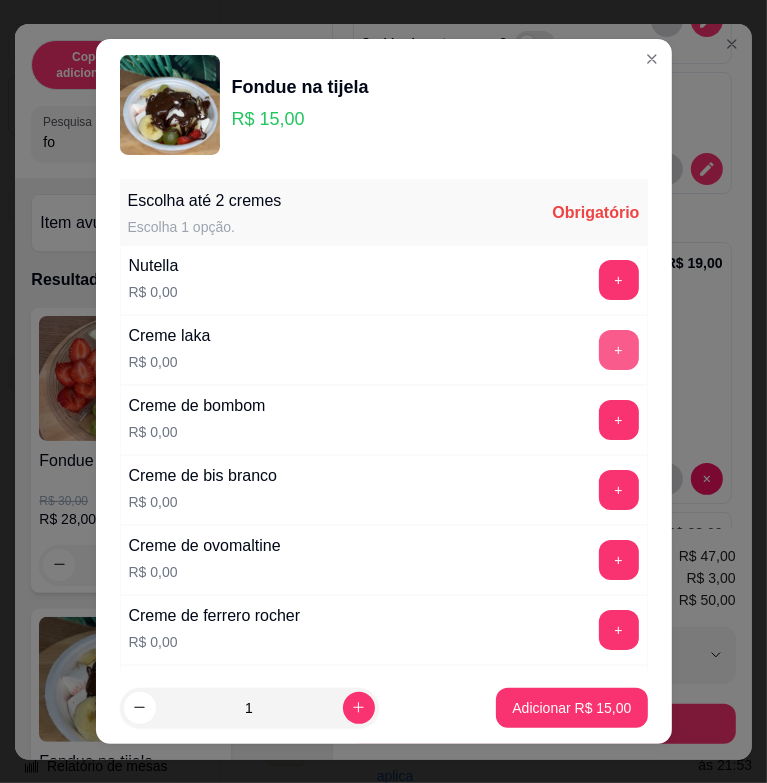click on "+" at bounding box center [619, 350] 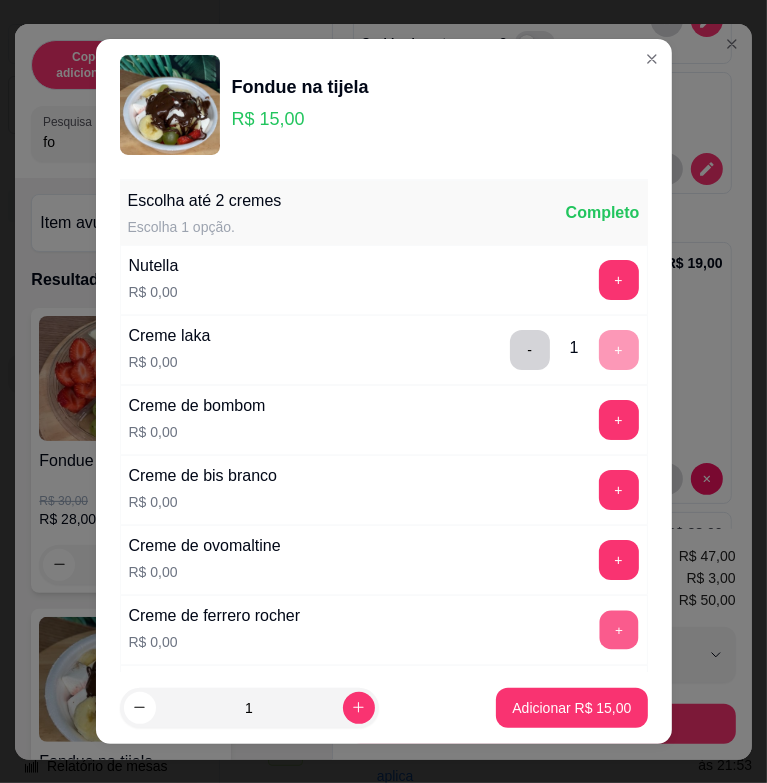 click on "+" at bounding box center (618, 630) 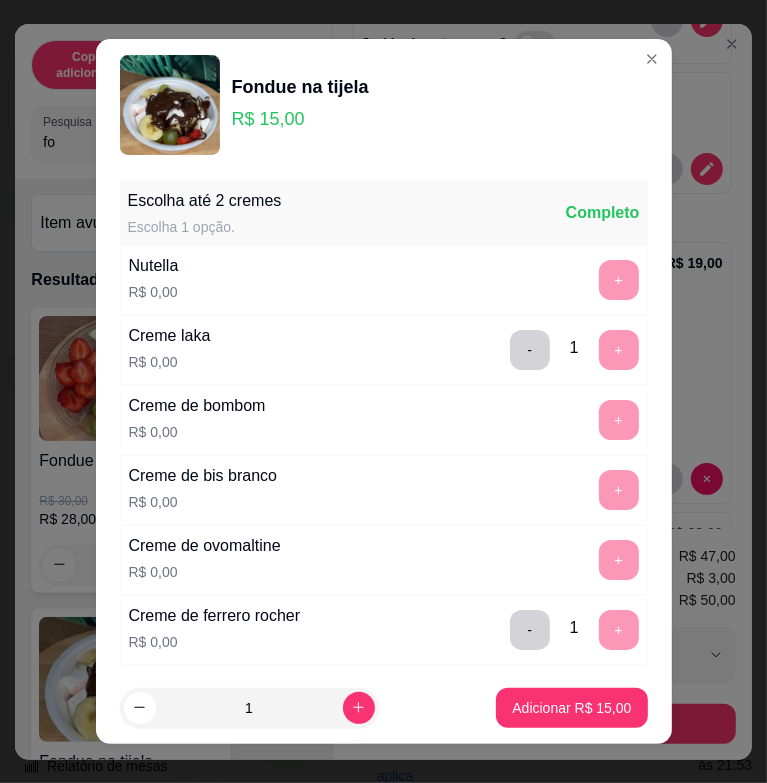 scroll, scrollTop: 500, scrollLeft: 0, axis: vertical 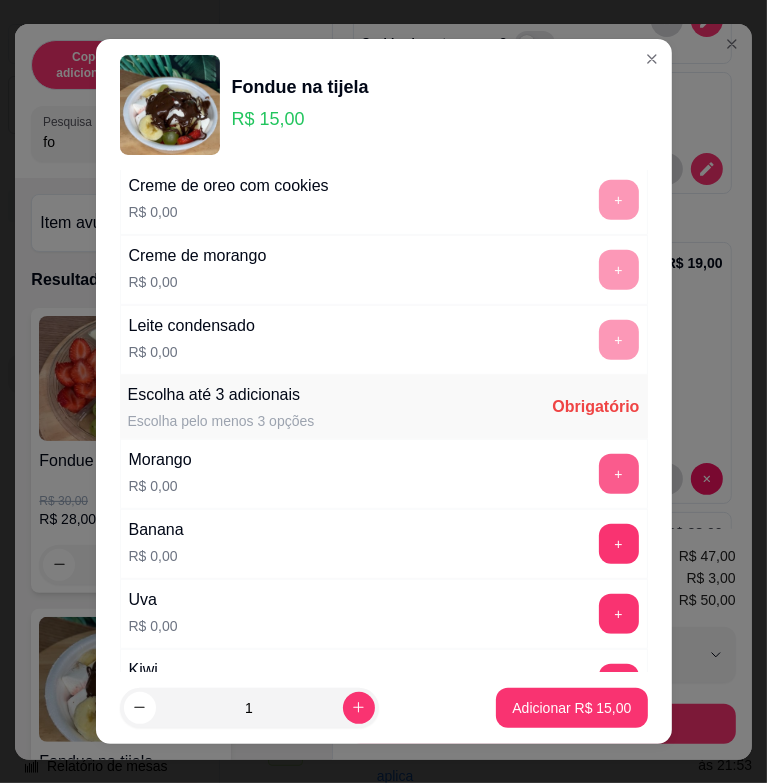 click on "+" at bounding box center [619, 474] 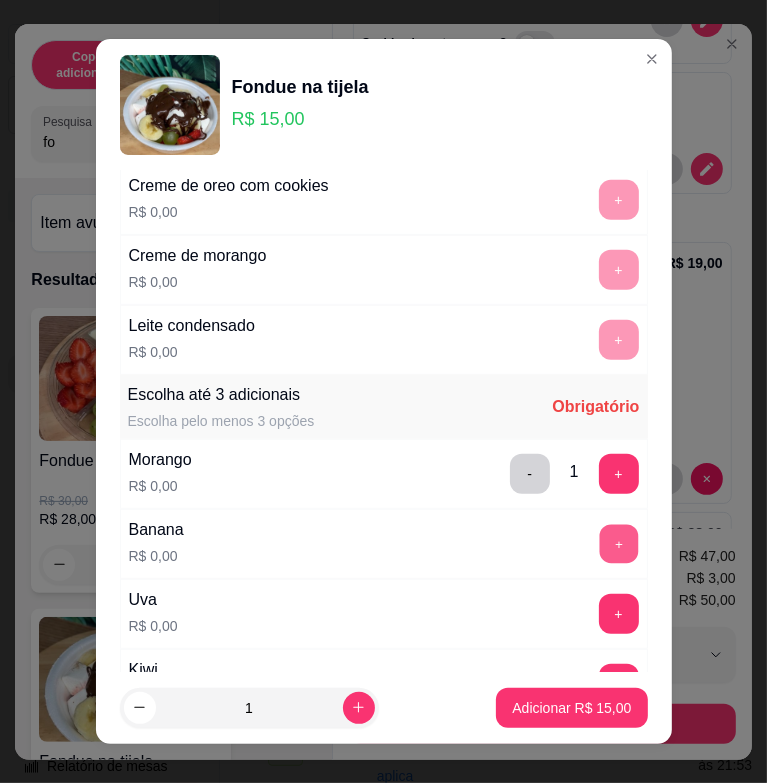 click on "+" at bounding box center (618, 544) 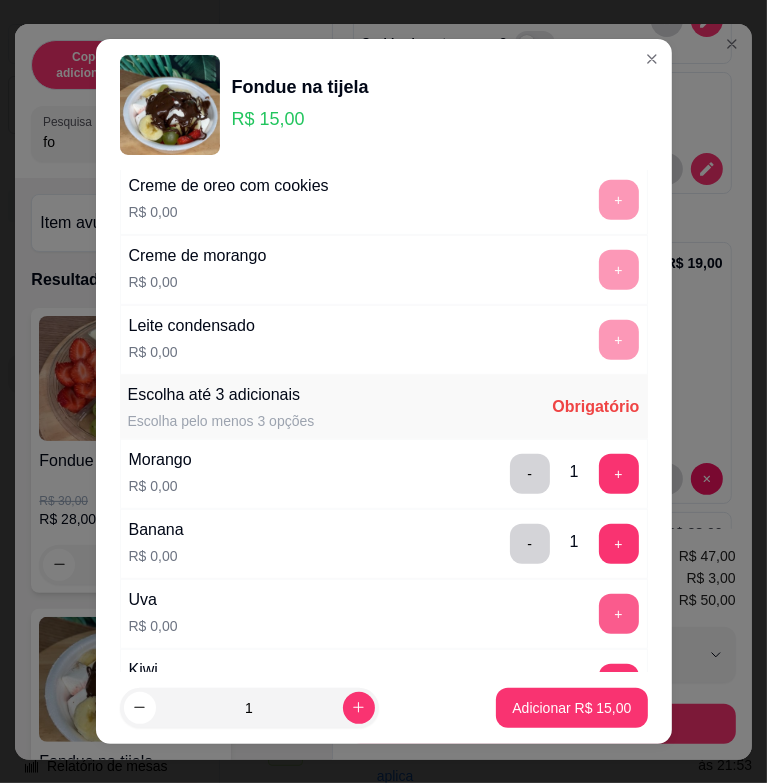 click on "+" at bounding box center (619, 614) 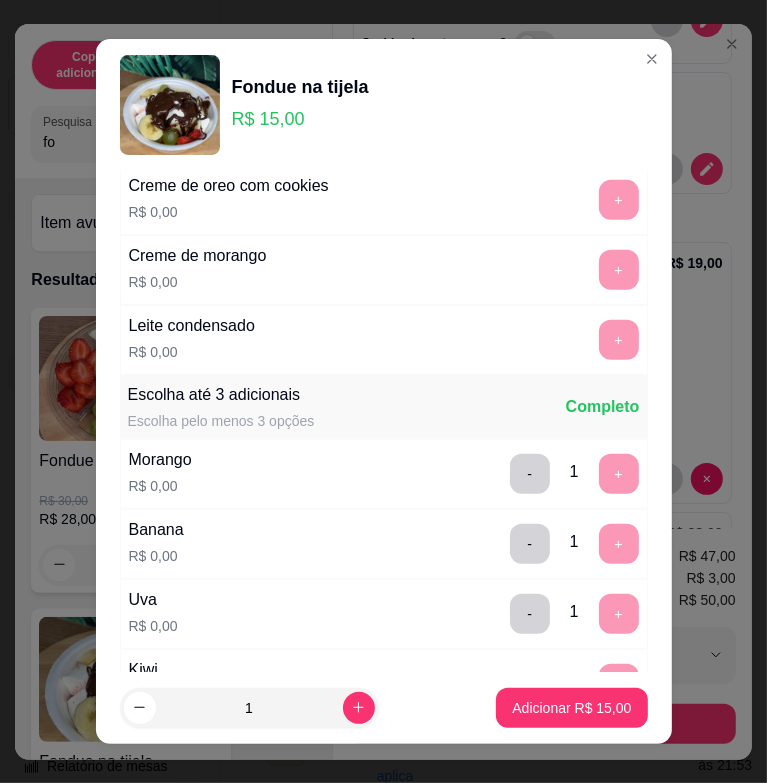 scroll, scrollTop: 760, scrollLeft: 0, axis: vertical 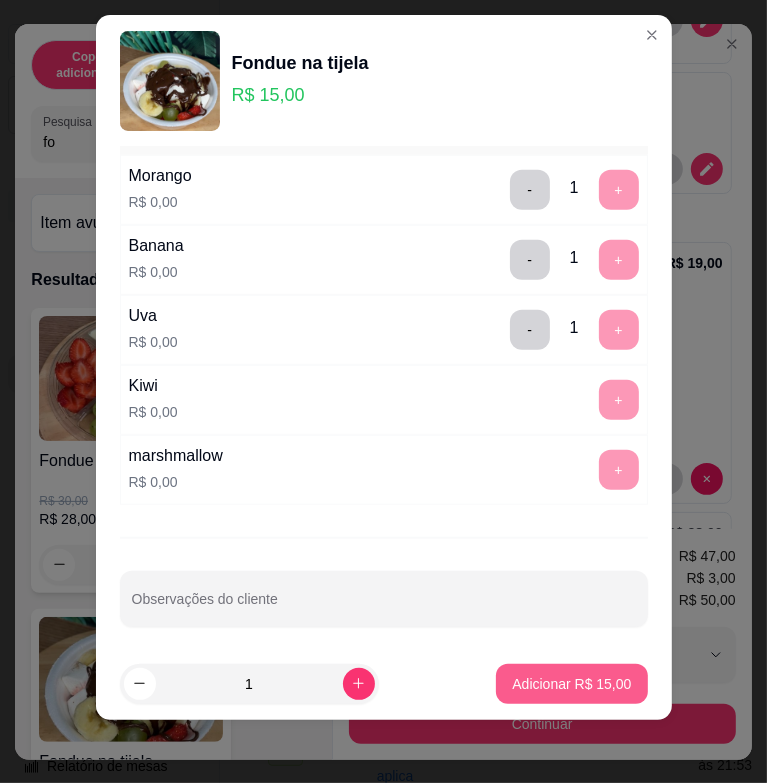 click on "Adicionar   R$ 15,00" at bounding box center [571, 684] 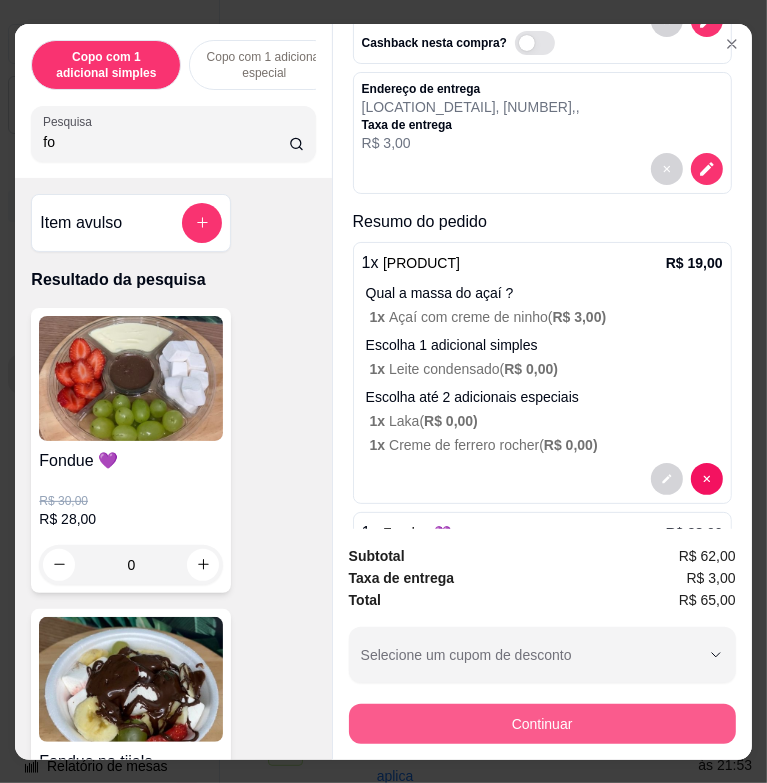 click on "Continuar" at bounding box center (542, 724) 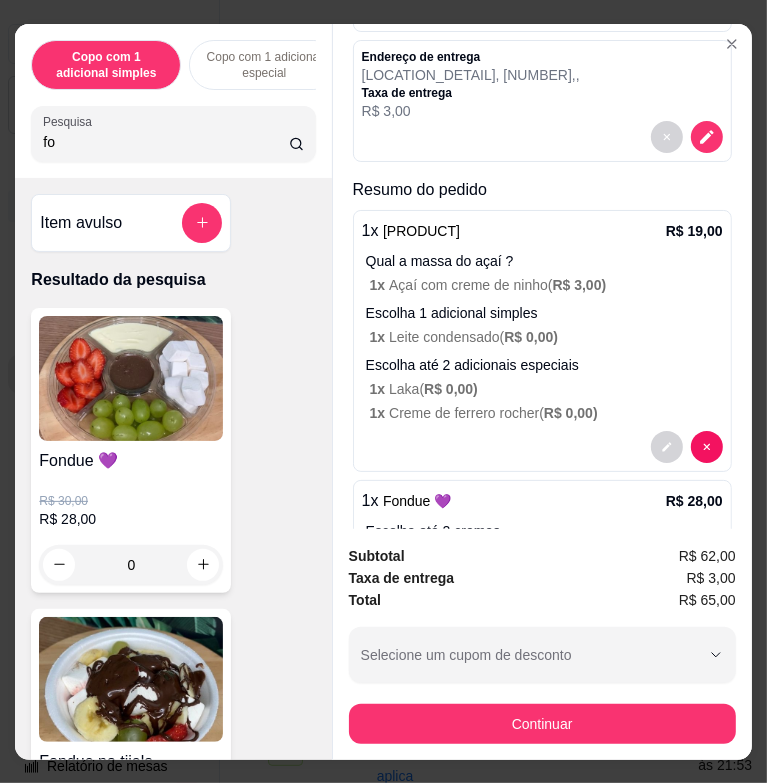 scroll, scrollTop: 76, scrollLeft: 0, axis: vertical 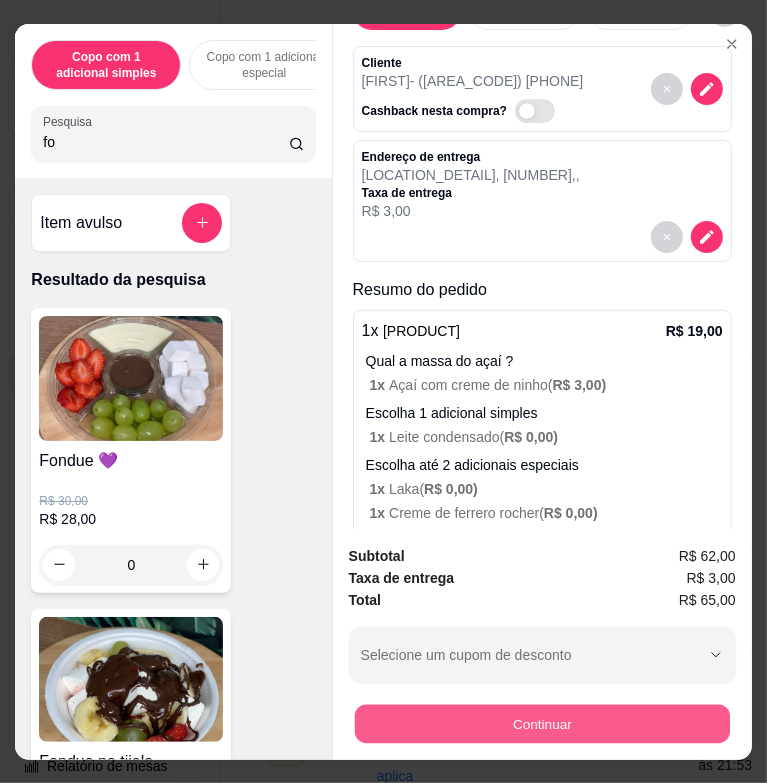 click on "Continuar" at bounding box center [541, 723] 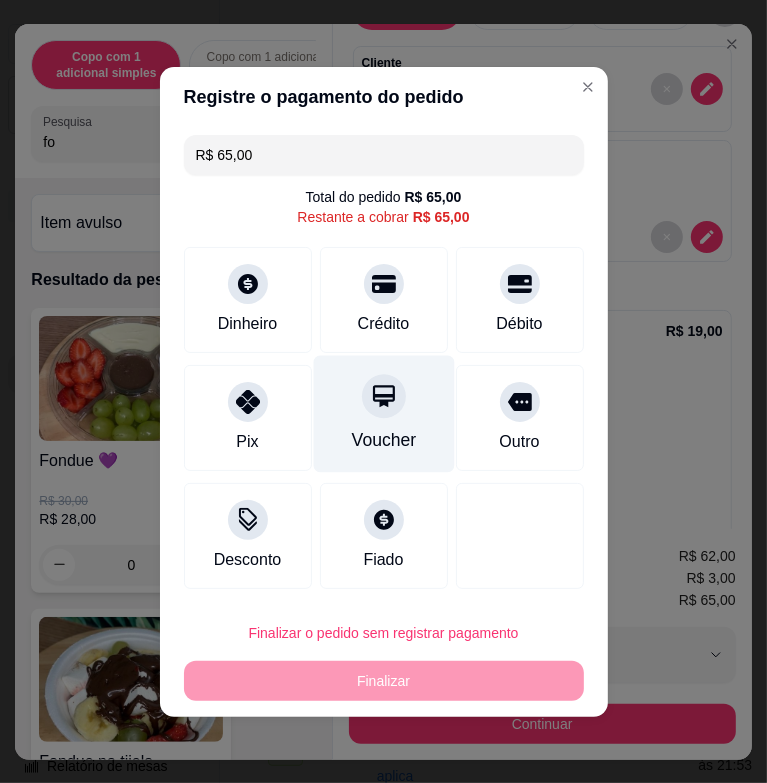 drag, startPoint x: 382, startPoint y: 319, endPoint x: 380, endPoint y: 349, distance: 30.066593 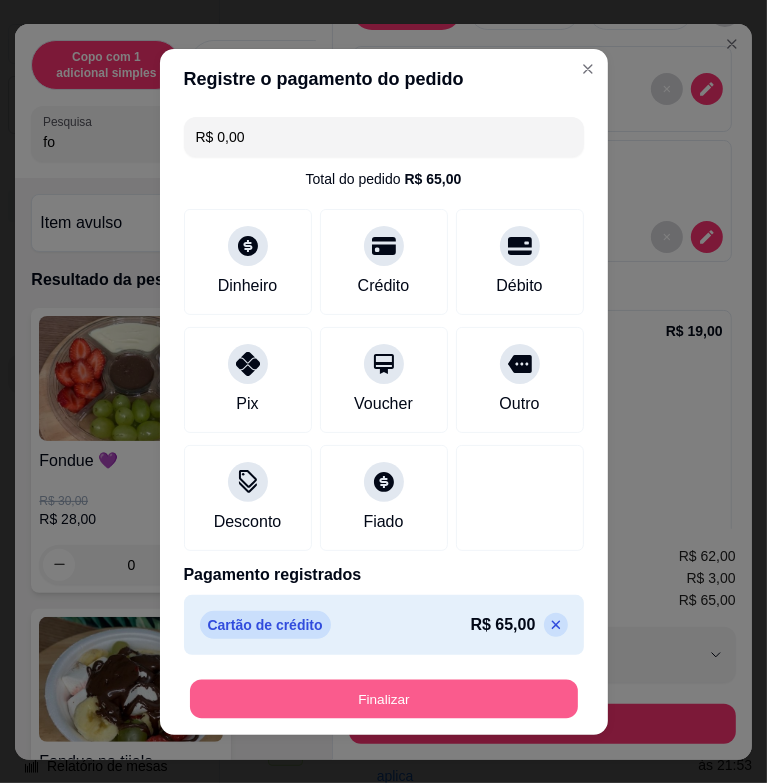 click on "Finalizar" at bounding box center (384, 698) 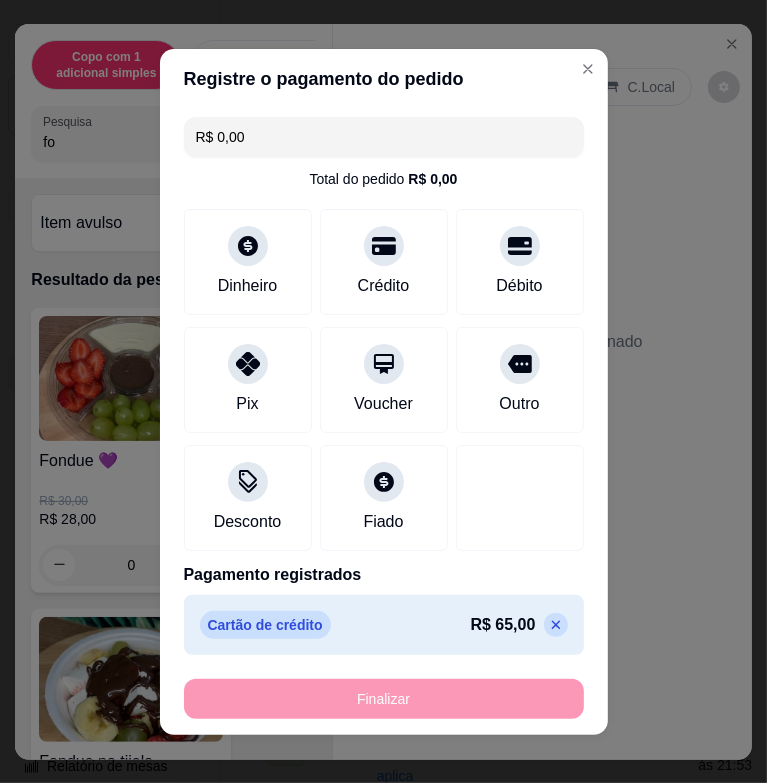 type on "-R$ 65,00" 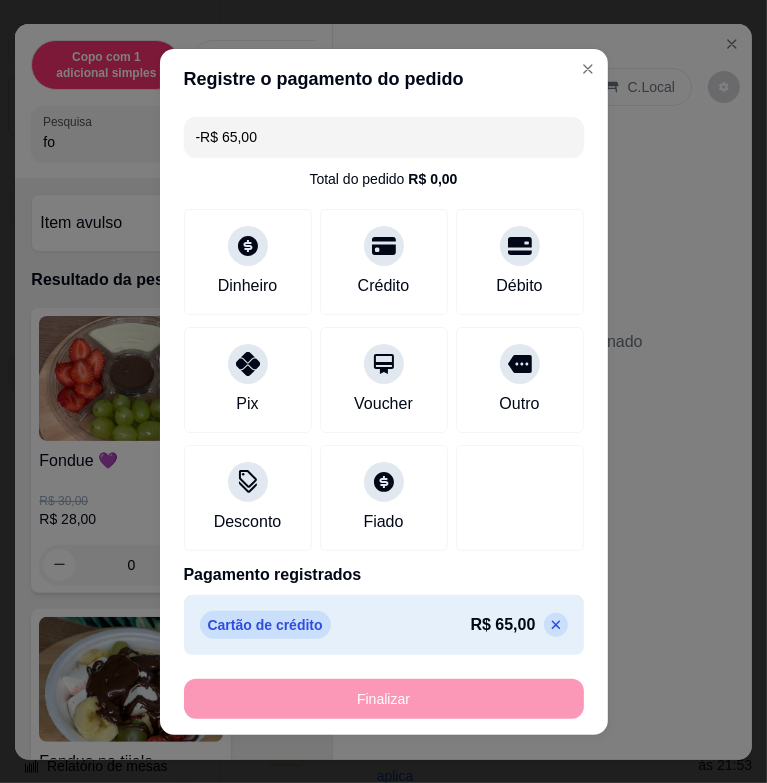 scroll, scrollTop: 0, scrollLeft: 0, axis: both 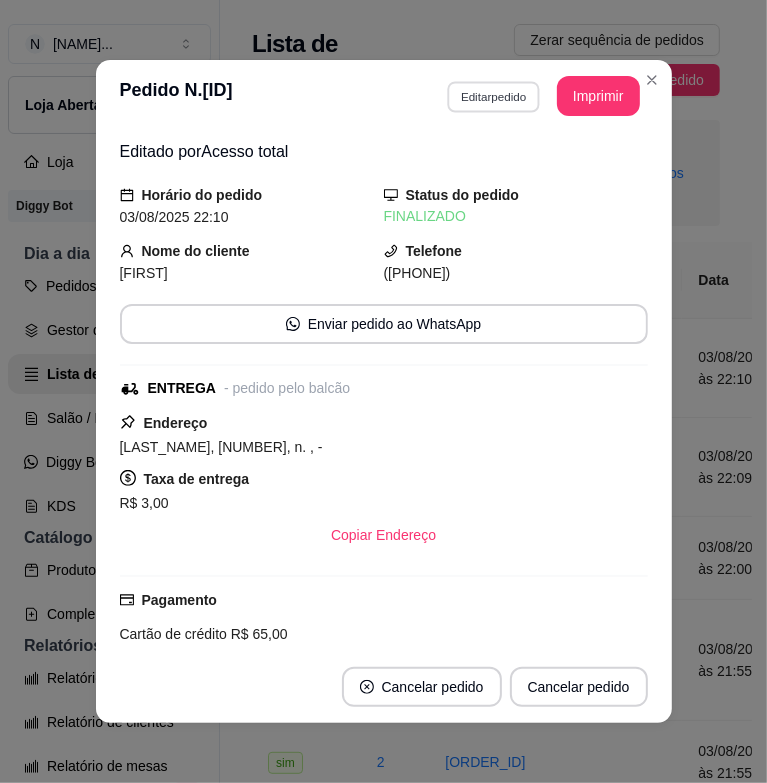 click on "Editar  pedido" at bounding box center [493, 96] 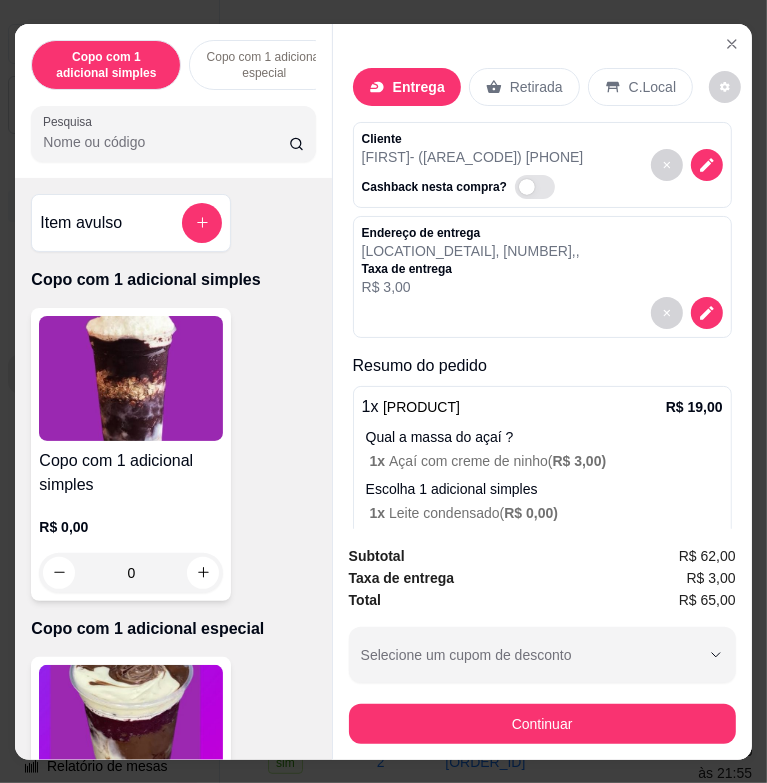 scroll, scrollTop: 200, scrollLeft: 0, axis: vertical 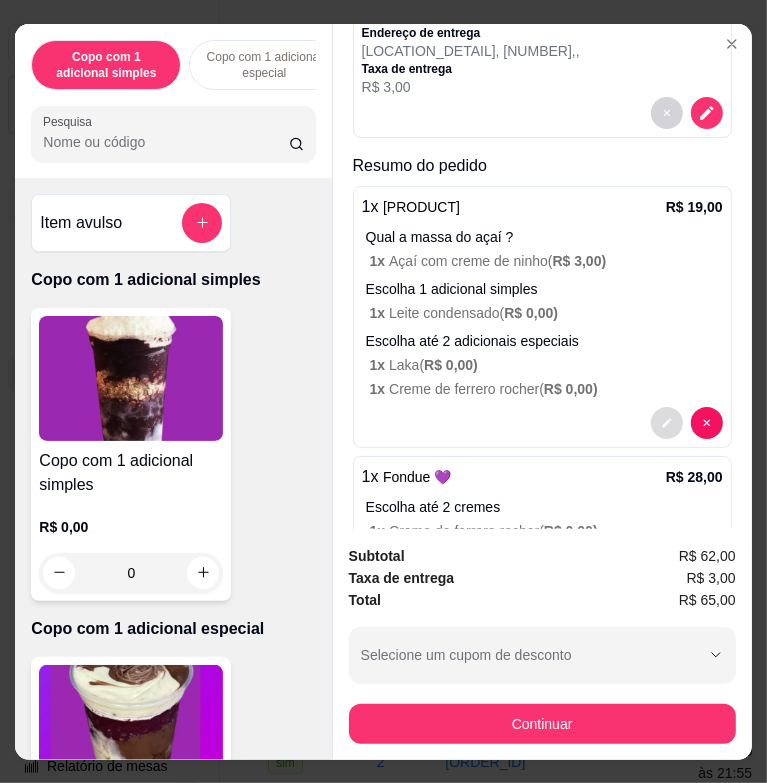 click at bounding box center (667, 423) 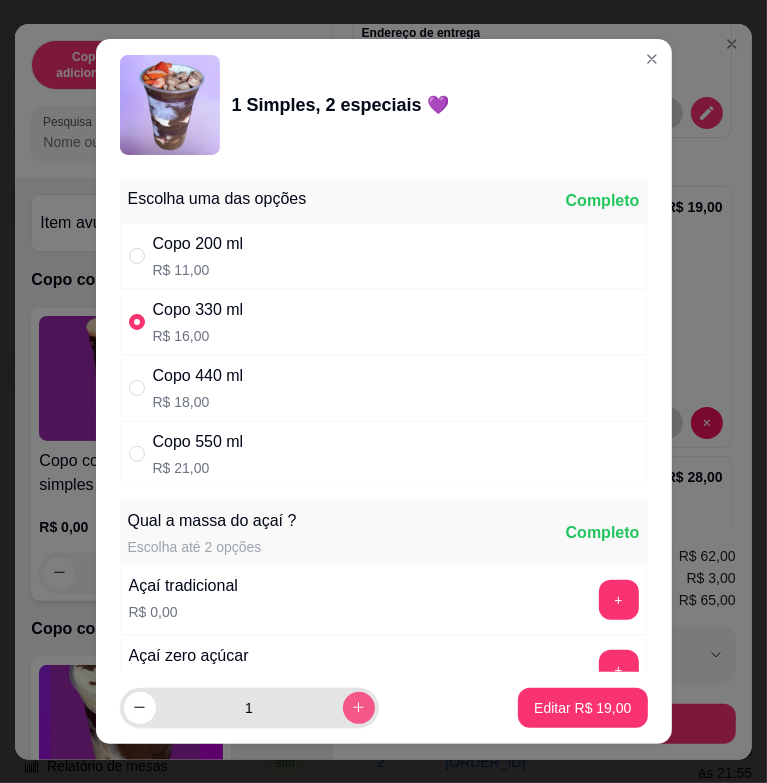 click 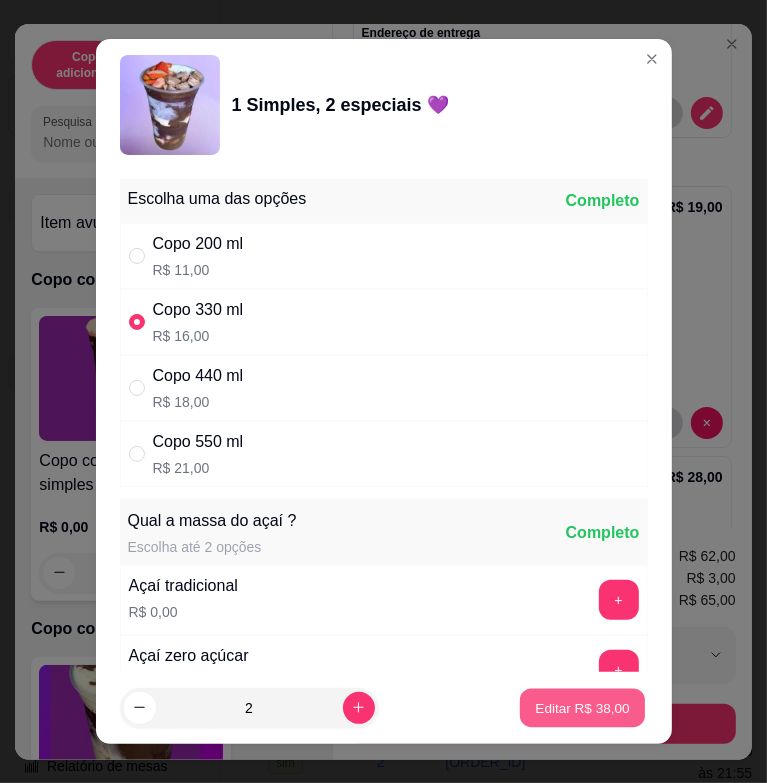 click on "Editar R$ [PRICE]" at bounding box center (582, 707) 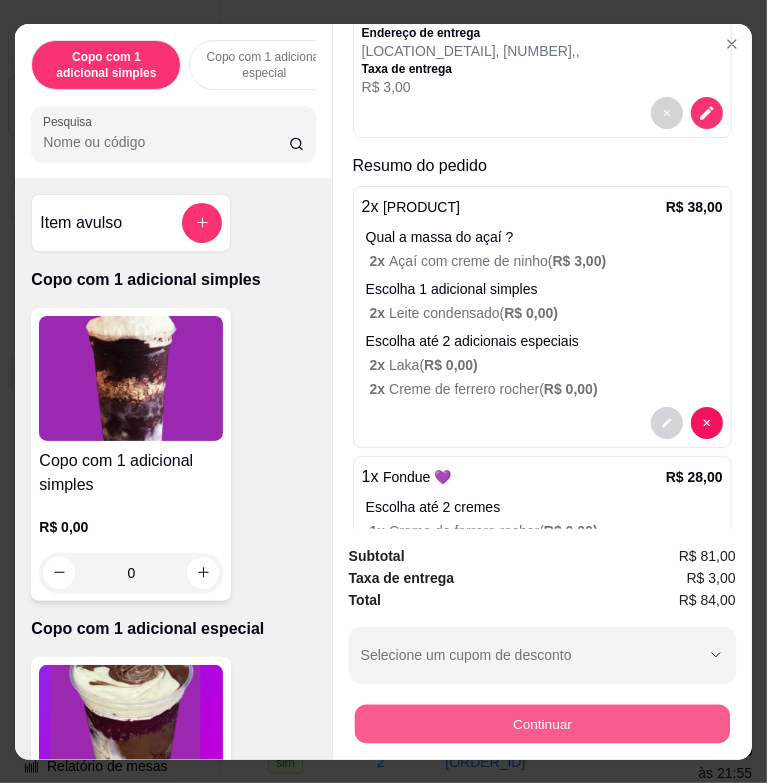 click on "Continuar" at bounding box center [541, 723] 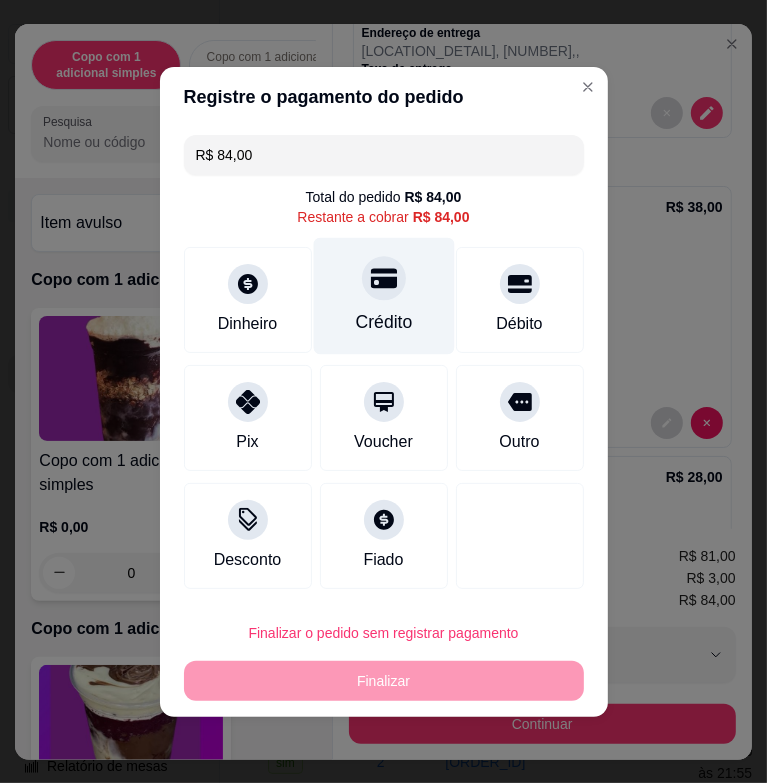 click on "Crédito" at bounding box center (383, 322) 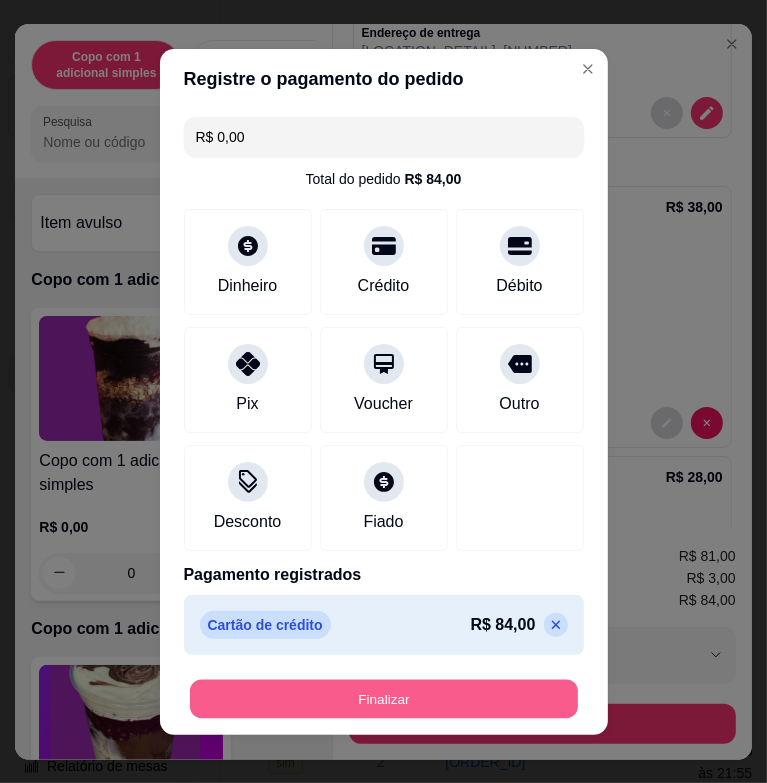click on "Finalizar" at bounding box center (384, 698) 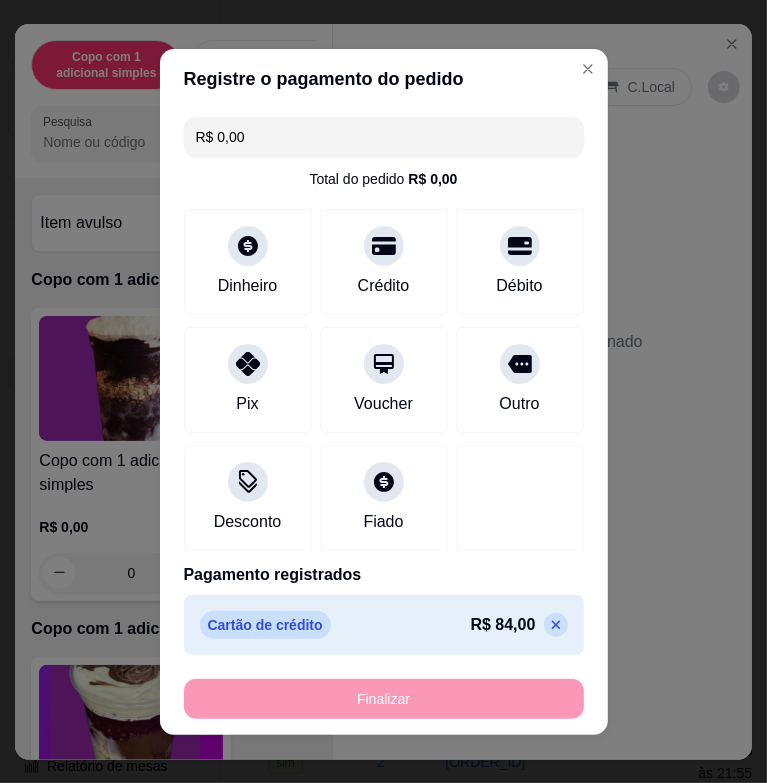 type on "-R$ 84,00" 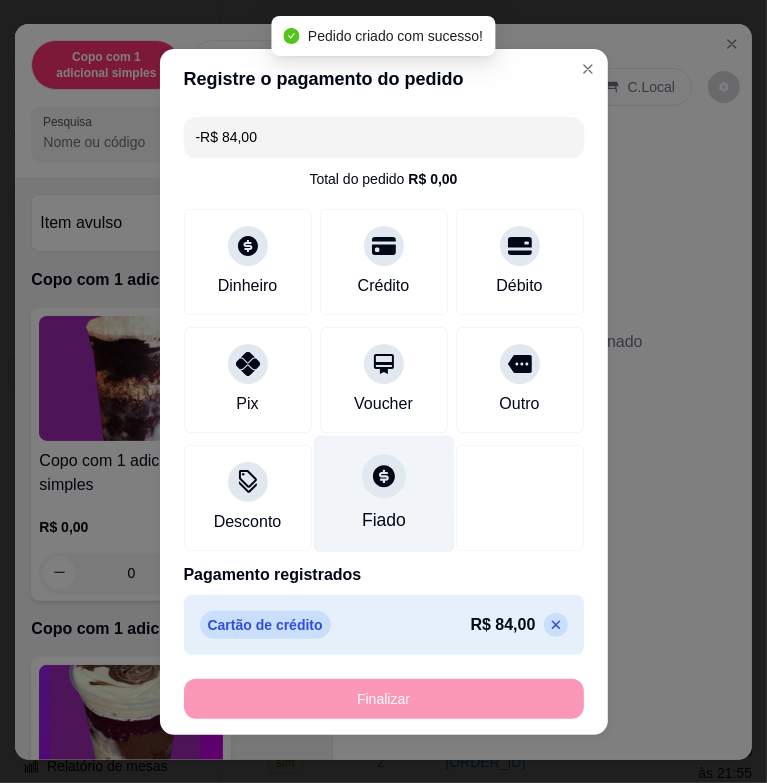 scroll, scrollTop: 0, scrollLeft: 0, axis: both 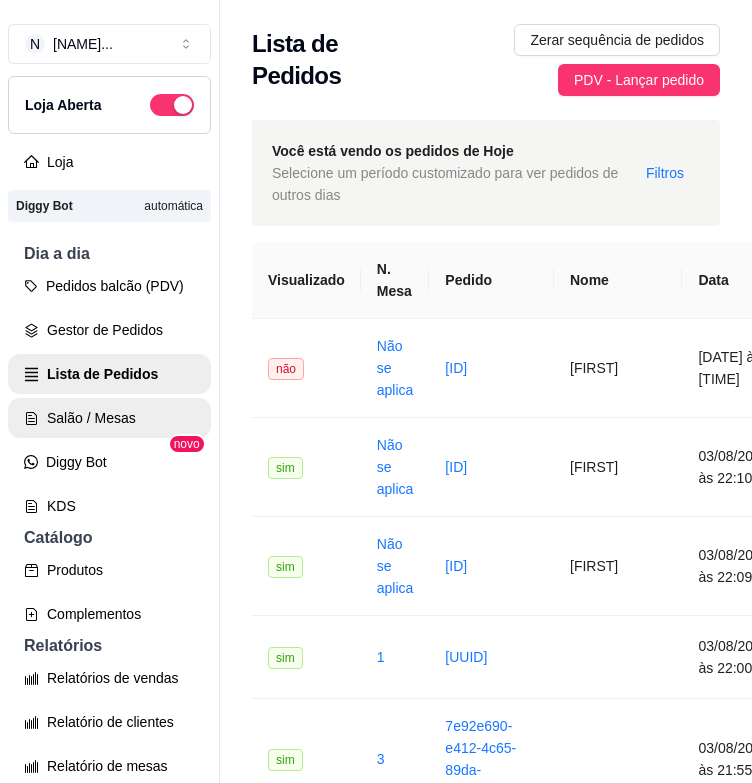 click on "Salão / Mesas" at bounding box center [109, 418] 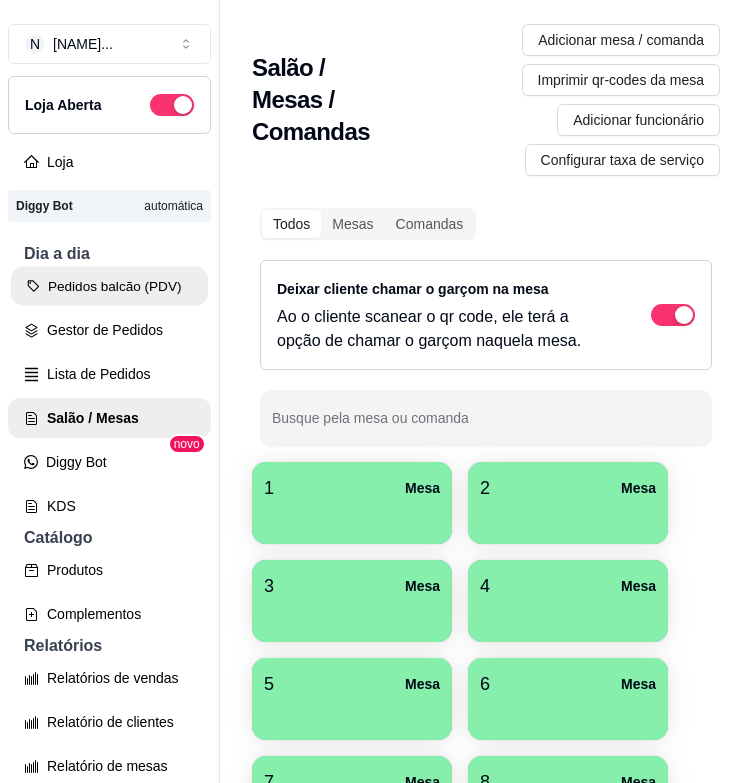 click on "Pedidos balcão (PDV)" at bounding box center [109, 286] 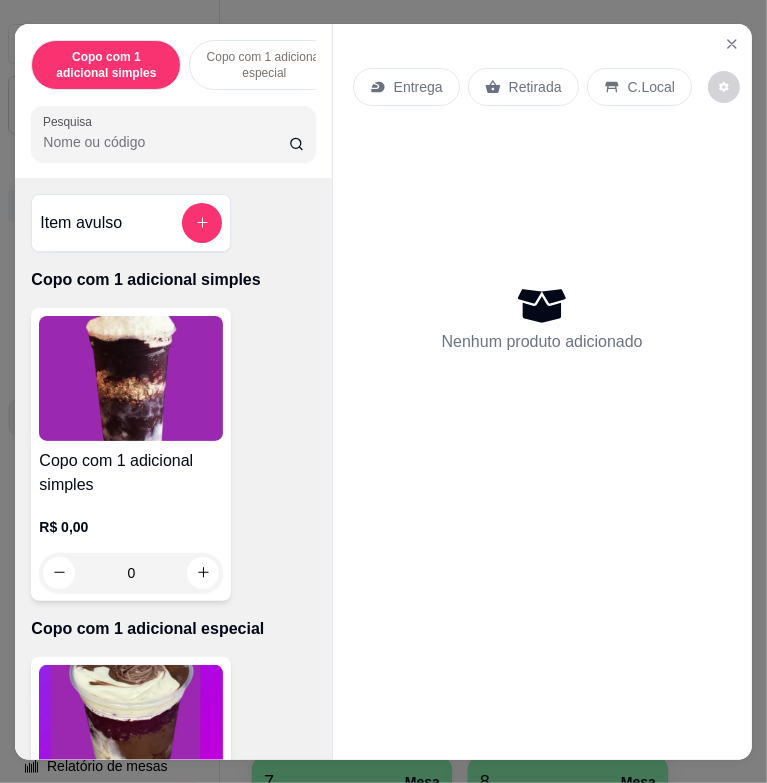 click on "Pesquisa" at bounding box center (165, 142) 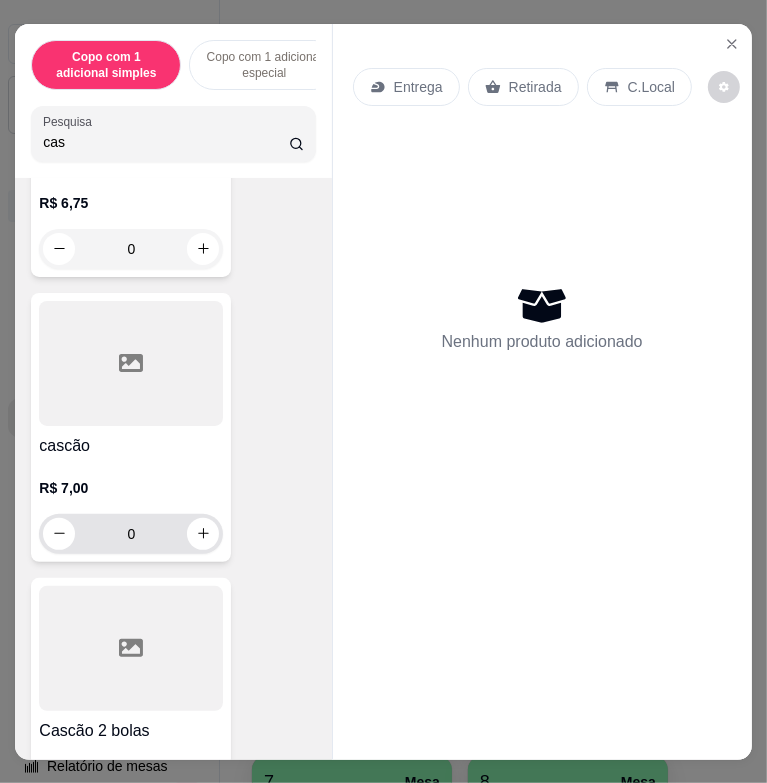 scroll, scrollTop: 500, scrollLeft: 0, axis: vertical 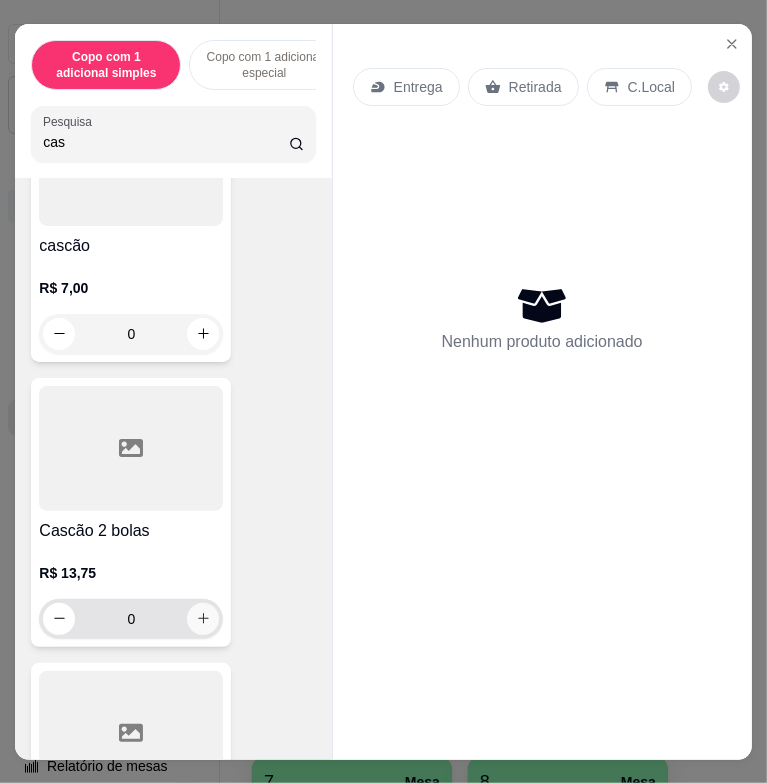 type on "cas" 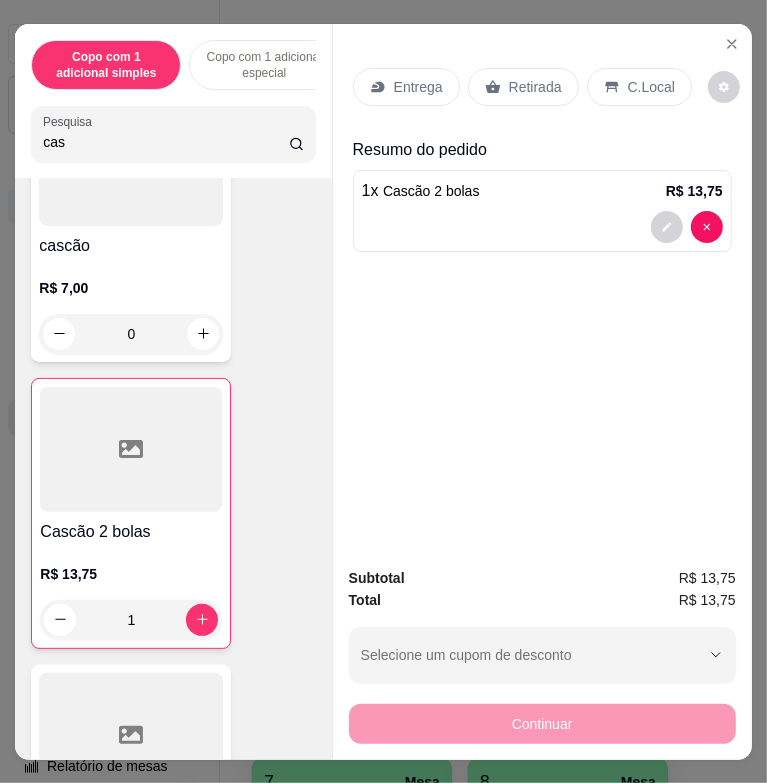 scroll, scrollTop: 0, scrollLeft: 0, axis: both 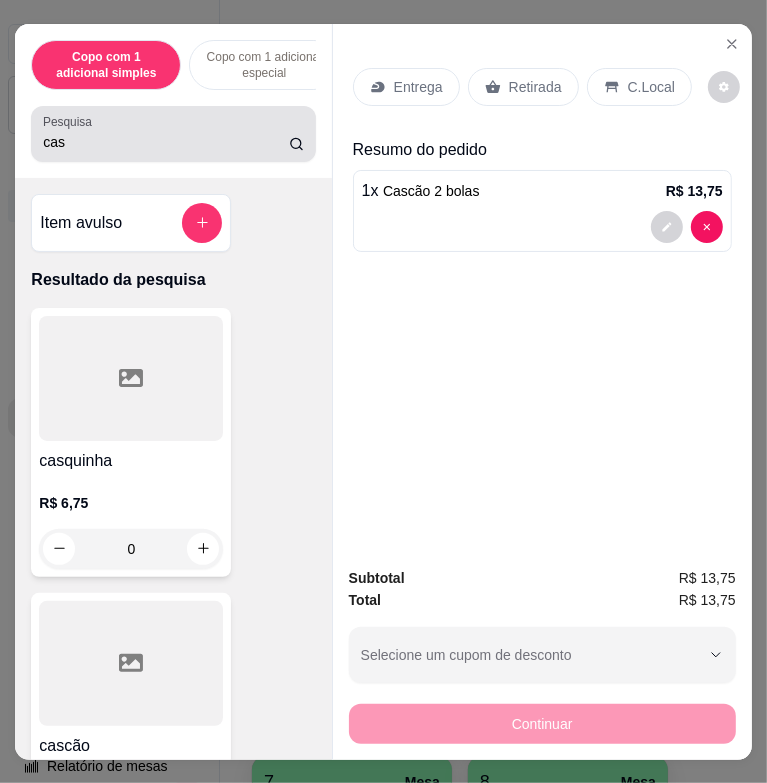 click on "cas" at bounding box center [165, 142] 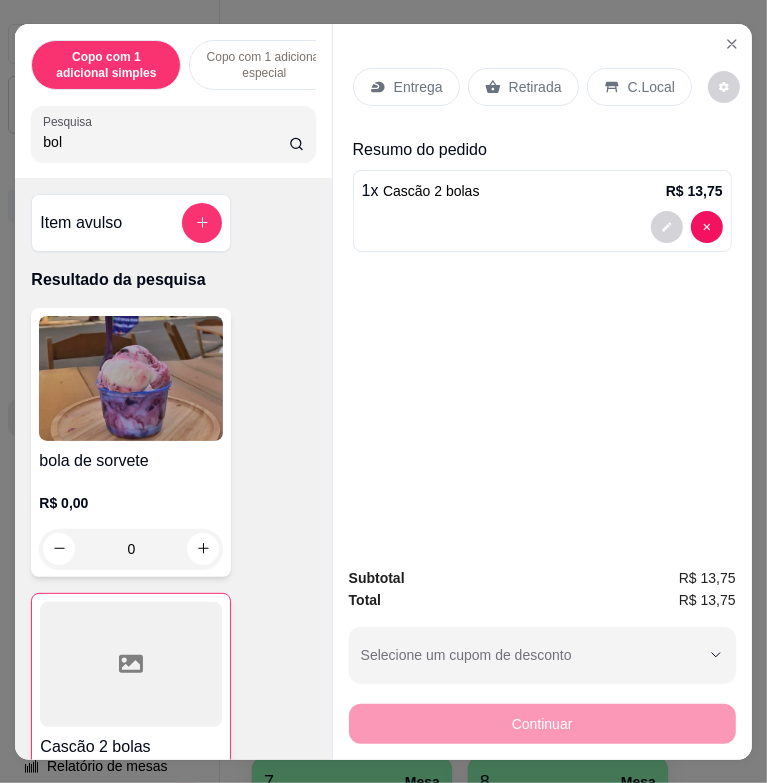 type on "bol" 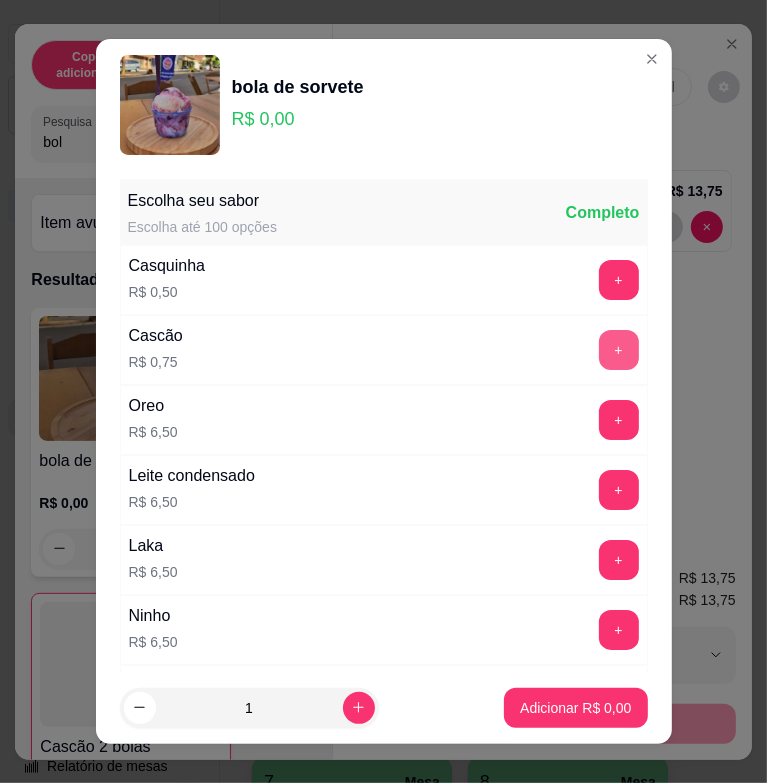 click on "+" at bounding box center [619, 350] 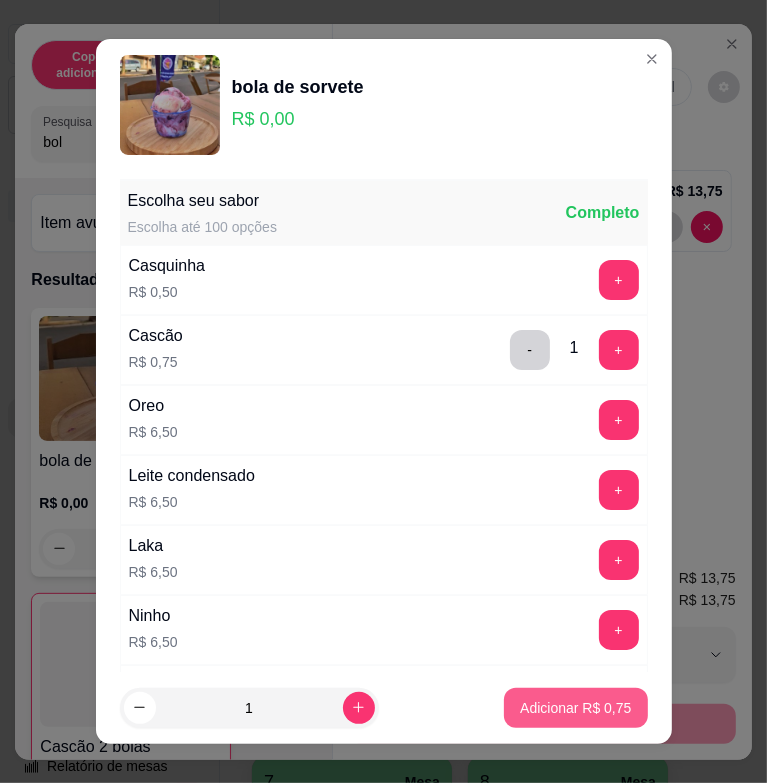click on "Adicionar   R$ 0,75" at bounding box center (575, 708) 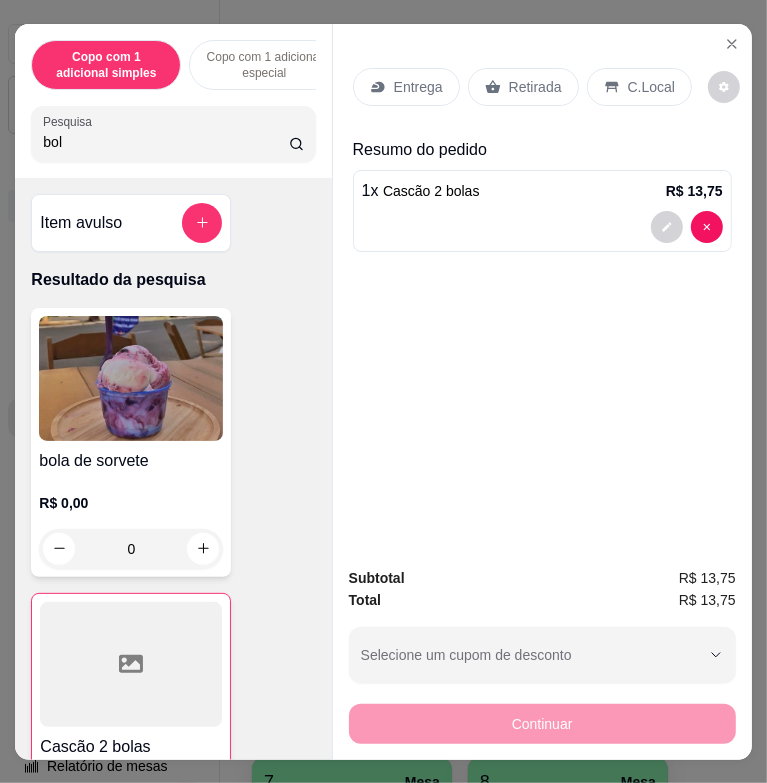 click 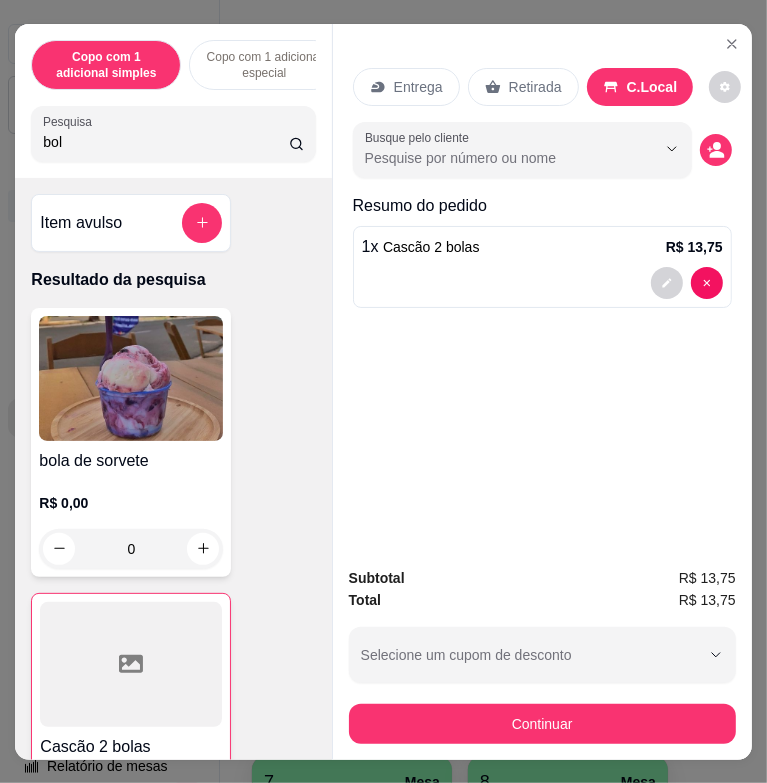 click on "Continuar" at bounding box center (542, 724) 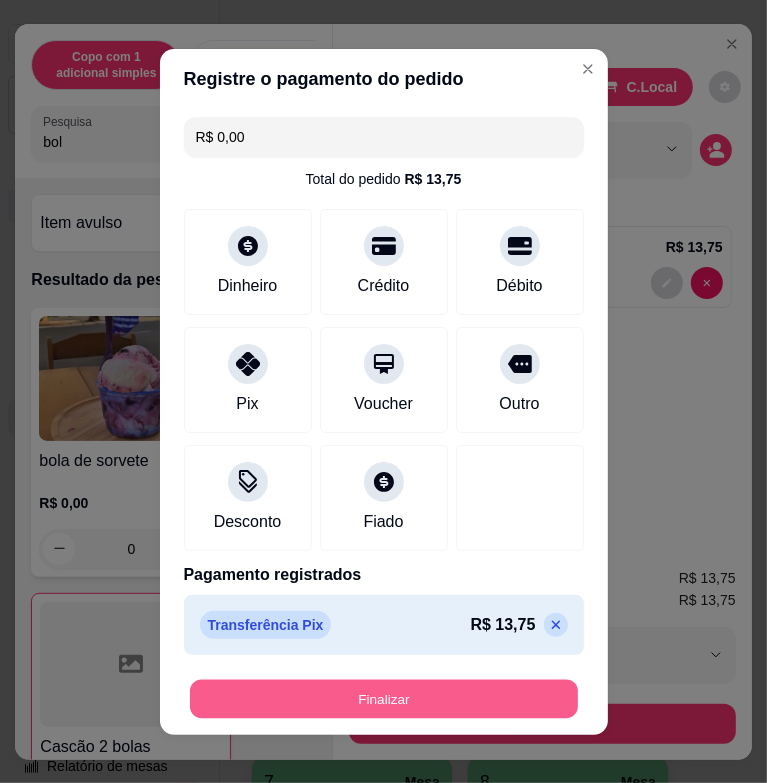 click on "Finalizar" at bounding box center (384, 698) 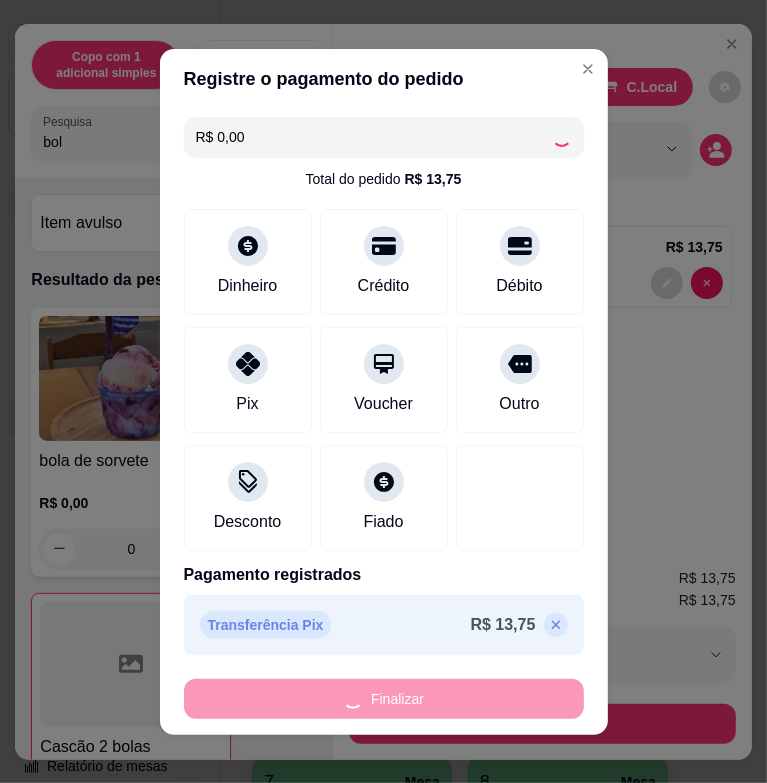 type on "0" 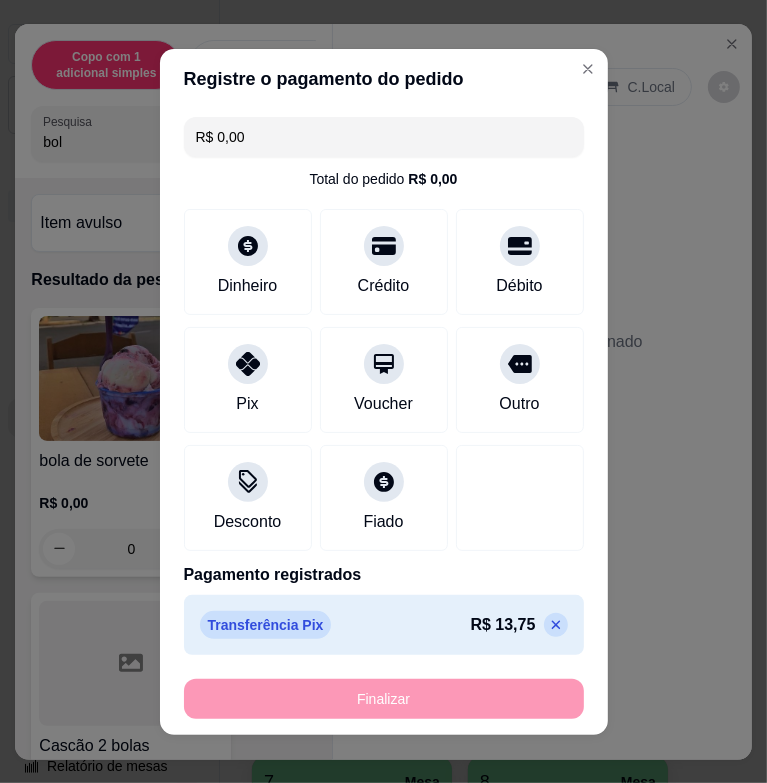 type on "-R$ 13,75" 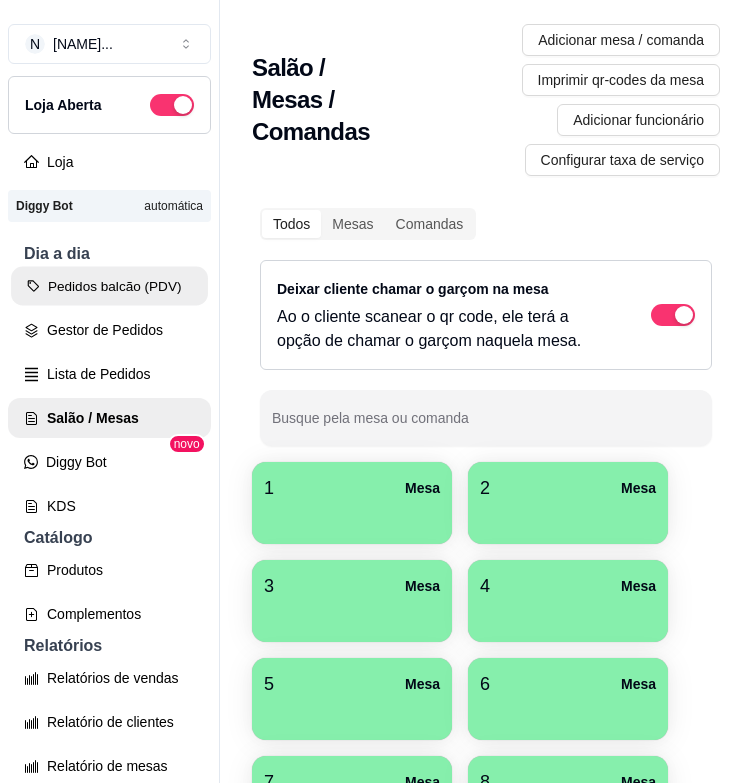 click on "Pedidos balcão (PDV)" at bounding box center (109, 286) 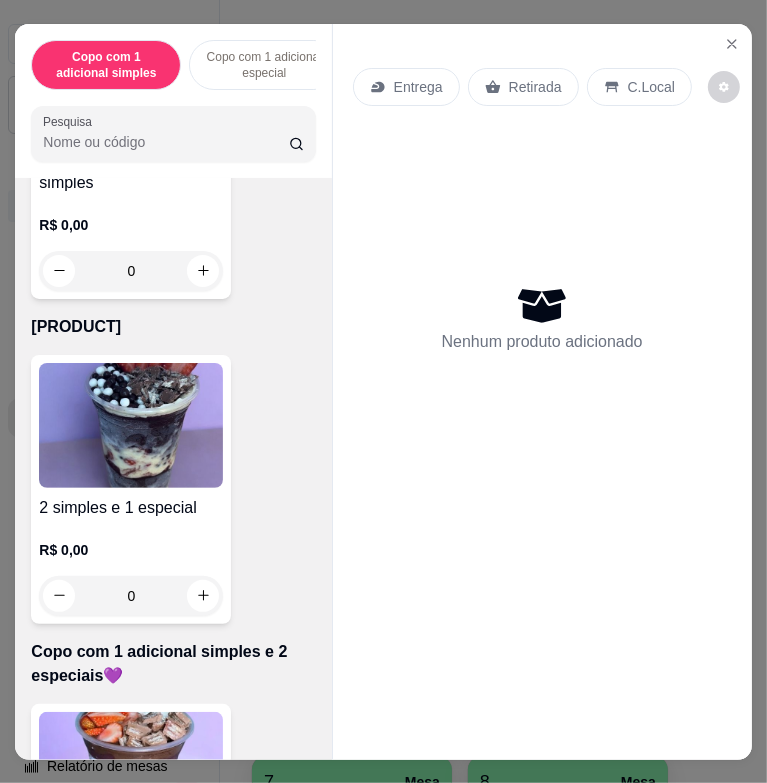 scroll, scrollTop: 1300, scrollLeft: 0, axis: vertical 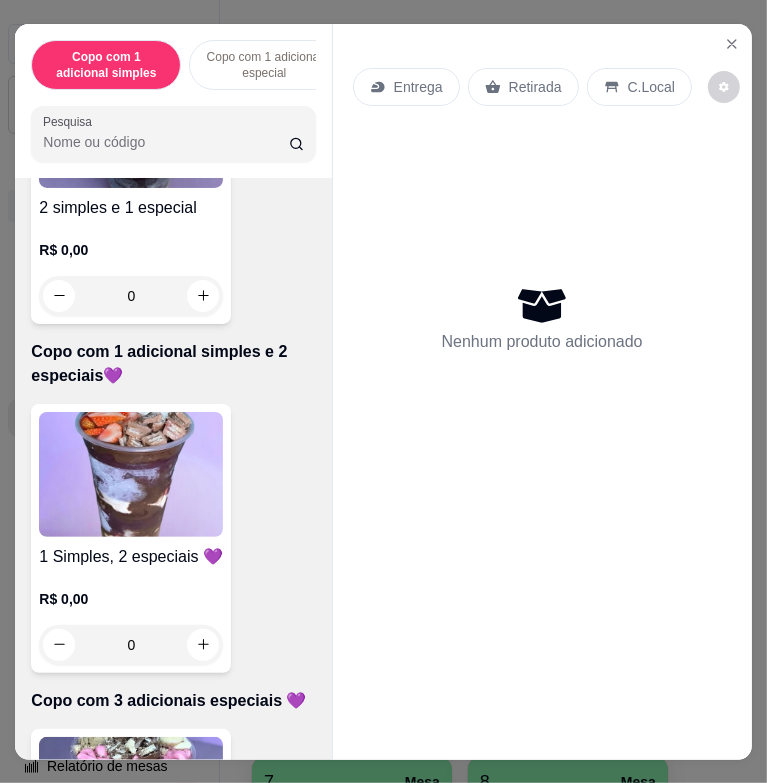 click at bounding box center [131, 474] 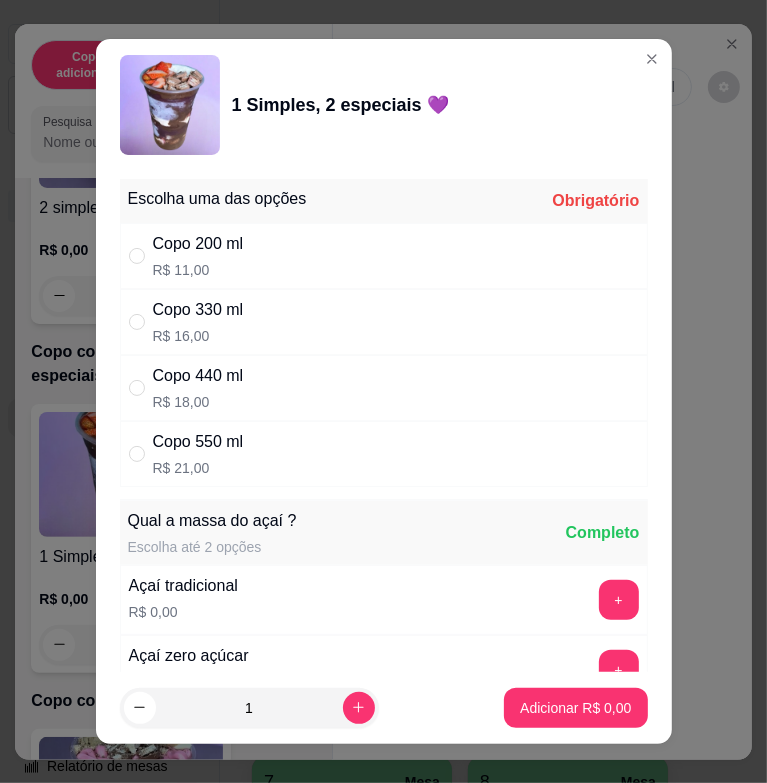 click on "Copo 330 ml R$ 16,00" at bounding box center (384, 322) 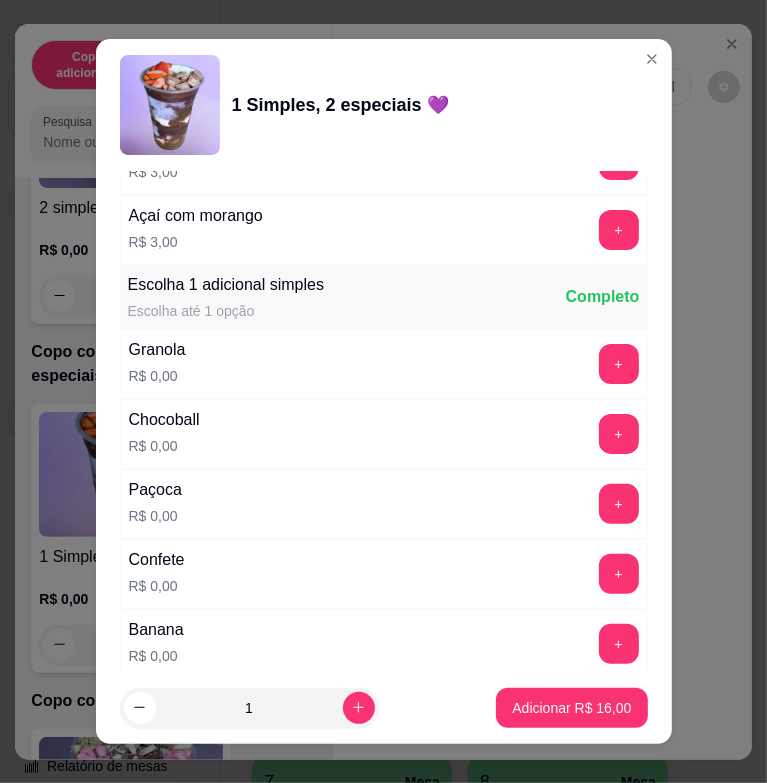 scroll, scrollTop: 1200, scrollLeft: 0, axis: vertical 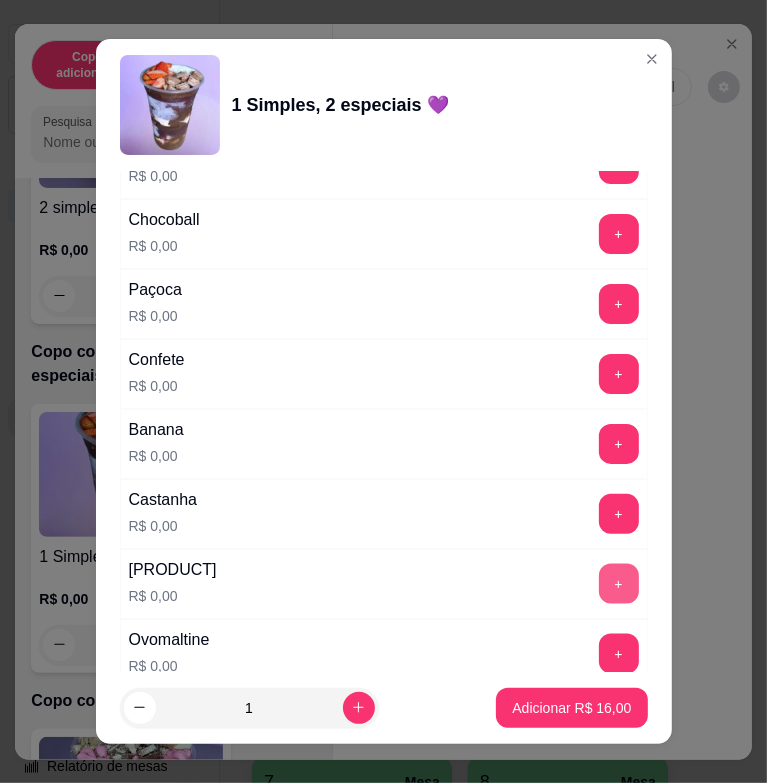 click on "+" at bounding box center [619, 584] 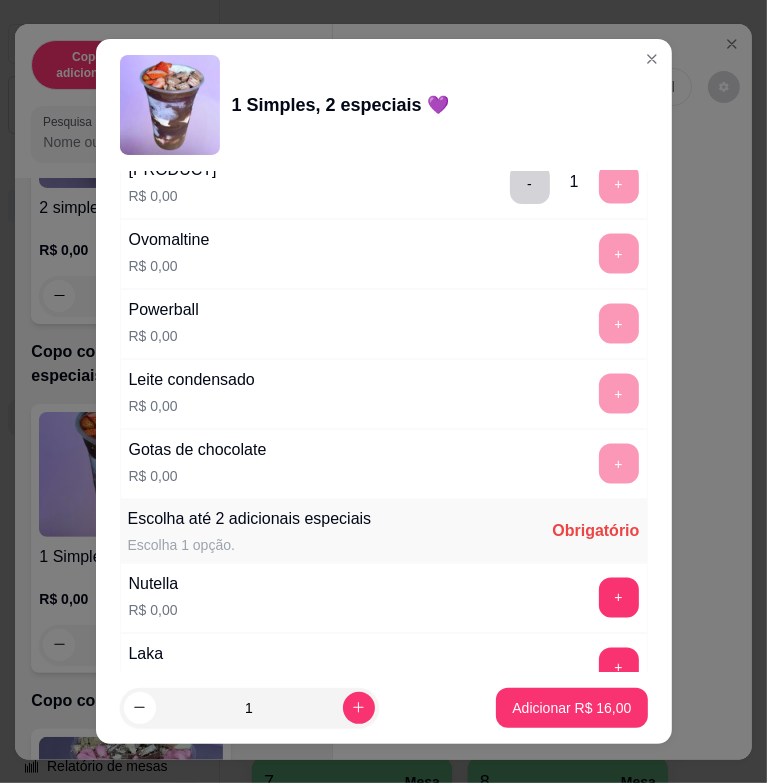 scroll, scrollTop: 1700, scrollLeft: 0, axis: vertical 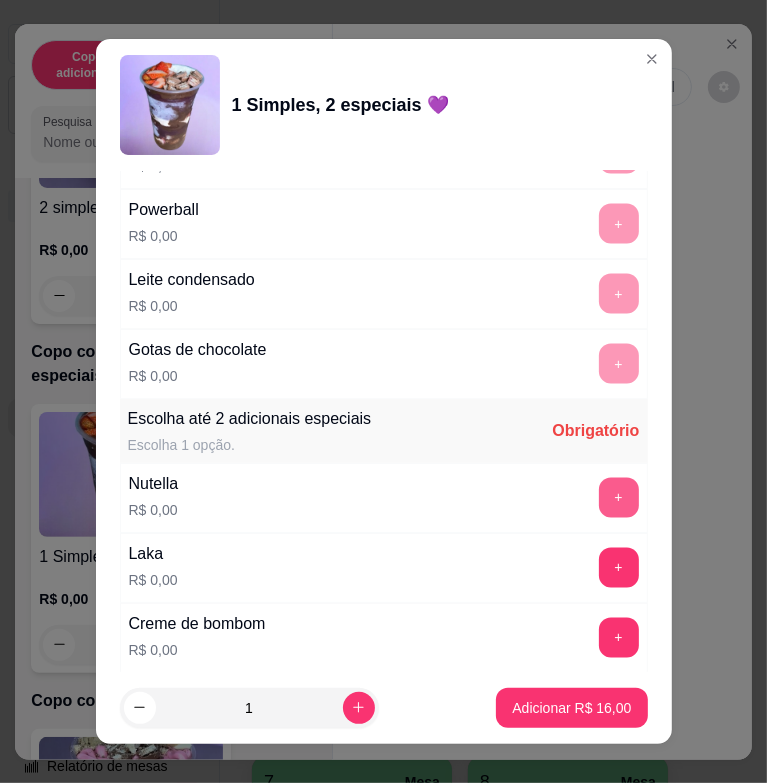 click on "+" at bounding box center [619, 498] 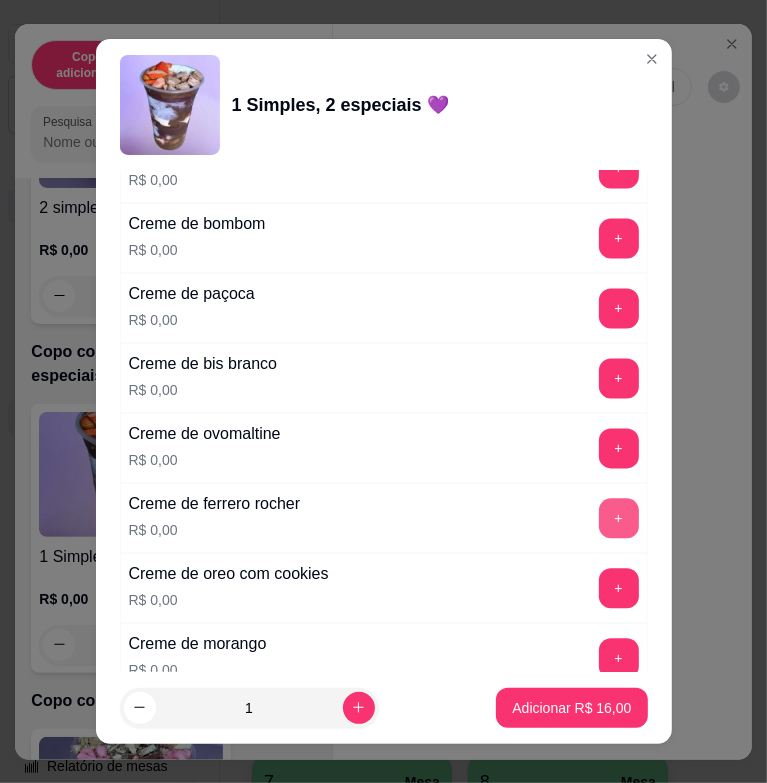 scroll, scrollTop: 2200, scrollLeft: 0, axis: vertical 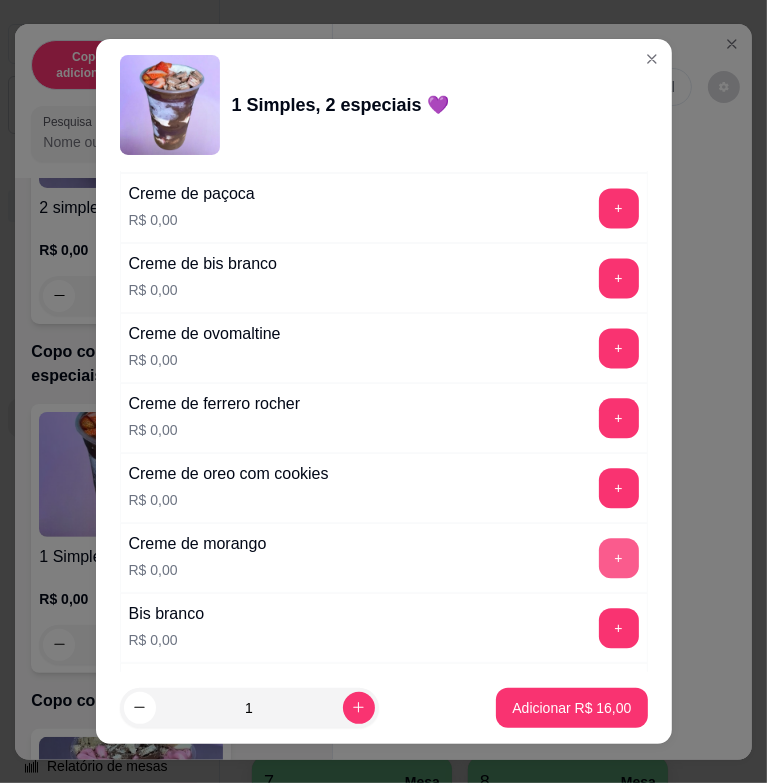 click on "+" at bounding box center [619, 558] 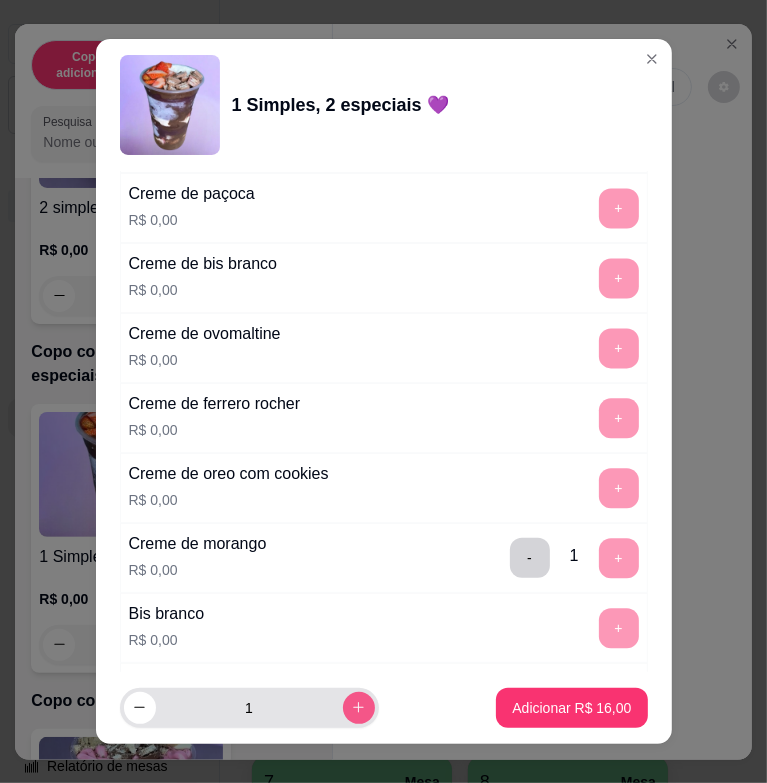 click at bounding box center (359, 708) 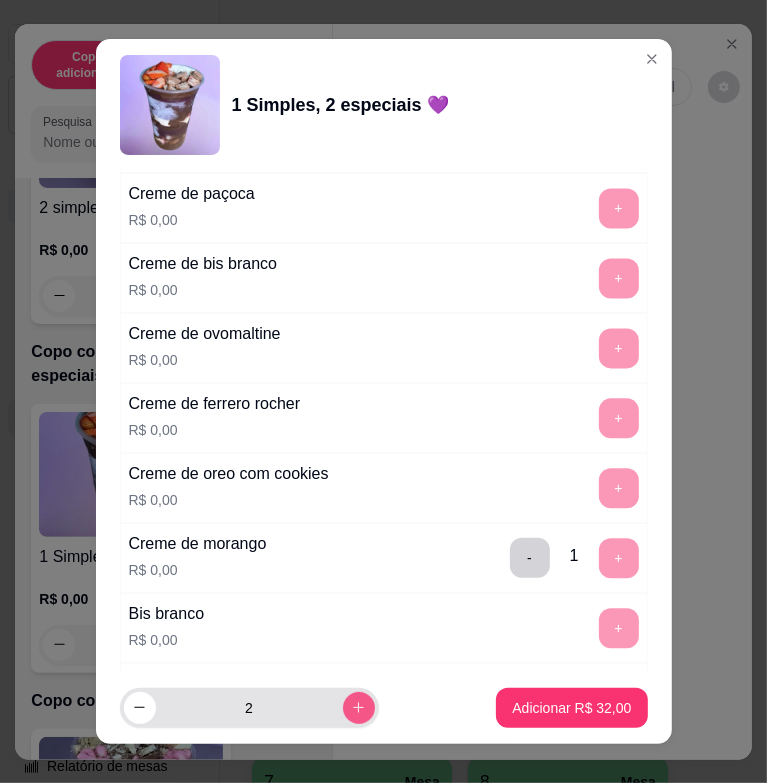click at bounding box center [359, 708] 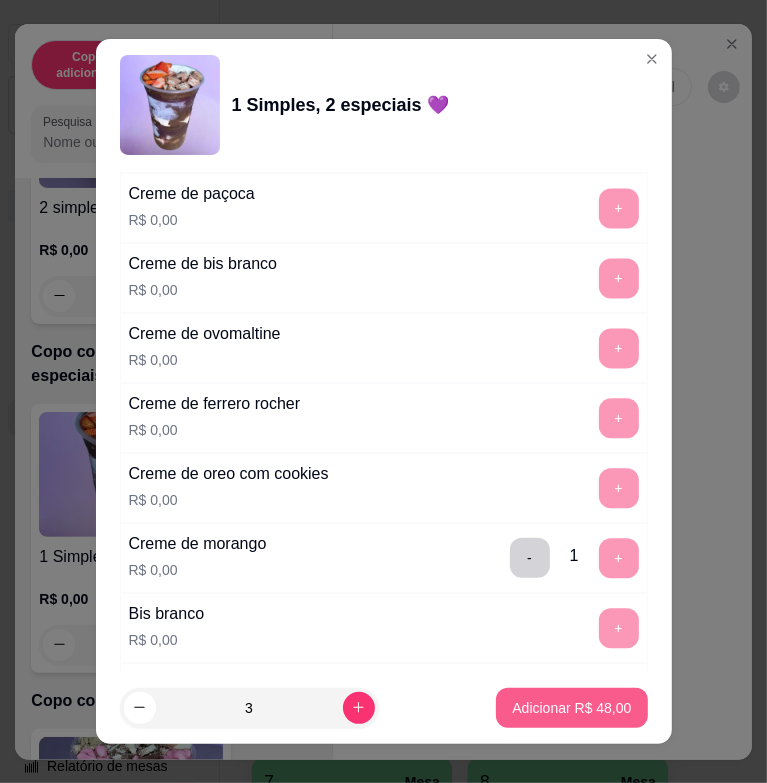 click on "Adicionar   R$ 48,00" at bounding box center [571, 708] 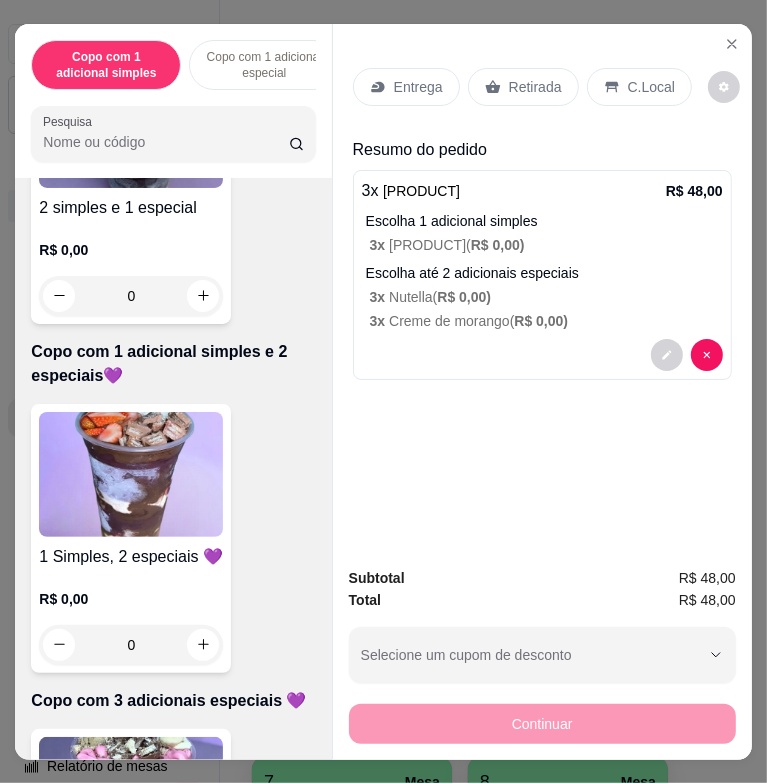 click on "Entrega" at bounding box center (418, 87) 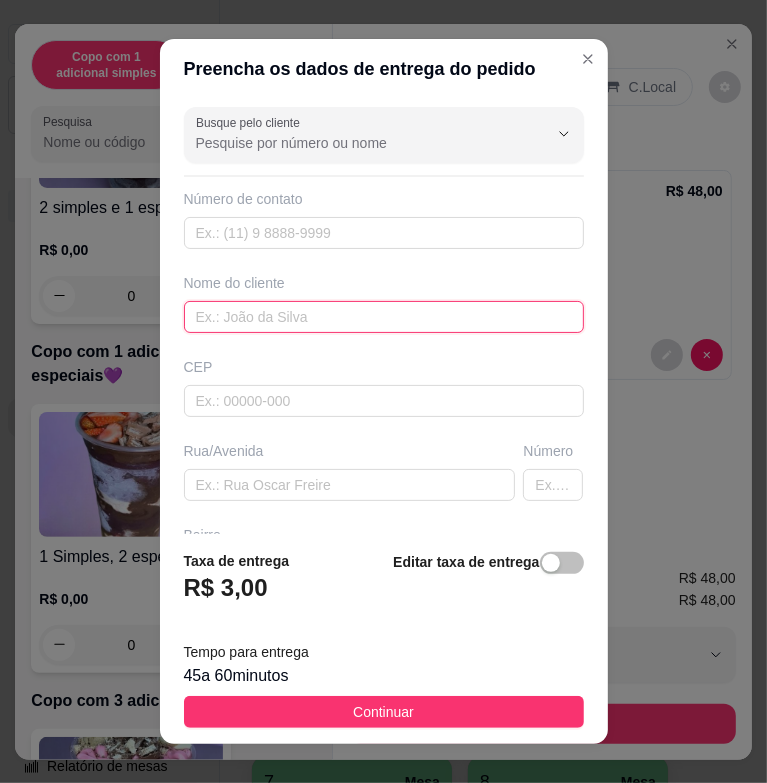 click at bounding box center [384, 317] 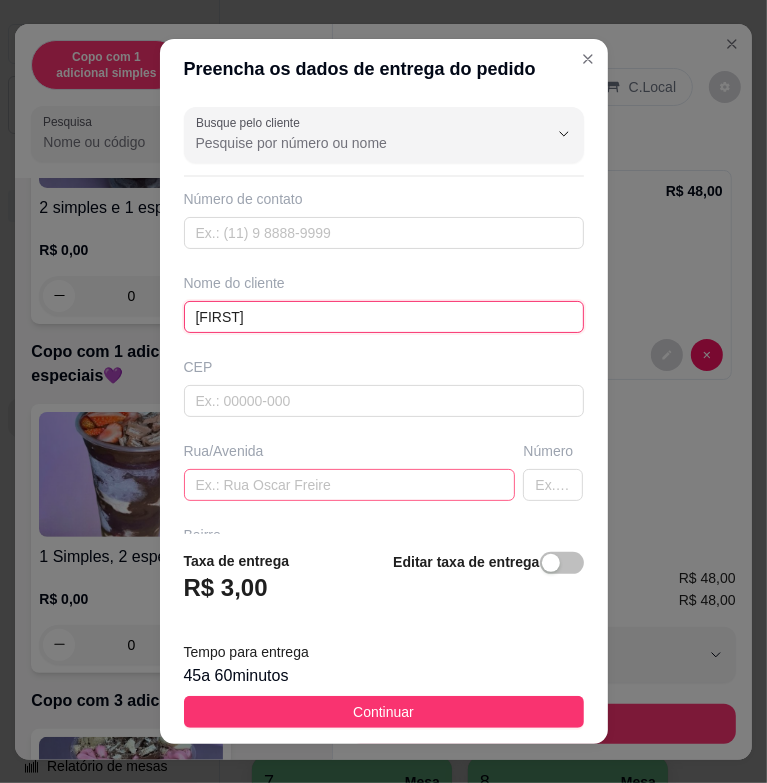 type on "[FIRST]" 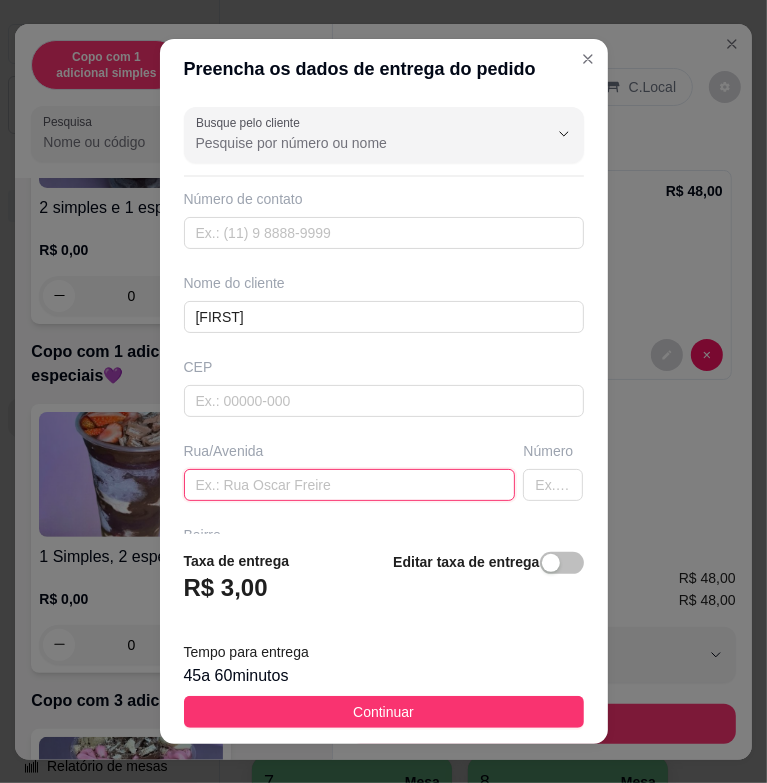 click at bounding box center (350, 485) 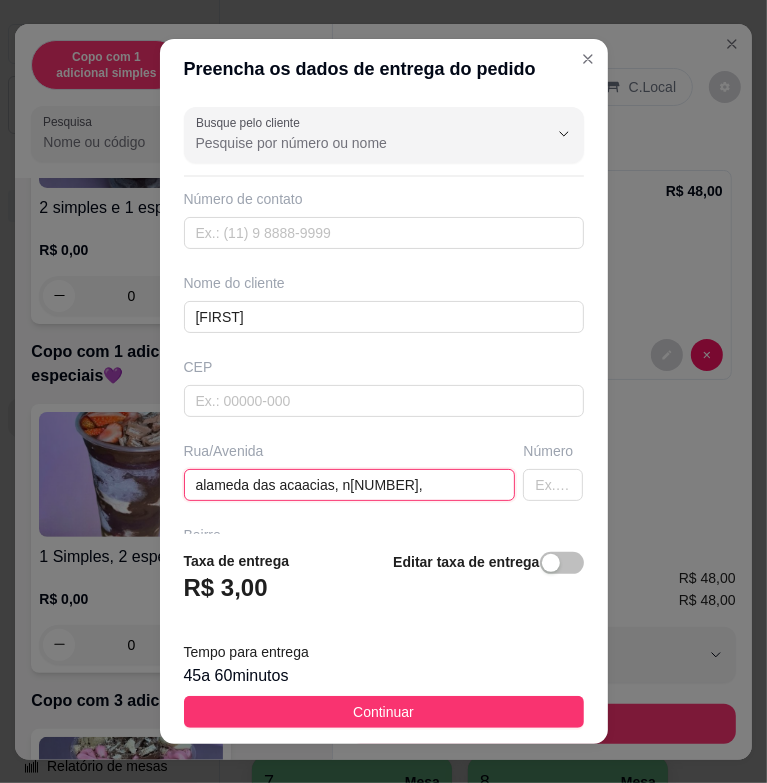 drag, startPoint x: 300, startPoint y: 474, endPoint x: 316, endPoint y: 497, distance: 28.01785 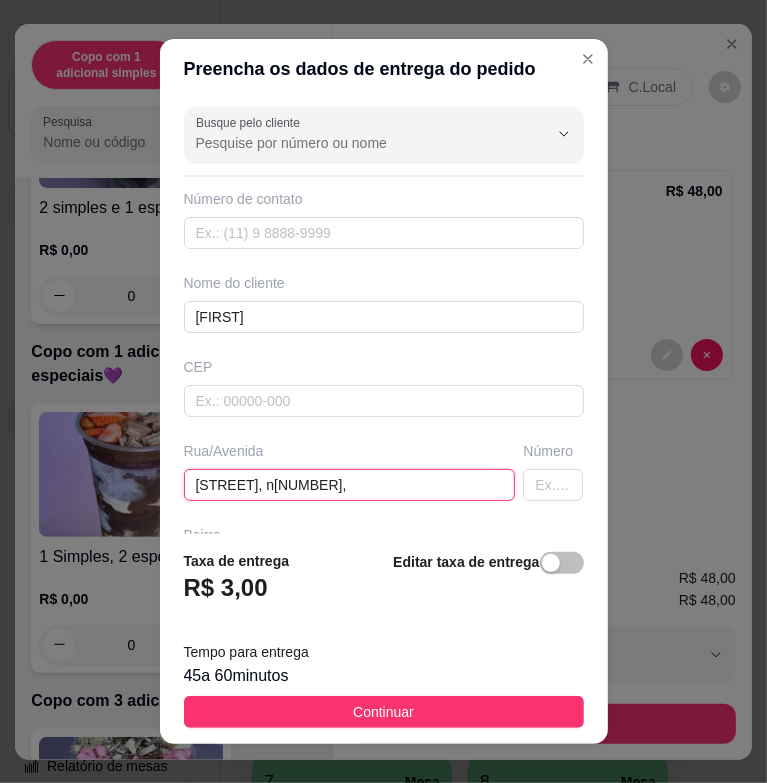 click on "[STREET], n[NUMBER]," at bounding box center [350, 485] 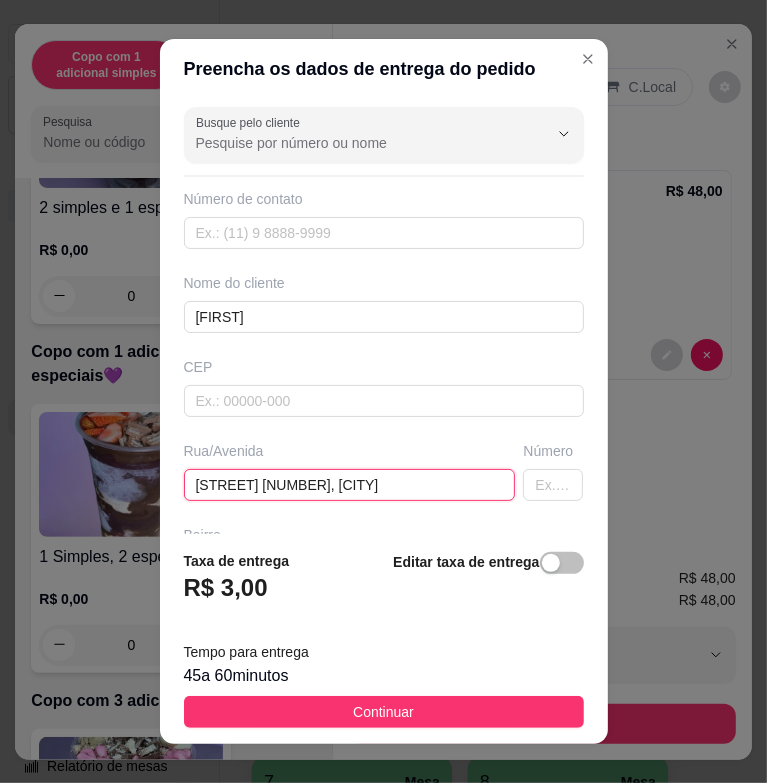 scroll, scrollTop: 236, scrollLeft: 0, axis: vertical 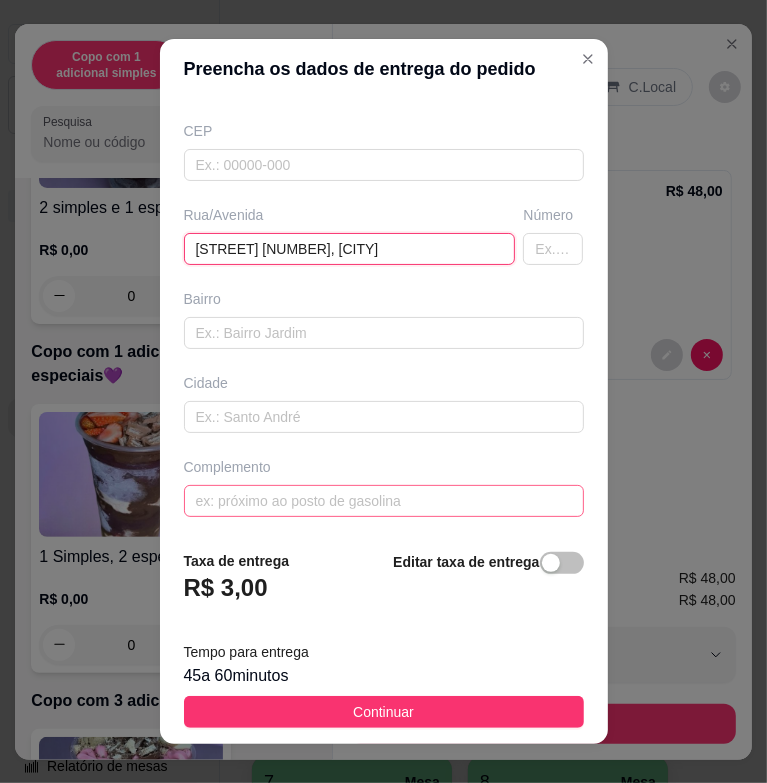 type on "[STREET] [NUMBER], [CITY]" 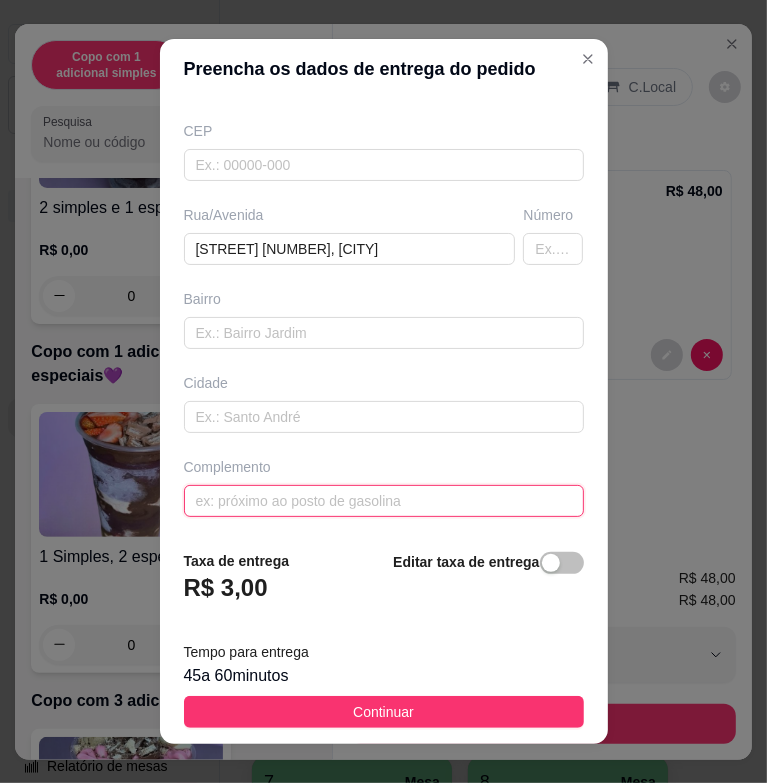 click at bounding box center [384, 501] 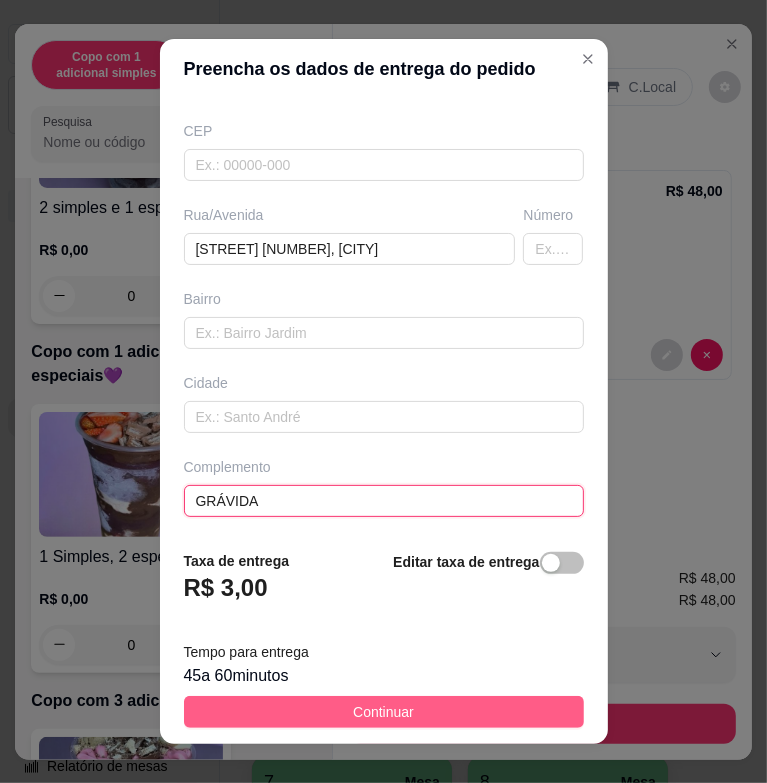 type on "GRÁVIDA" 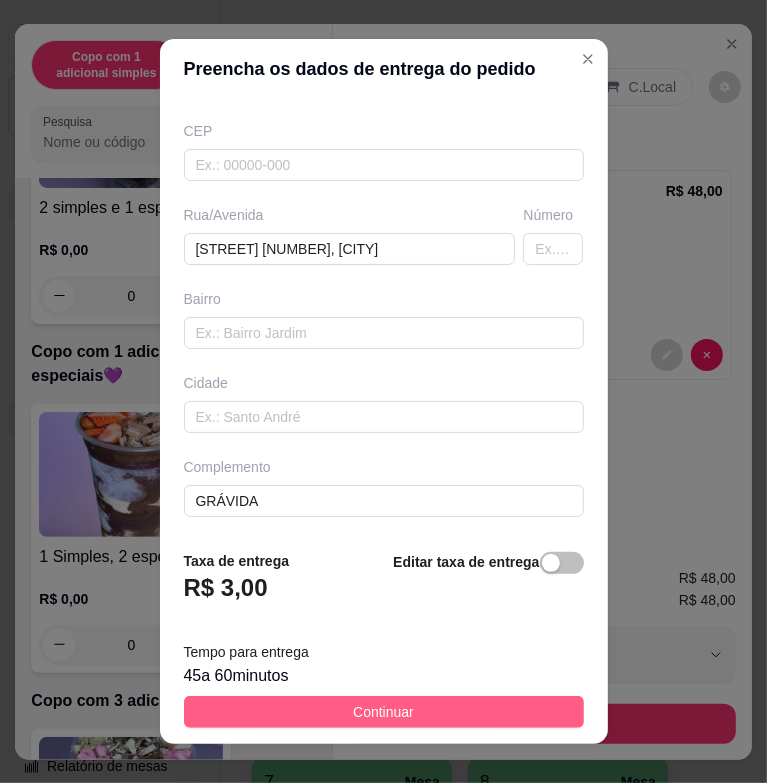click on "Continuar" at bounding box center (384, 712) 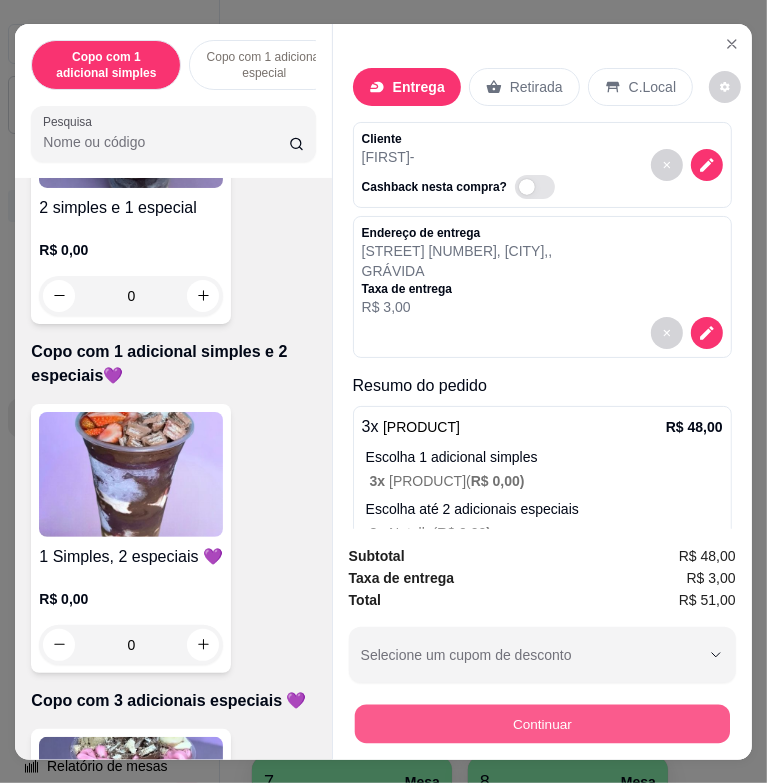 click on "Continuar" at bounding box center (541, 723) 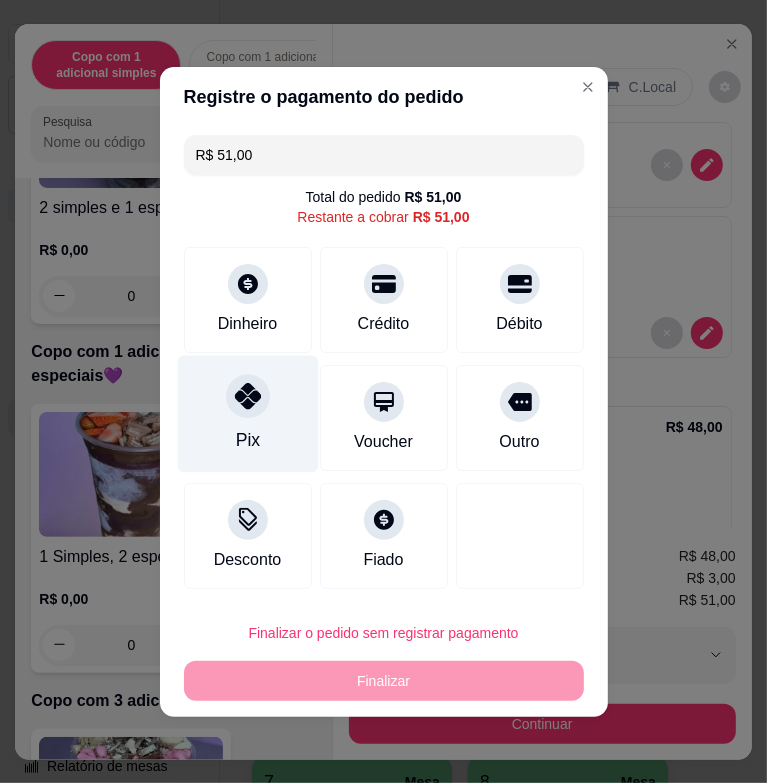 click on "Pix" at bounding box center (247, 413) 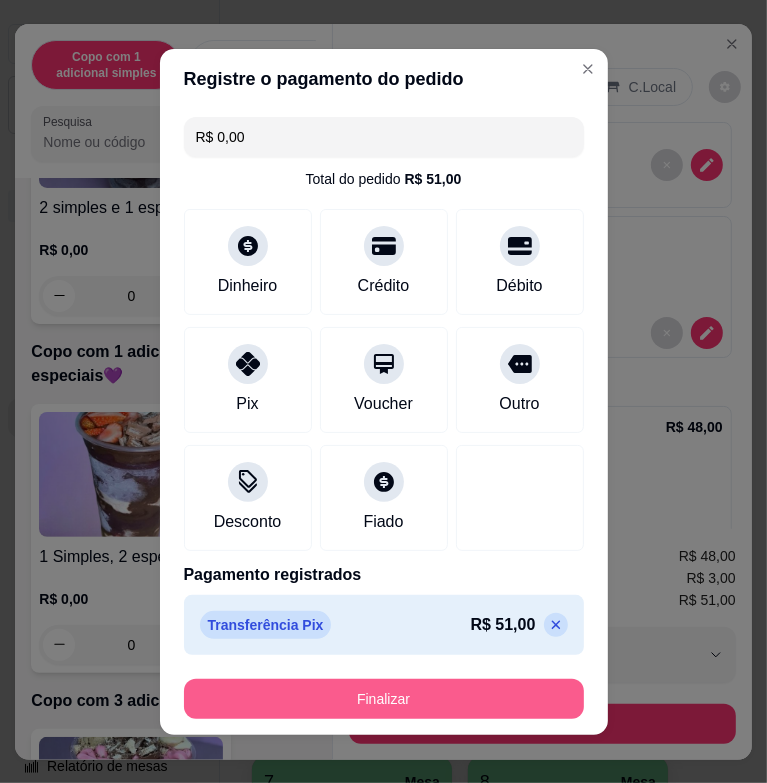 click on "Finalizar" at bounding box center [384, 699] 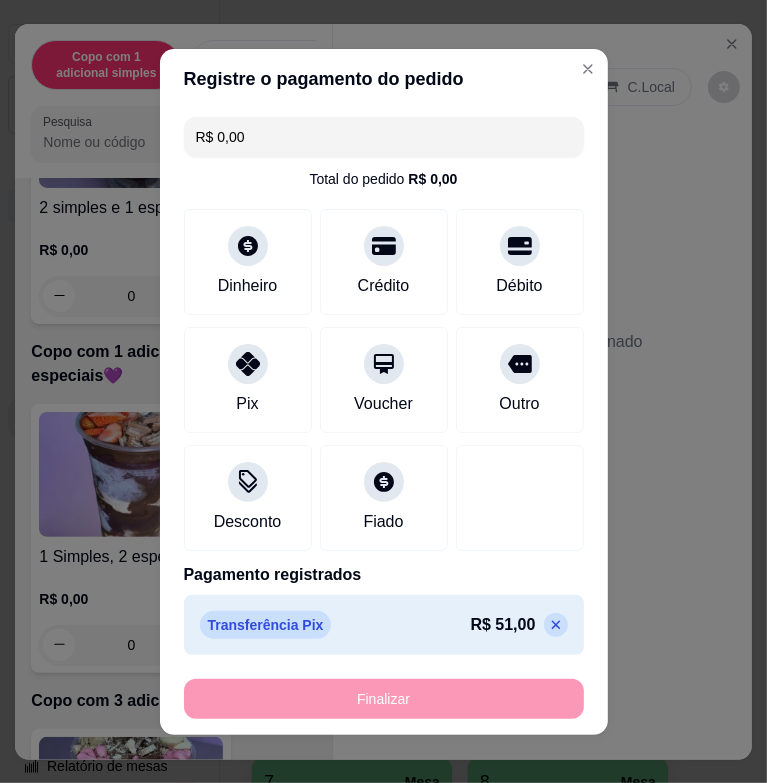 type on "-R$ 51,00" 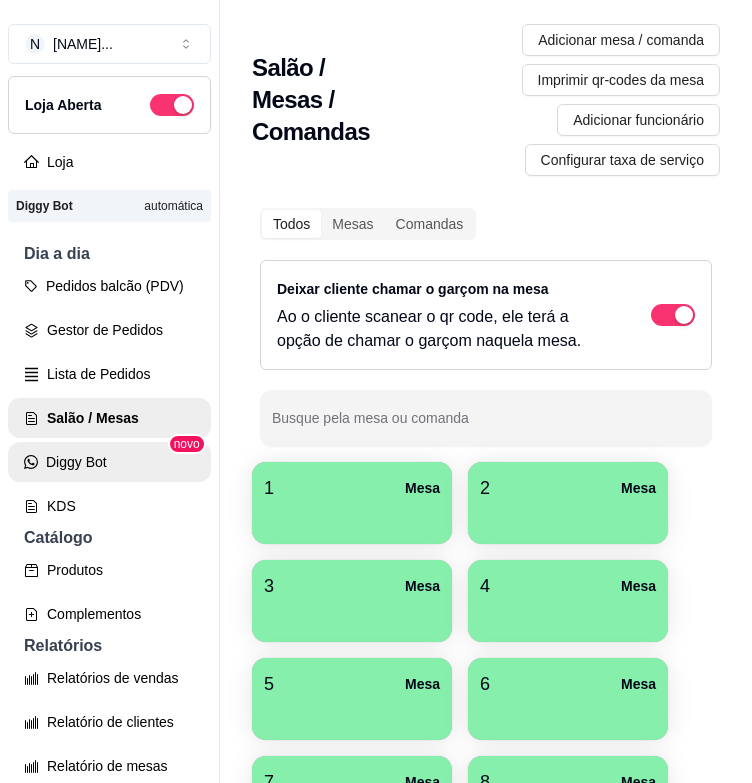 click on "Lista de Pedidos" at bounding box center (109, 374) 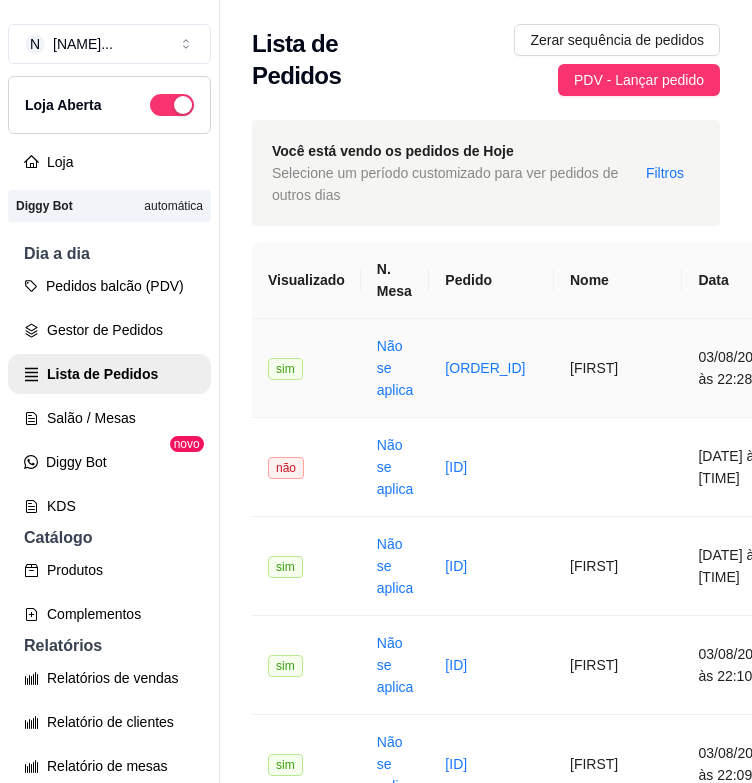 click on "[FIRST]" at bounding box center [618, 368] 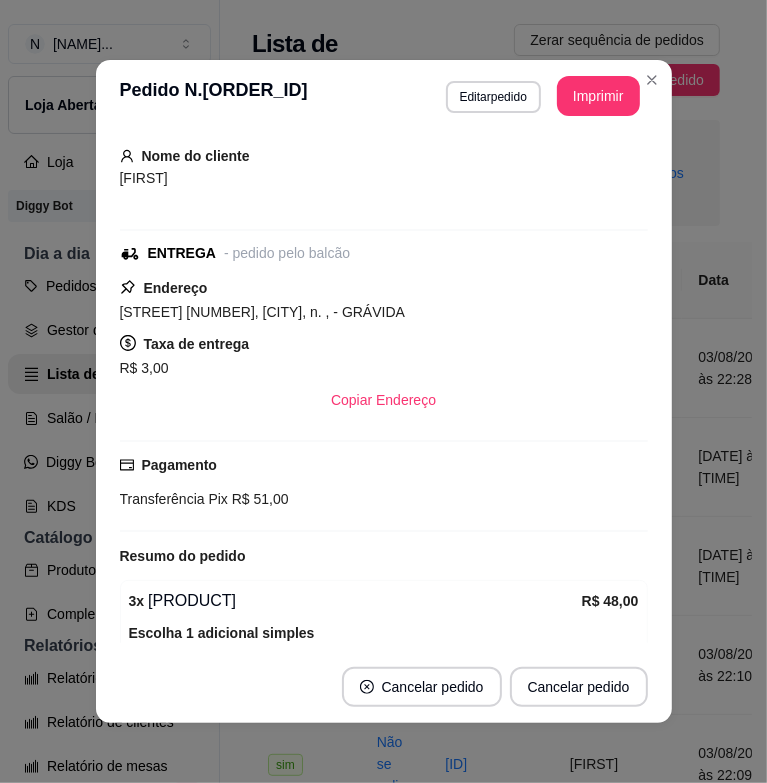 scroll, scrollTop: 0, scrollLeft: 0, axis: both 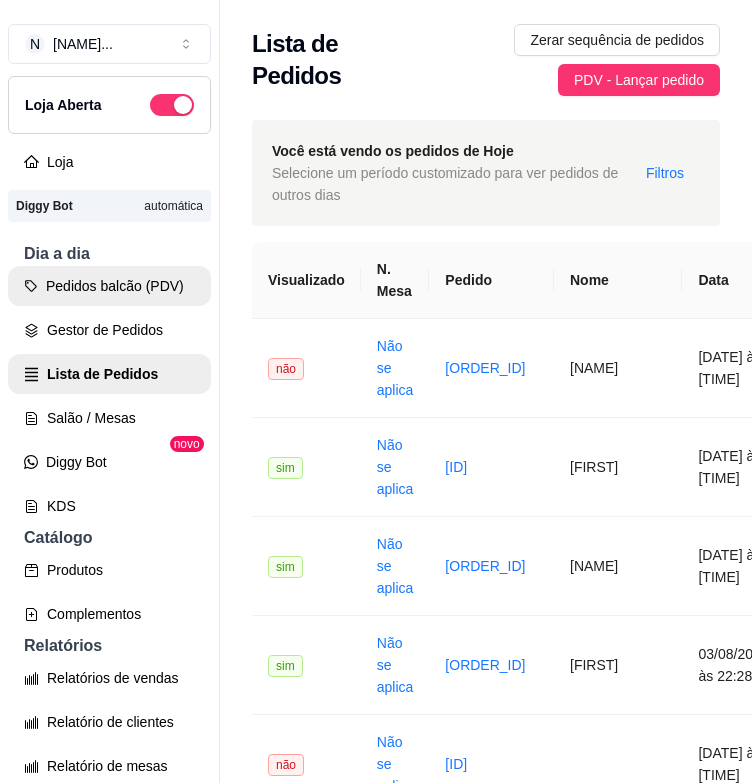 click on "Pedidos balcão (PDV)" at bounding box center (109, 286) 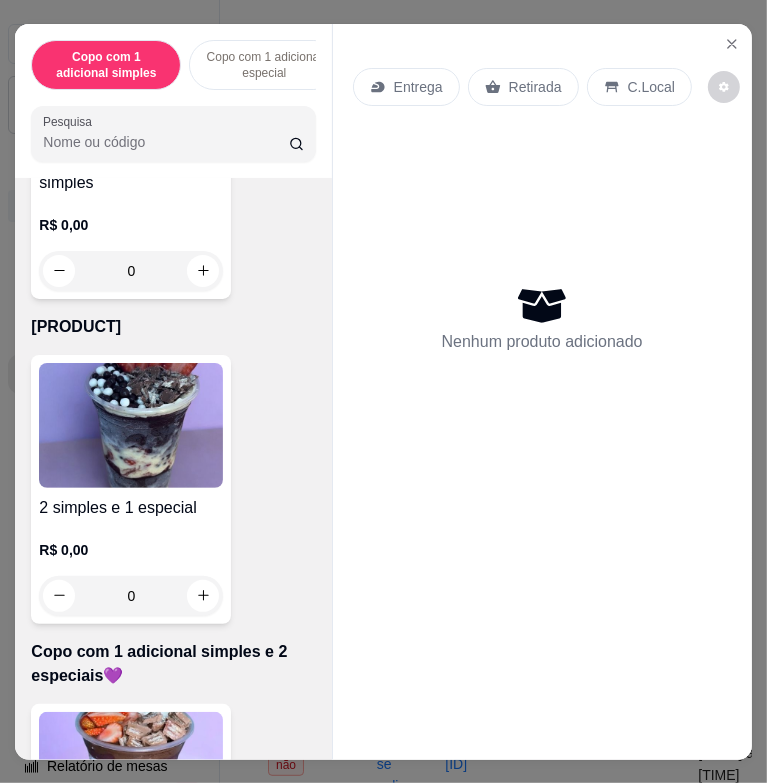 scroll, scrollTop: 1500, scrollLeft: 0, axis: vertical 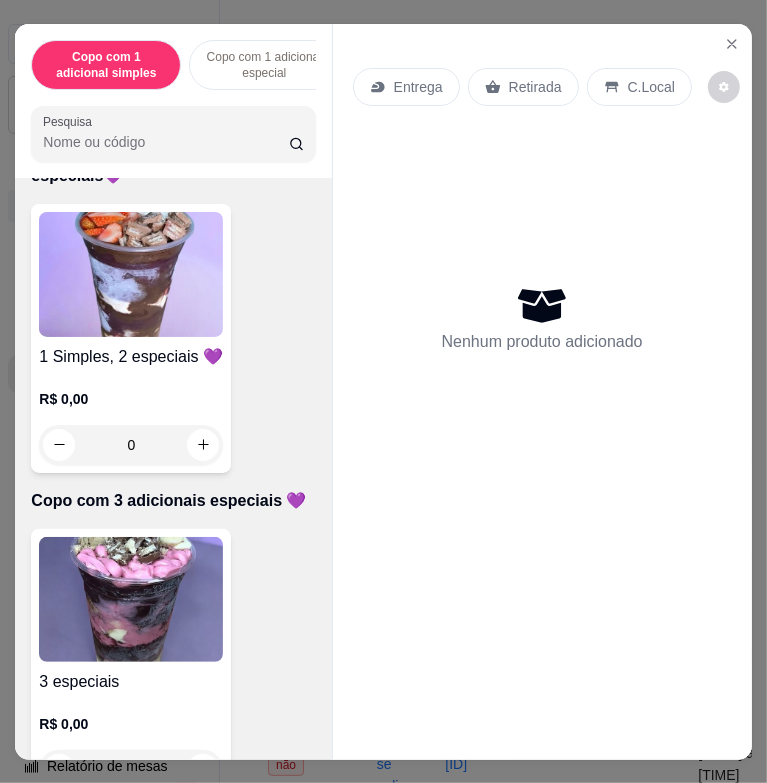 click on "R$ 0,00" at bounding box center (131, 399) 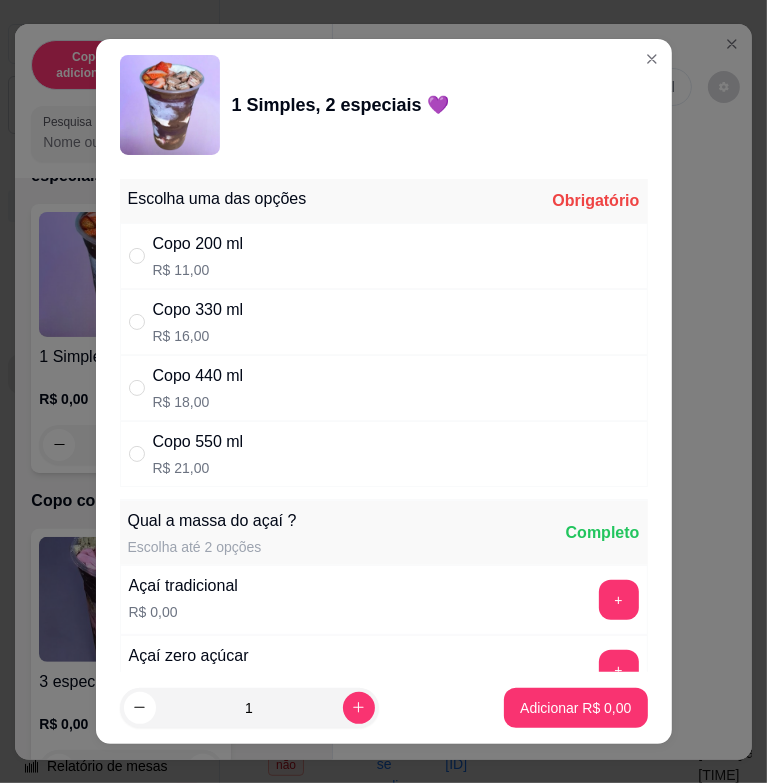 drag, startPoint x: 311, startPoint y: 449, endPoint x: 324, endPoint y: 448, distance: 13.038404 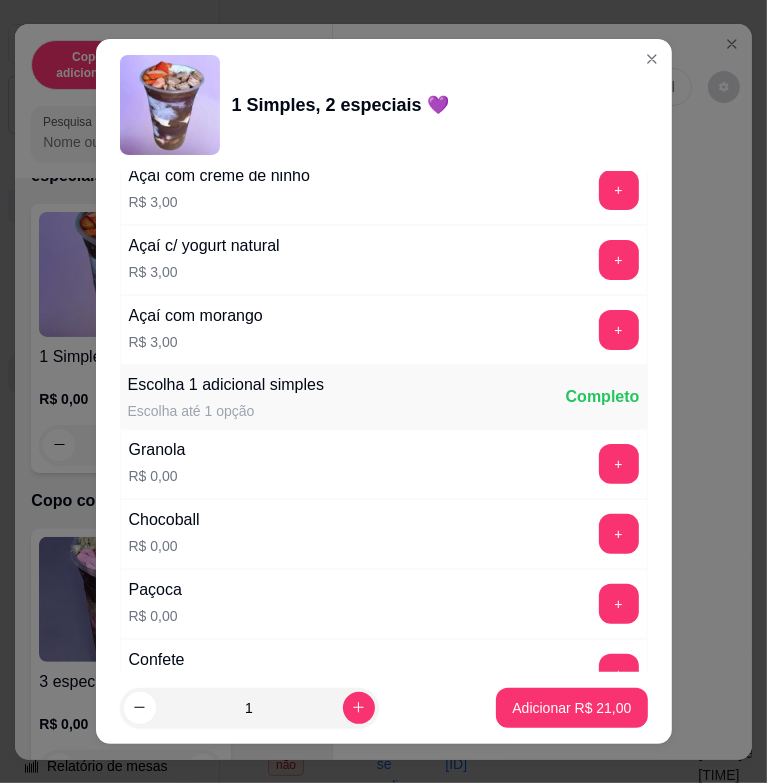 scroll, scrollTop: 1000, scrollLeft: 0, axis: vertical 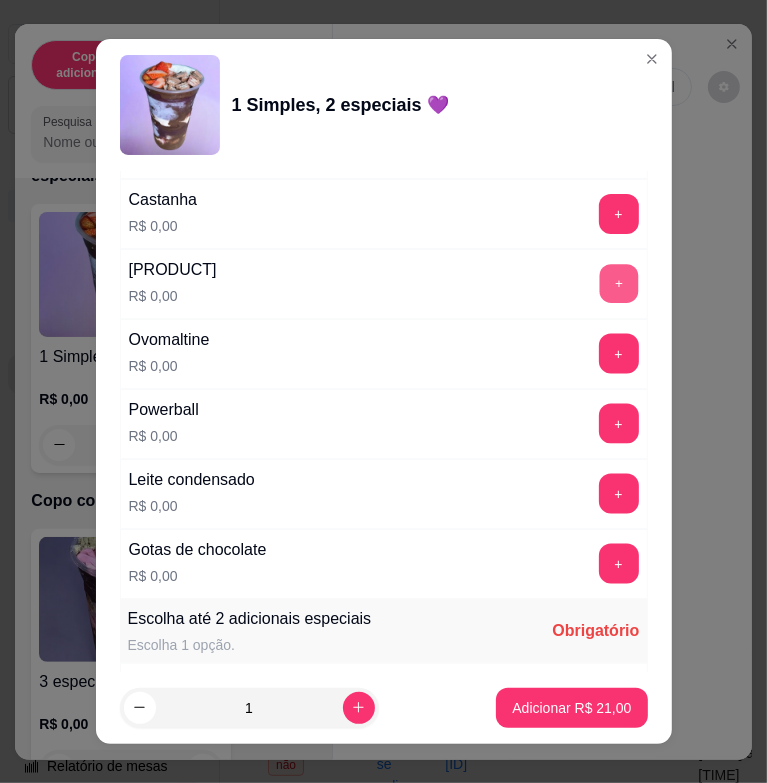 click on "+" at bounding box center (618, 284) 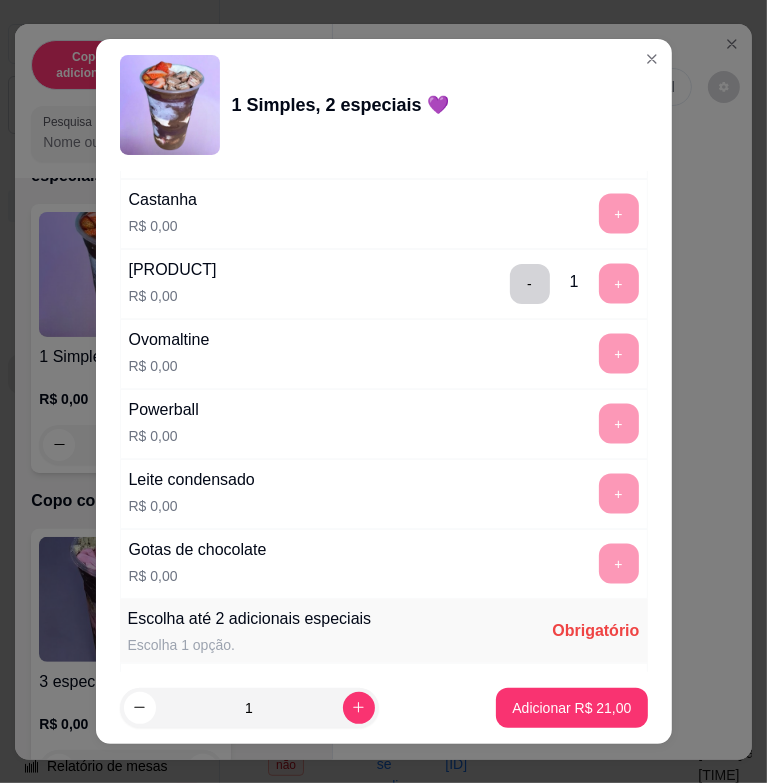 scroll, scrollTop: 1900, scrollLeft: 0, axis: vertical 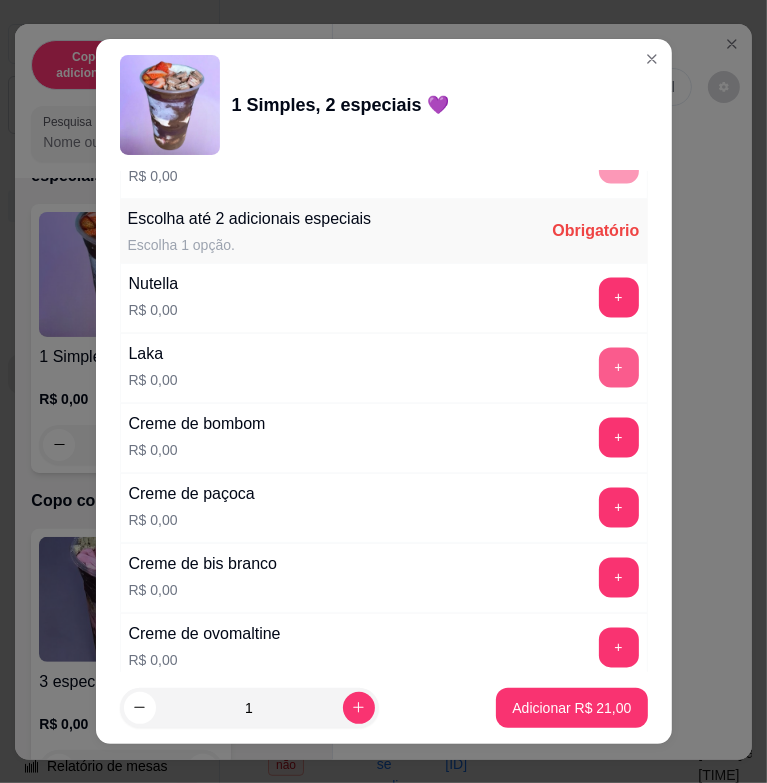click on "+" at bounding box center [619, 368] 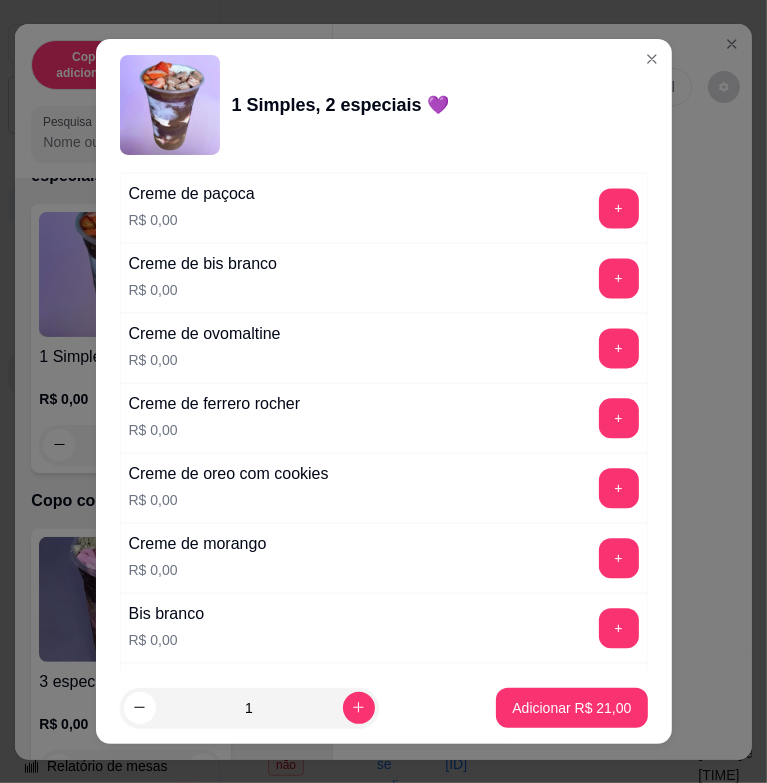 scroll, scrollTop: 2300, scrollLeft: 0, axis: vertical 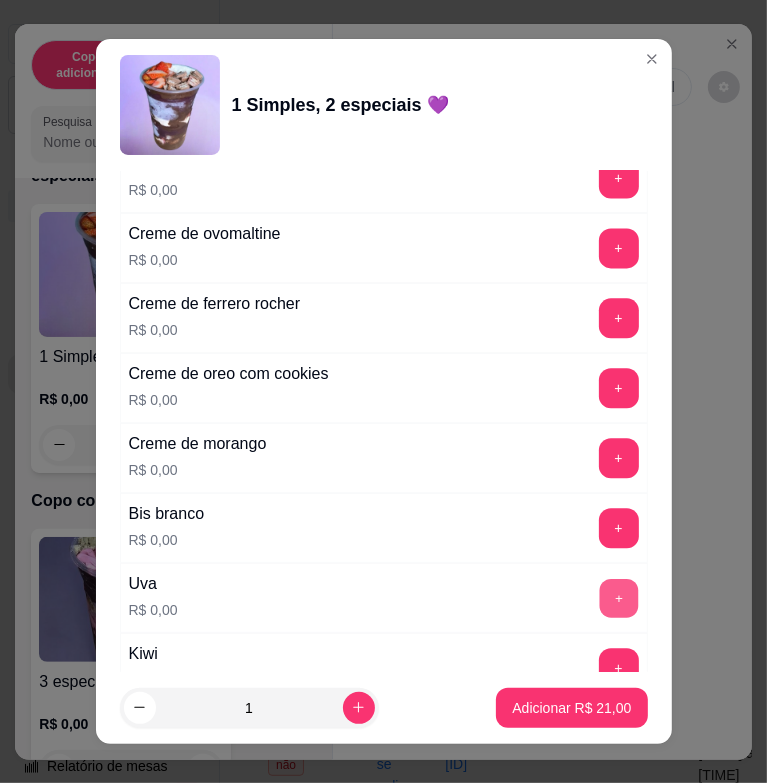 click on "+" at bounding box center (618, 598) 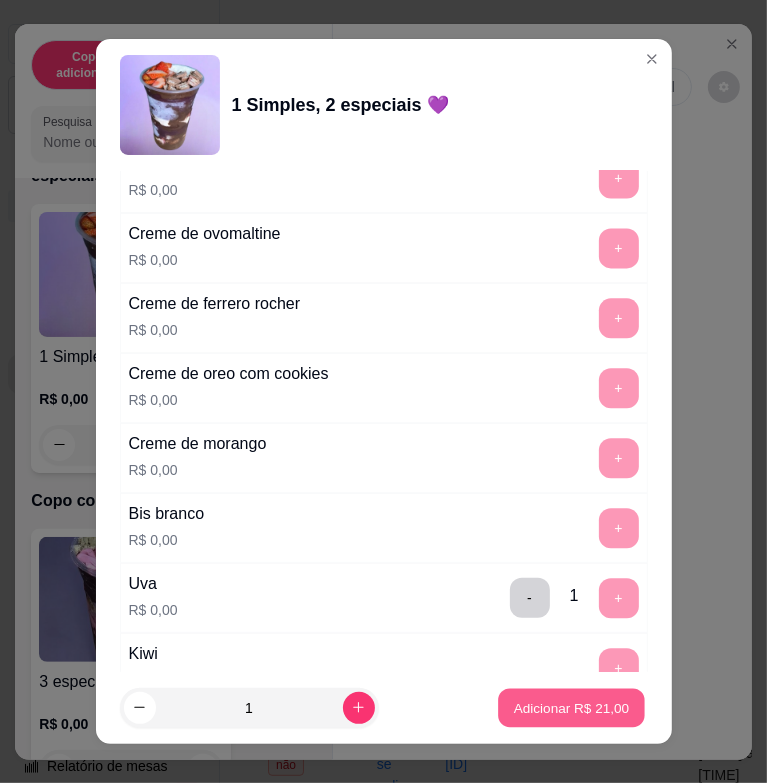 click on "Adicionar   R$ 21,00" at bounding box center [572, 707] 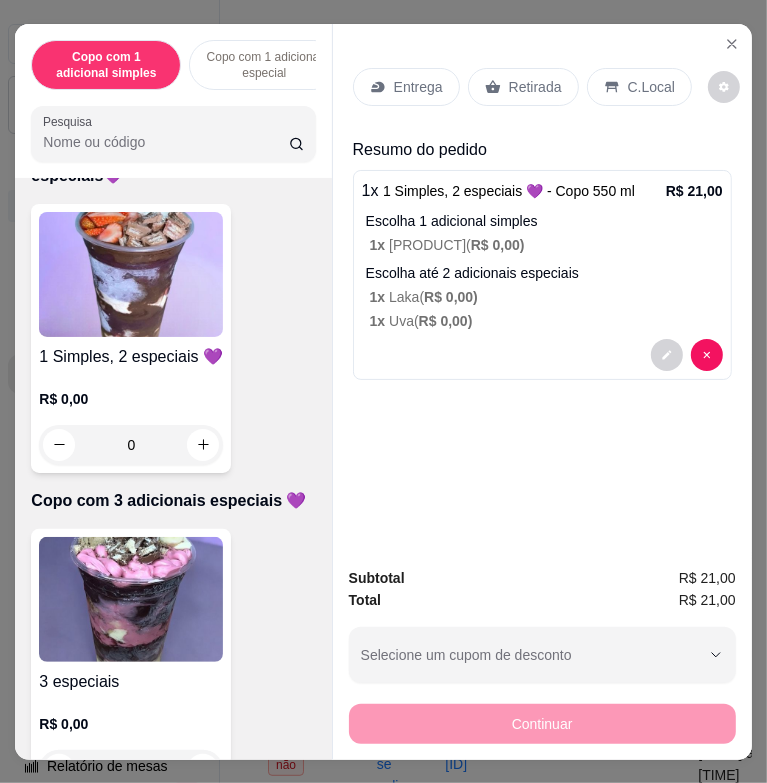 click on "Entrega" at bounding box center [406, 87] 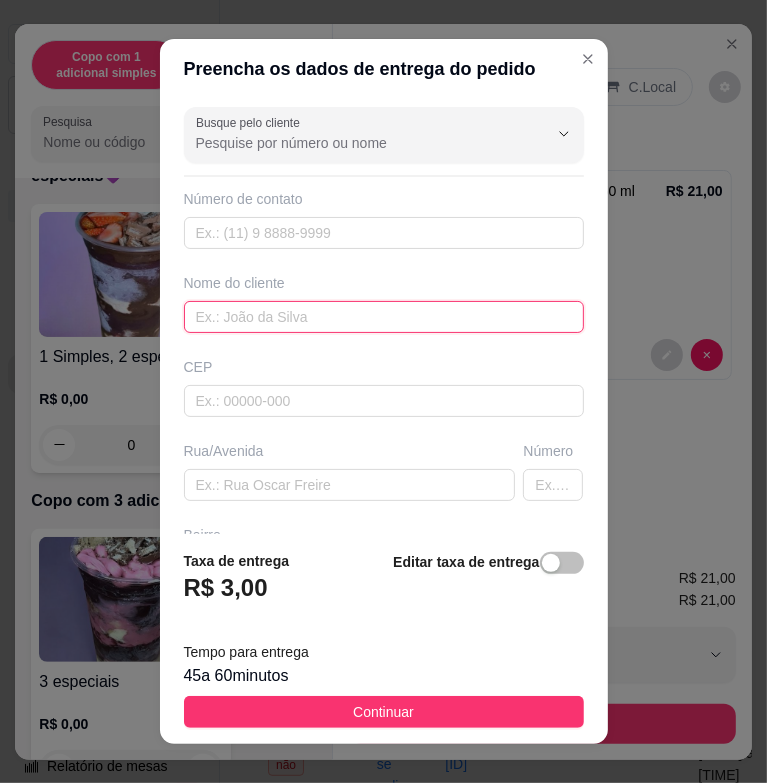 click at bounding box center (384, 317) 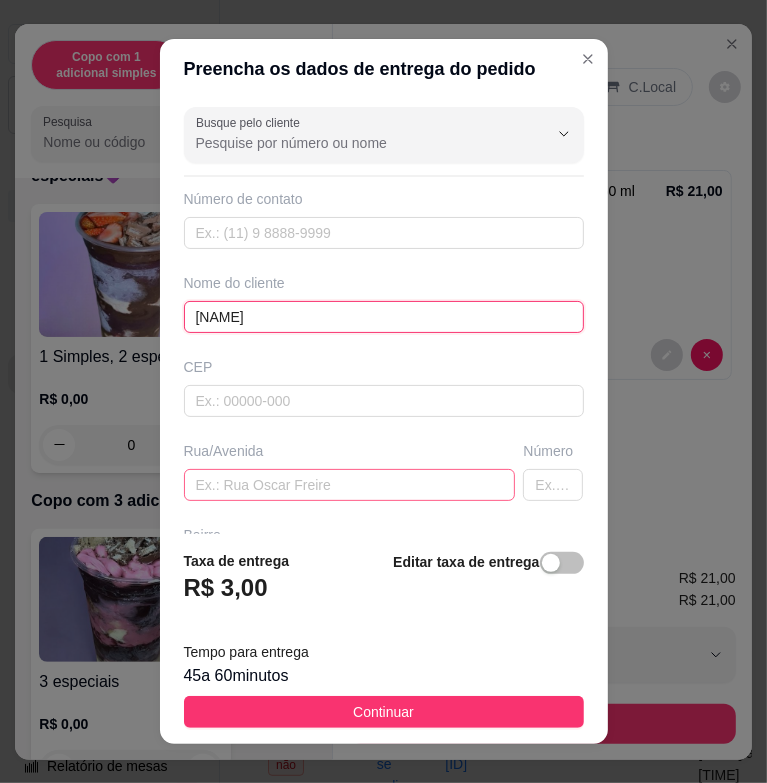 type on "[NAME]" 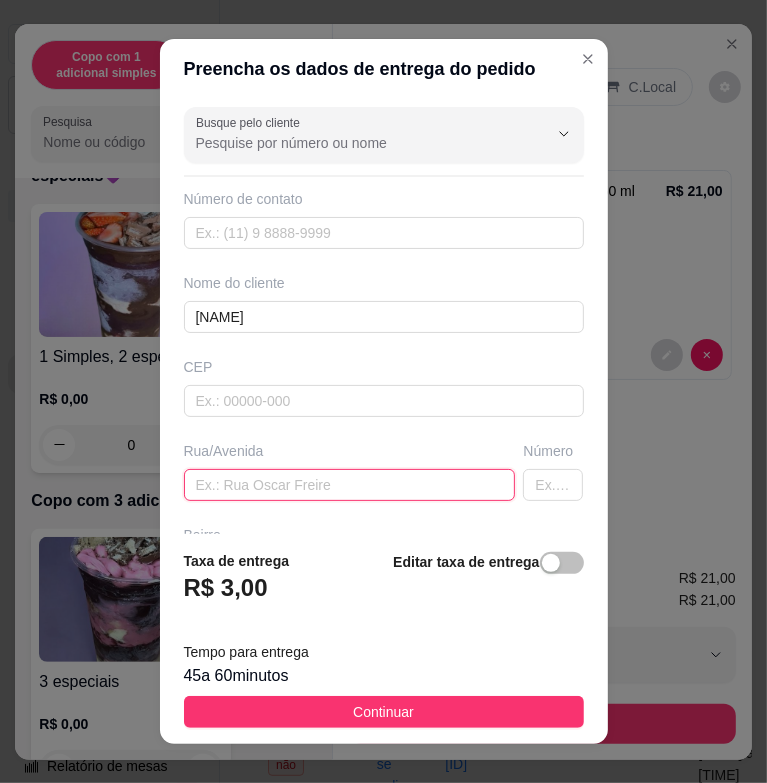 click at bounding box center [350, 485] 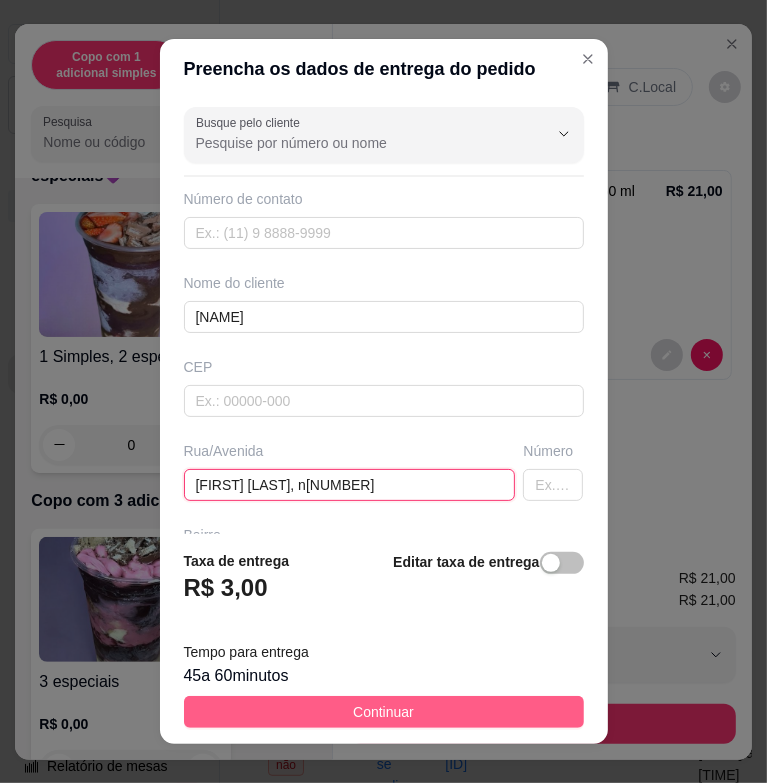 type on "[FIRST] [LAST], n[NUMBER]" 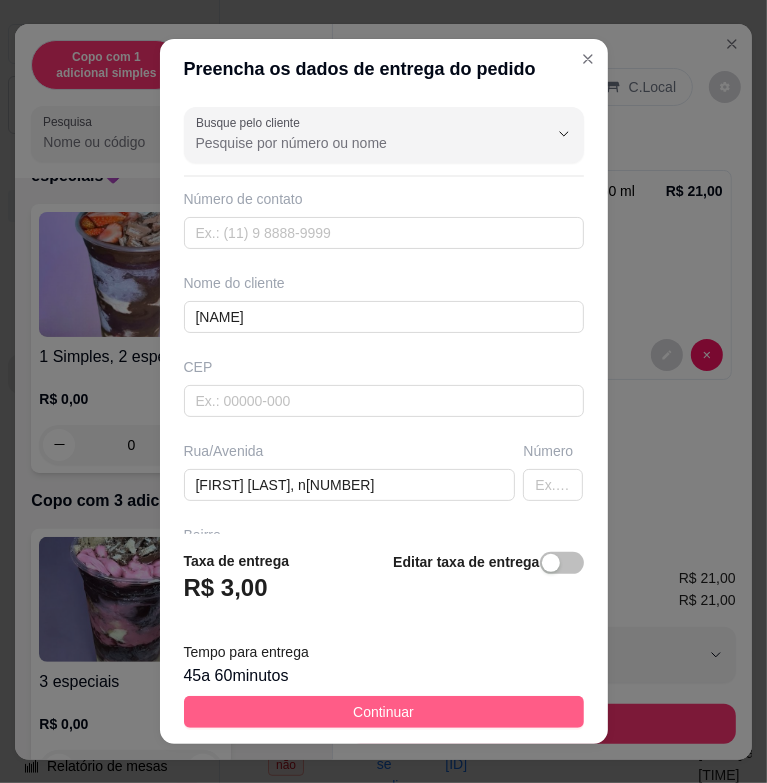 click on "Continuar" at bounding box center (384, 712) 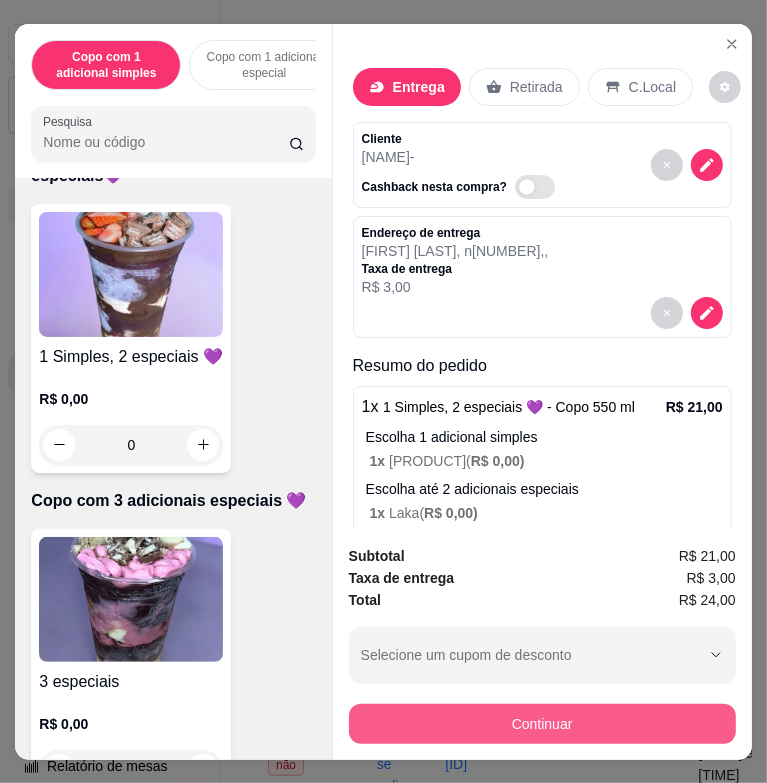 click on "Continuar" at bounding box center [542, 724] 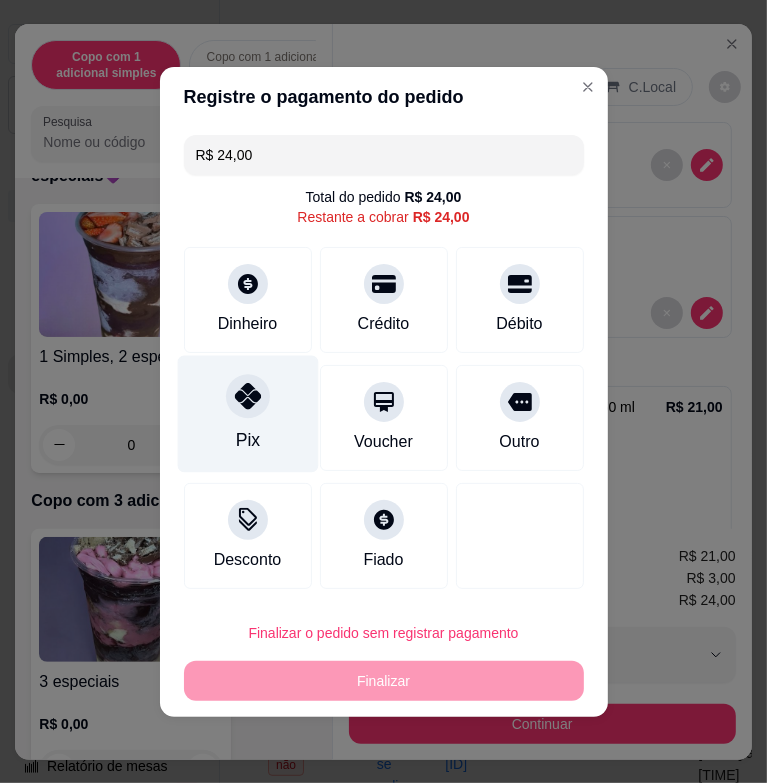 click at bounding box center [248, 396] 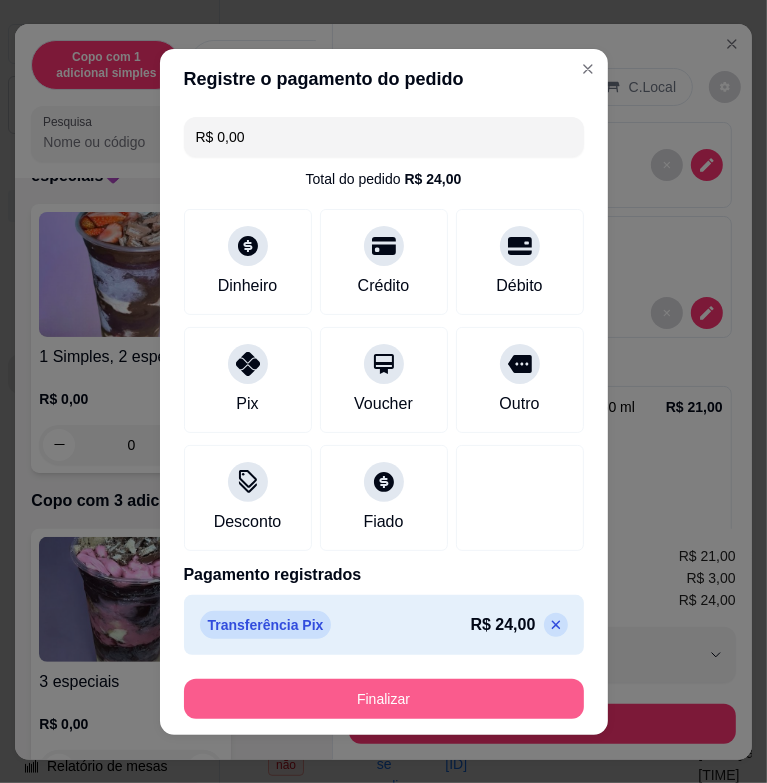 click on "Finalizar" at bounding box center (384, 699) 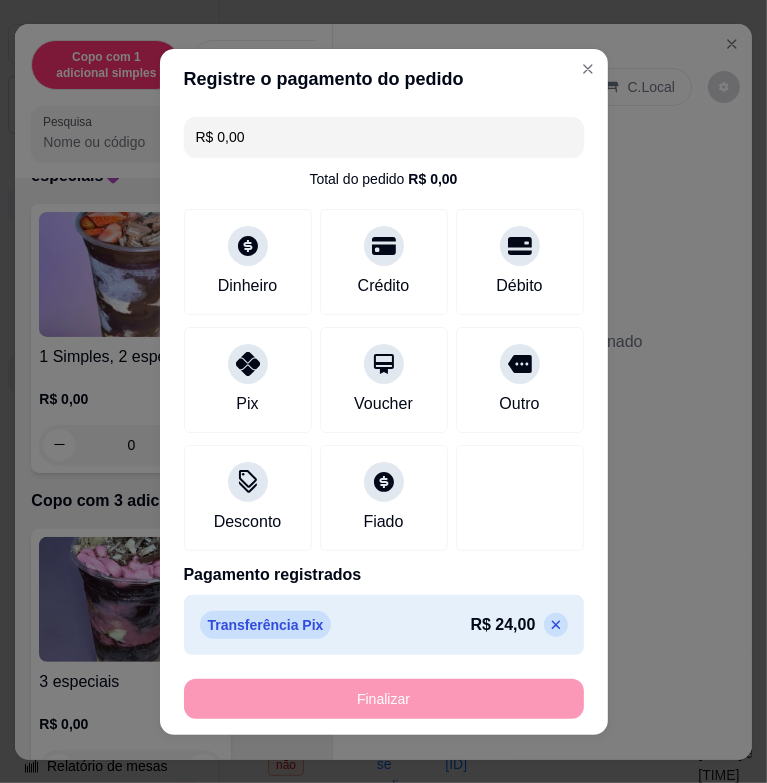 type on "-R$ 24,00" 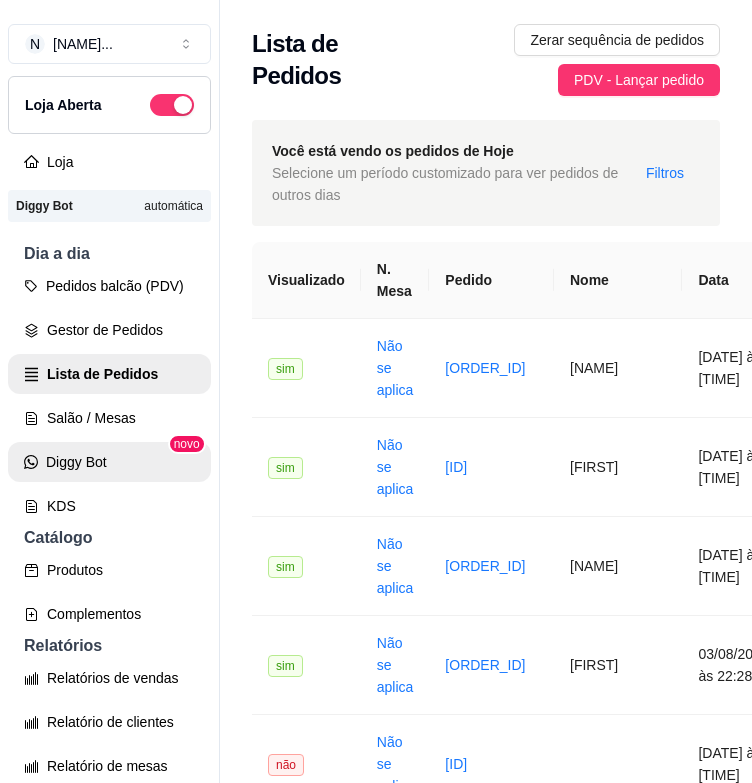 click on "Pedidos balcão (PDV) Gestor de Pedidos Lista de Pedidos Salão / Mesas Diggy Bot novo KDS" at bounding box center (109, 396) 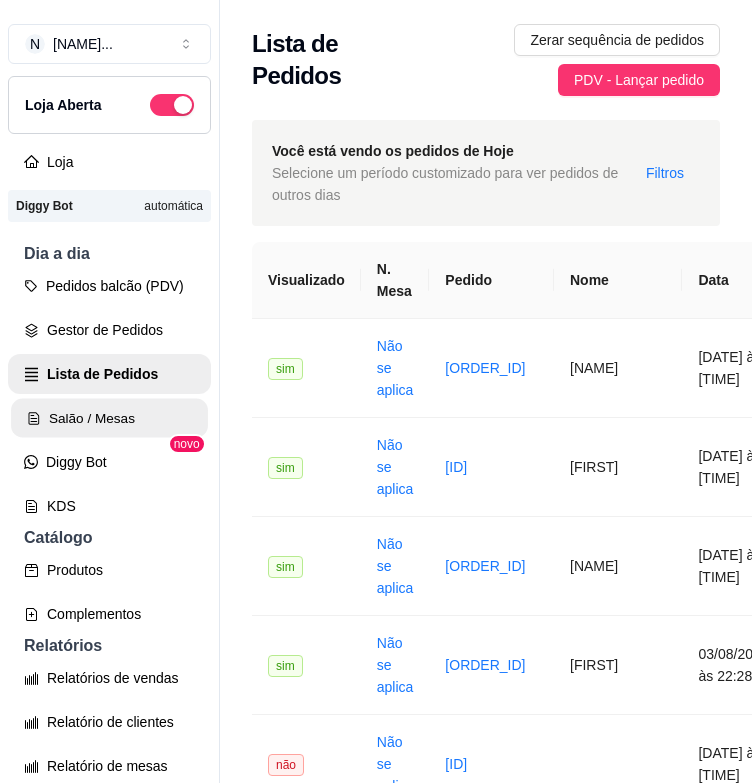 click on "Salão / Mesas" at bounding box center [109, 418] 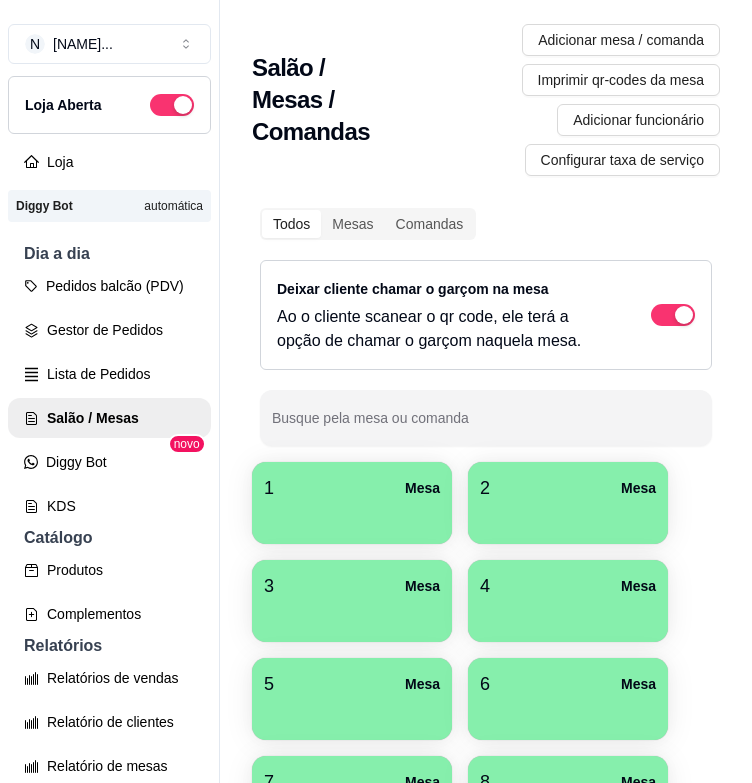 click at bounding box center [352, 517] 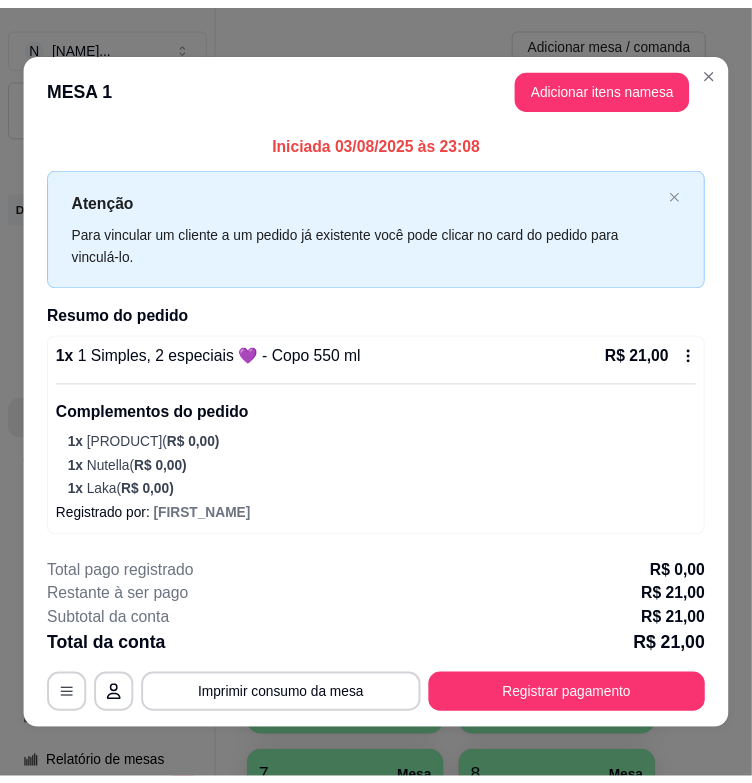 scroll, scrollTop: 12, scrollLeft: 0, axis: vertical 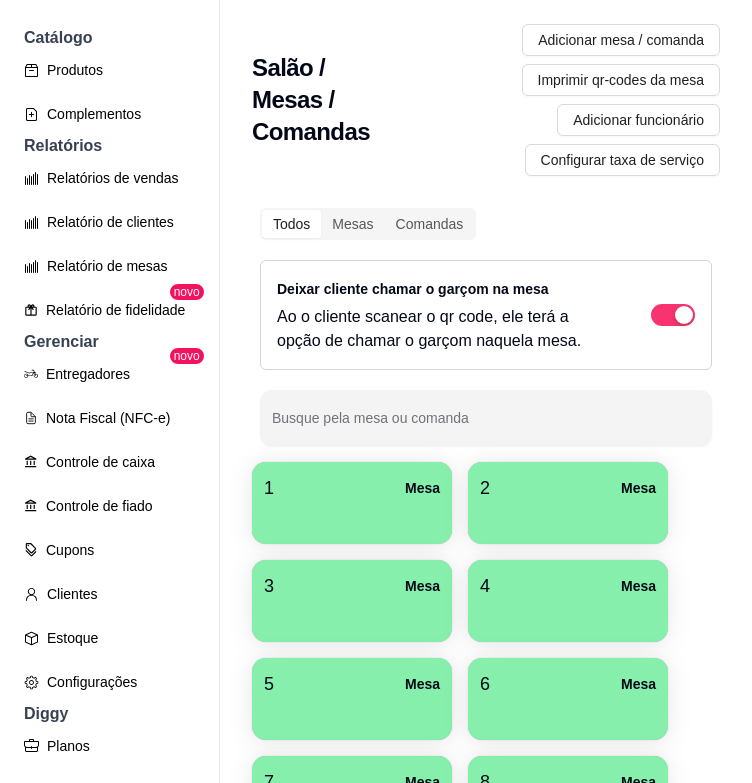 click at bounding box center (352, 517) 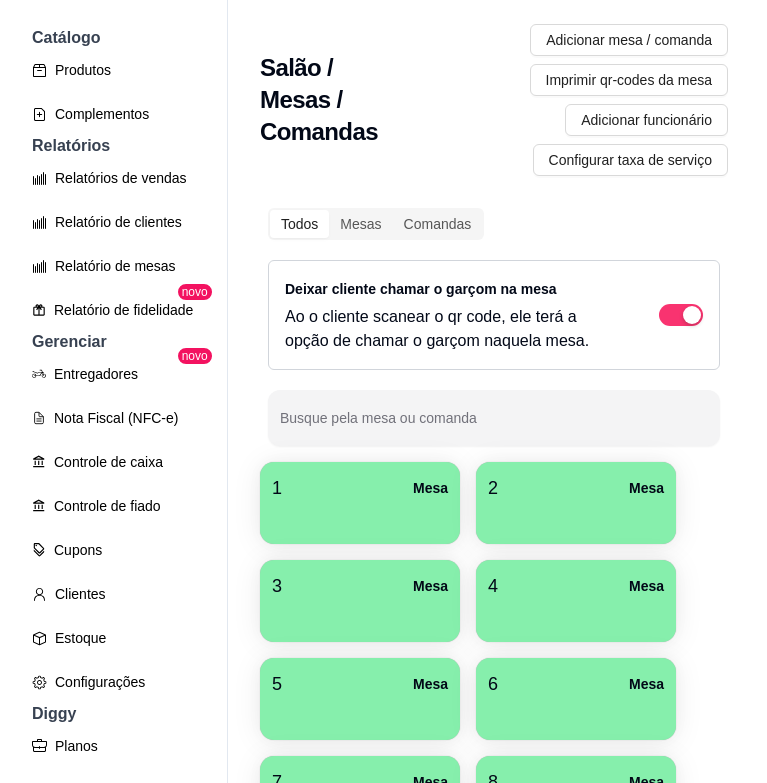 scroll, scrollTop: 300, scrollLeft: 0, axis: vertical 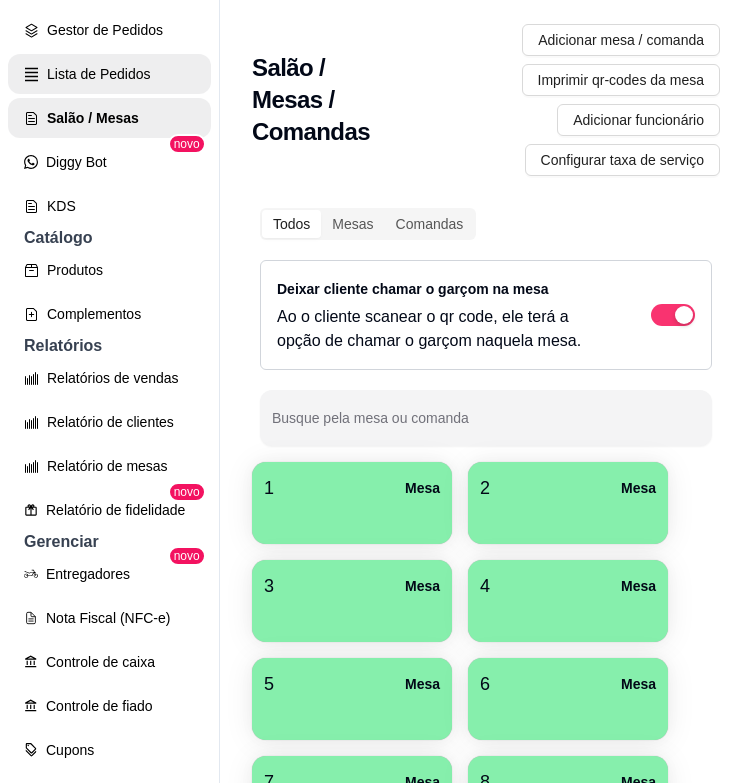 click on "Lista de Pedidos" at bounding box center (109, 74) 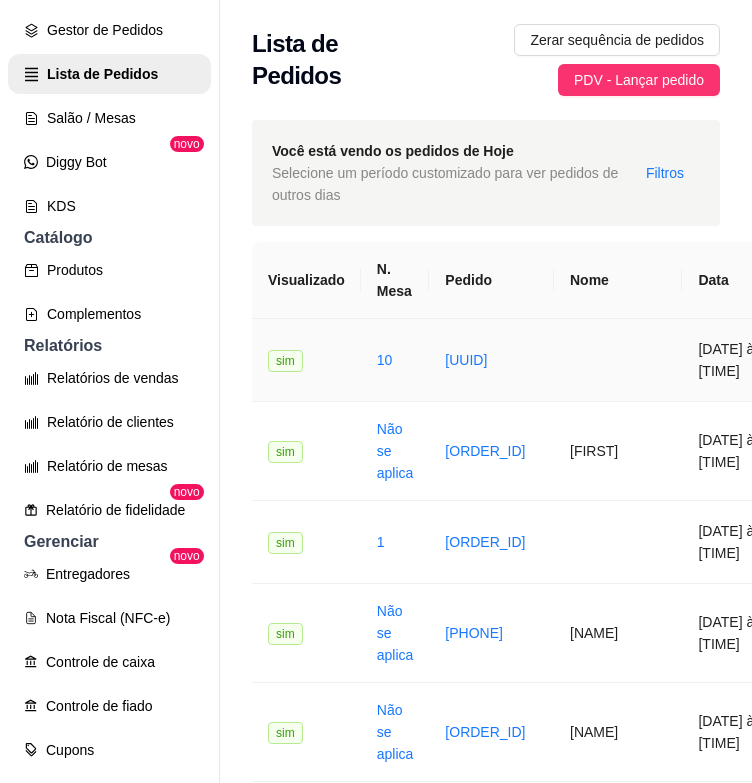click on "[UUID]" at bounding box center (491, 360) 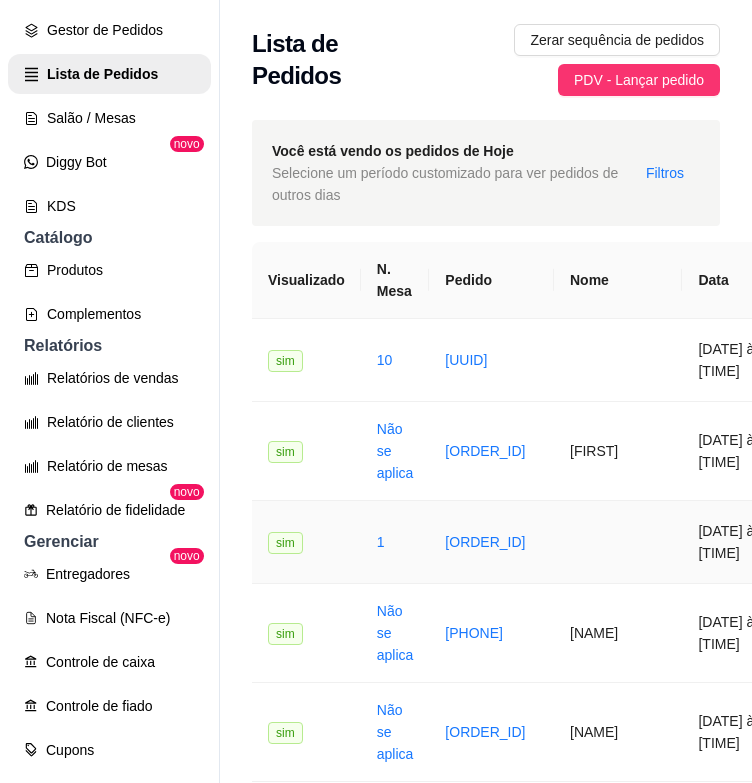 click on "[FIRST]" at bounding box center (618, 451) 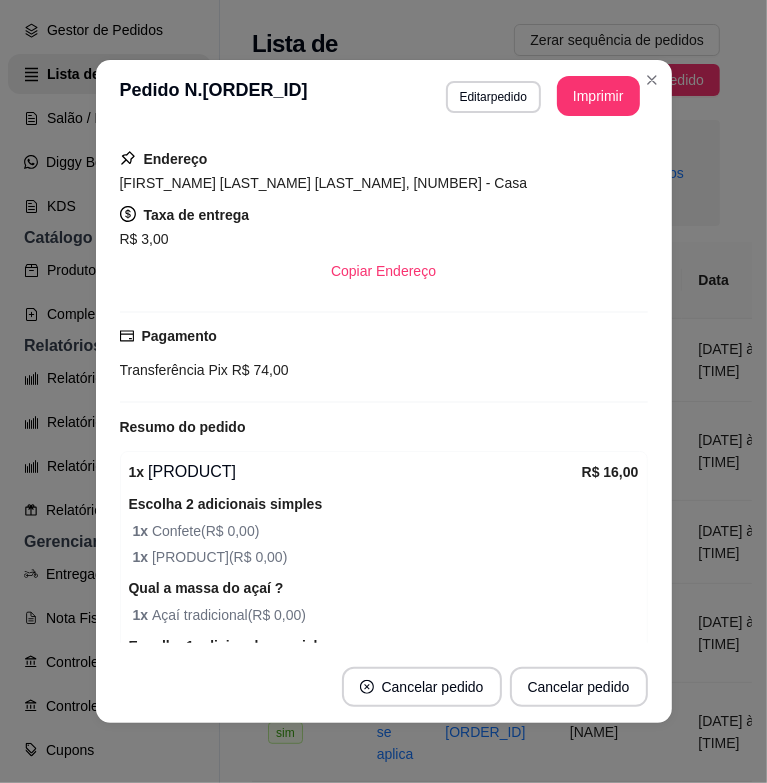 scroll, scrollTop: 700, scrollLeft: 0, axis: vertical 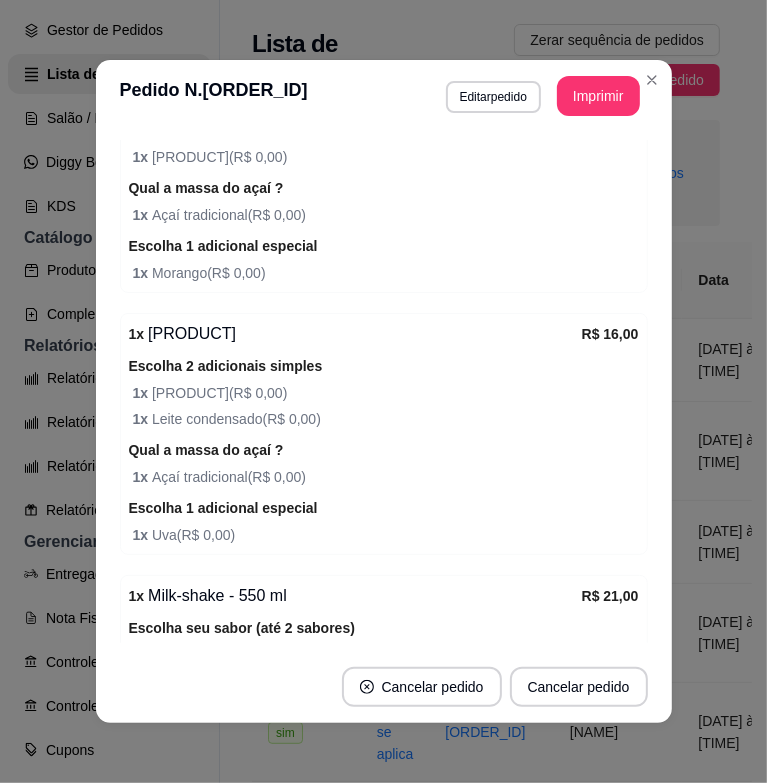 click on "**********" at bounding box center [384, 96] 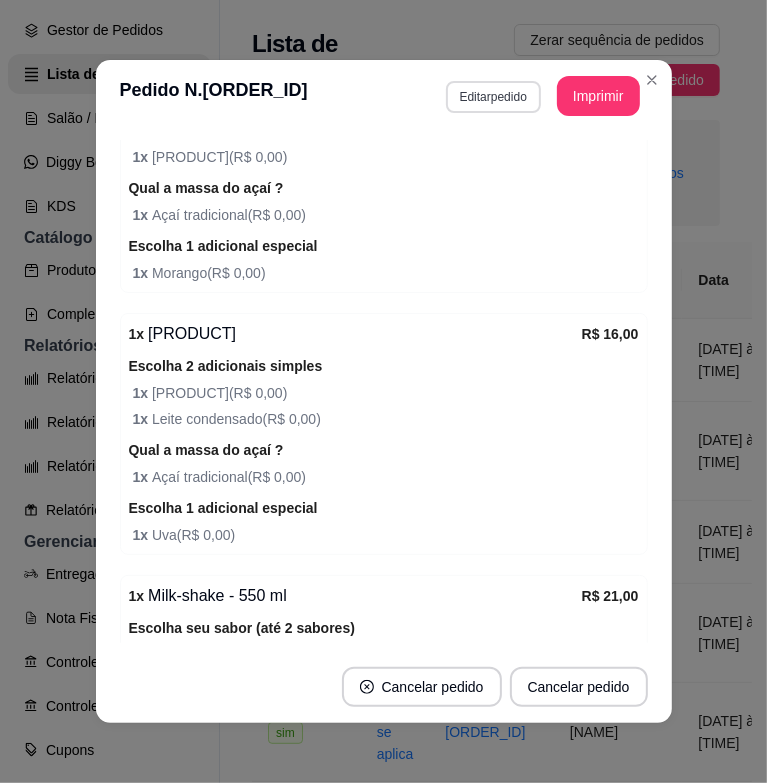click on "Editar  pedido" at bounding box center (493, 97) 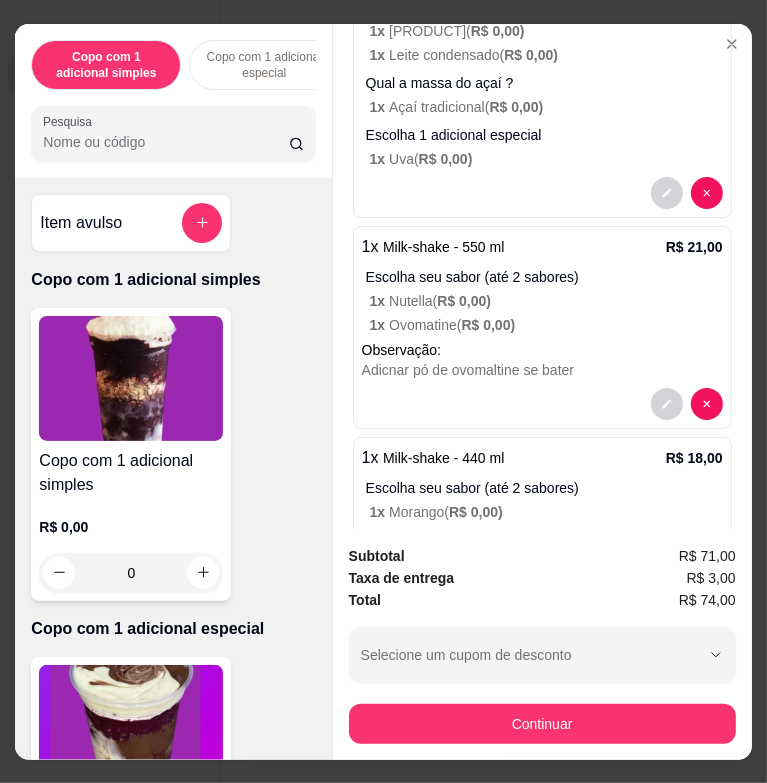 scroll, scrollTop: 836, scrollLeft: 0, axis: vertical 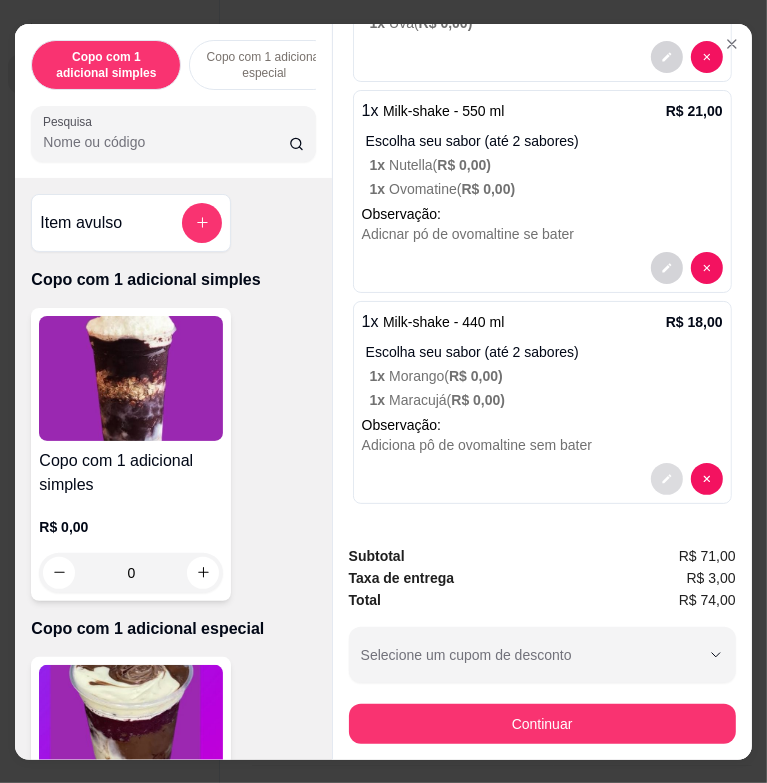 click 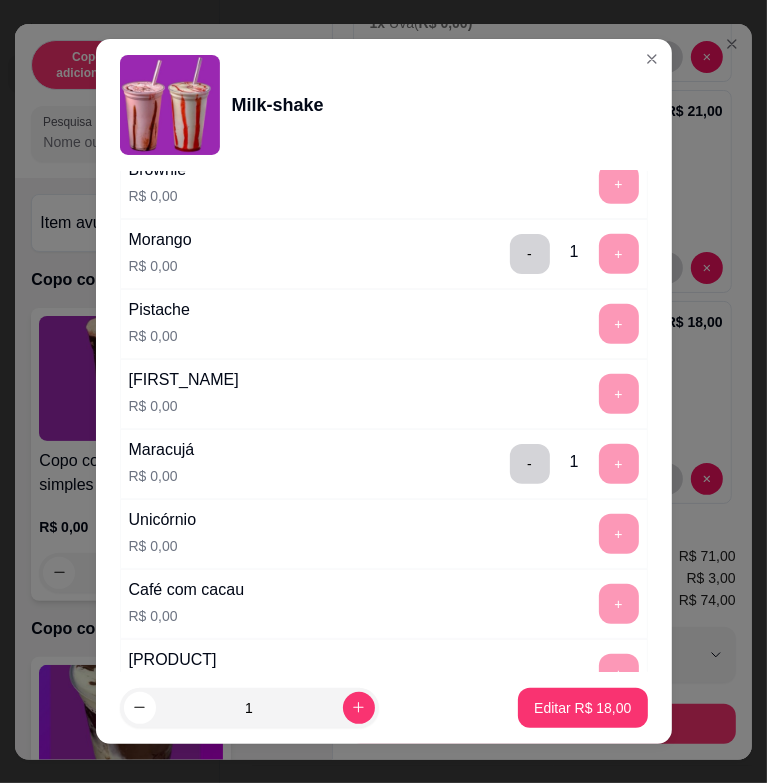 scroll, scrollTop: 500, scrollLeft: 0, axis: vertical 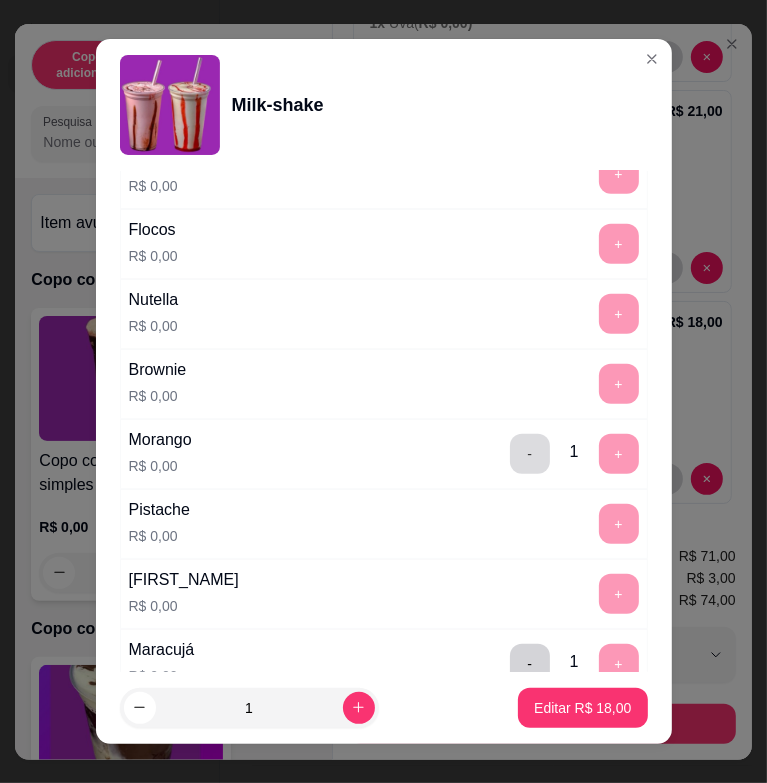 click on "-" at bounding box center [530, 454] 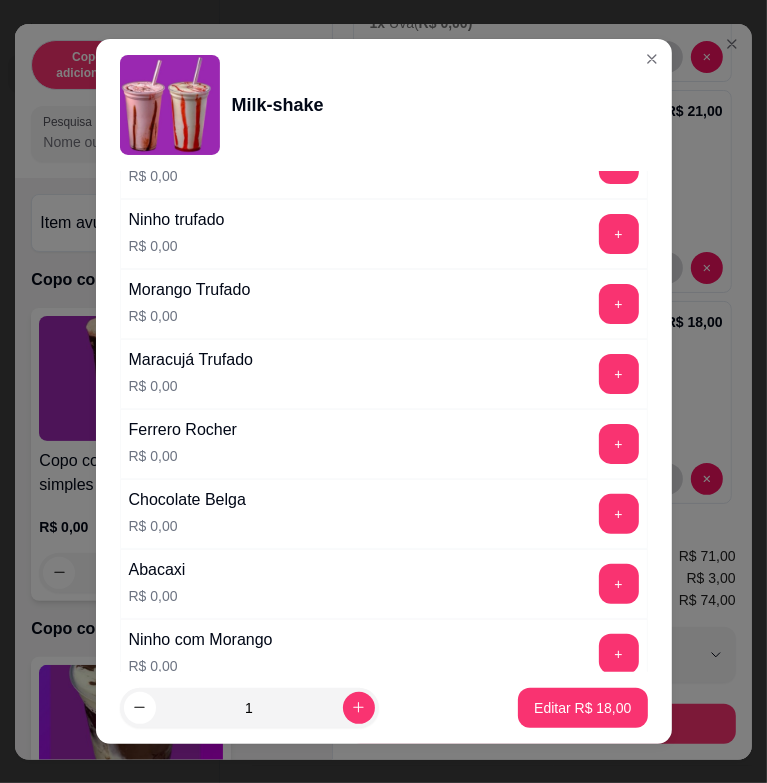 scroll, scrollTop: 1900, scrollLeft: 0, axis: vertical 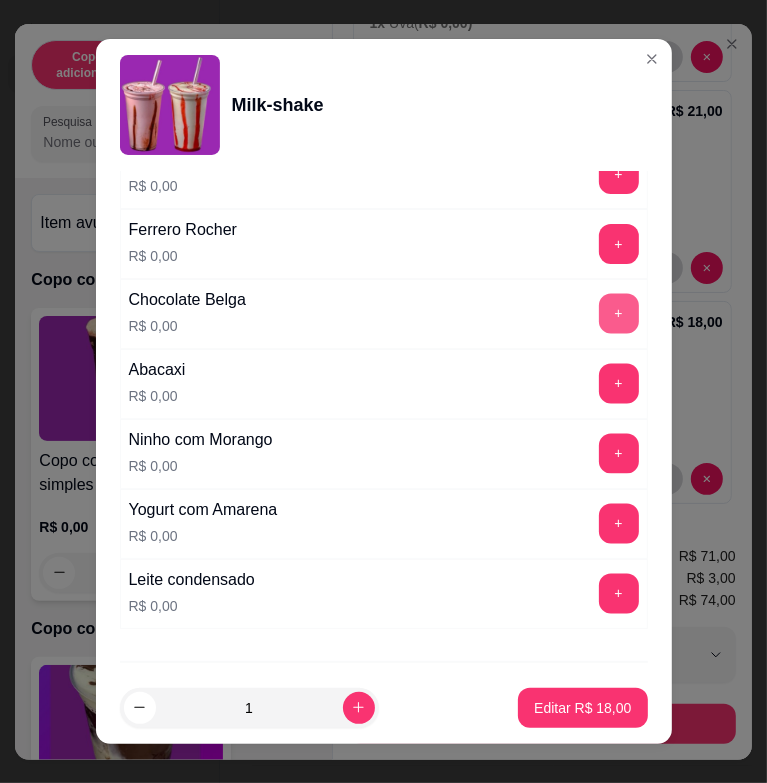 click on "+" at bounding box center [619, 314] 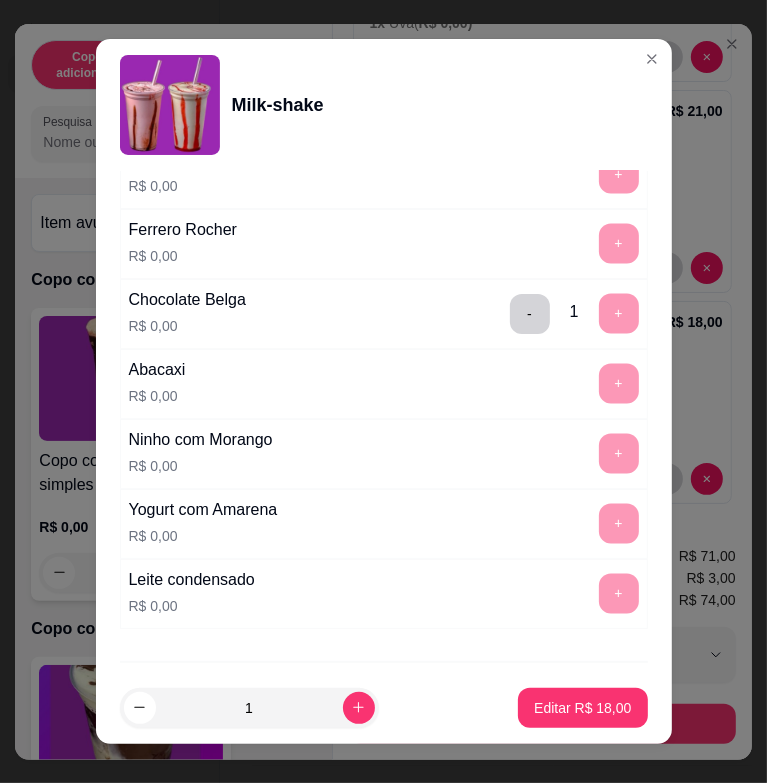 scroll, scrollTop: 1993, scrollLeft: 0, axis: vertical 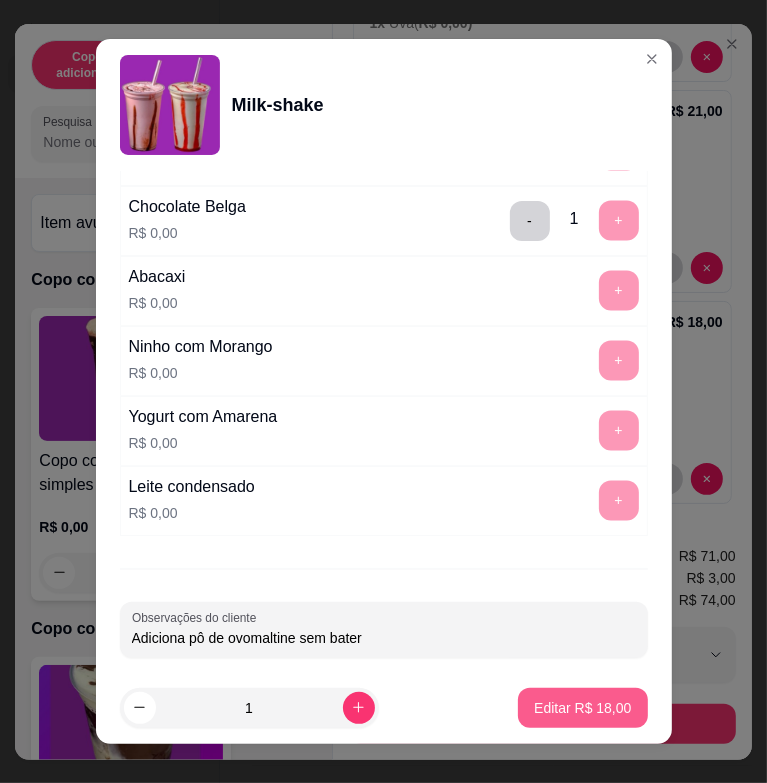 click on "Editar   R$ 18,00" at bounding box center (582, 708) 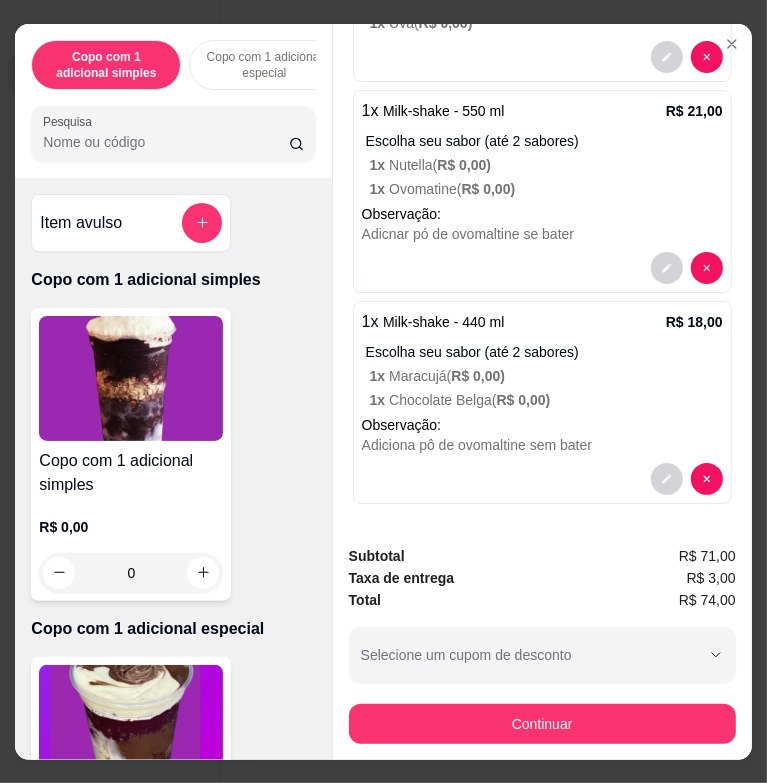 scroll, scrollTop: 48, scrollLeft: 0, axis: vertical 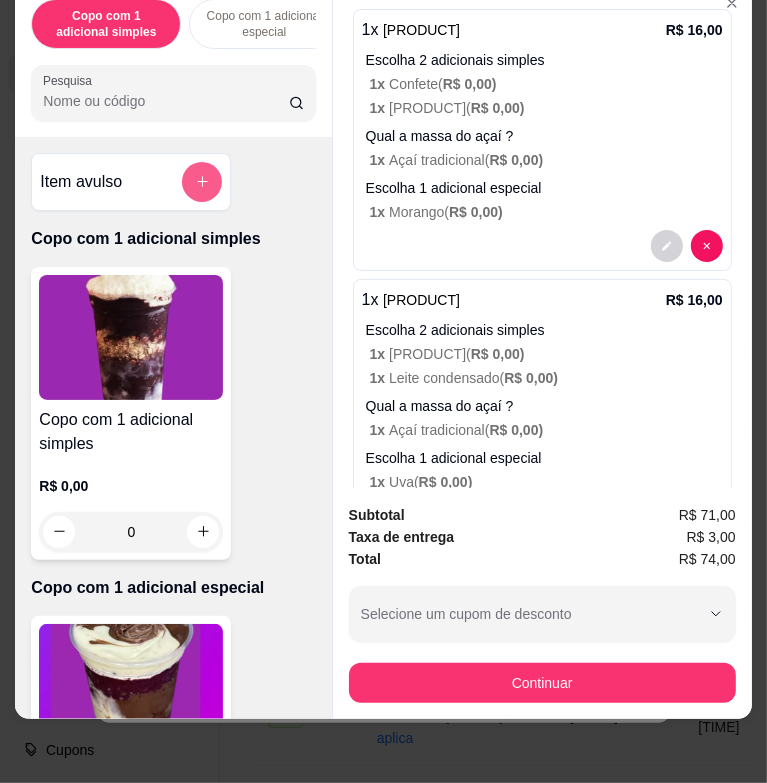 click at bounding box center (202, 182) 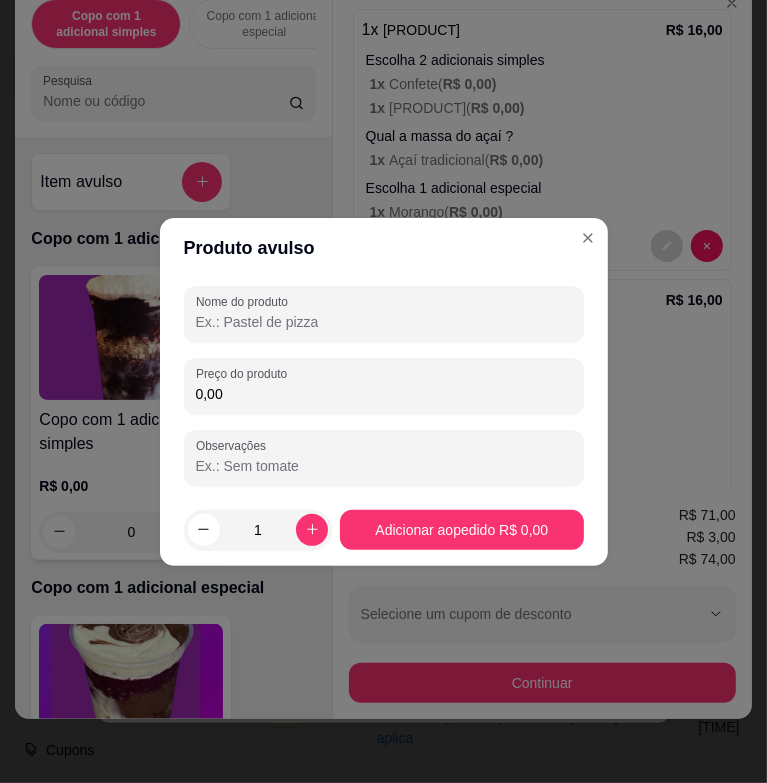 click on "0,00" at bounding box center (384, 394) 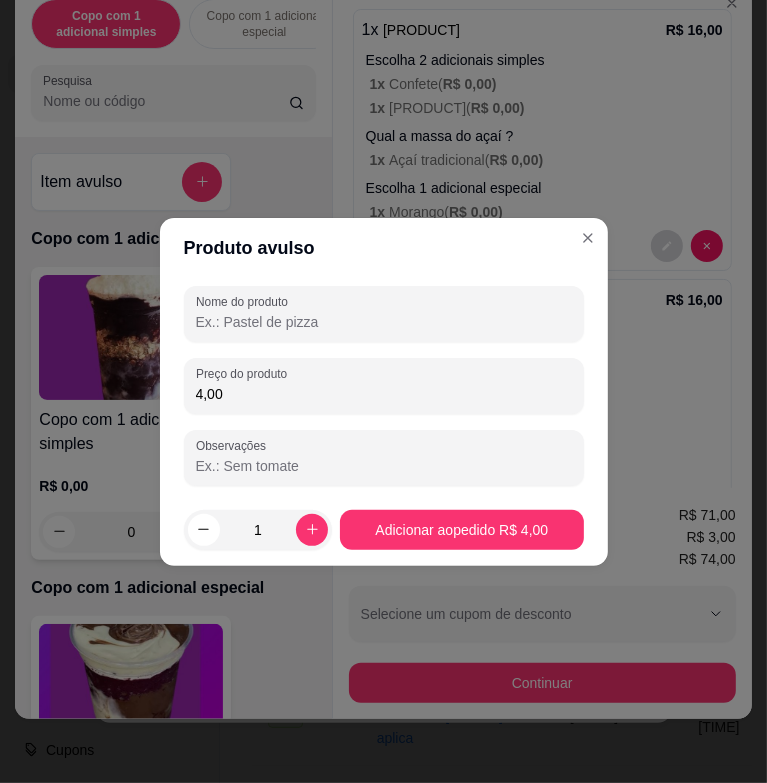 type on "4,00" 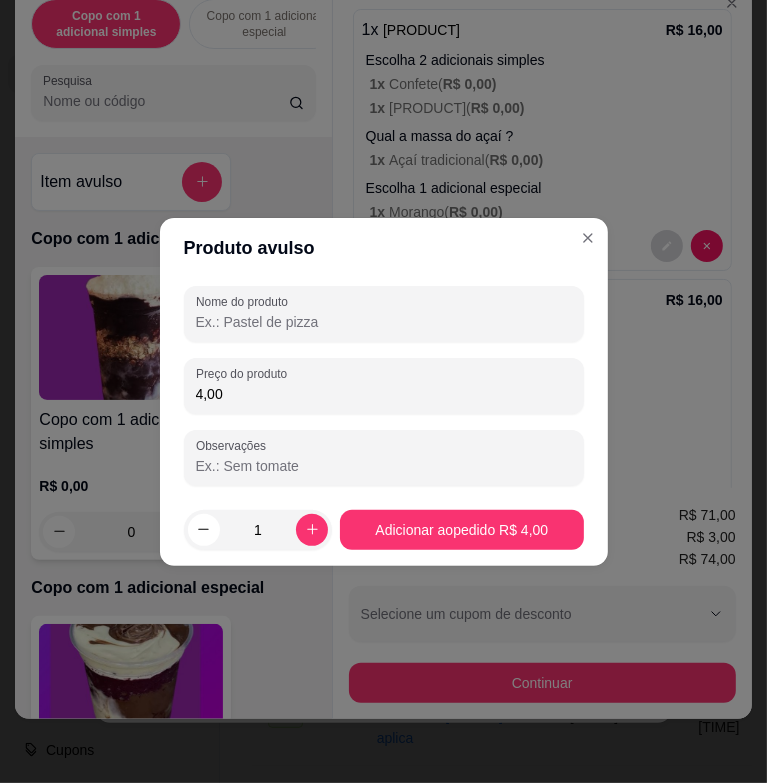 click on "Nome do produto" at bounding box center (384, 314) 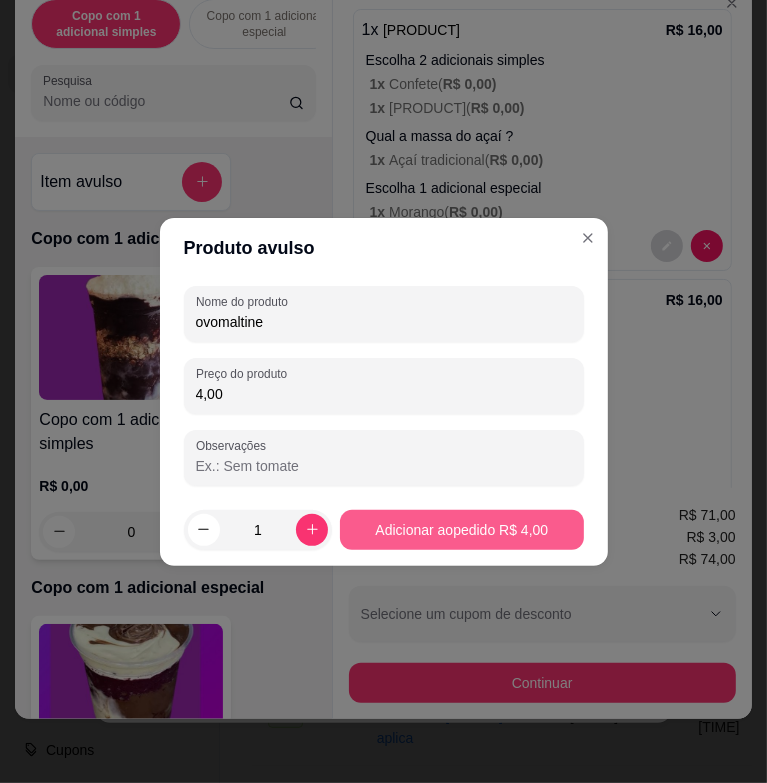type on "ovomaltine" 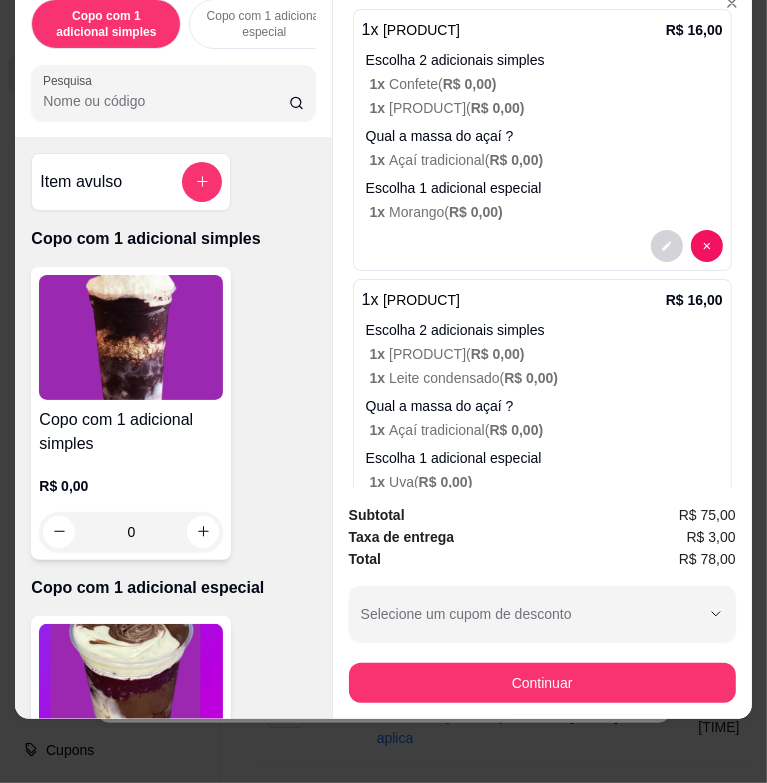 scroll, scrollTop: 0, scrollLeft: 0, axis: both 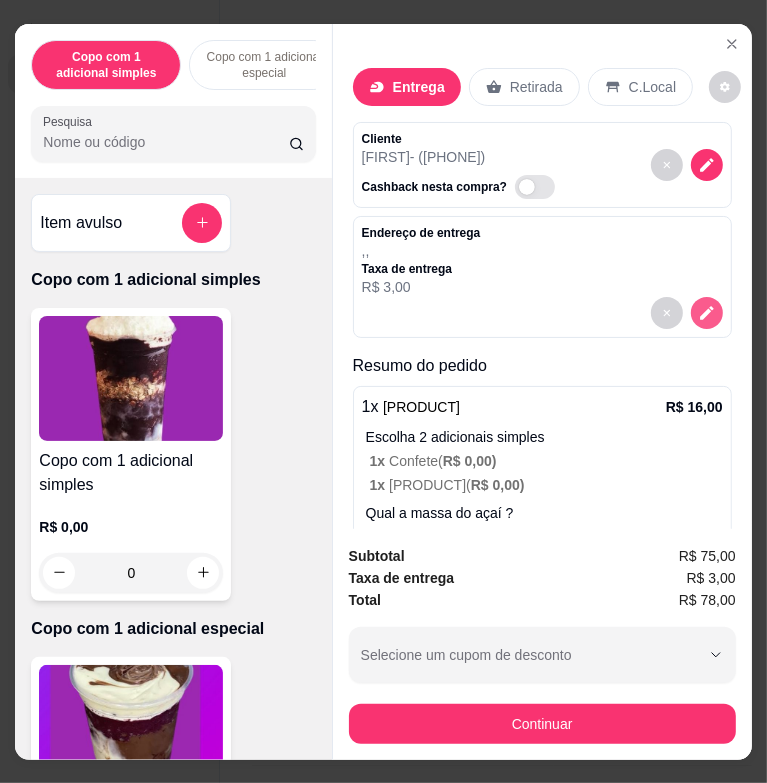 click at bounding box center (707, 313) 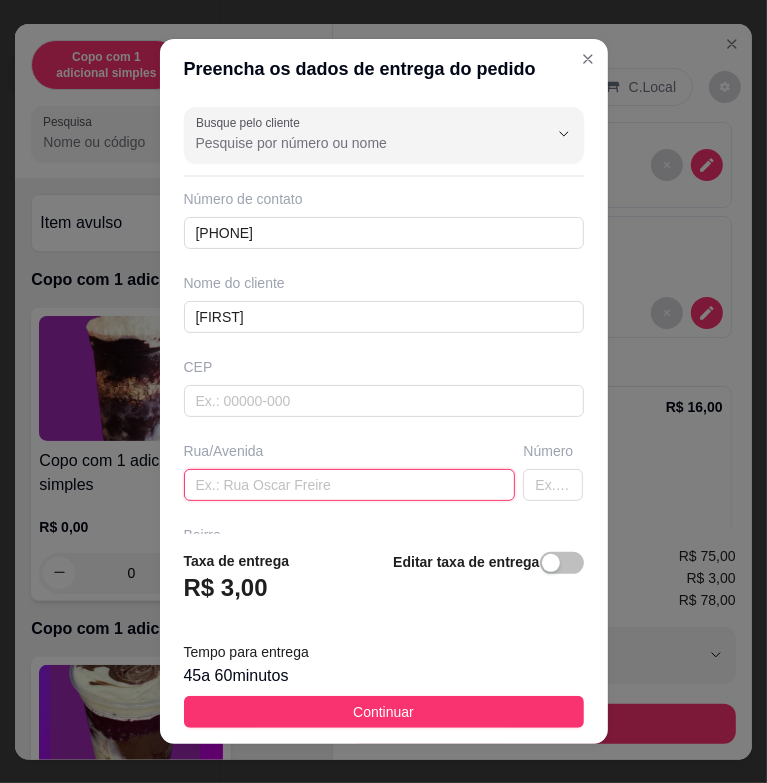 click at bounding box center [350, 485] 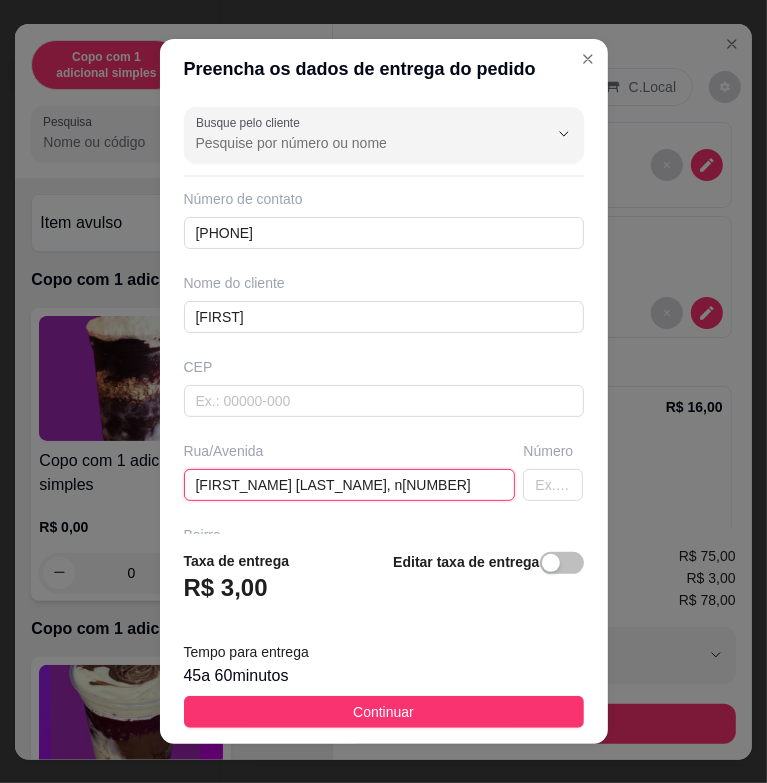 click on "[FIRST_NAME] [LAST_NAME], n[NUMBER]" at bounding box center [350, 485] 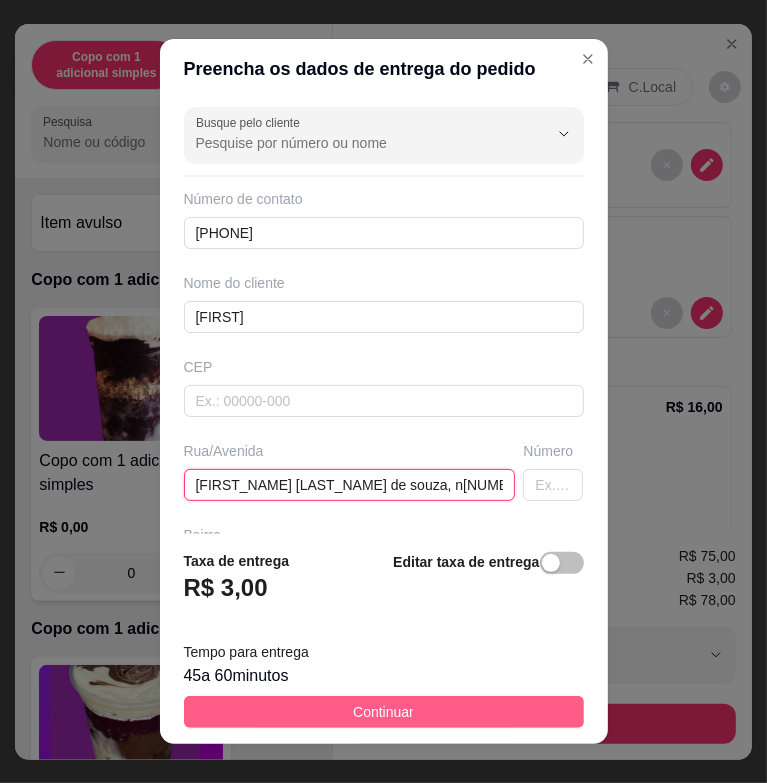 type on "[FIRST_NAME] [LAST_NAME] de souza, n[NUMBER]" 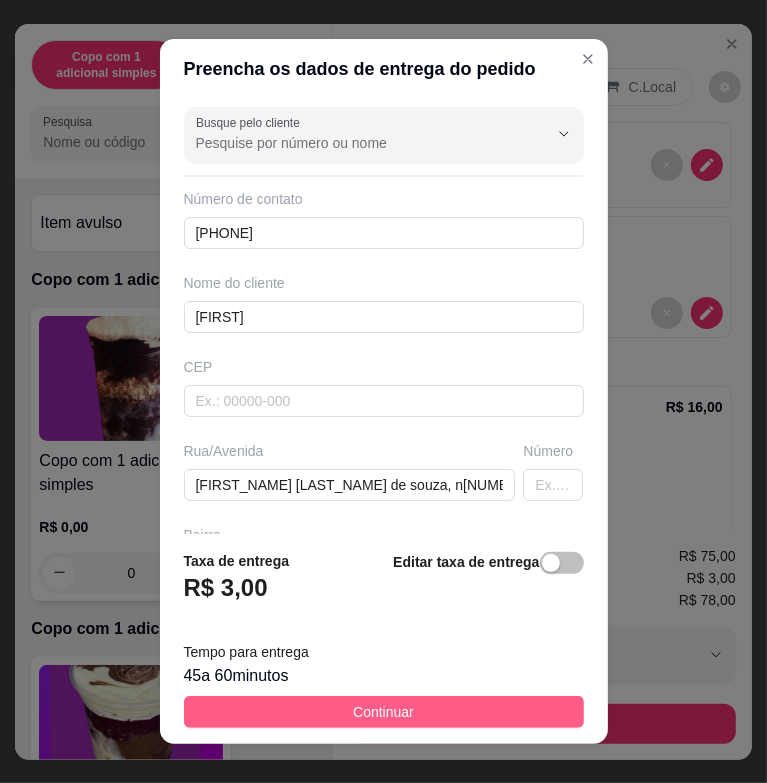 click on "Continuar" at bounding box center [384, 712] 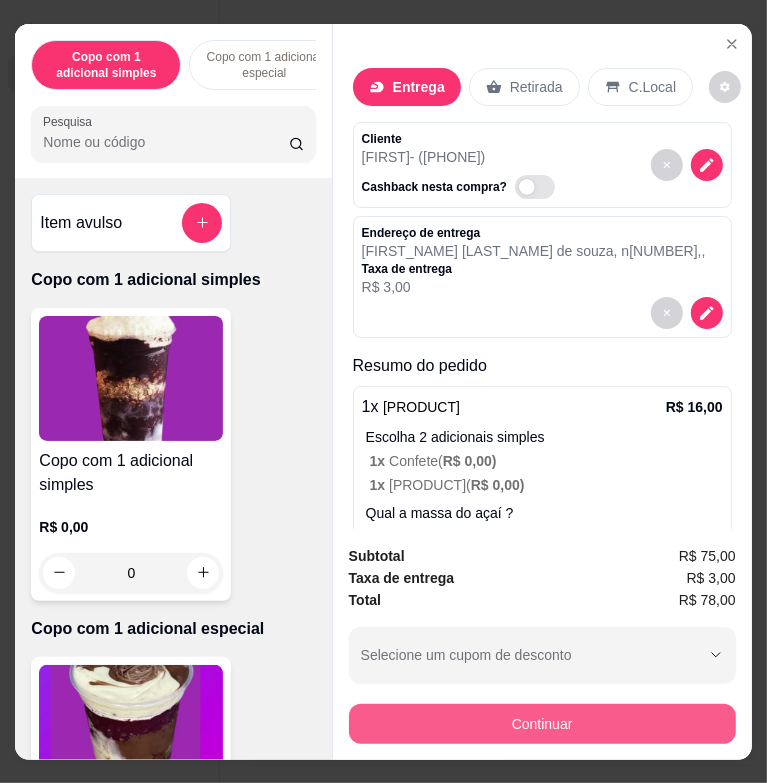 click on "Continuar" at bounding box center [542, 724] 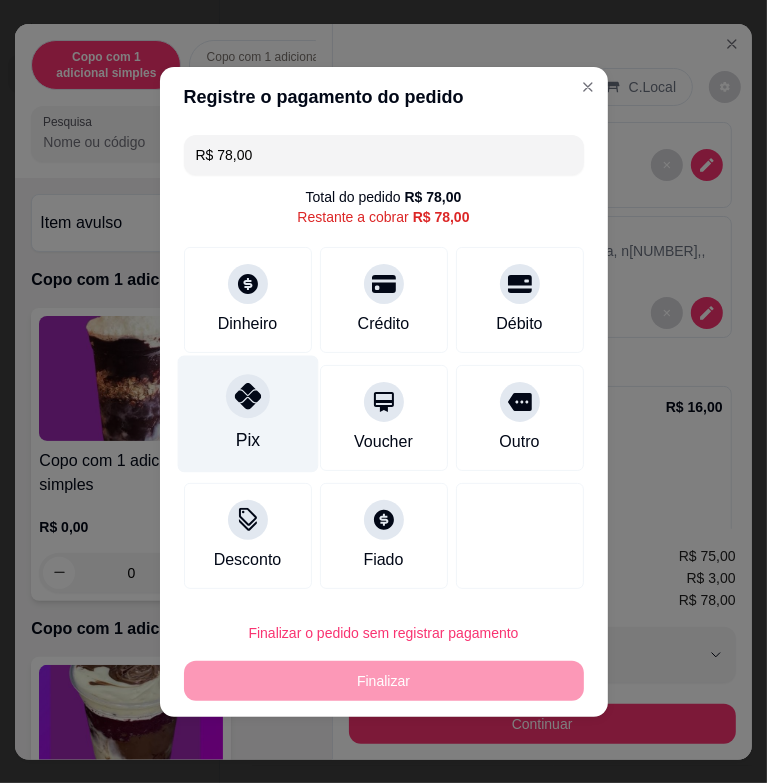 click at bounding box center [248, 396] 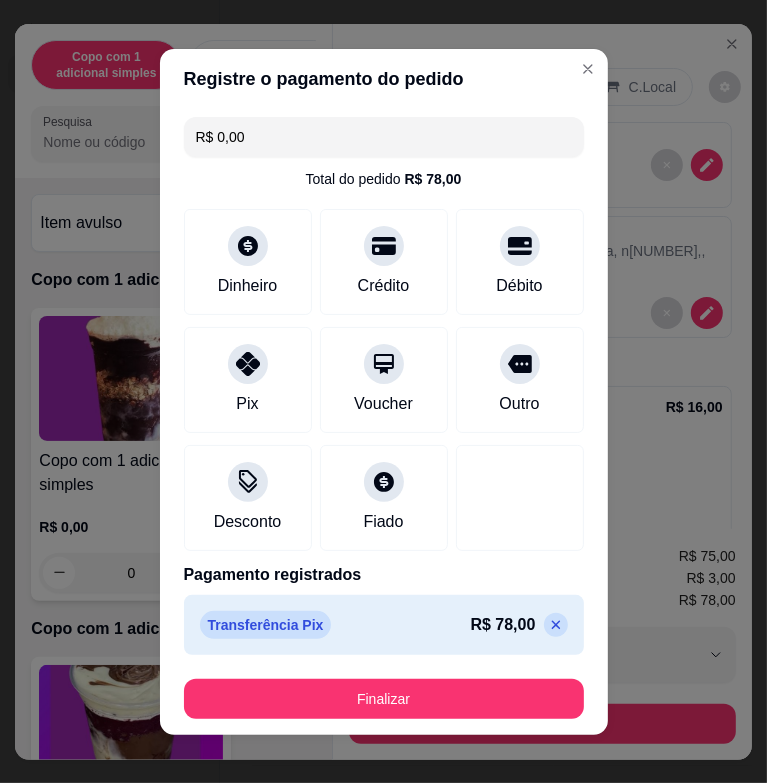 click on "Finalizar" at bounding box center (384, 699) 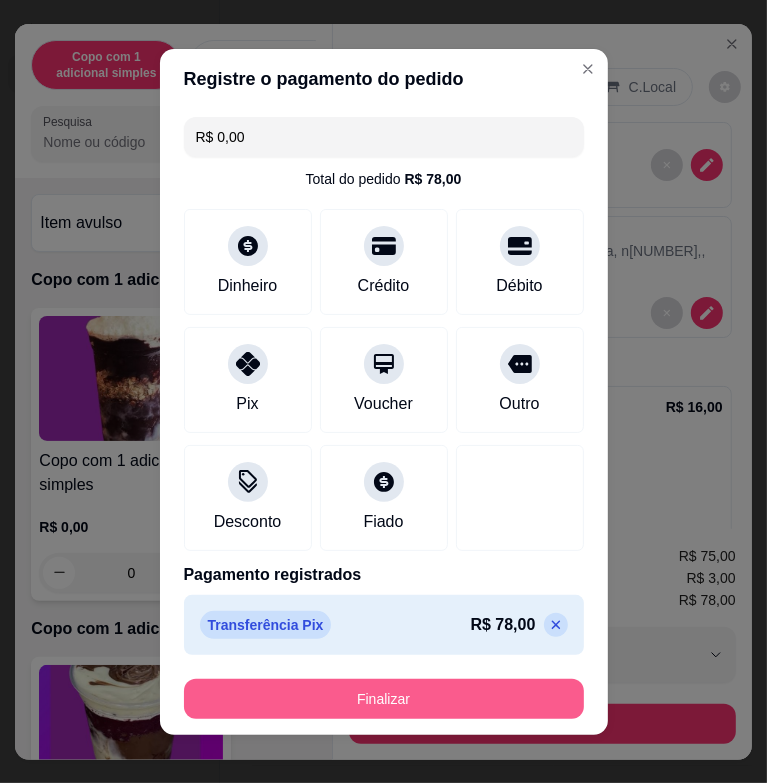 click on "Finalizar" at bounding box center [384, 699] 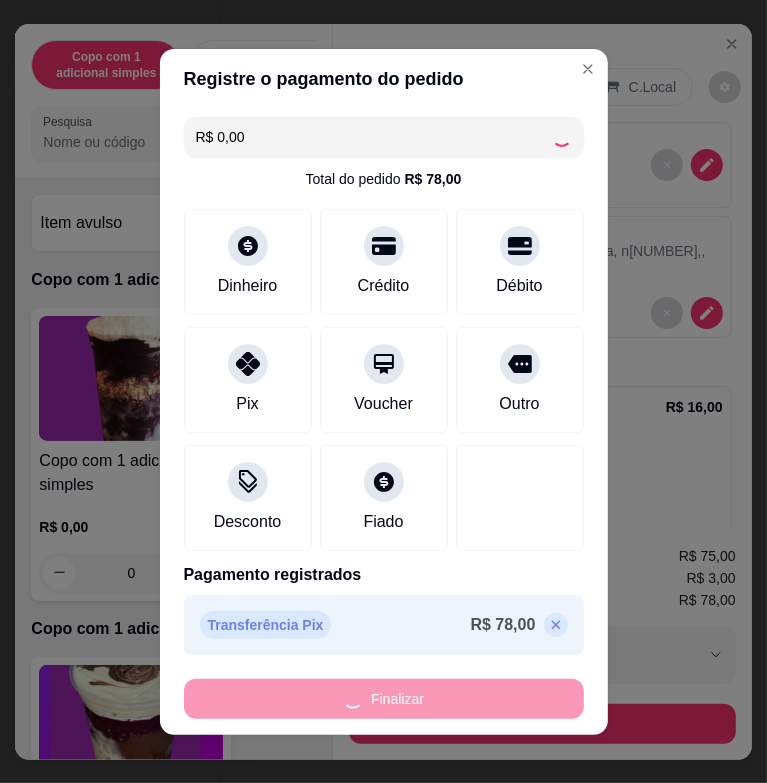 type on "-R$ 78,00" 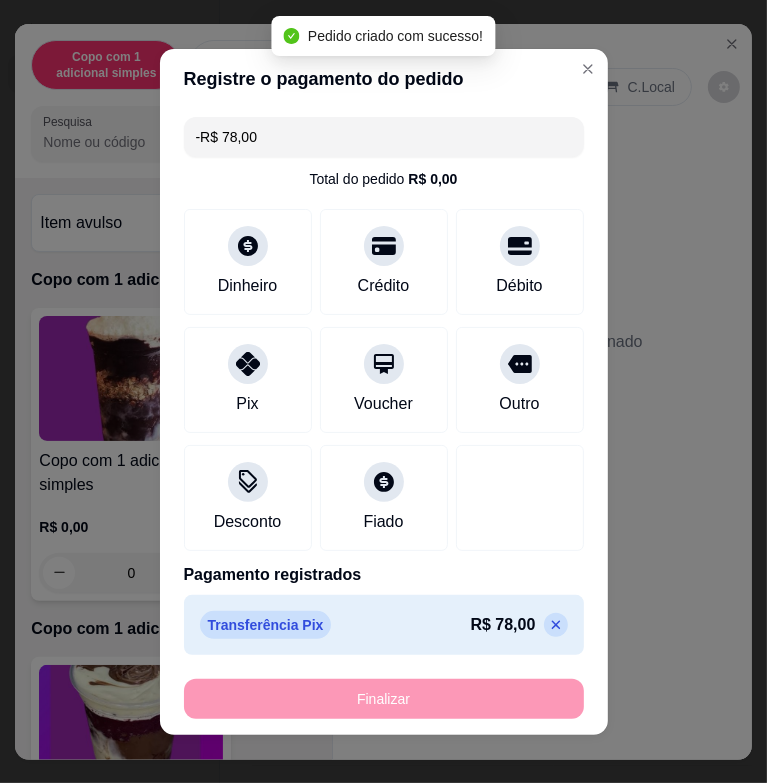 scroll, scrollTop: 664, scrollLeft: 0, axis: vertical 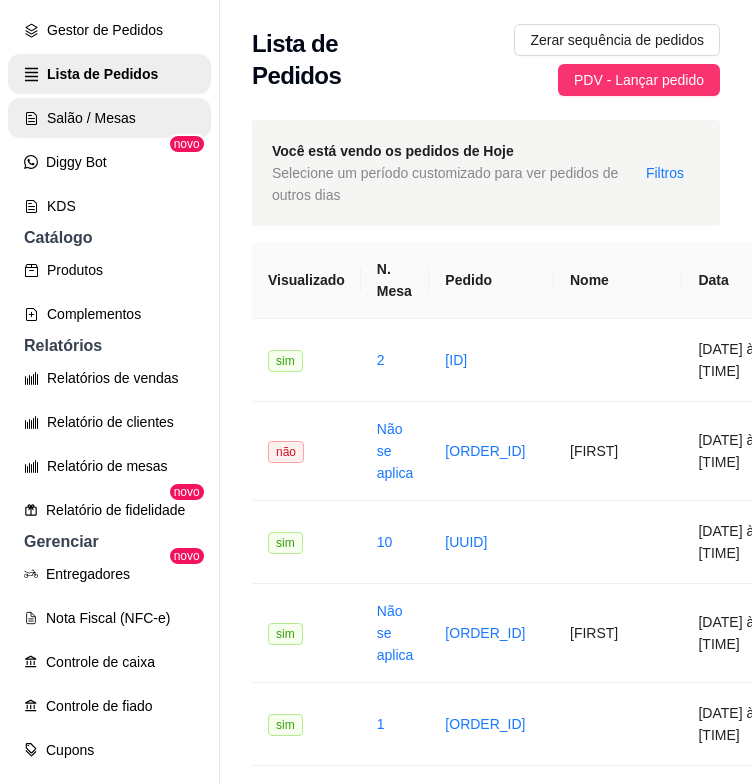 click on "Salão / Mesas" at bounding box center (109, 118) 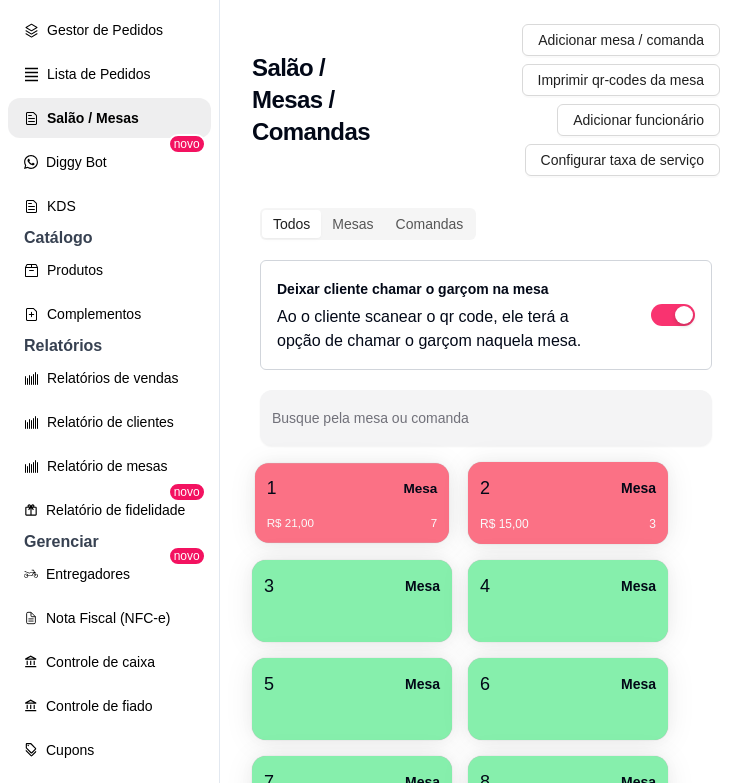 click on "R$ 21,00 7" at bounding box center (352, 516) 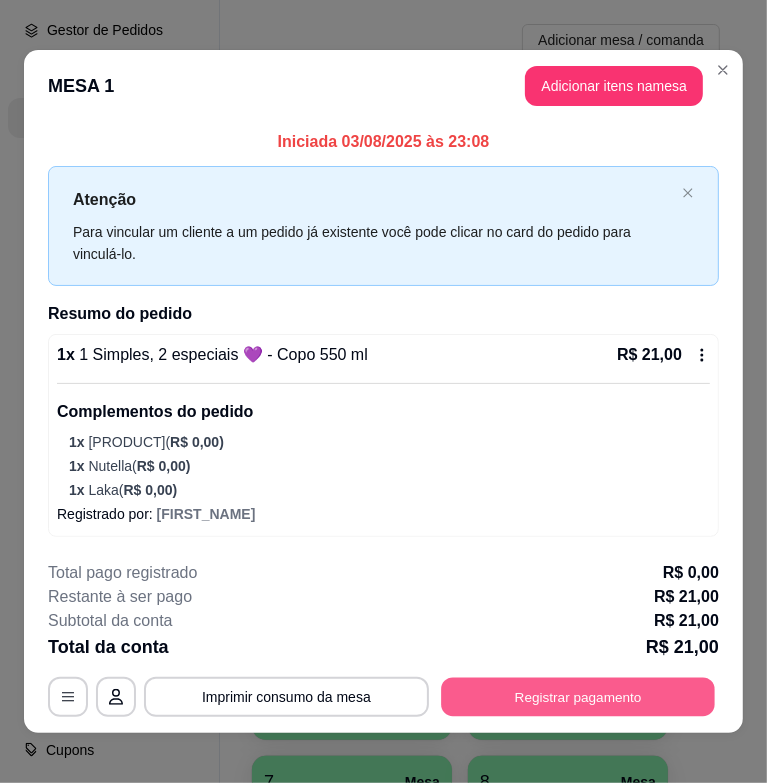 click on "Registrar pagamento" at bounding box center (578, 696) 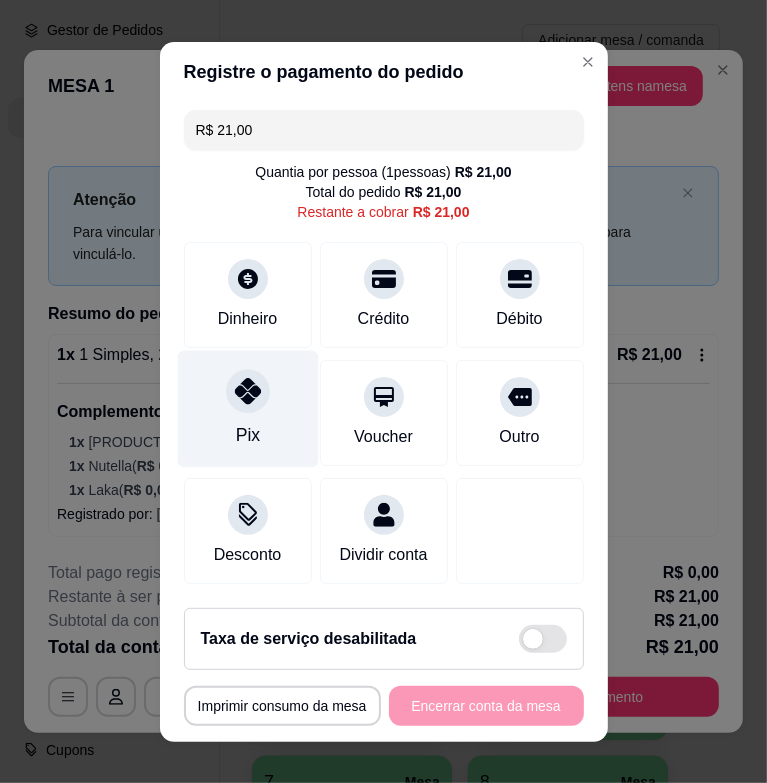 click on "Pix" at bounding box center [247, 408] 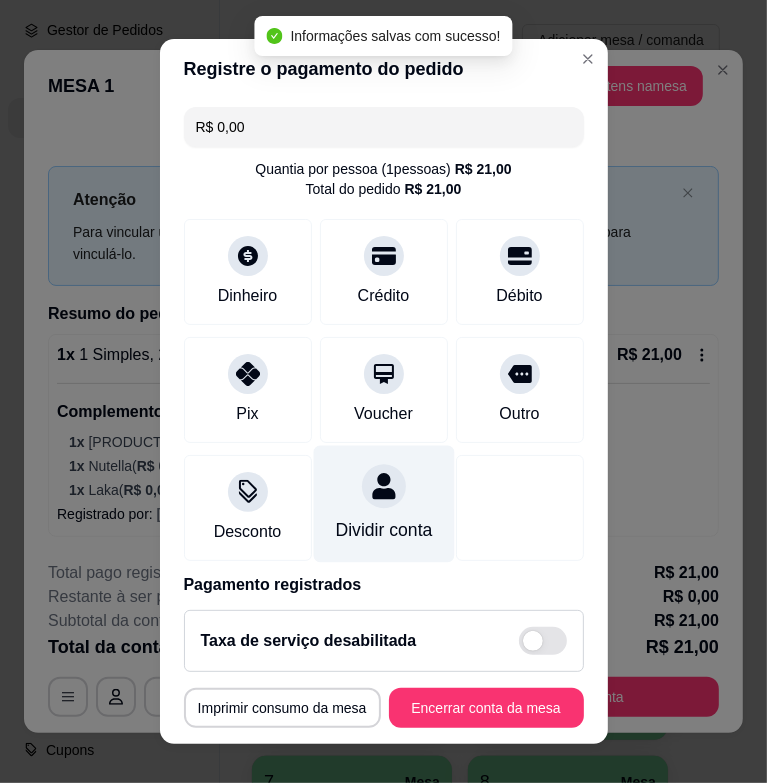 type on "R$ 0,00" 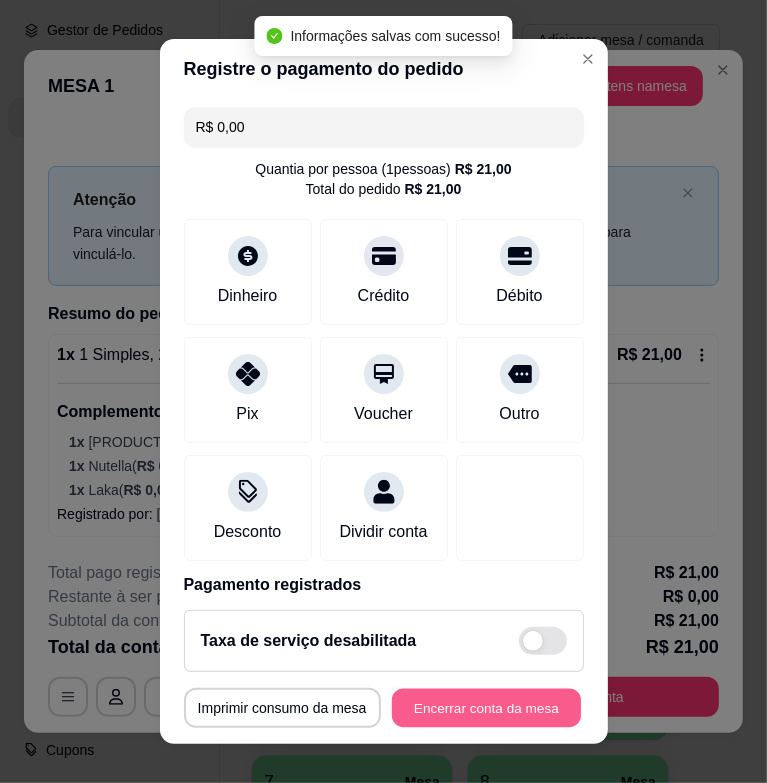 click on "Encerrar conta da mesa" at bounding box center [486, 707] 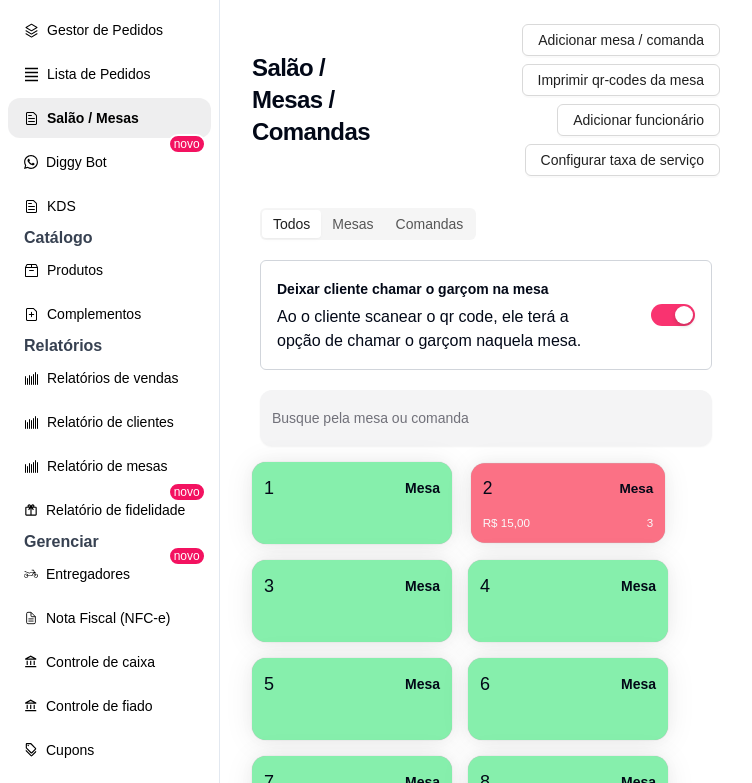 click on "R$ 15,00 3" at bounding box center [568, 516] 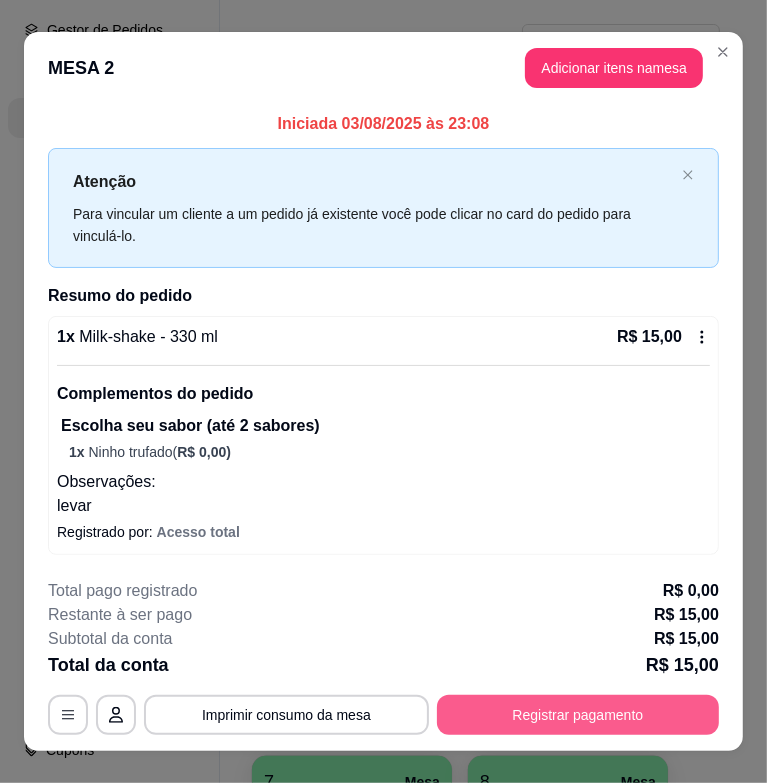 click on "Registrar pagamento" at bounding box center [578, 715] 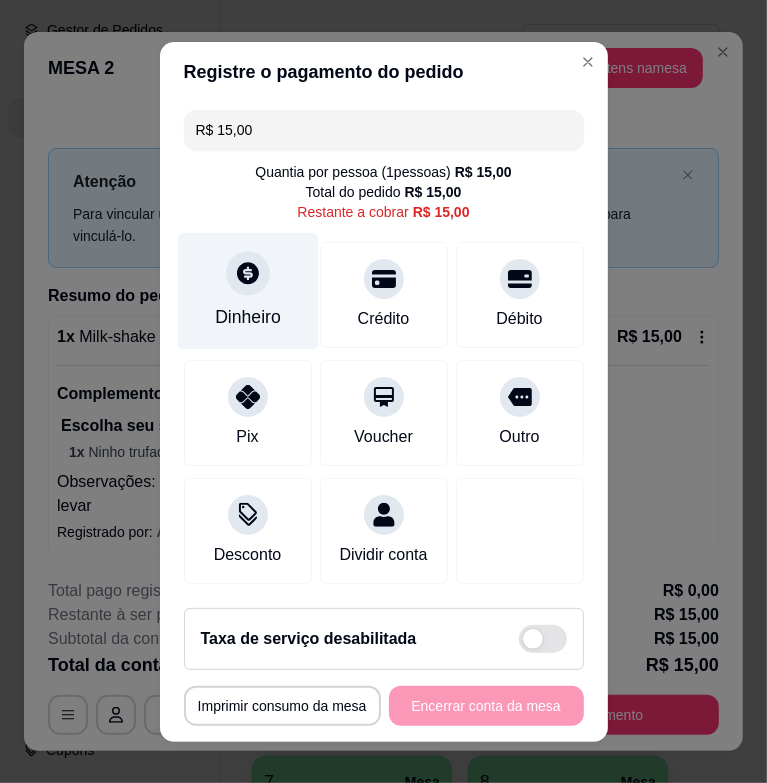 click on "Dinheiro" at bounding box center [247, 290] 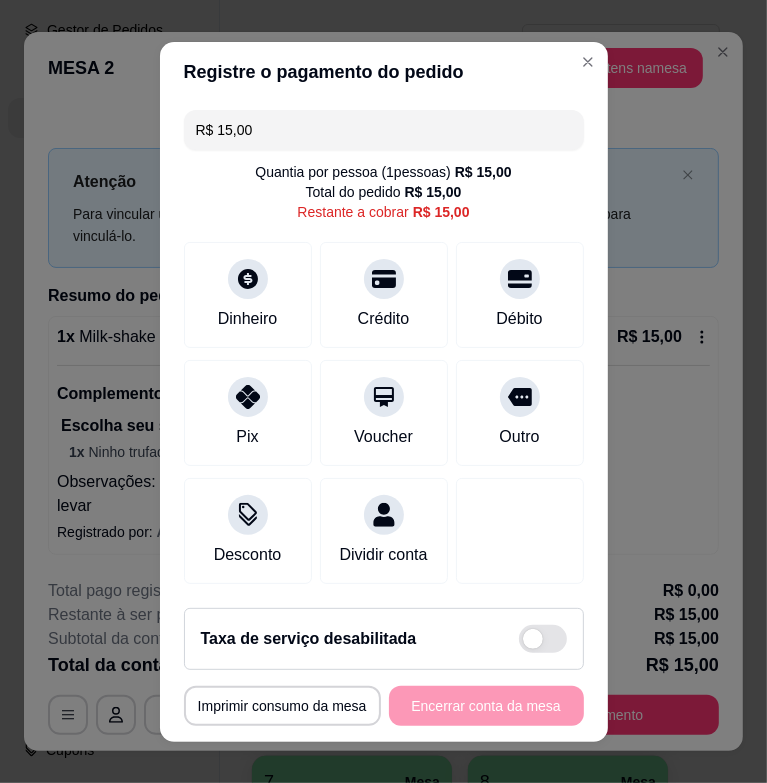 click on "0,00" at bounding box center [383, 372] 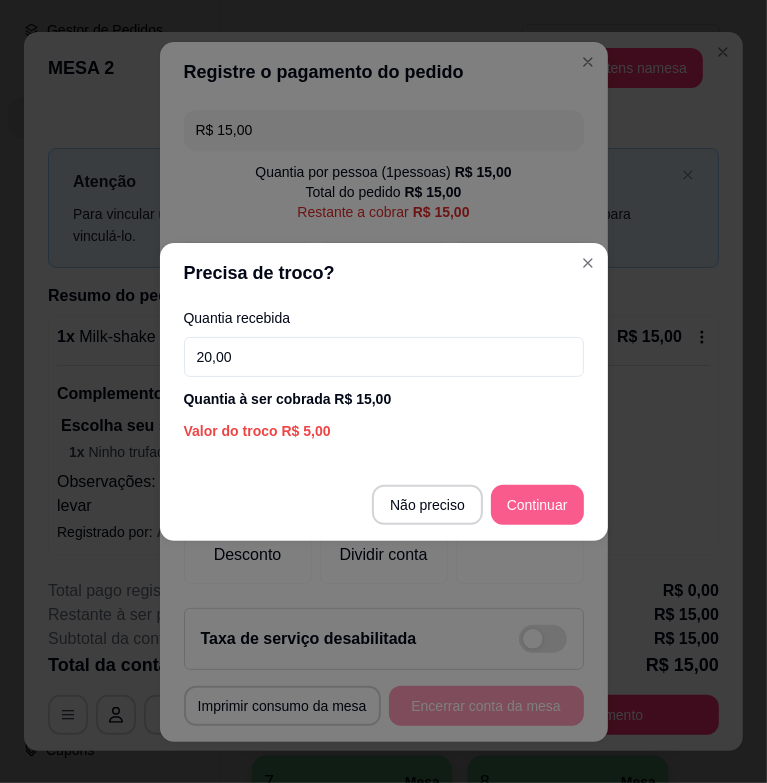 type on "20,00" 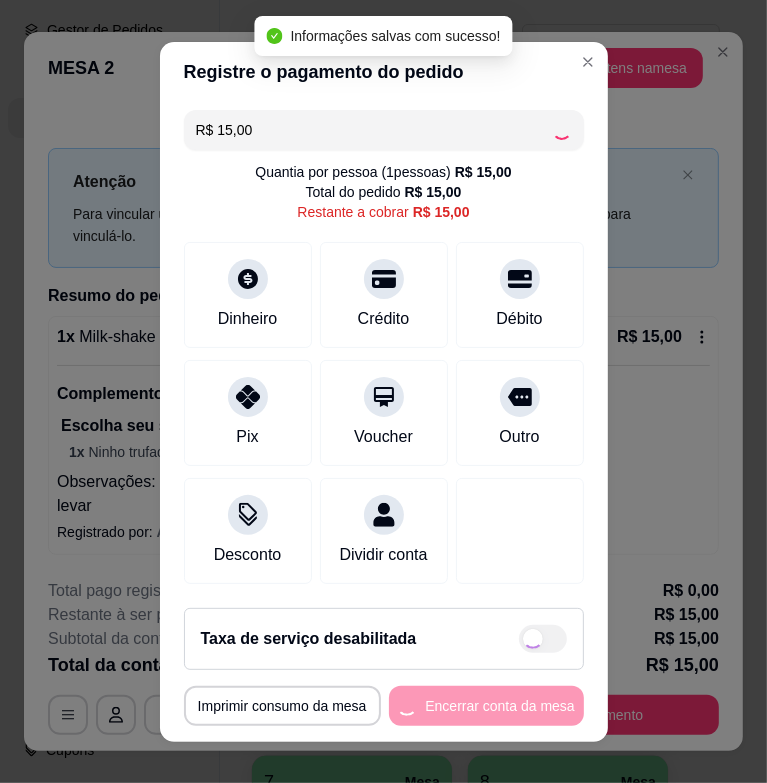type on "R$ 0,00" 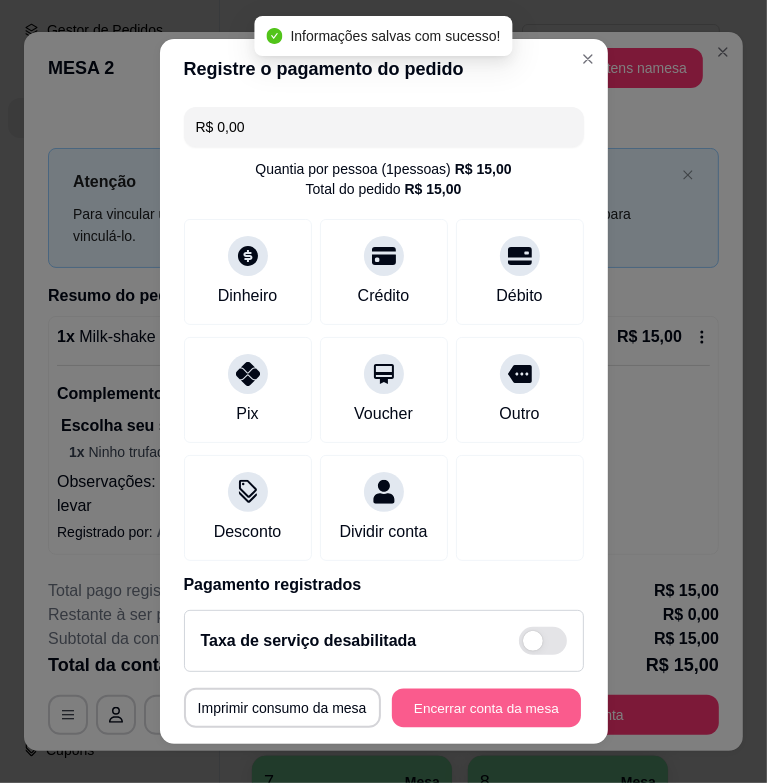 click on "Encerrar conta da mesa" at bounding box center (486, 707) 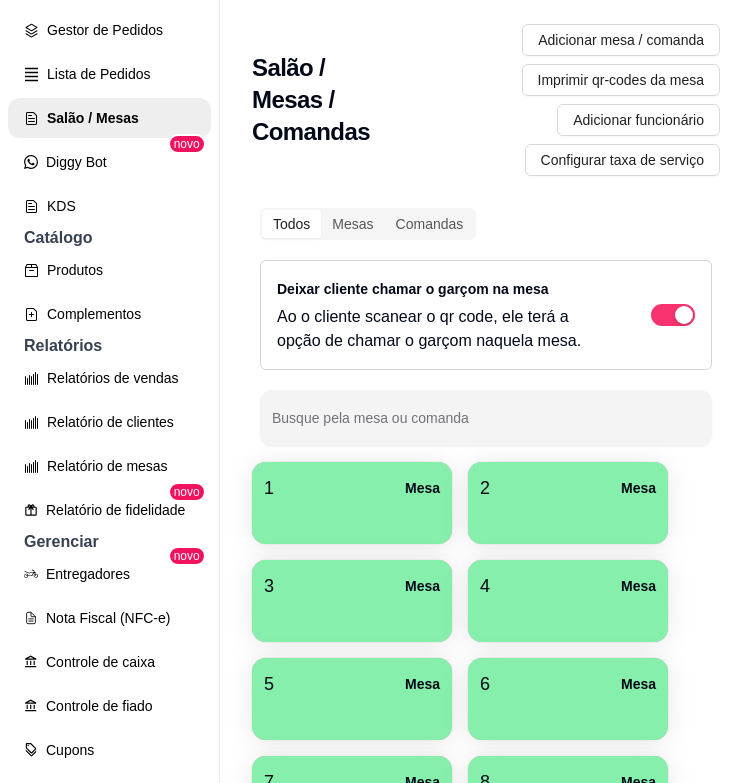 click on "1 Mesa 2 Mesa 3 Mesa 4 Mesa 5 Mesa 6 Mesa 7 Mesa 8 Mesa 9 Mesa 10 Mesa R$ 15,00 6" at bounding box center (486, 699) 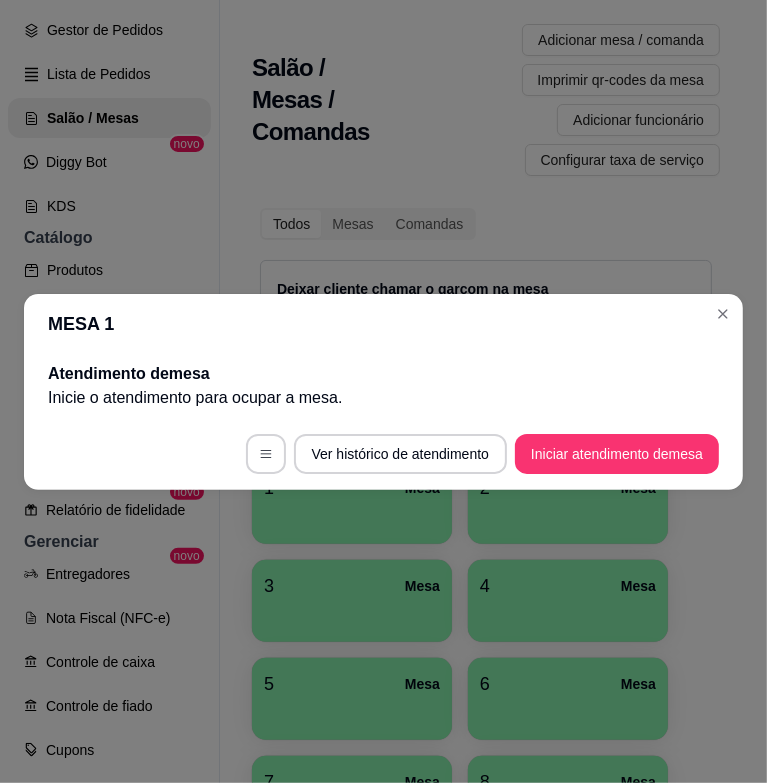 click on "Iniciar atendimento de  mesa" at bounding box center [617, 454] 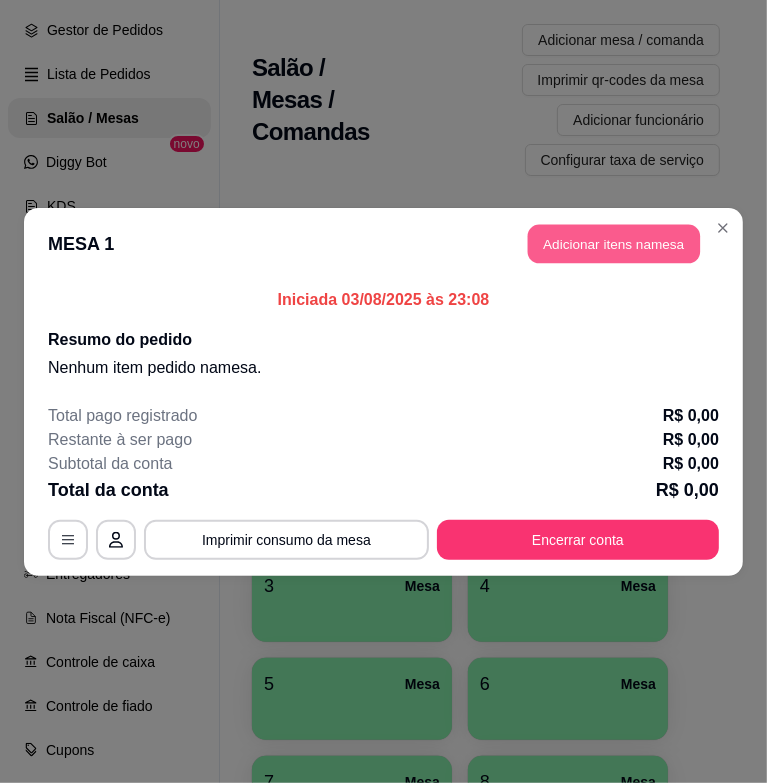 click on "Adicionar itens na  mesa" at bounding box center [614, 243] 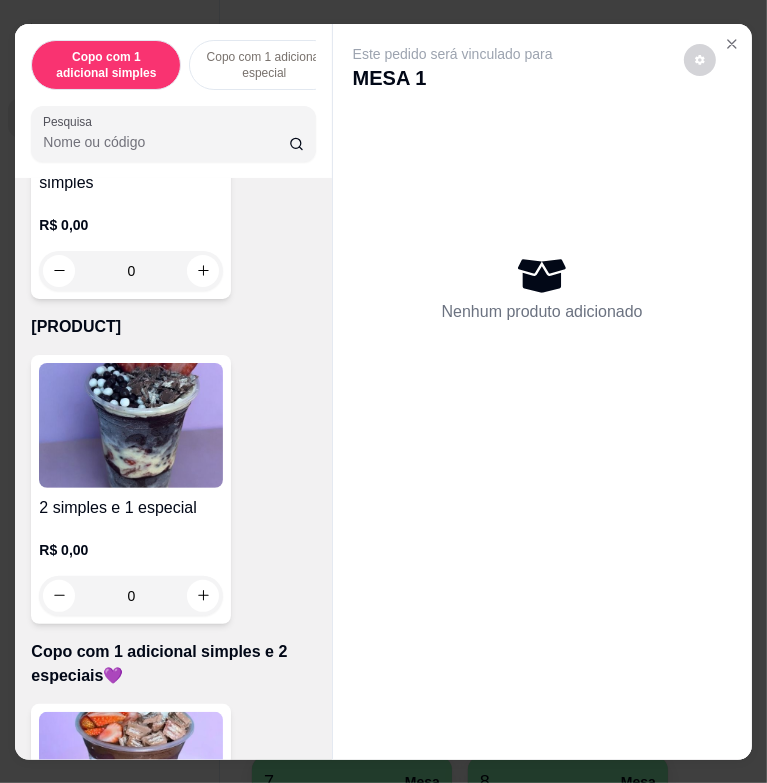 scroll, scrollTop: 1200, scrollLeft: 0, axis: vertical 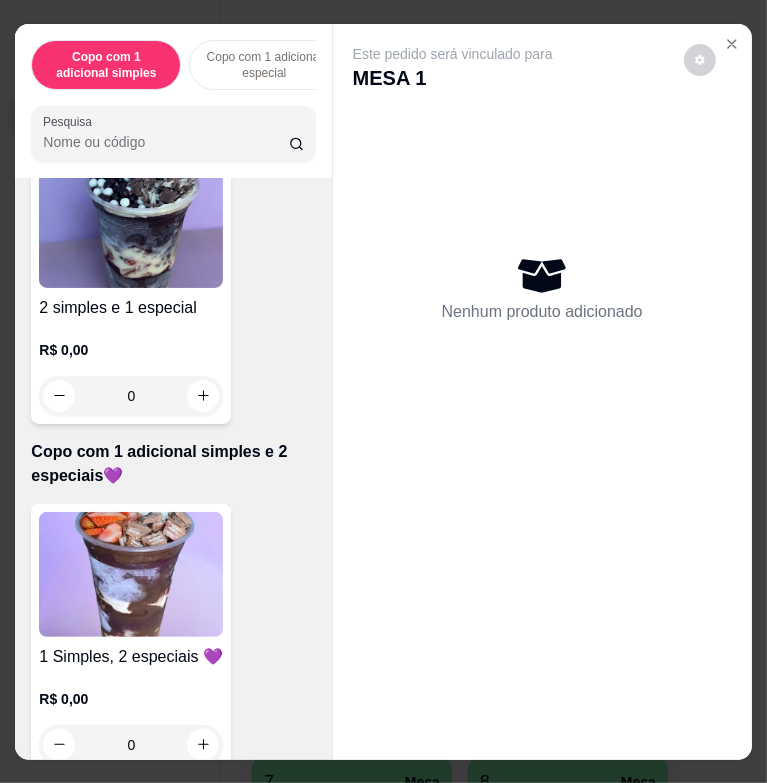 click at bounding box center [131, 574] 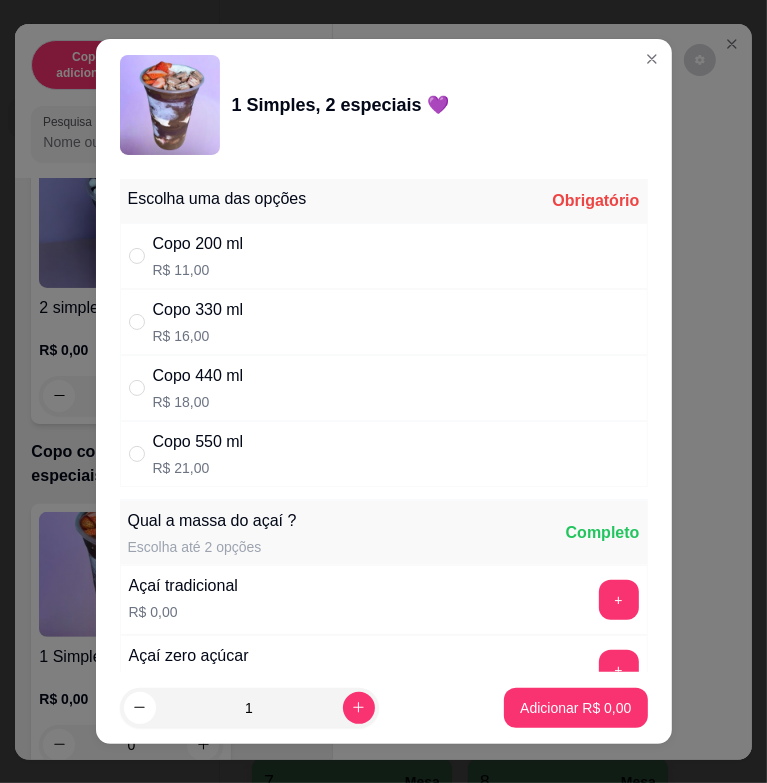 drag, startPoint x: 432, startPoint y: 323, endPoint x: 457, endPoint y: 332, distance: 26.57066 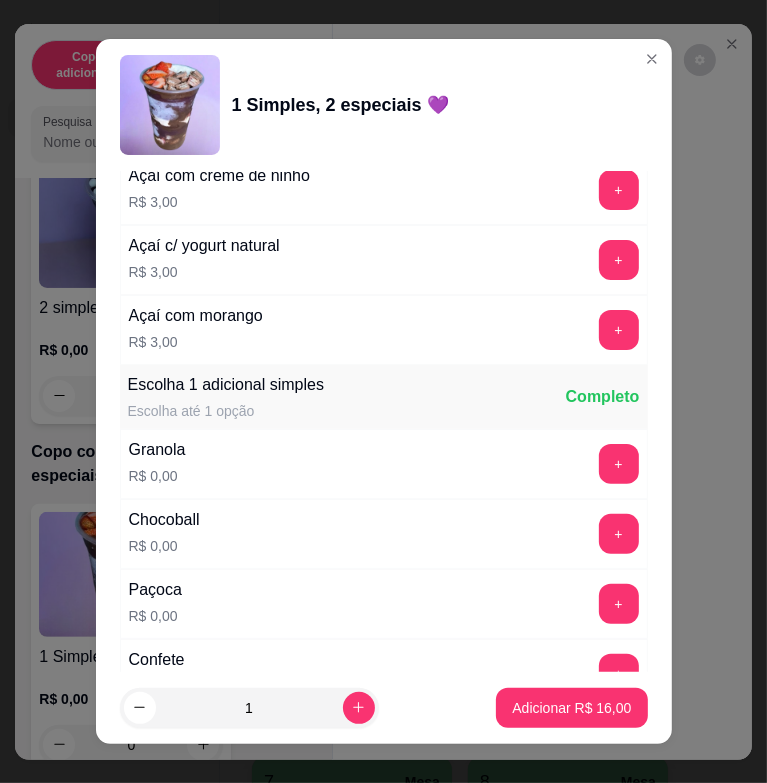 scroll, scrollTop: 1100, scrollLeft: 0, axis: vertical 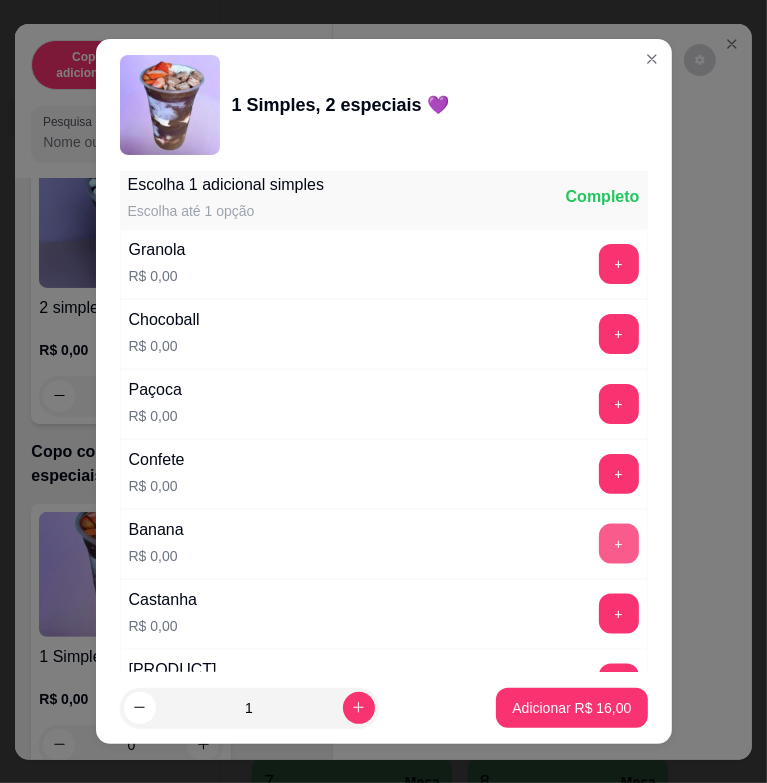 click on "+" at bounding box center [619, 544] 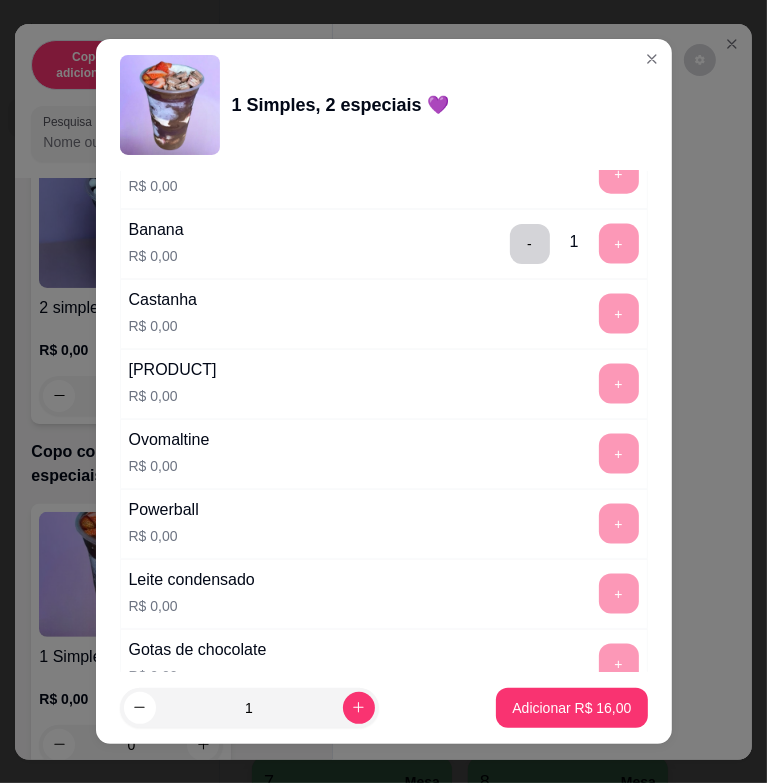 scroll, scrollTop: 1800, scrollLeft: 0, axis: vertical 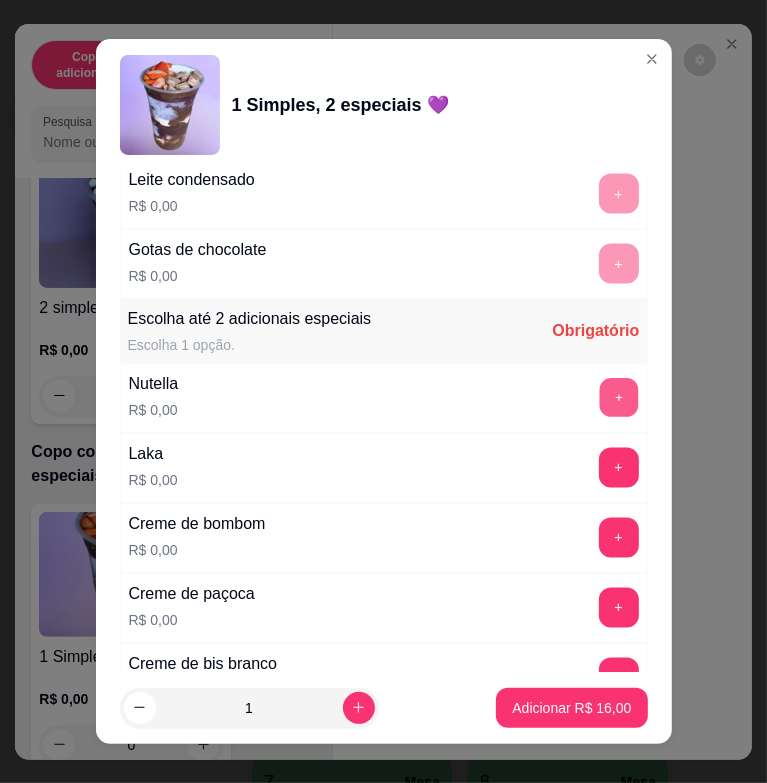 click on "+" at bounding box center (618, 398) 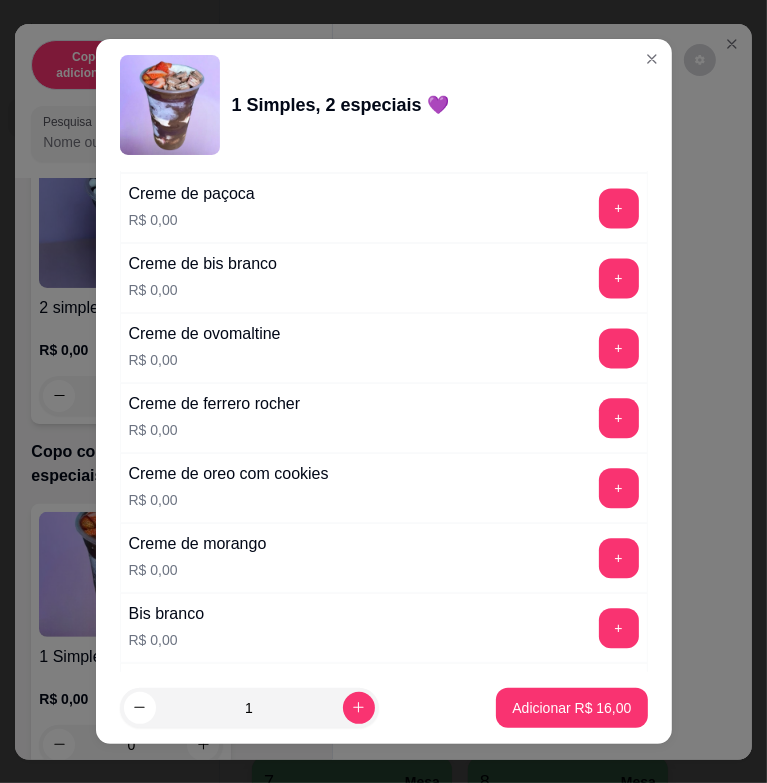 scroll, scrollTop: 2500, scrollLeft: 0, axis: vertical 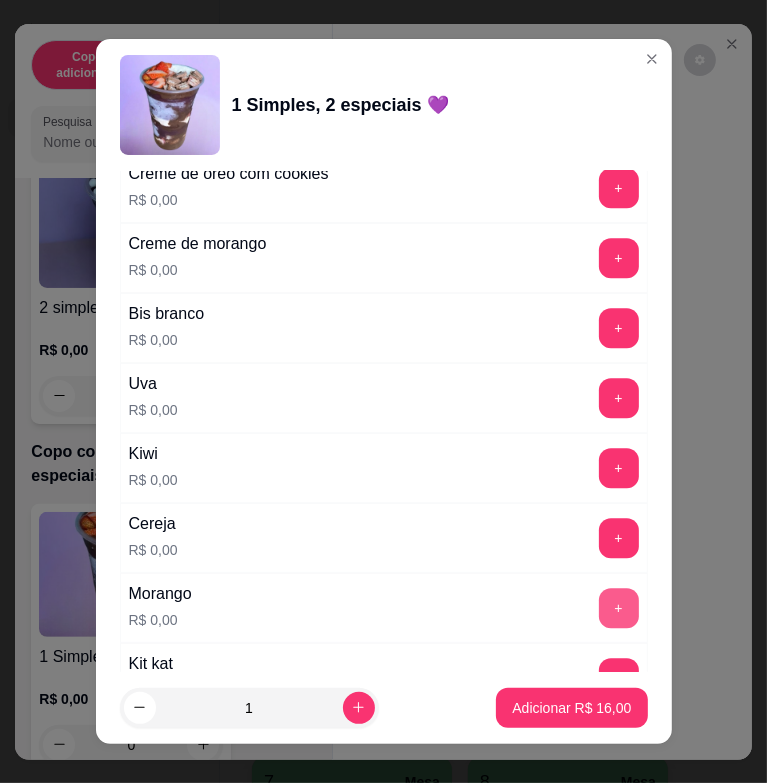 click on "+" at bounding box center [619, 608] 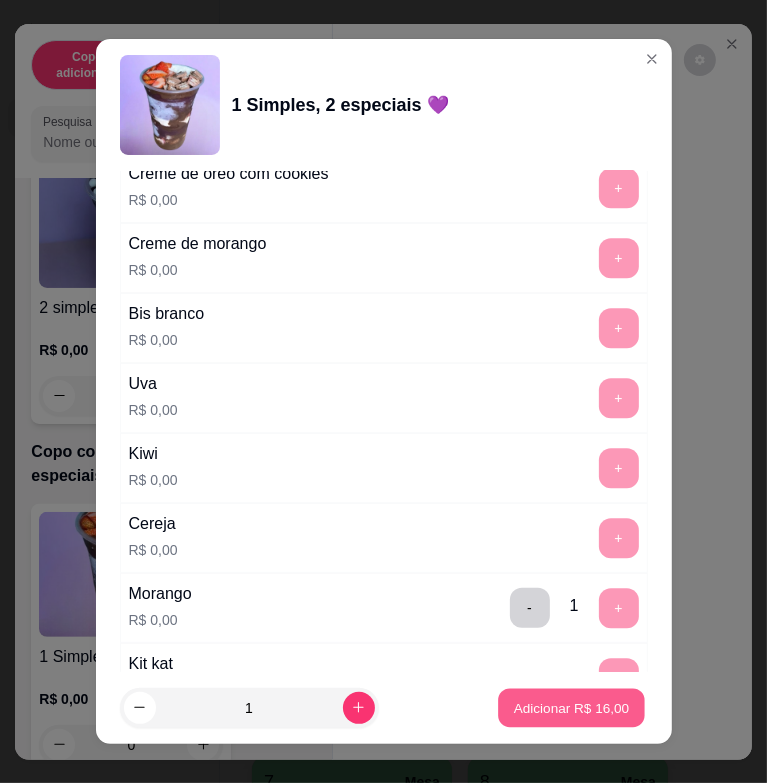 click on "Adicionar   R$ 16,00" at bounding box center (572, 707) 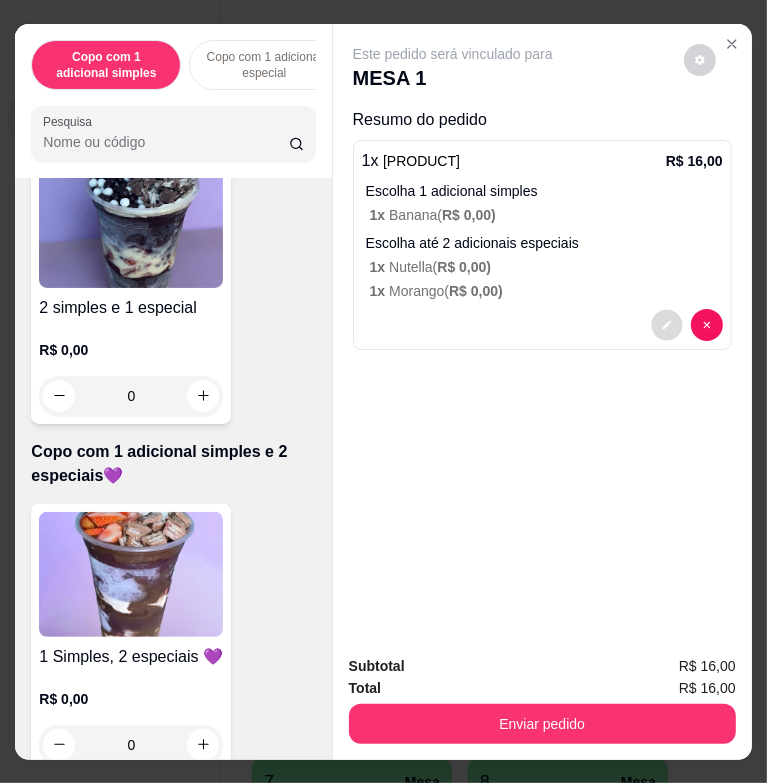 click 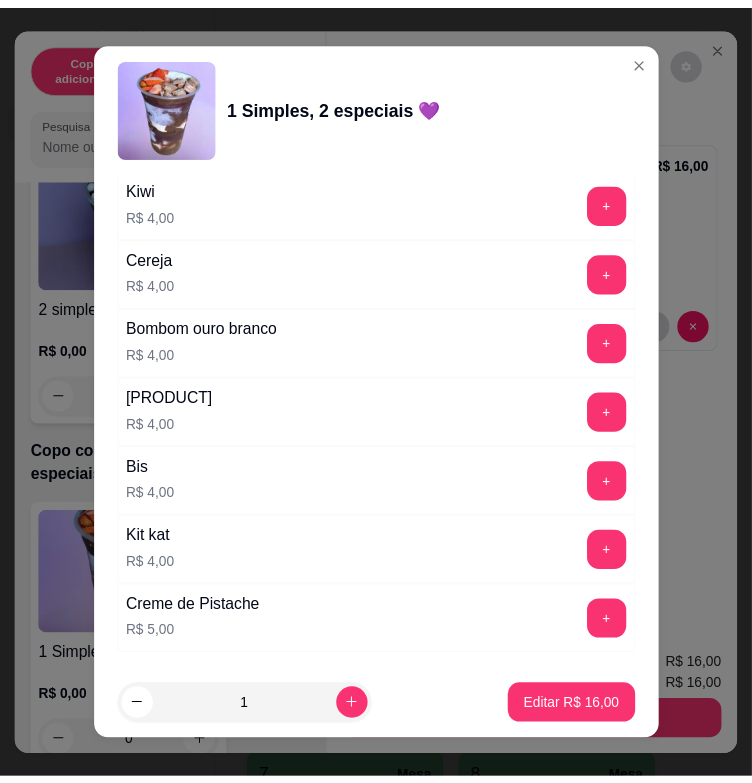 scroll, scrollTop: 5104, scrollLeft: 0, axis: vertical 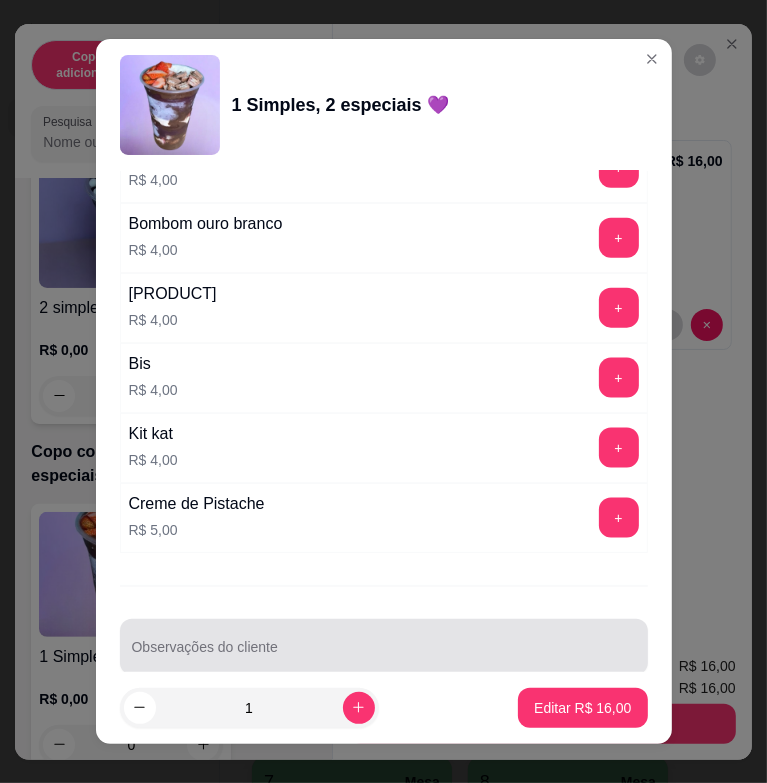 click at bounding box center [384, 647] 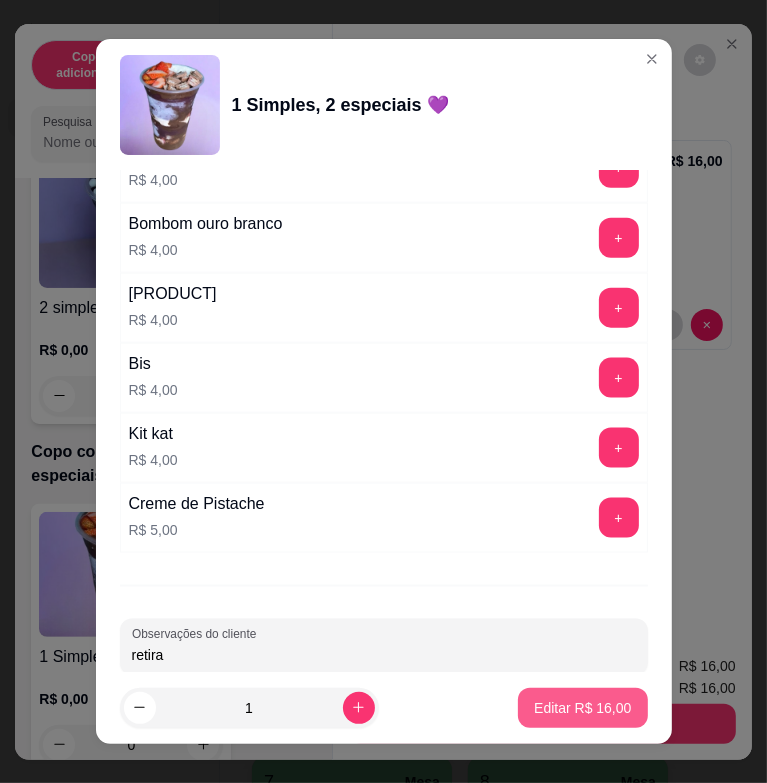 type on "retira" 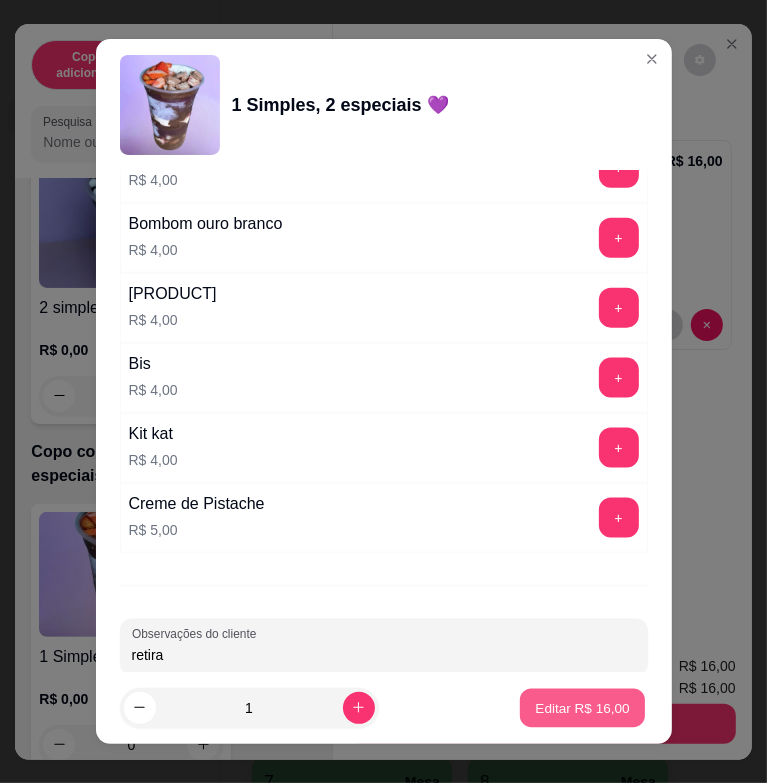 click on "Editar   R$ 16,00" at bounding box center [583, 707] 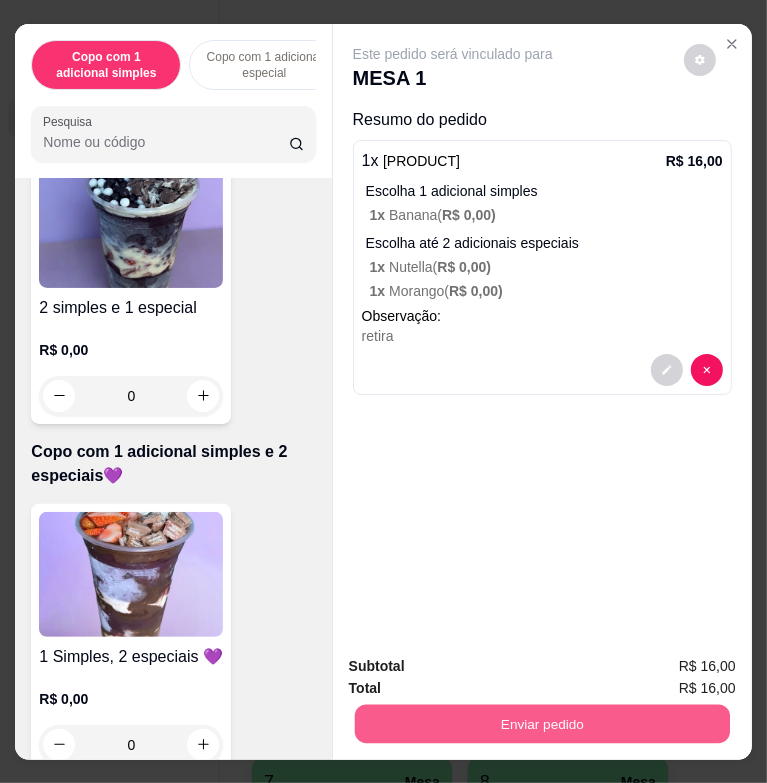 click on "Enviar pedido" at bounding box center (541, 723) 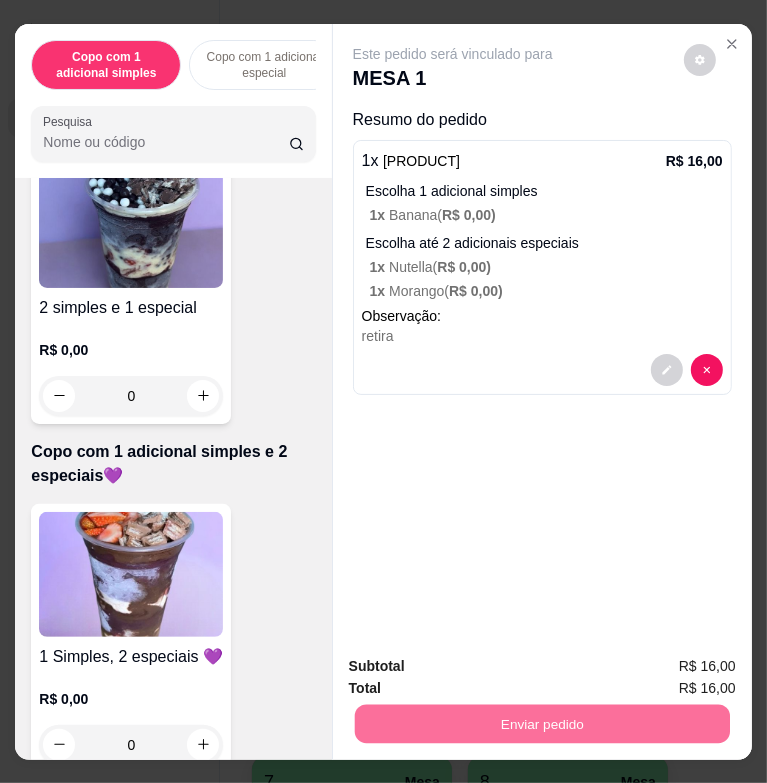 click on "Não registrar e enviar pedido" at bounding box center [473, 666] 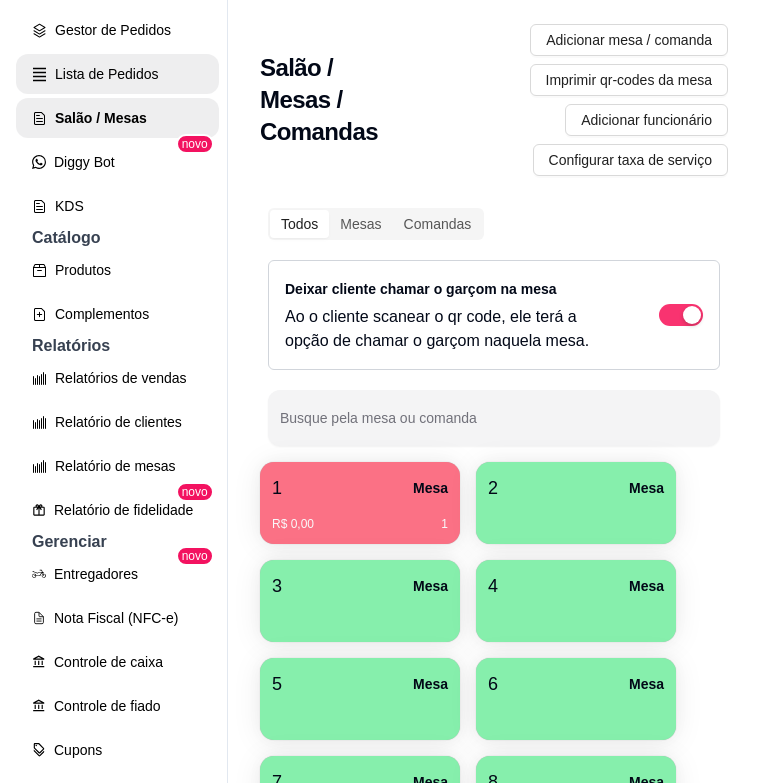 scroll, scrollTop: 0, scrollLeft: 0, axis: both 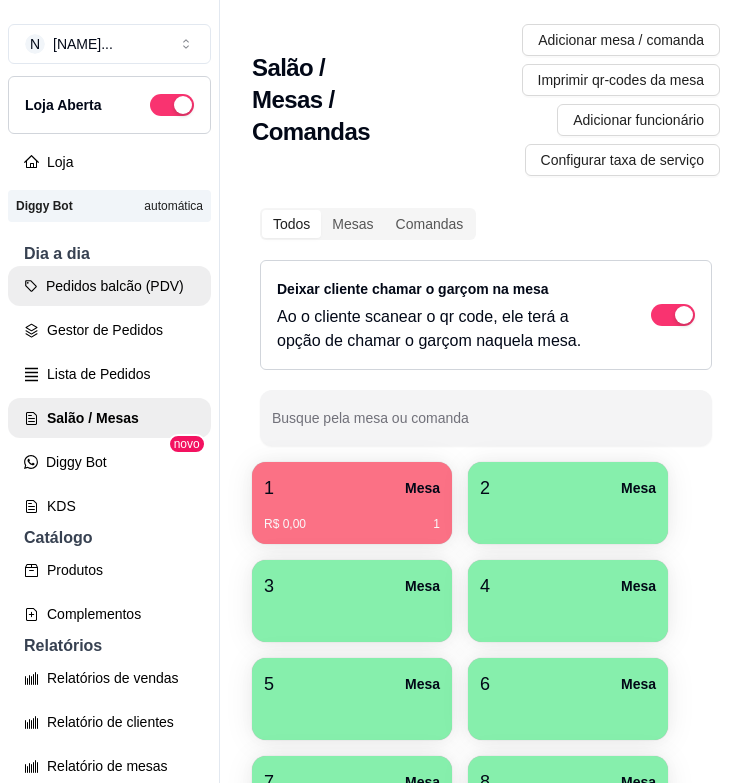 click on "Pedidos balcão (PDV)" at bounding box center (109, 286) 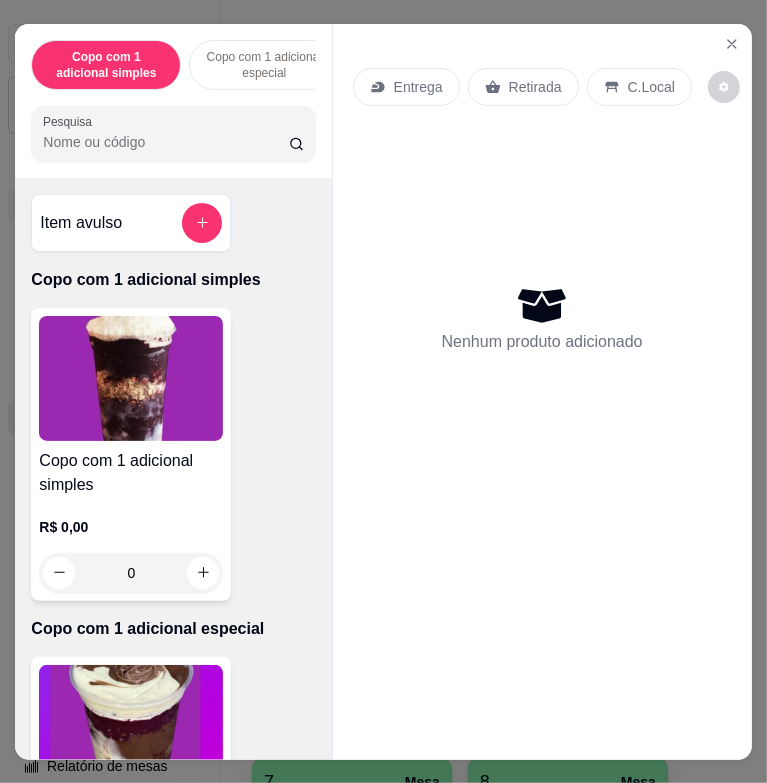 click on "Pesquisa" at bounding box center (165, 142) 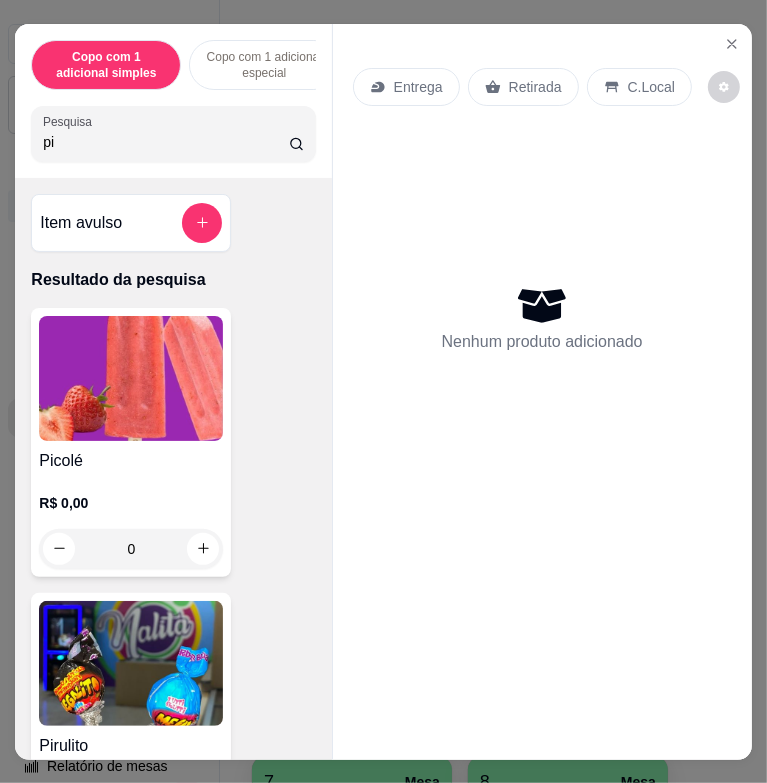 type on "pi" 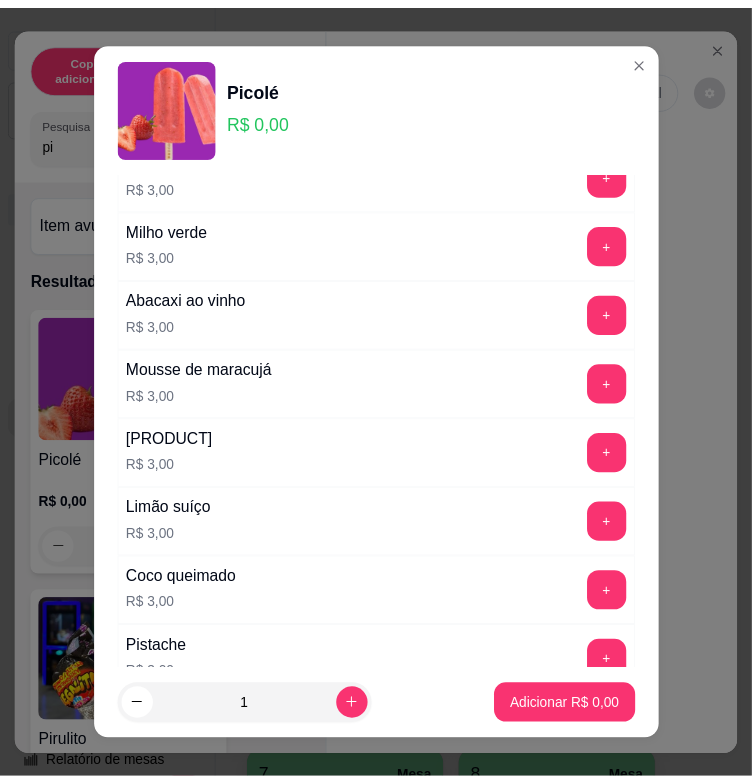 scroll, scrollTop: 1200, scrollLeft: 0, axis: vertical 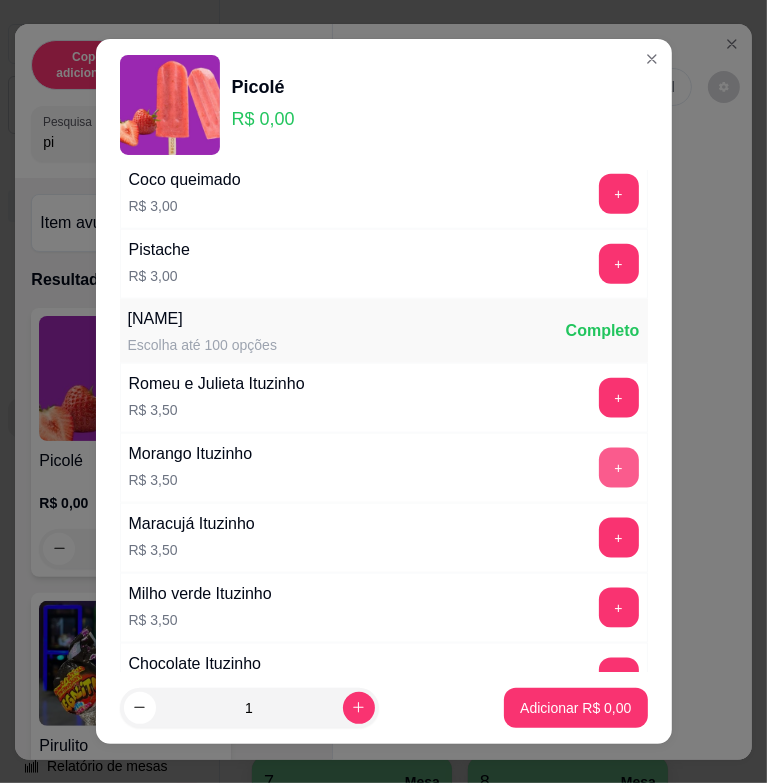 click on "+" at bounding box center [619, 468] 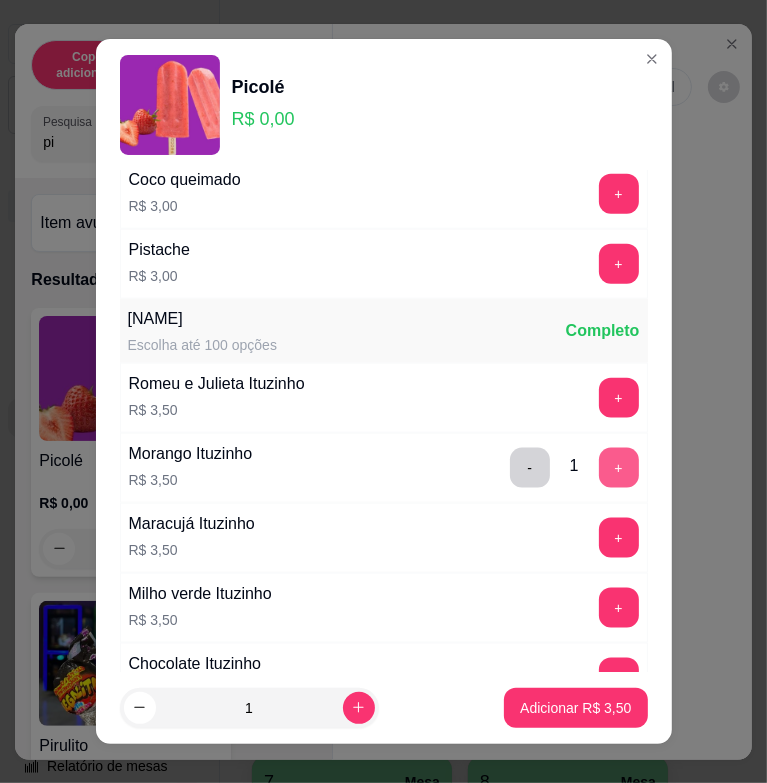 click on "+" at bounding box center [619, 468] 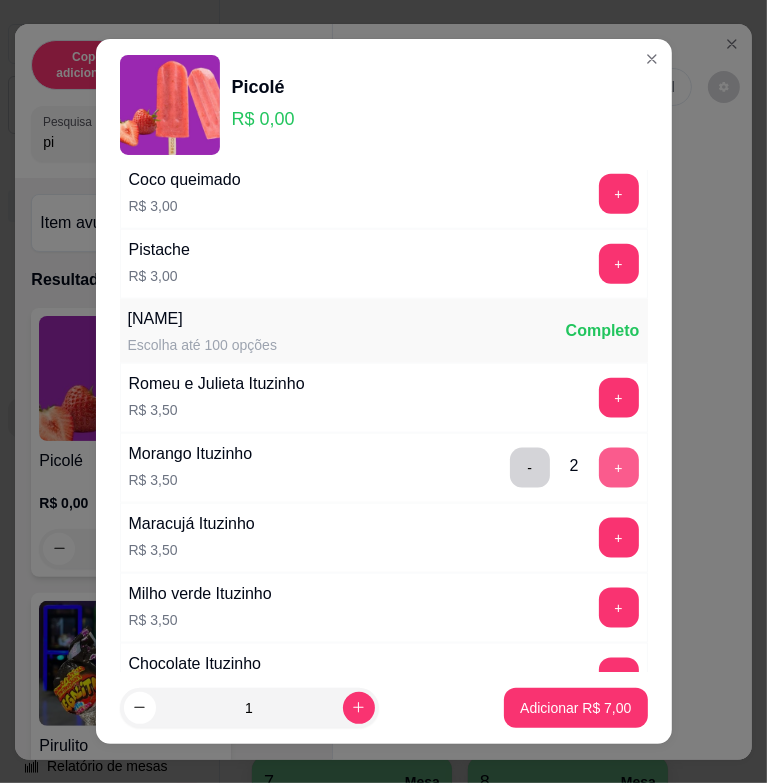 click on "+" at bounding box center [619, 468] 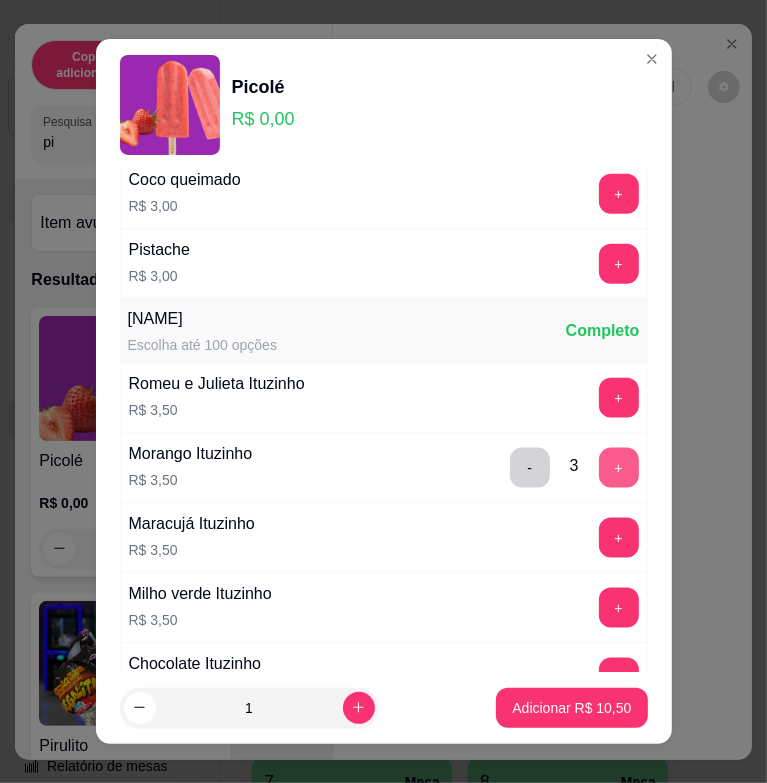click on "+" at bounding box center [619, 468] 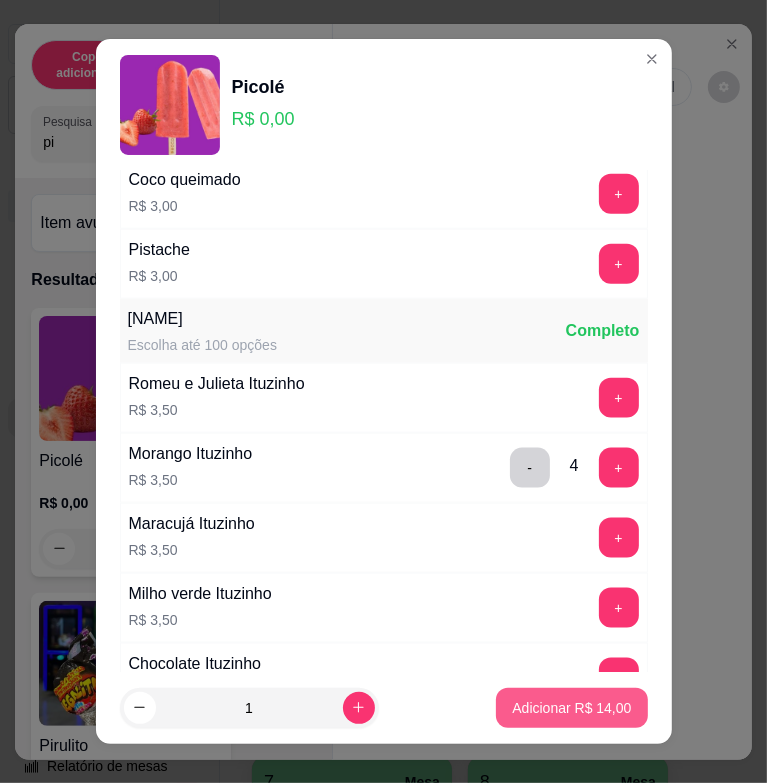 click on "Adicionar   R$ 14,00" at bounding box center [571, 708] 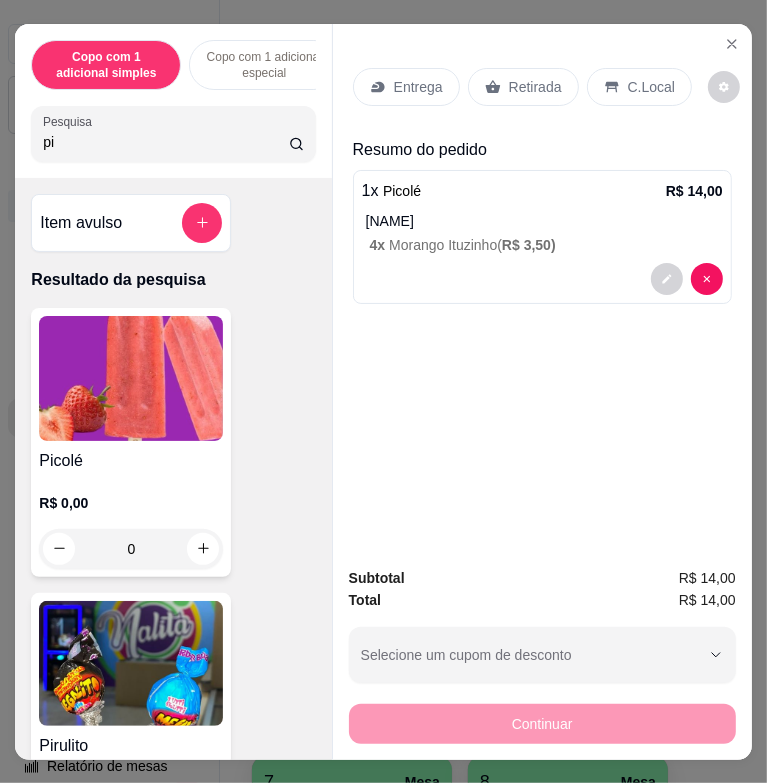 click on "C.Local" at bounding box center [651, 87] 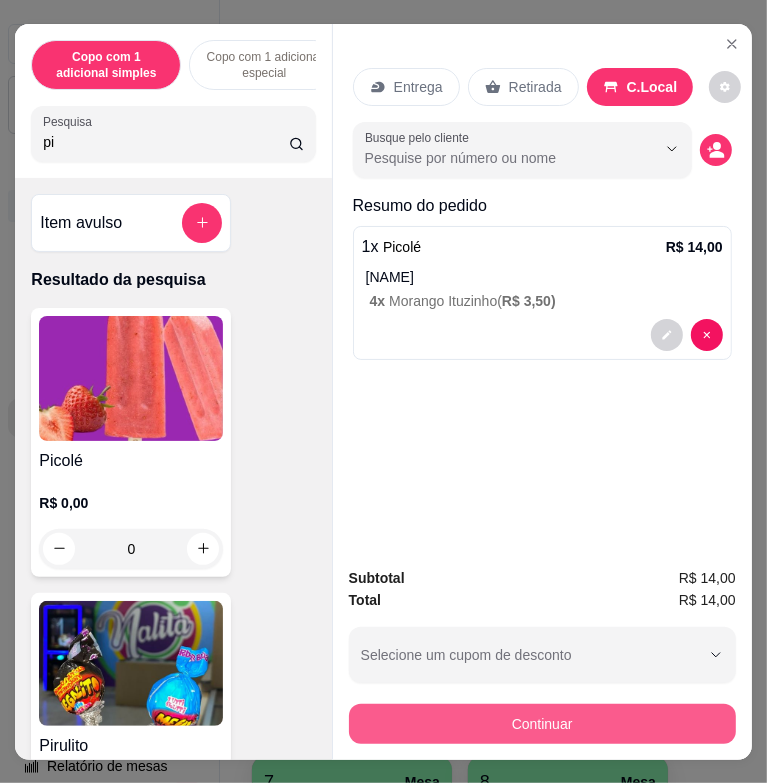 click on "Continuar" at bounding box center [542, 724] 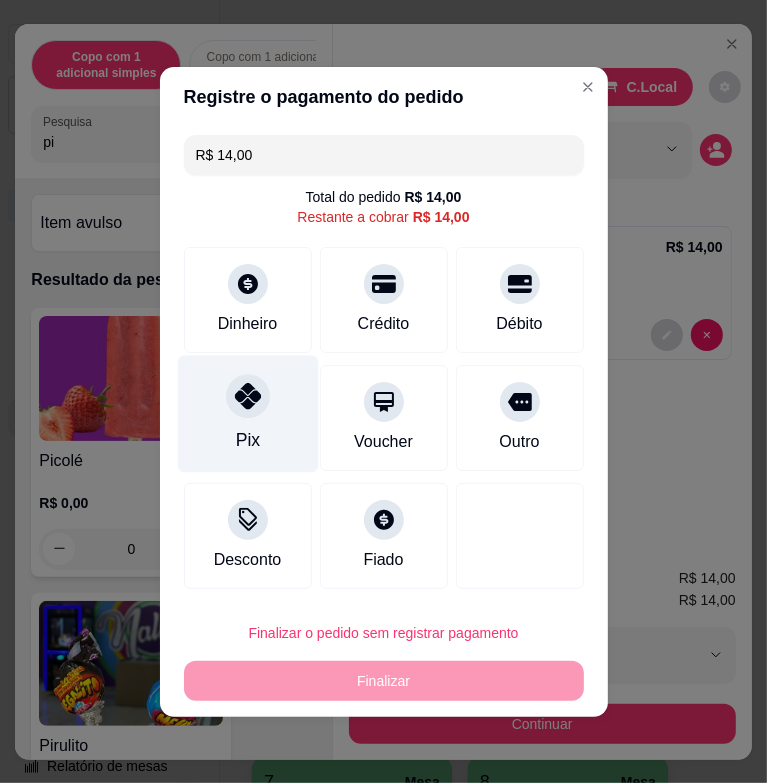 click at bounding box center [248, 396] 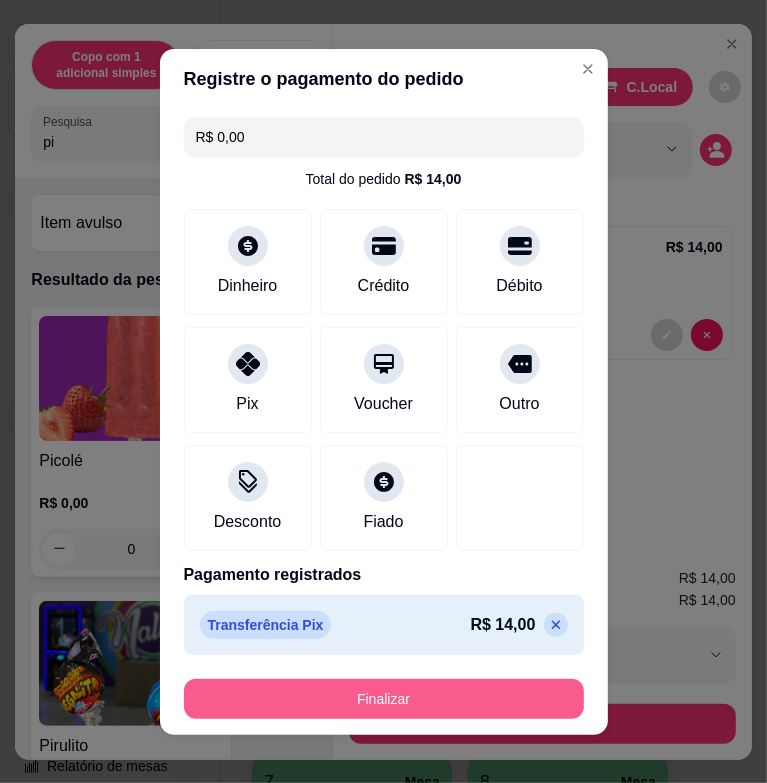 click on "Finalizar" at bounding box center (384, 699) 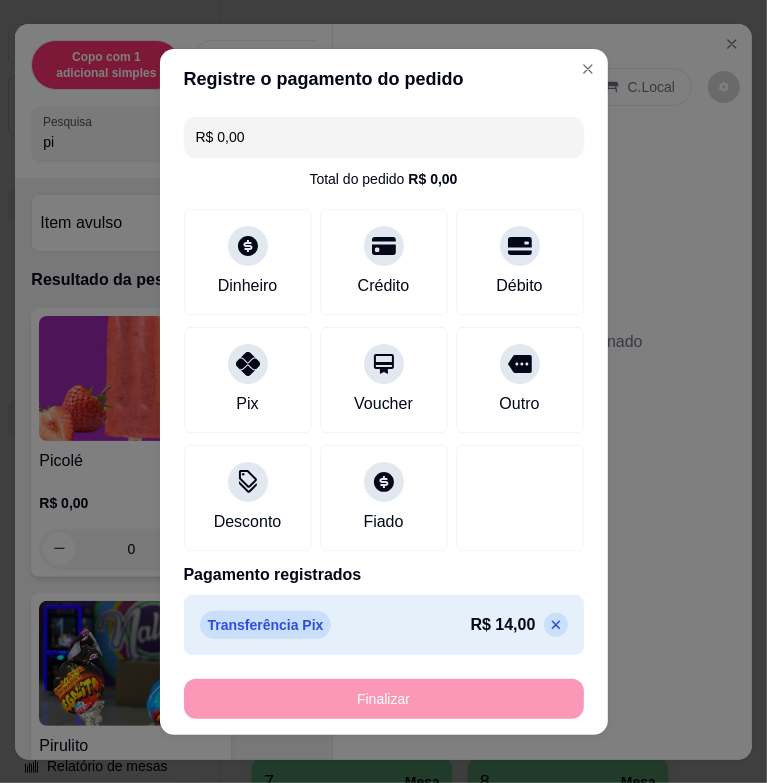 type on "-R$ 14,00" 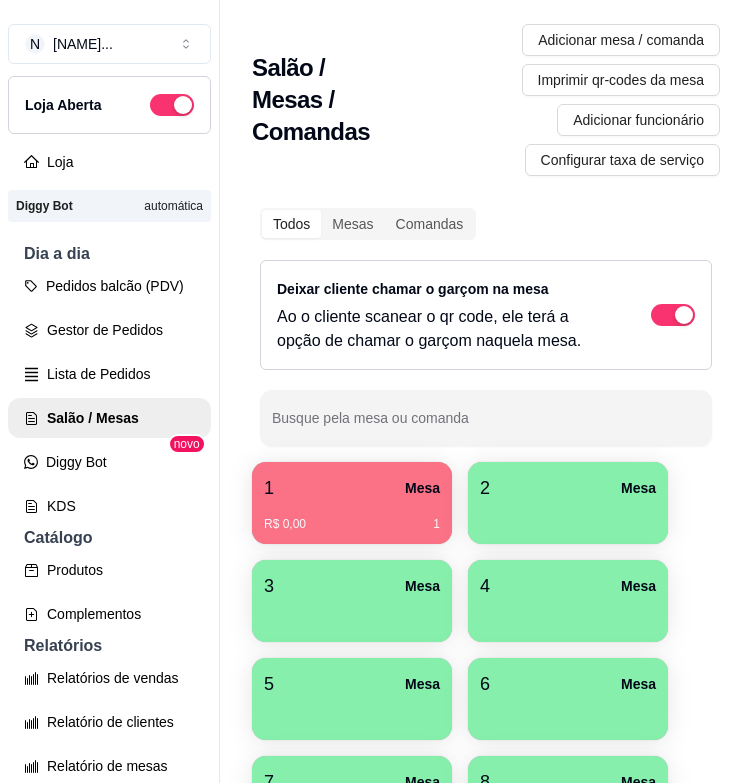 click on "R$ 0,00" at bounding box center (285, 524) 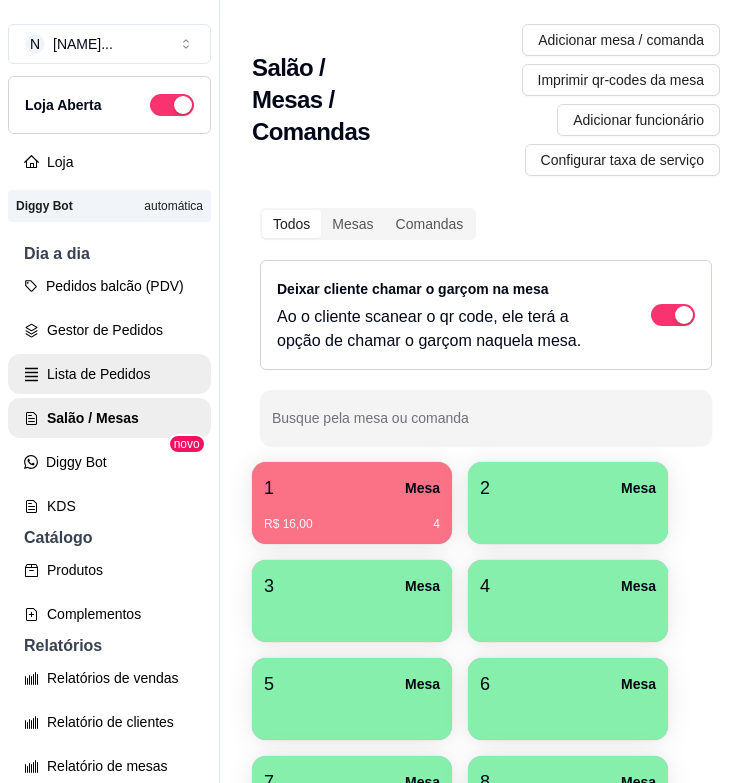 click on "Lista de Pedidos" at bounding box center (109, 374) 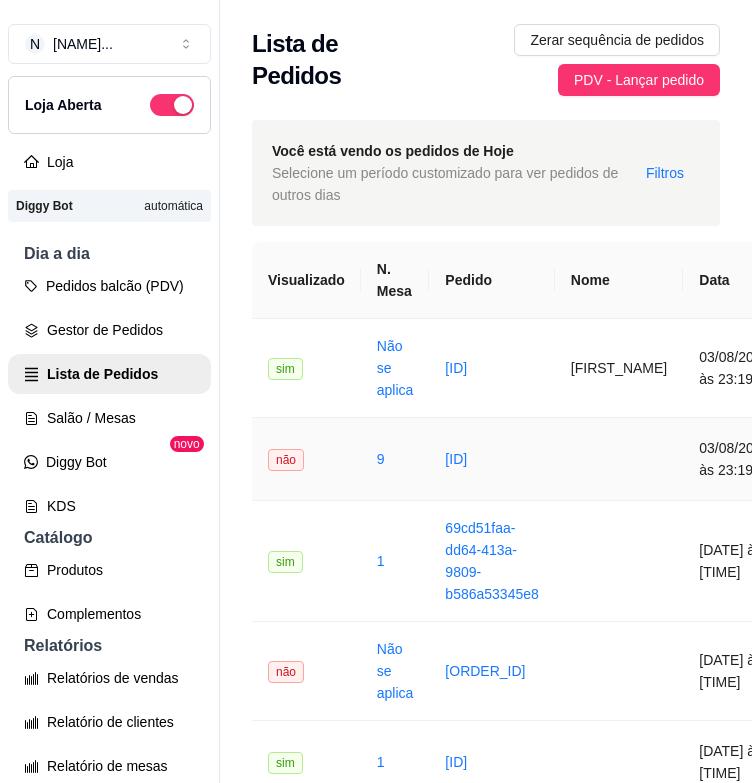 click at bounding box center [619, 459] 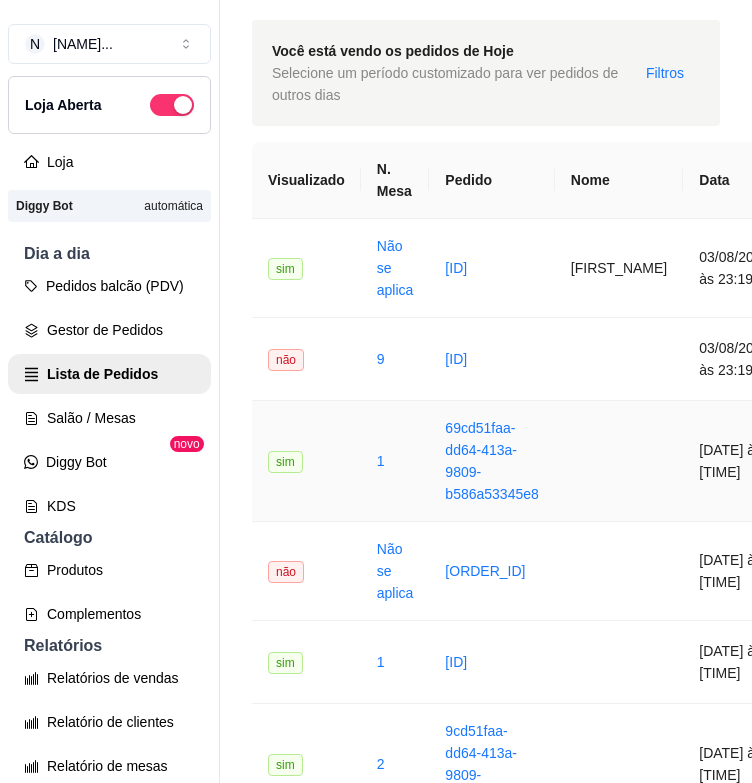 click at bounding box center (619, 461) 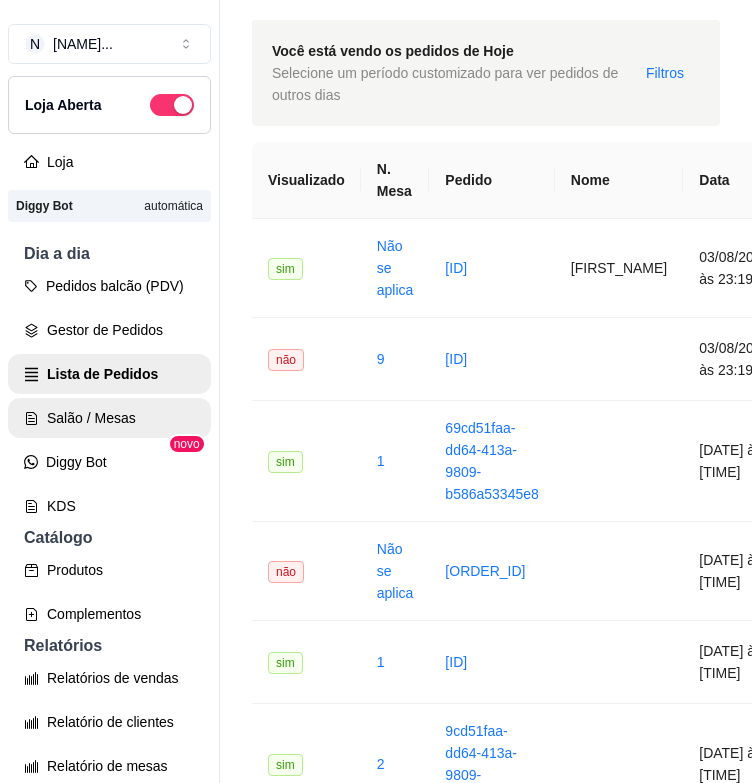 click on "Salão / Mesas" at bounding box center (109, 418) 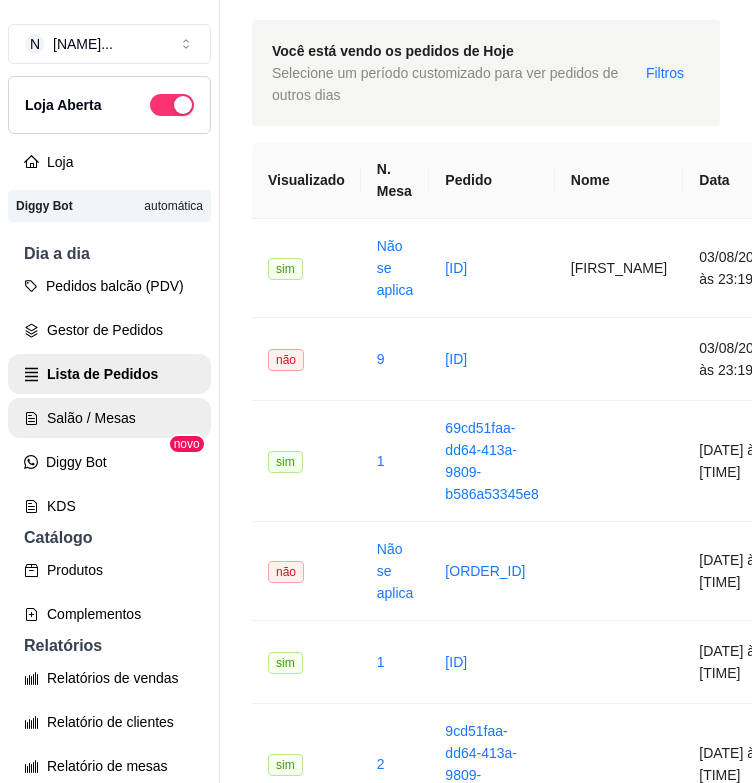 scroll, scrollTop: 0, scrollLeft: 0, axis: both 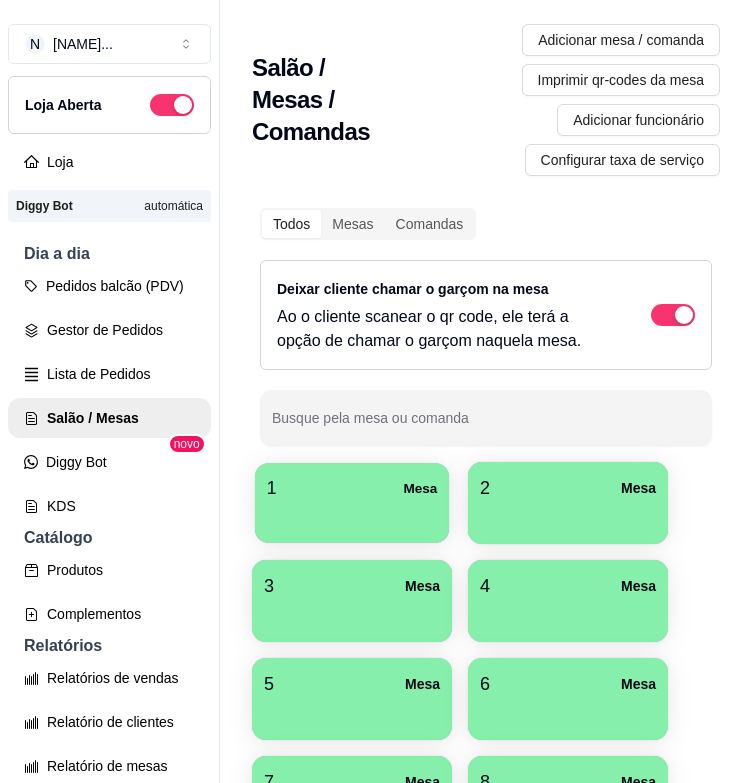 click on "1 Mesa" at bounding box center [352, 488] 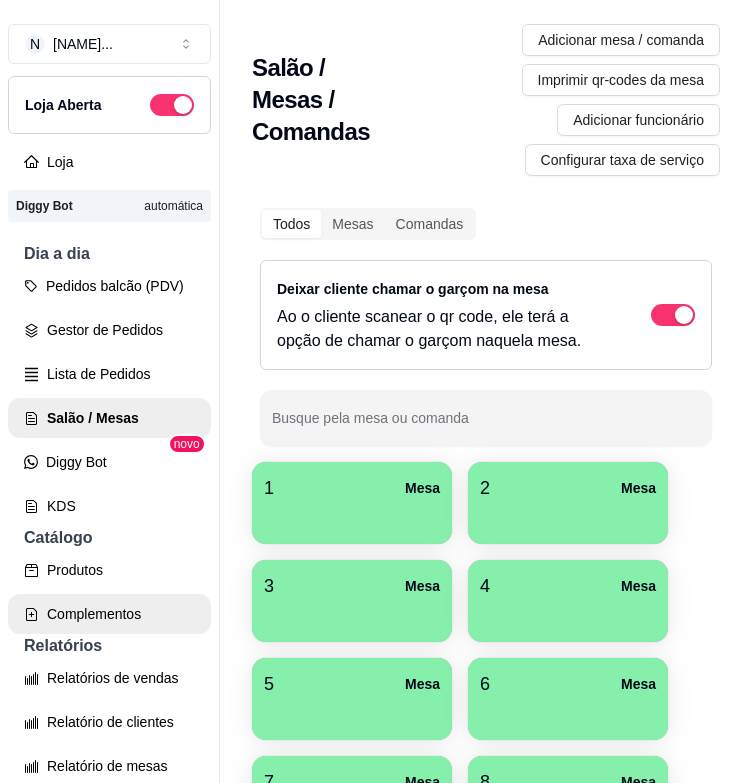 scroll, scrollTop: 300, scrollLeft: 0, axis: vertical 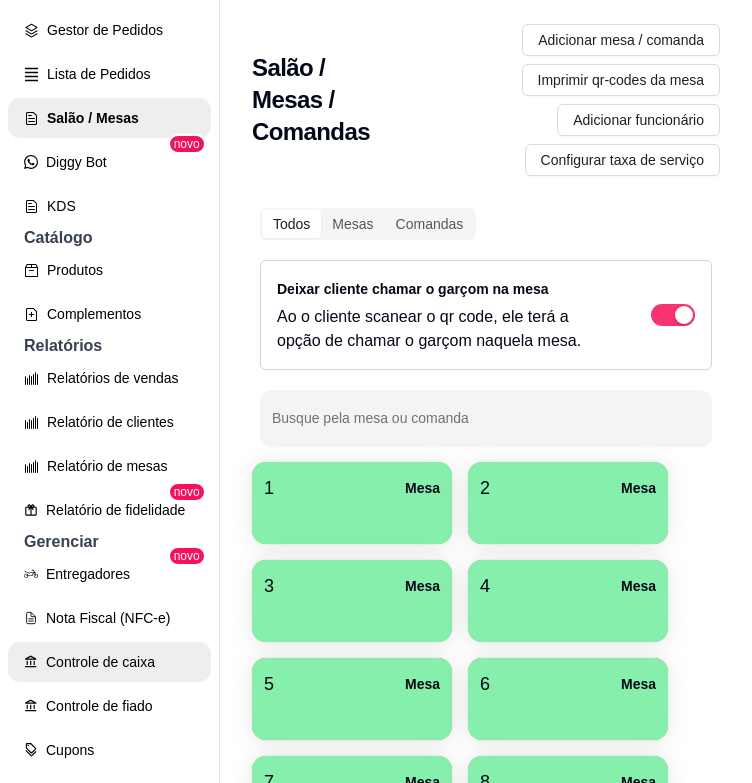 click on "Controle de caixa" at bounding box center (109, 662) 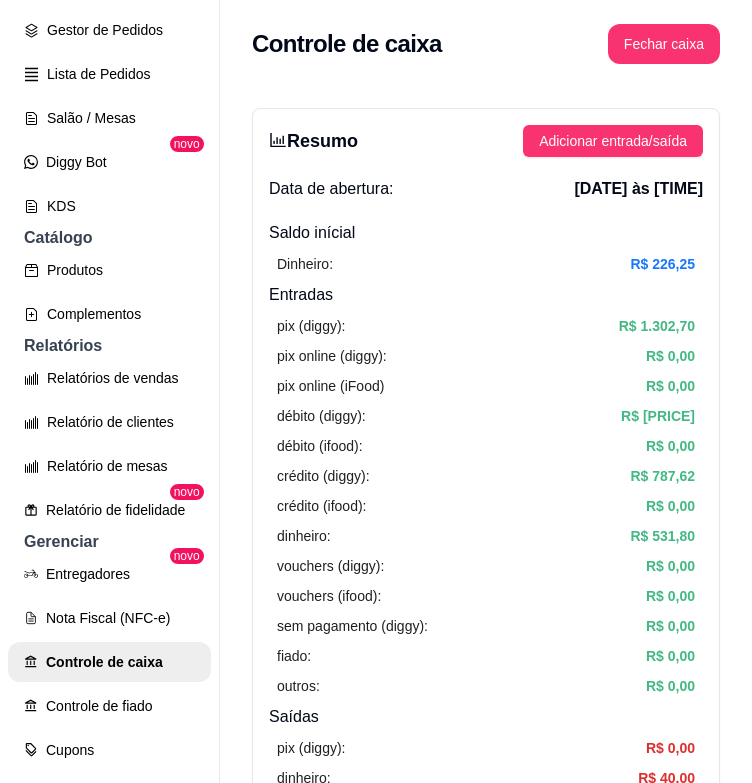 scroll, scrollTop: 400, scrollLeft: 0, axis: vertical 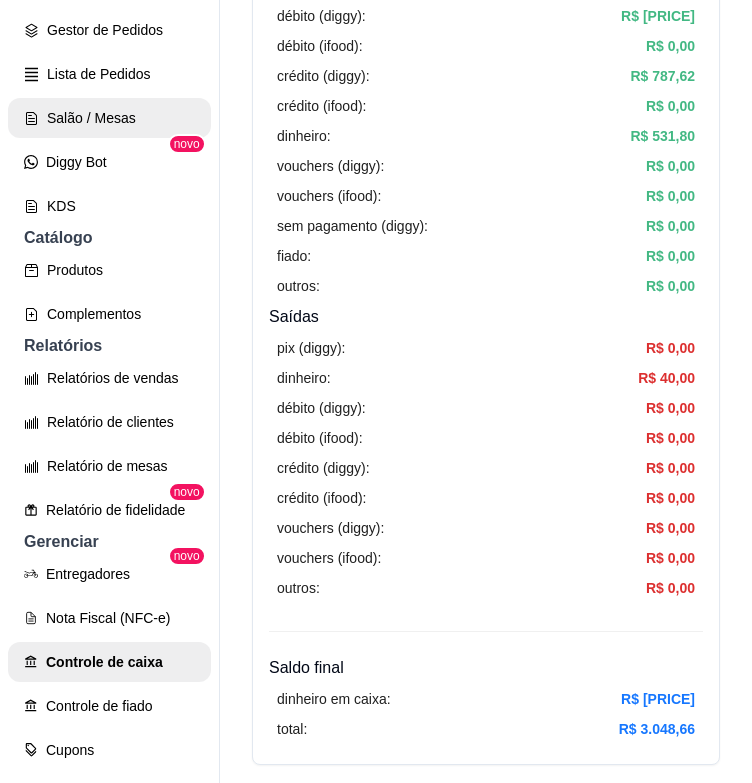 click on "Salão / Mesas" at bounding box center (109, 118) 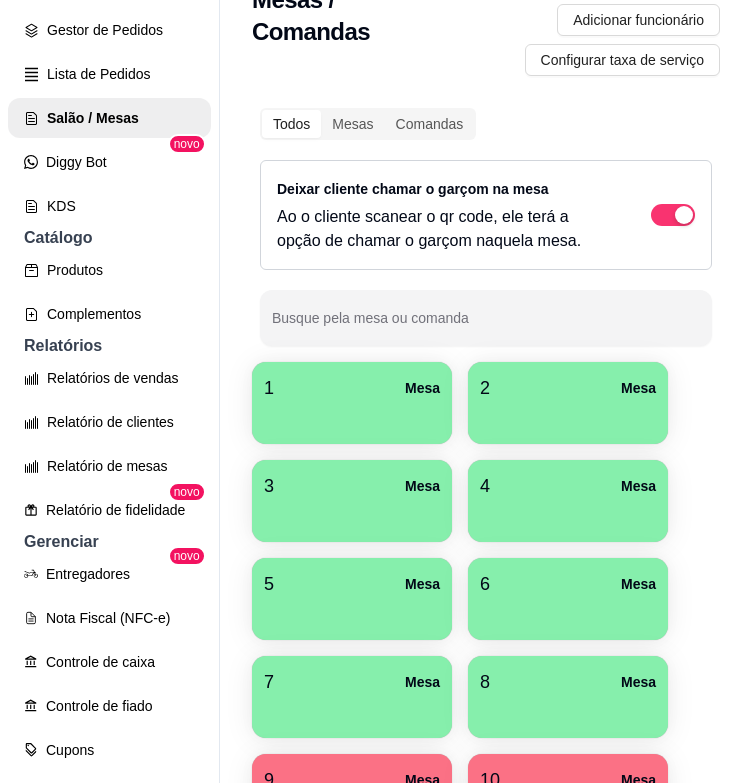 scroll, scrollTop: 248, scrollLeft: 0, axis: vertical 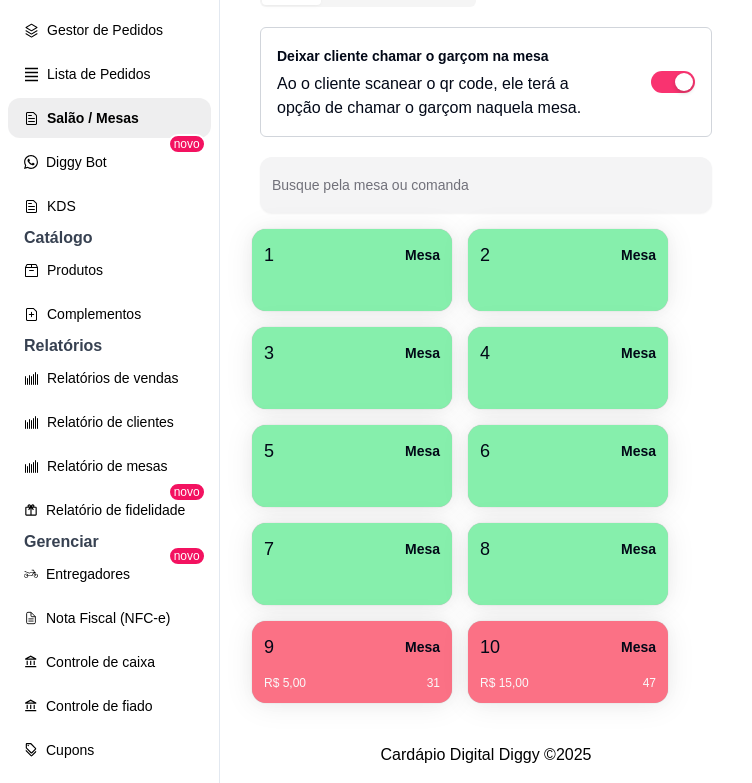 click on "10 Mesa" at bounding box center [568, 647] 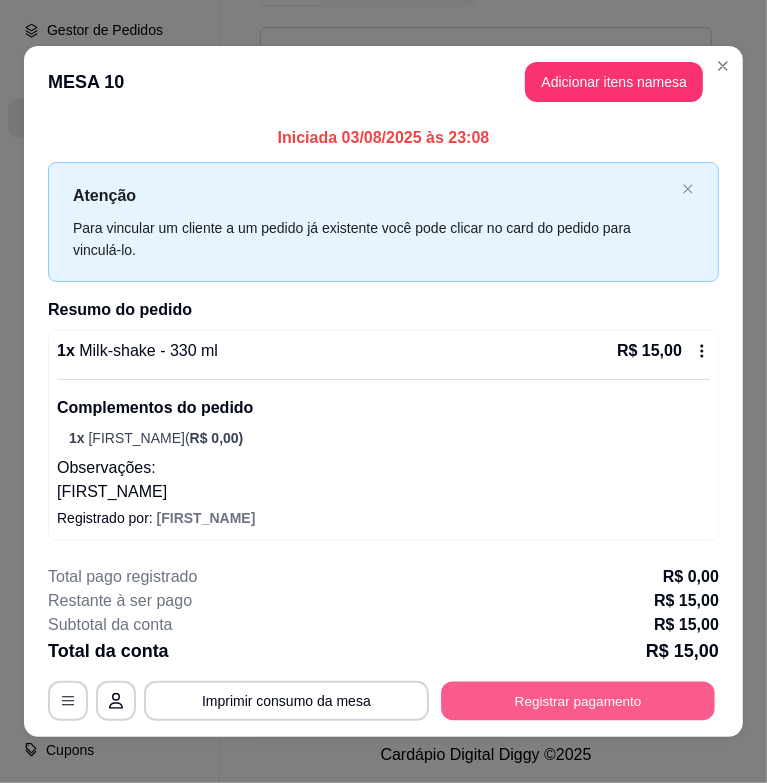 click on "Registrar pagamento" at bounding box center (578, 700) 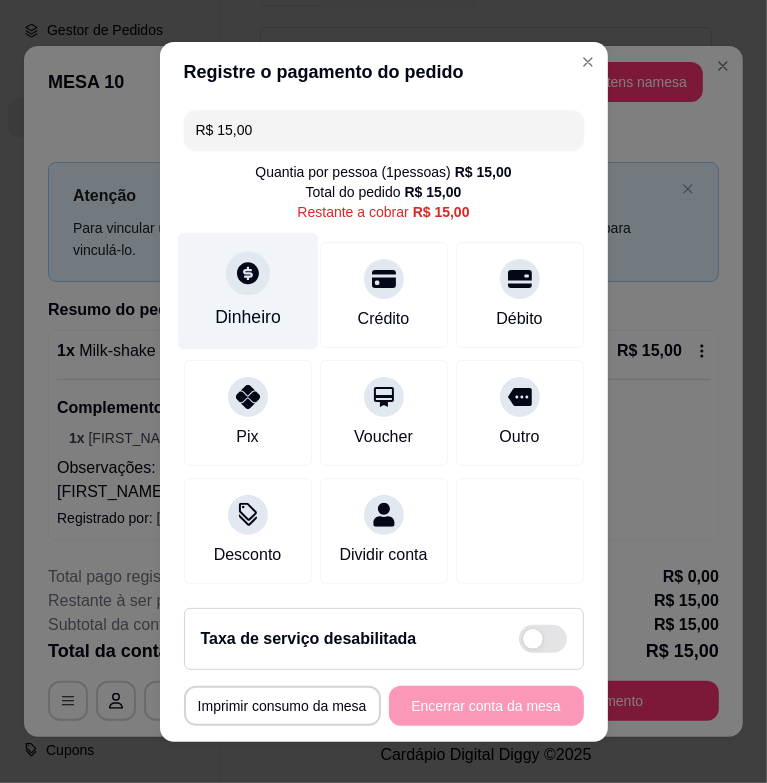 click on "Dinheiro" at bounding box center (248, 317) 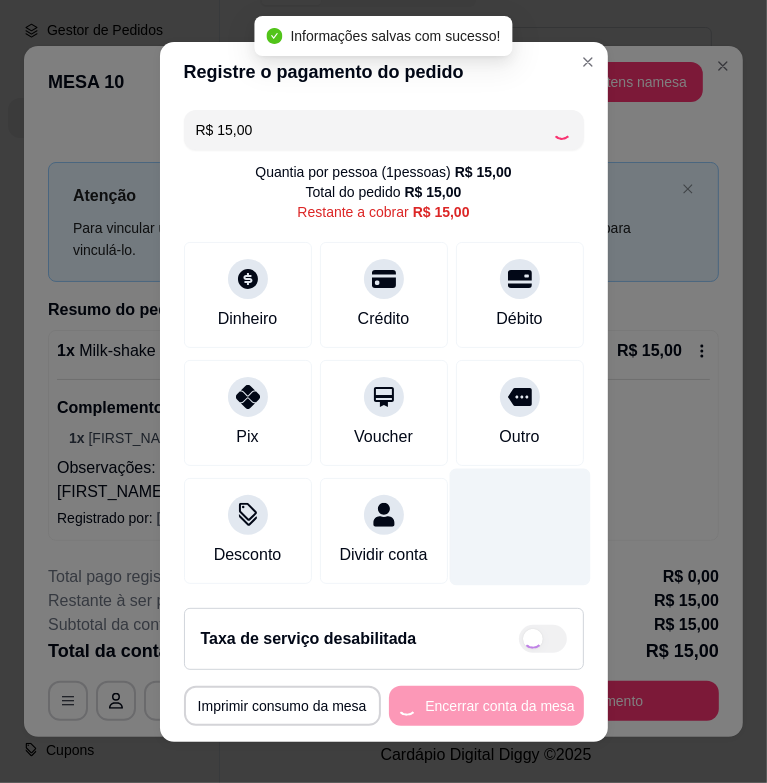 type on "R$ 0,00" 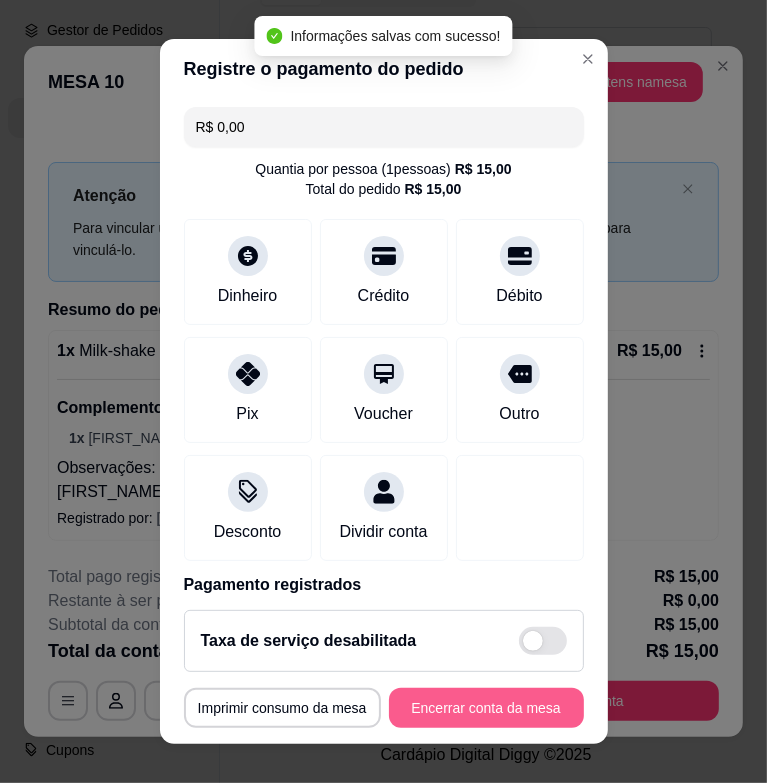 click on "Encerrar conta da mesa" at bounding box center [486, 708] 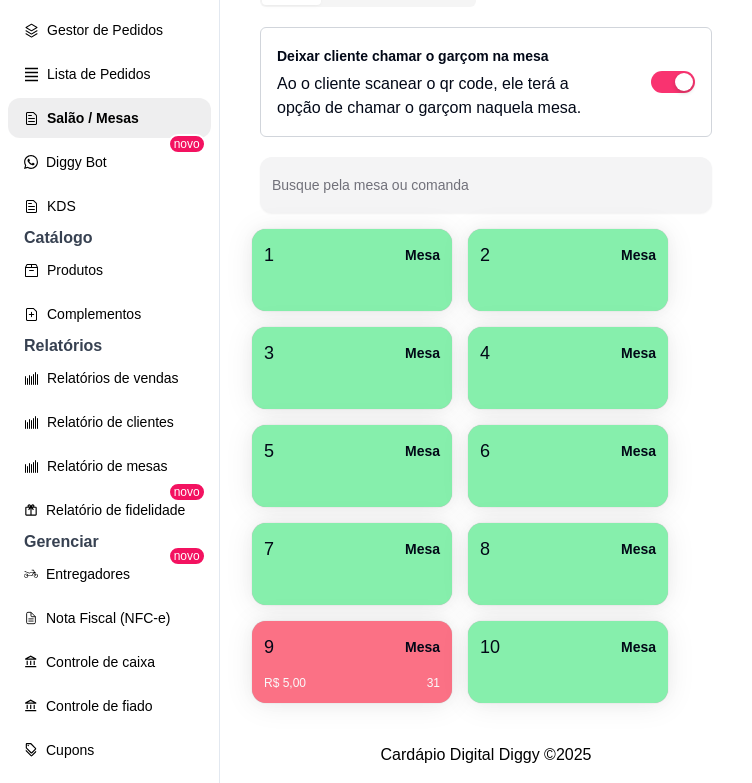 click on "R$ 5,00 31" at bounding box center (352, 683) 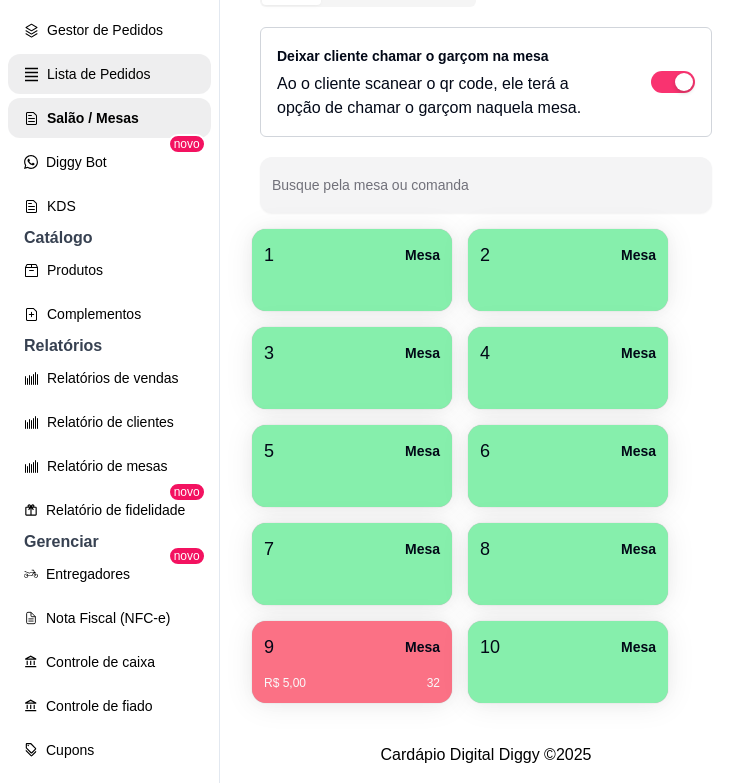 scroll, scrollTop: 0, scrollLeft: 0, axis: both 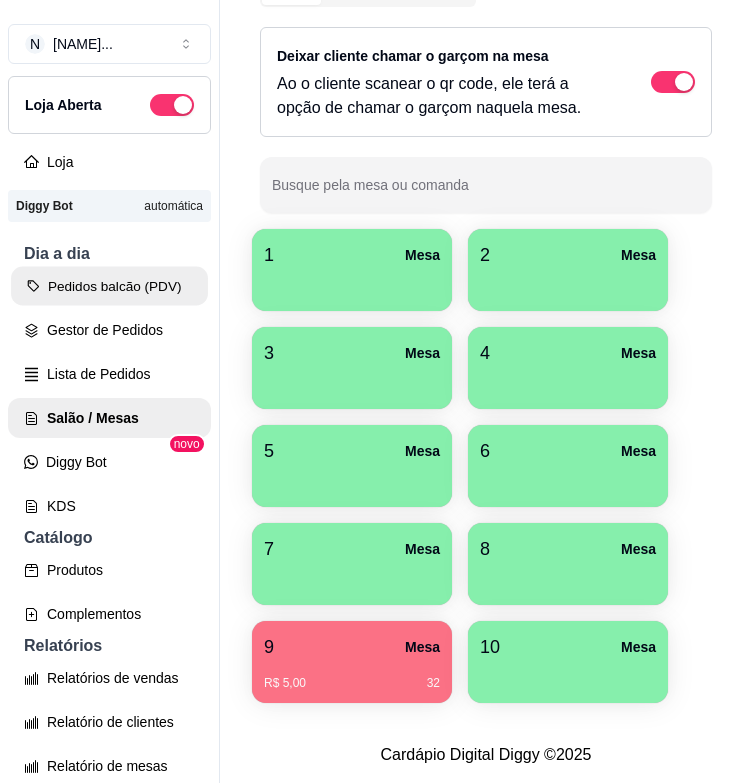 click on "Pedidos balcão (PDV)" at bounding box center (109, 286) 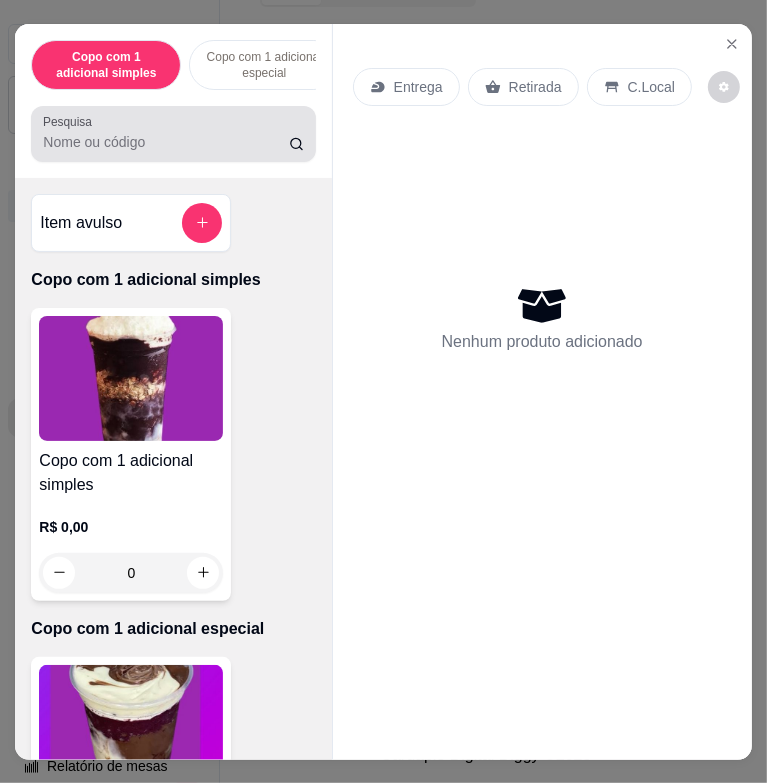 click on "Pesquisa" at bounding box center (165, 142) 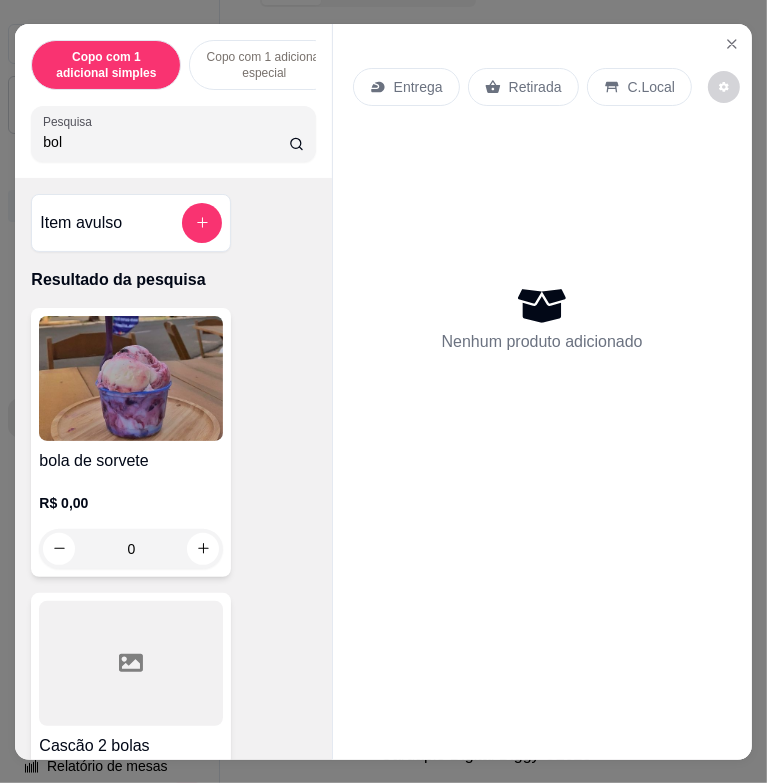 type on "bol" 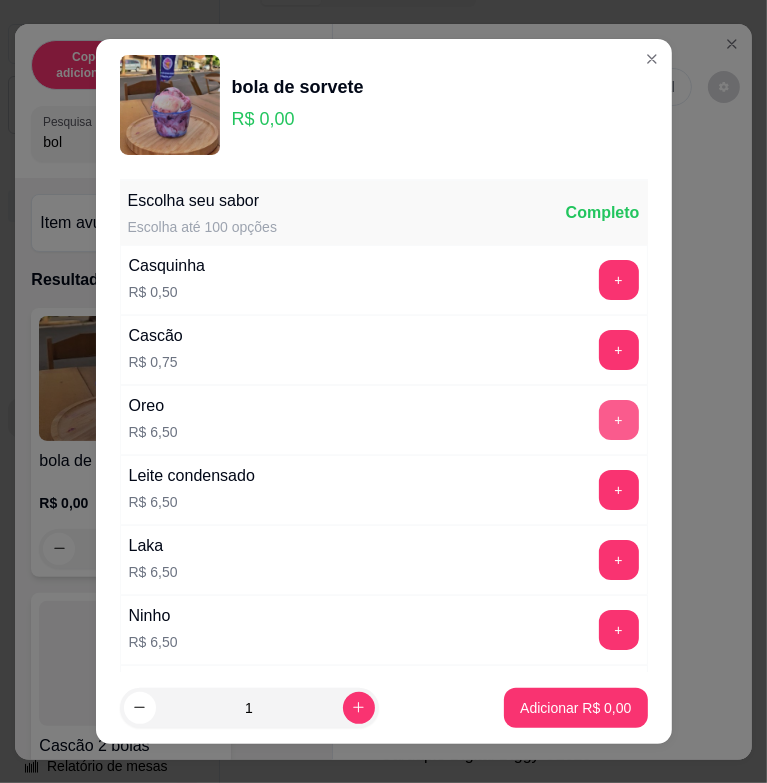 click on "+" at bounding box center [619, 420] 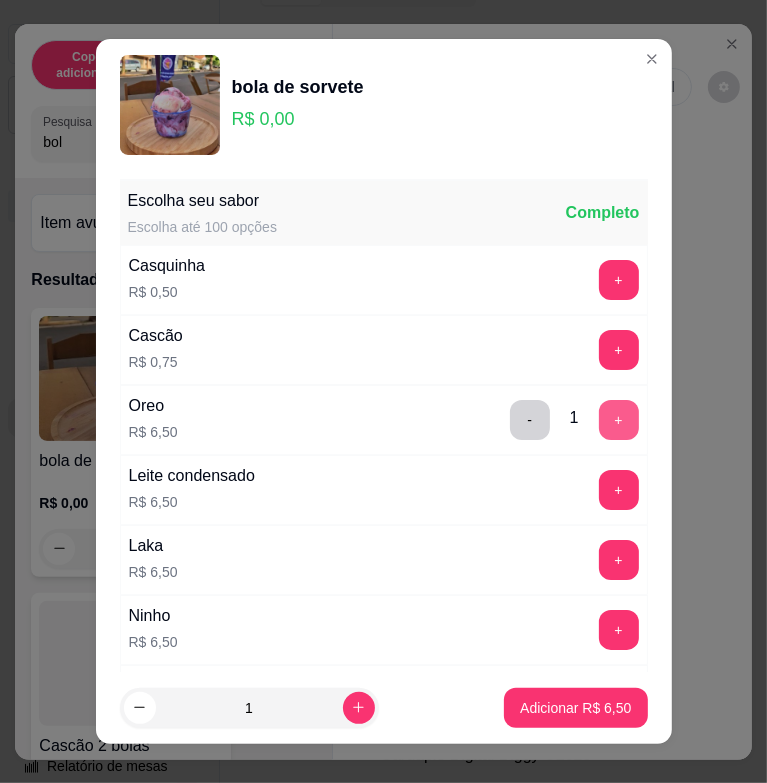 click on "+" at bounding box center (619, 420) 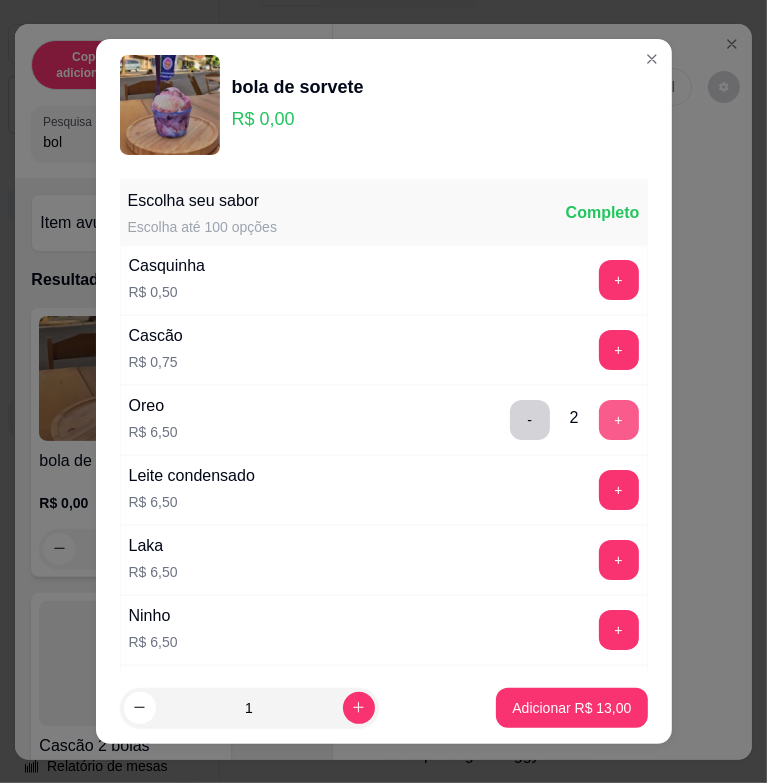 click on "+" at bounding box center [619, 420] 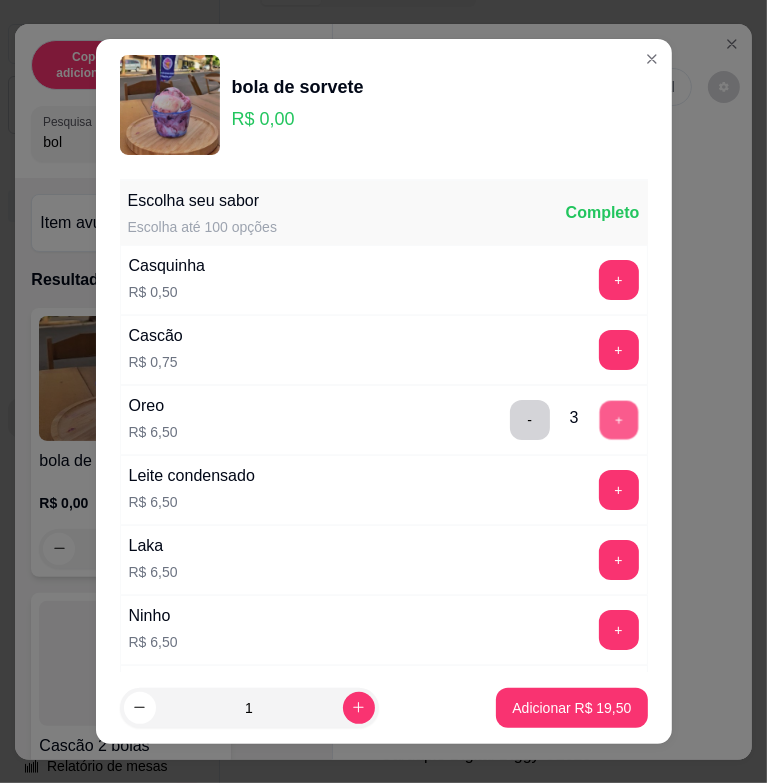 click on "+" at bounding box center (618, 420) 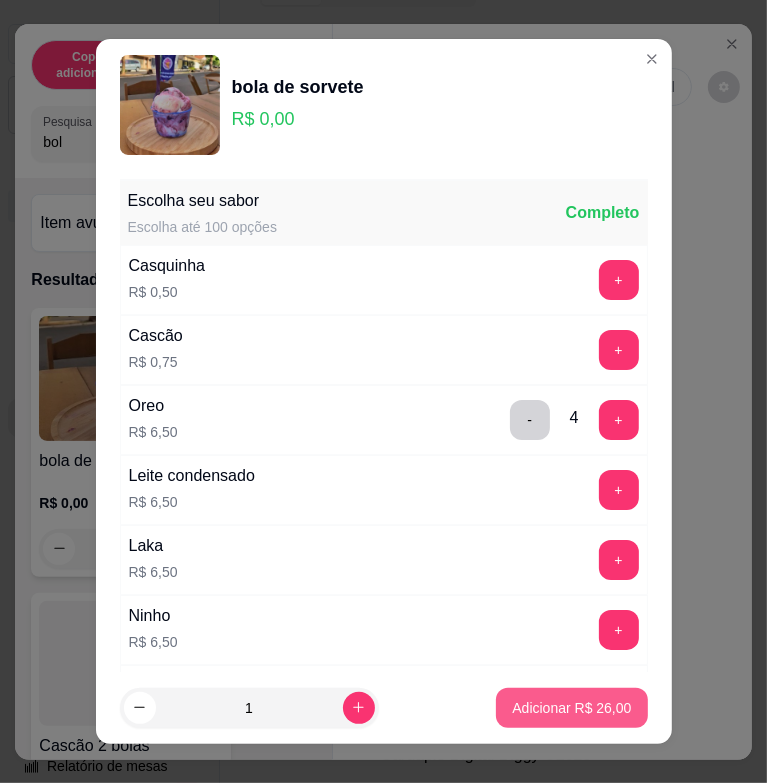 click on "Adicionar   R$ 26,00" at bounding box center [571, 708] 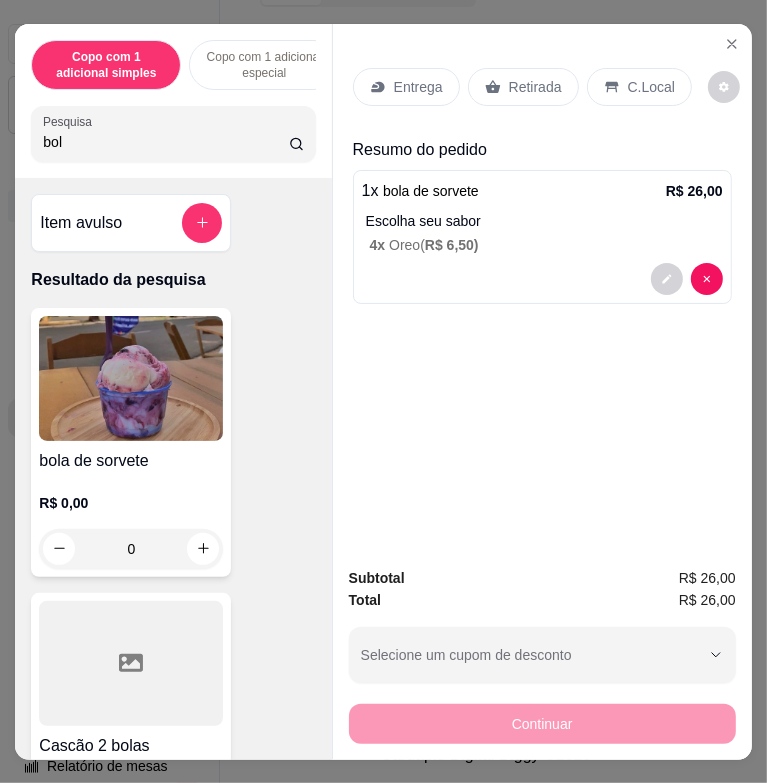 click on "C.Local" at bounding box center (639, 87) 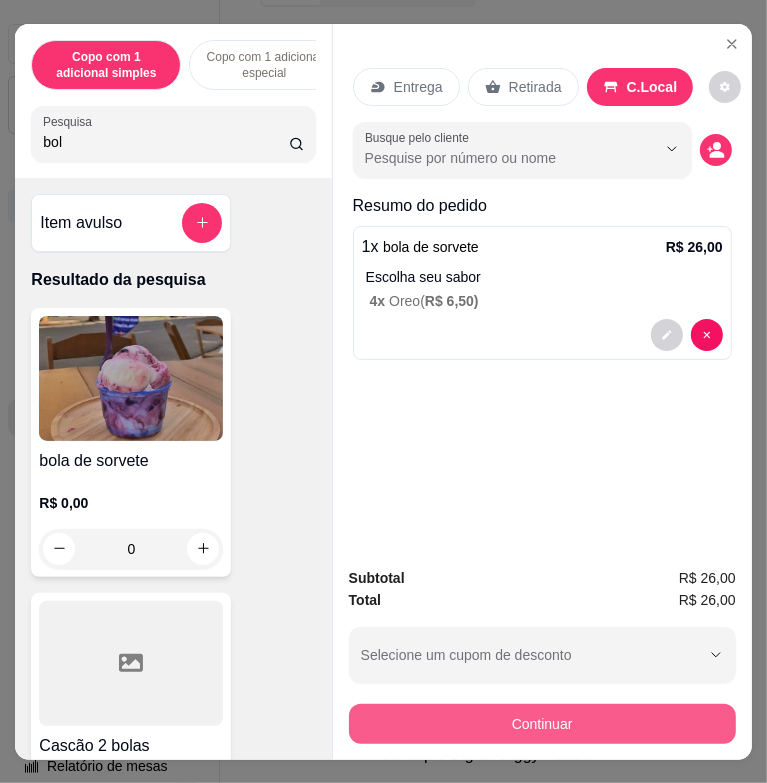 click on "Continuar" at bounding box center (542, 724) 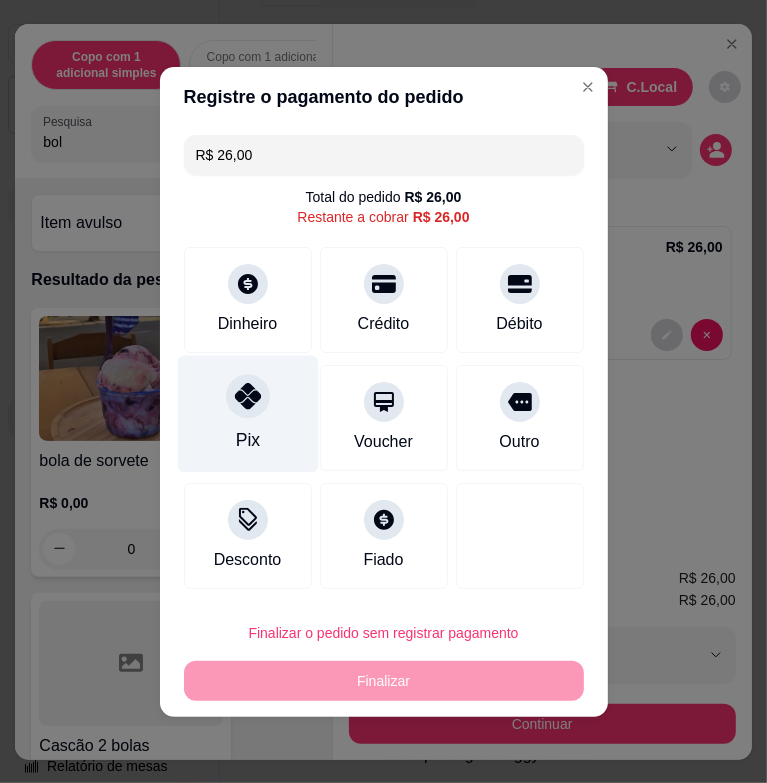 click on "Pix" at bounding box center [247, 413] 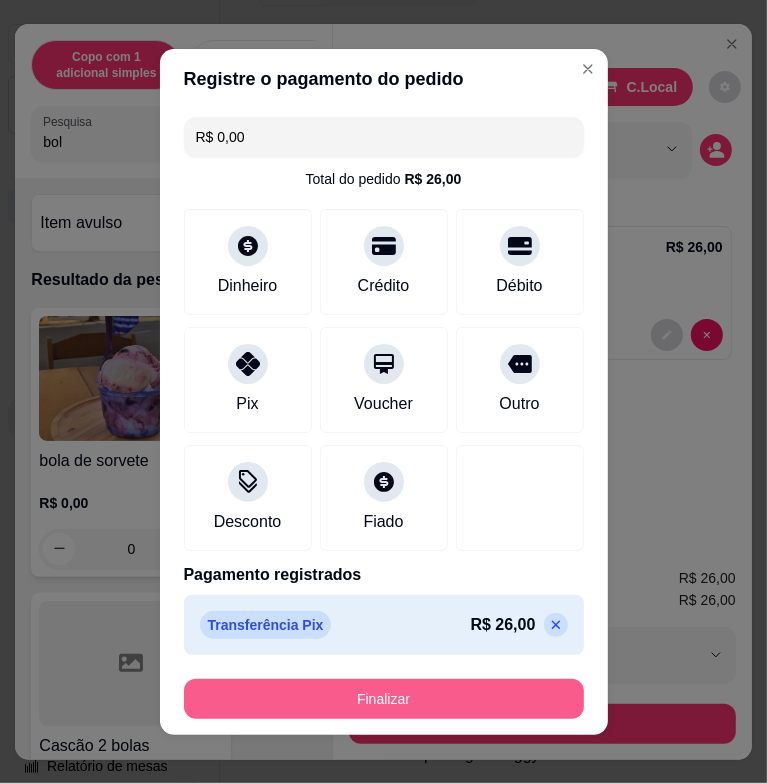 click on "Finalizar" at bounding box center [384, 699] 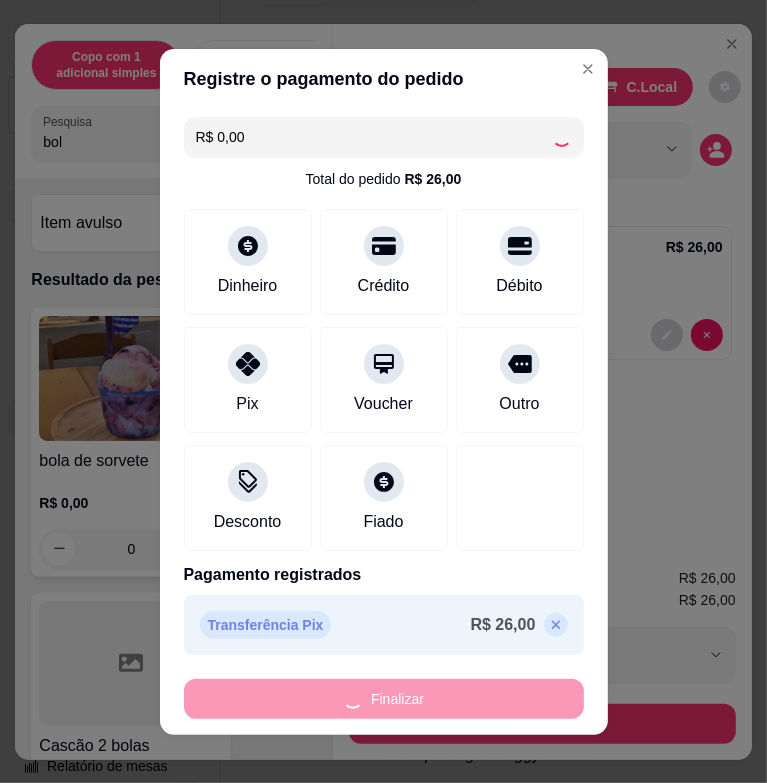 type on "-R$ 26,00" 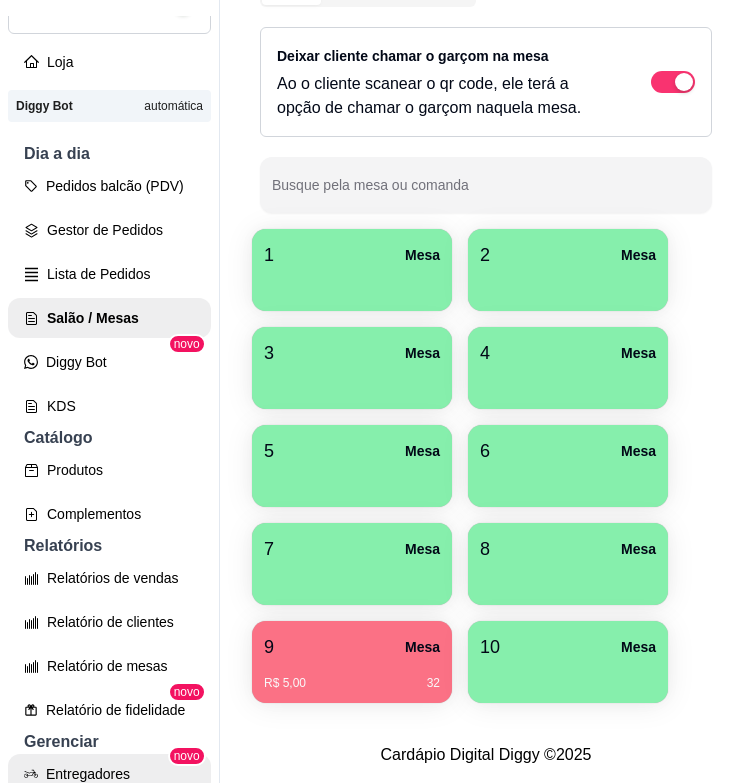 scroll, scrollTop: 300, scrollLeft: 0, axis: vertical 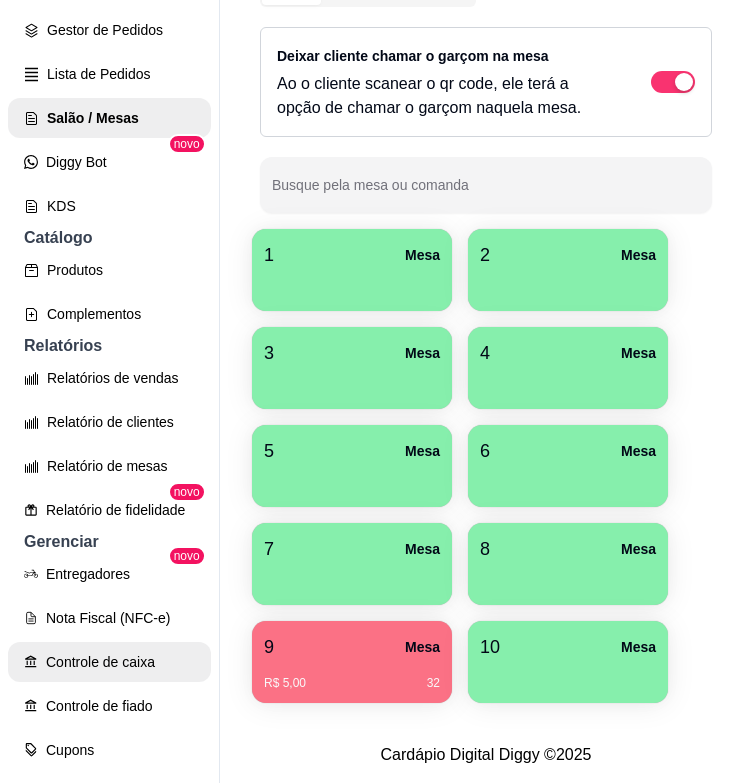 click on "Controle de caixa" at bounding box center [109, 662] 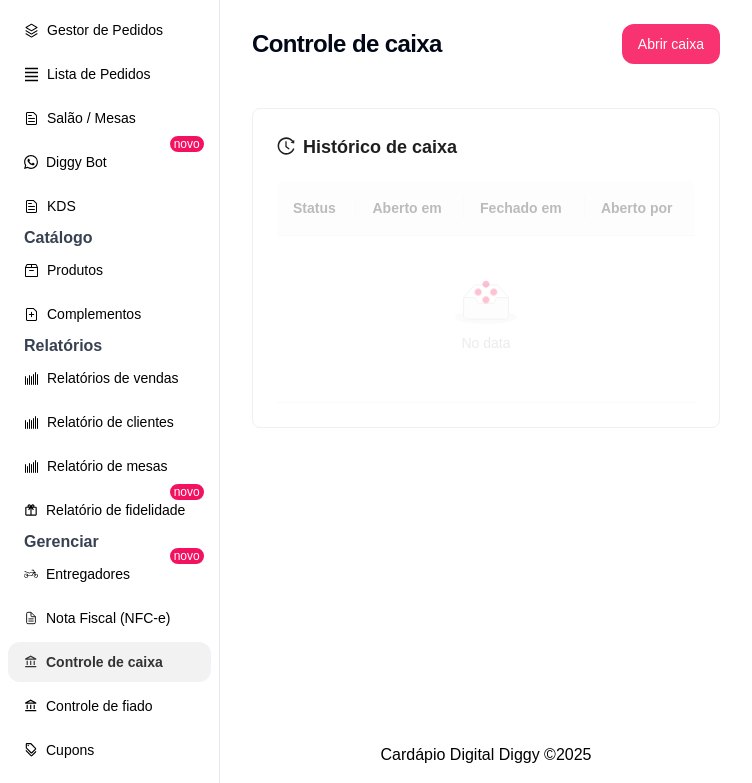 scroll, scrollTop: 0, scrollLeft: 0, axis: both 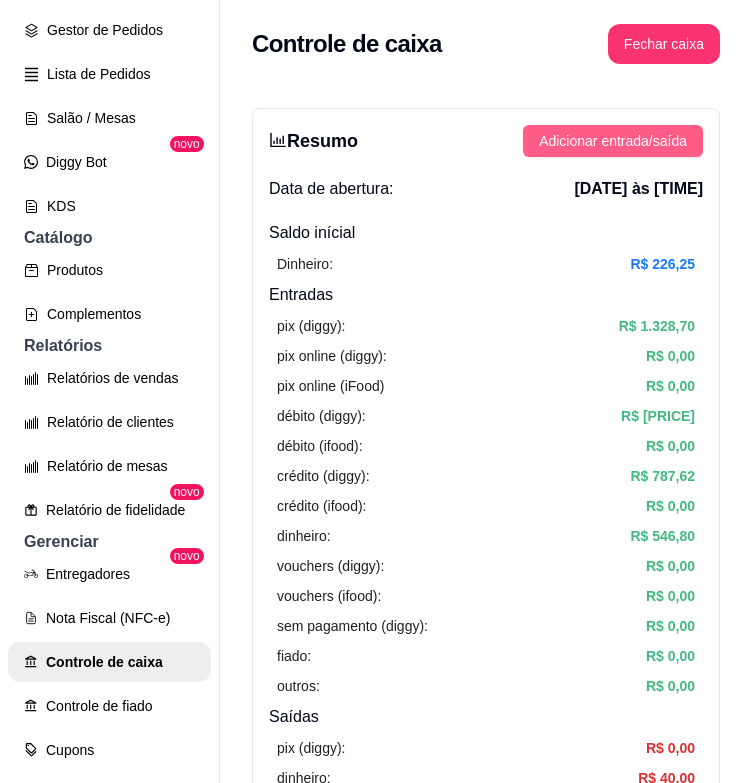 click on "Adicionar entrada/saída" at bounding box center [613, 141] 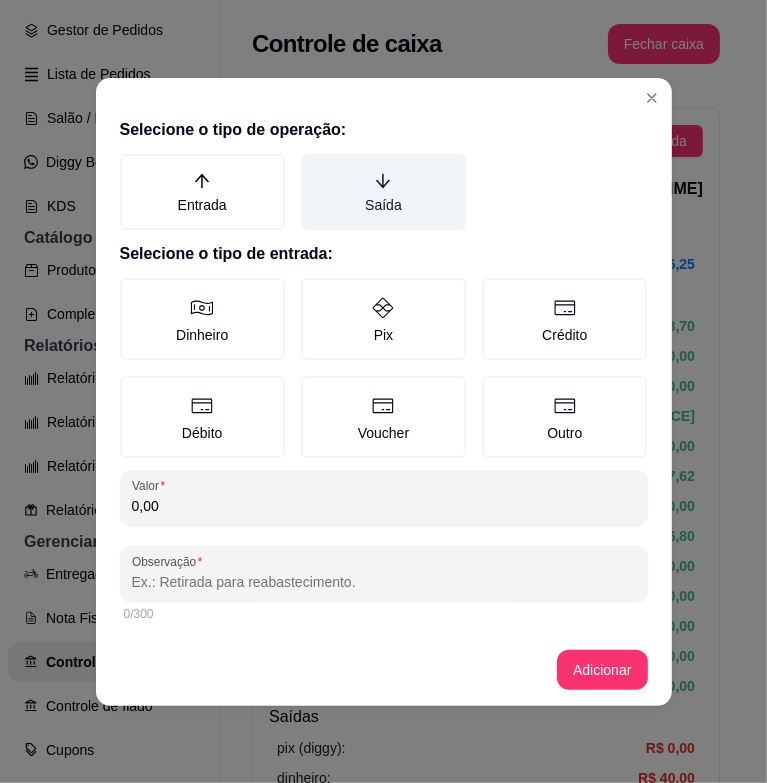 click on "Saída" at bounding box center (383, 192) 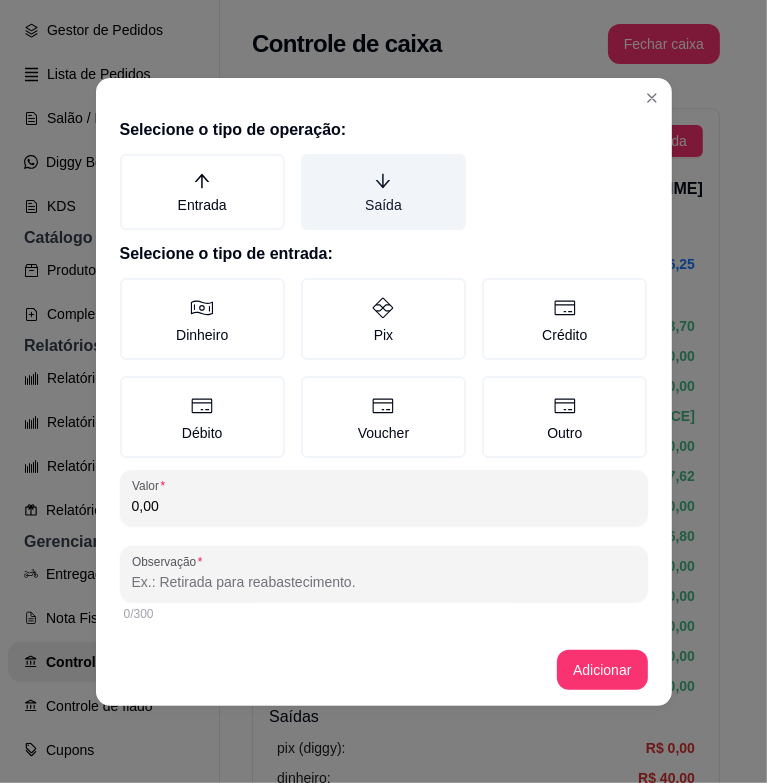 click on "Saída" at bounding box center (308, 161) 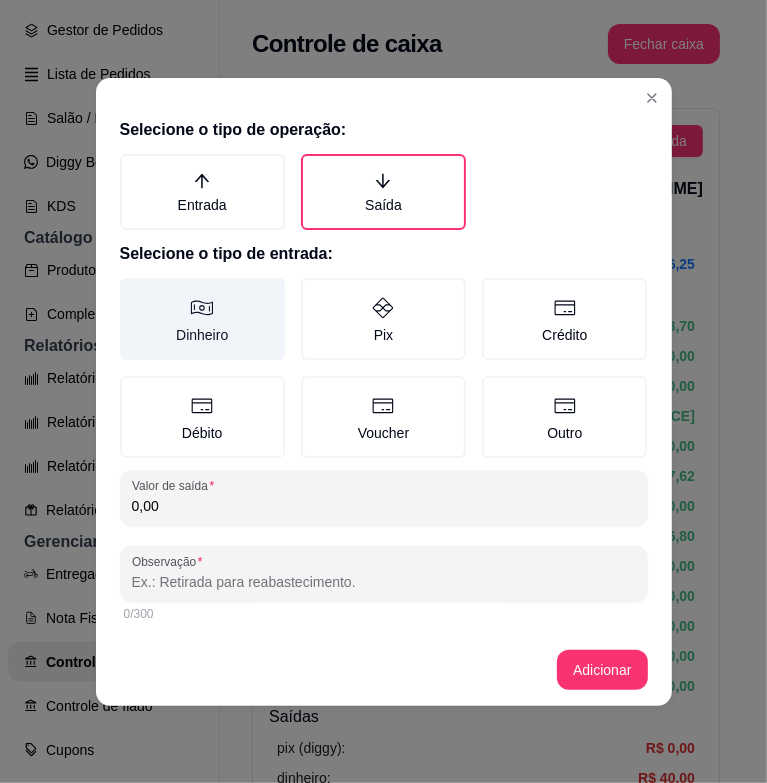 click on "Dinheiro" at bounding box center (202, 319) 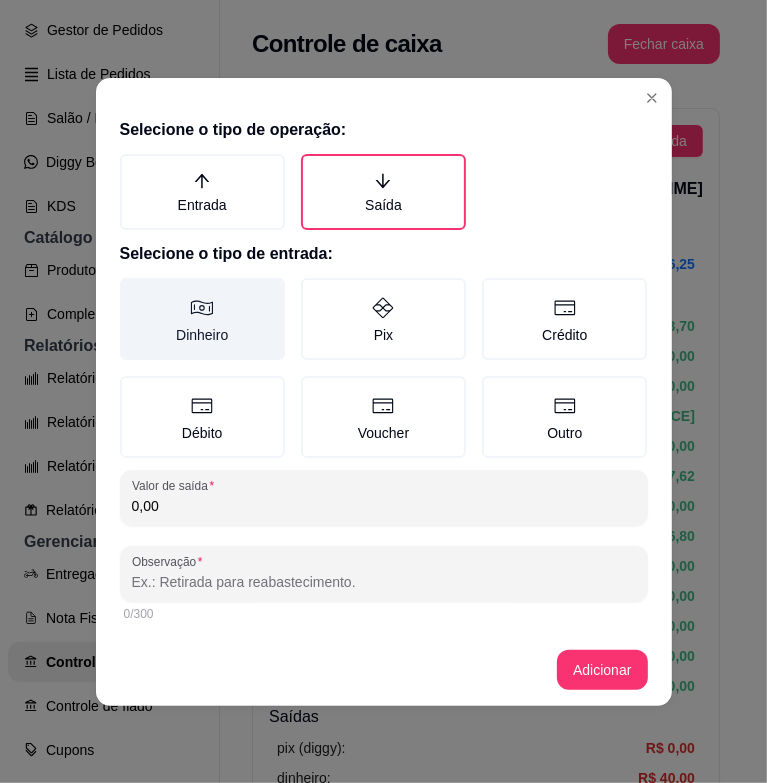 click on "Dinheiro" at bounding box center (127, 285) 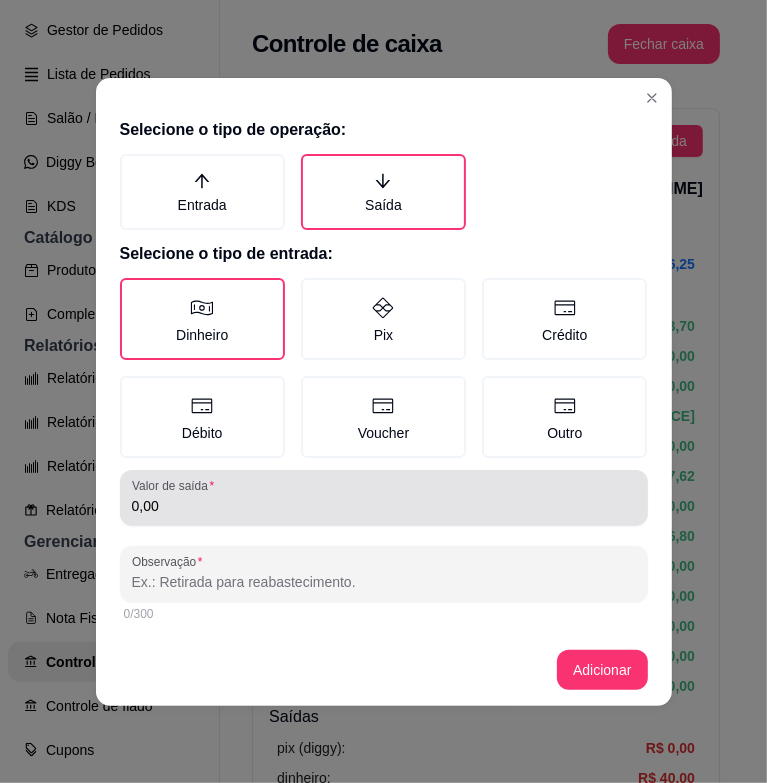 click on "Valor
de saída 0,00" at bounding box center (384, 498) 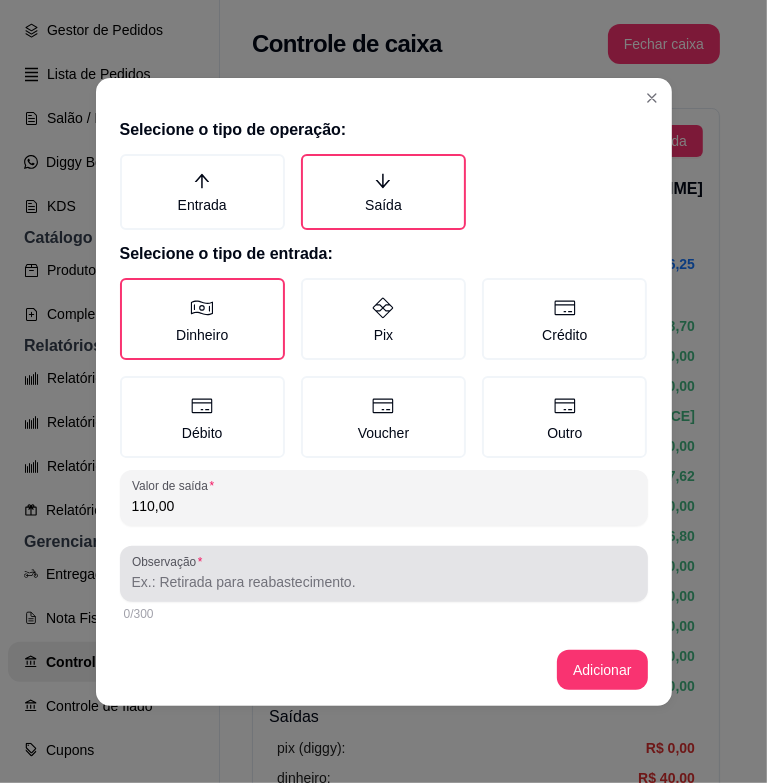 type on "110,00" 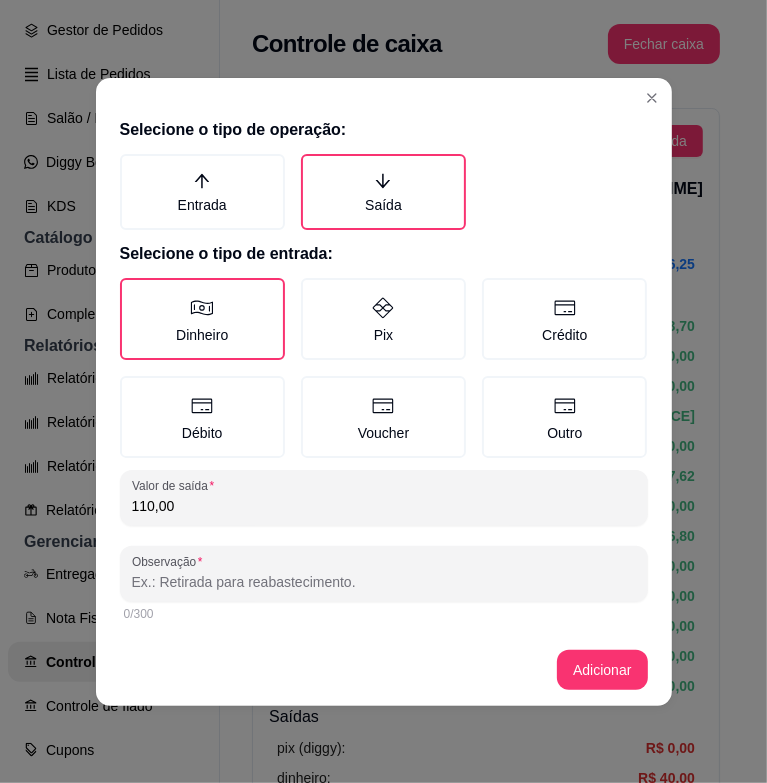 type on "d" 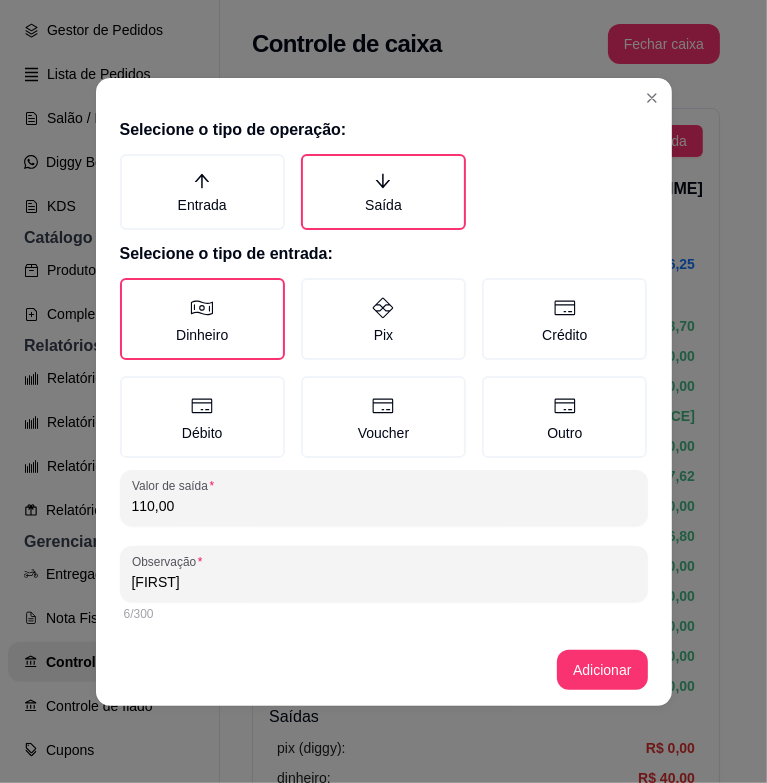 type on "[FIRST]" 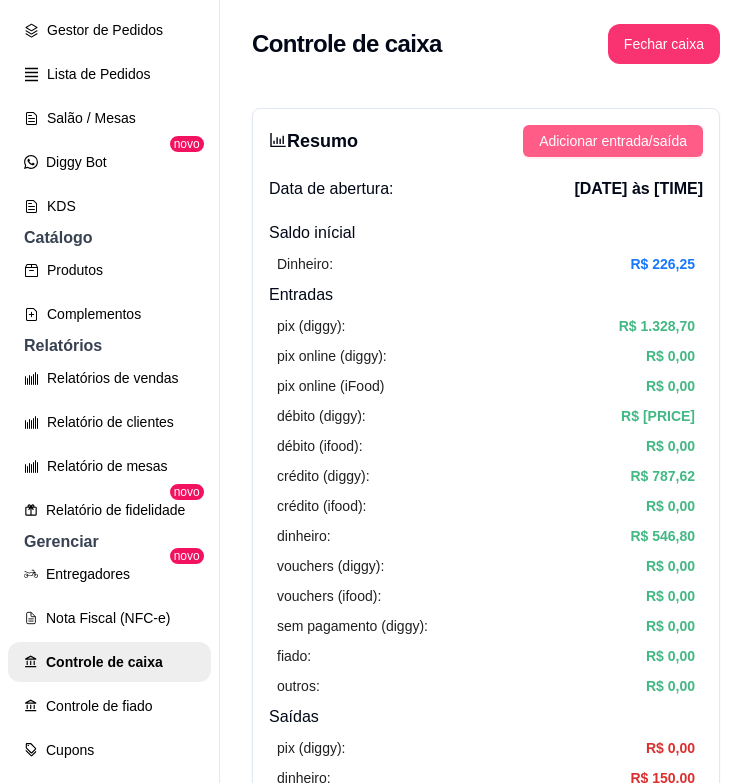 click on "Adicionar entrada/saída" at bounding box center (613, 141) 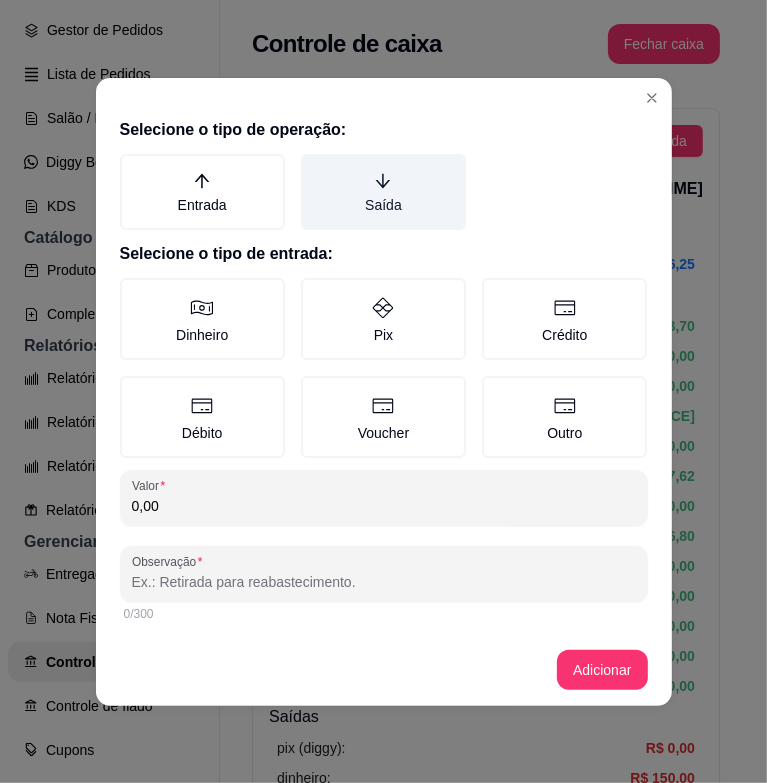 click on "Saída" at bounding box center (383, 192) 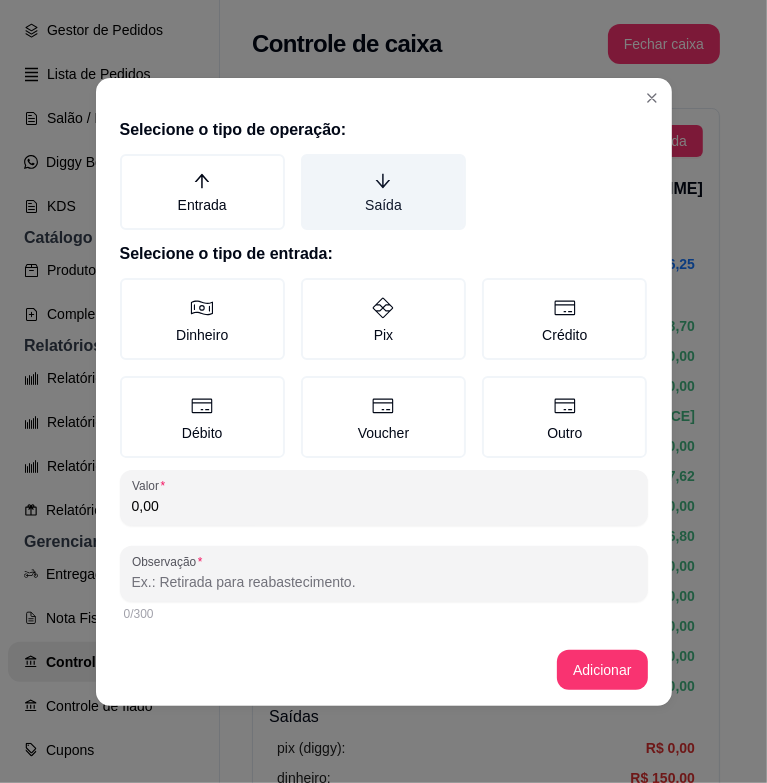 click on "Saída" at bounding box center [308, 161] 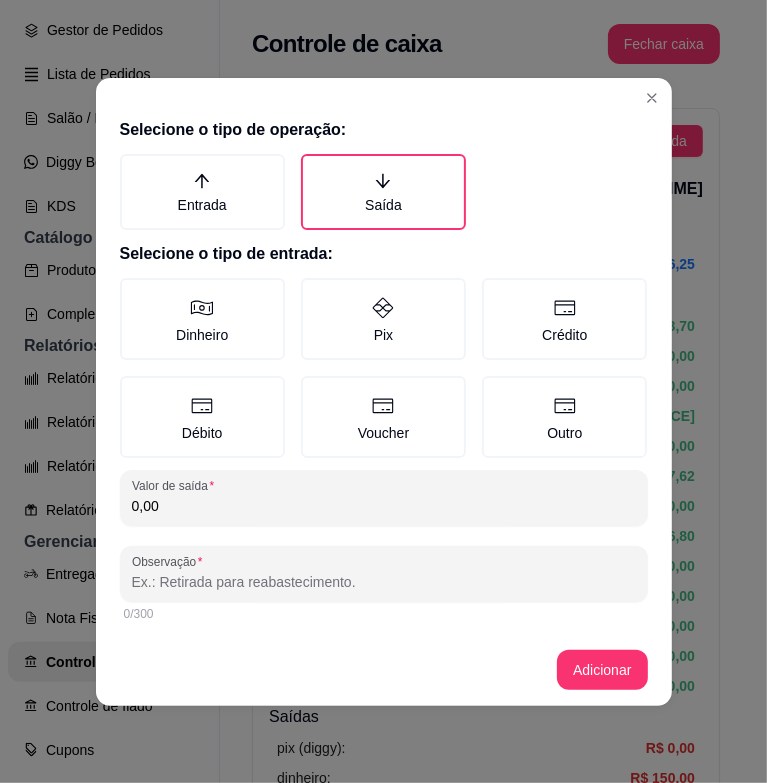 drag, startPoint x: 260, startPoint y: 335, endPoint x: 300, endPoint y: 446, distance: 117.98729 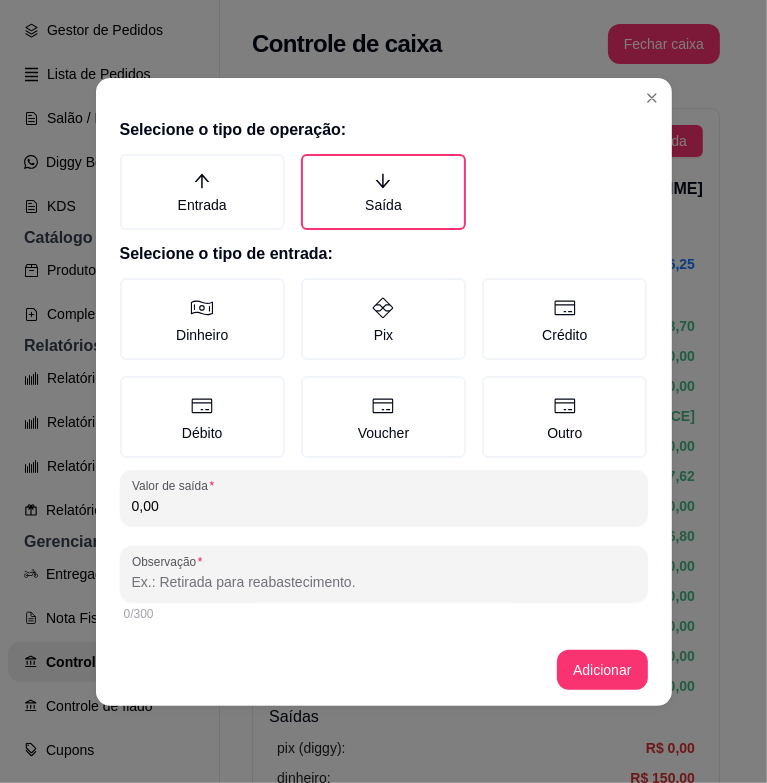 click on "Dinheiro" at bounding box center [202, 319] 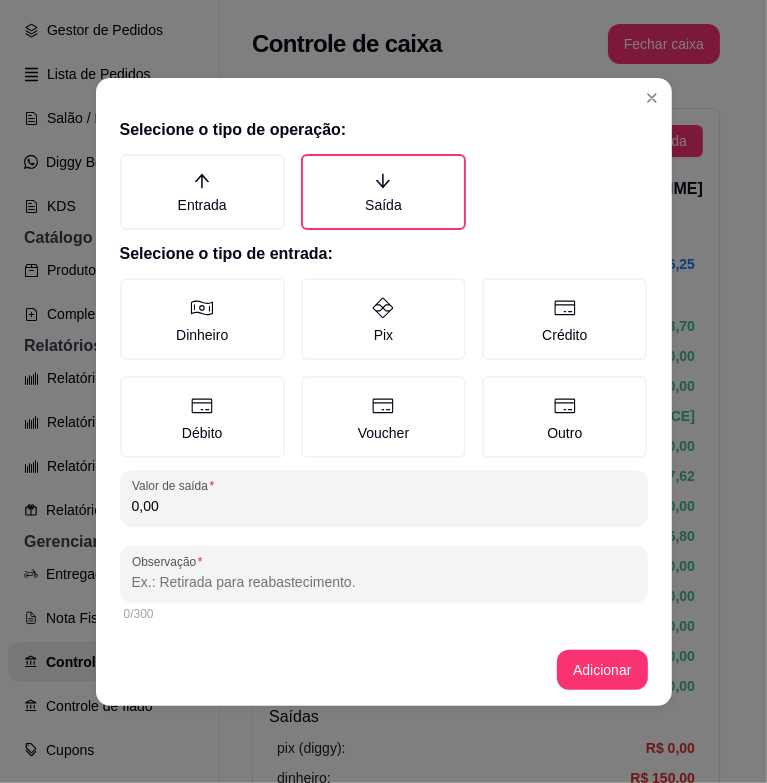 click on "Dinheiro" at bounding box center [127, 285] 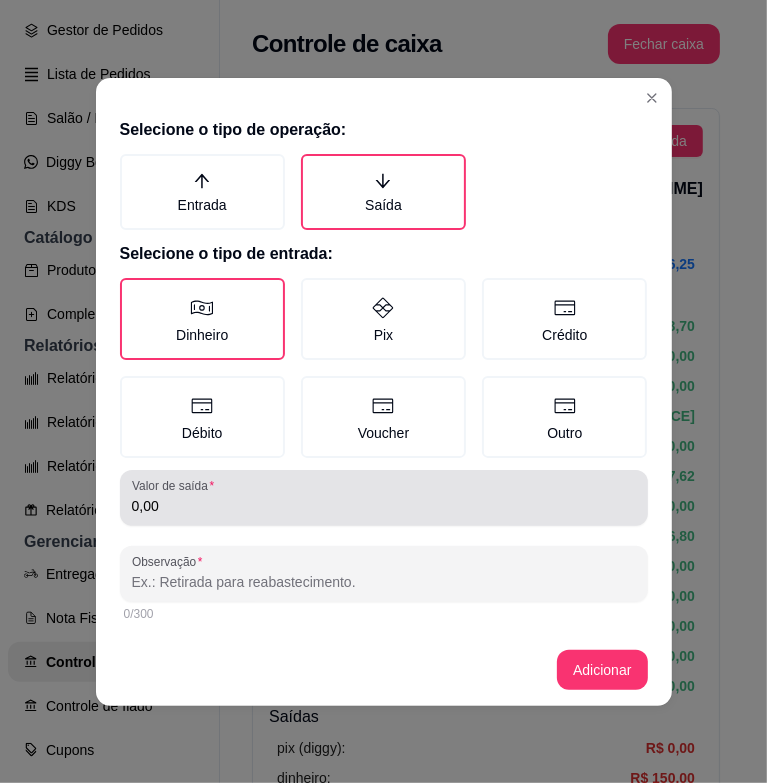 click on "0,00" at bounding box center (384, 498) 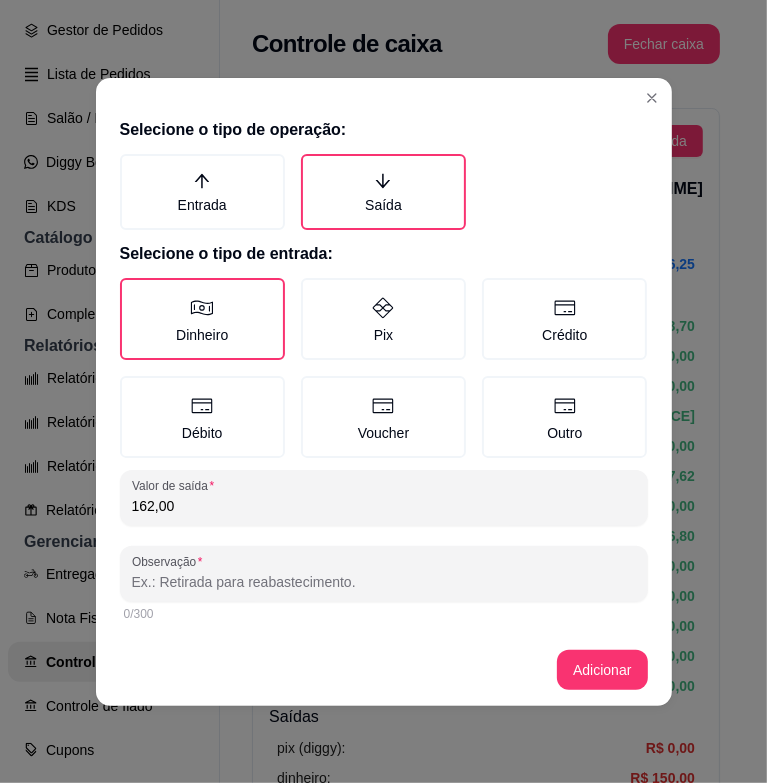 type on "162,00" 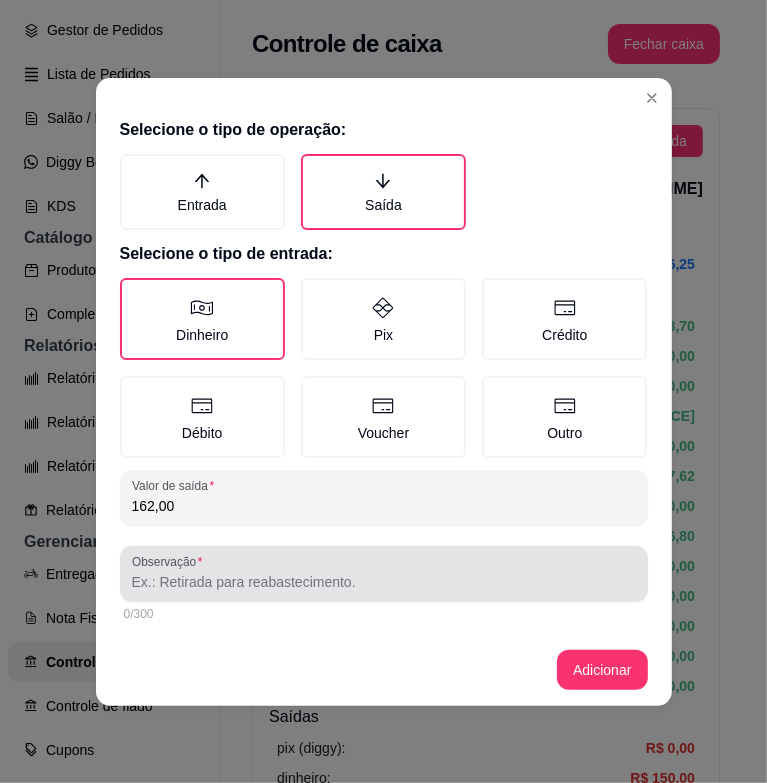 click at bounding box center (384, 574) 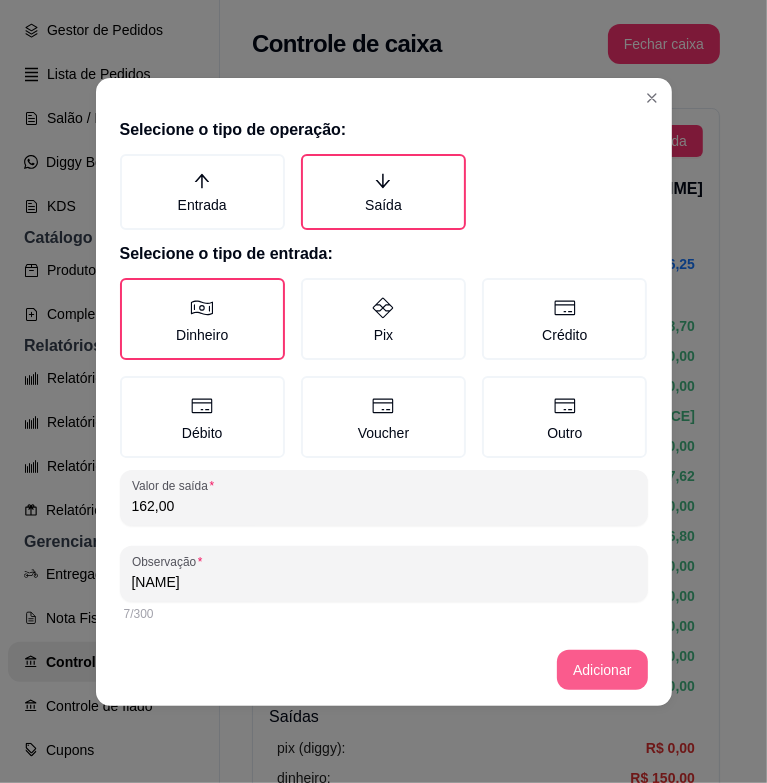 type on "[NAME]" 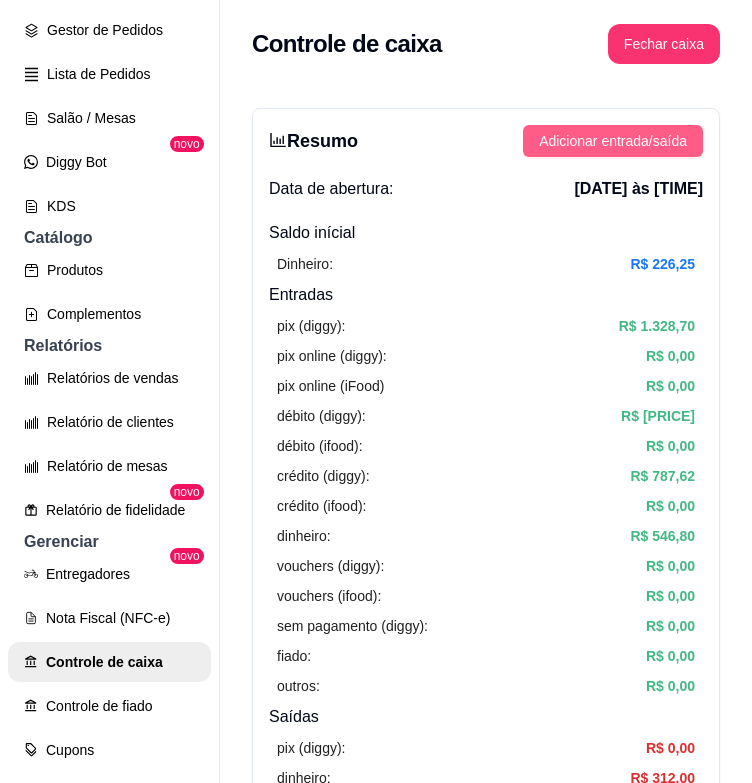 click on "Adicionar entrada/saída" at bounding box center (613, 141) 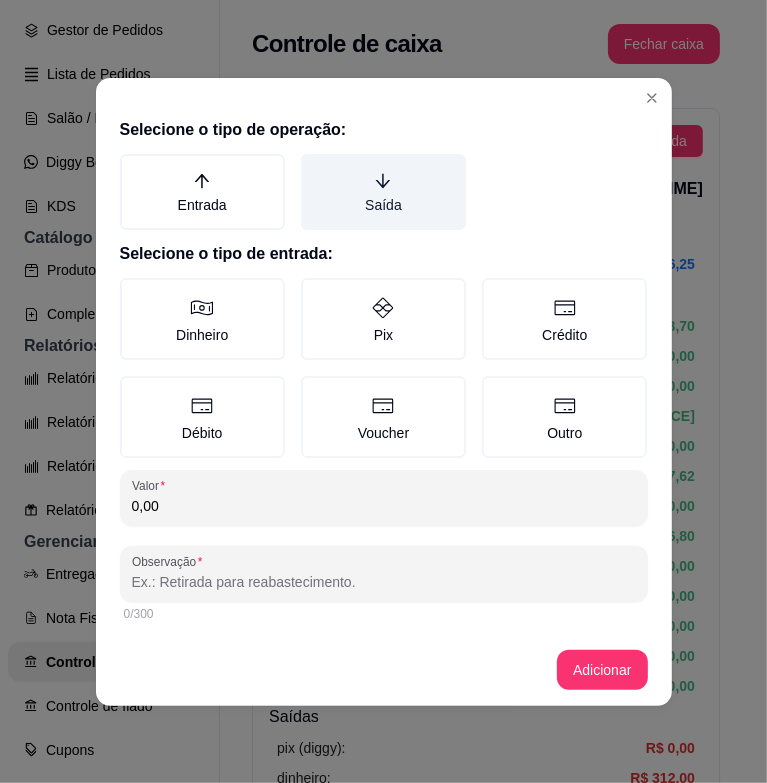 click on "Saída" at bounding box center (383, 192) 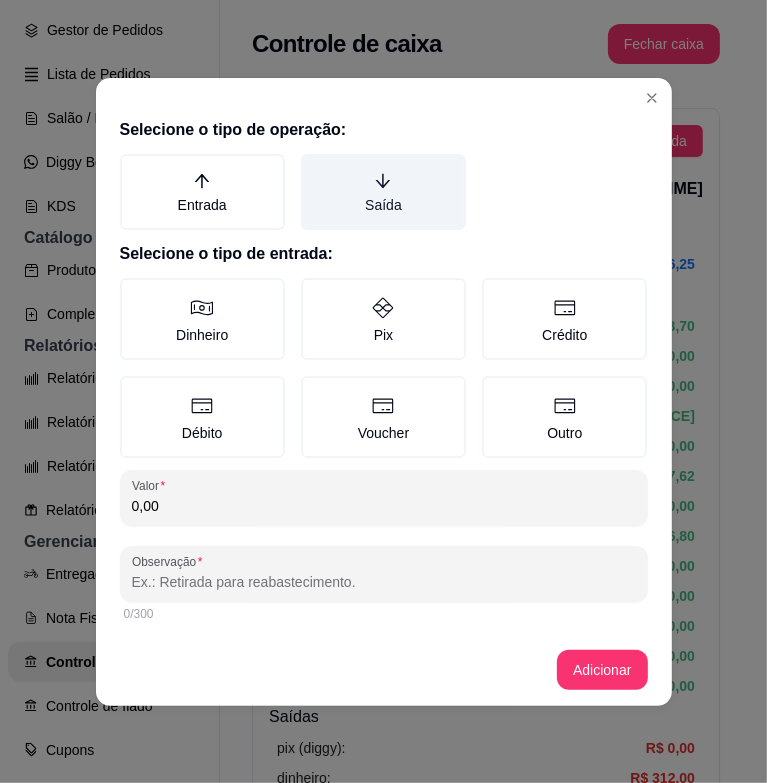 click on "Saída" at bounding box center [308, 161] 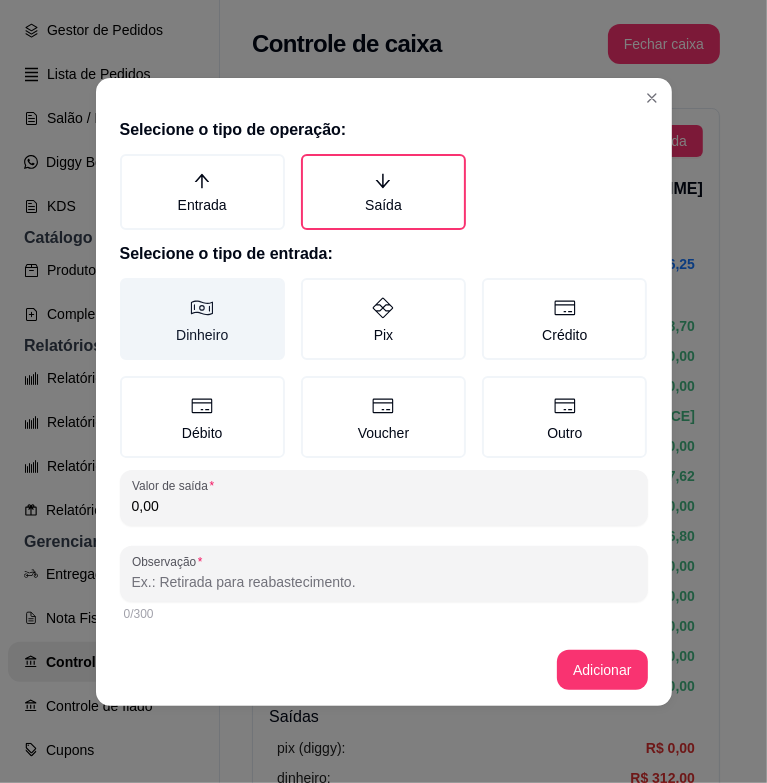 click on "Dinheiro" at bounding box center [202, 319] 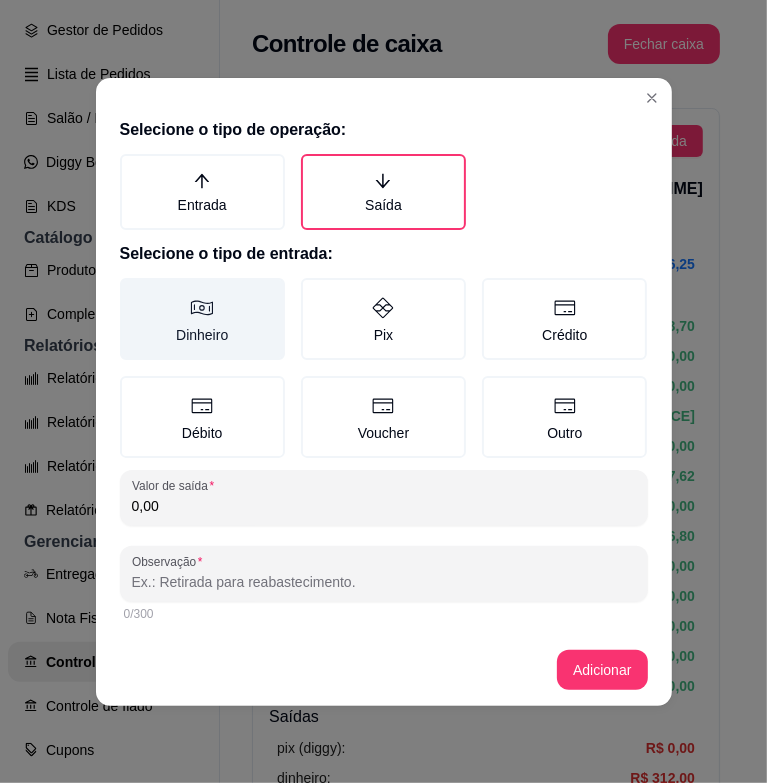 click on "Dinheiro" at bounding box center [127, 285] 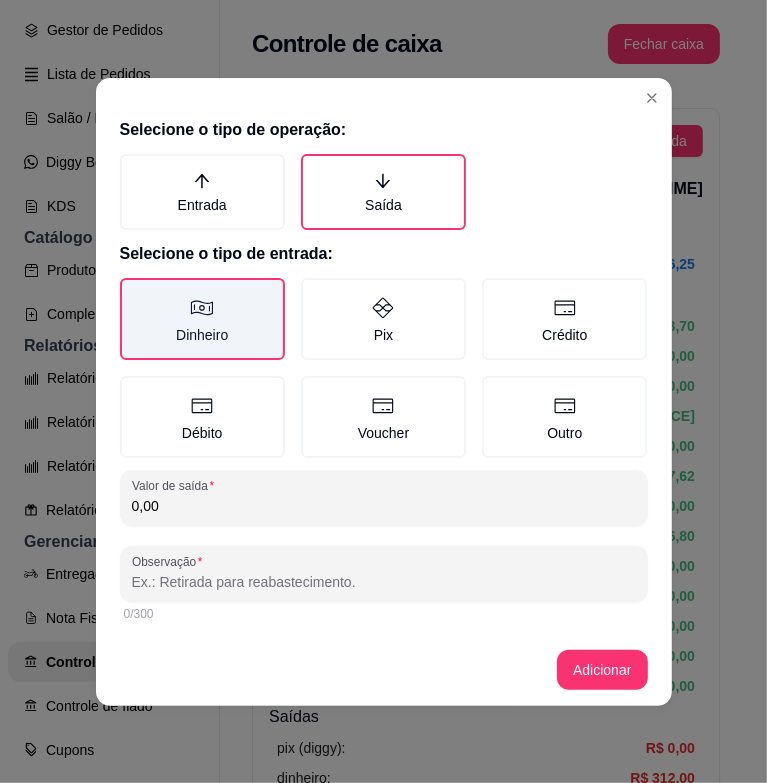 type on "MONEY" 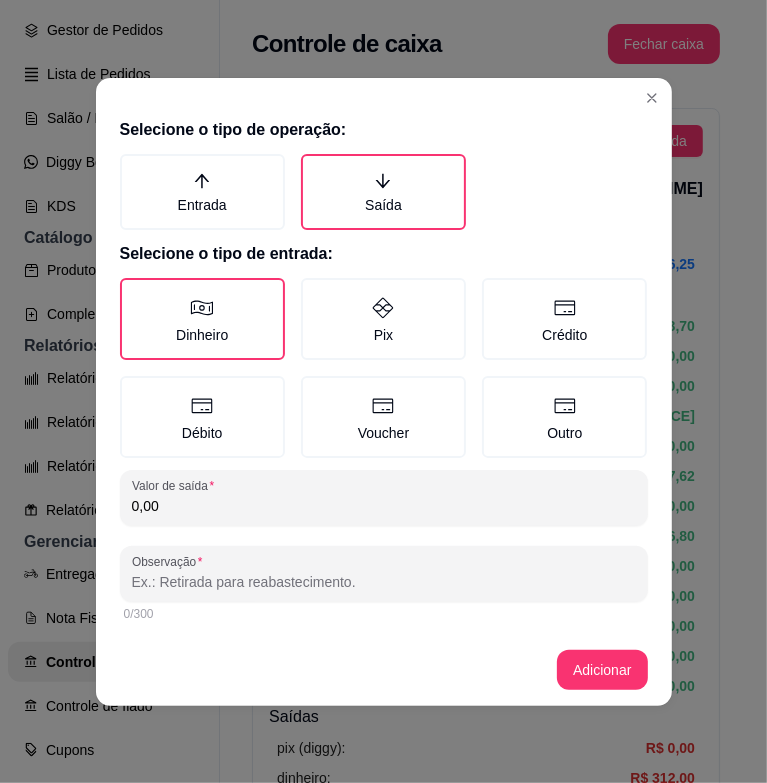 click on "0,00" at bounding box center [384, 506] 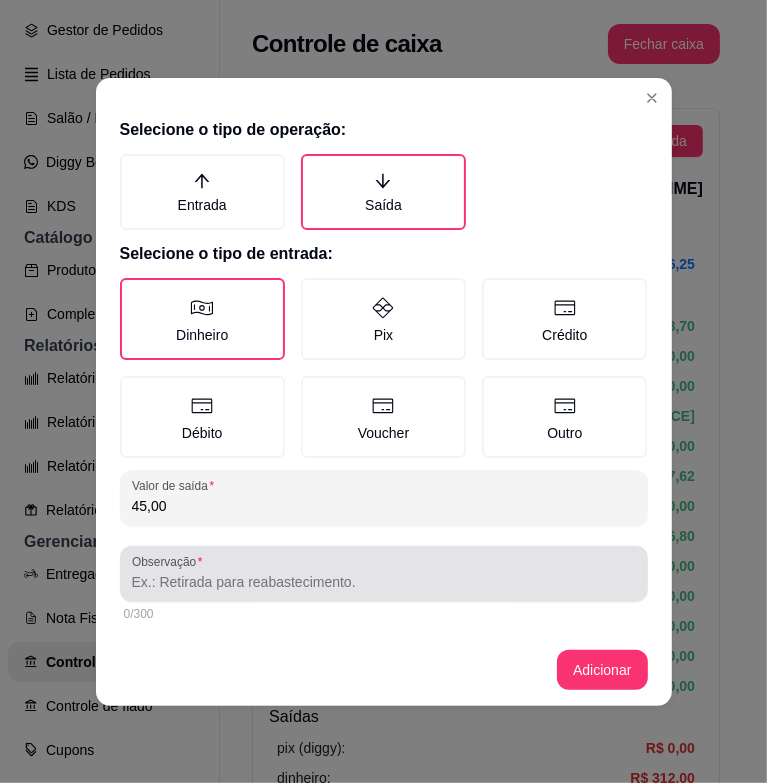 type on "45,00" 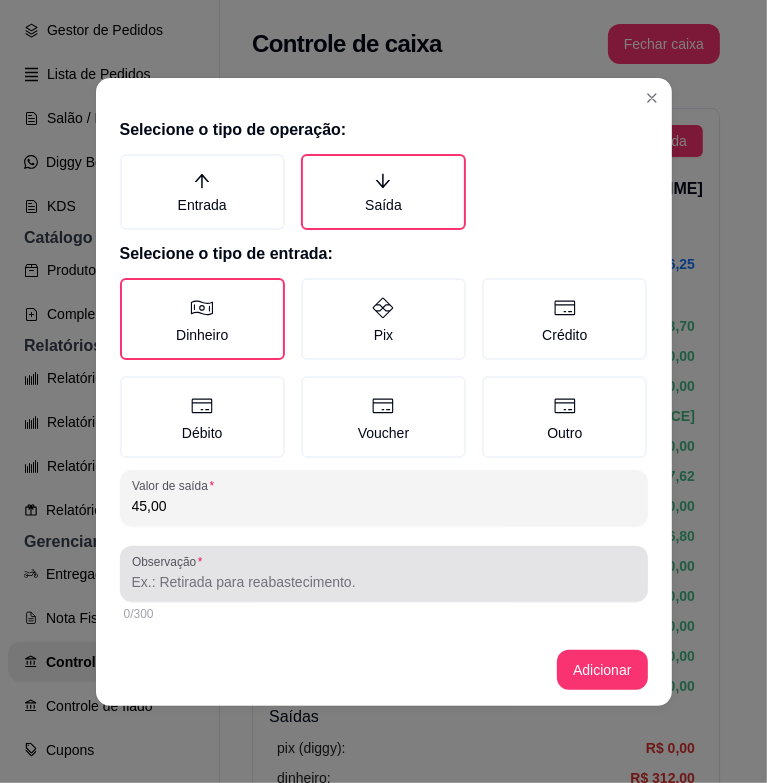 click at bounding box center (384, 574) 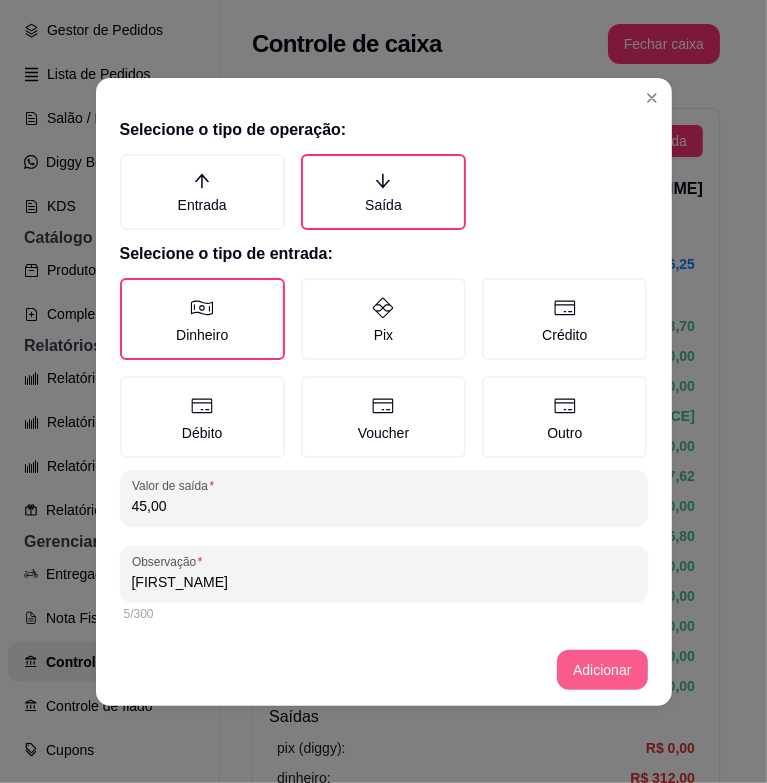 type on "[FIRST_NAME]" 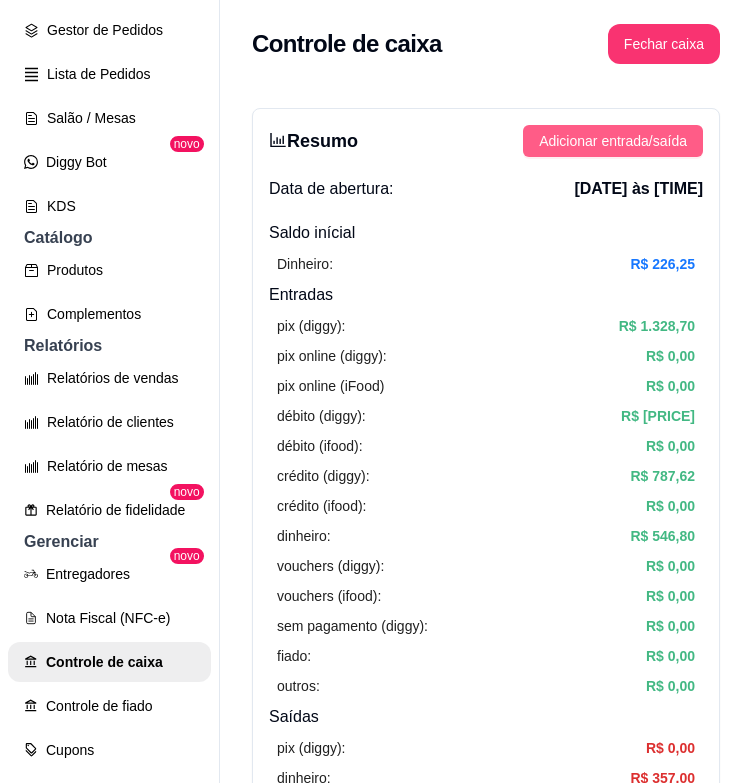 click on "Adicionar entrada/saída" at bounding box center [613, 141] 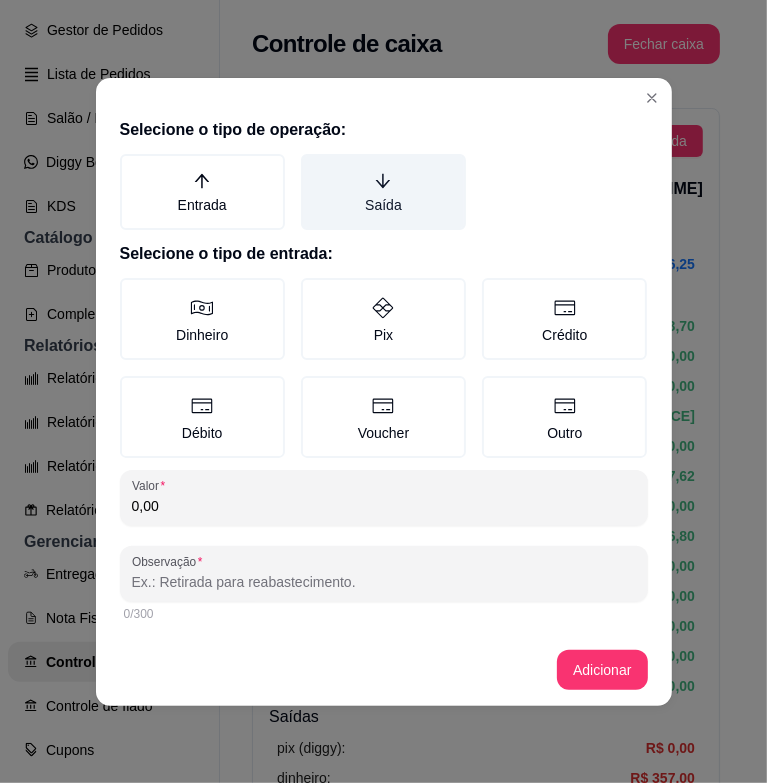 click on "Saída" at bounding box center [383, 192] 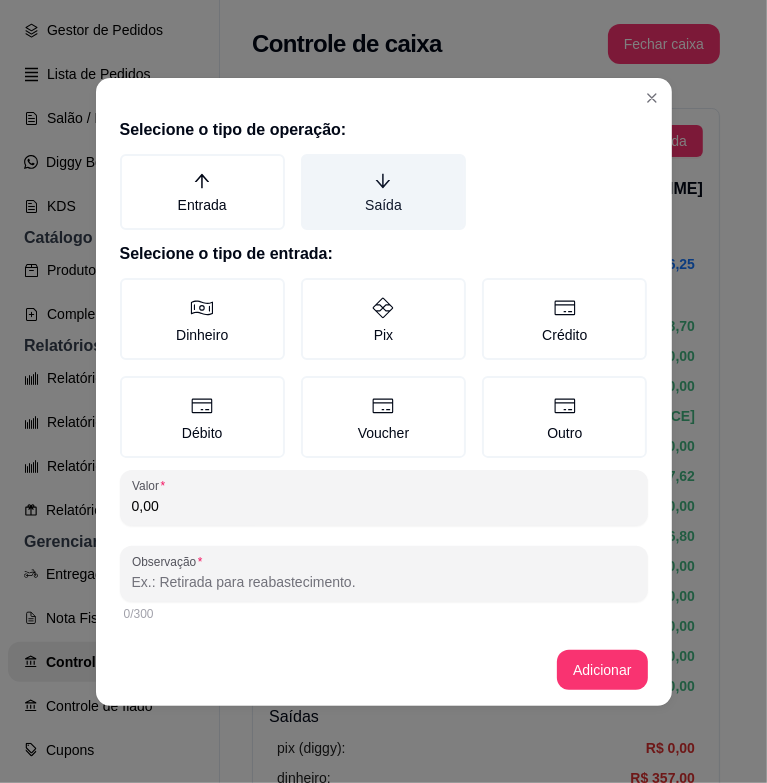 click on "Saída" at bounding box center [308, 161] 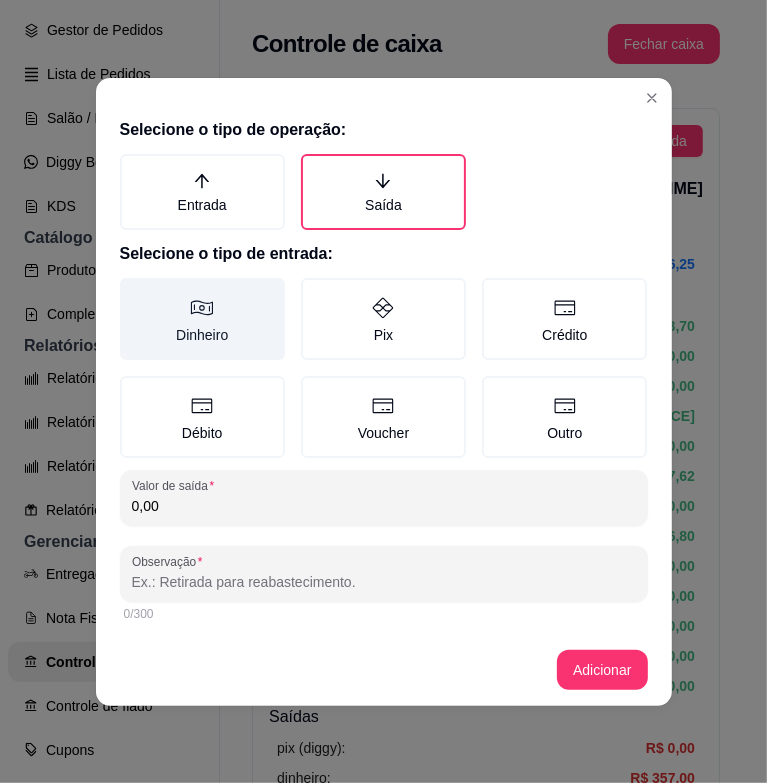 click on "Dinheiro" at bounding box center (202, 319) 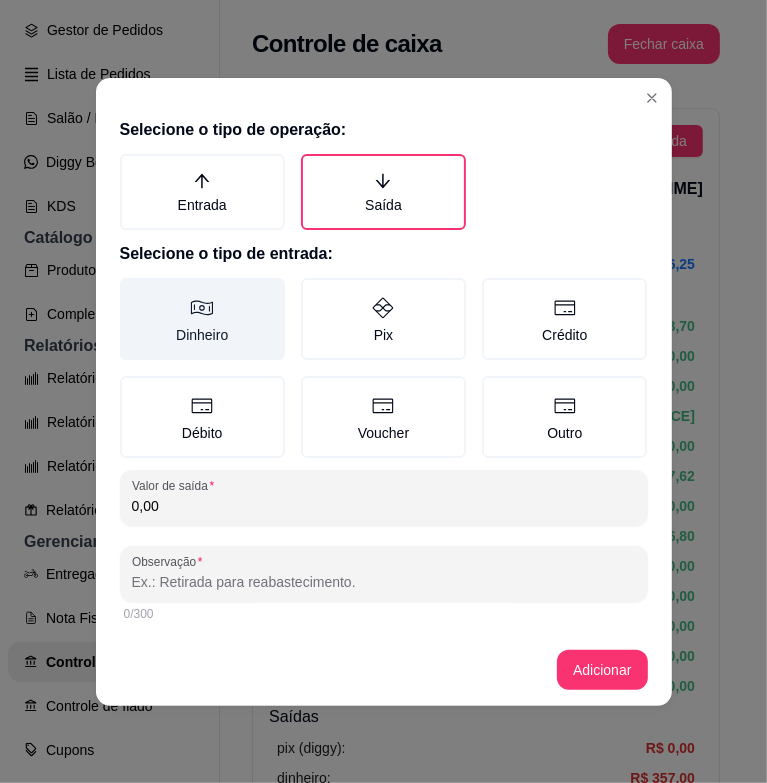 click on "Dinheiro" at bounding box center [127, 285] 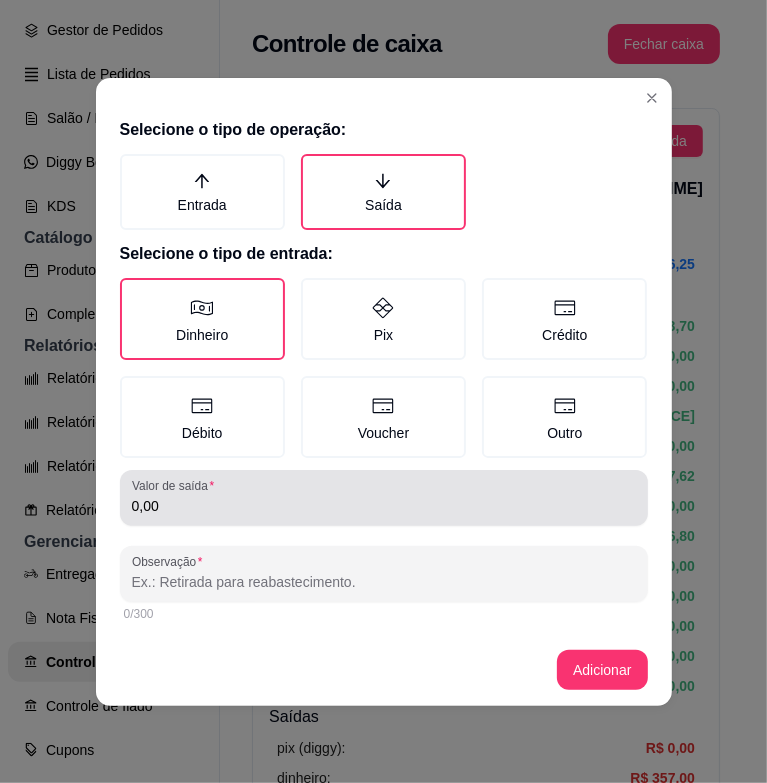 click on "Valor
de saída 0,00" at bounding box center [384, 498] 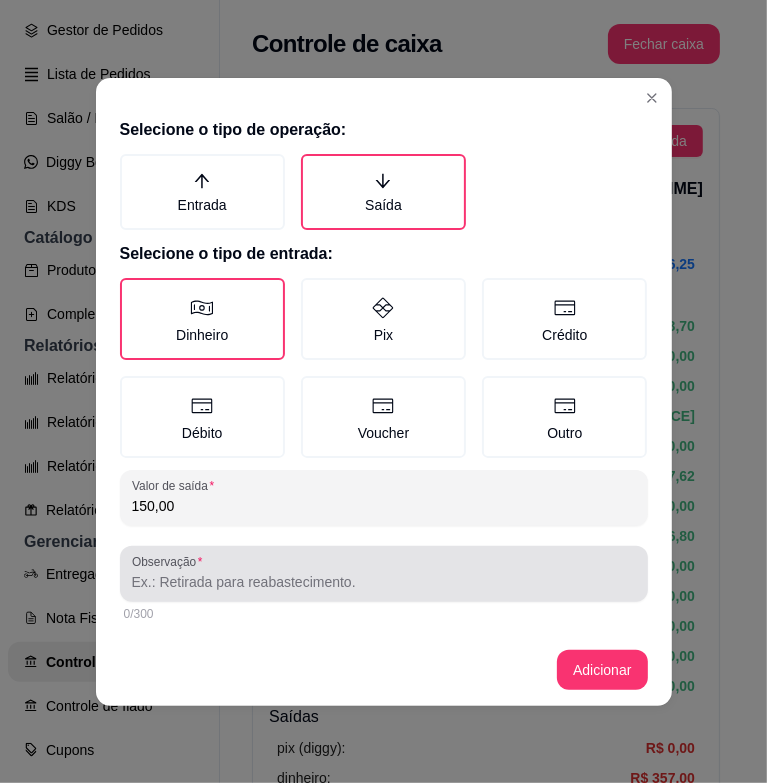 type on "150,00" 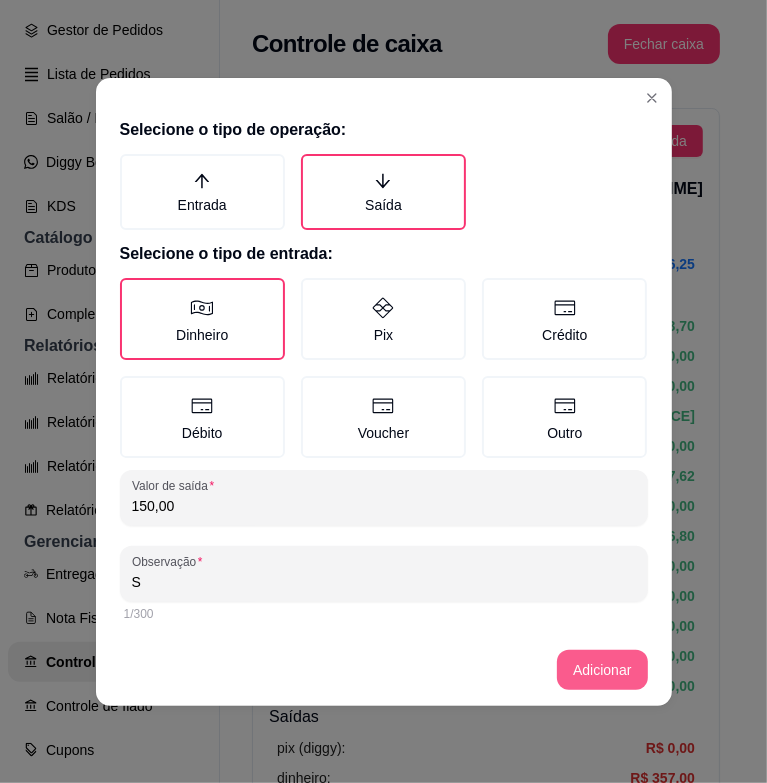 type on "S" 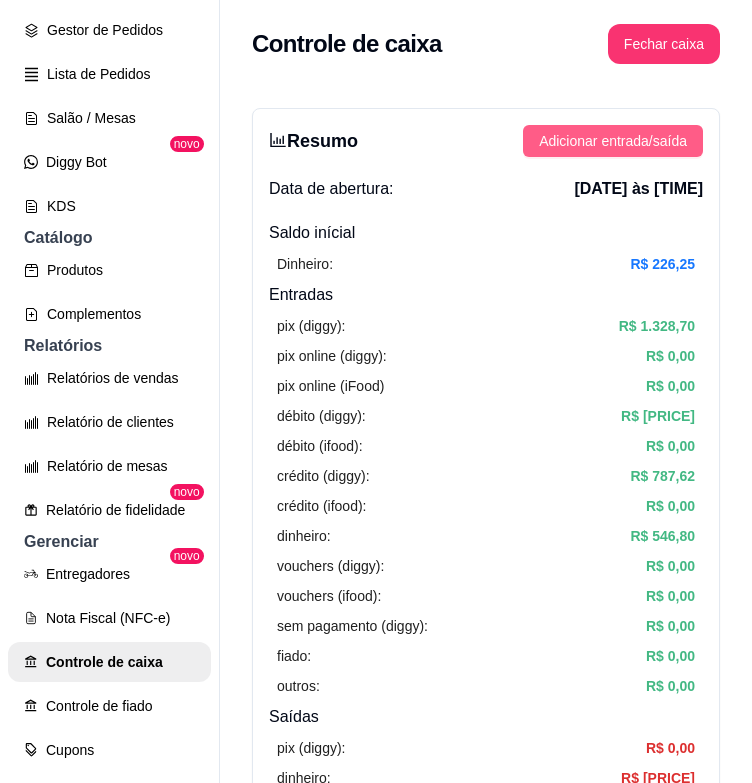 click on "Adicionar entrada/saída" at bounding box center (613, 141) 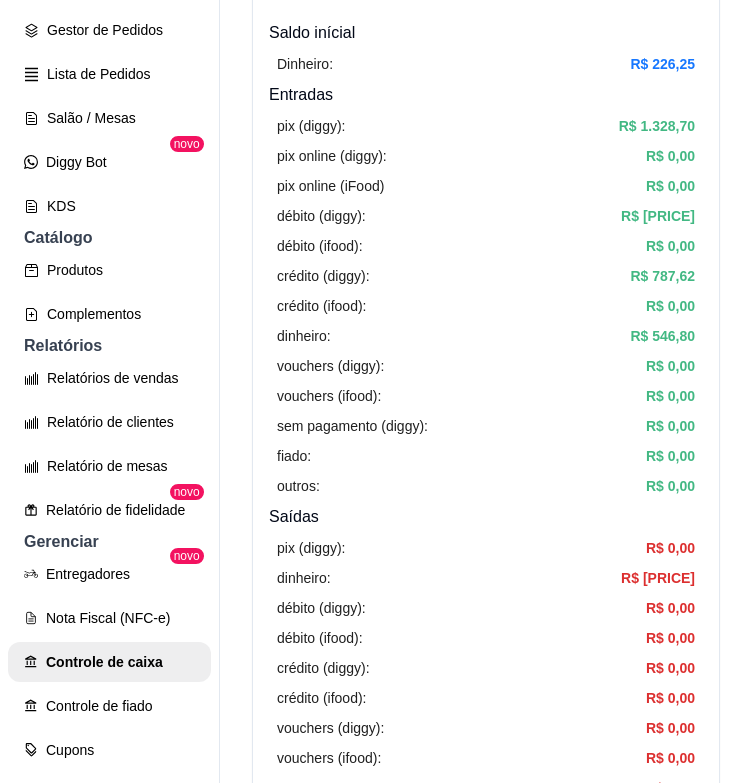 scroll, scrollTop: 0, scrollLeft: 0, axis: both 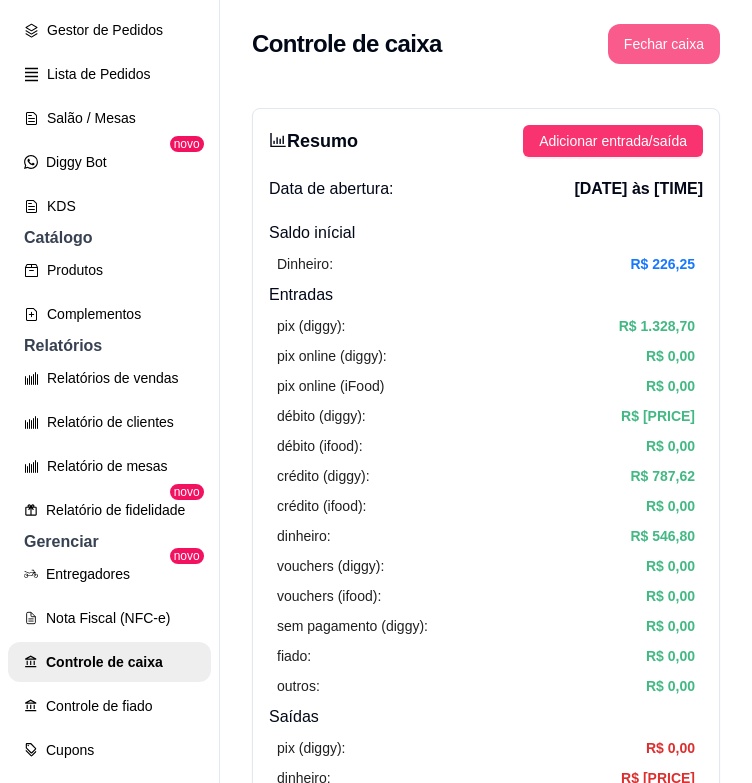 click on "Fechar caixa" at bounding box center [664, 44] 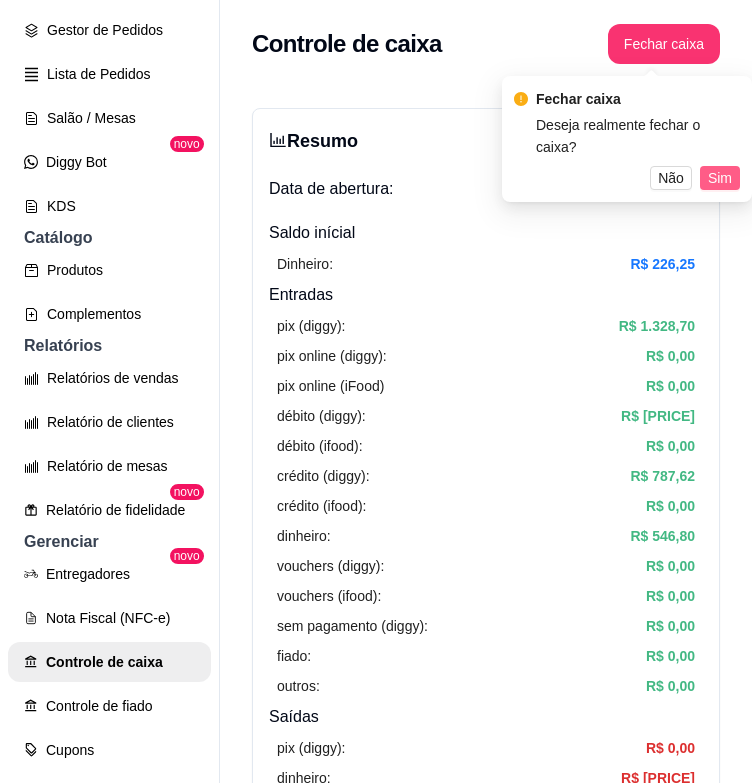 click on "Sim" at bounding box center (720, 178) 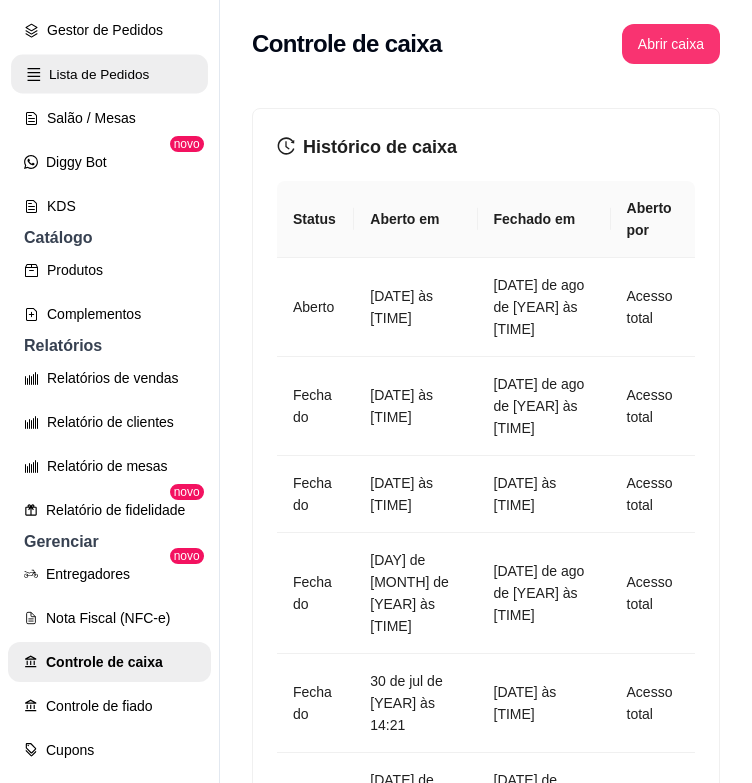 click on "Lista de Pedidos" at bounding box center [109, 74] 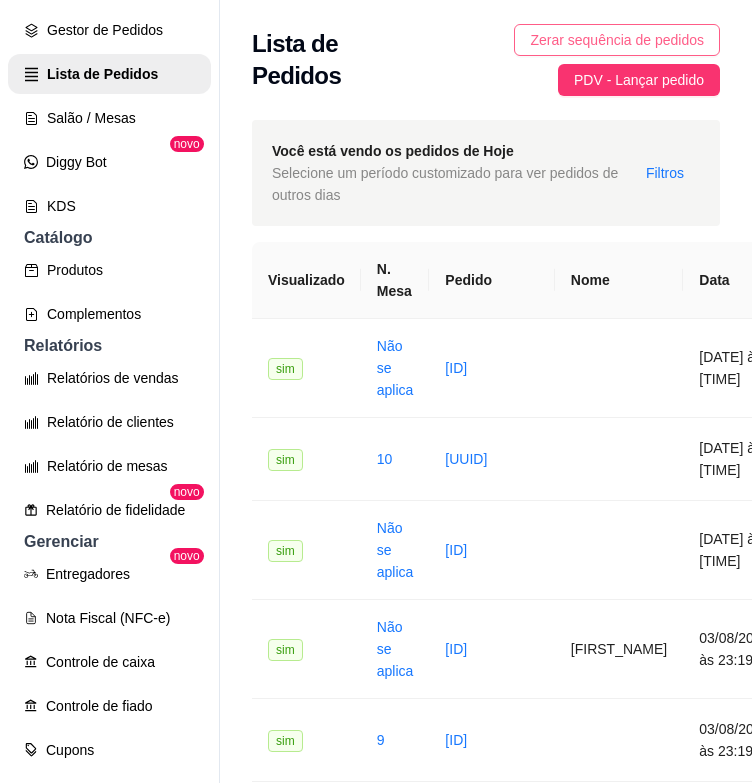 click on "Zerar sequência de pedidos" at bounding box center [617, 40] 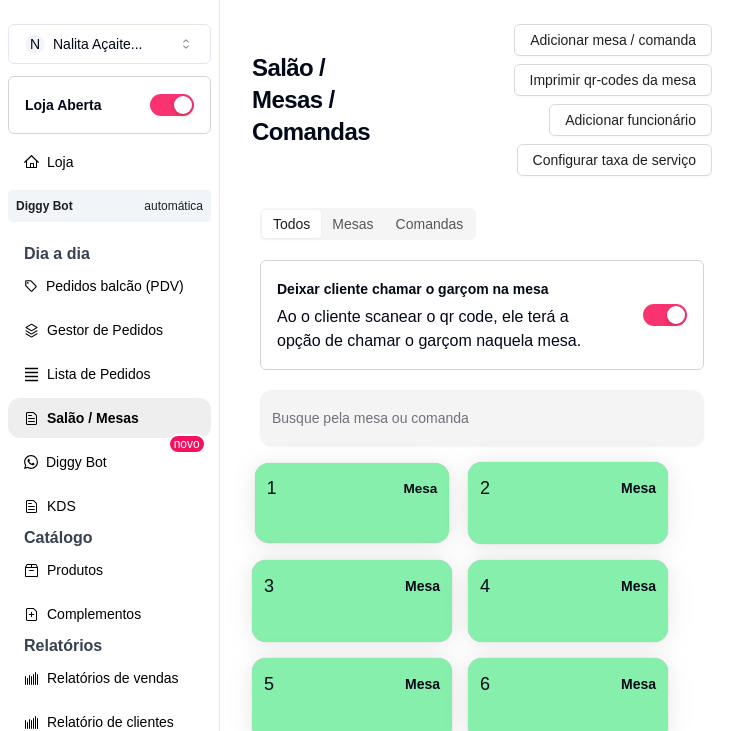 click at bounding box center (352, 516) 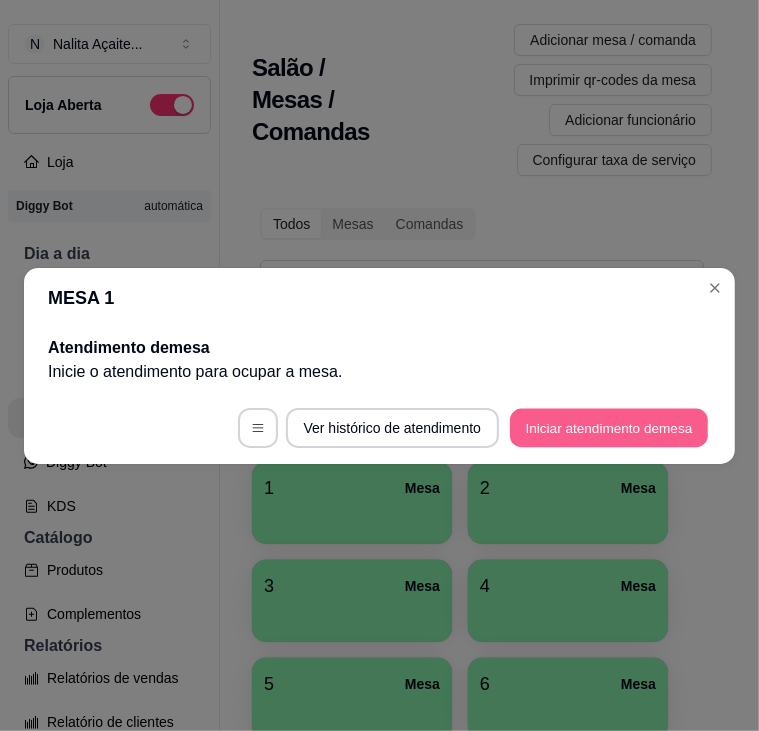 click on "Iniciar atendimento de  mesa" at bounding box center (609, 427) 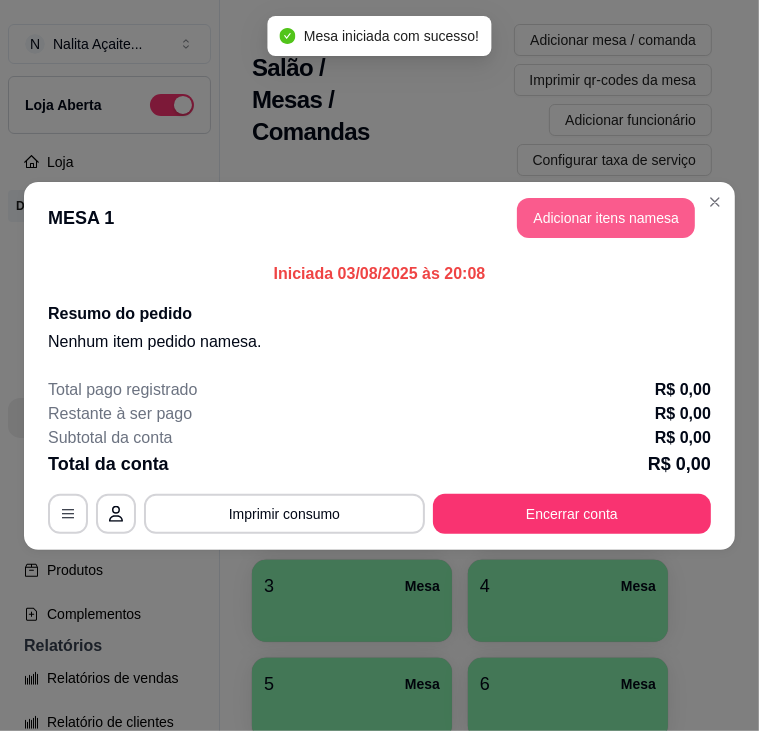 click on "Adicionar itens na  mesa" at bounding box center (606, 218) 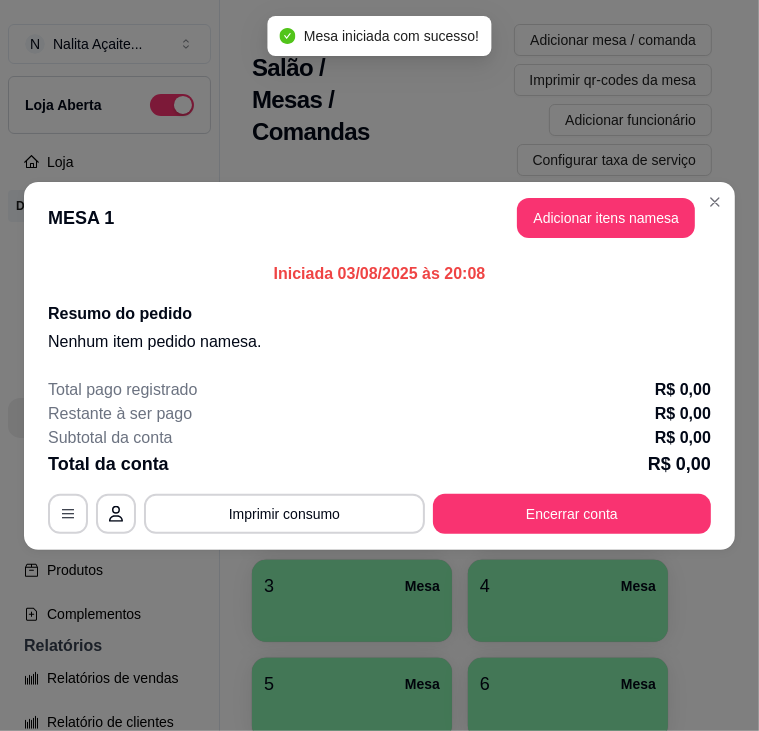 click at bounding box center (202, 221) 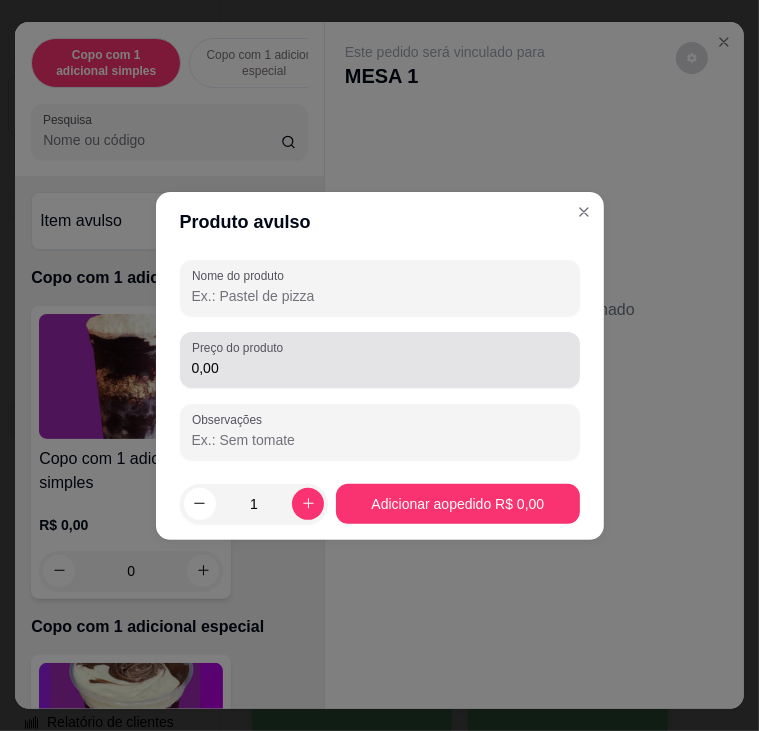 click on "Preço do produto 0,00" at bounding box center (380, 360) 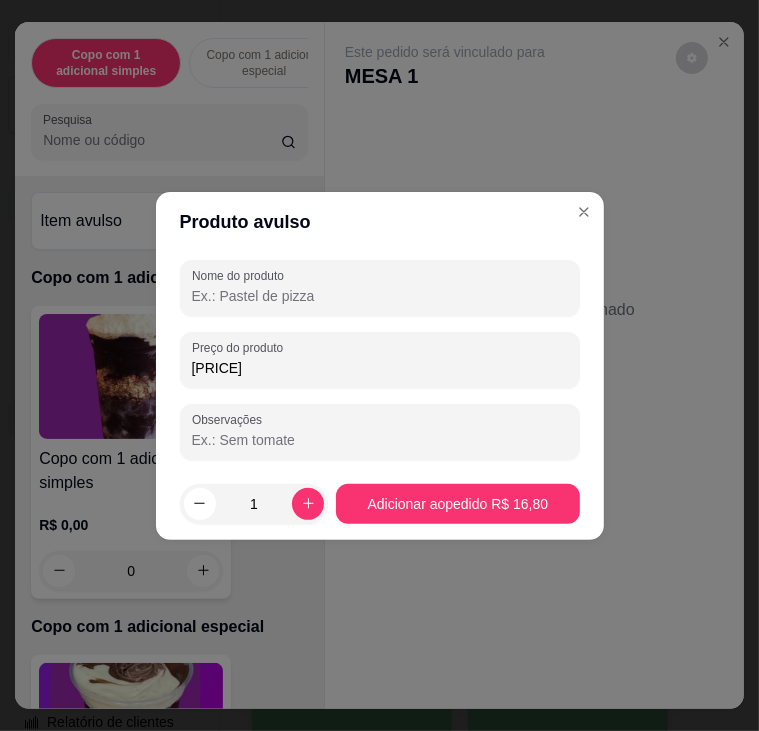 type on "16,80" 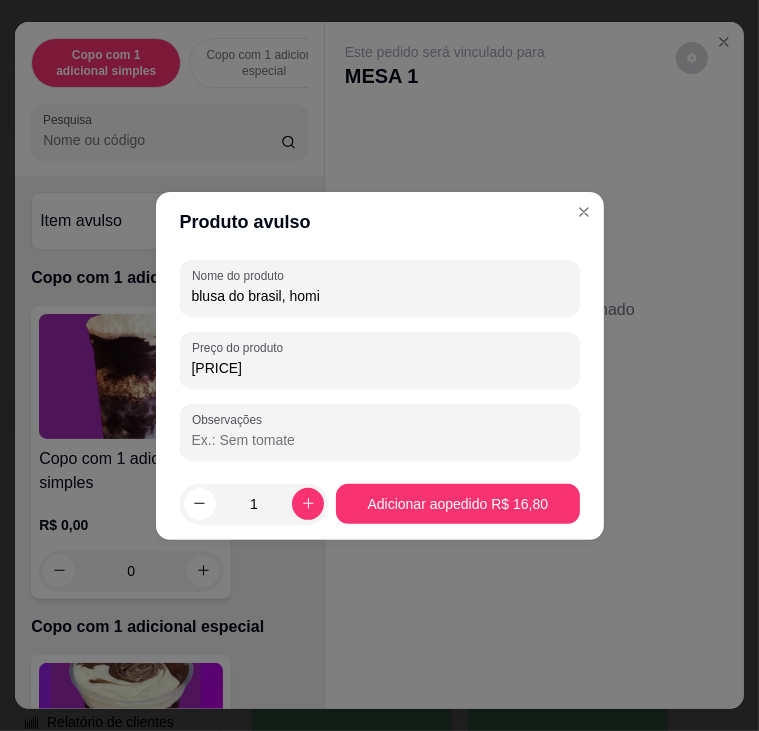 type on "blusa do brasil, homi" 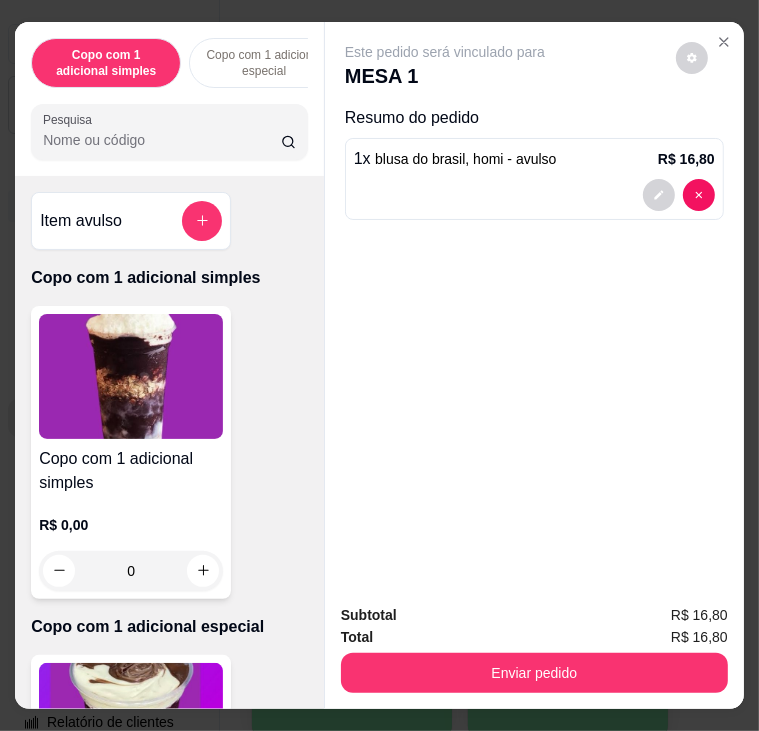 click on "Enviar pedido" at bounding box center (534, 670) 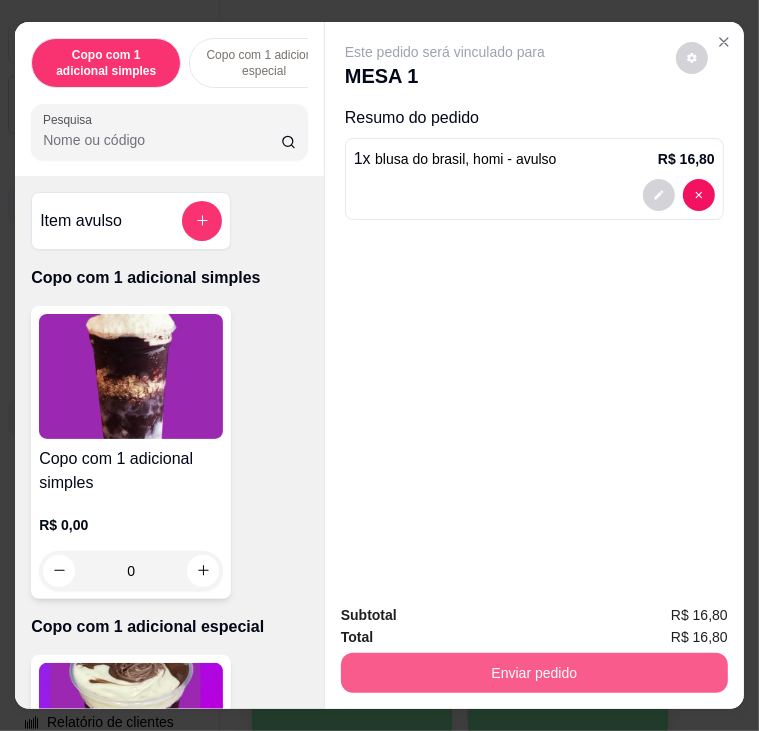 click on "Enviar pedido" at bounding box center [534, 673] 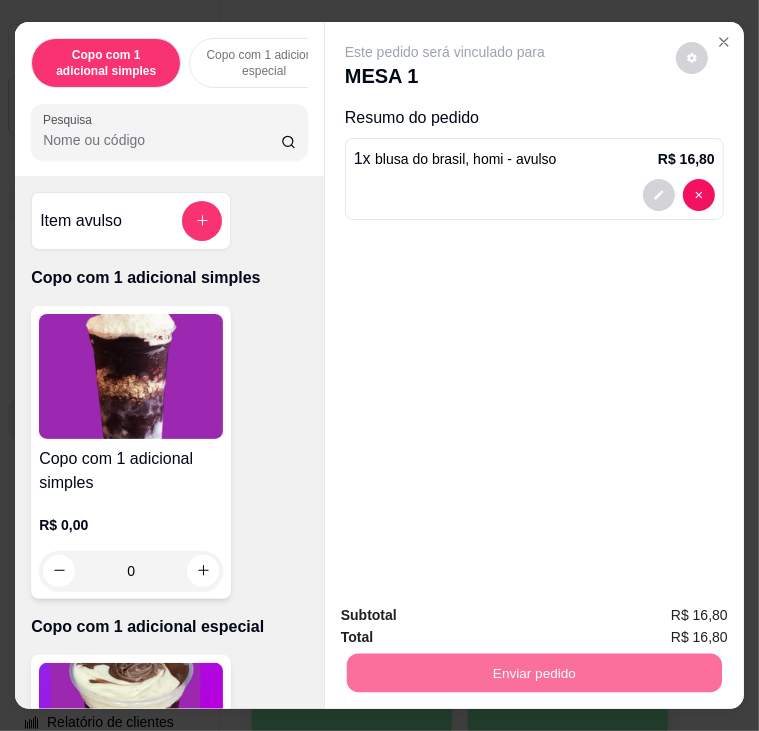 click on "Não registrar e enviar pedido" at bounding box center (464, 617) 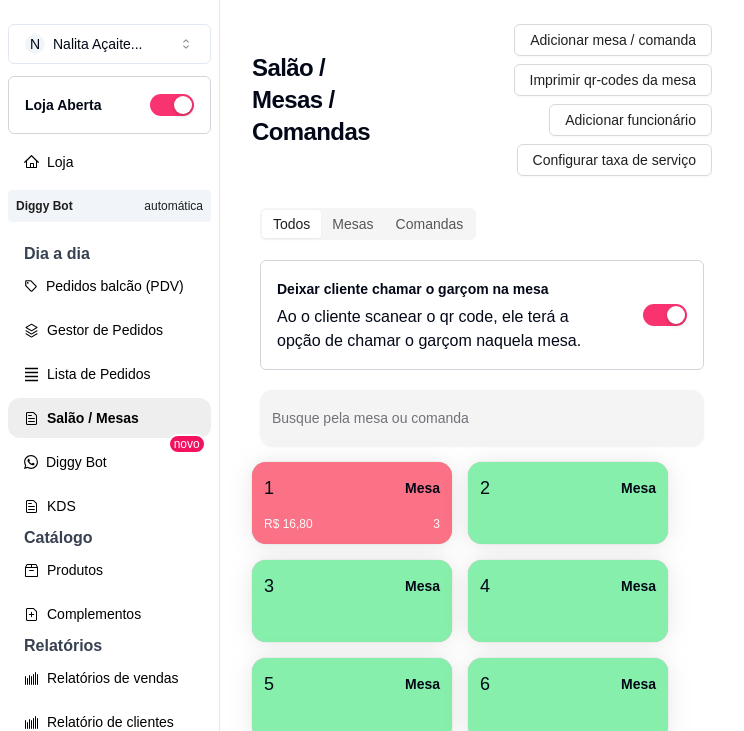 click on "R$ 16,80 3" at bounding box center (352, 517) 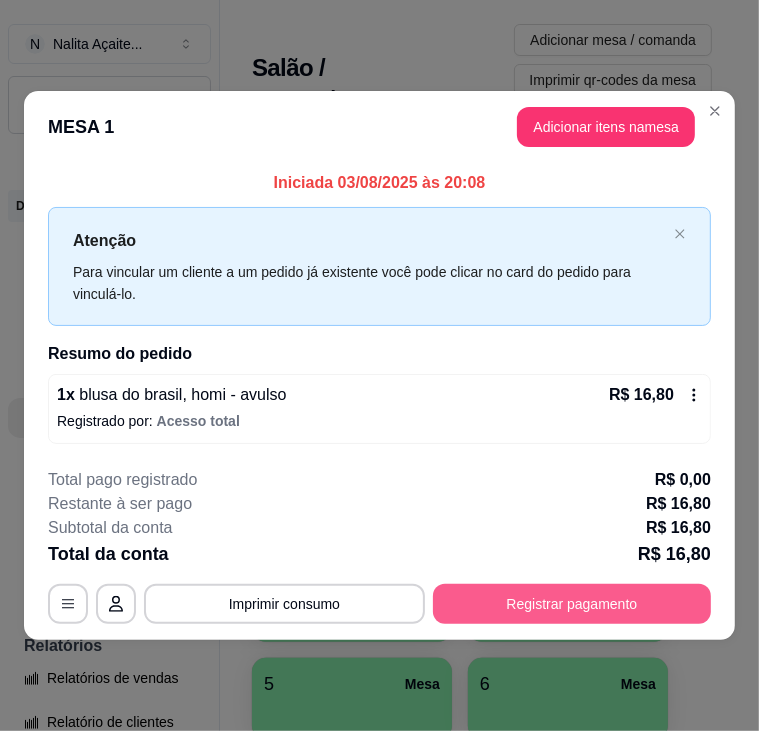 click on "Registrar pagamento" at bounding box center (572, 604) 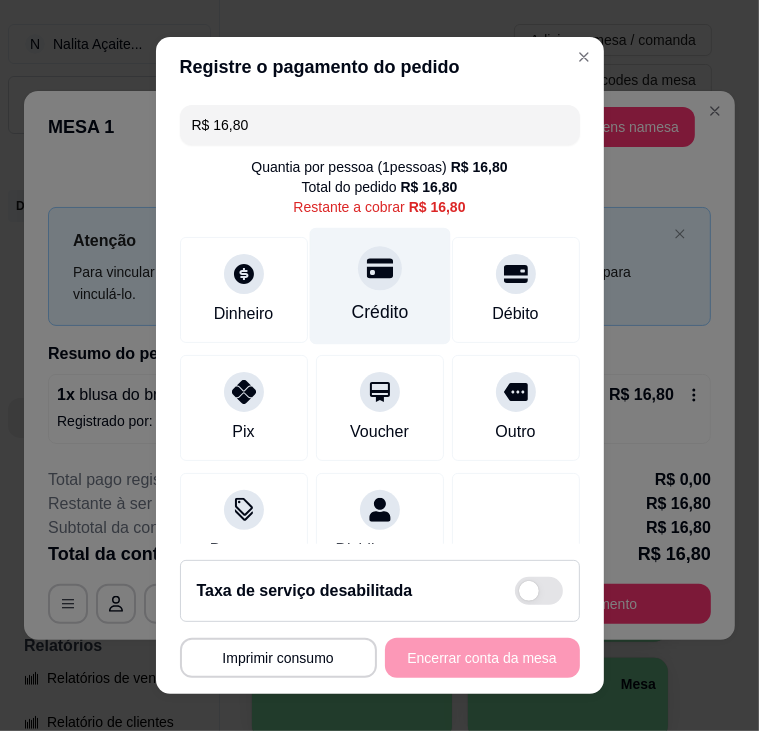 click on "Crédito" at bounding box center [379, 285] 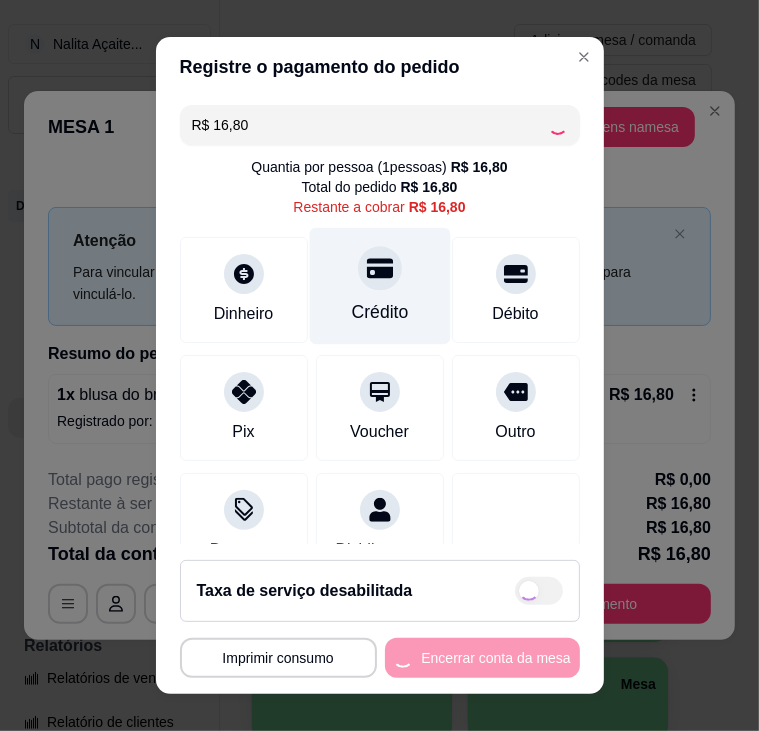 type on "R$ 0,00" 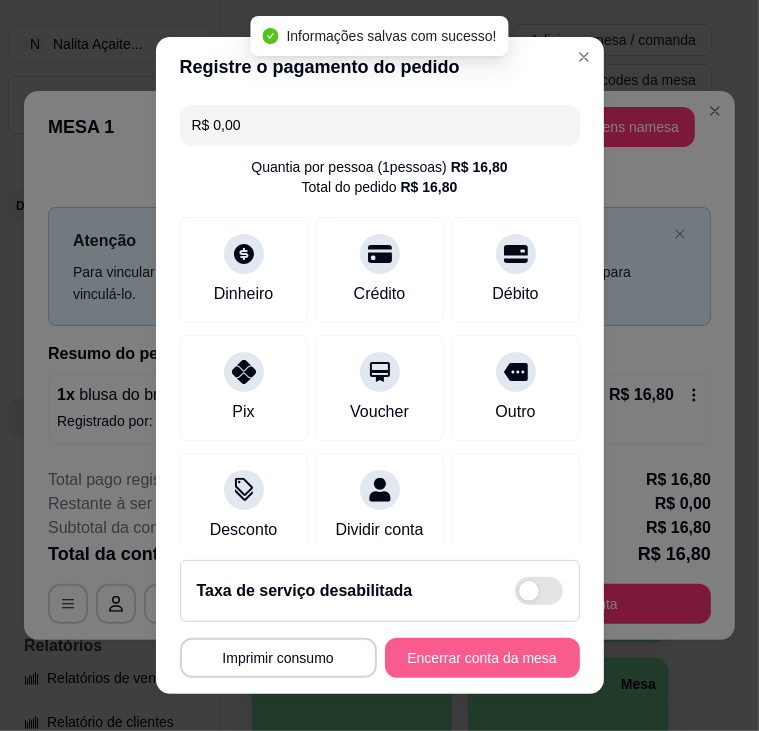 click on "Encerrar conta da mesa" at bounding box center [482, 658] 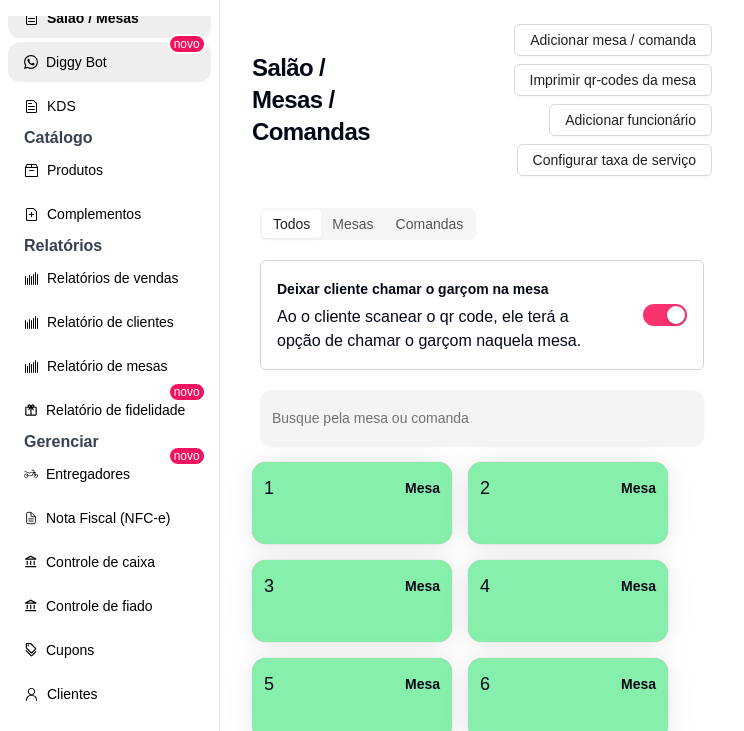 scroll, scrollTop: 600, scrollLeft: 0, axis: vertical 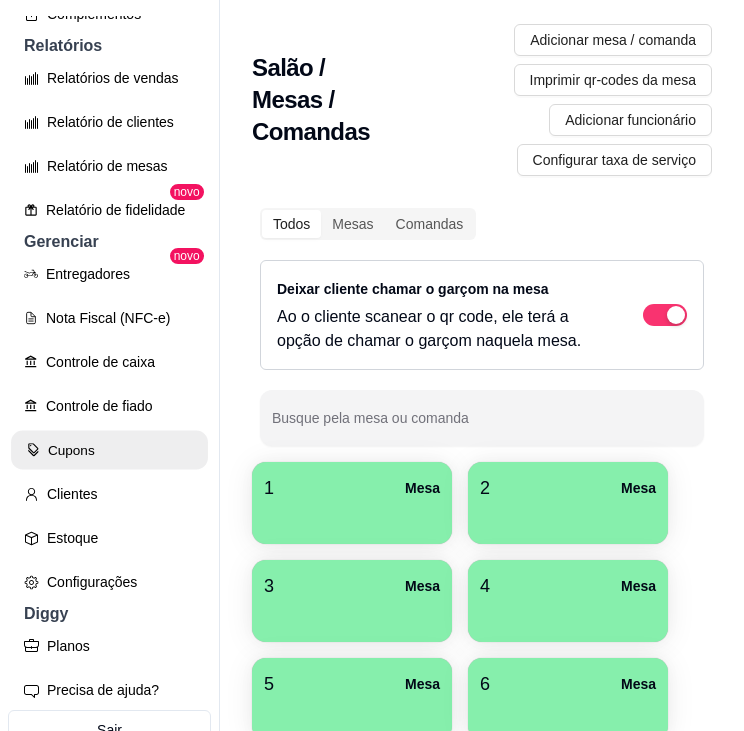 click on "Cupons" at bounding box center [109, 450] 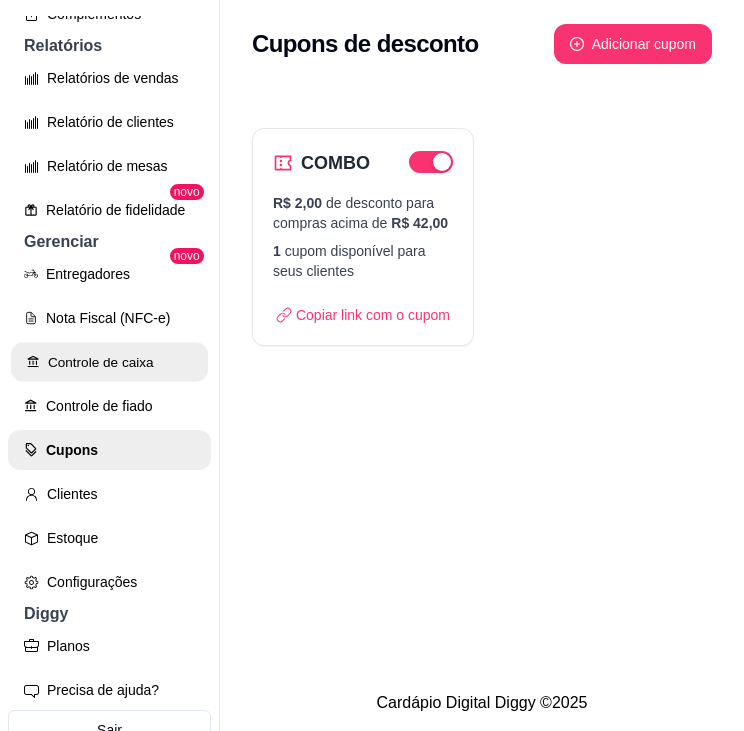 click on "Controle de caixa" at bounding box center (109, 362) 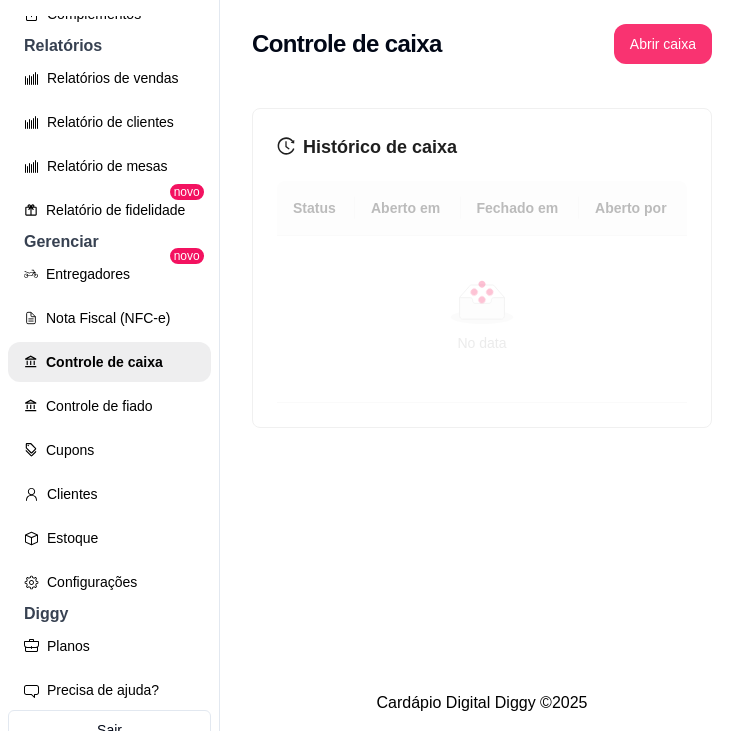 scroll, scrollTop: 32, scrollLeft: 0, axis: vertical 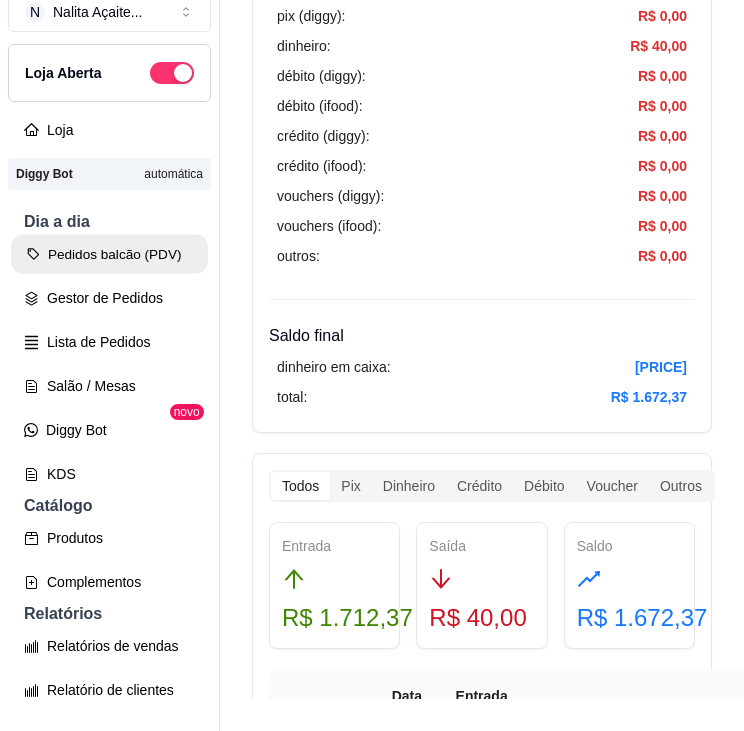 click on "Pedidos balcão (PDV)" at bounding box center [109, 254] 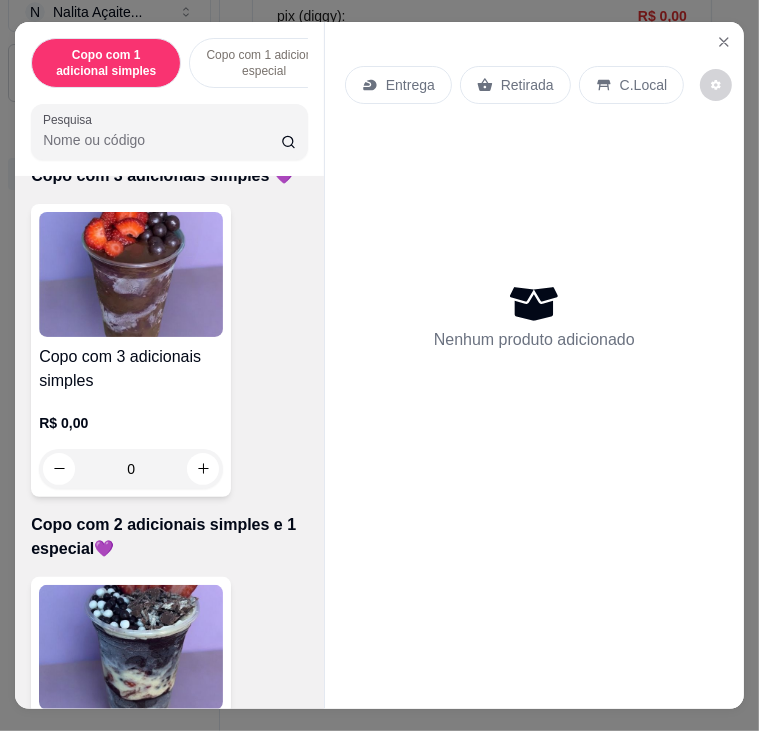 scroll, scrollTop: 1300, scrollLeft: 0, axis: vertical 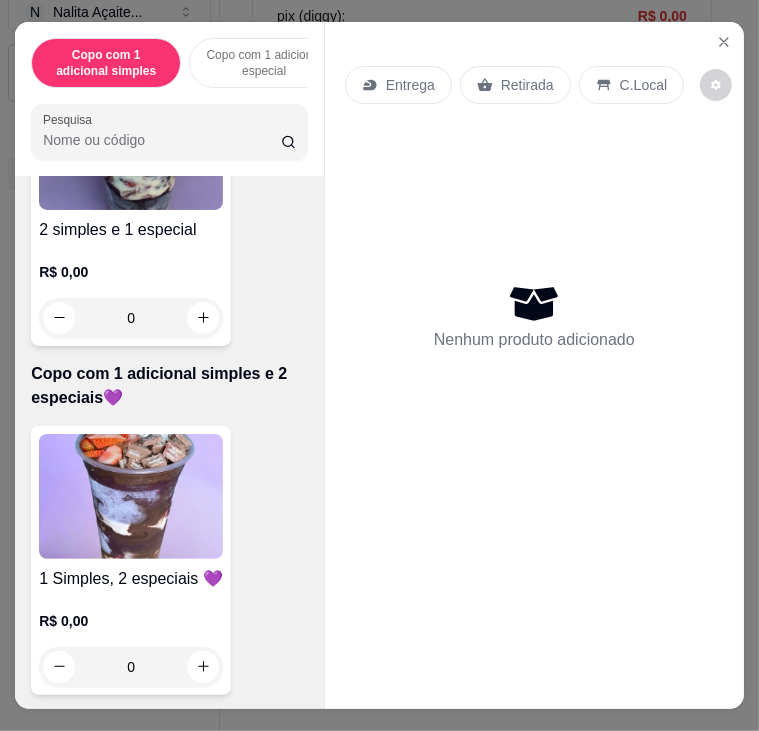 click at bounding box center (131, 496) 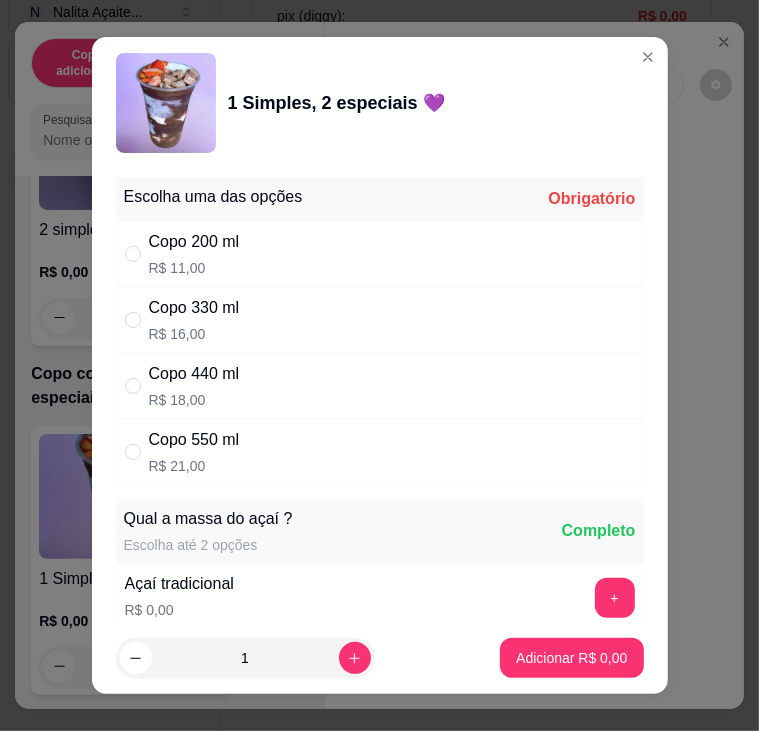 click on "Copo 330 ml R$ 16,00" at bounding box center (380, 320) 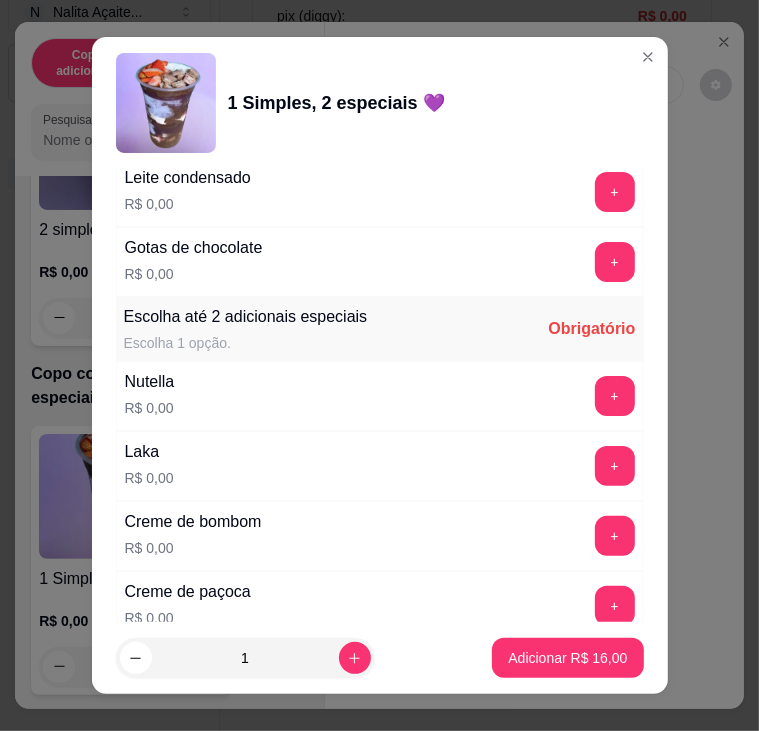 scroll, scrollTop: 1900, scrollLeft: 0, axis: vertical 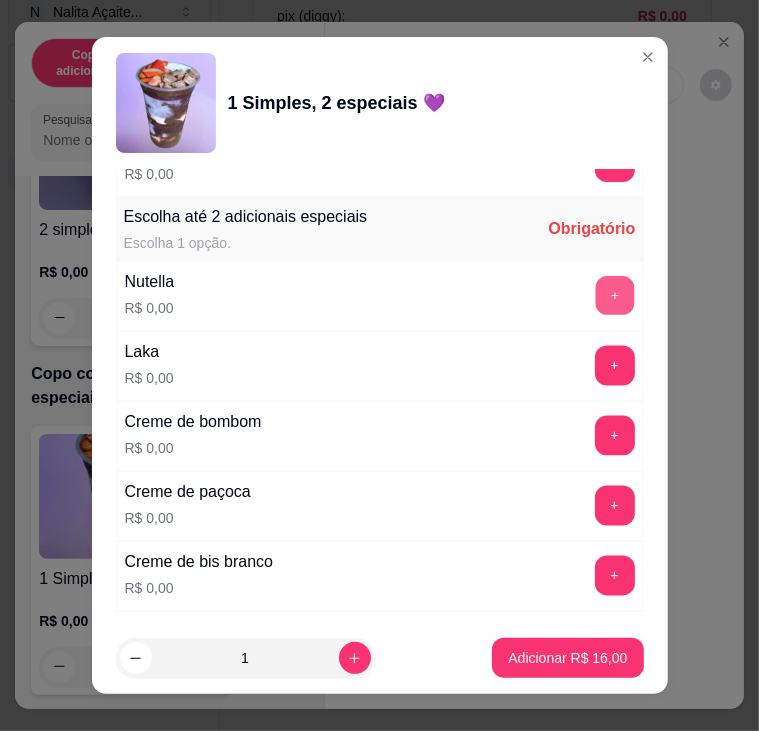 click on "+" at bounding box center (614, 295) 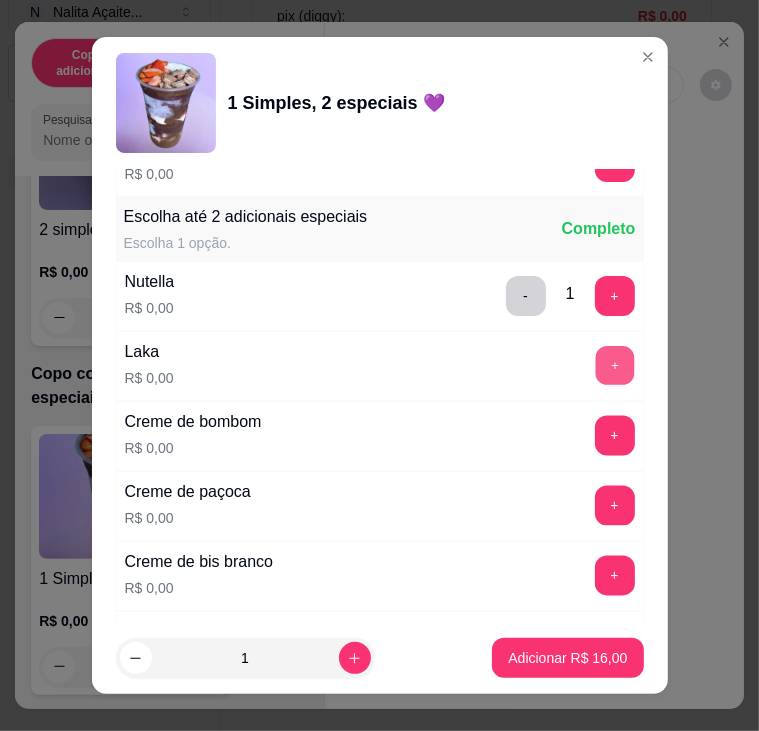 click on "+" at bounding box center [614, 365] 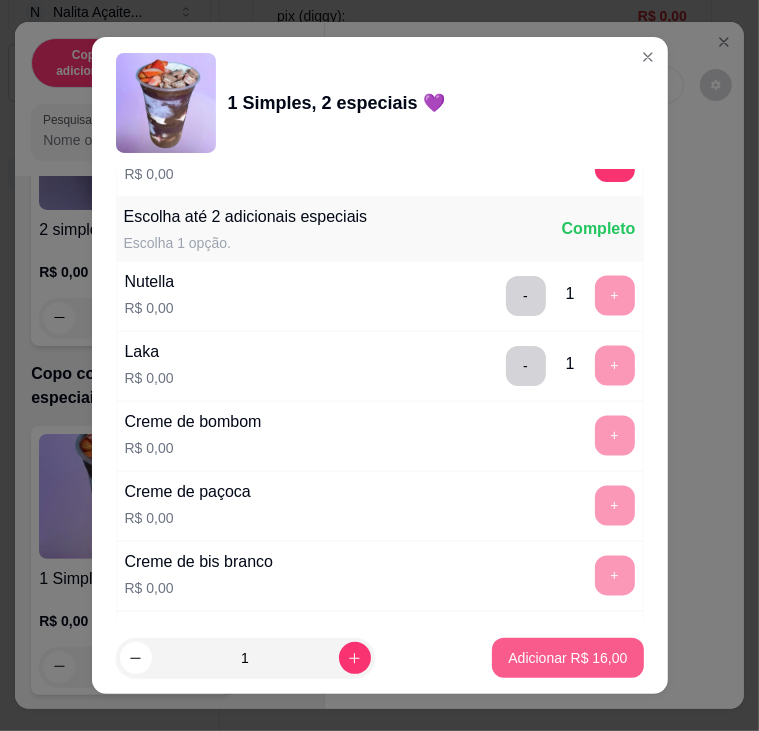 click on "Adicionar   R$ 16,00" at bounding box center (567, 658) 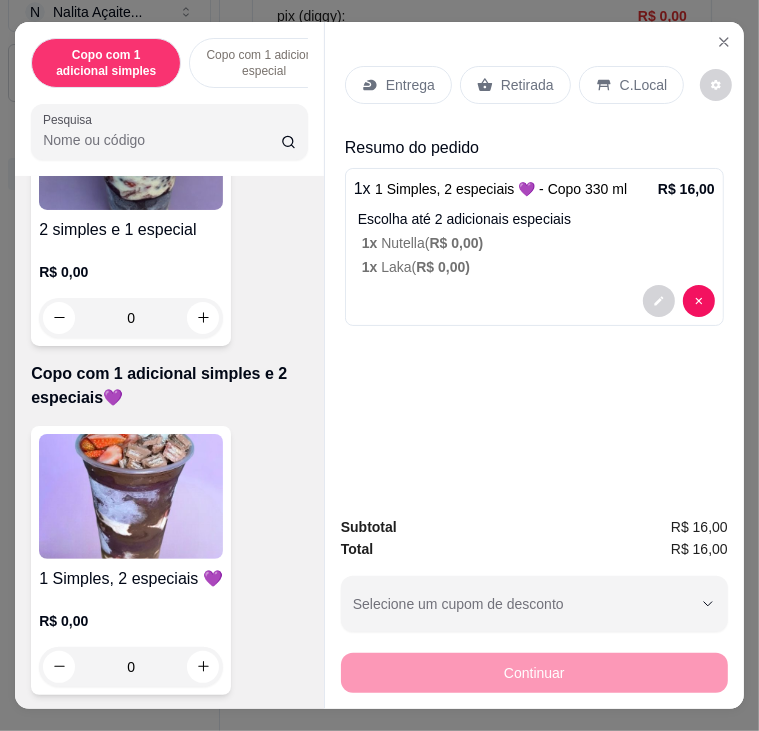 click on "Entrega" at bounding box center [398, 85] 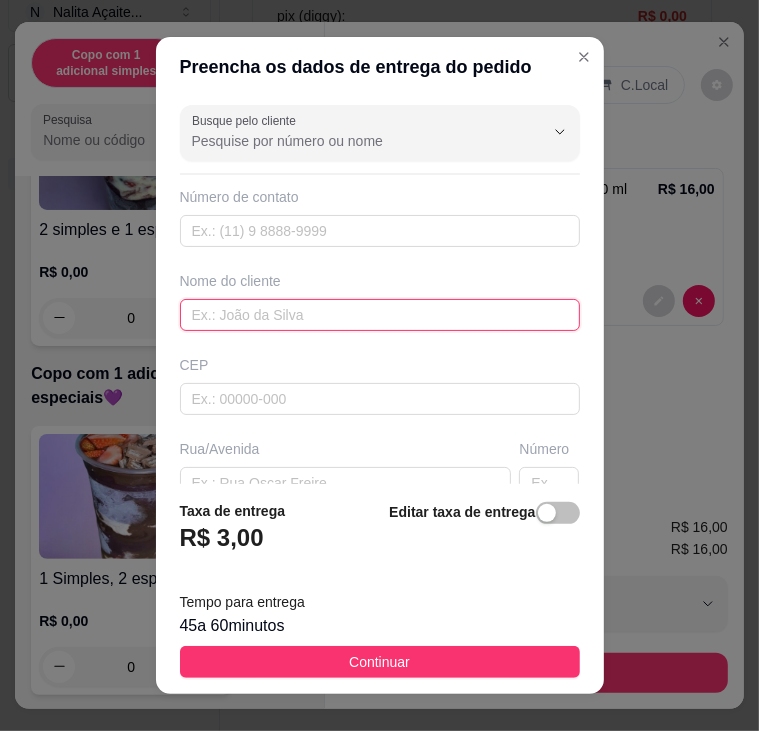 click at bounding box center (380, 315) 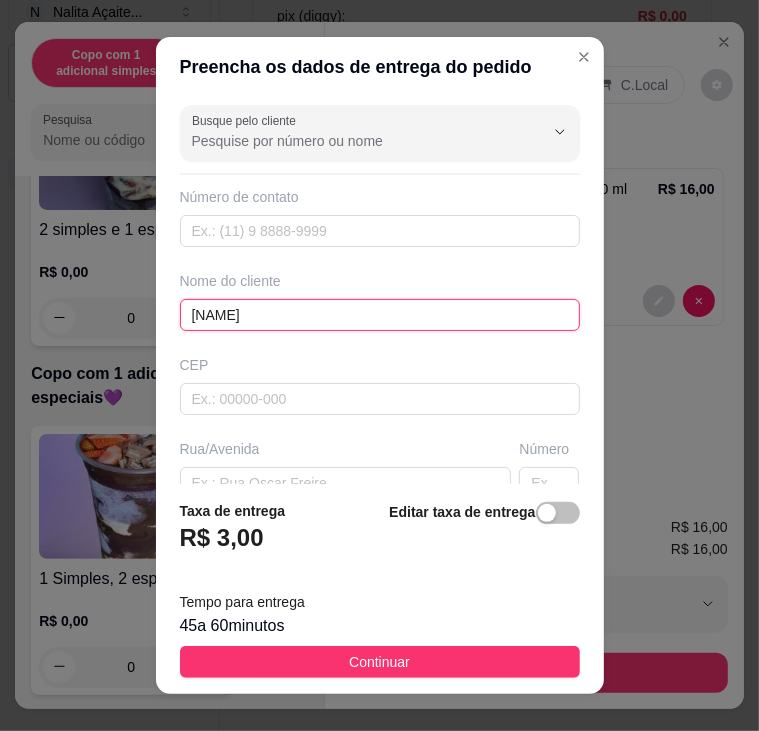 scroll, scrollTop: 200, scrollLeft: 0, axis: vertical 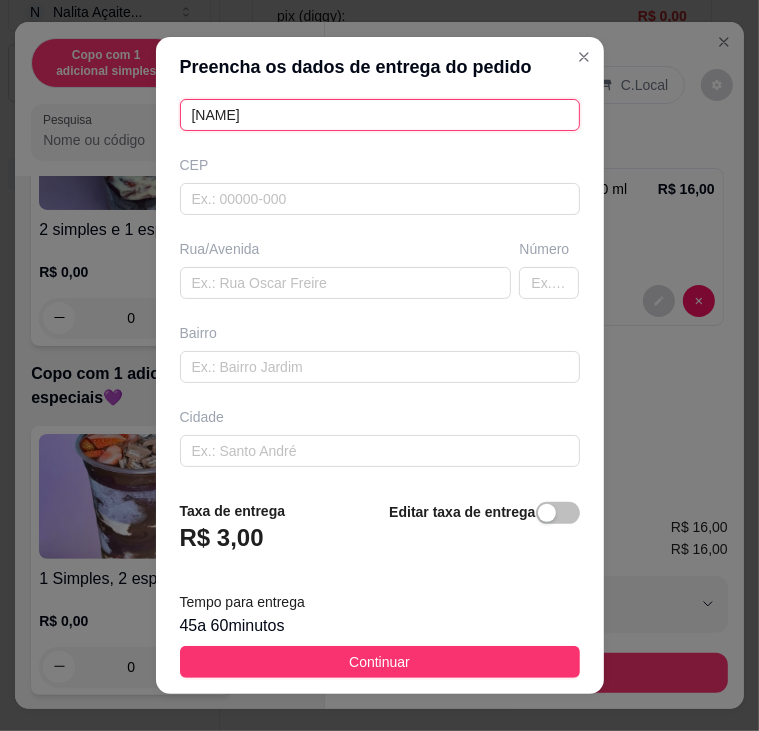 type on "natieli" 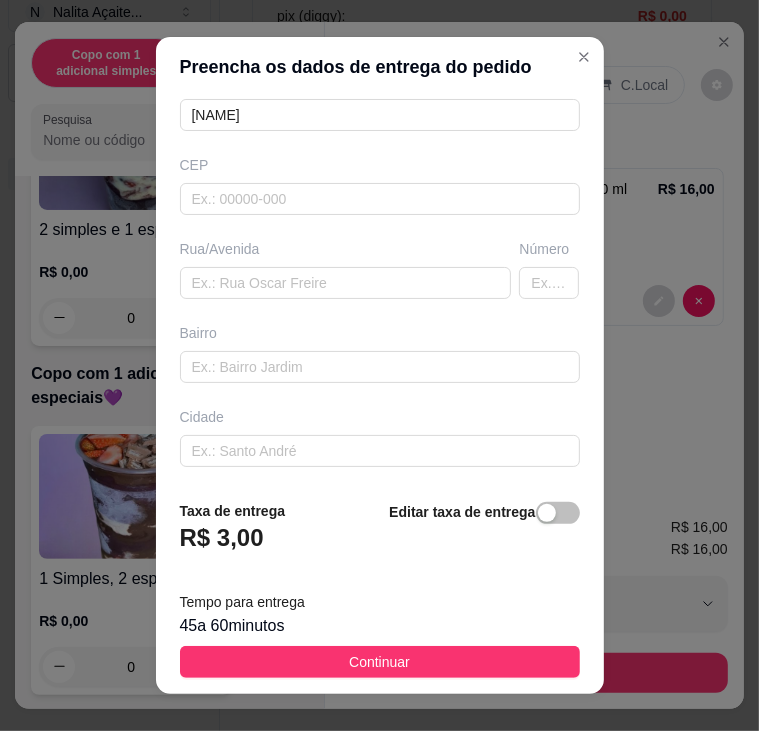 click on "Busque pelo cliente Número de contato Nome do cliente natieli CEP Rua/Avenida Número Bairro Cidade Complemento" at bounding box center [380, 291] 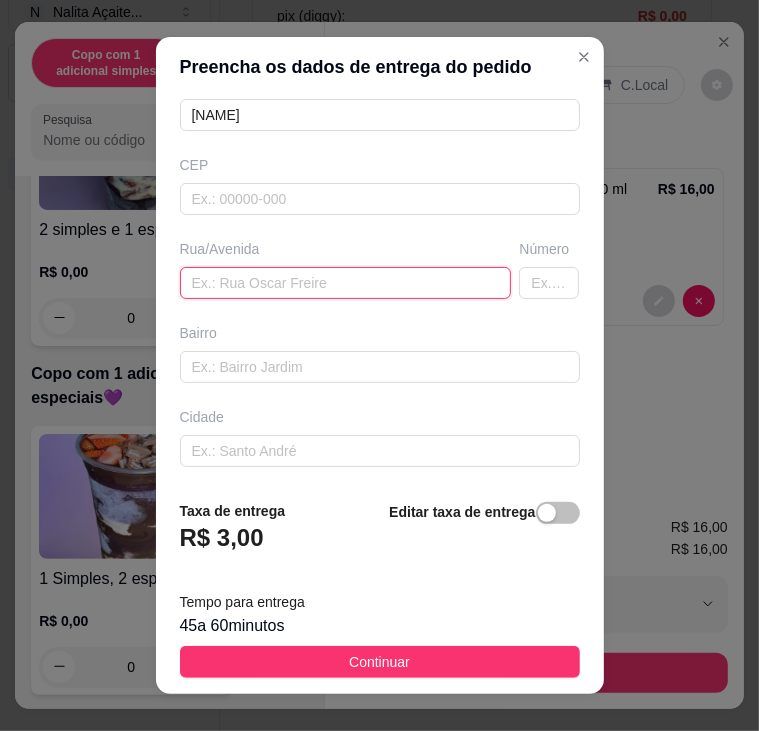 click at bounding box center (346, 283) 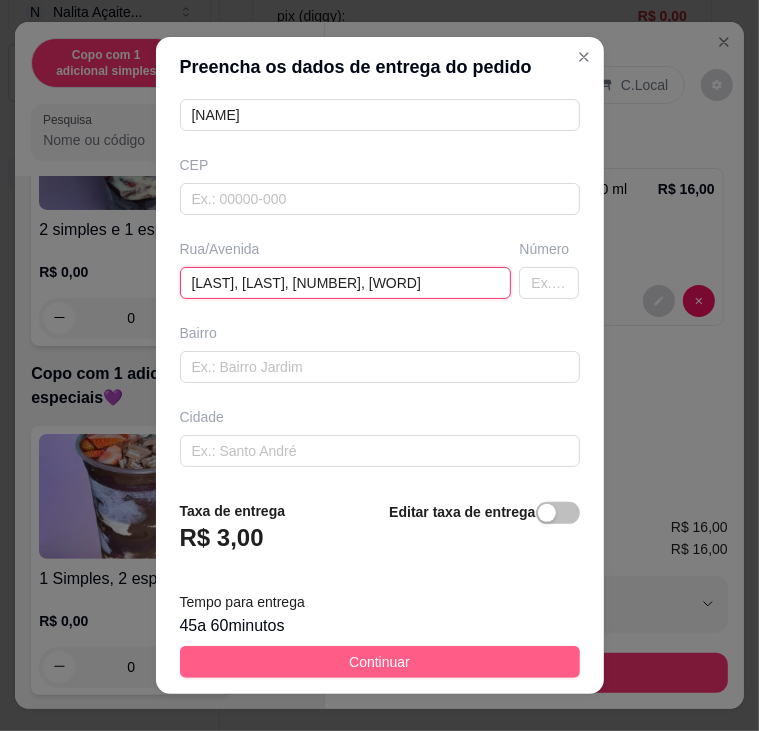 type on "erasmos, sanches, n313, hosoume" 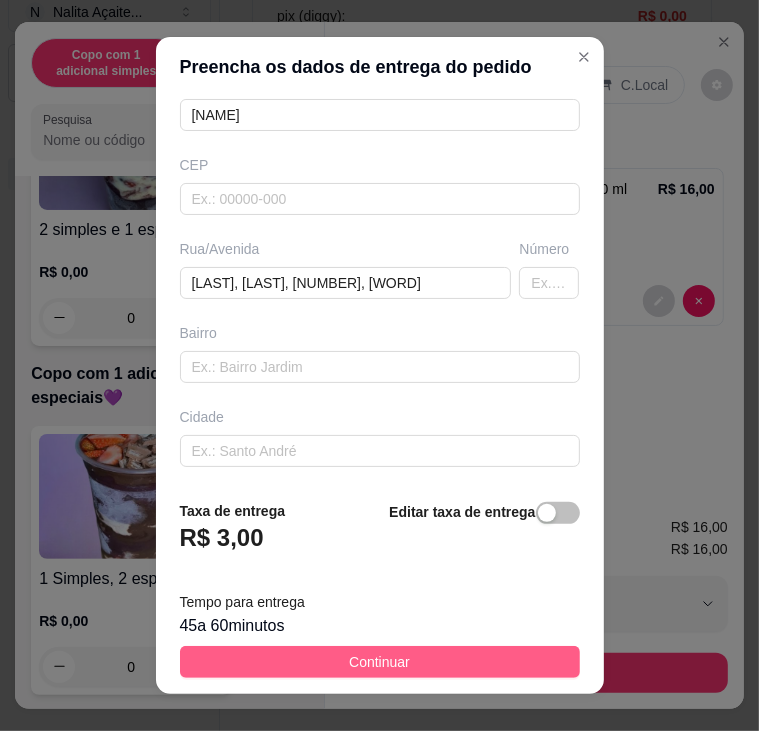 click on "Continuar" at bounding box center [380, 662] 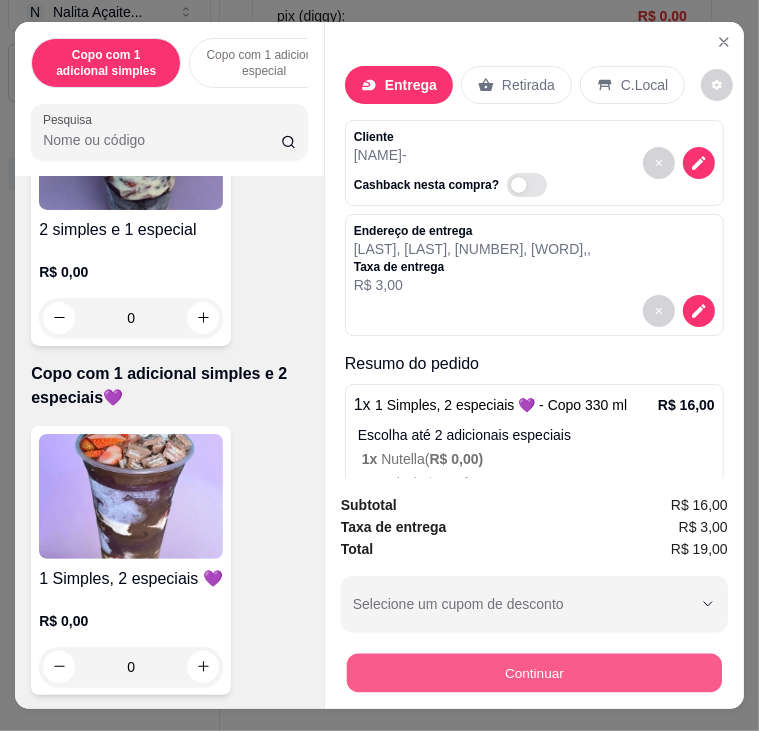 click on "Continuar" at bounding box center (534, 673) 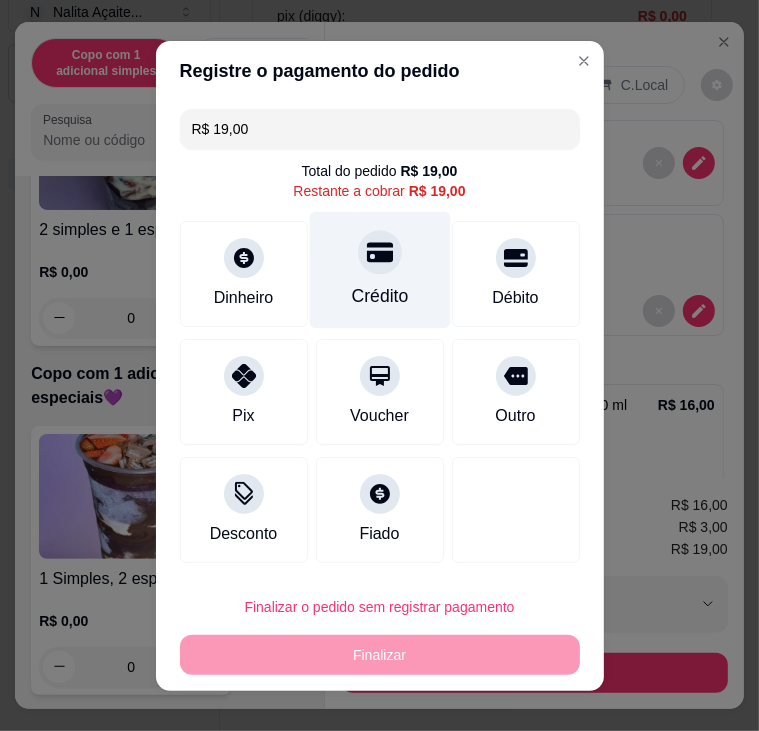 click on "Crédito" at bounding box center [379, 269] 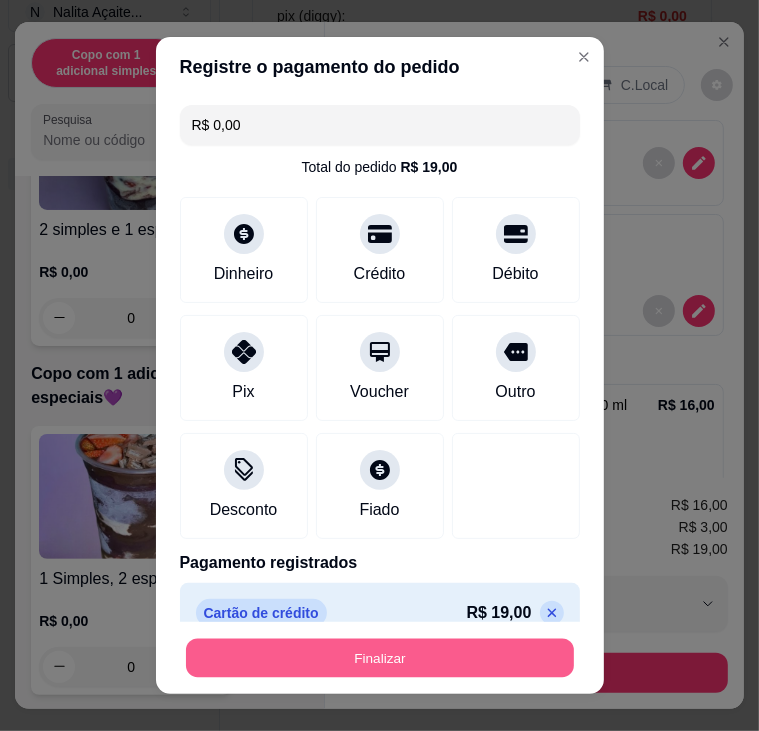 click on "Finalizar" at bounding box center [380, 658] 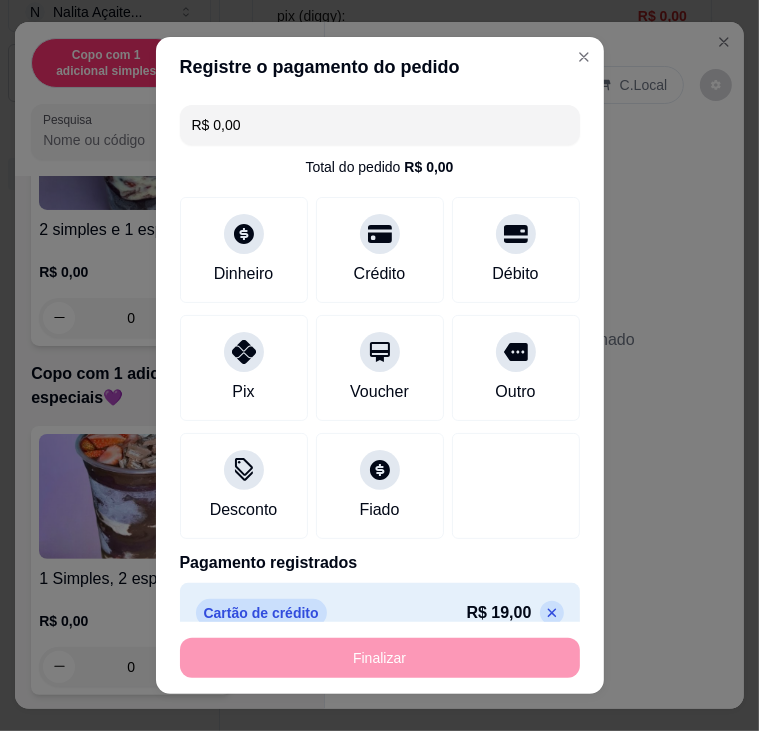type on "-R$ 19,00" 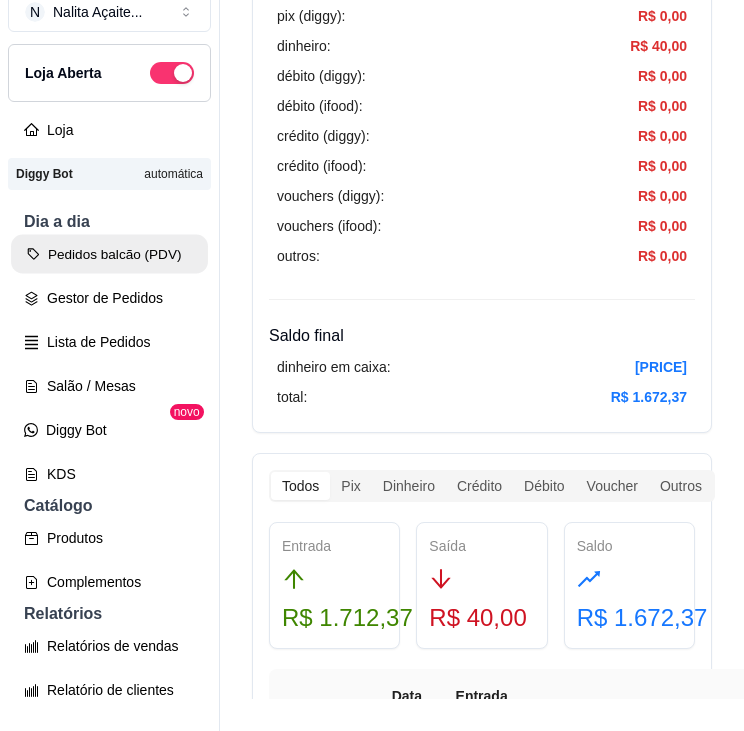 click on "Pedidos balcão (PDV)" at bounding box center [109, 254] 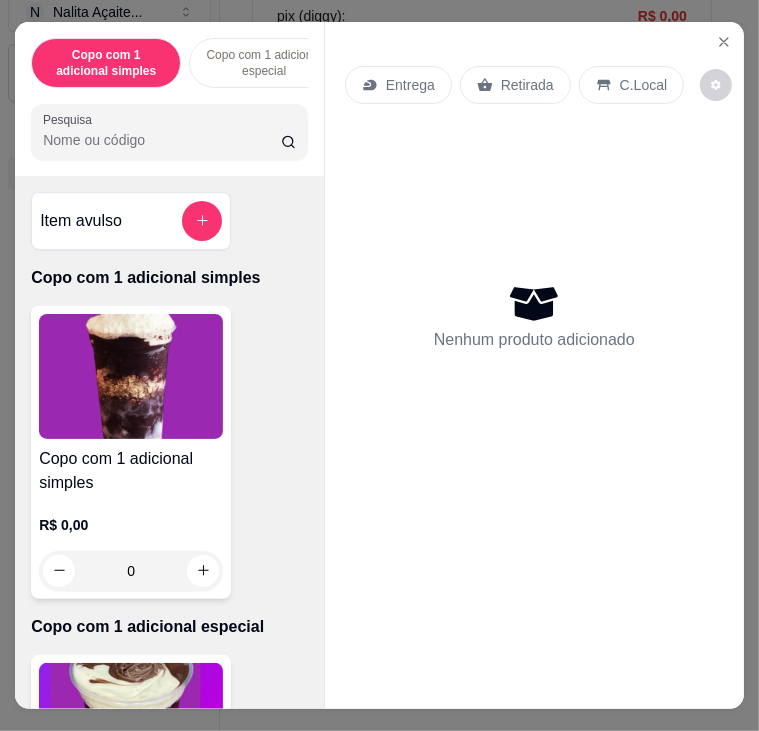 click on "C.Local" at bounding box center [643, 85] 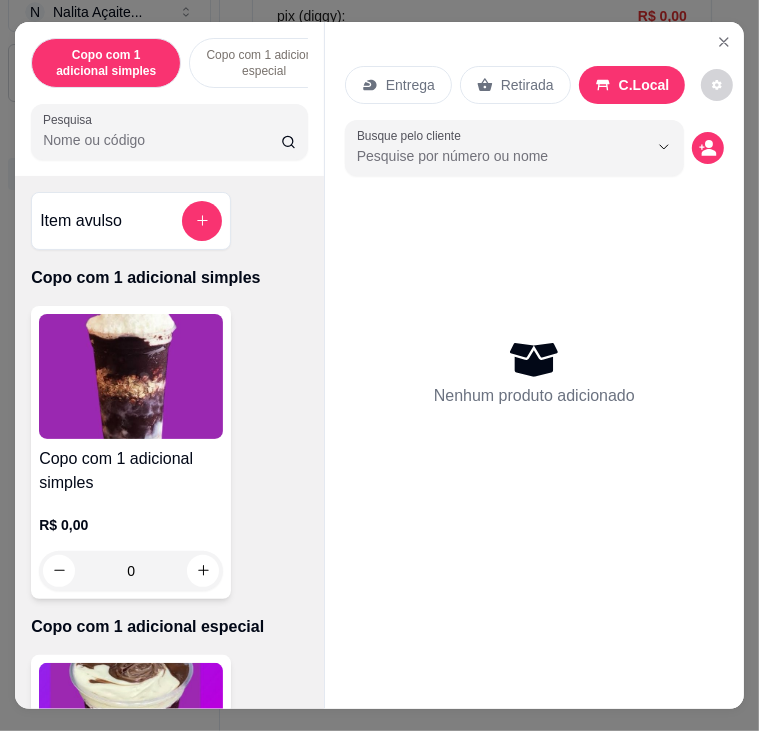 click on "Pesquisa" at bounding box center (162, 140) 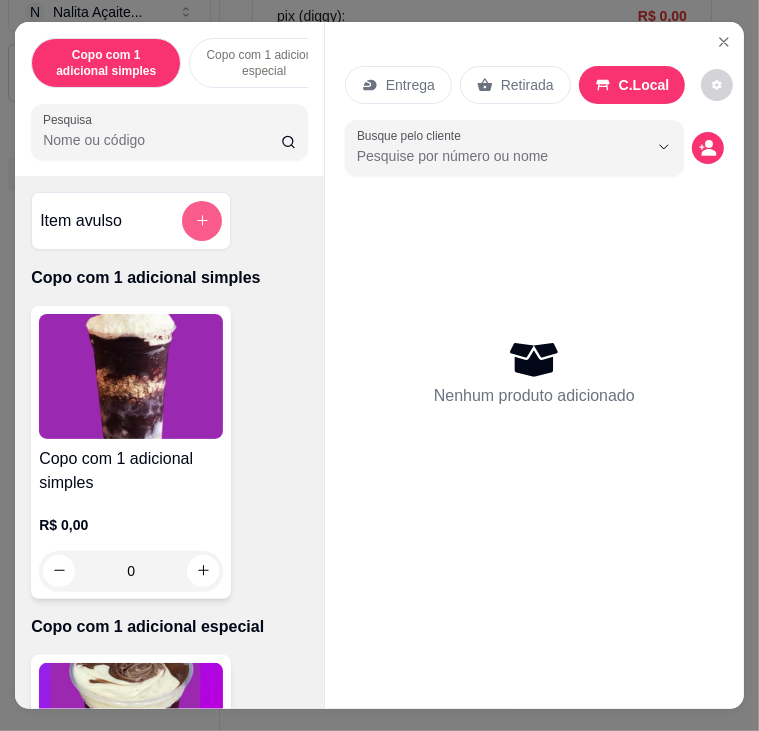 click 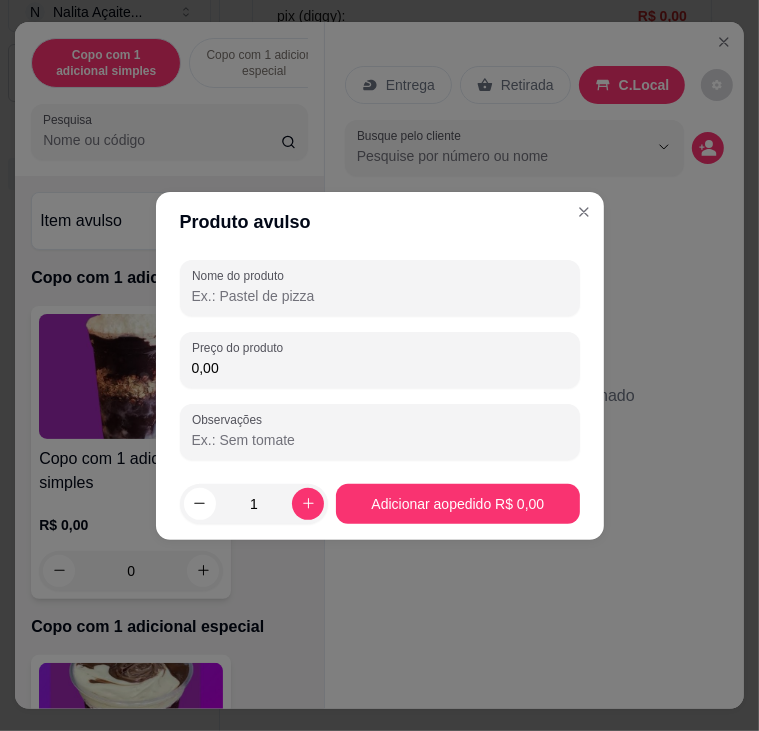 click on "0,00" at bounding box center (380, 368) 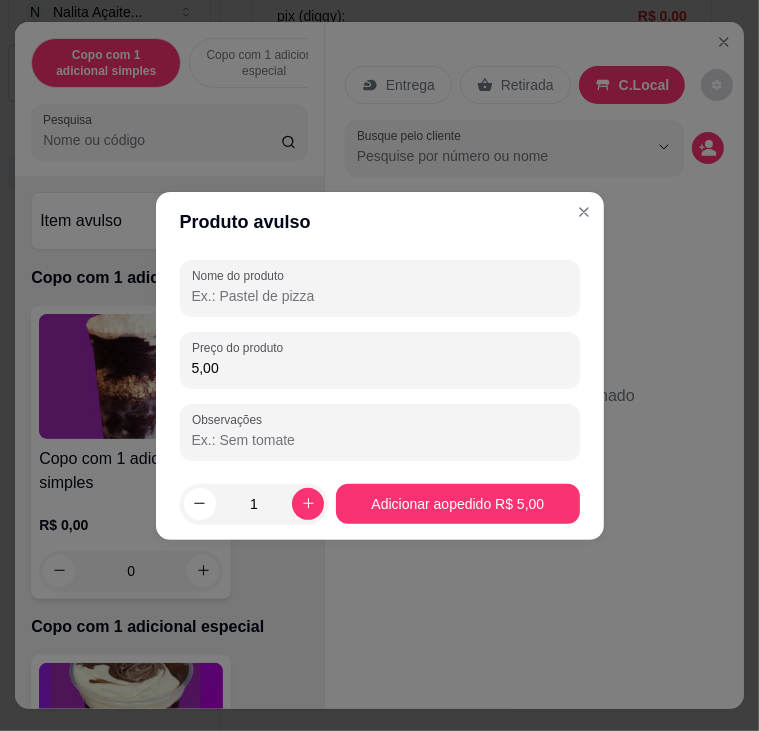 type on "5,00" 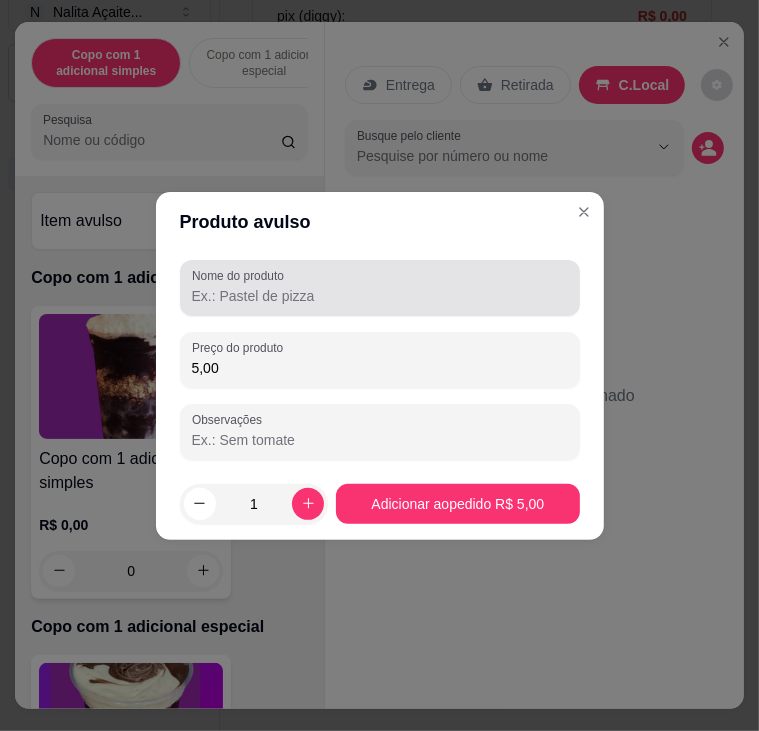 click on "Nome do produto" at bounding box center (380, 296) 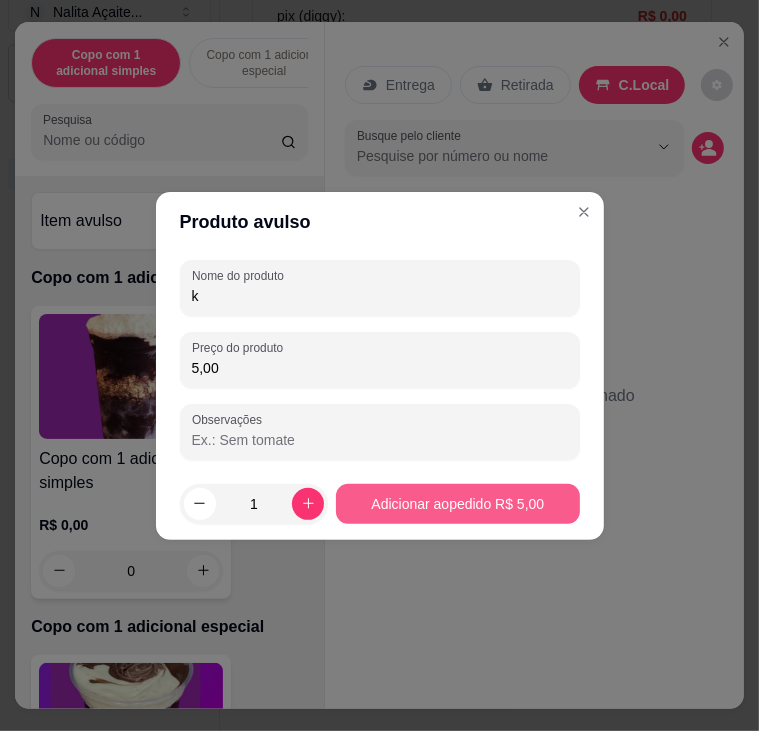 type on "k" 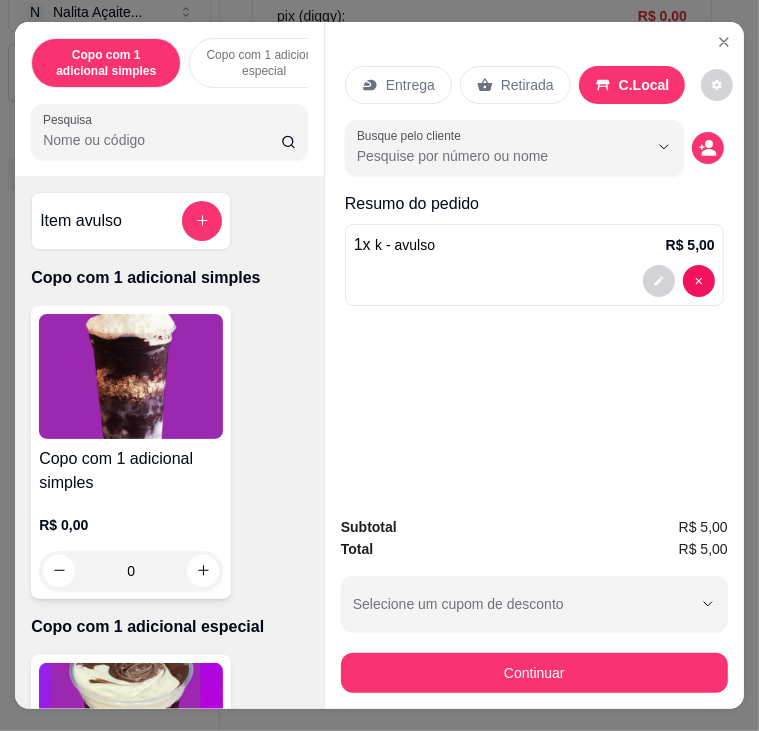 click on "Continuar" at bounding box center [534, 673] 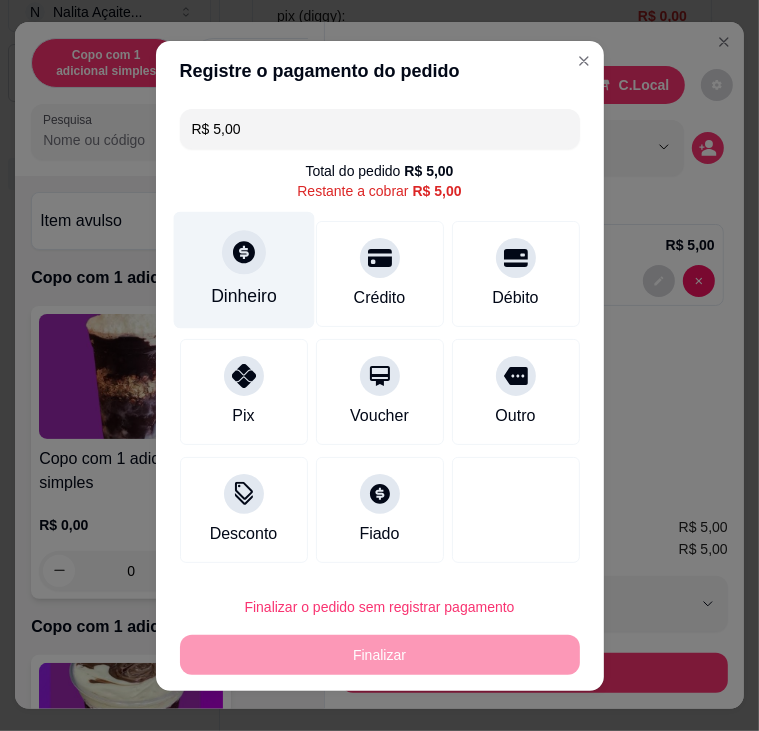 click on "Dinheiro" at bounding box center [244, 296] 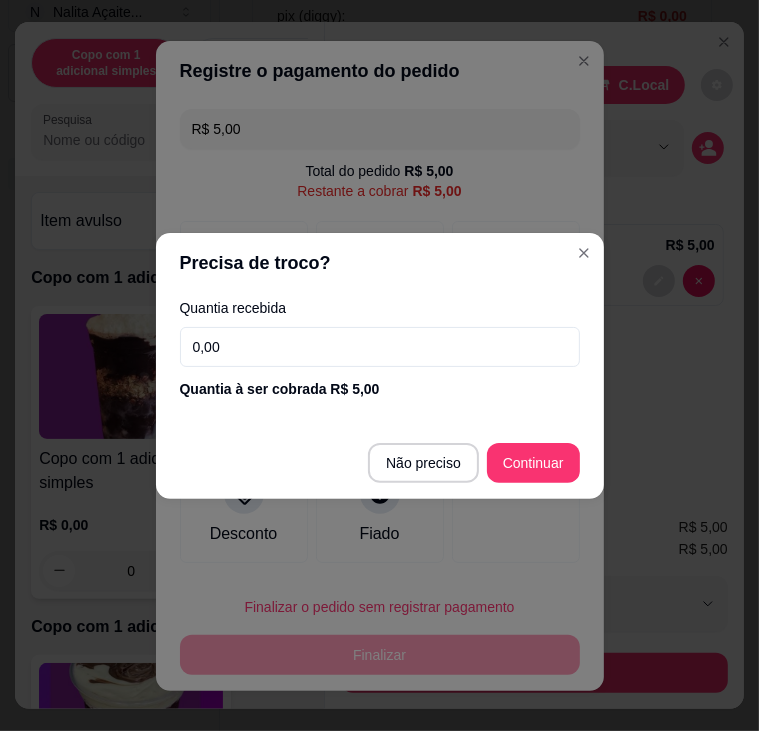 click on "Quantia recebida 0,00 Quantia à ser cobrada   R$ 5,00" at bounding box center [380, 350] 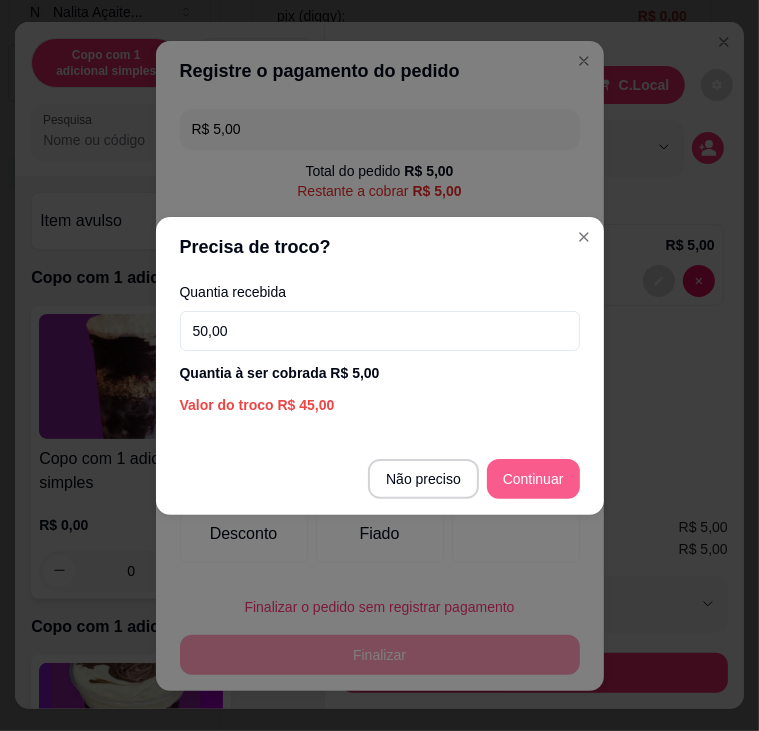 type on "50,00" 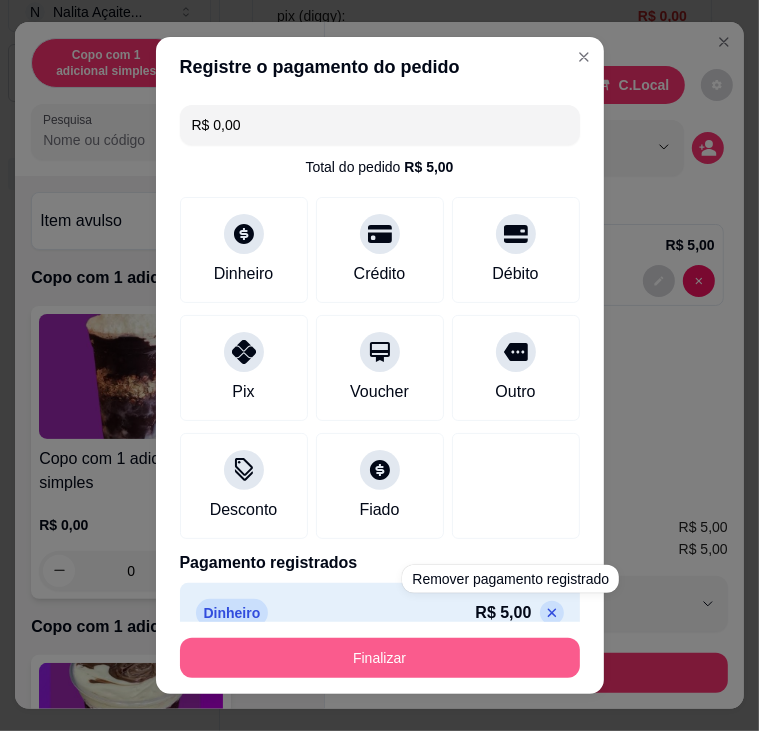 click on "Finalizar" at bounding box center [380, 658] 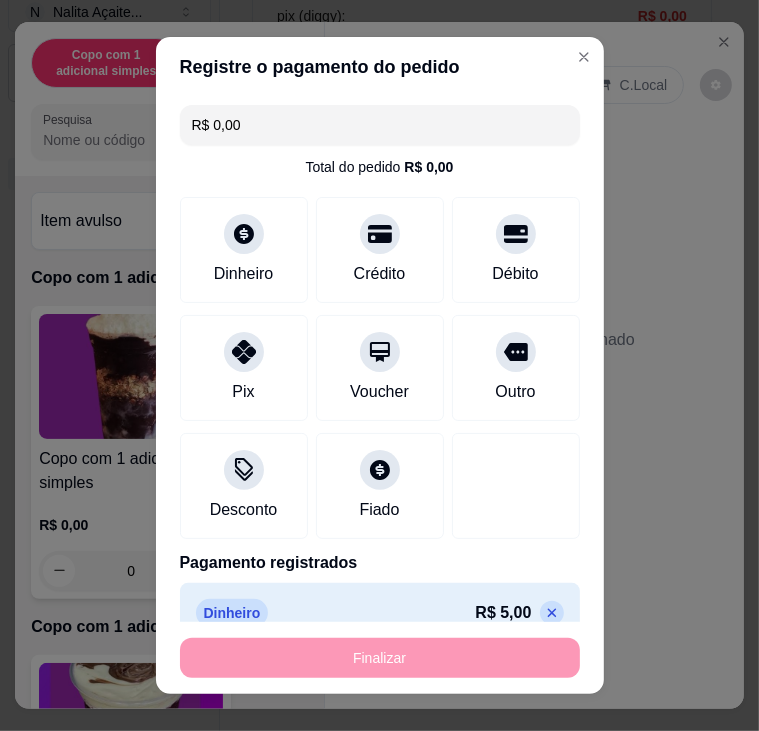 type on "-R$ 5,00" 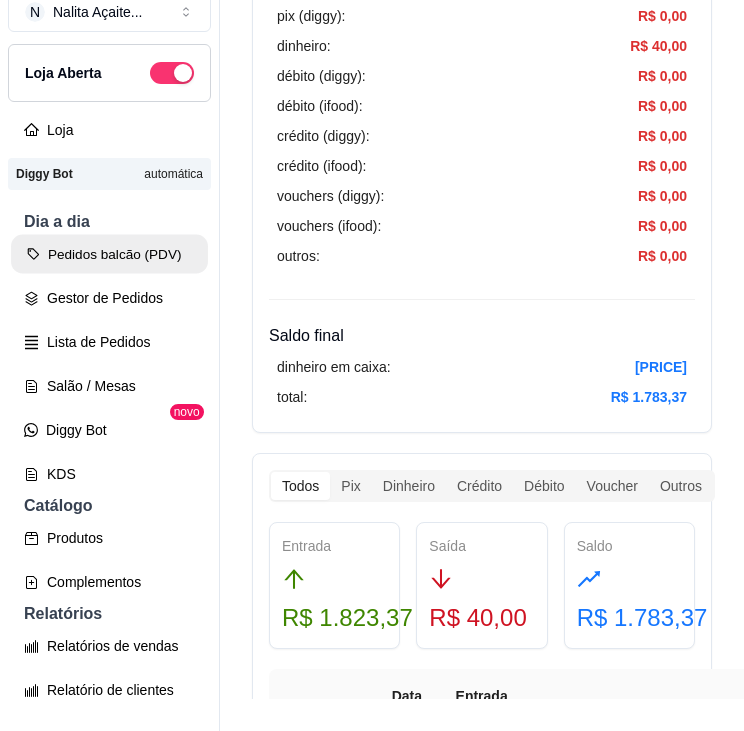 click on "Pedidos balcão (PDV)" at bounding box center (109, 254) 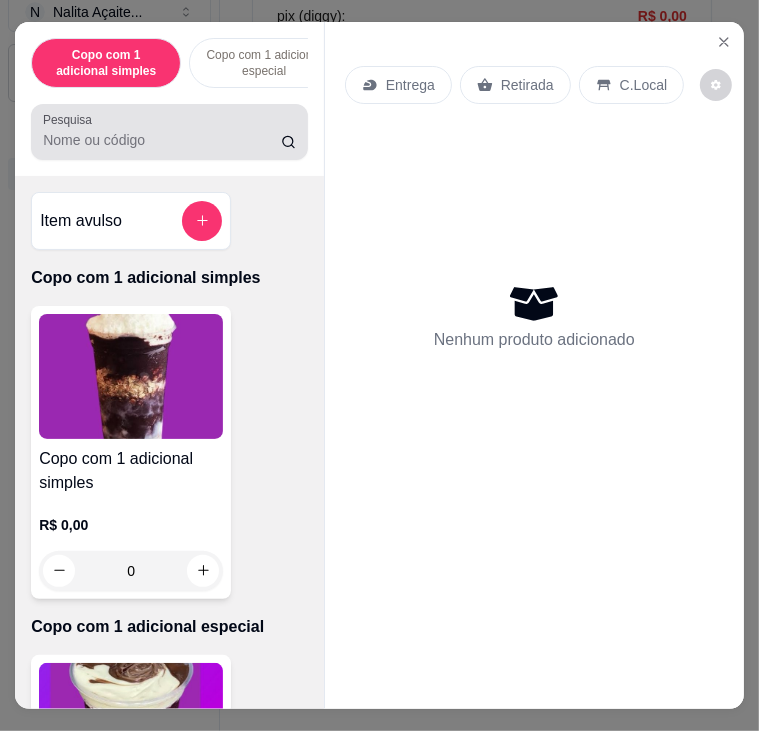 click on "Pesquisa" at bounding box center (162, 140) 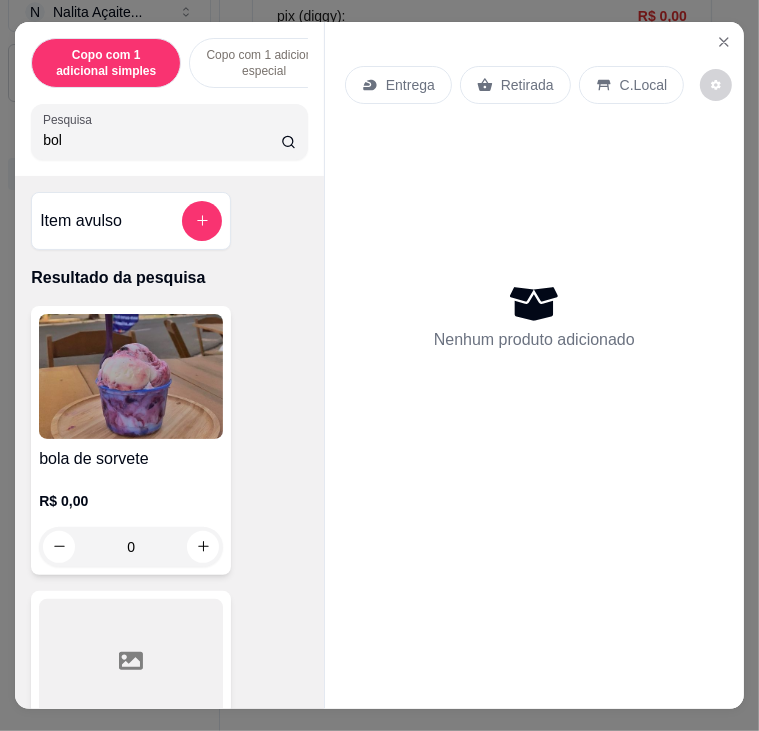 type on "bol" 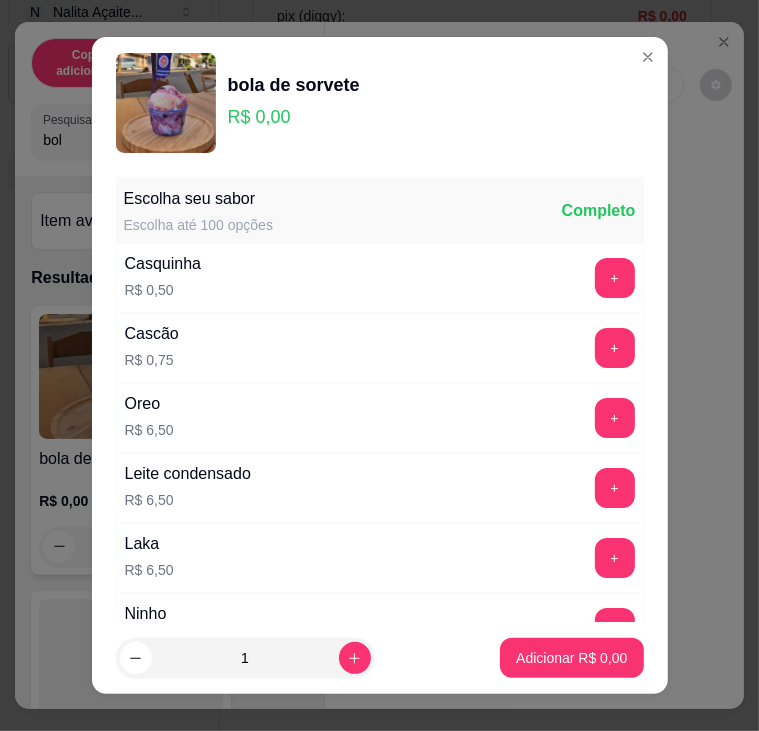 scroll, scrollTop: 300, scrollLeft: 0, axis: vertical 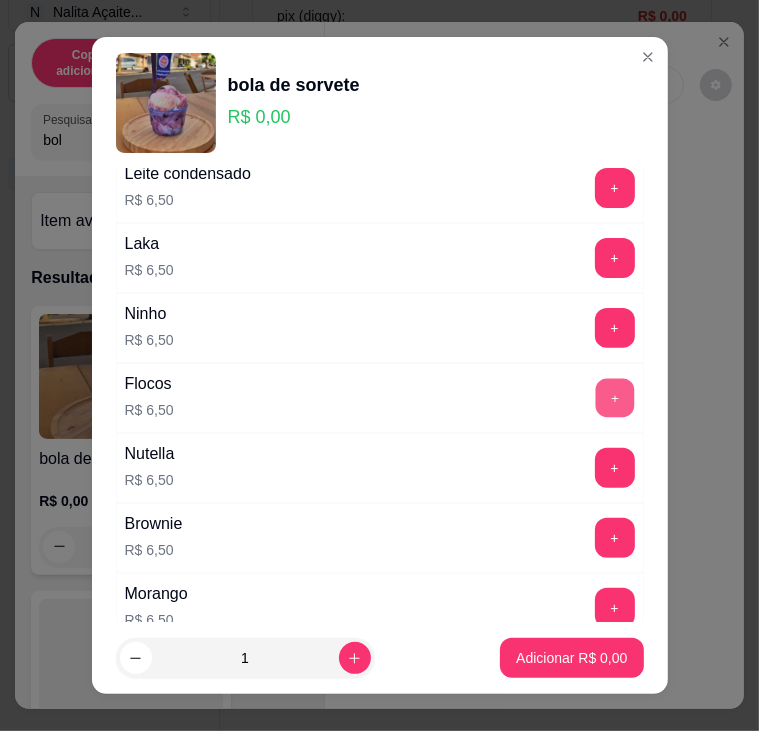click on "+" at bounding box center (614, 397) 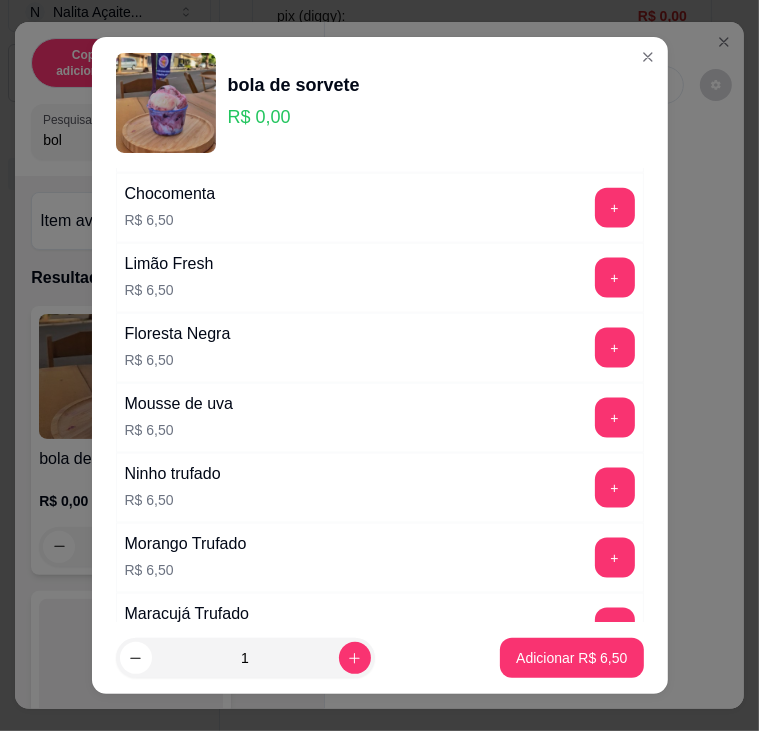 scroll, scrollTop: 1600, scrollLeft: 0, axis: vertical 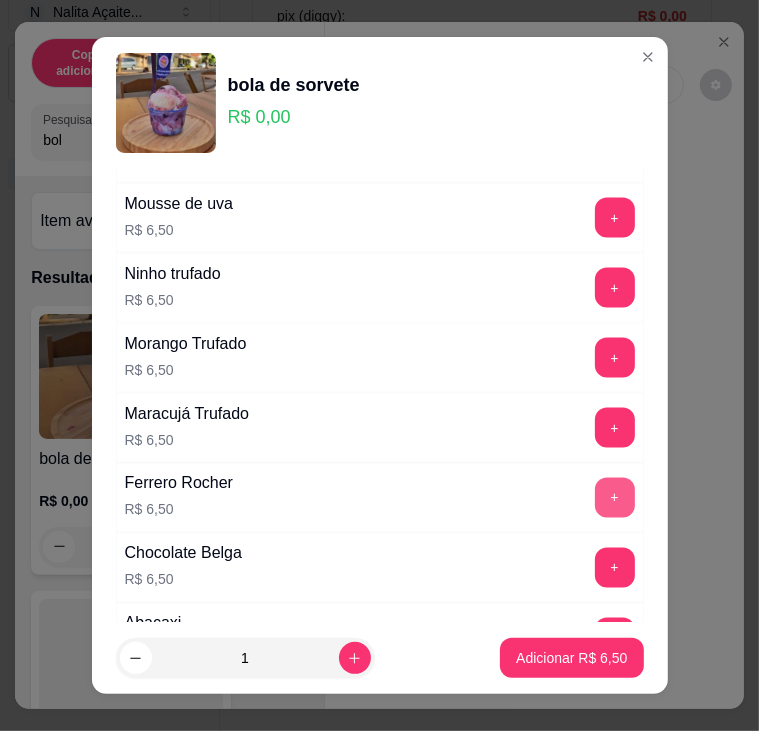click on "+" at bounding box center [615, 498] 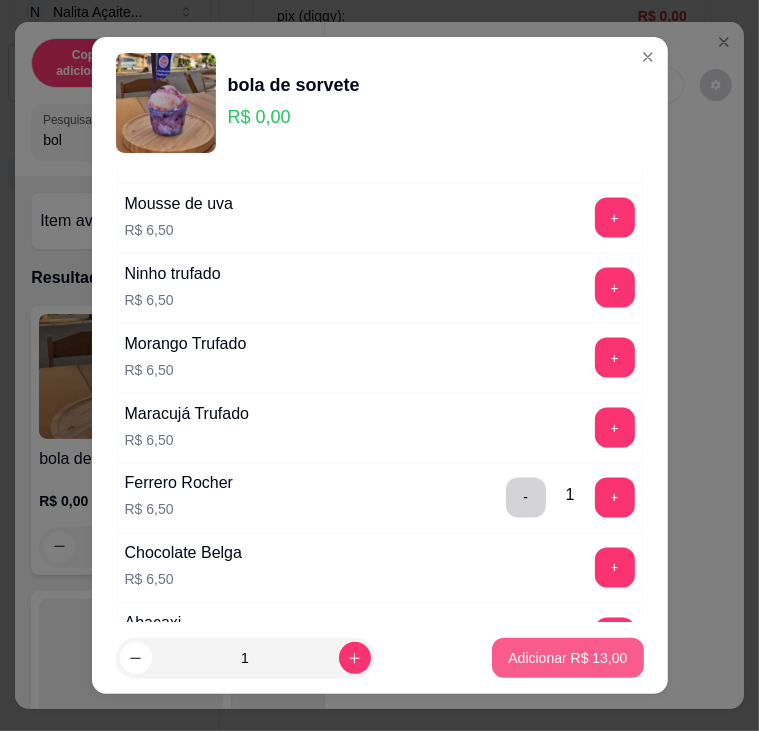 click on "Adicionar   R$ 13,00" at bounding box center [567, 658] 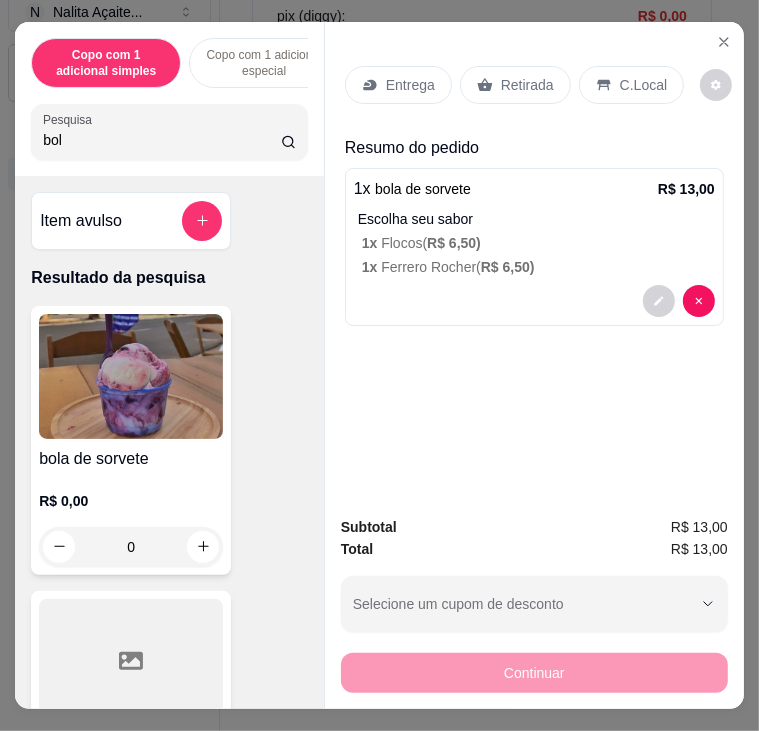 click on "Entrega" at bounding box center (398, 85) 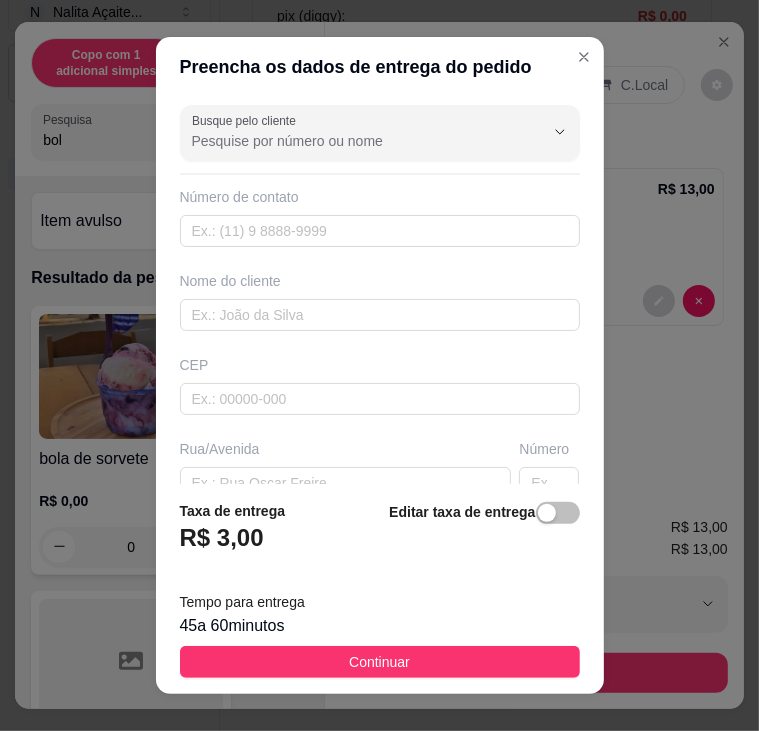 scroll, scrollTop: 100, scrollLeft: 0, axis: vertical 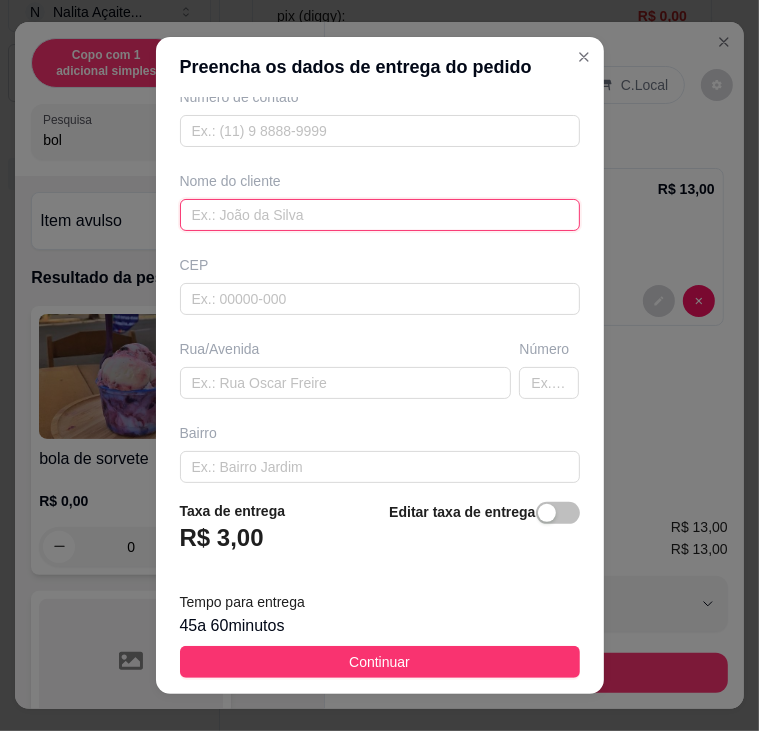 click at bounding box center (380, 215) 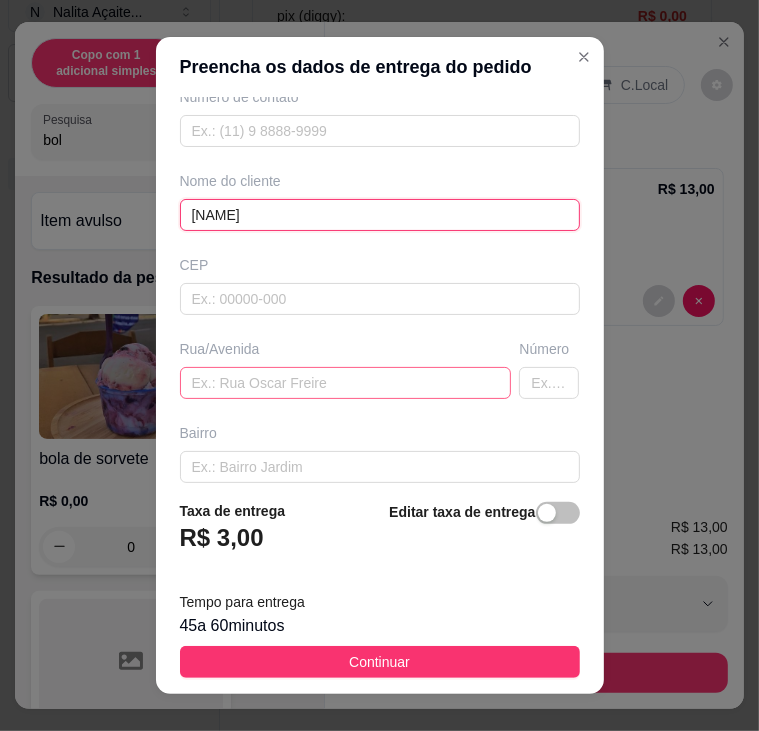 type on "[FIRST]" 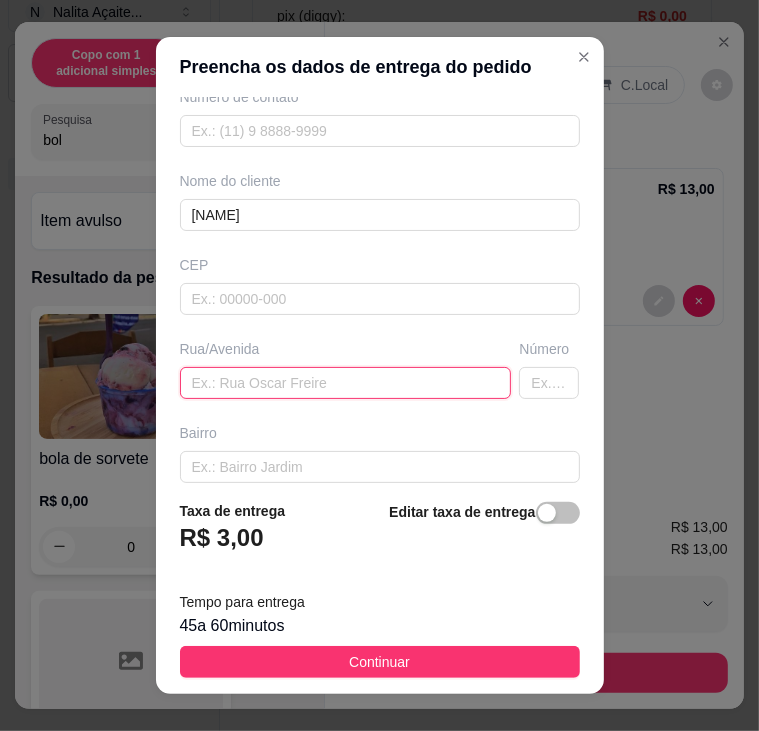 click at bounding box center (346, 383) 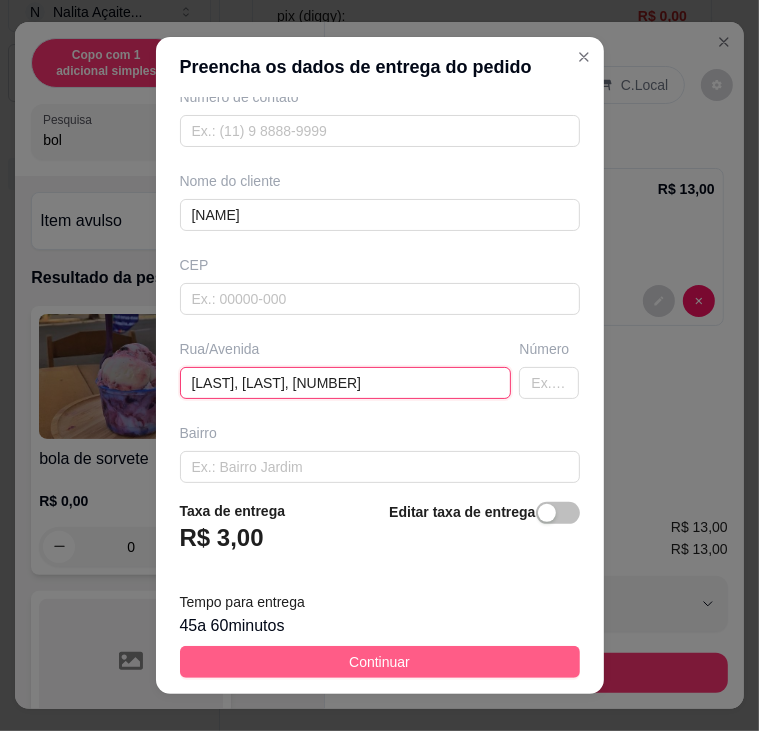 type on "[FIRST_NAME] [LAST_NAME], [NUMBER]" 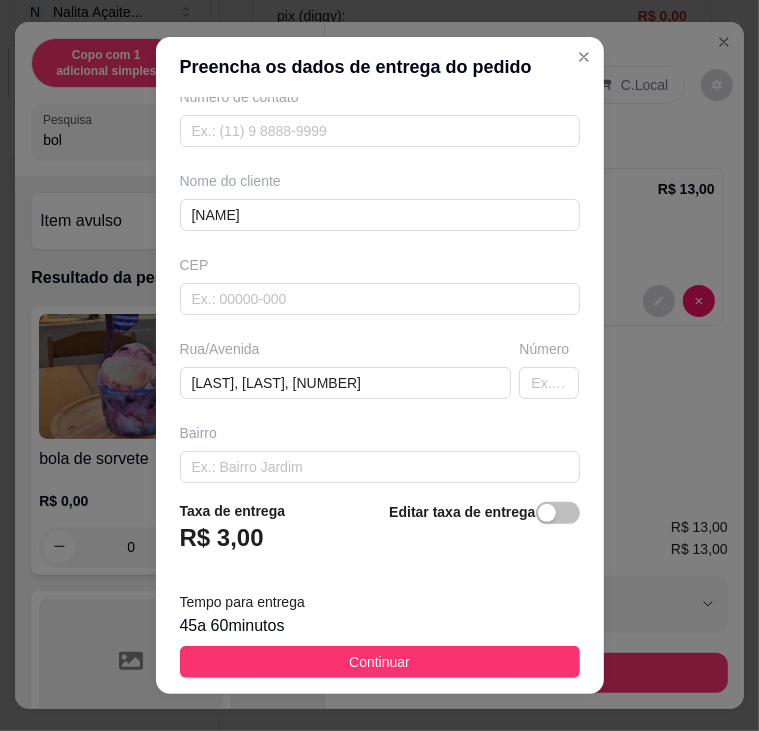 drag, startPoint x: 489, startPoint y: 660, endPoint x: 504, endPoint y: 659, distance: 15.033297 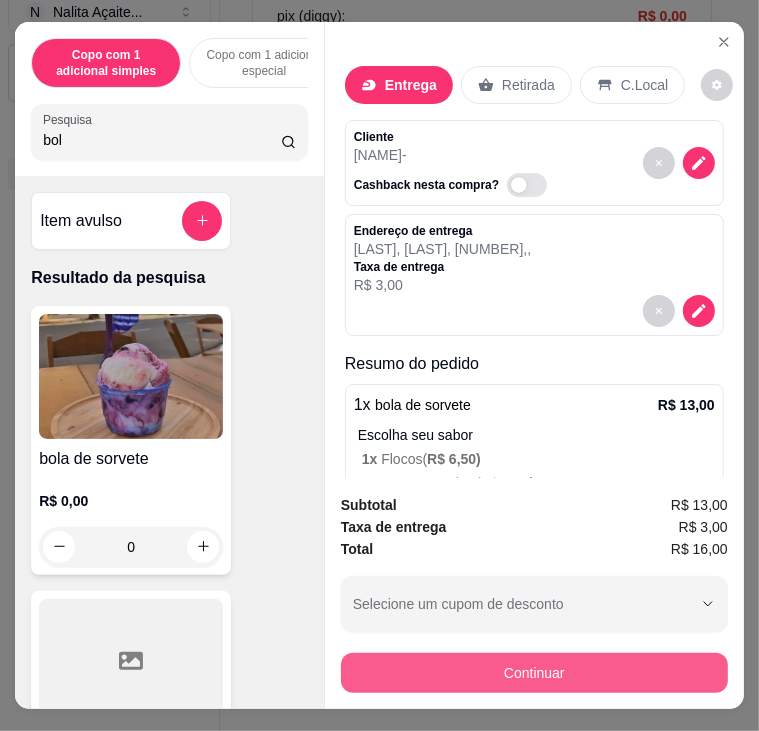 click on "Continuar" at bounding box center [534, 673] 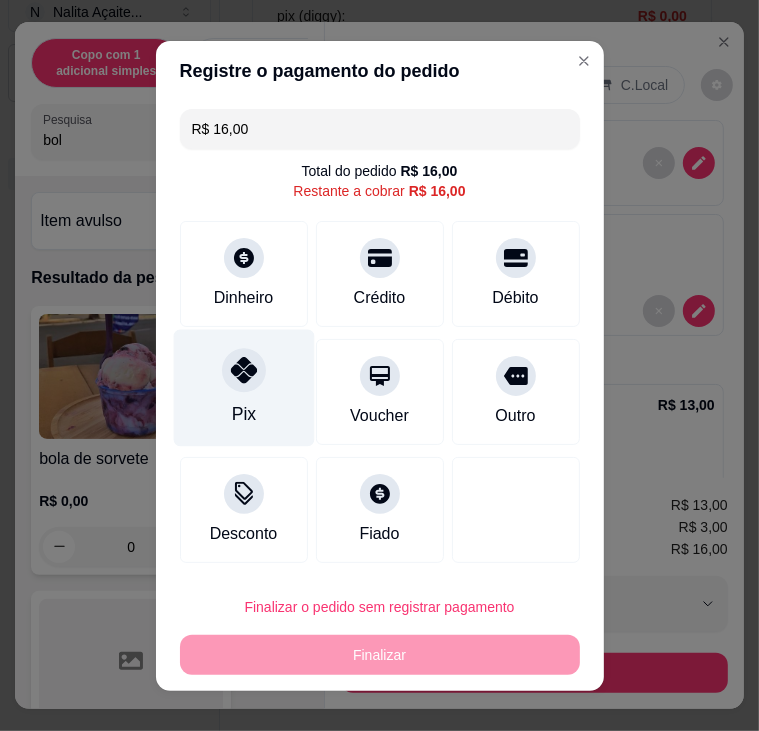 click at bounding box center [244, 370] 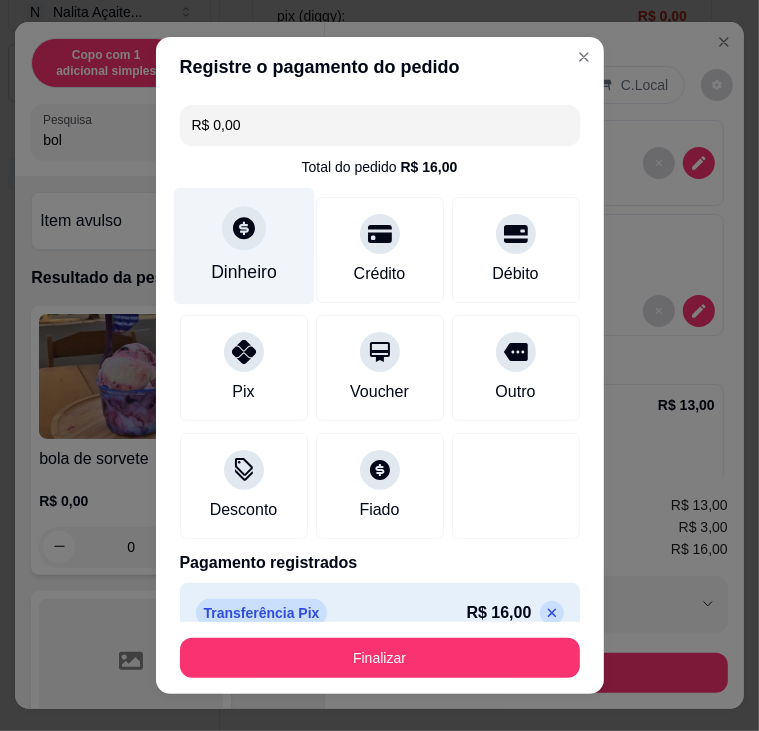 click on "Dinheiro" at bounding box center [243, 245] 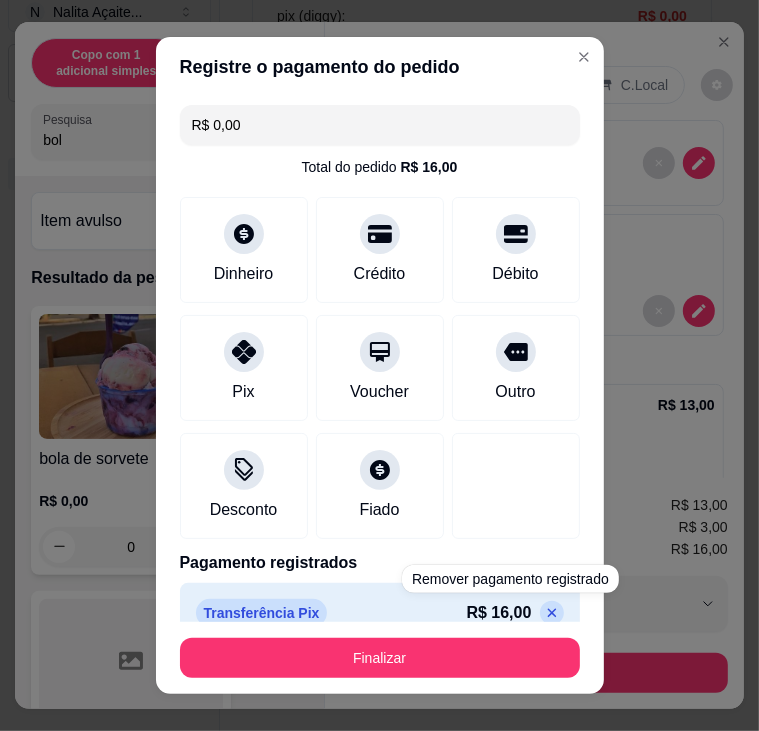 click on "Registre o pagamento do pedido R$ 0,00 Total do pedido   R$ 16,00 Dinheiro Crédito Débito Pix Voucher Outro Desconto Fiado Pagamento registrados Transferência Pix R$ 16,00 Dinheiro R$ 0,00 Finalizar" at bounding box center [380, 366] 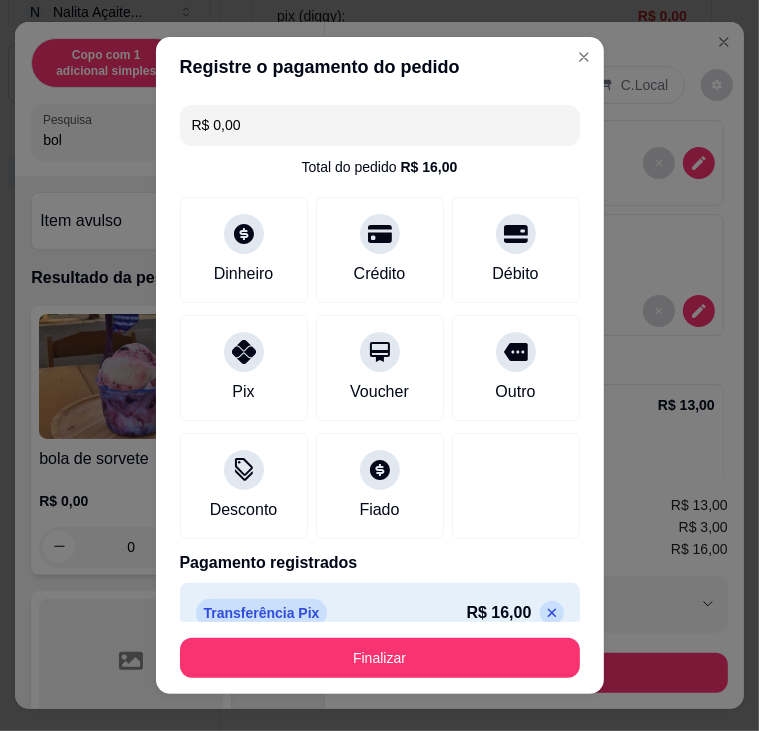 click 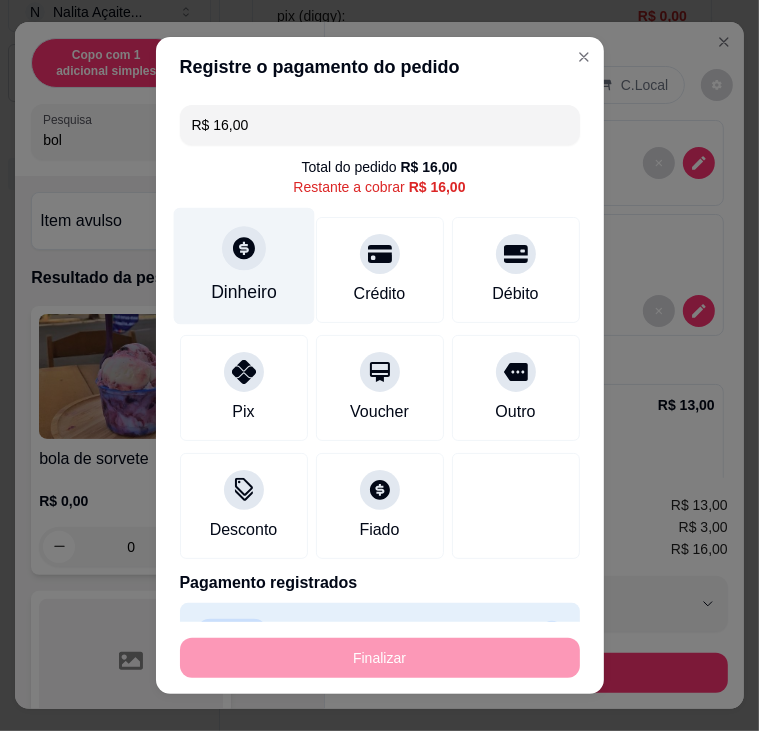 click on "Dinheiro" at bounding box center (243, 265) 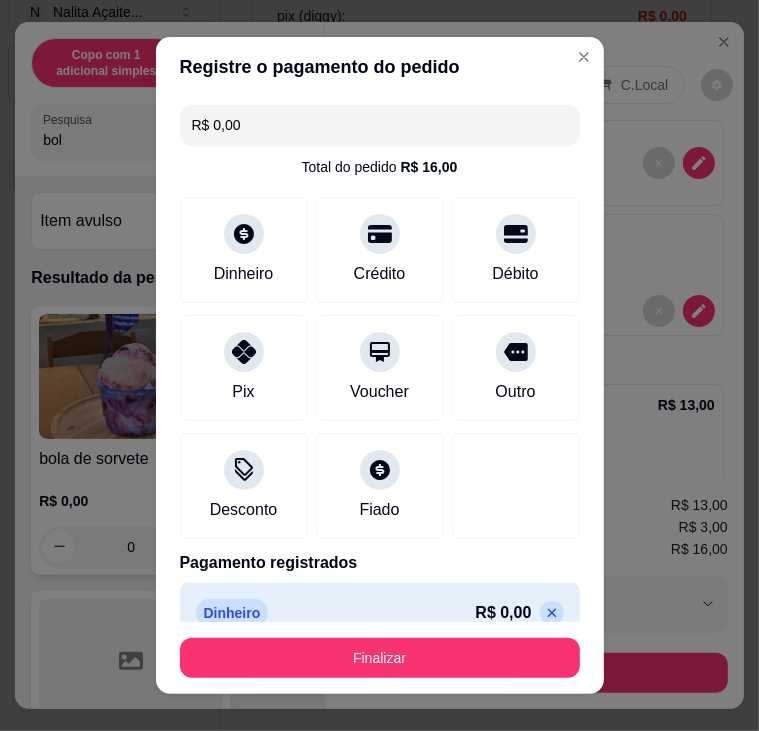 scroll, scrollTop: 102, scrollLeft: 0, axis: vertical 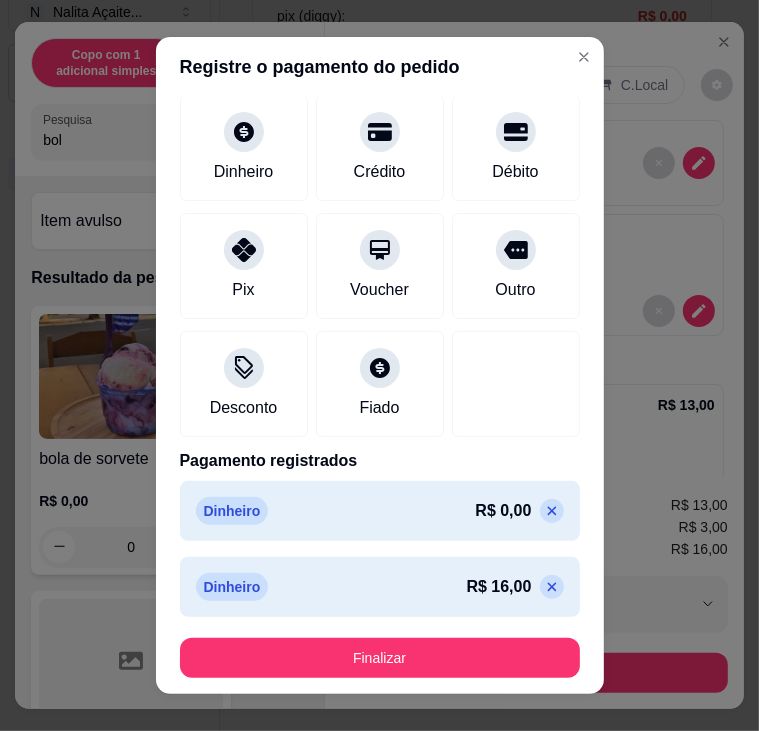click 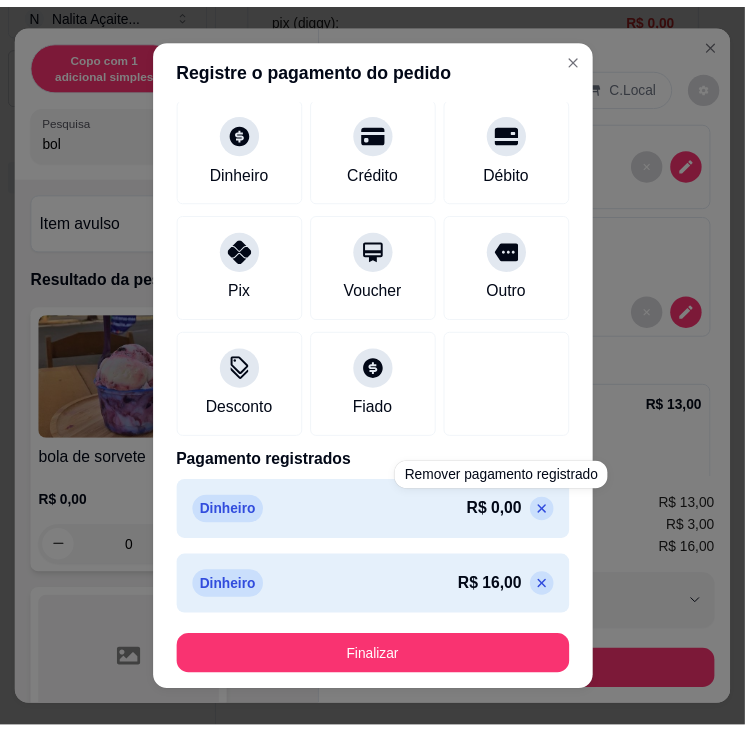 scroll, scrollTop: 26, scrollLeft: 0, axis: vertical 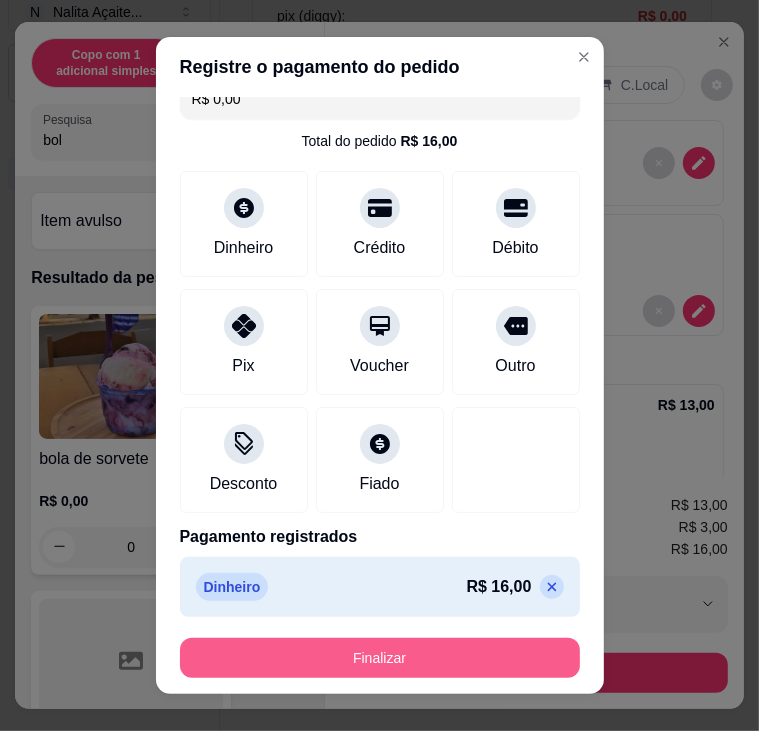click on "Finalizar" at bounding box center (380, 658) 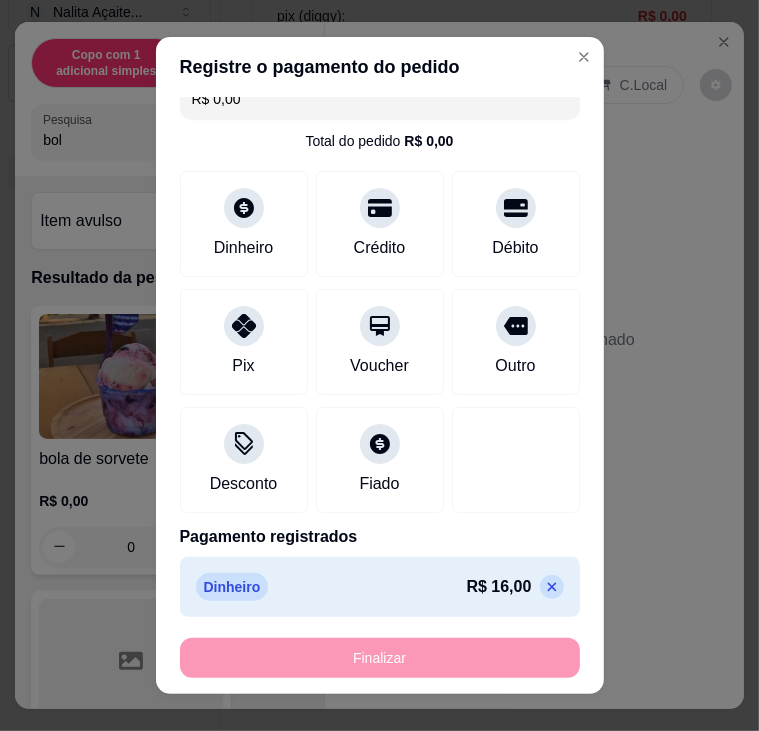 type on "-R$ 16,00" 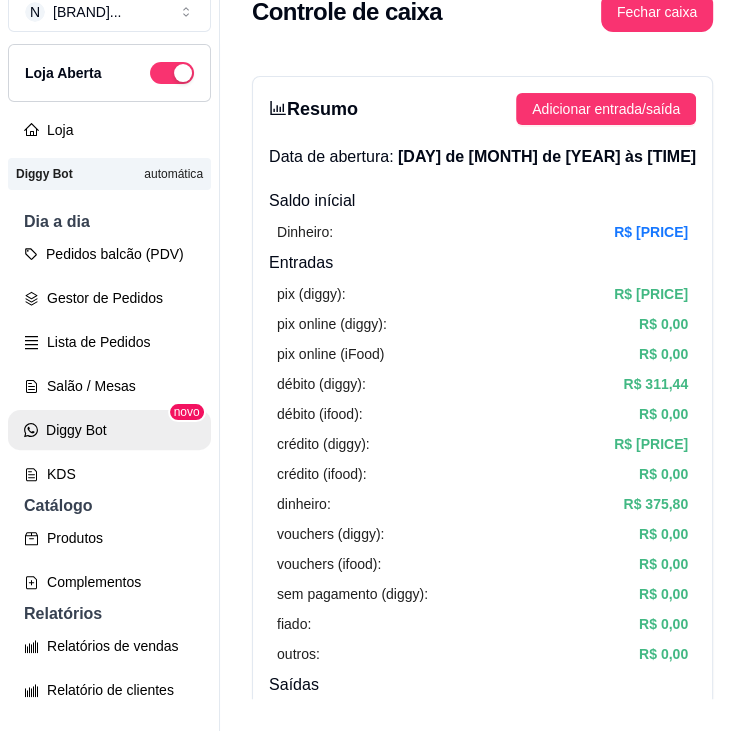 click on "Salão / Mesas" at bounding box center [109, 386] 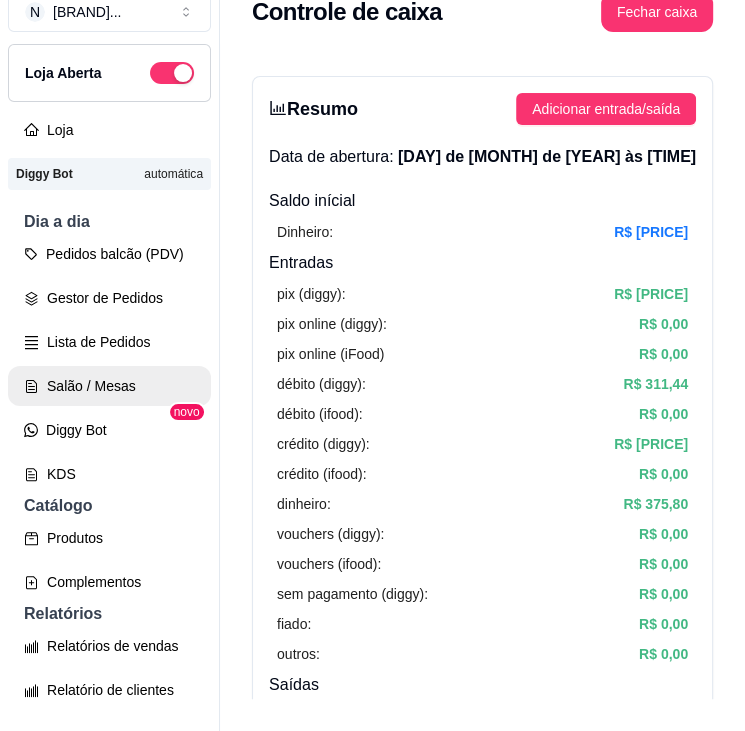 scroll, scrollTop: 32, scrollLeft: 0, axis: vertical 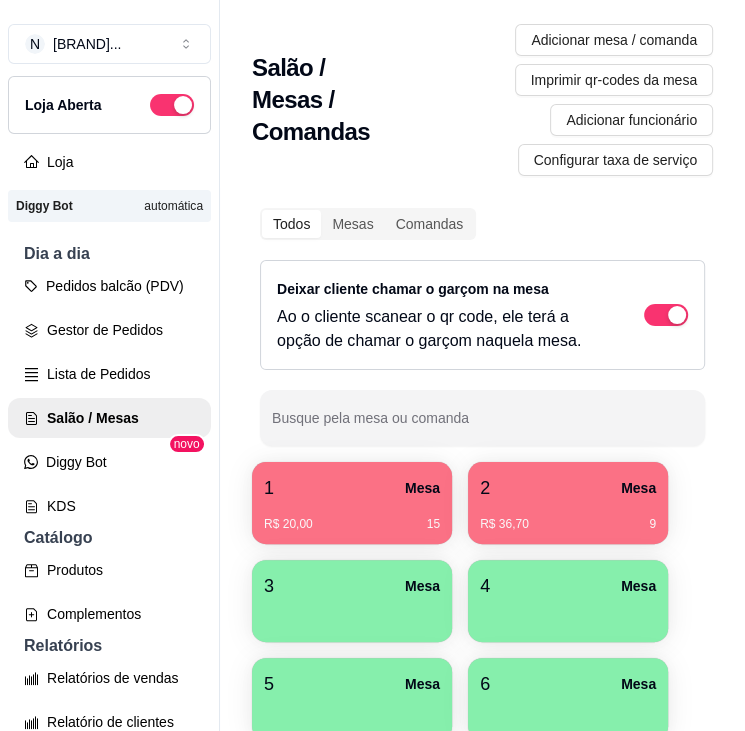 click at bounding box center [352, 615] 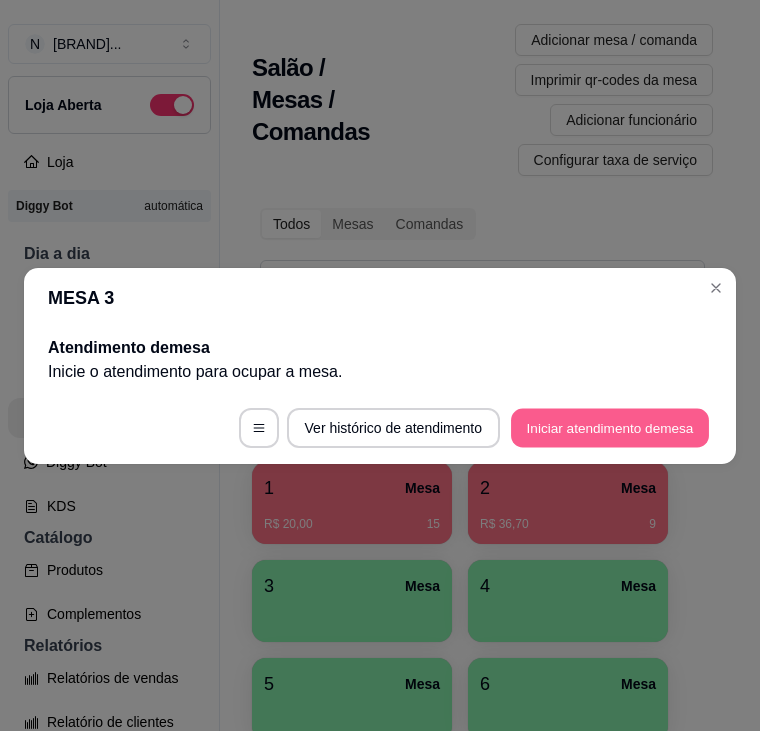 click on "Iniciar atendimento de  mesa" at bounding box center [610, 427] 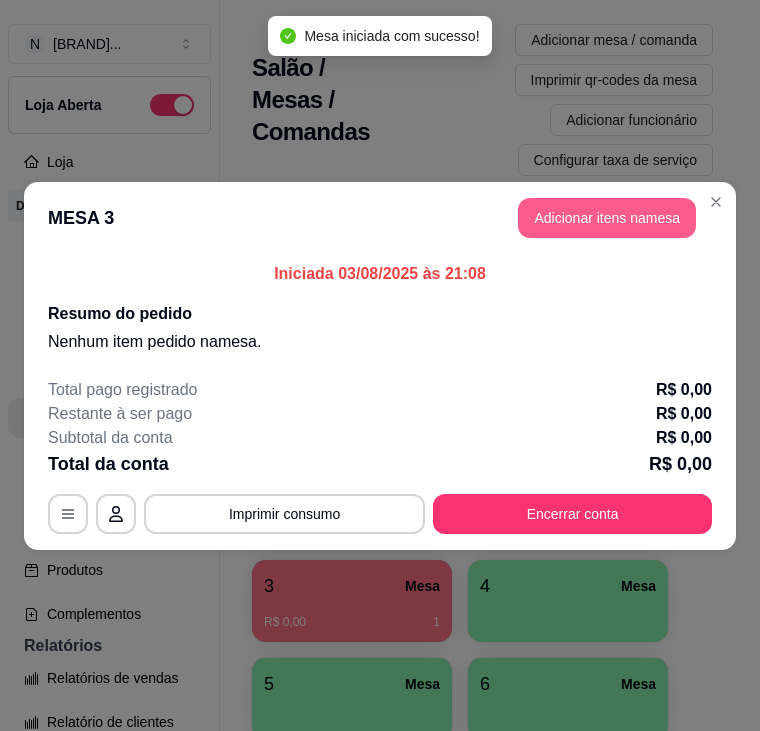 click on "Adicionar itens na  mesa" at bounding box center [607, 218] 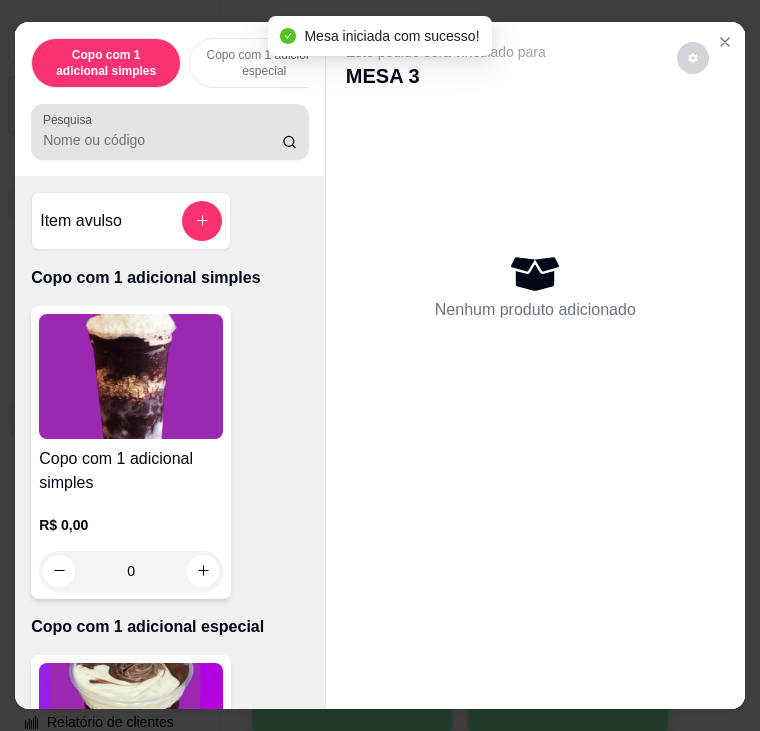 click on "Pesquisa" at bounding box center (170, 132) 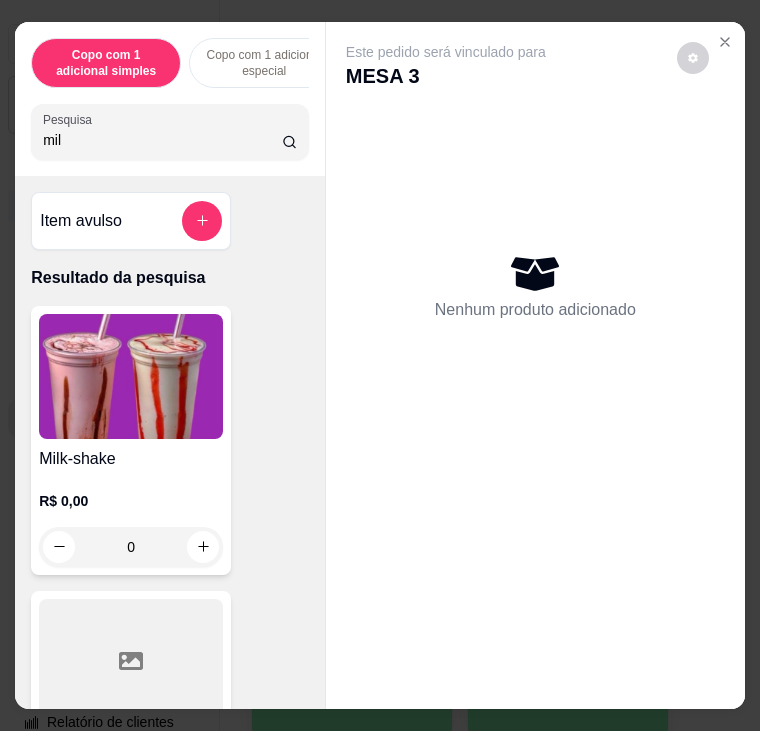 type on "mil" 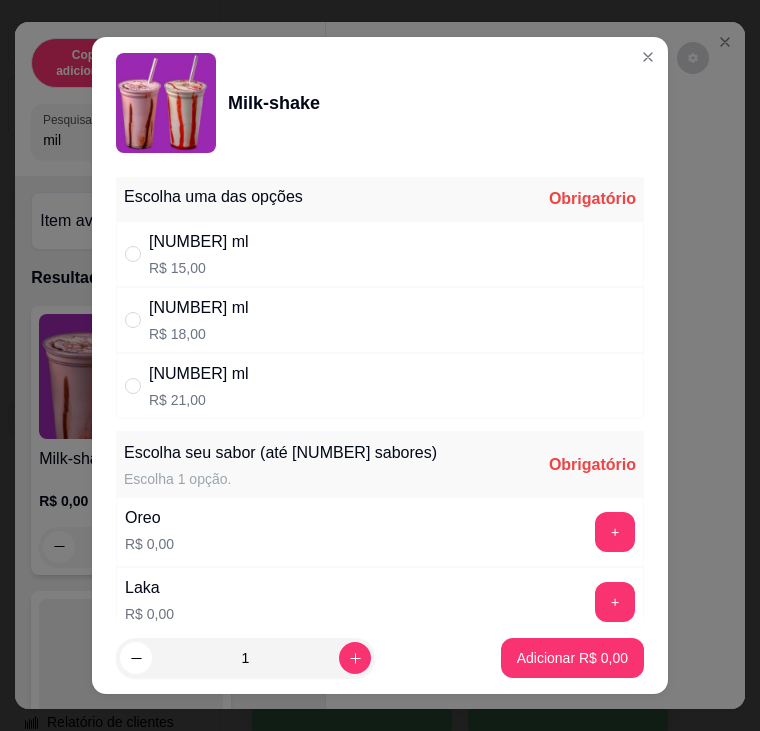click on "440 ml R$ 18,00" at bounding box center [380, 320] 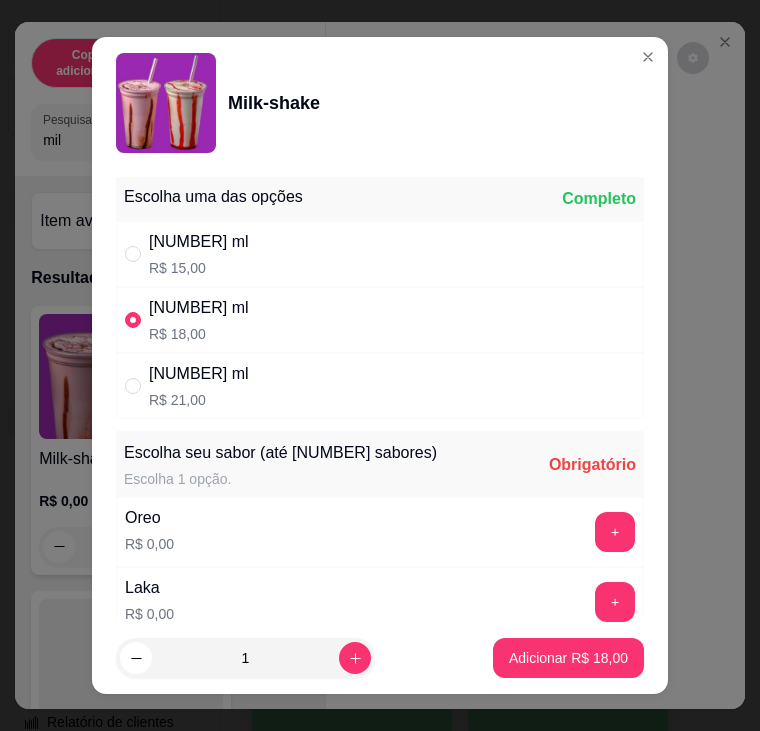 radio on "true" 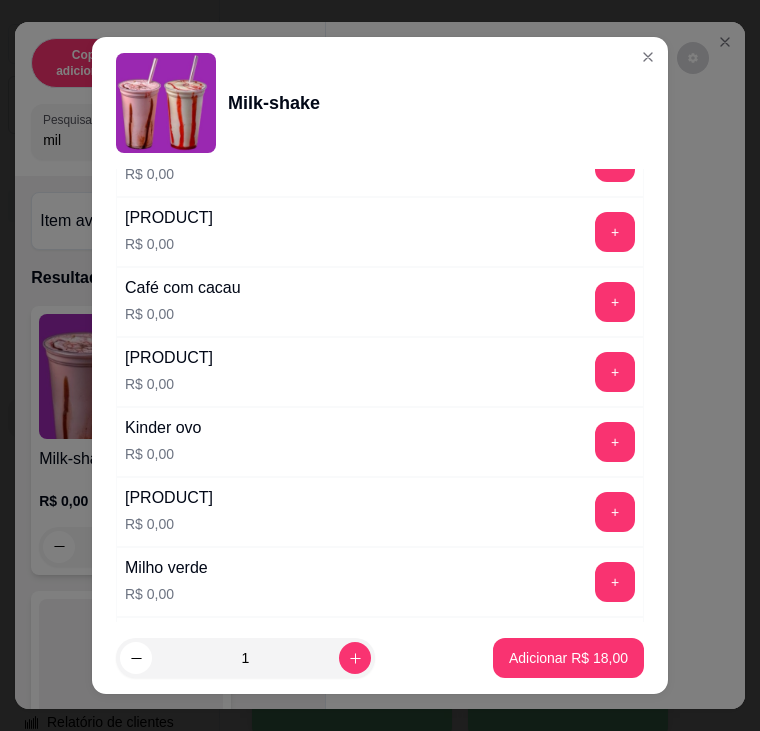 scroll, scrollTop: 1300, scrollLeft: 0, axis: vertical 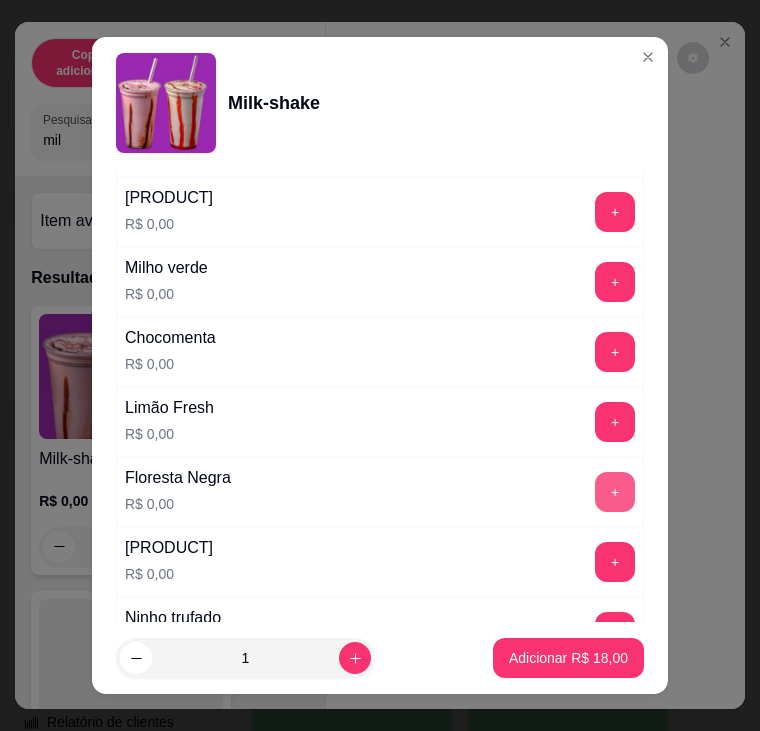 click on "+" at bounding box center (615, 492) 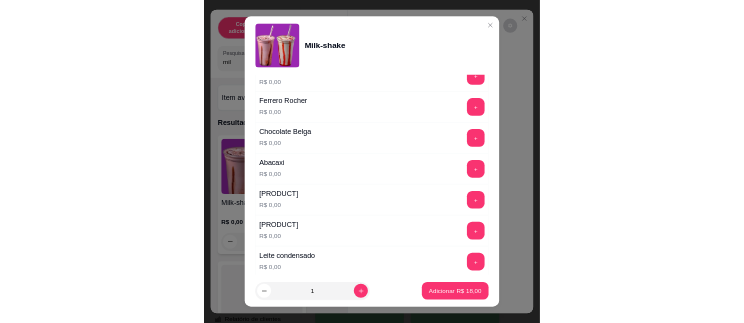 scroll, scrollTop: 2040, scrollLeft: 0, axis: vertical 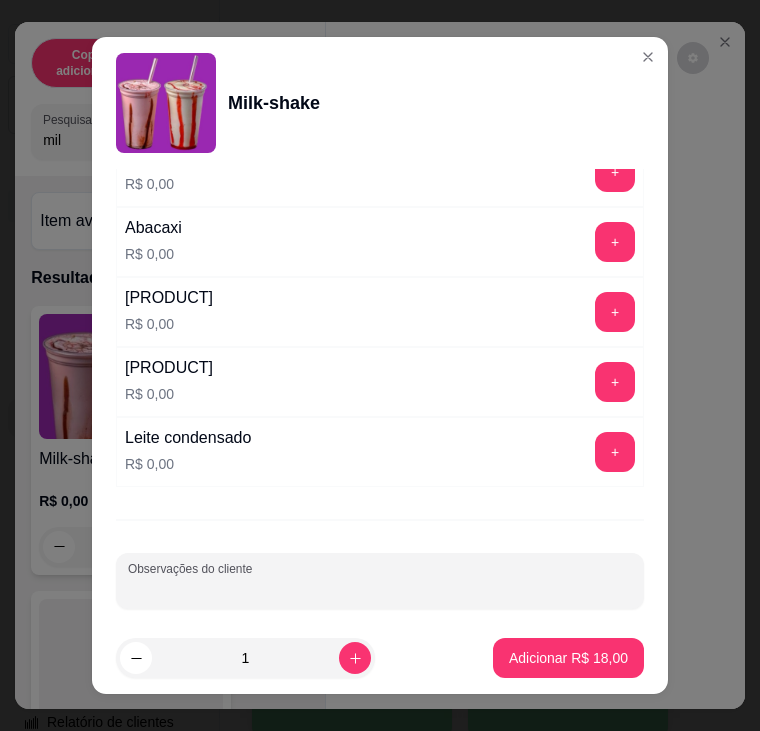 click on "Observações do cliente" at bounding box center [380, 589] 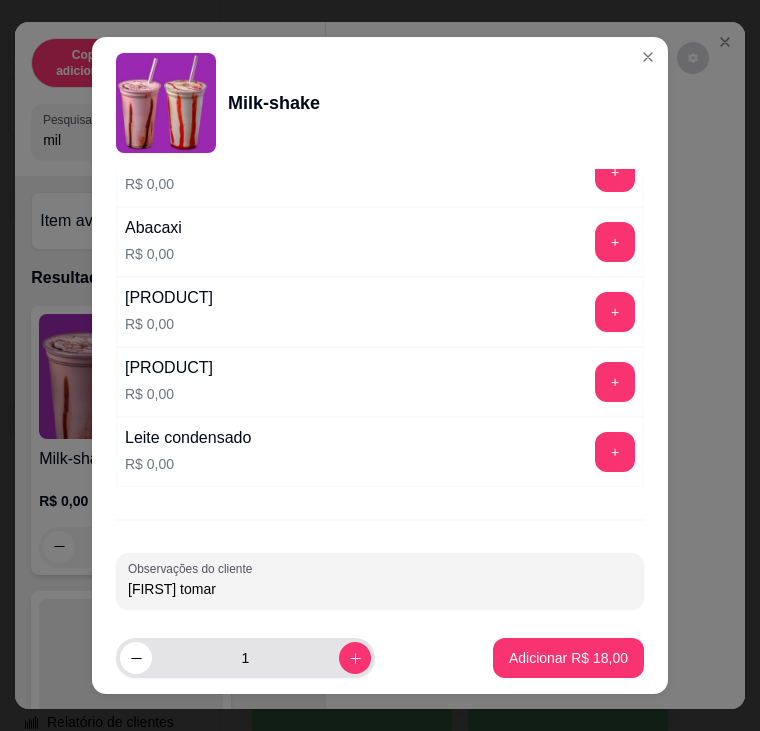 type on "[NAME] tomar" 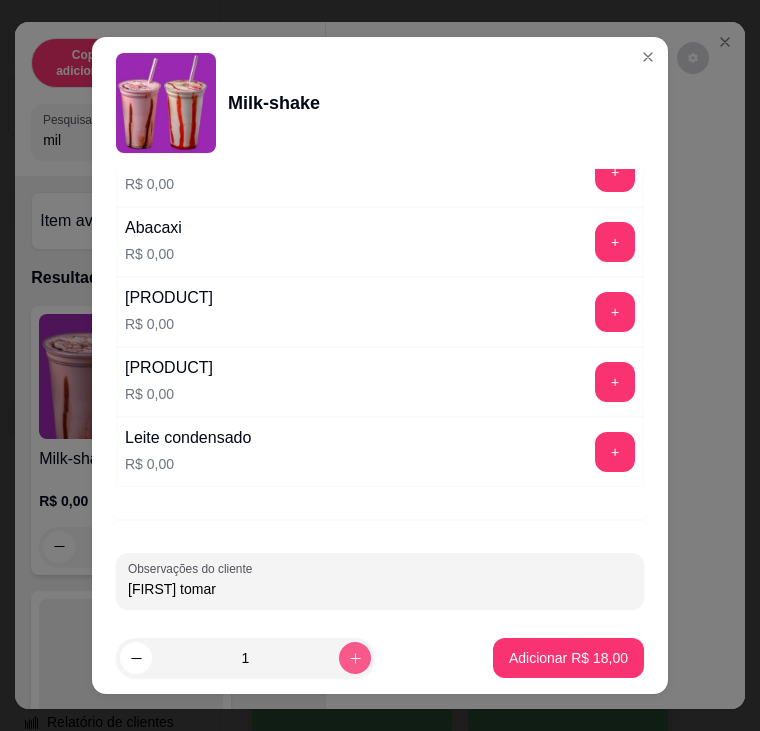 click 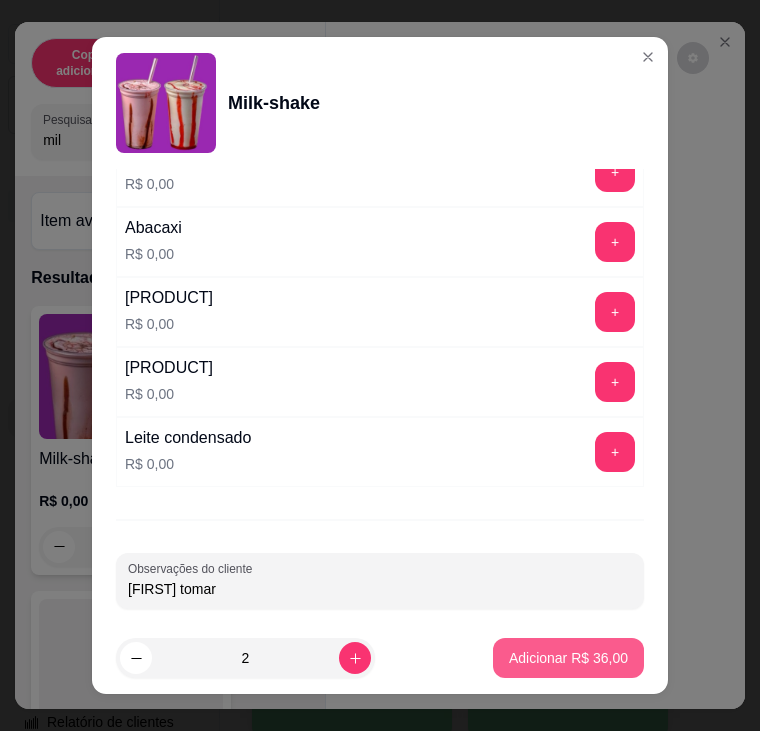 click on "2 Adicionar   R$ 36,00" at bounding box center [380, 658] 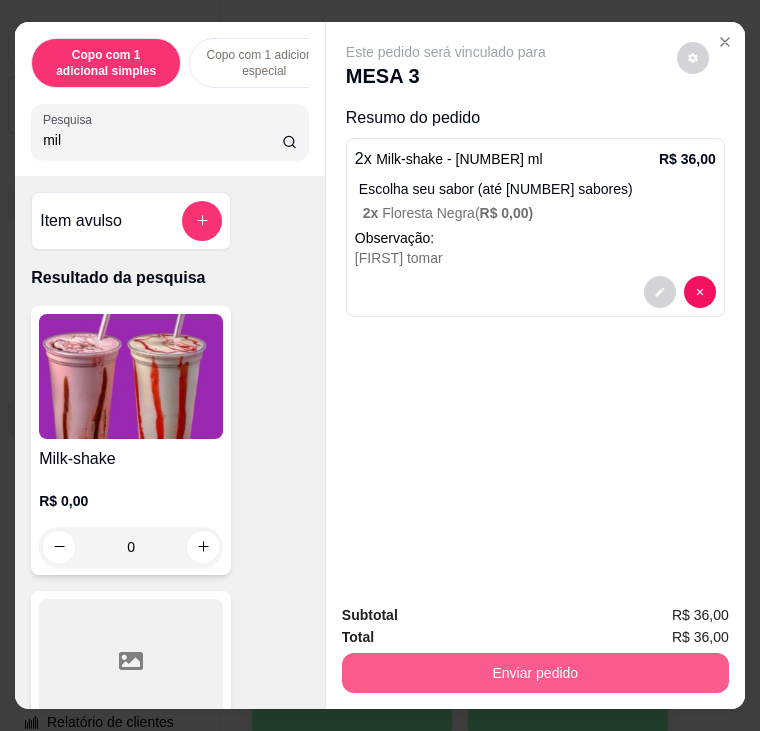 click on "Enviar pedido" at bounding box center [535, 673] 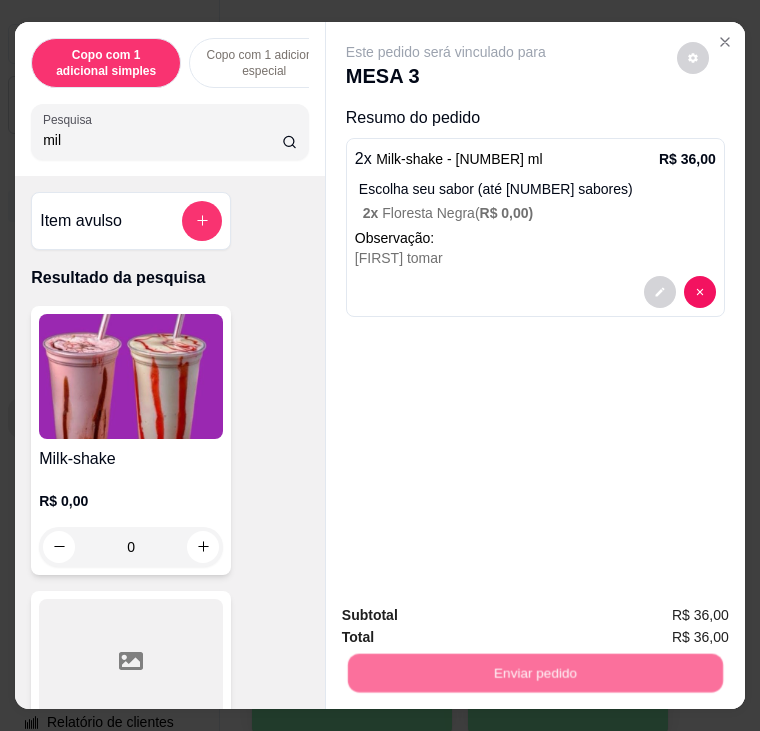 click on "Não registrar e enviar pedido" at bounding box center [465, 616] 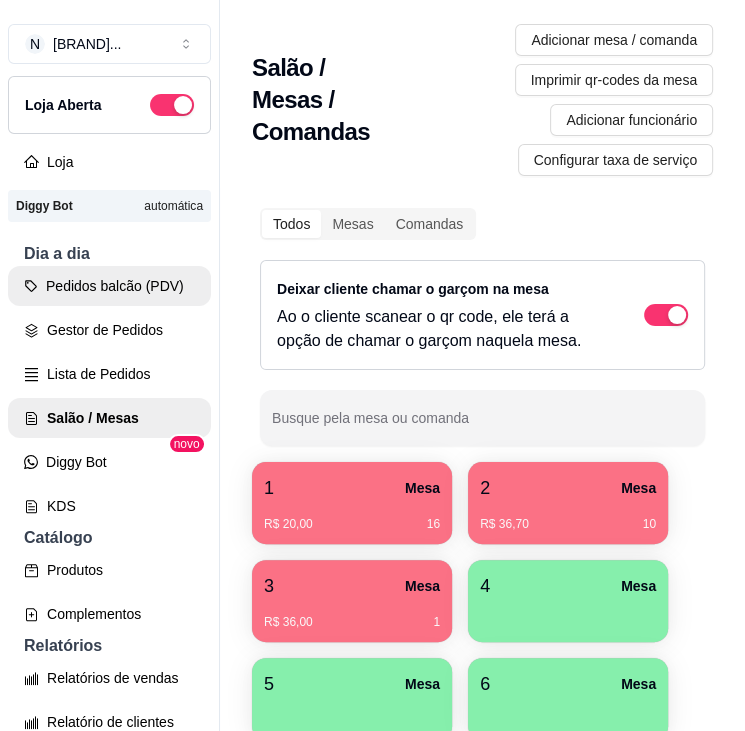 click on "Pedidos balcão (PDV)" at bounding box center [109, 286] 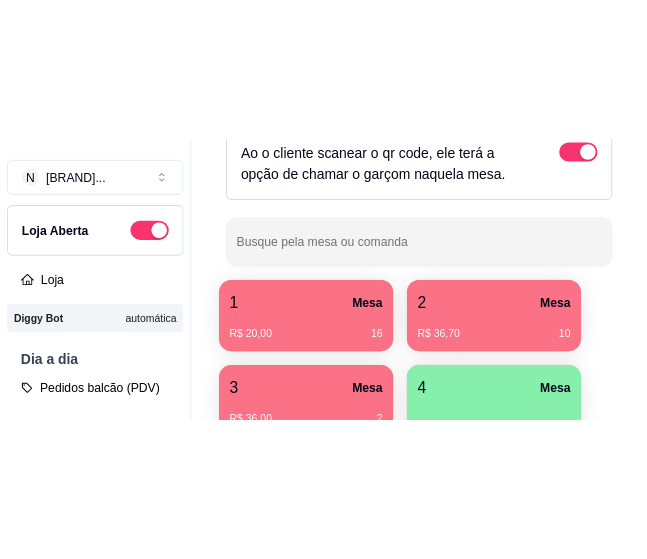 scroll, scrollTop: 400, scrollLeft: 0, axis: vertical 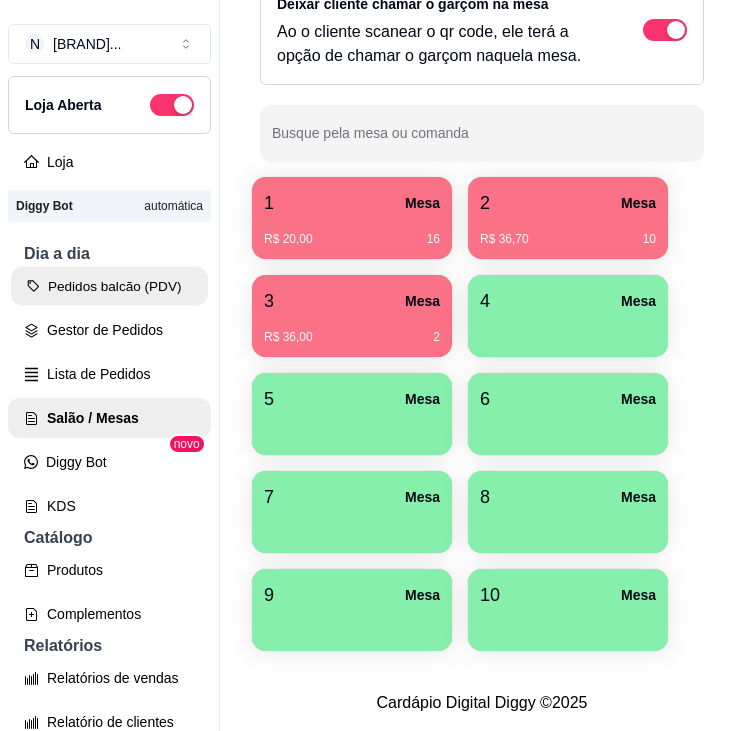 click on "Pedidos balcão (PDV)" at bounding box center (109, 286) 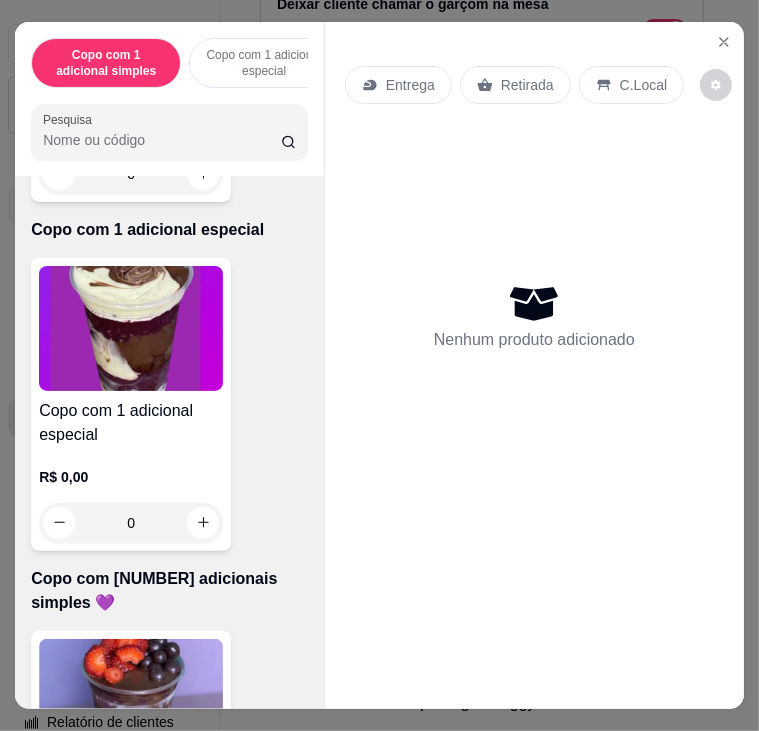 scroll, scrollTop: 0, scrollLeft: 0, axis: both 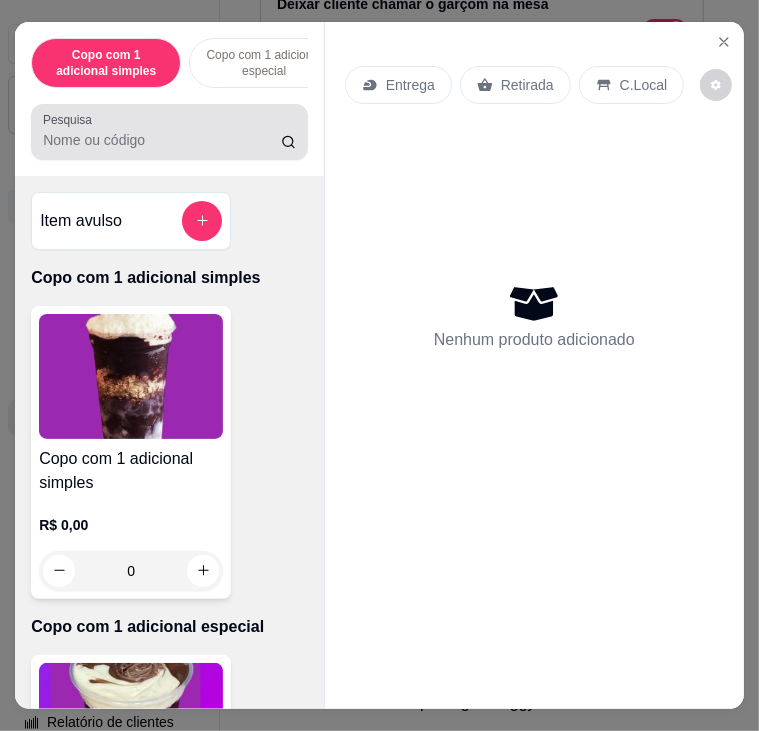click on "Pesquisa" at bounding box center [169, 132] 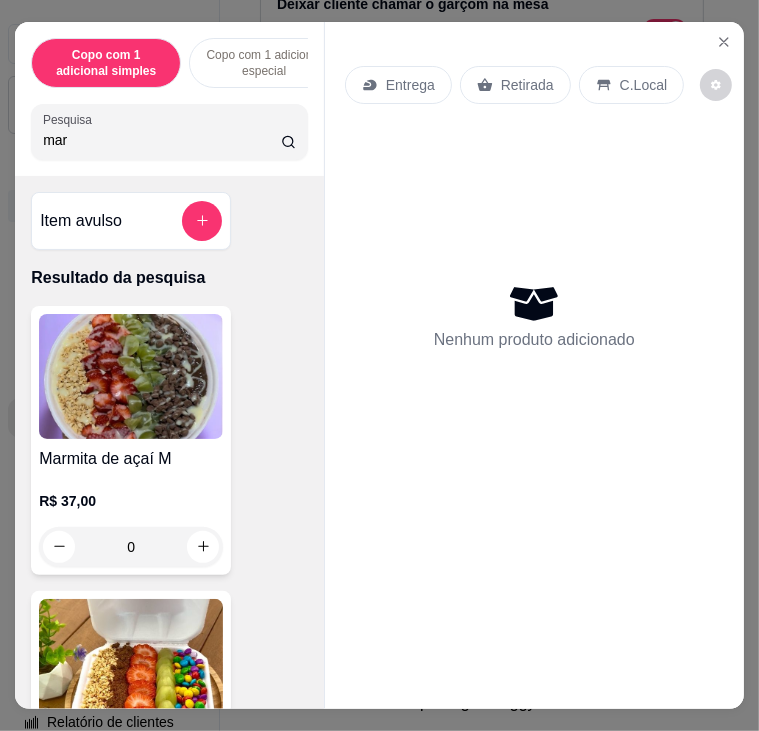 type on "mar" 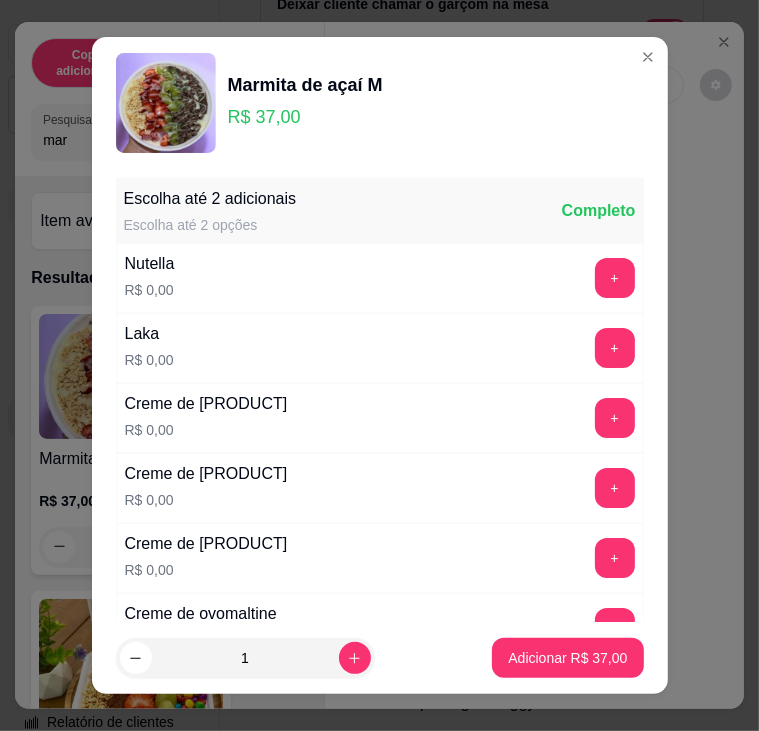 scroll, scrollTop: 100, scrollLeft: 0, axis: vertical 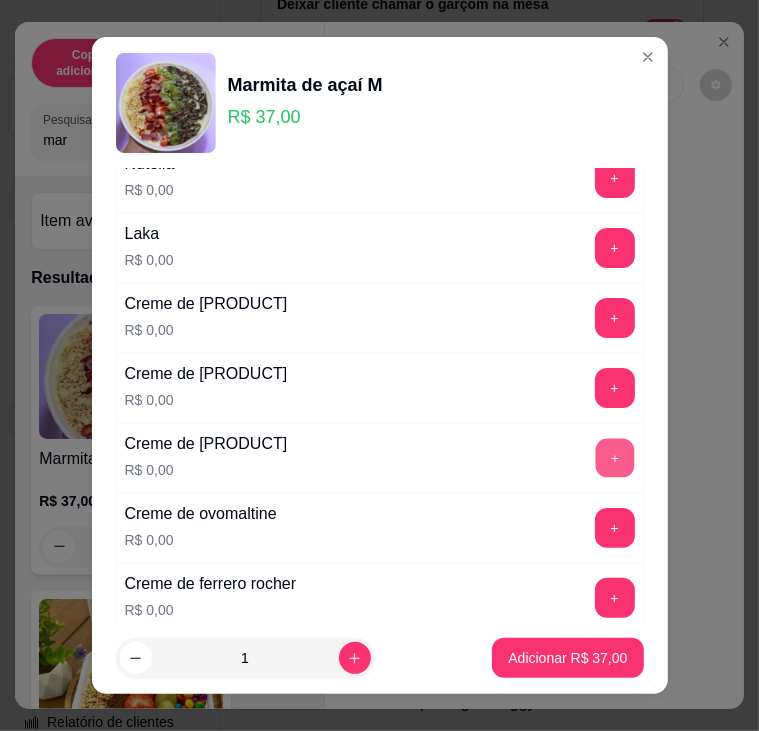 click on "+" at bounding box center (614, 457) 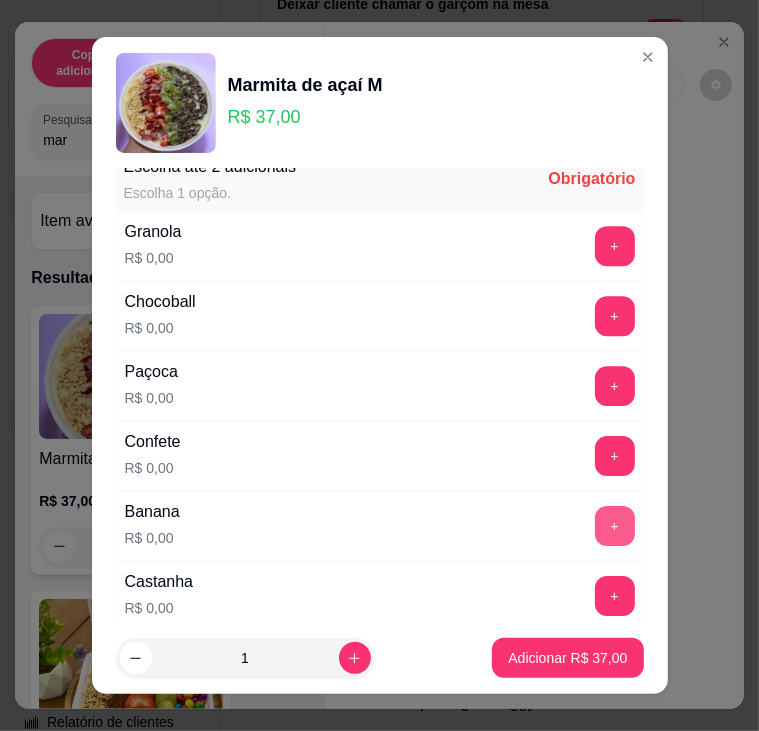 scroll, scrollTop: 3300, scrollLeft: 0, axis: vertical 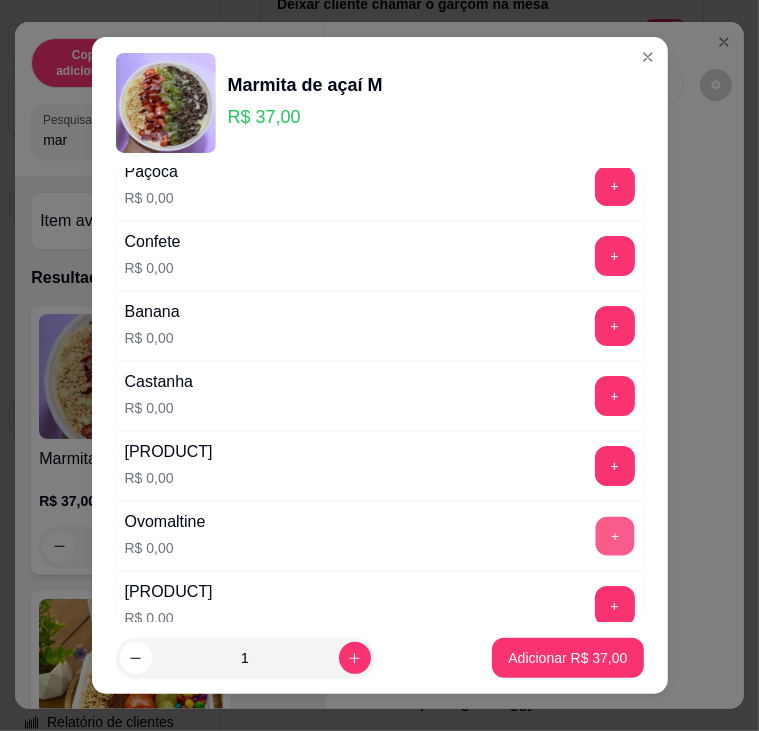 click on "+" at bounding box center [614, 535] 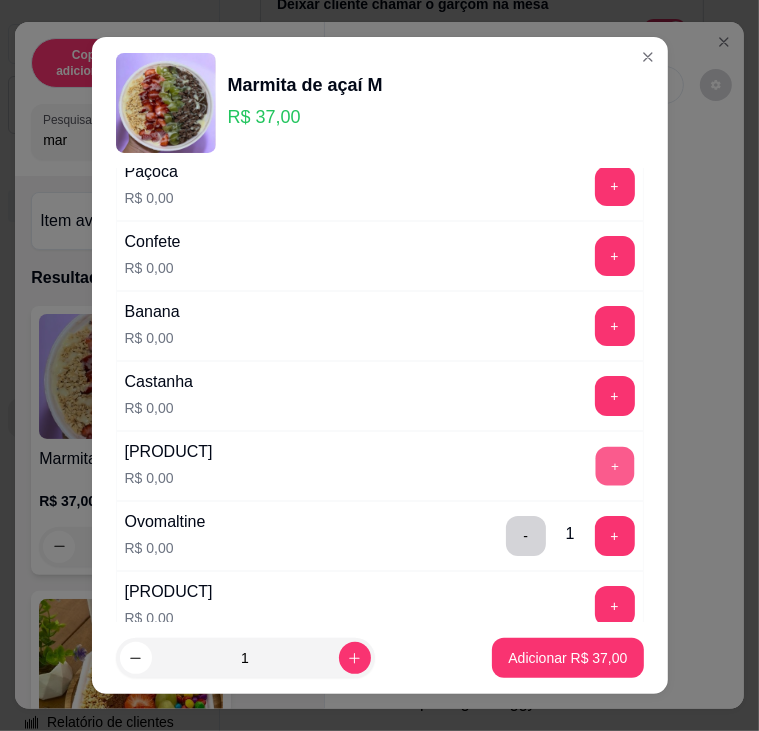 click on "+" at bounding box center [614, 465] 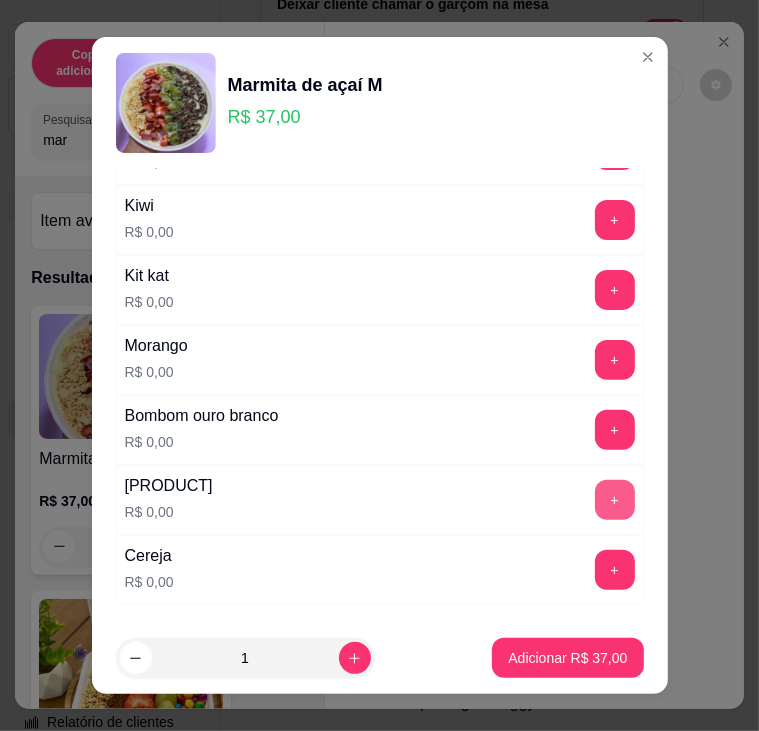 scroll, scrollTop: 3900, scrollLeft: 0, axis: vertical 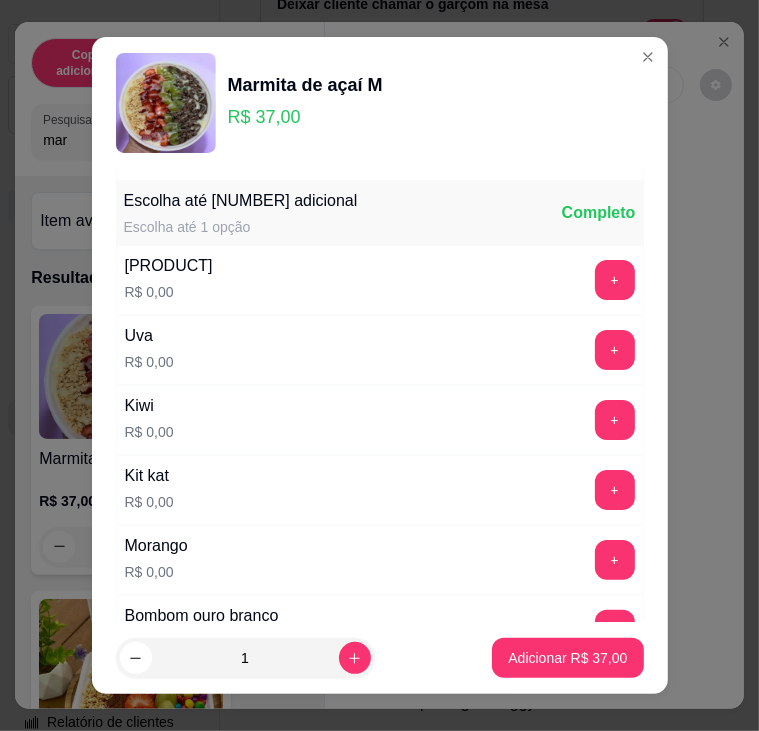 click on "+" at bounding box center [615, 280] 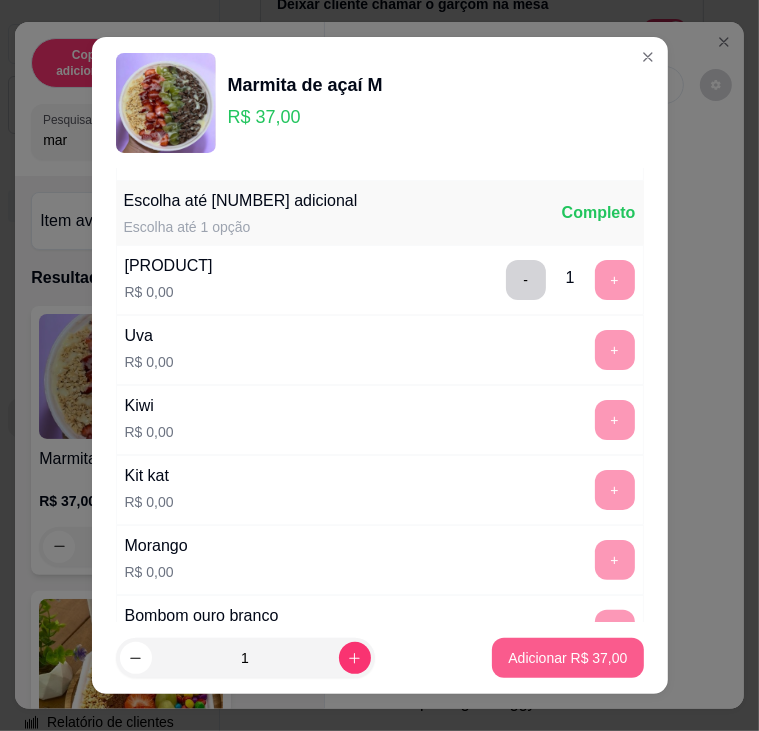 click on "Adicionar   R$ 37,00" at bounding box center [567, 658] 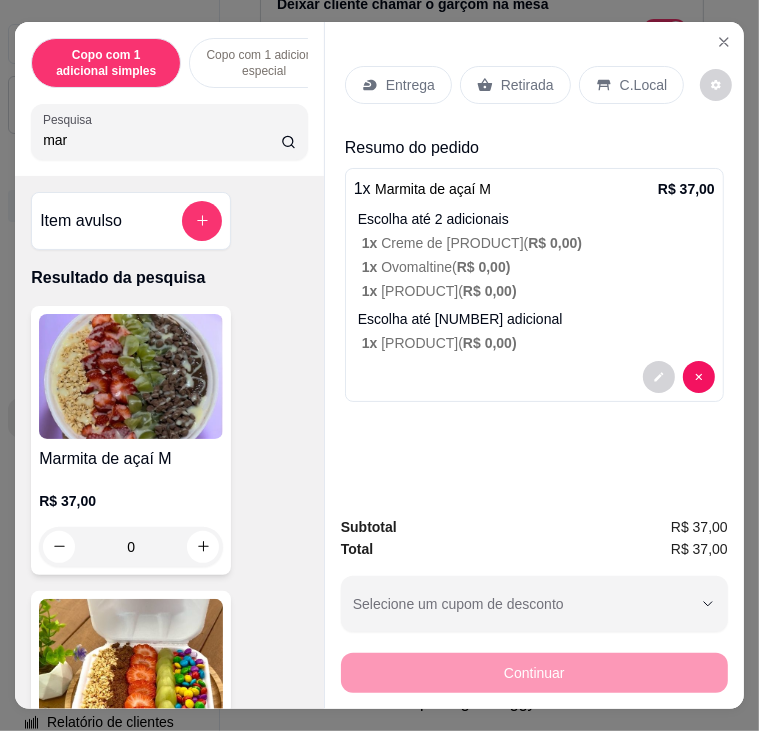 click on "Entrega" at bounding box center [410, 85] 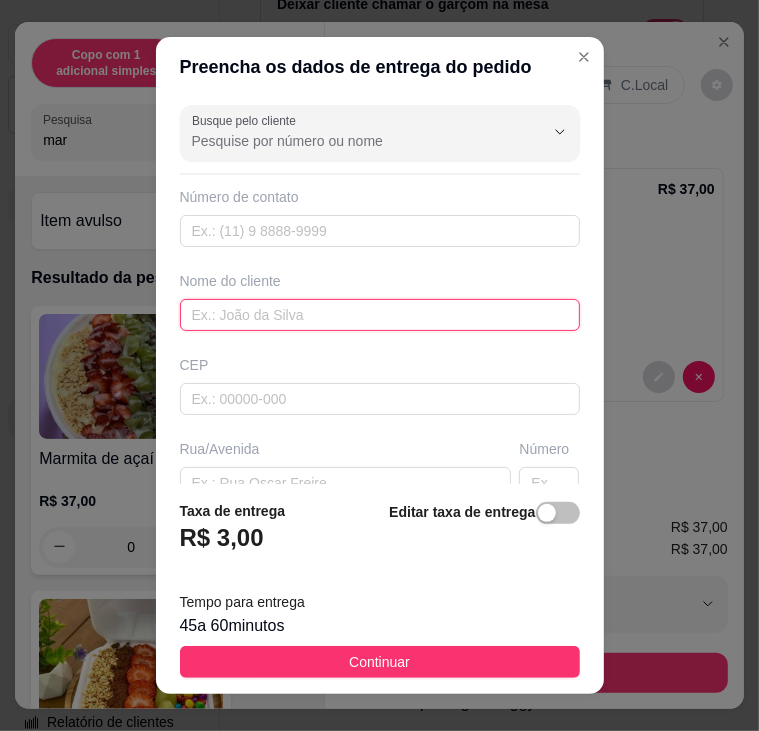 click at bounding box center (380, 315) 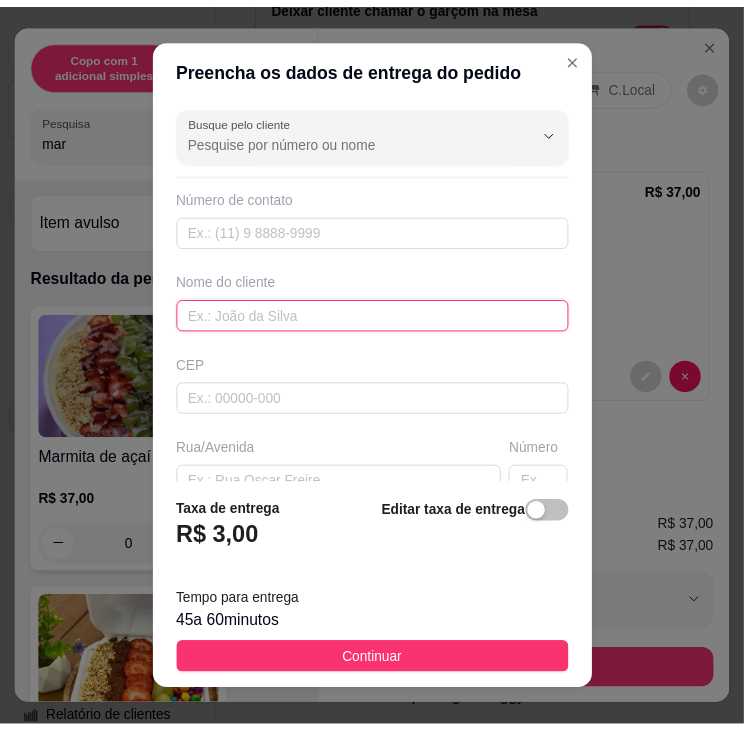 scroll, scrollTop: 100, scrollLeft: 0, axis: vertical 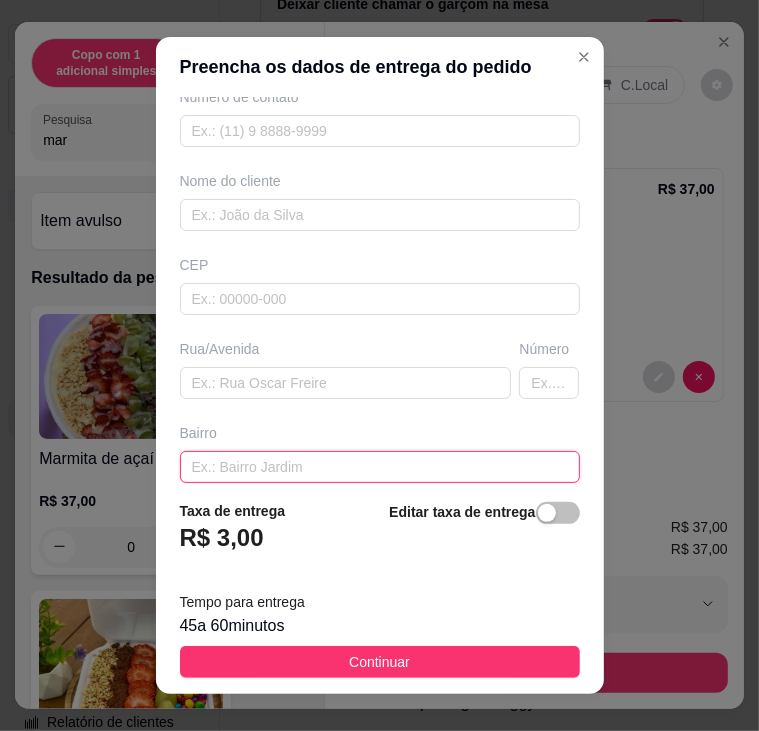 click at bounding box center [380, 467] 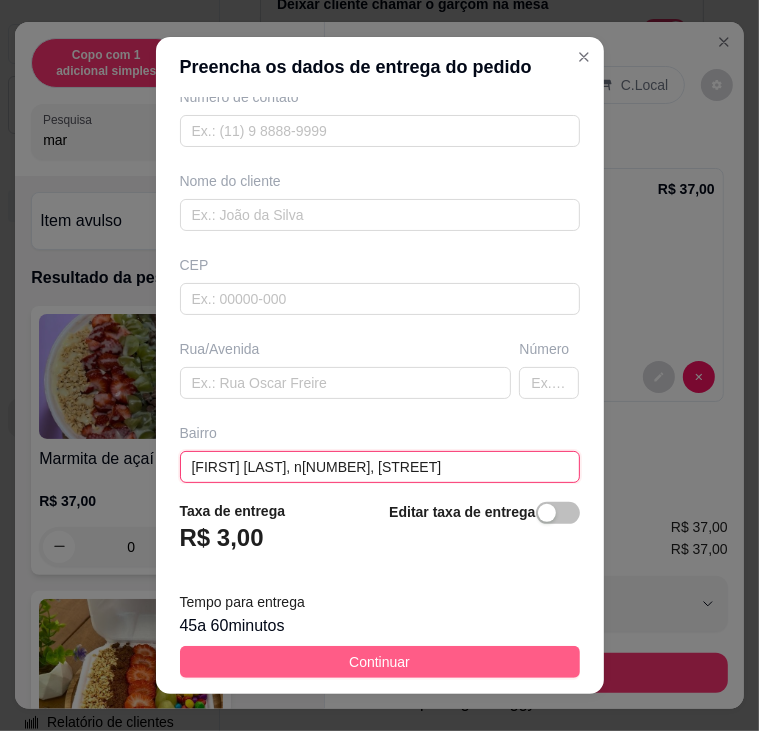 type on "[STREET], n[NUMBER], [NEIGHBORHOOD]" 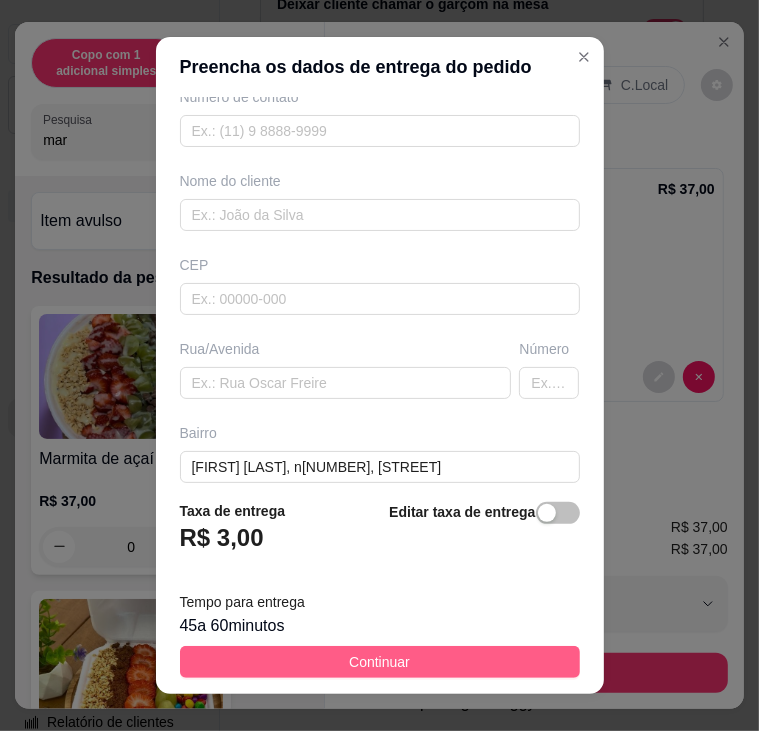 click on "Continuar" at bounding box center (379, 662) 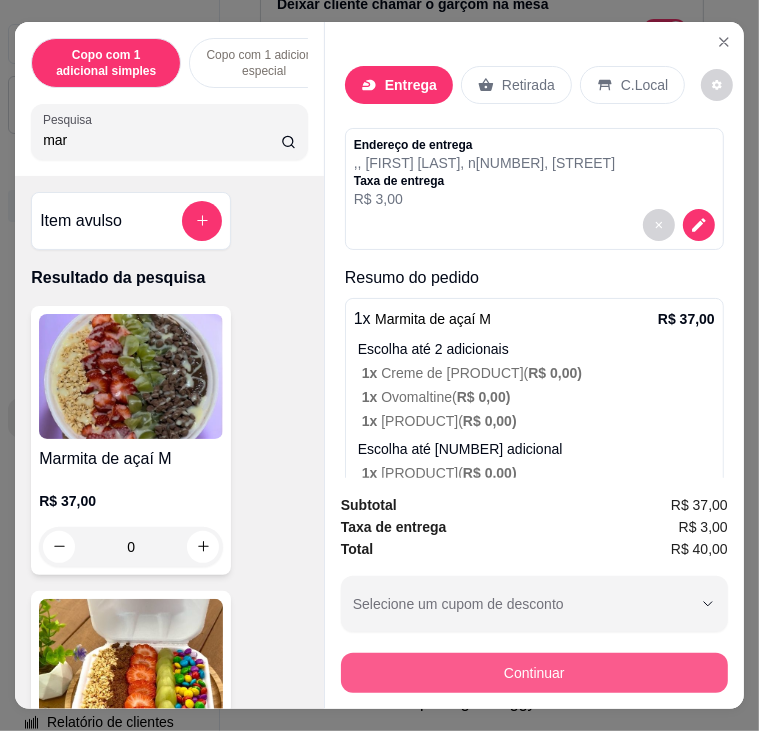 click on "Continuar" at bounding box center [534, 673] 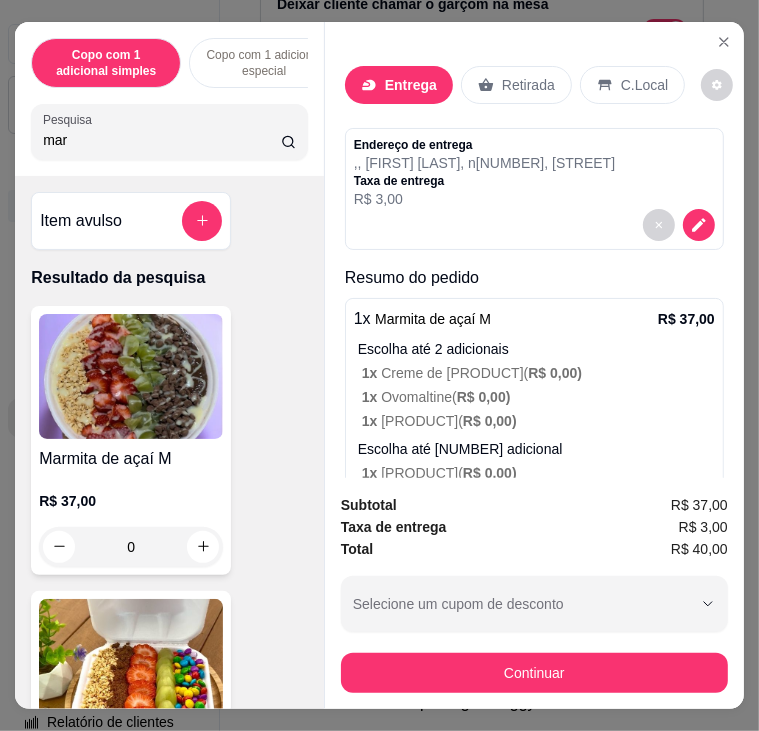 click on "Crédito" at bounding box center (379, 269) 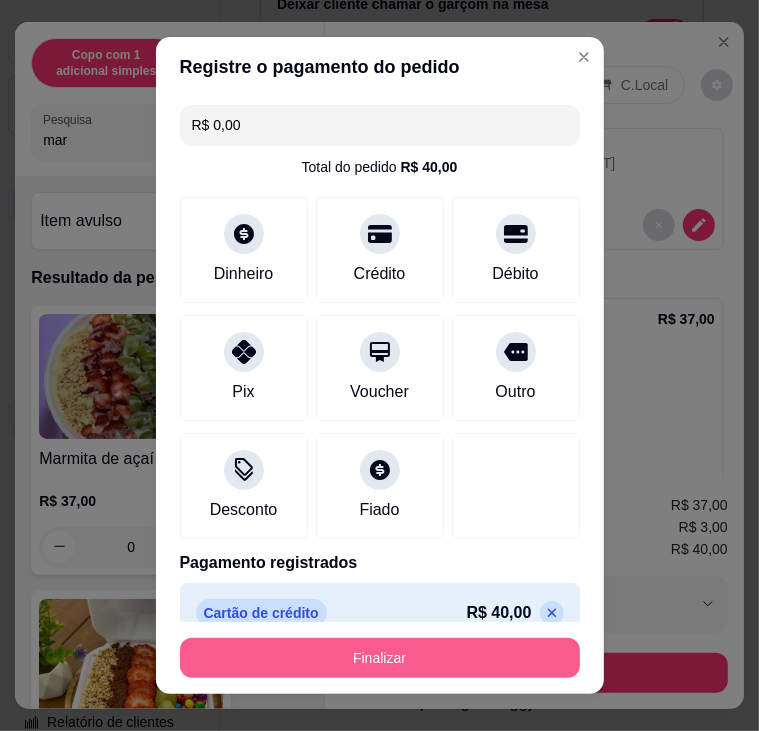 click on "Finalizar" at bounding box center [380, 658] 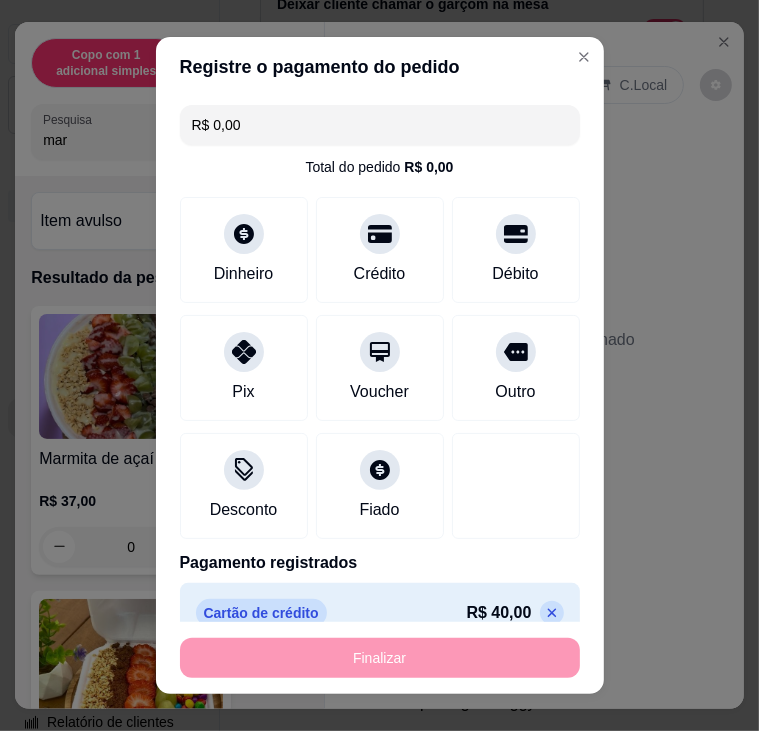 type on "-R$ 40,00" 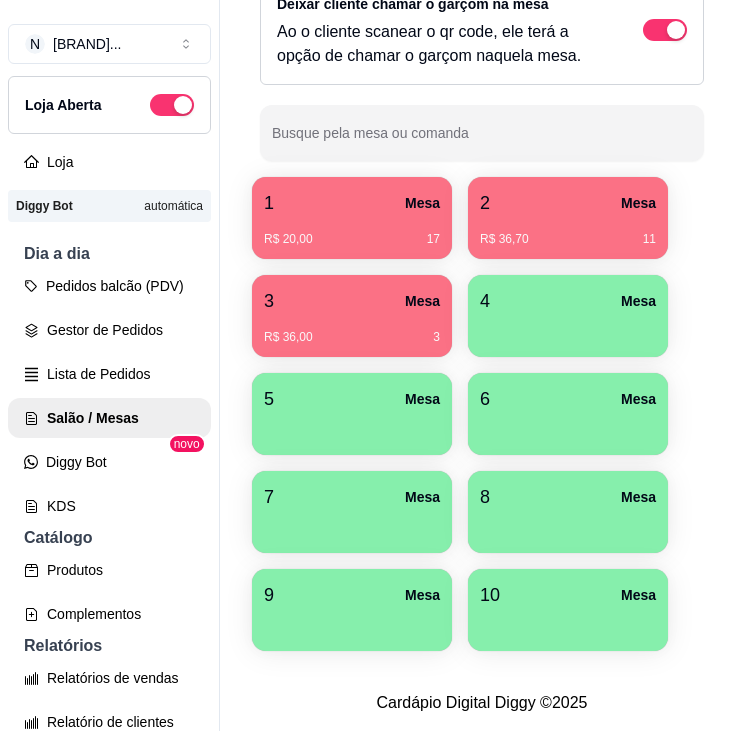click on "2 Mesa" at bounding box center [568, 203] 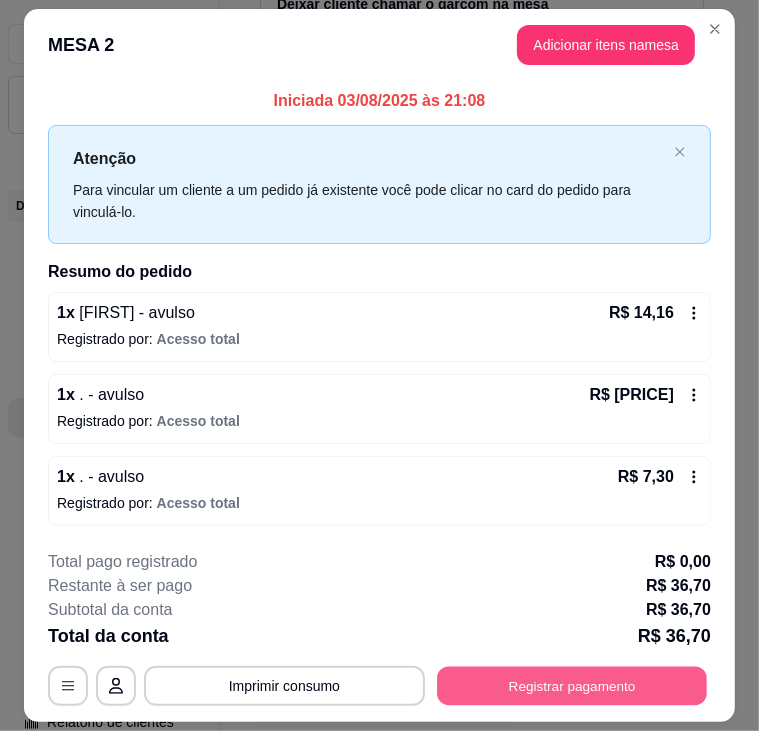 click on "Registrar pagamento" at bounding box center [572, 686] 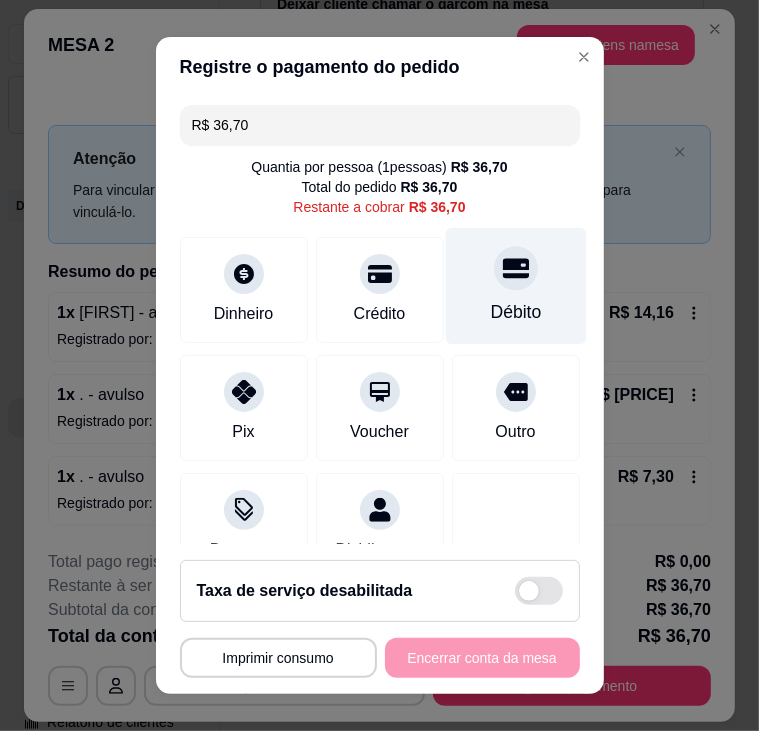 click on "Débito" at bounding box center [515, 285] 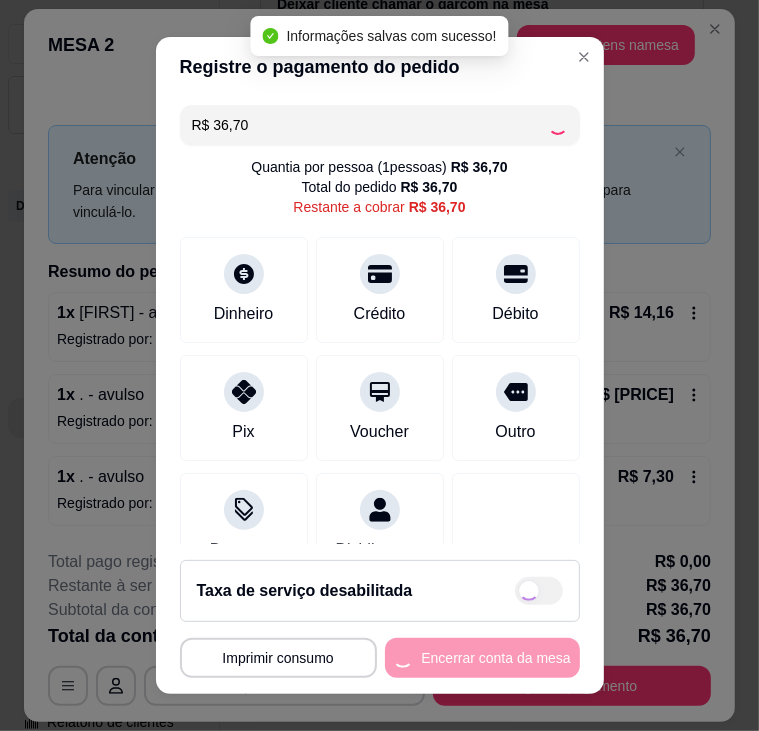 type on "R$ 0,00" 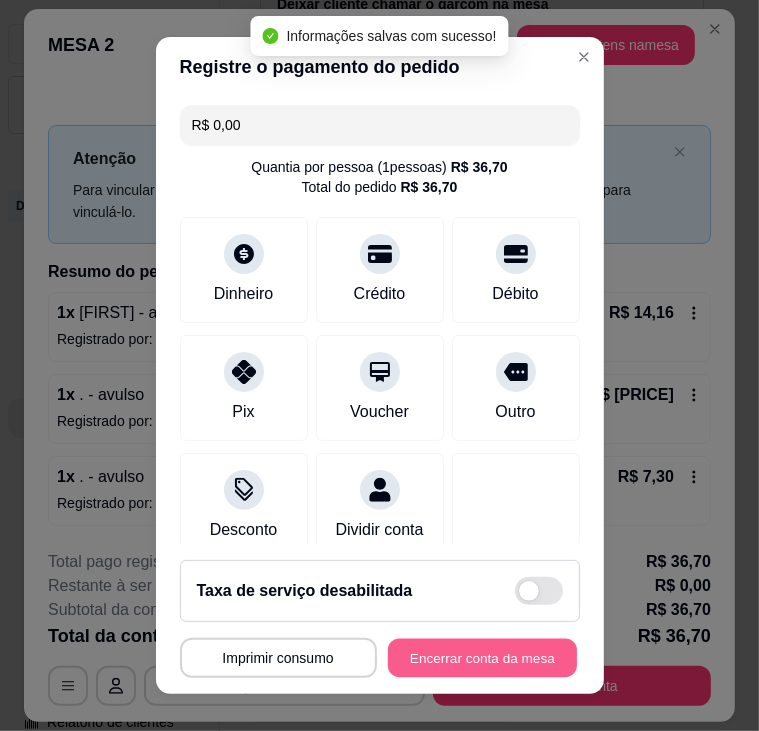 click on "Encerrar conta da mesa" at bounding box center (482, 658) 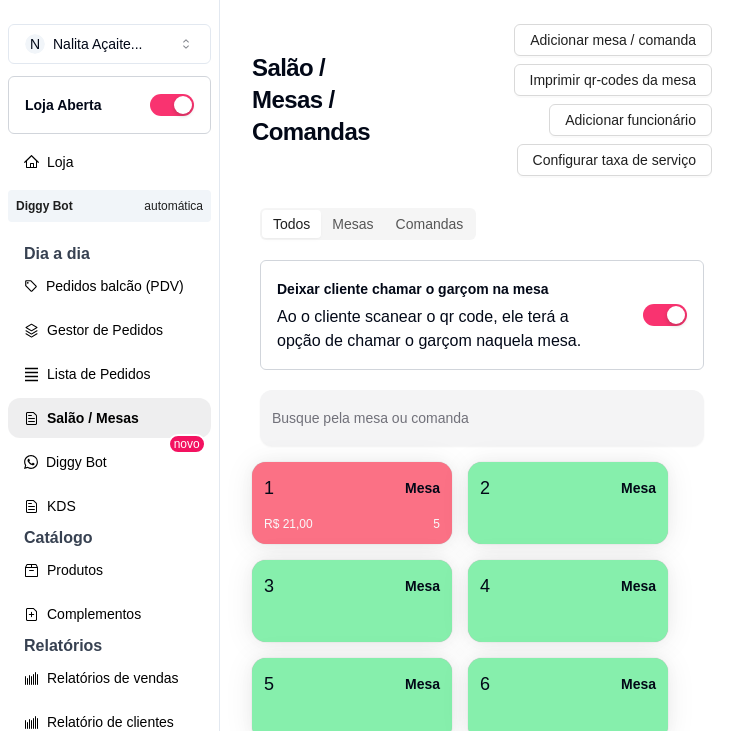 scroll, scrollTop: 0, scrollLeft: 0, axis: both 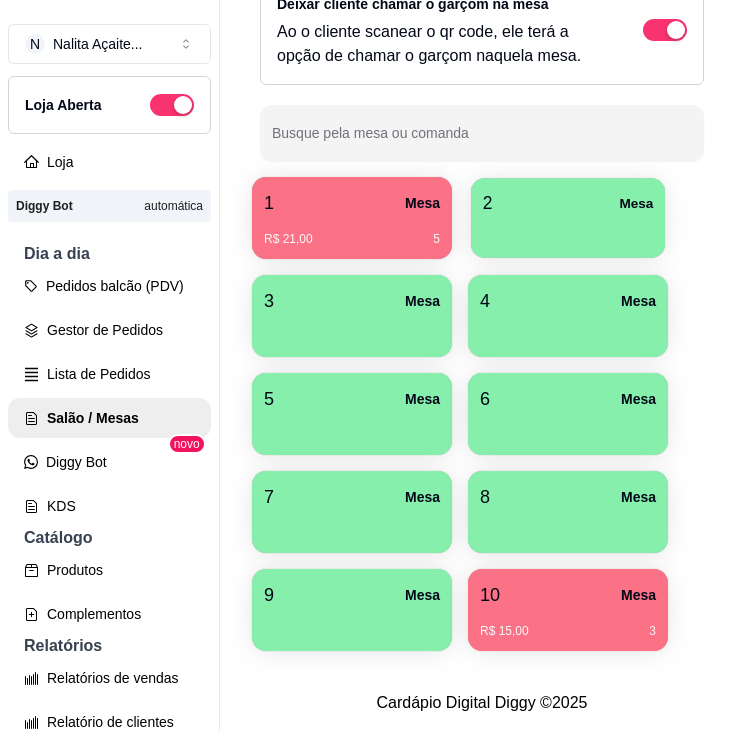 click on "2 Mesa" at bounding box center (568, 218) 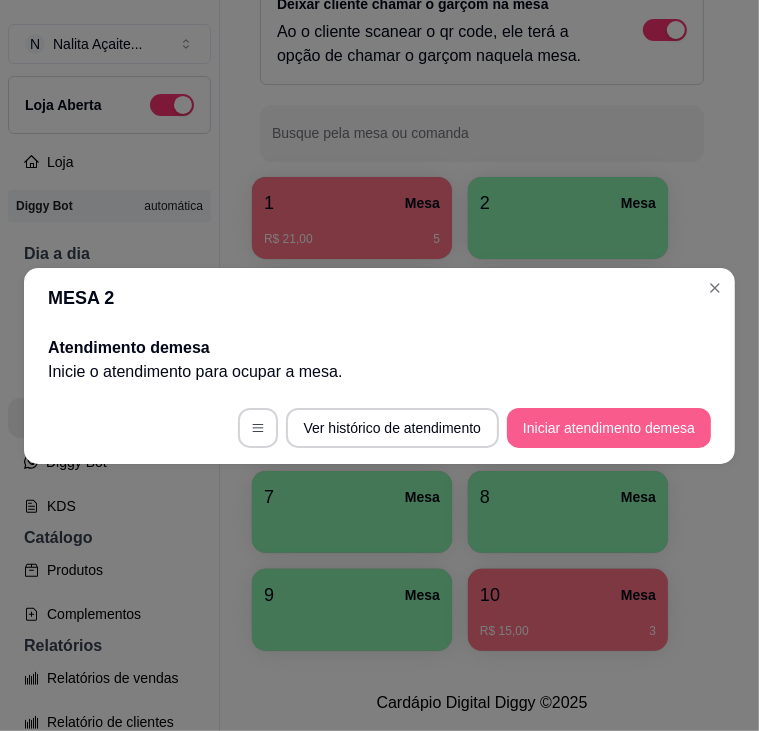 click on "Iniciar atendimento de  mesa" at bounding box center [609, 428] 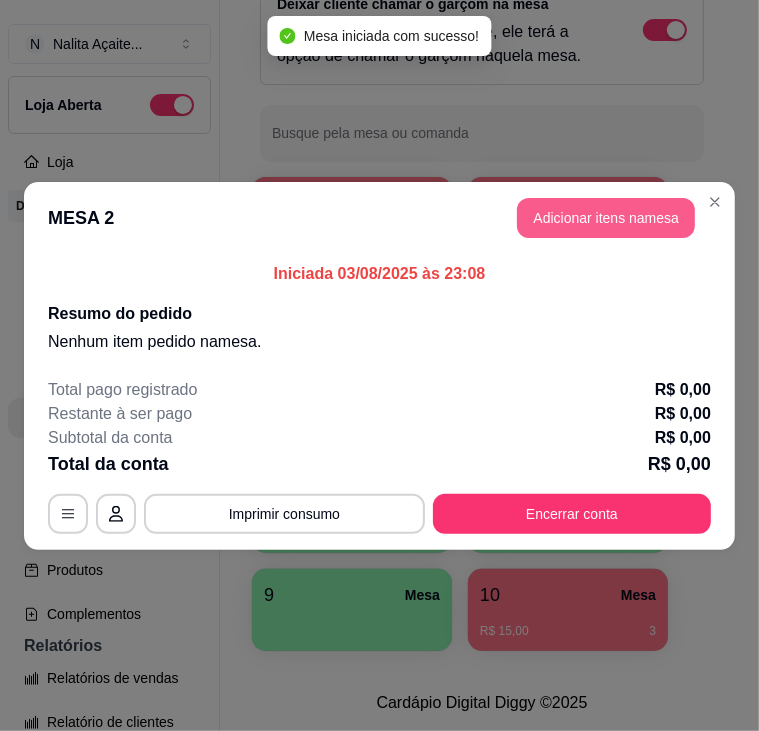 click on "Adicionar itens na  mesa" at bounding box center [606, 218] 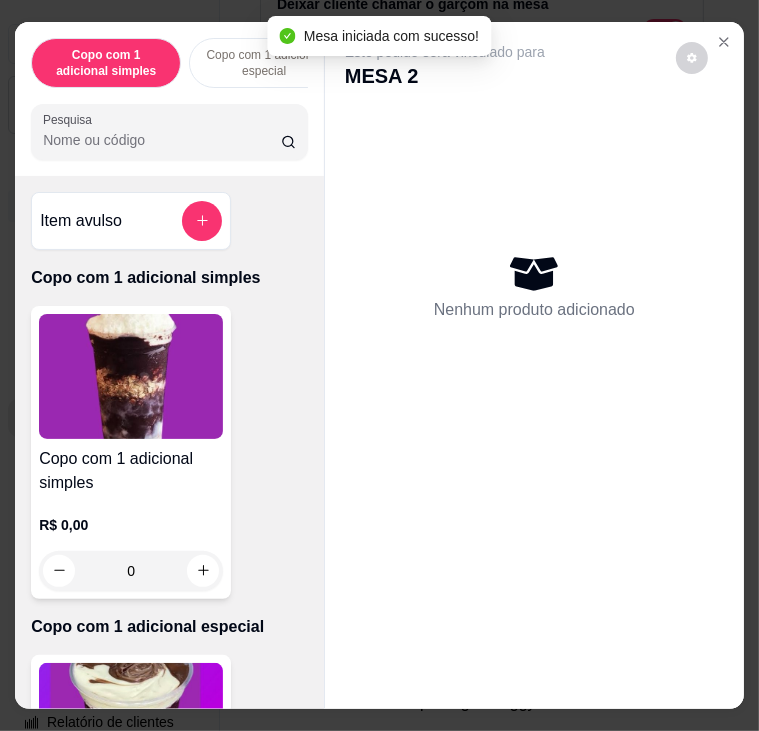 drag, startPoint x: 198, startPoint y: 155, endPoint x: 247, endPoint y: 126, distance: 56.938564 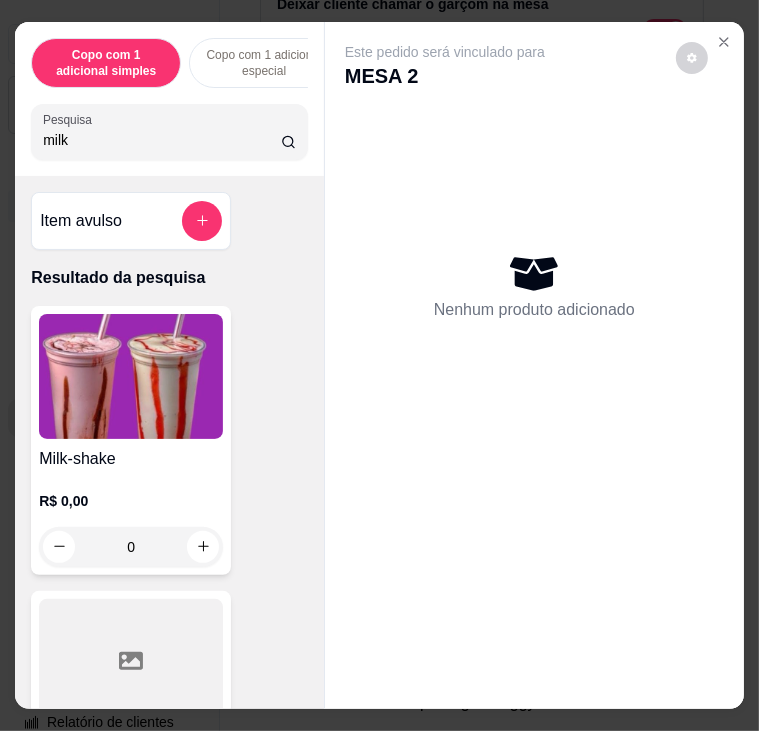 type on "milk" 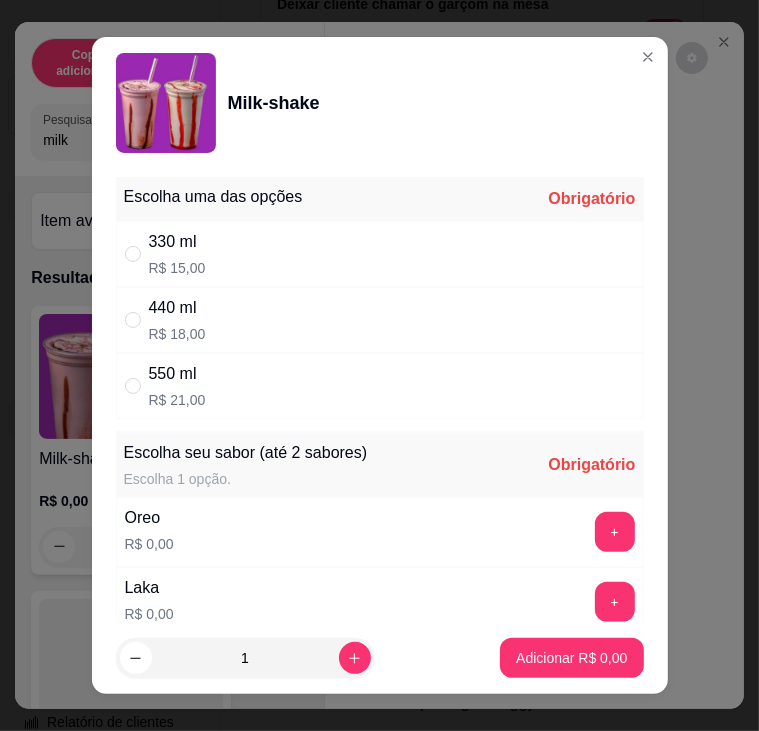 click on "330 ml R$ 15,00" at bounding box center (380, 254) 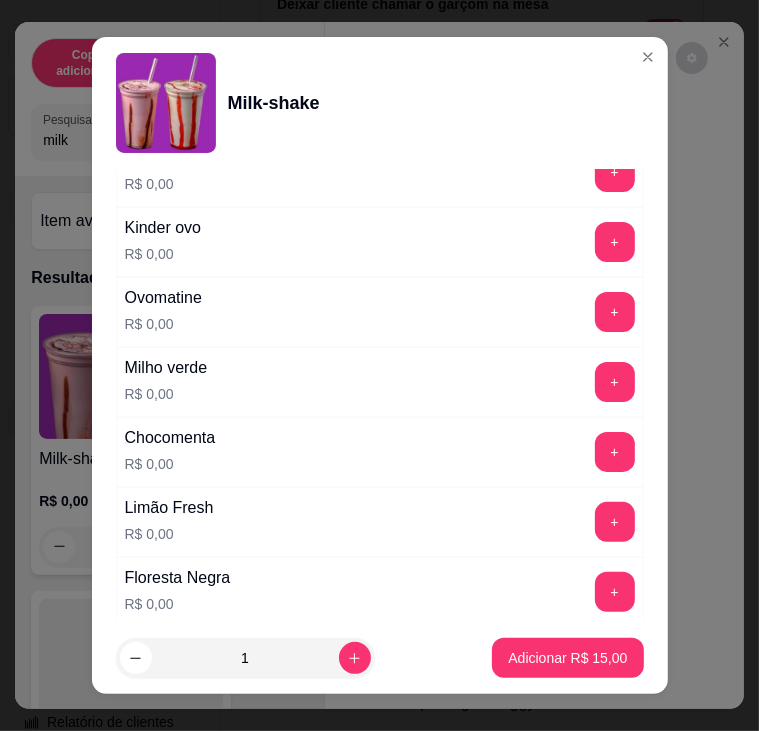 scroll, scrollTop: 1400, scrollLeft: 0, axis: vertical 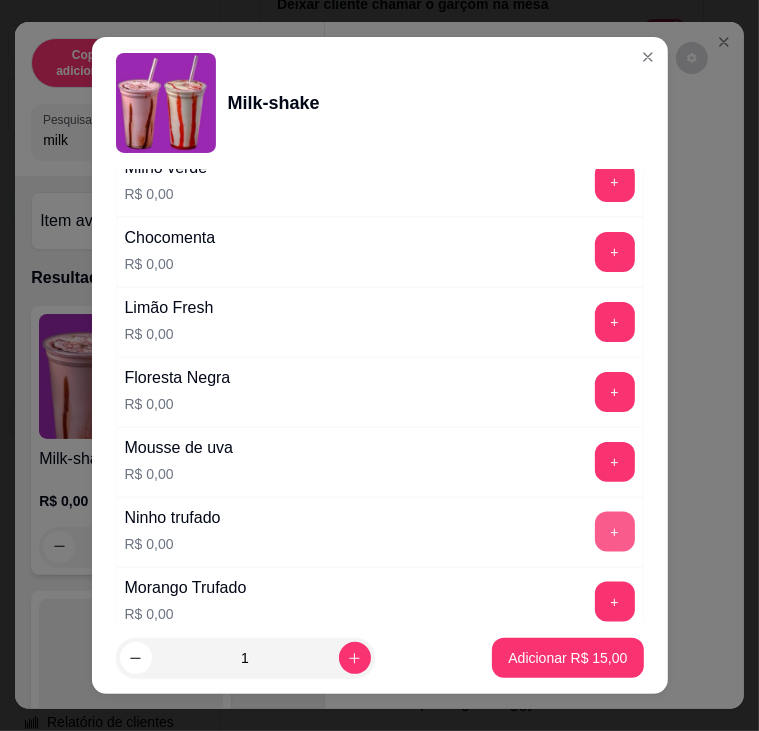 click on "+" at bounding box center (615, 532) 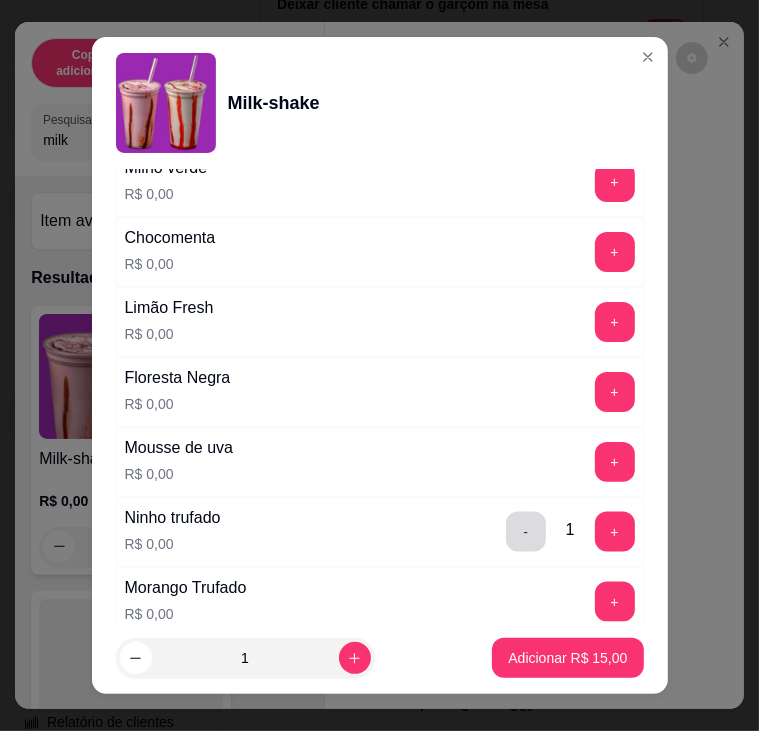 scroll, scrollTop: 2040, scrollLeft: 0, axis: vertical 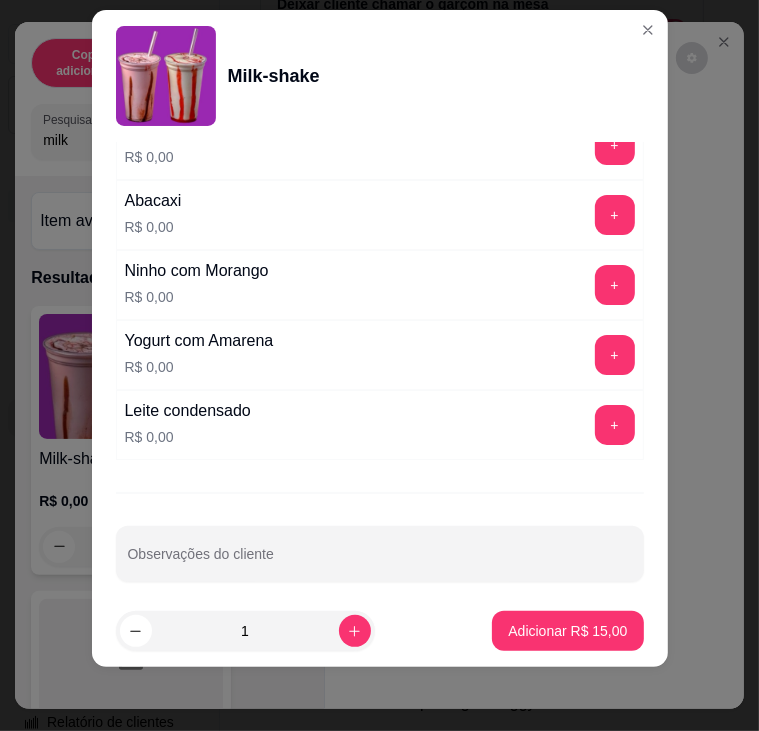 drag, startPoint x: 410, startPoint y: 508, endPoint x: 414, endPoint y: 521, distance: 13.601471 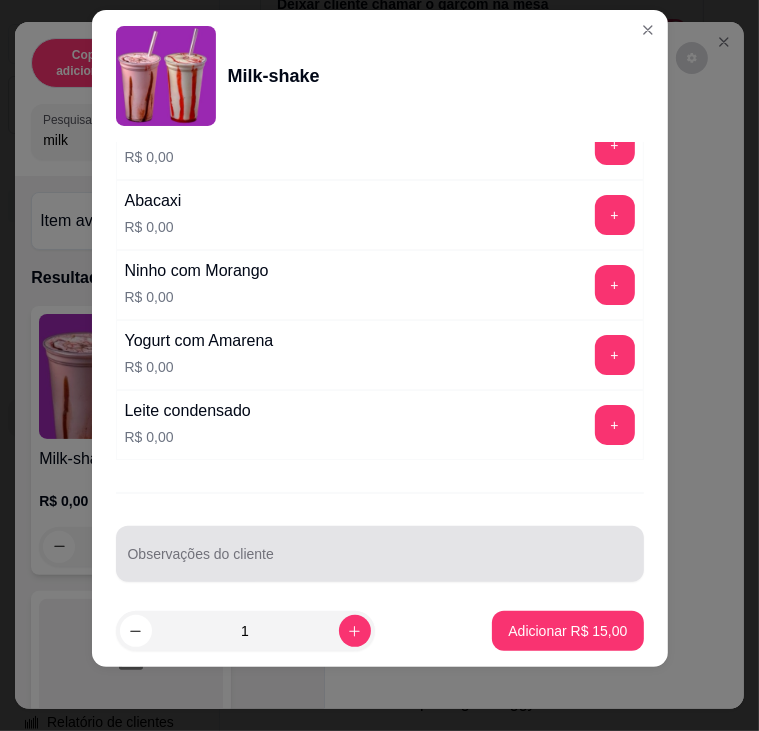 drag, startPoint x: 421, startPoint y: 537, endPoint x: 466, endPoint y: 545, distance: 45.705578 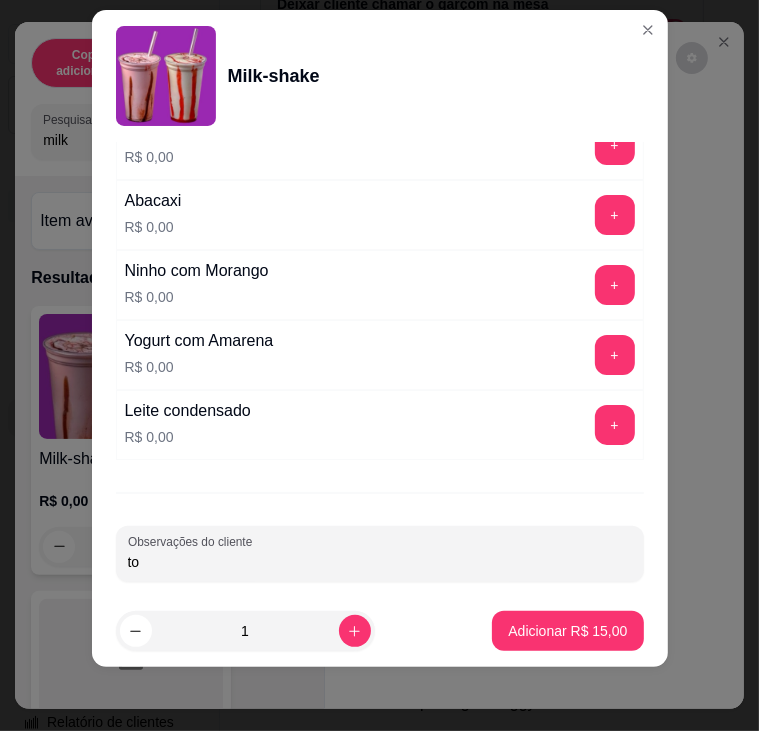 type on "t" 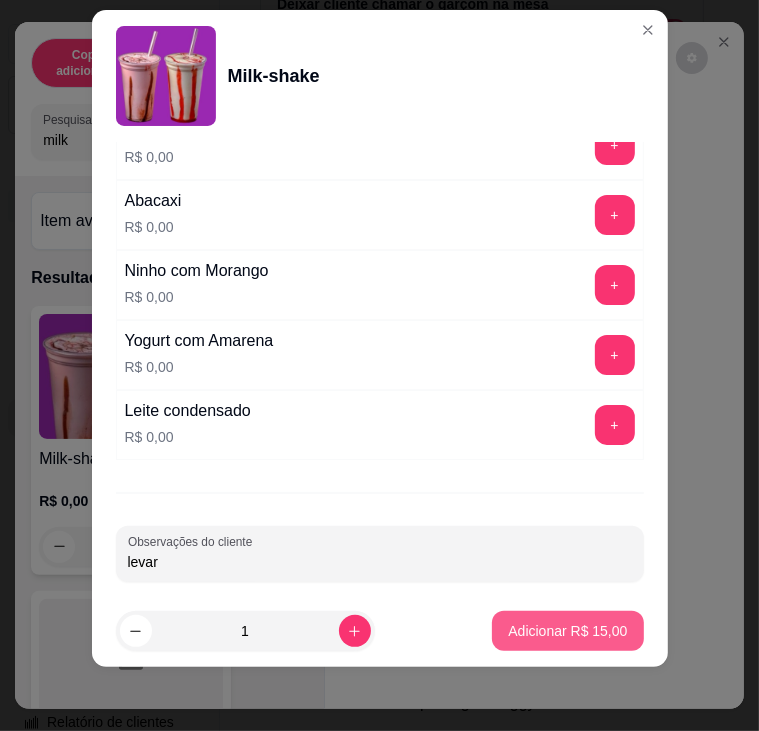 type on "levar" 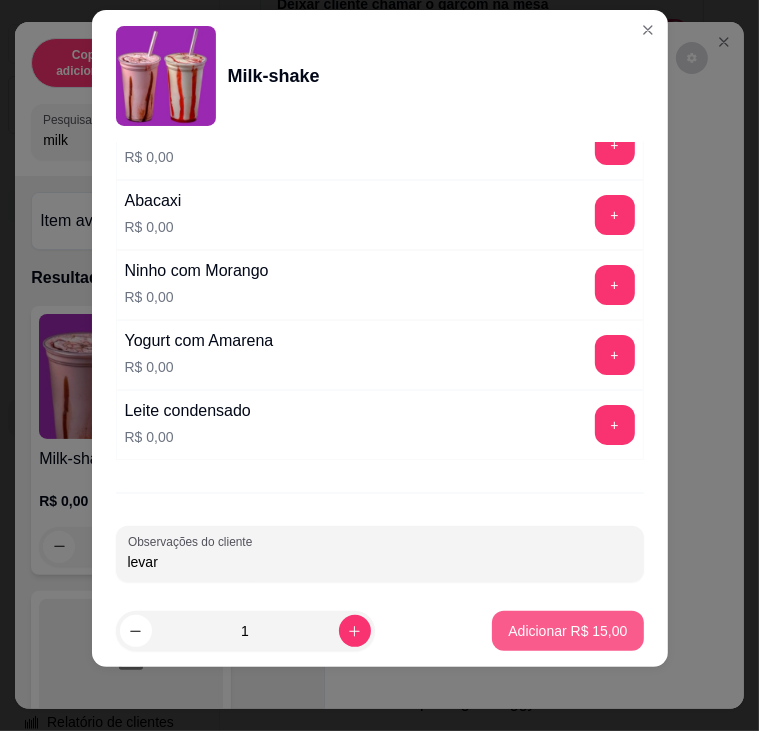 click on "Adicionar   R$ 15,00" at bounding box center (567, 631) 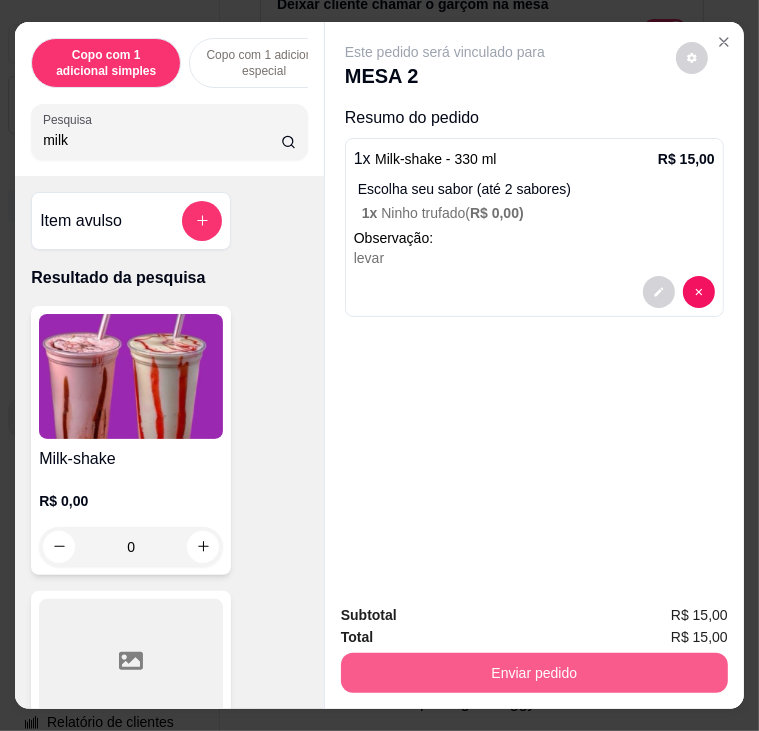 click on "Enviar pedido" at bounding box center [534, 673] 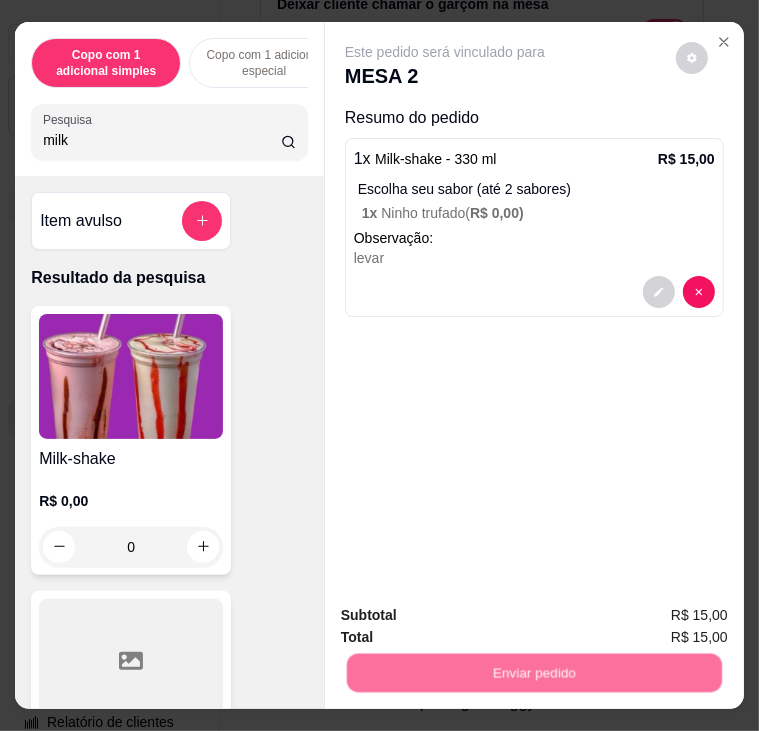 click on "Não registrar e enviar pedido" at bounding box center [465, 616] 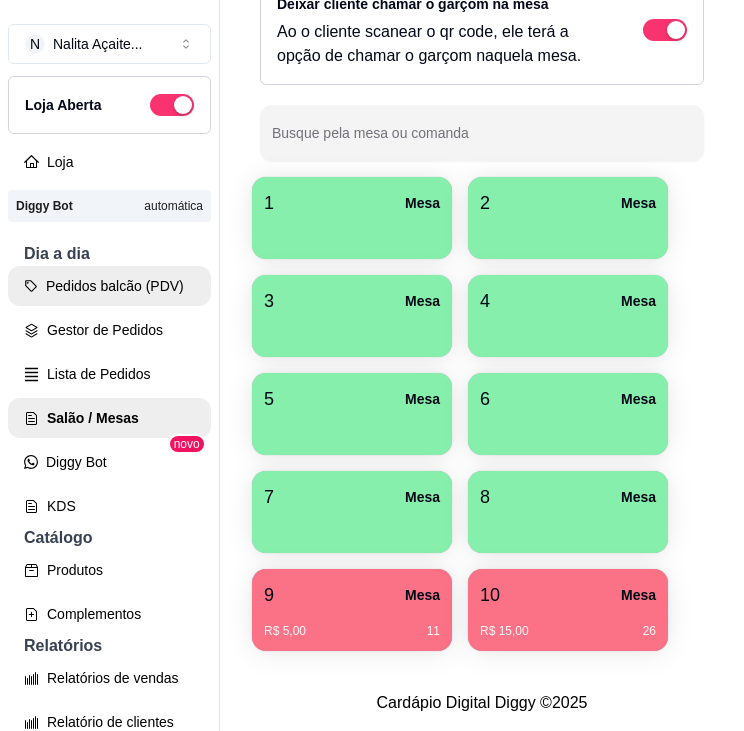 click on "Pedidos balcão (PDV)" at bounding box center (109, 286) 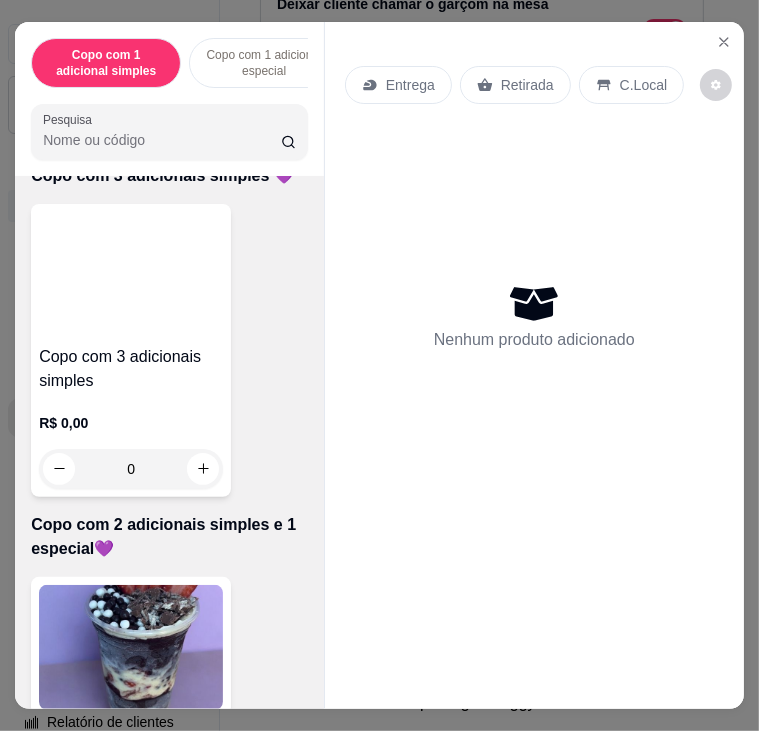 scroll, scrollTop: 1100, scrollLeft: 0, axis: vertical 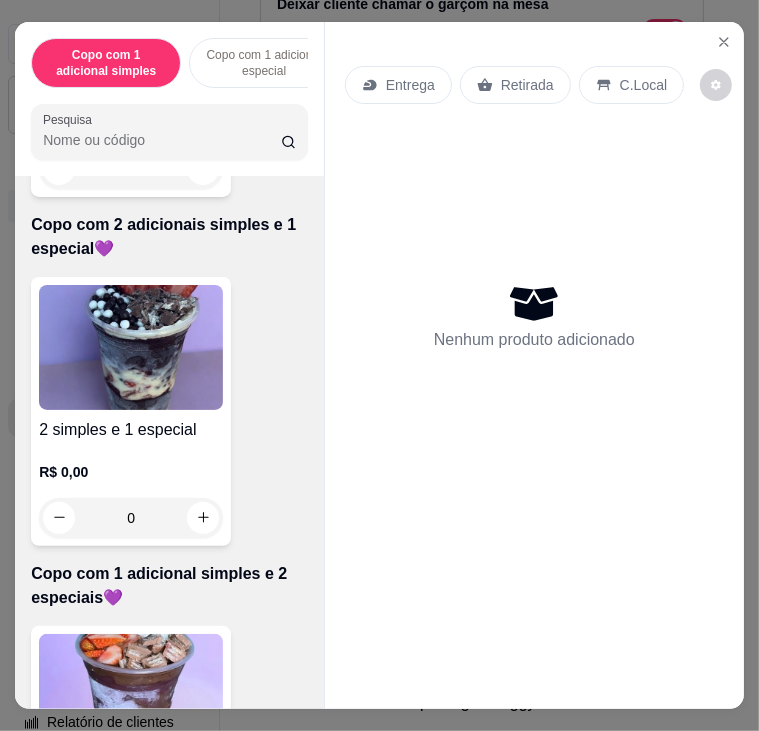 click at bounding box center (131, 696) 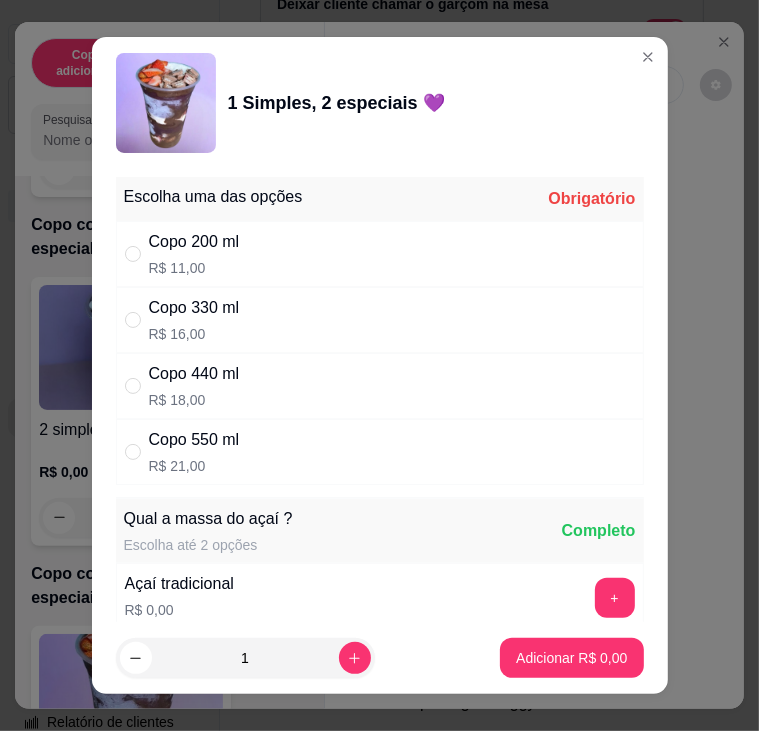 click on "Copo 550 ml R$ 21,00" at bounding box center (380, 452) 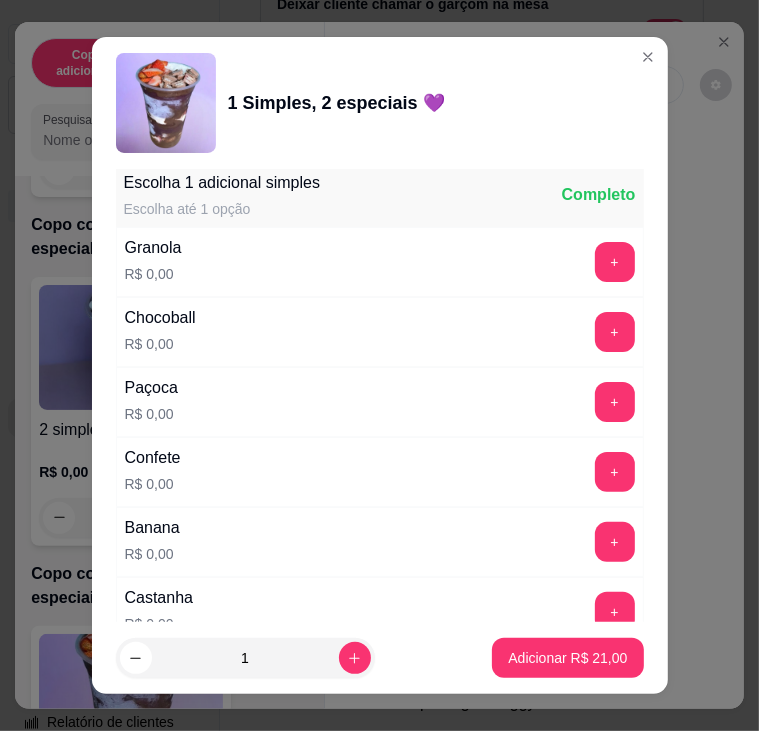 scroll, scrollTop: 1400, scrollLeft: 0, axis: vertical 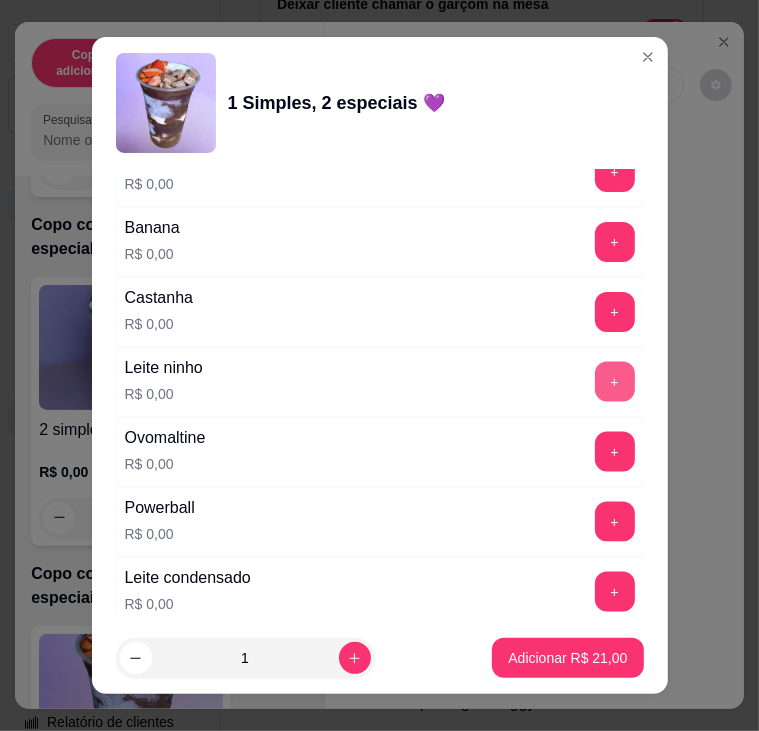 click on "+" at bounding box center [615, 382] 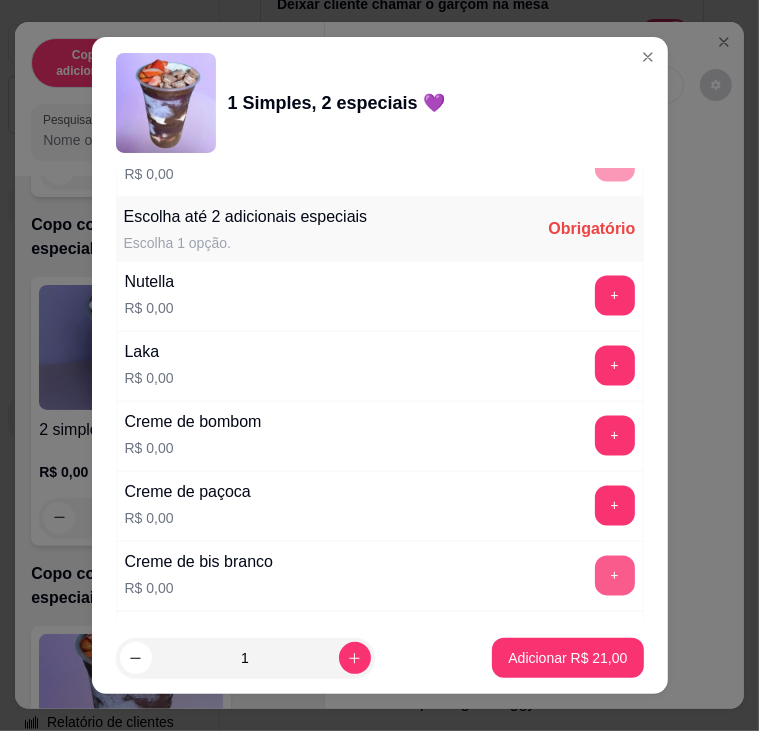 scroll, scrollTop: 2000, scrollLeft: 0, axis: vertical 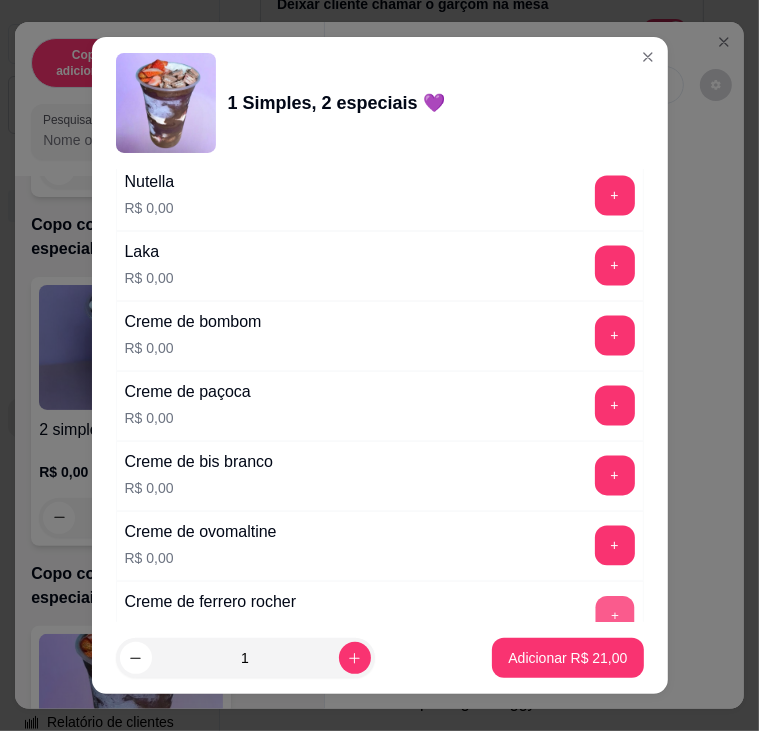 click on "+" at bounding box center [614, 615] 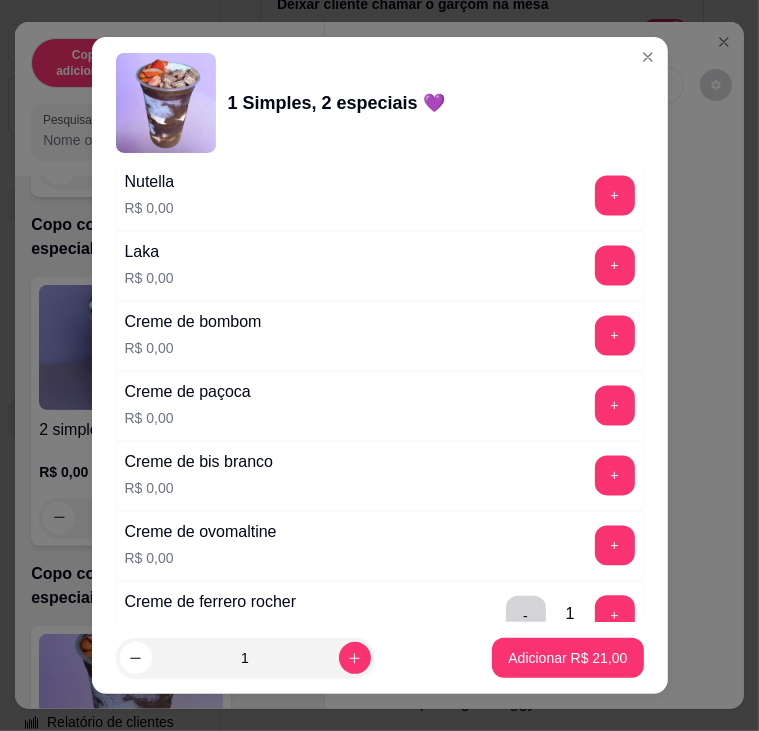 scroll, scrollTop: 2300, scrollLeft: 0, axis: vertical 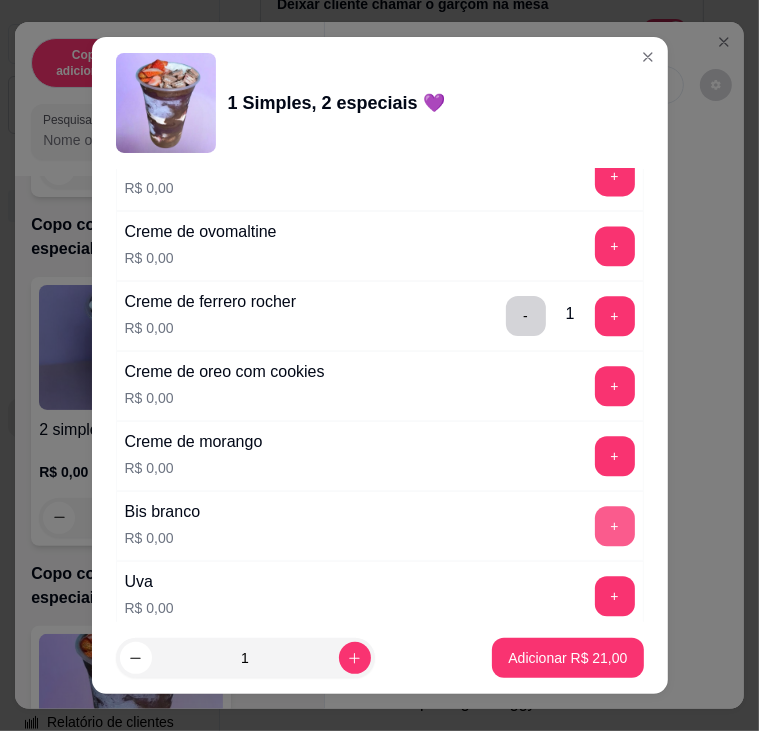 click on "+" at bounding box center (615, 526) 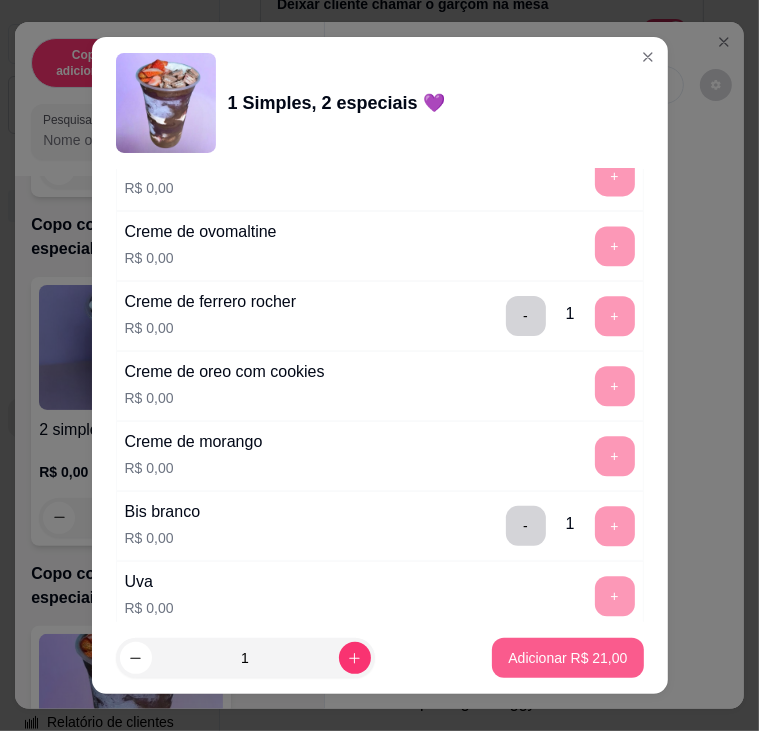 click on "Adicionar   R$ 21,00" at bounding box center (567, 658) 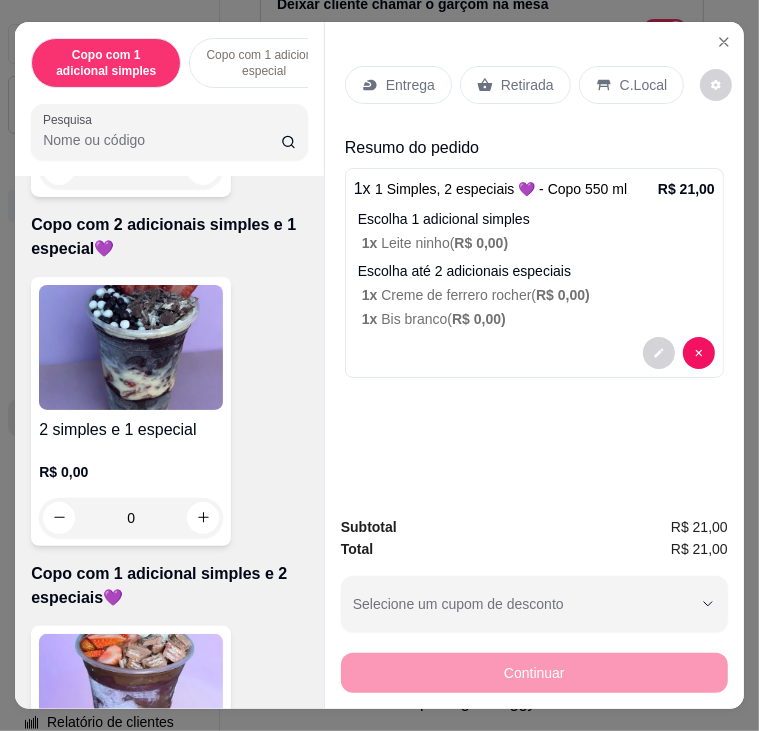 click on "Entrega" at bounding box center [410, 85] 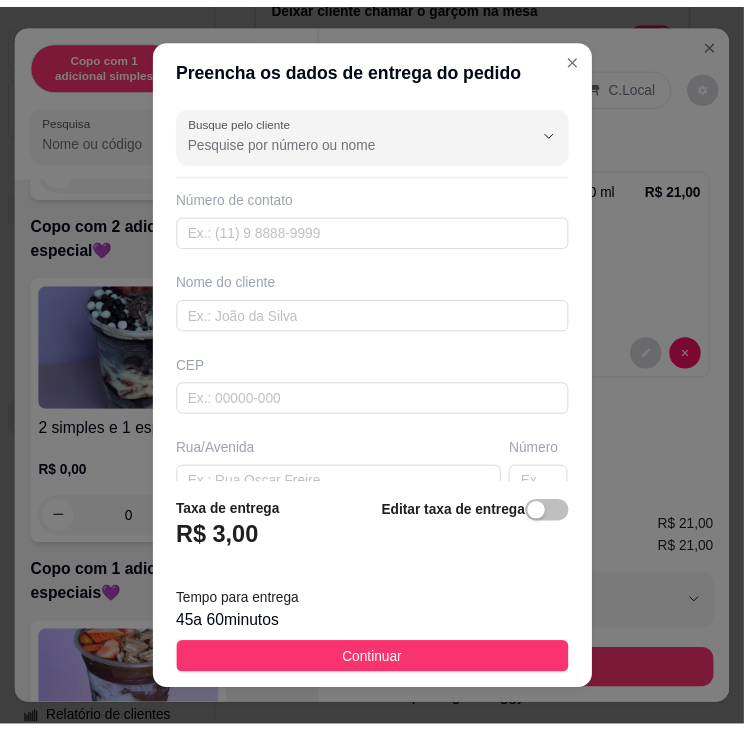 scroll, scrollTop: 200, scrollLeft: 0, axis: vertical 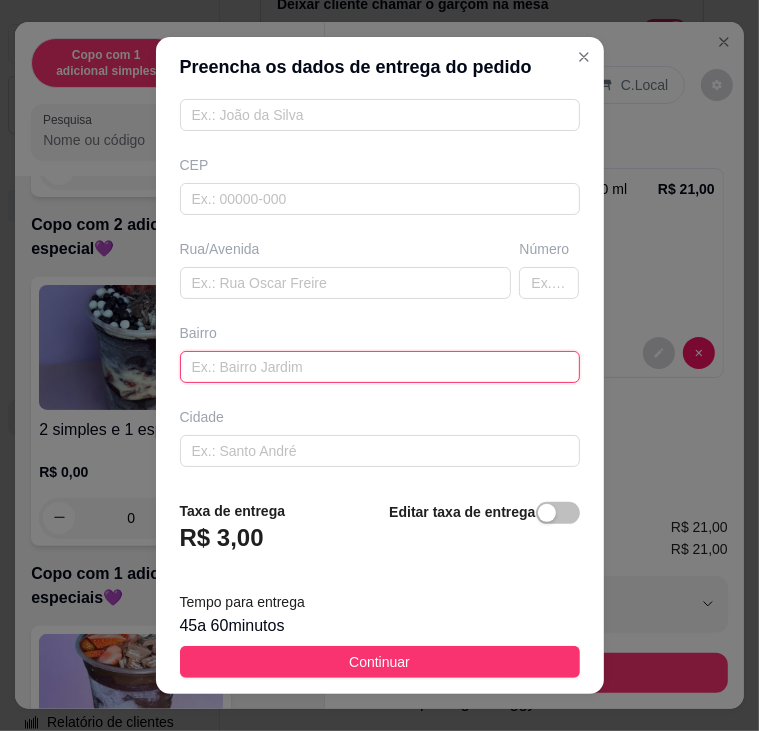click at bounding box center (380, 367) 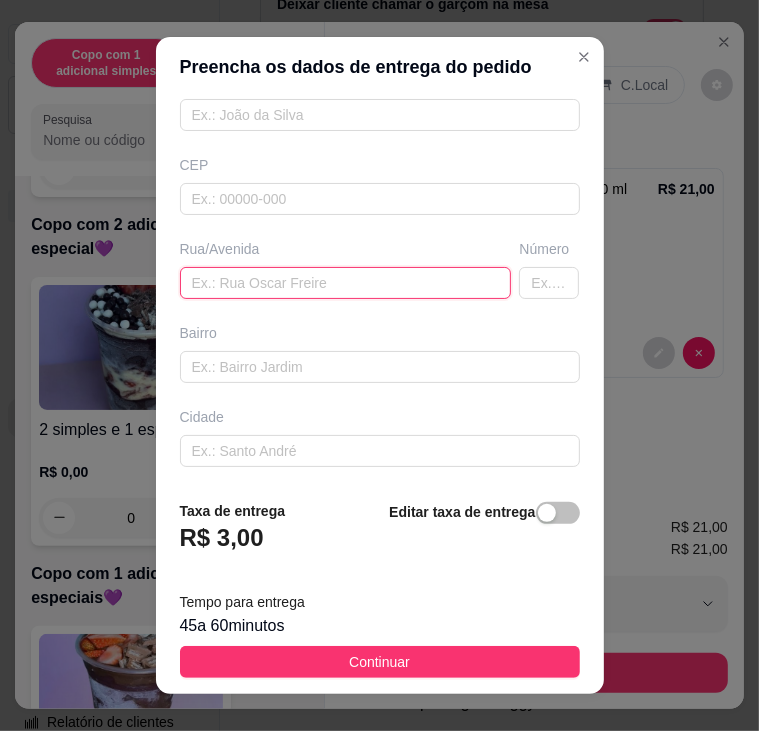 click at bounding box center [346, 283] 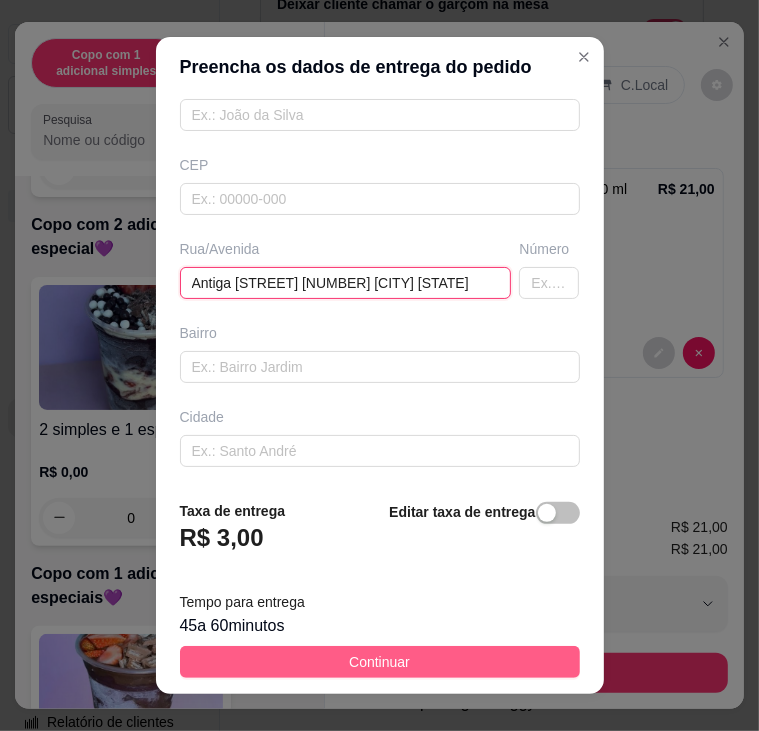 type on "[STREET] [NUMBER] [NAME] [NUMBER]" 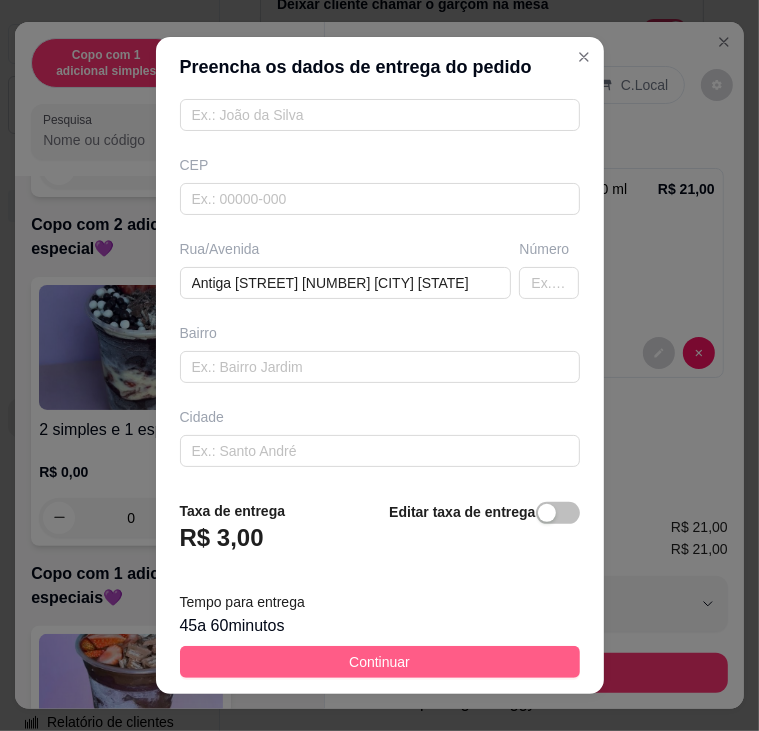 click on "Continuar" at bounding box center [380, 662] 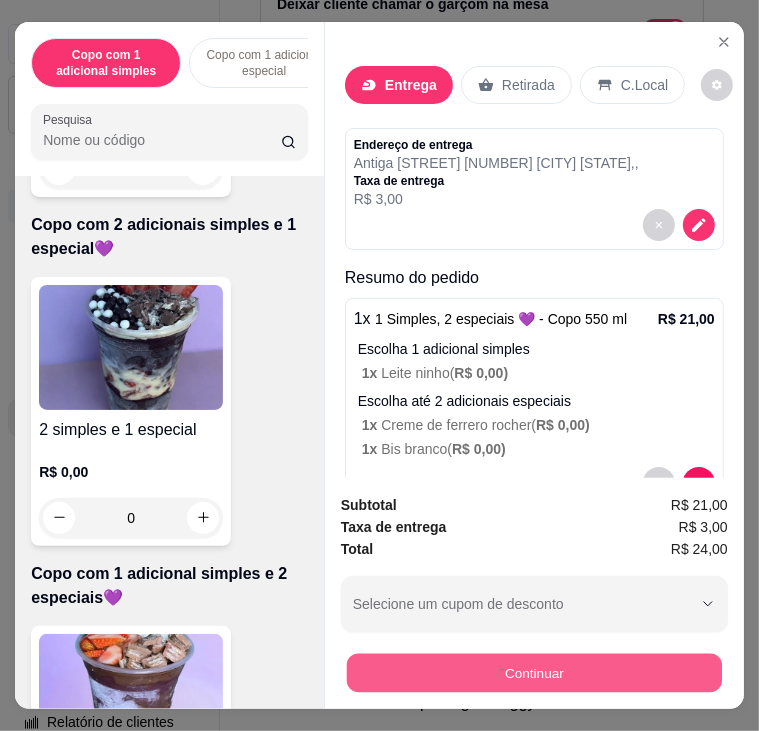 click on "Continuar" at bounding box center (534, 673) 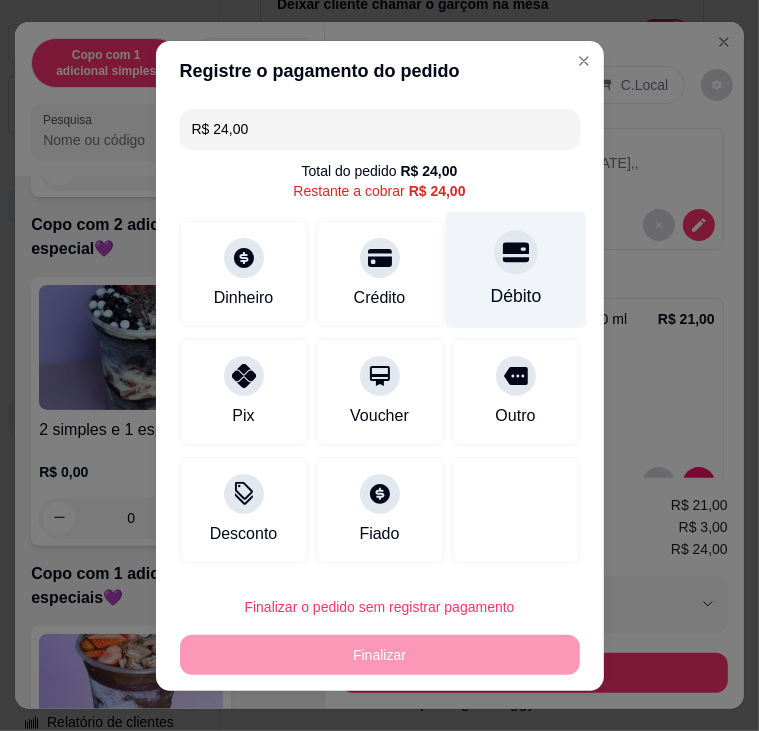 click on "Débito" at bounding box center (515, 269) 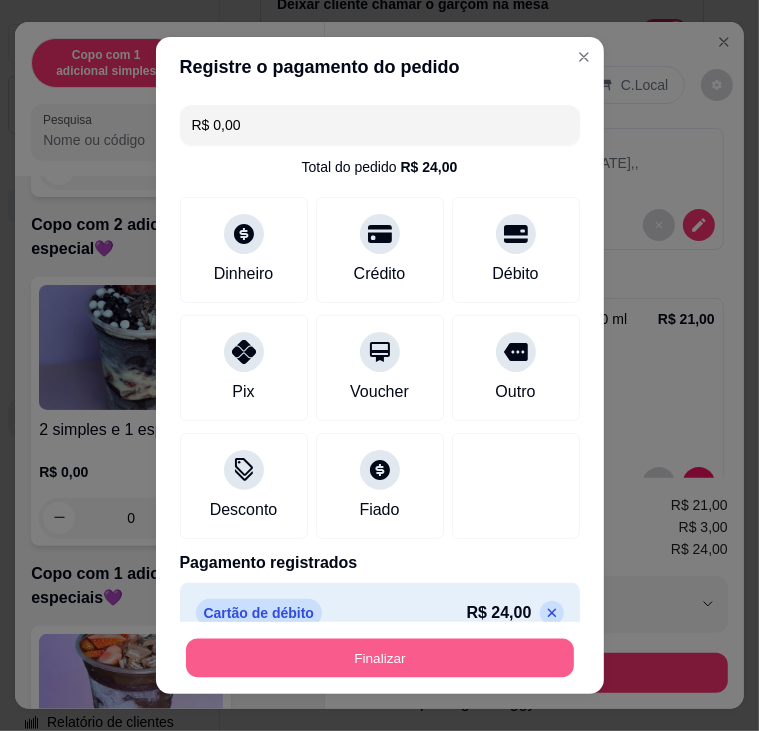 click on "Finalizar" at bounding box center [380, 658] 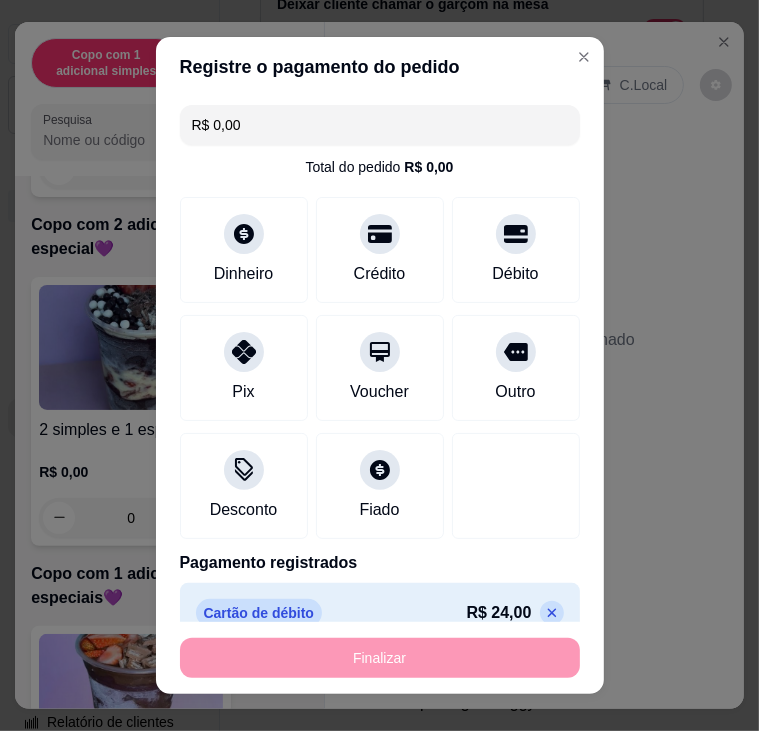 type on "-R$ 24,00" 